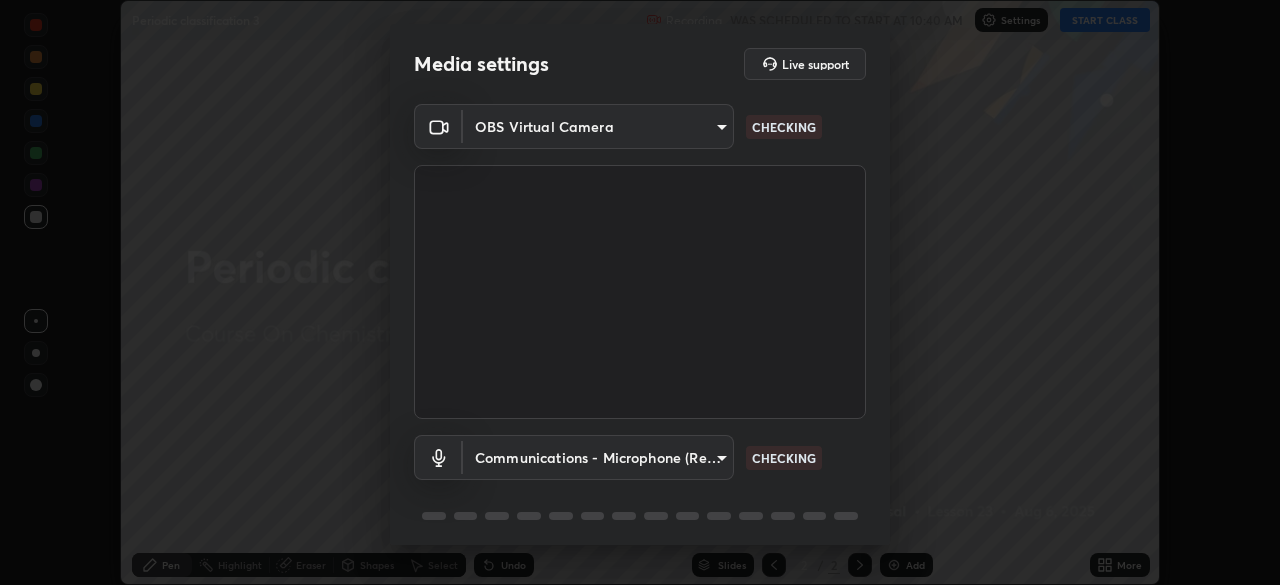 scroll, scrollTop: 0, scrollLeft: 0, axis: both 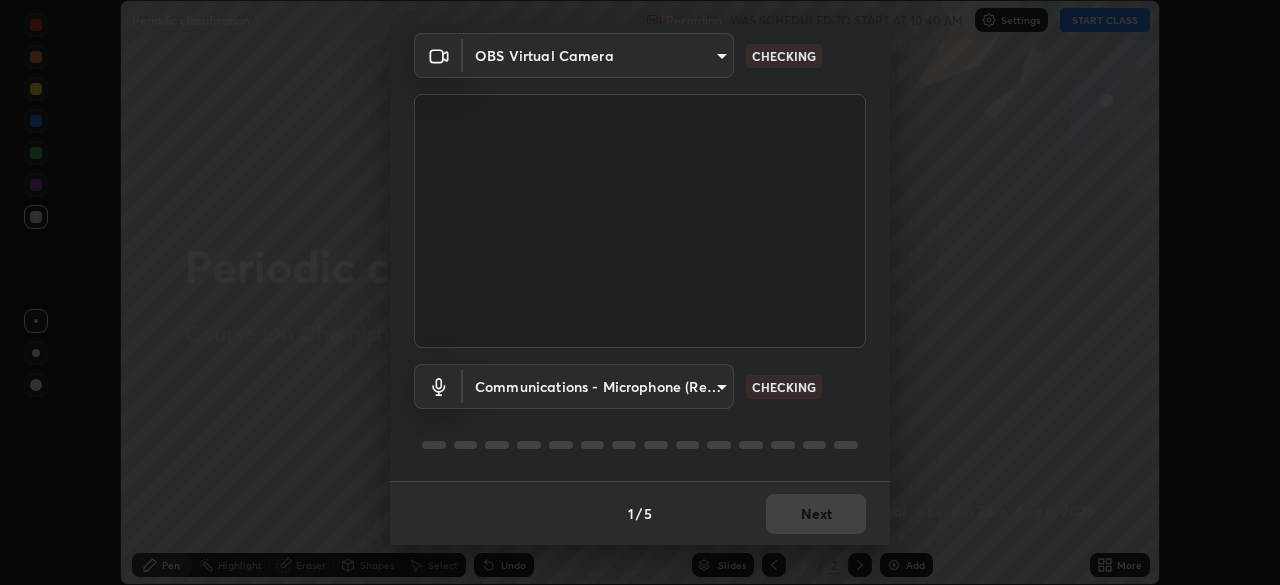 click on "Erase all Periodic classification 3 Recording WAS SCHEDULED TO START AT  10:40 AM Settings START CLASS Setting up your live class Periodic classification 3 • L23 of Course On Chemistry for NEET Conquer 2 2026 [FIRST] [LAST] Pen Highlight Eraser Shapes Select Undo Slides 2 / 2 Add More No doubts shared Encourage your learners to ask a doubt for better clarity Report an issue Reason for reporting Buffering Chat not working Audio - Video sync issue Educator video quality low ​ Attach an image Report Media settings Live support OBS Virtual Camera [HASH] CHECKING Communications - Microphone (Realtek High Definition Audio) communications CHECKING 1 / 5 Next" at bounding box center [640, 292] 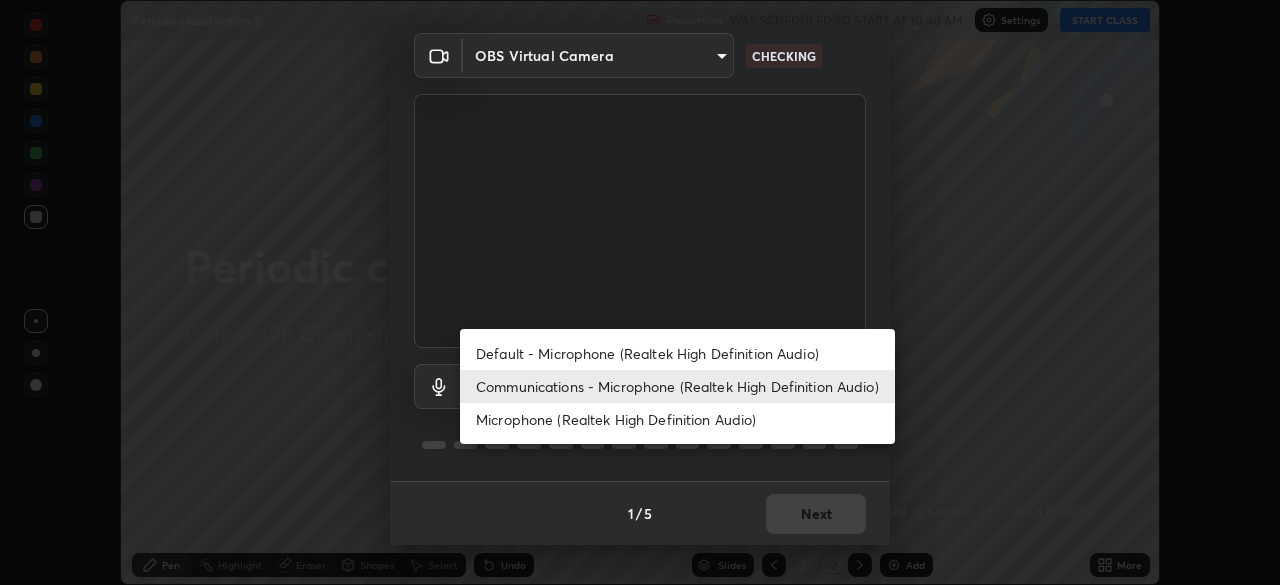 click on "Default - Microphone (Realtek High Definition Audio)" at bounding box center (677, 353) 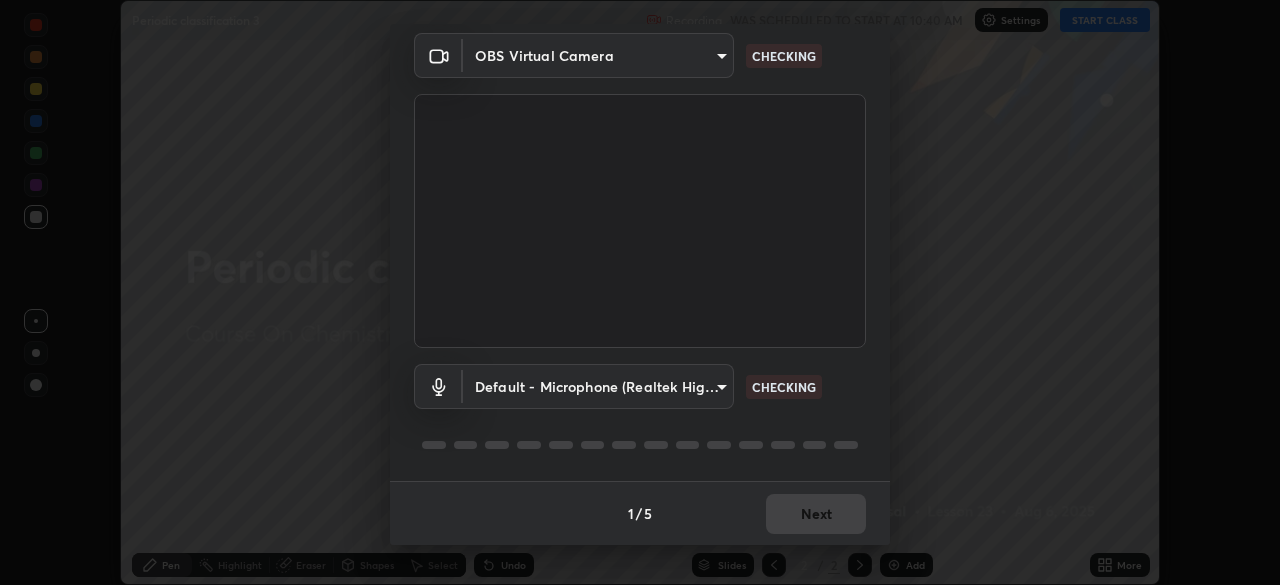 click on "Erase all Periodic classification 3 Recording WAS SCHEDULED TO START AT  10:40 AM Settings START CLASS Setting up your live class Periodic classification 3 • L23 of Course On Chemistry for NEET Conquer 2 2026 [FIRST] [LAST] Pen Highlight Eraser Shapes Select Undo Slides 2 / 2 Add More No doubts shared Encourage your learners to ask a doubt for better clarity Report an issue Reason for reporting Buffering Chat not working Audio - Video sync issue Educator video quality low ​ Attach an image Report Media settings Live support OBS Virtual Camera [HASH] CHECKING Default - Microphone (Realtek High Definition Audio) default CHECKING 1 / 5 Next" at bounding box center (640, 292) 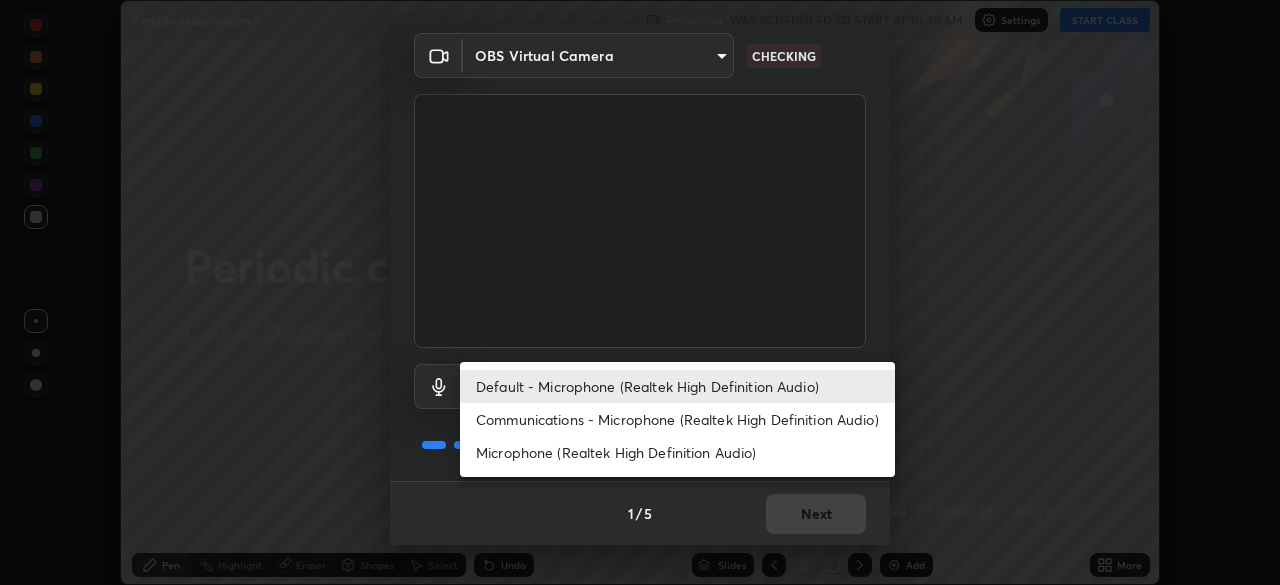 click on "Communications - Microphone (Realtek High Definition Audio)" at bounding box center (677, 419) 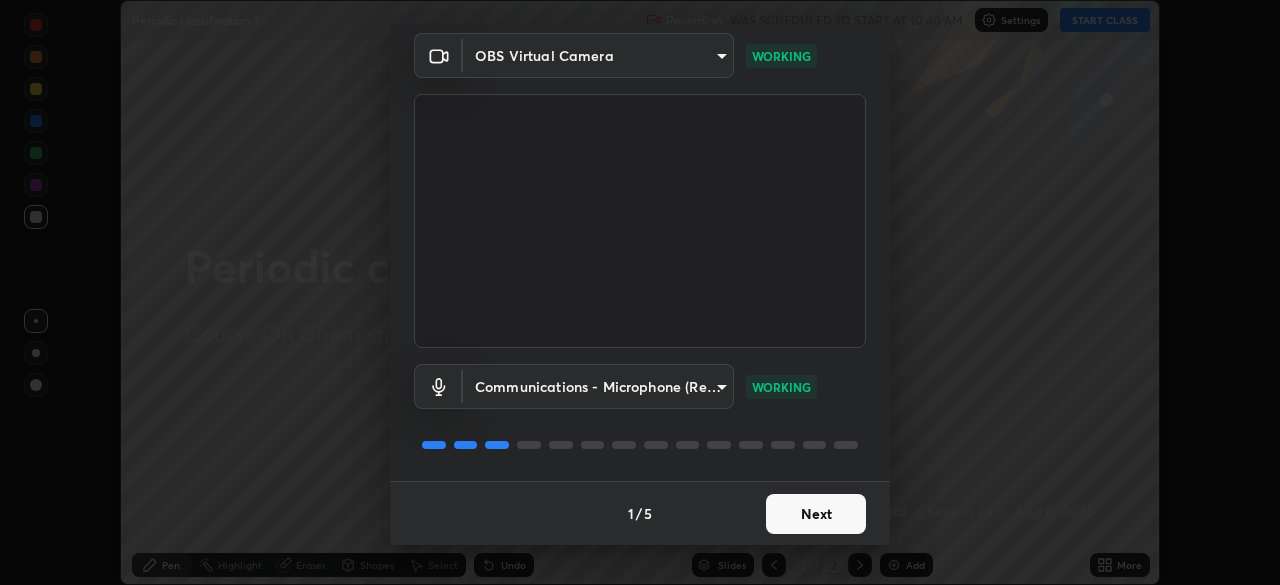 click on "Next" at bounding box center [816, 514] 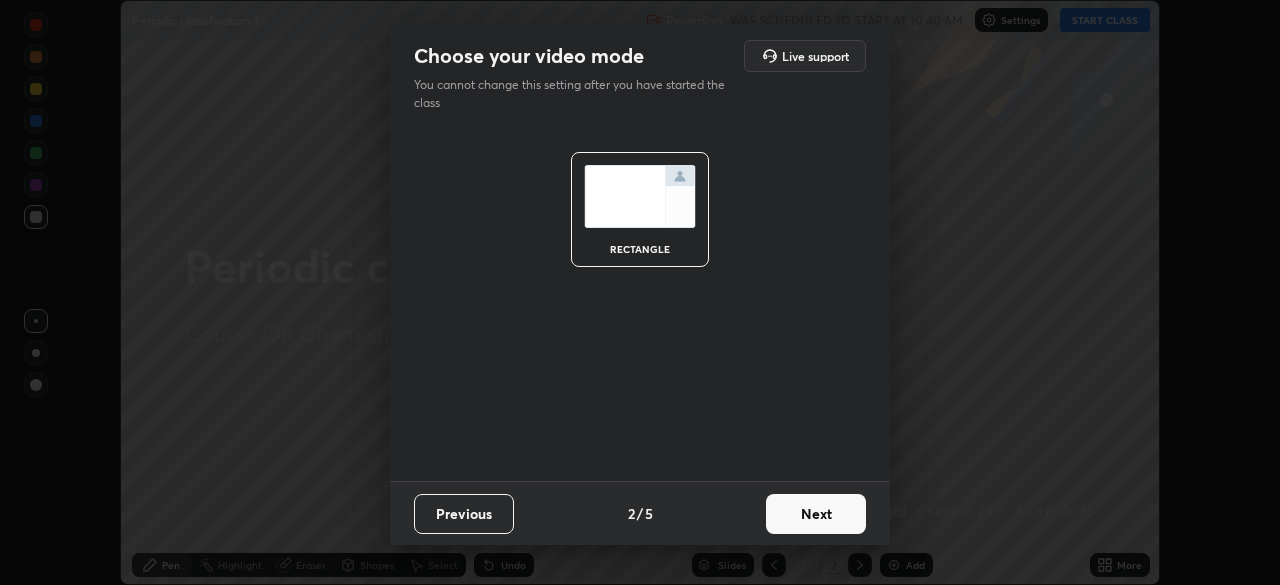 scroll, scrollTop: 0, scrollLeft: 0, axis: both 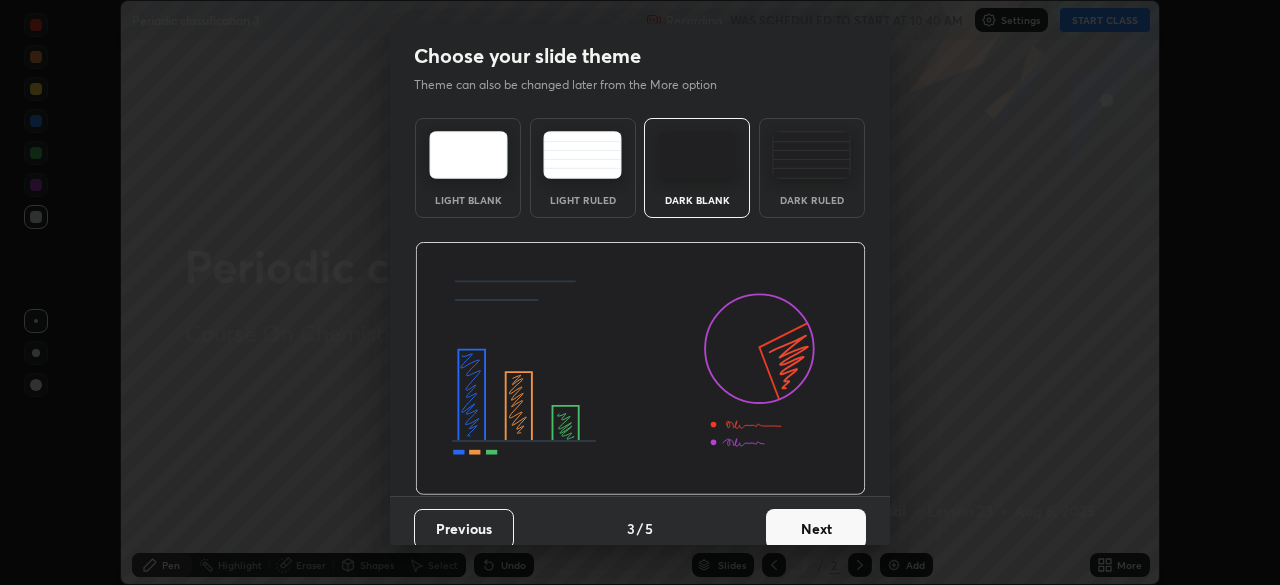 click on "Next" at bounding box center (816, 529) 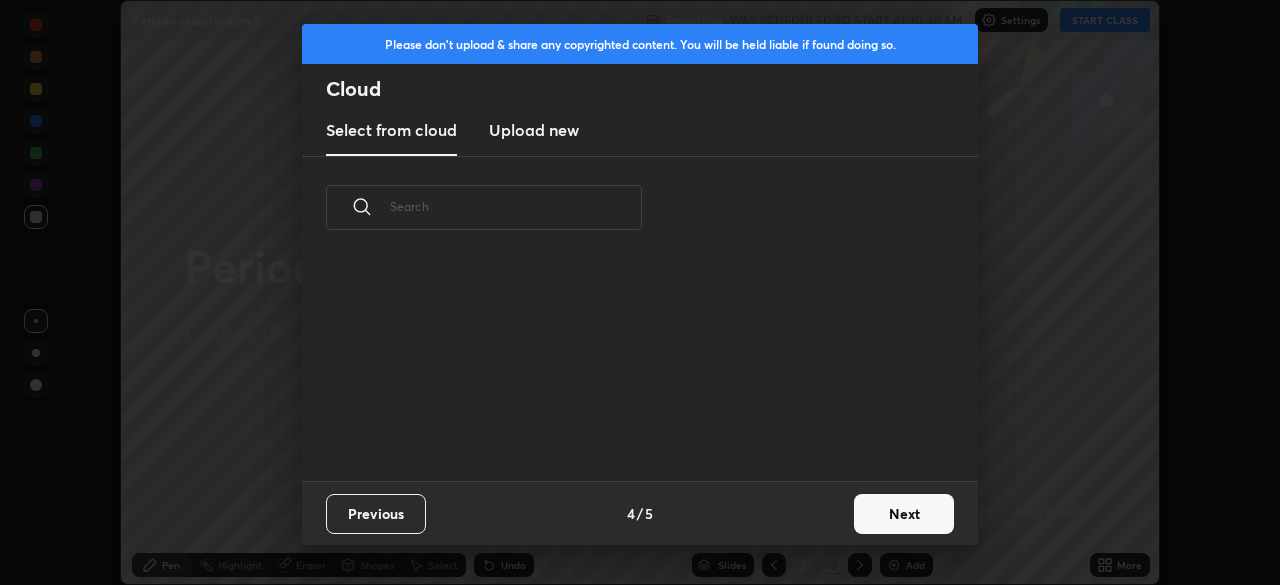 click on "Previous 4 / 5 Next" at bounding box center [640, 513] 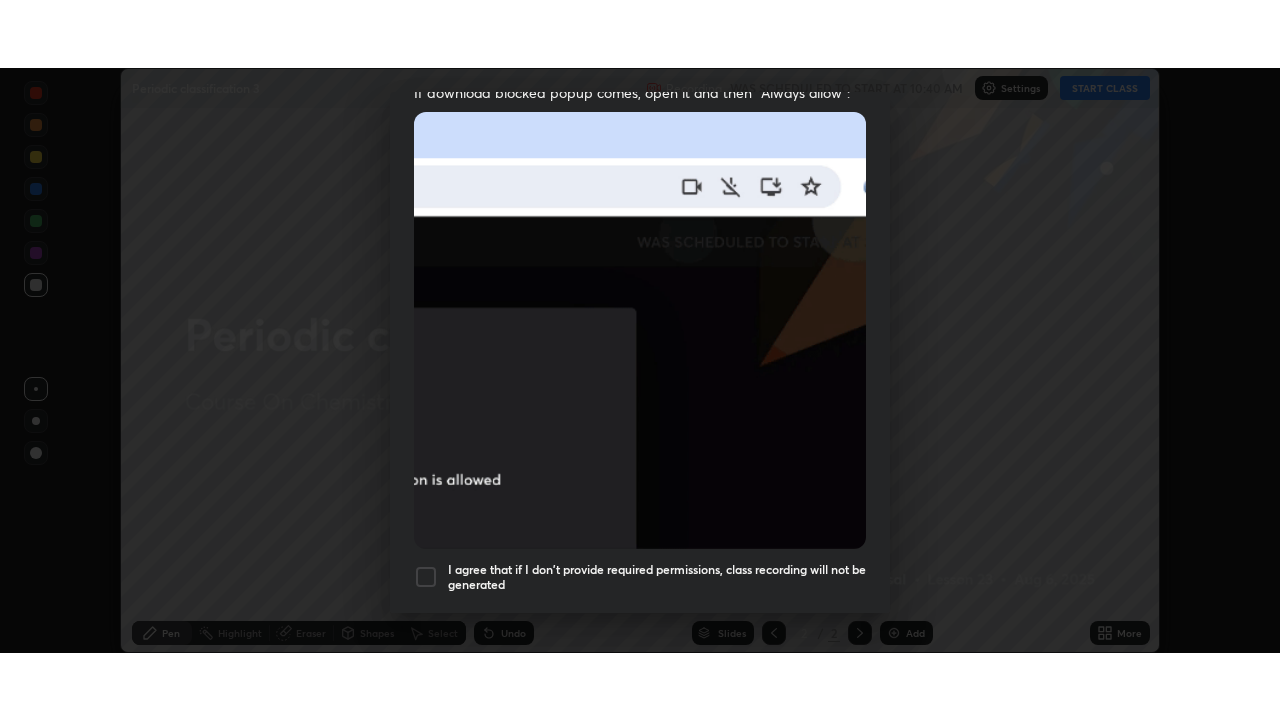 scroll, scrollTop: 479, scrollLeft: 0, axis: vertical 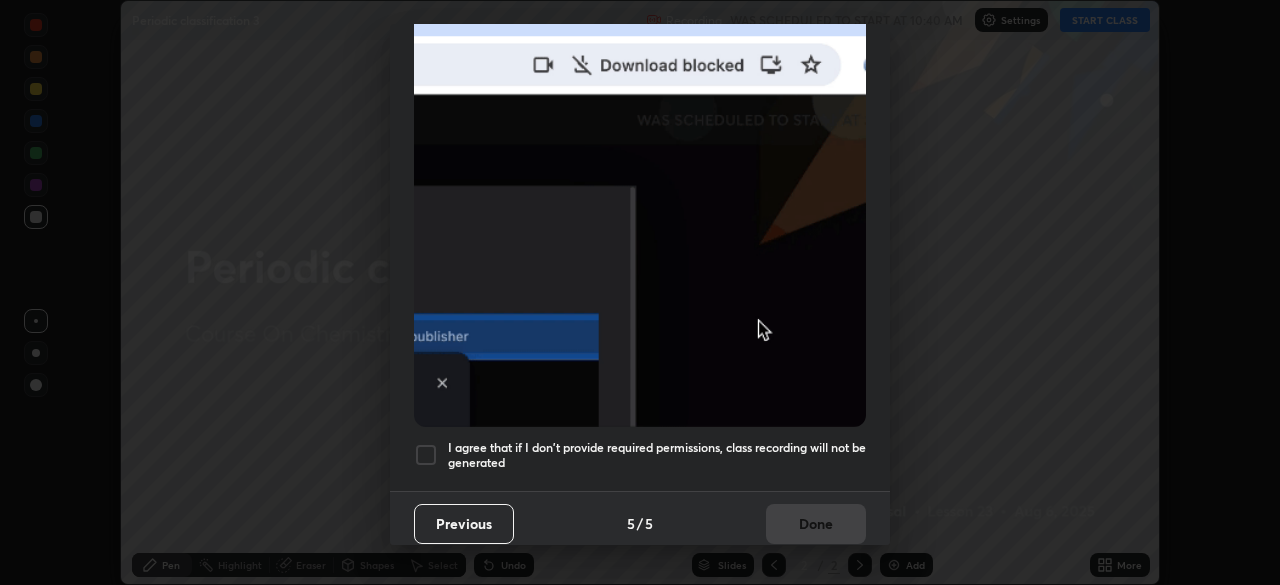 click on "I agree that if I don't provide required permissions, class recording will not be generated" at bounding box center [657, 455] 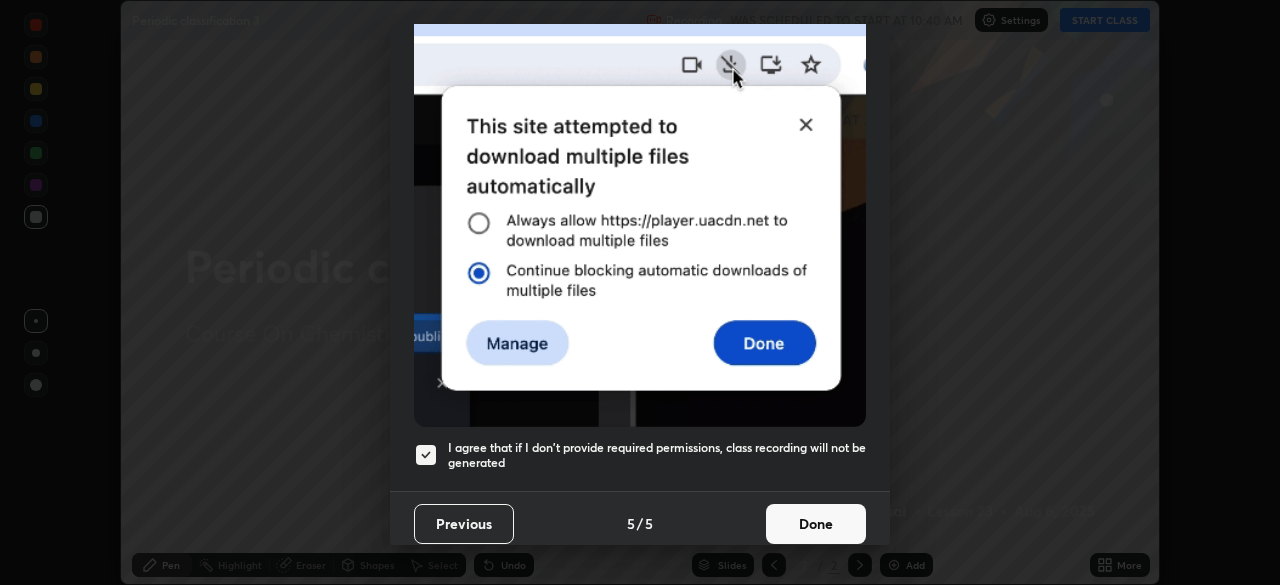 click on "Done" at bounding box center [816, 524] 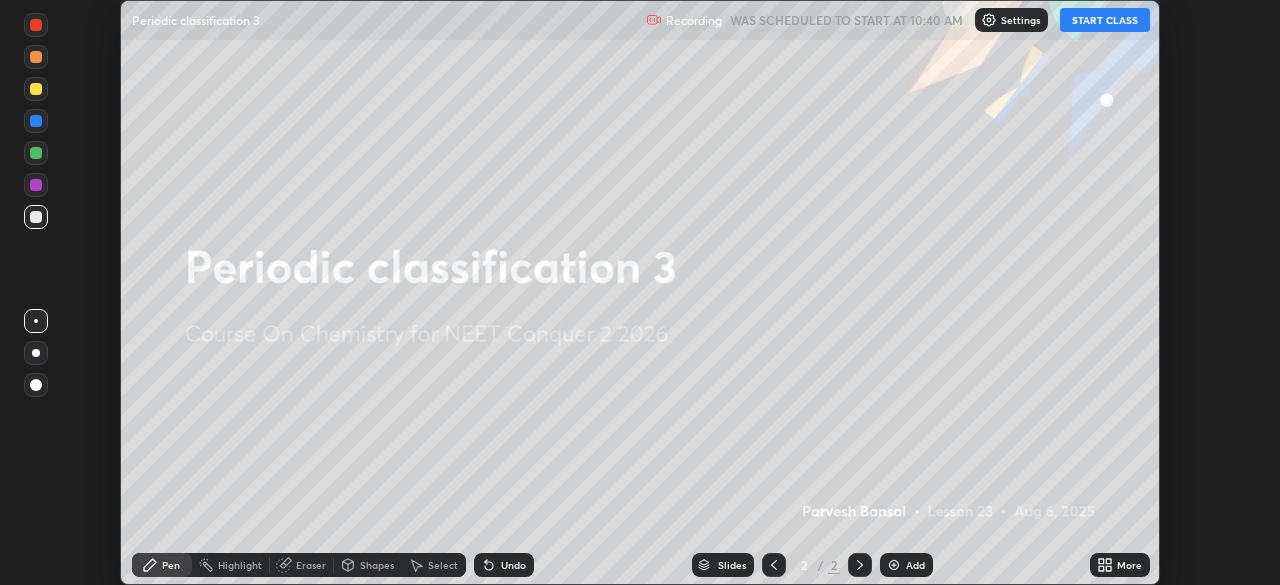 click 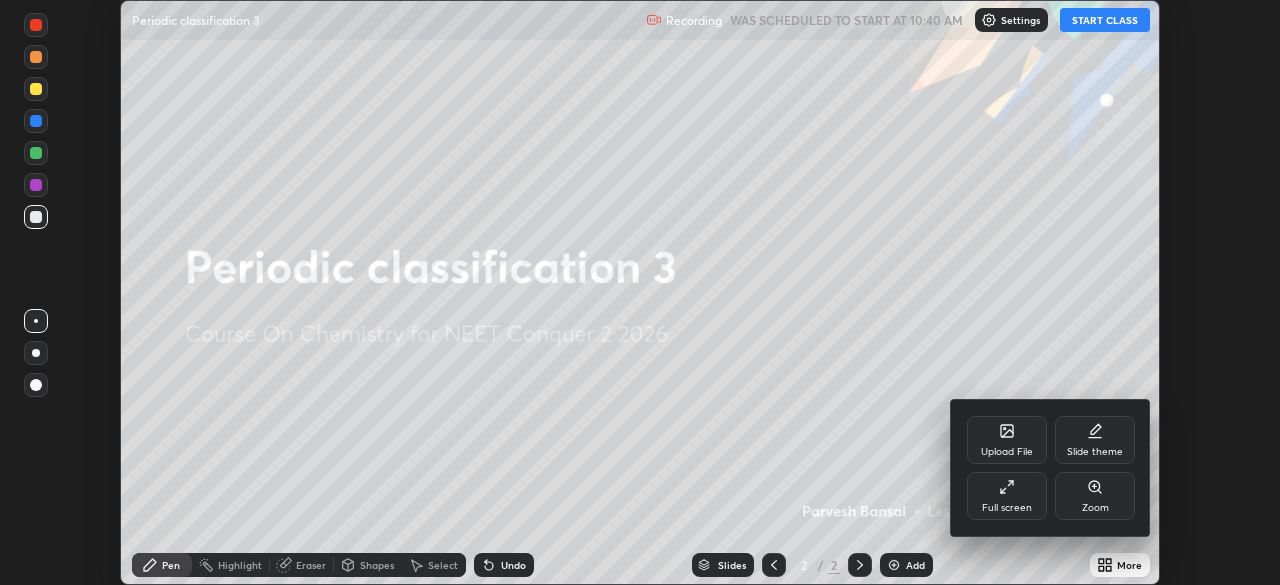 click on "Full screen" at bounding box center [1007, 496] 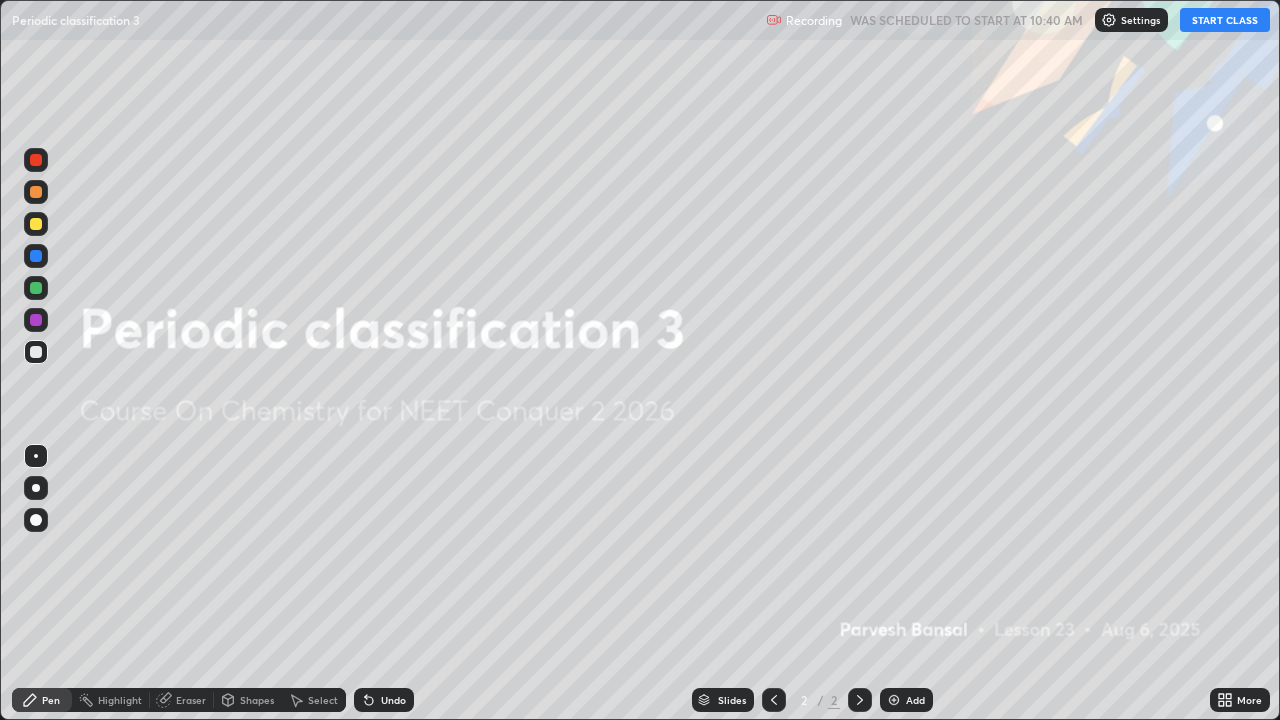 scroll, scrollTop: 99280, scrollLeft: 98720, axis: both 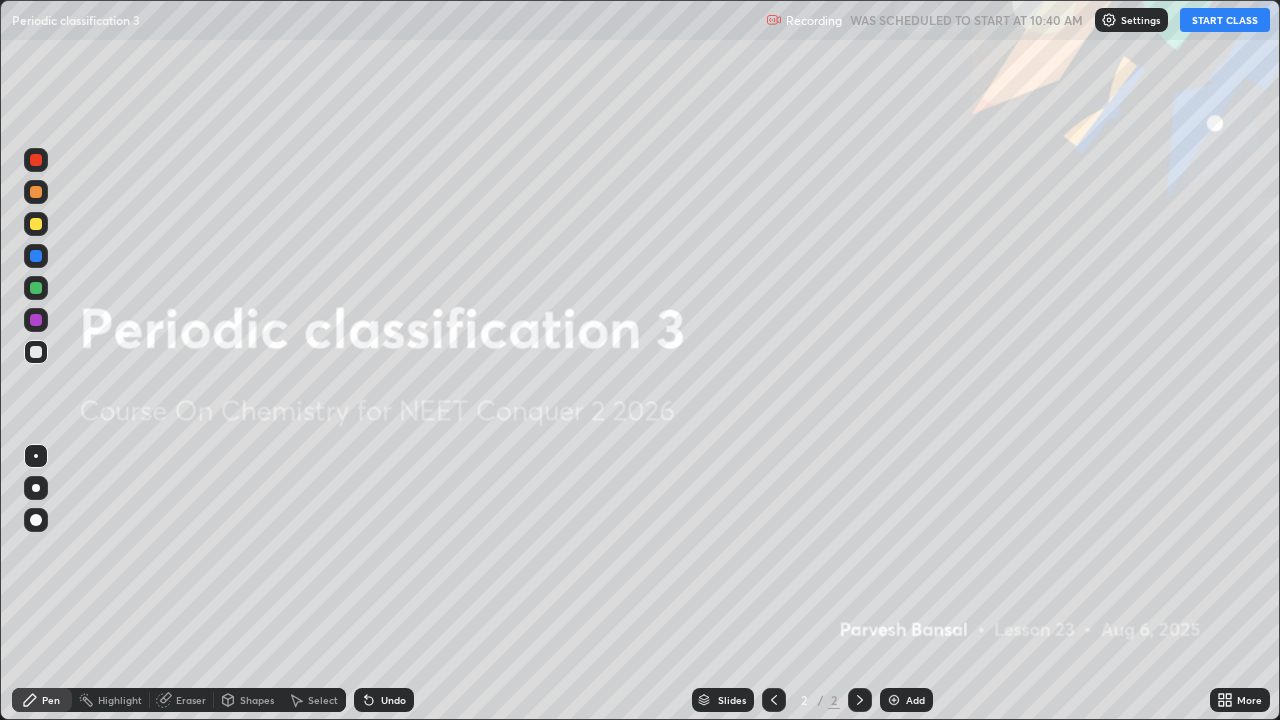 click on "START CLASS" at bounding box center (1225, 20) 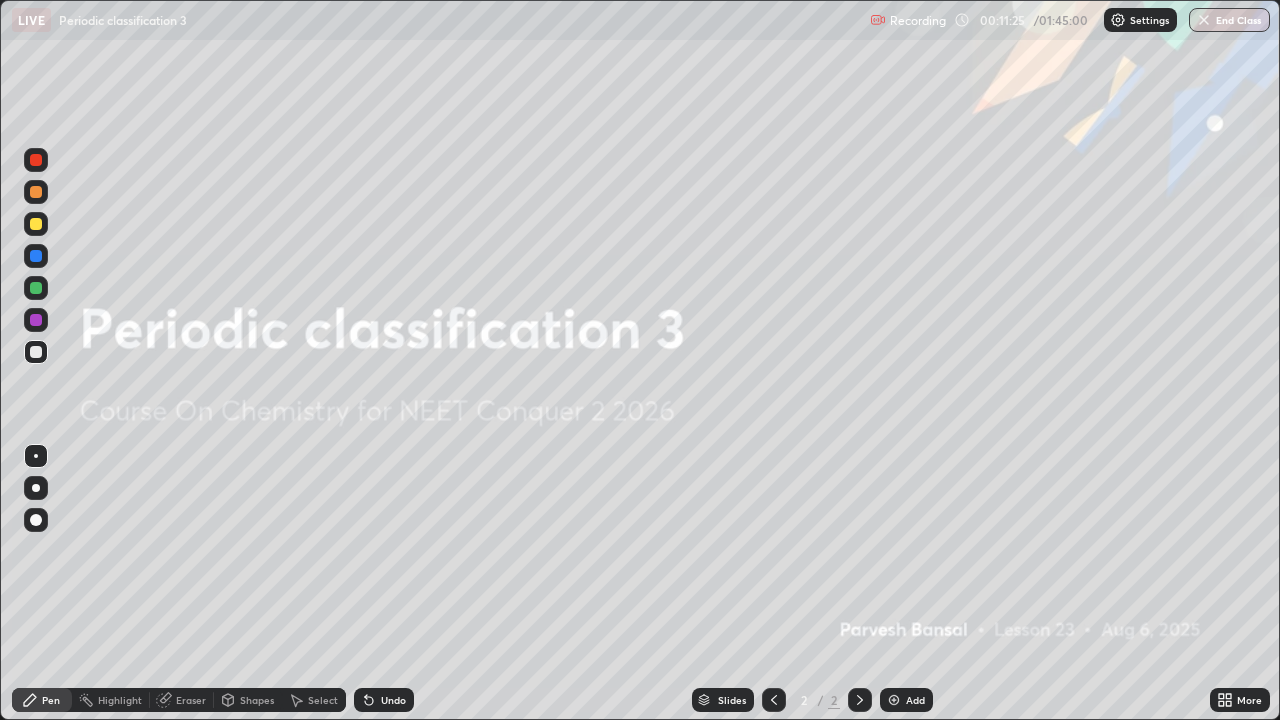 click on "Add" at bounding box center [906, 700] 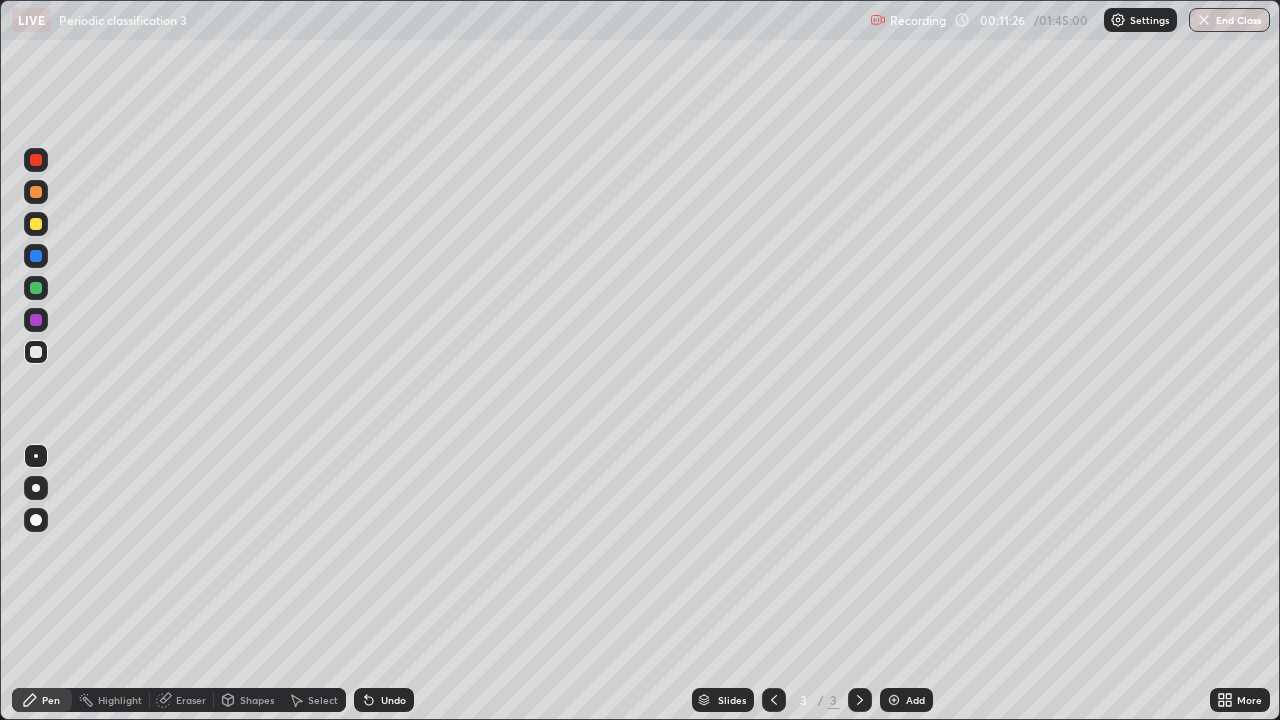 click at bounding box center (36, 224) 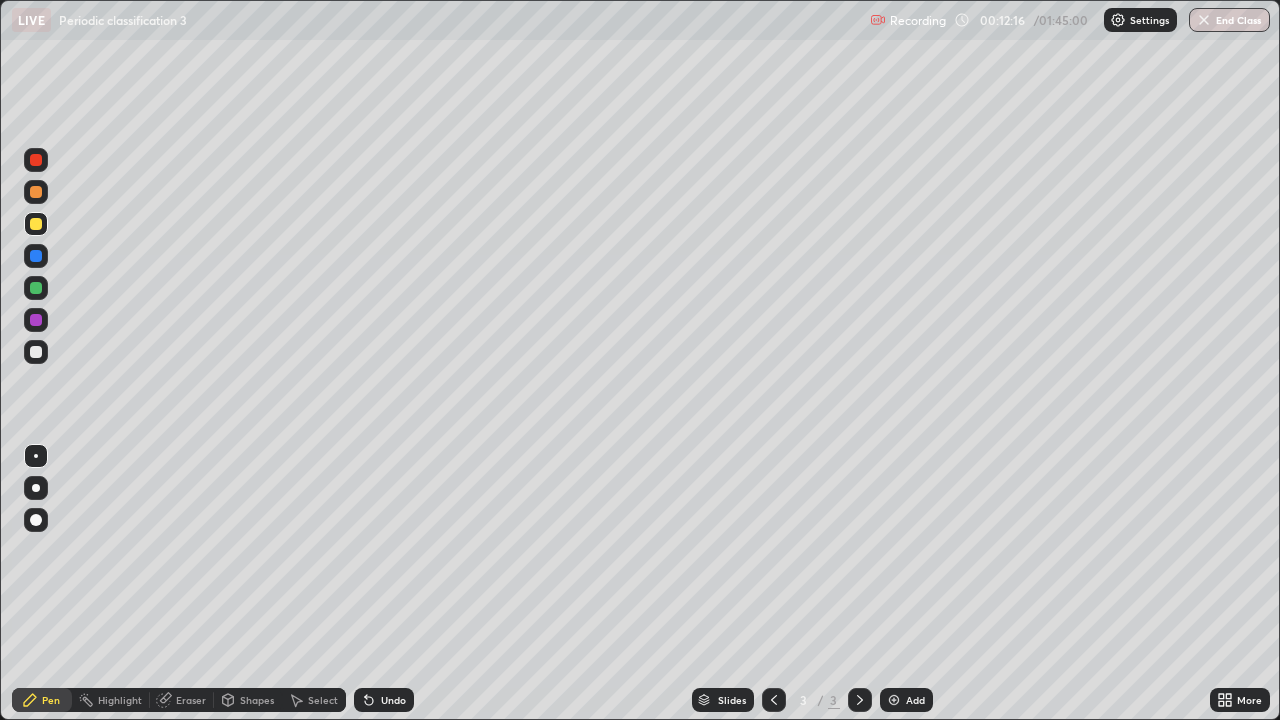 click at bounding box center [36, 288] 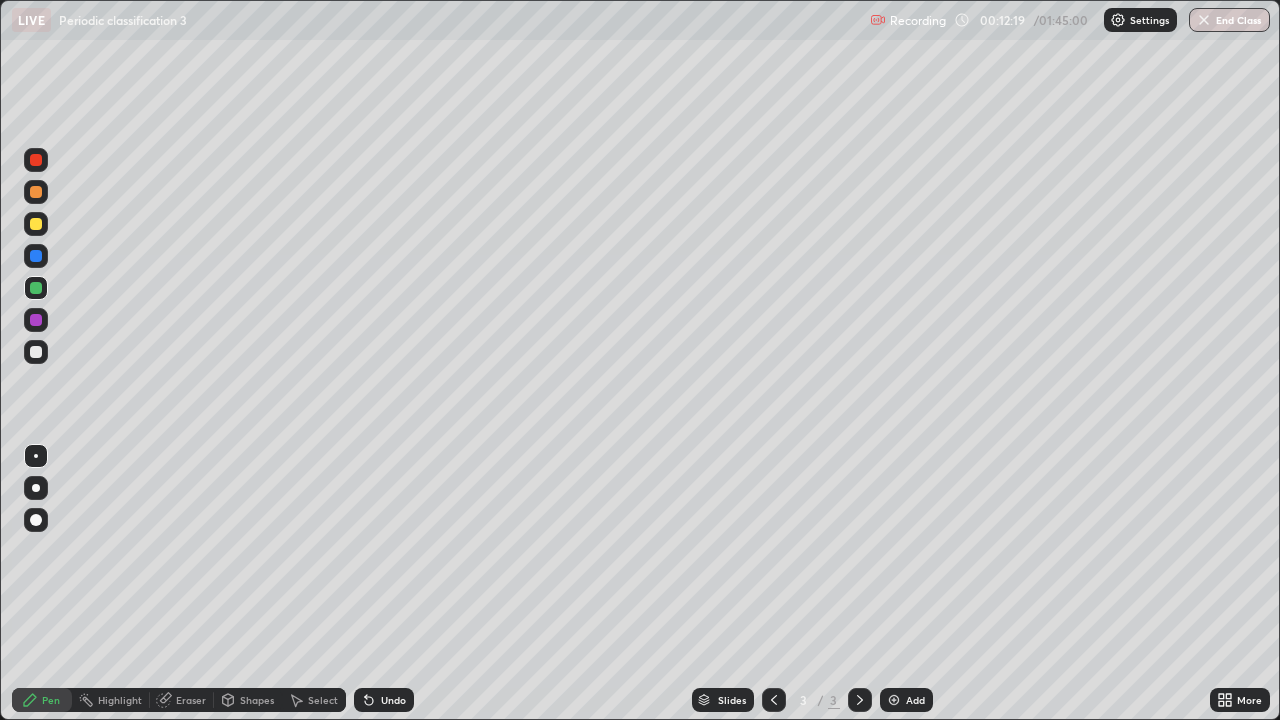 click at bounding box center (36, 352) 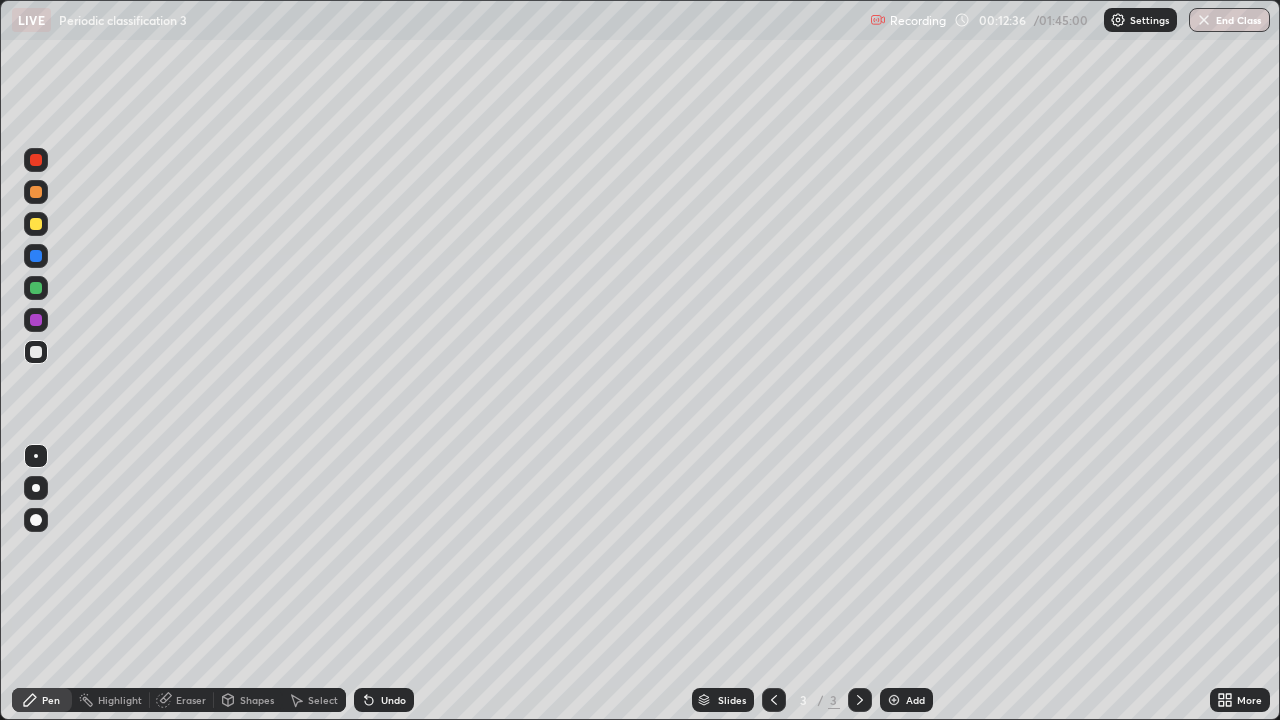 click at bounding box center (36, 224) 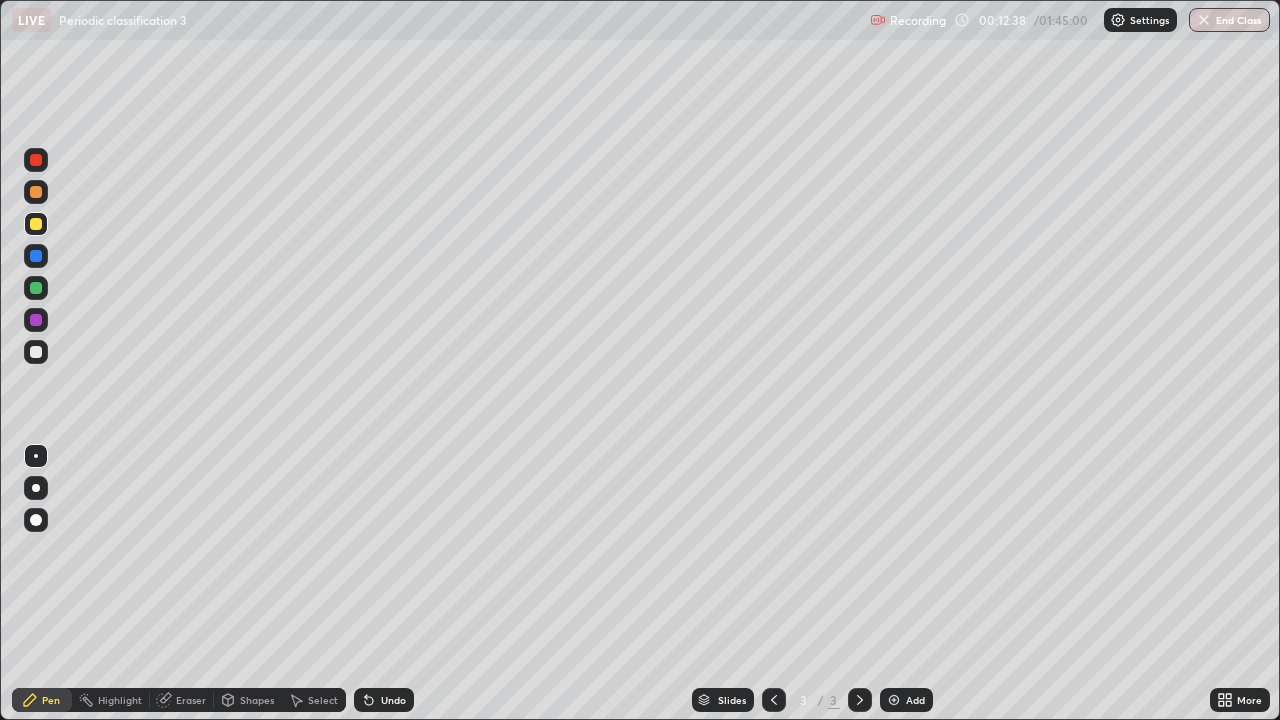 click at bounding box center (36, 352) 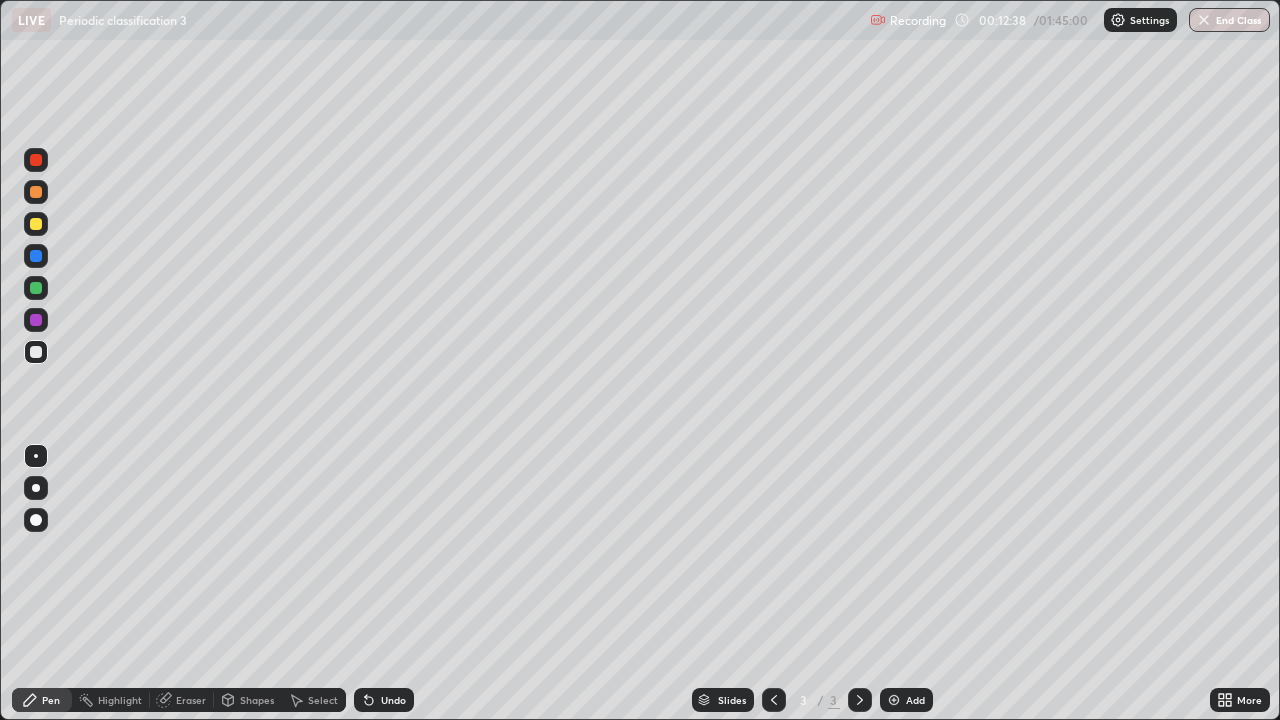 click at bounding box center [36, 520] 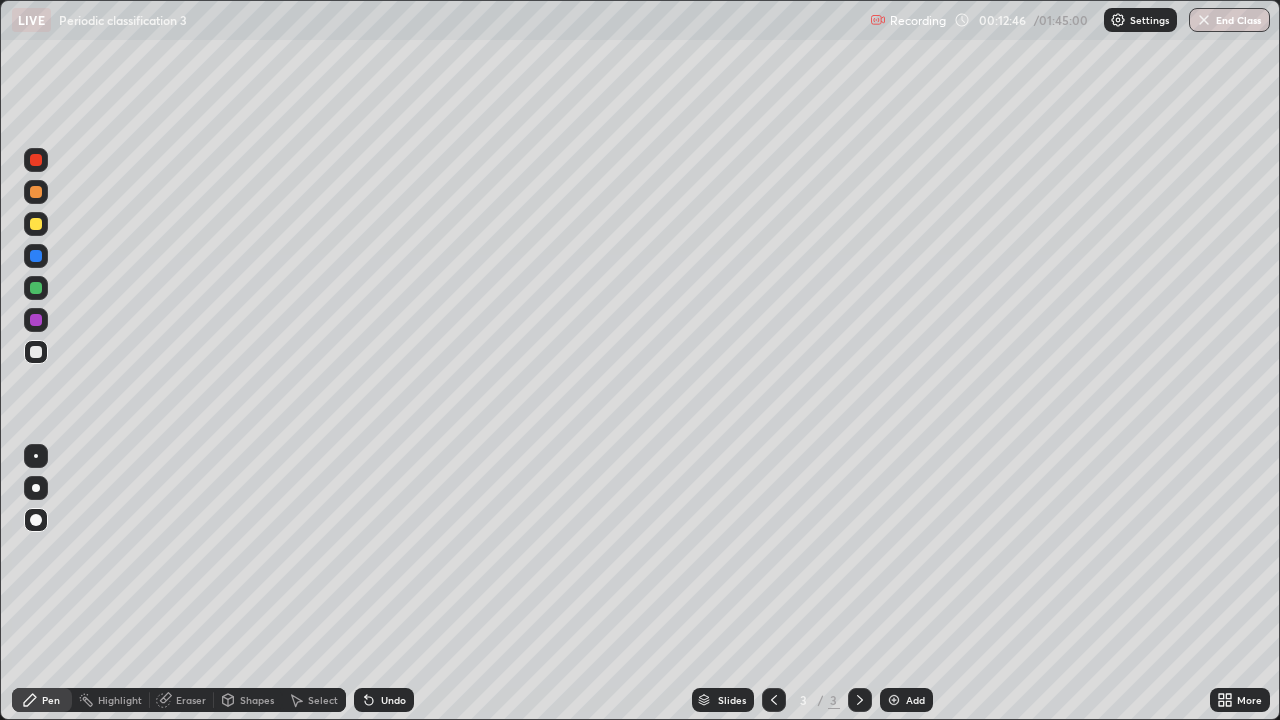 click at bounding box center [36, 288] 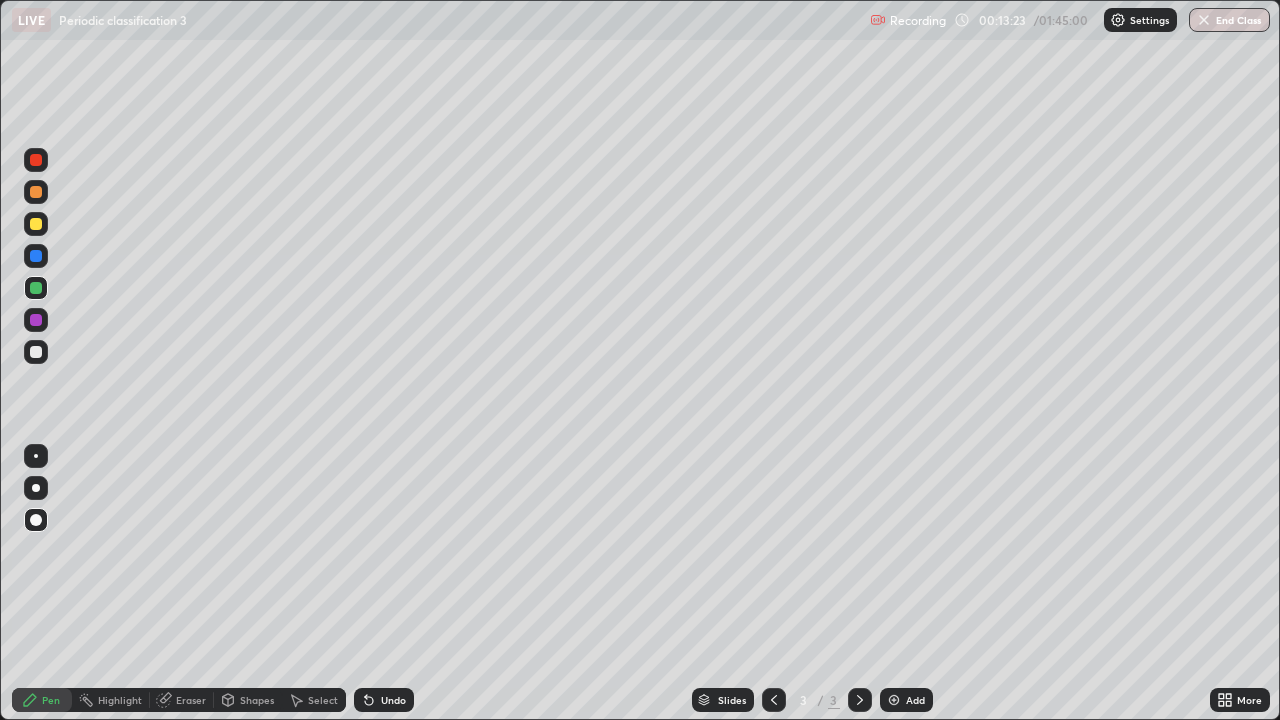 click at bounding box center (36, 224) 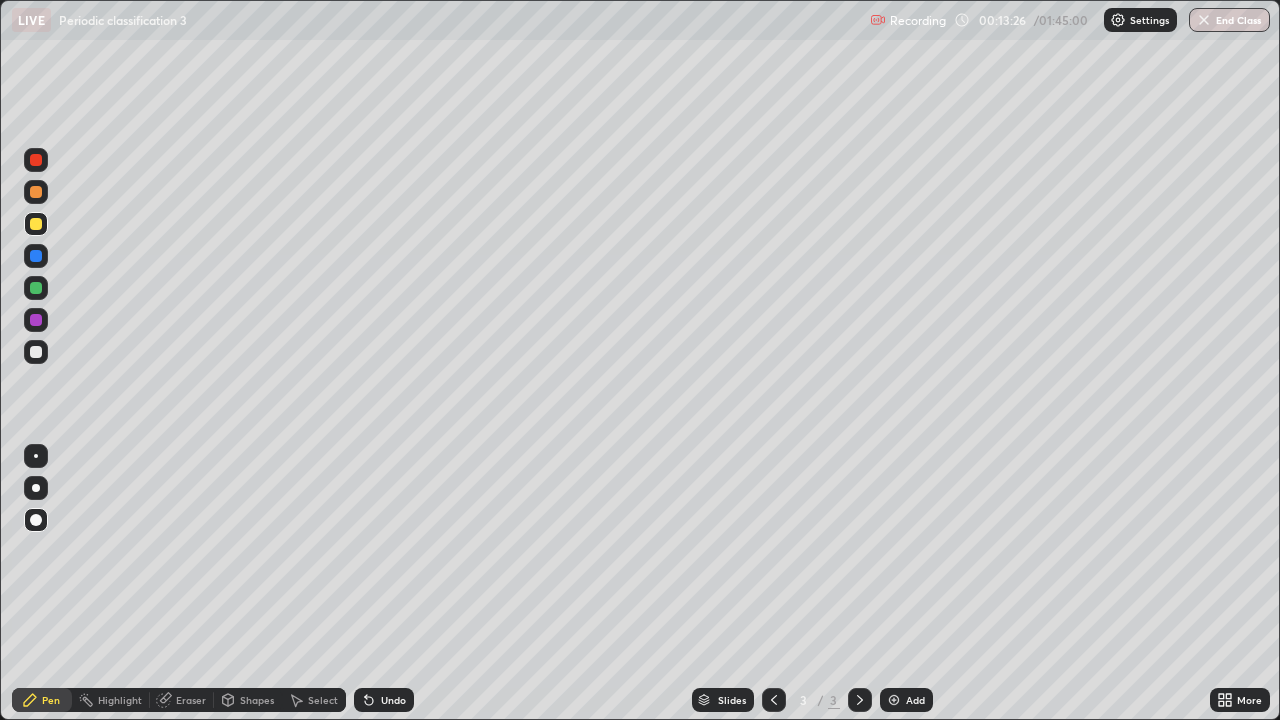 click at bounding box center [36, 352] 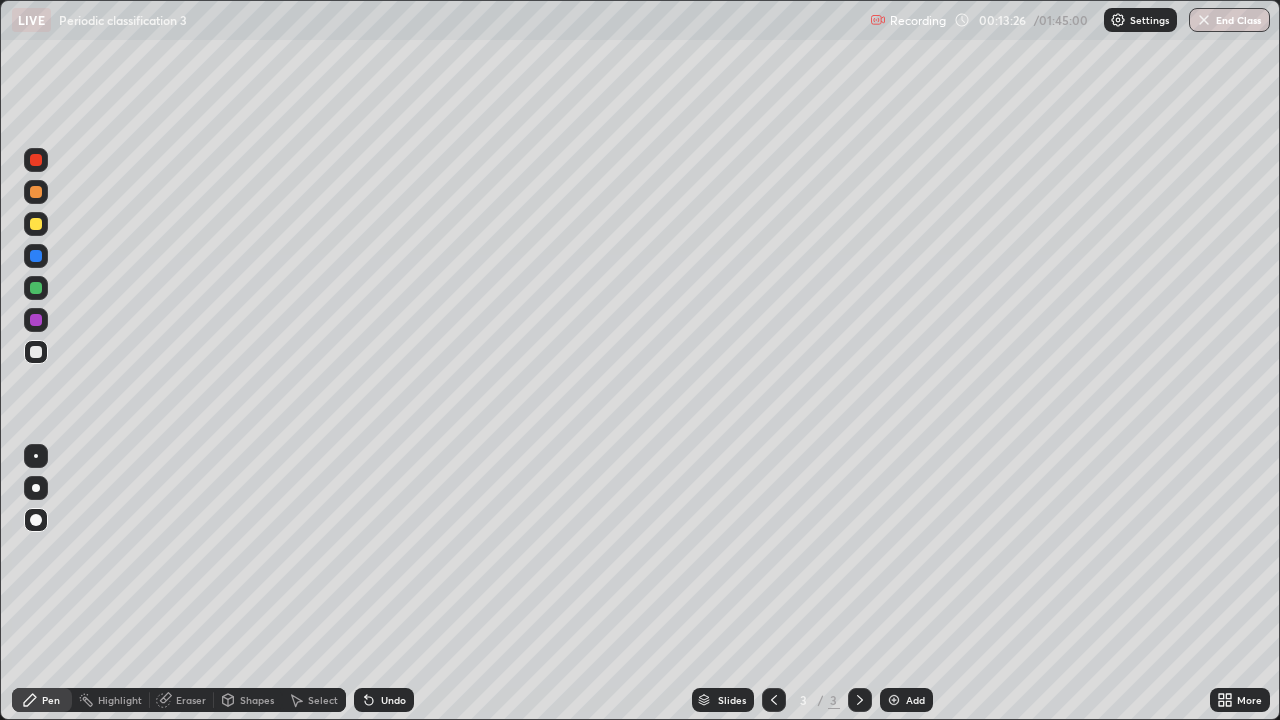 click at bounding box center [36, 456] 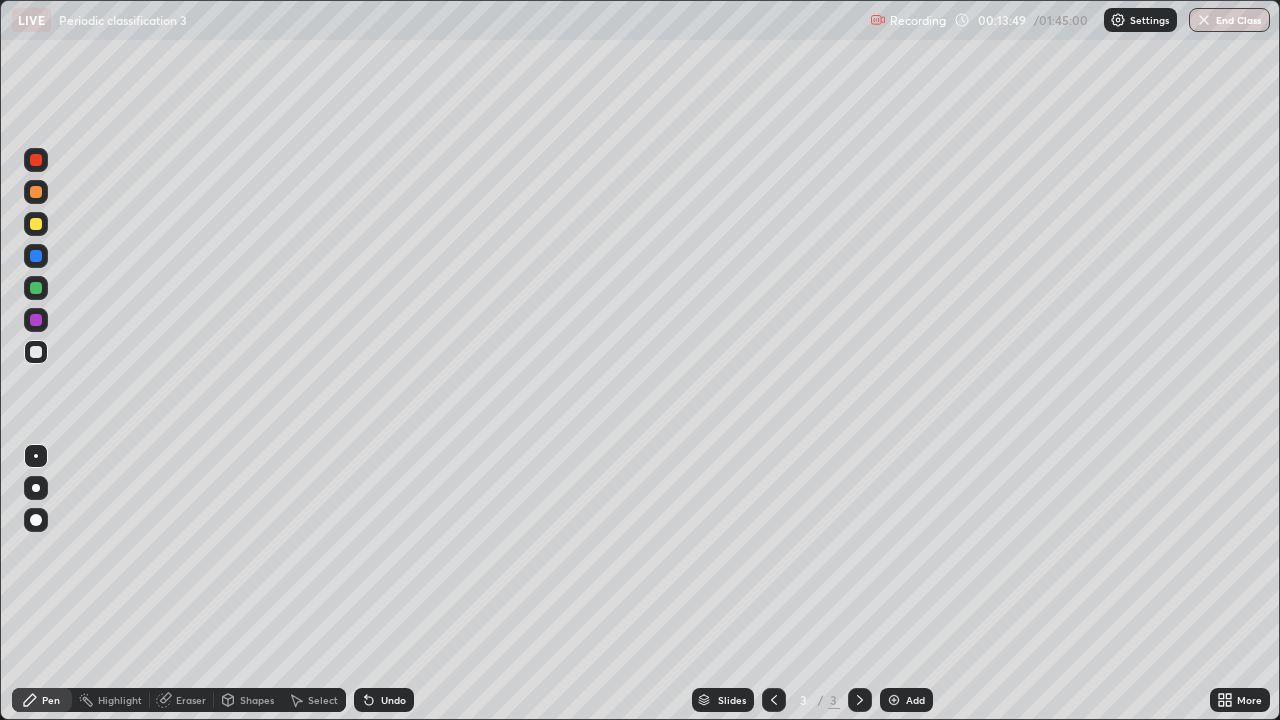 click at bounding box center (36, 224) 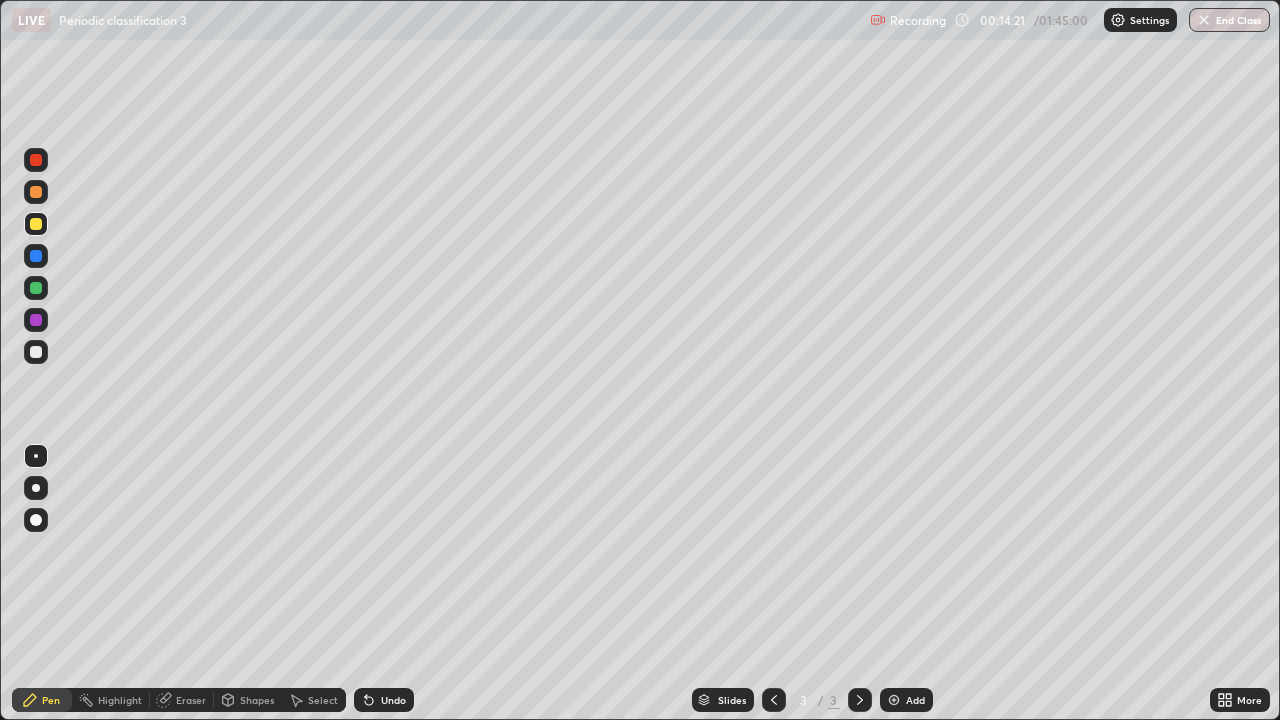 click at bounding box center [36, 352] 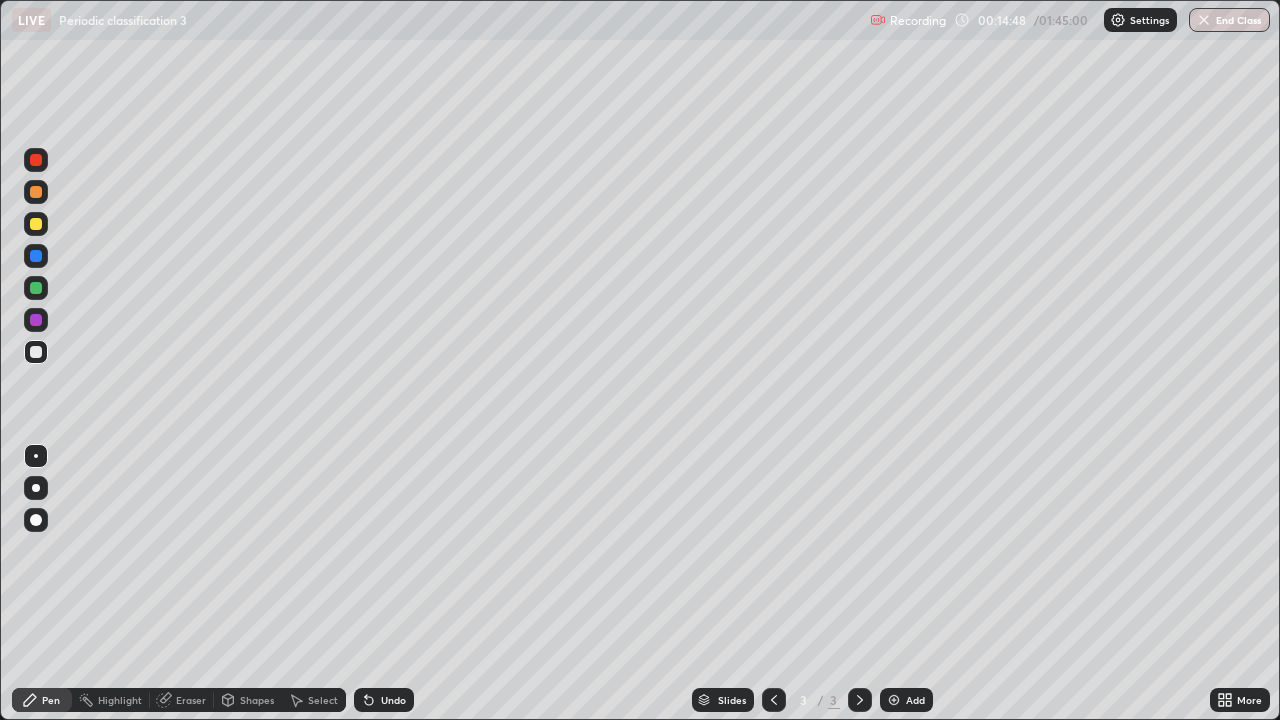 click at bounding box center [36, 192] 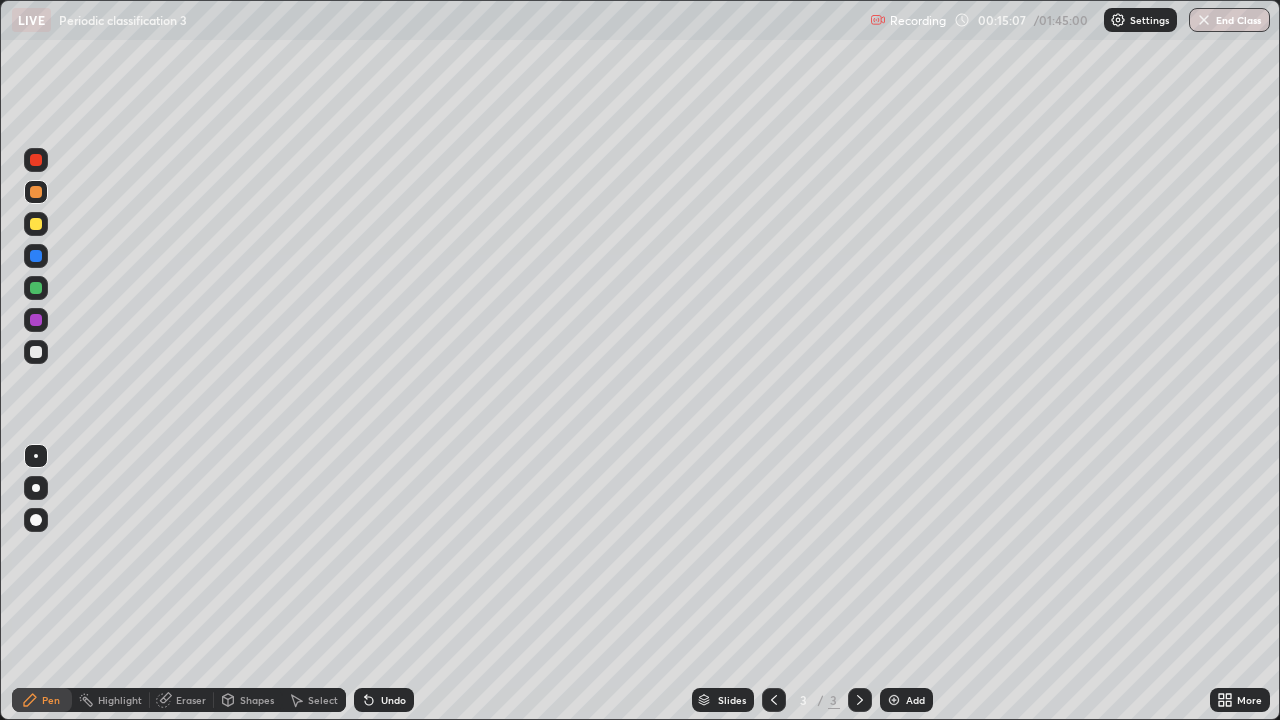click at bounding box center [36, 256] 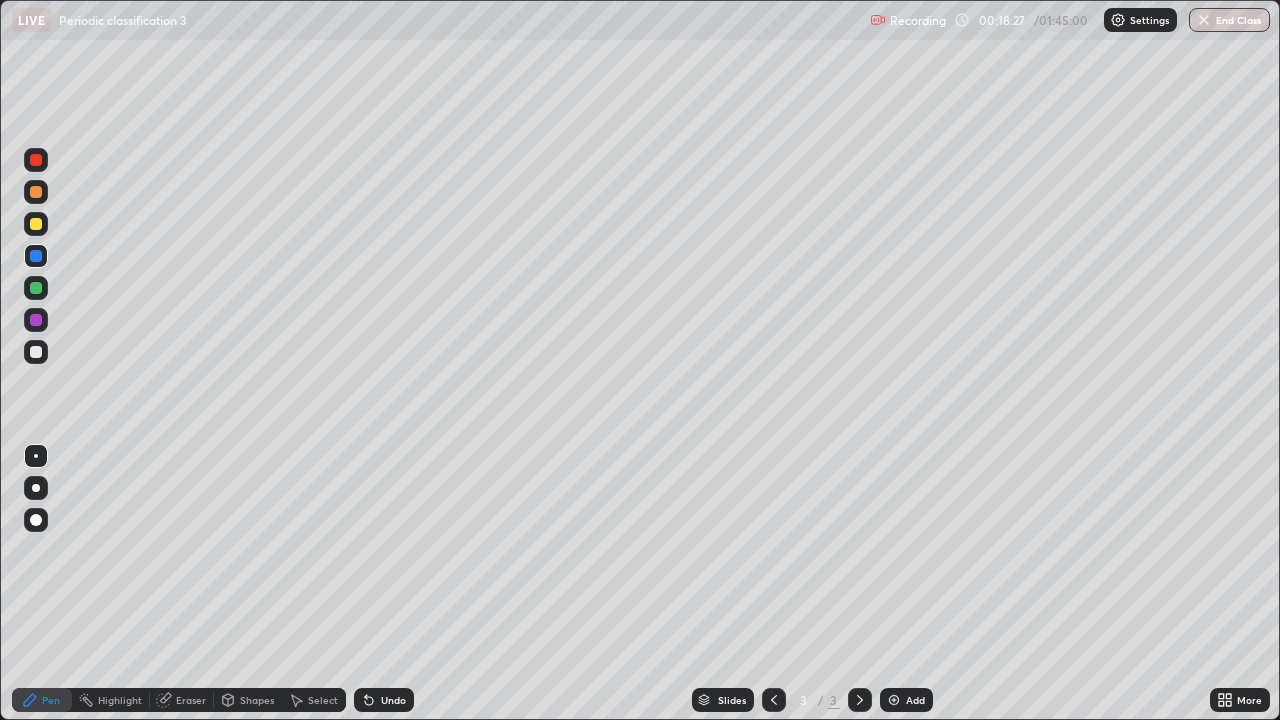 click on "Add" at bounding box center (906, 700) 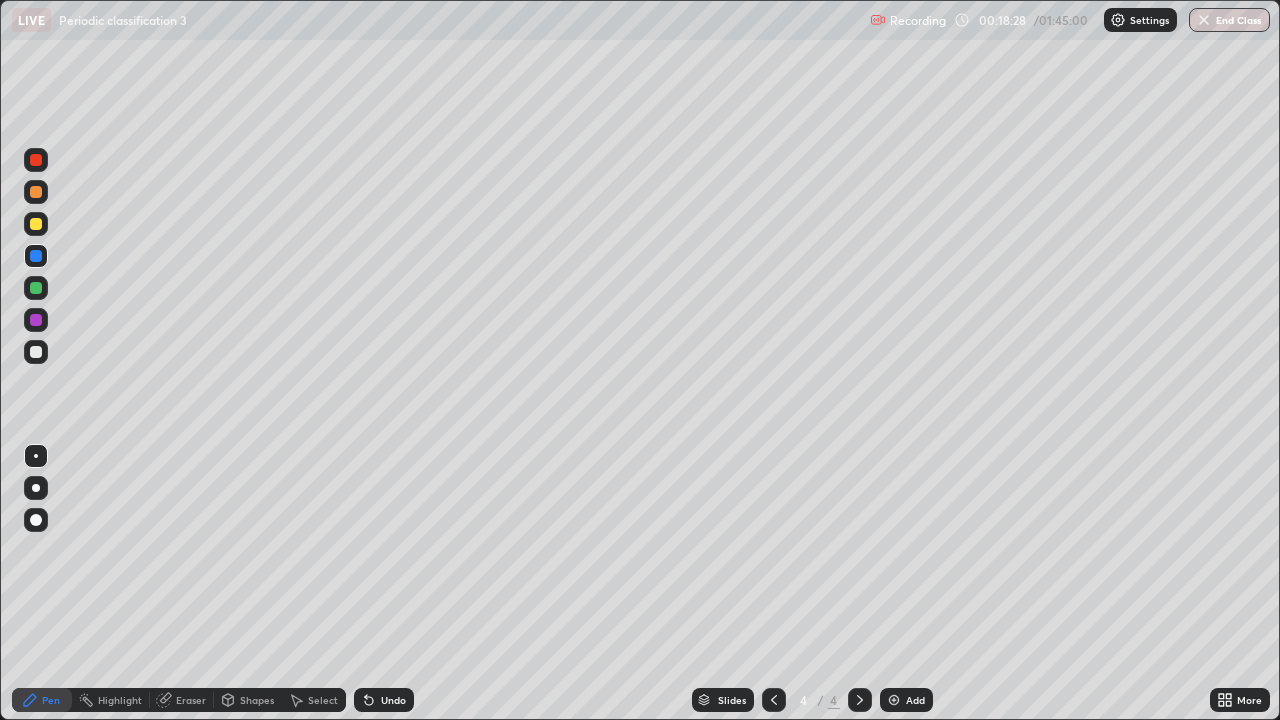 click at bounding box center [36, 352] 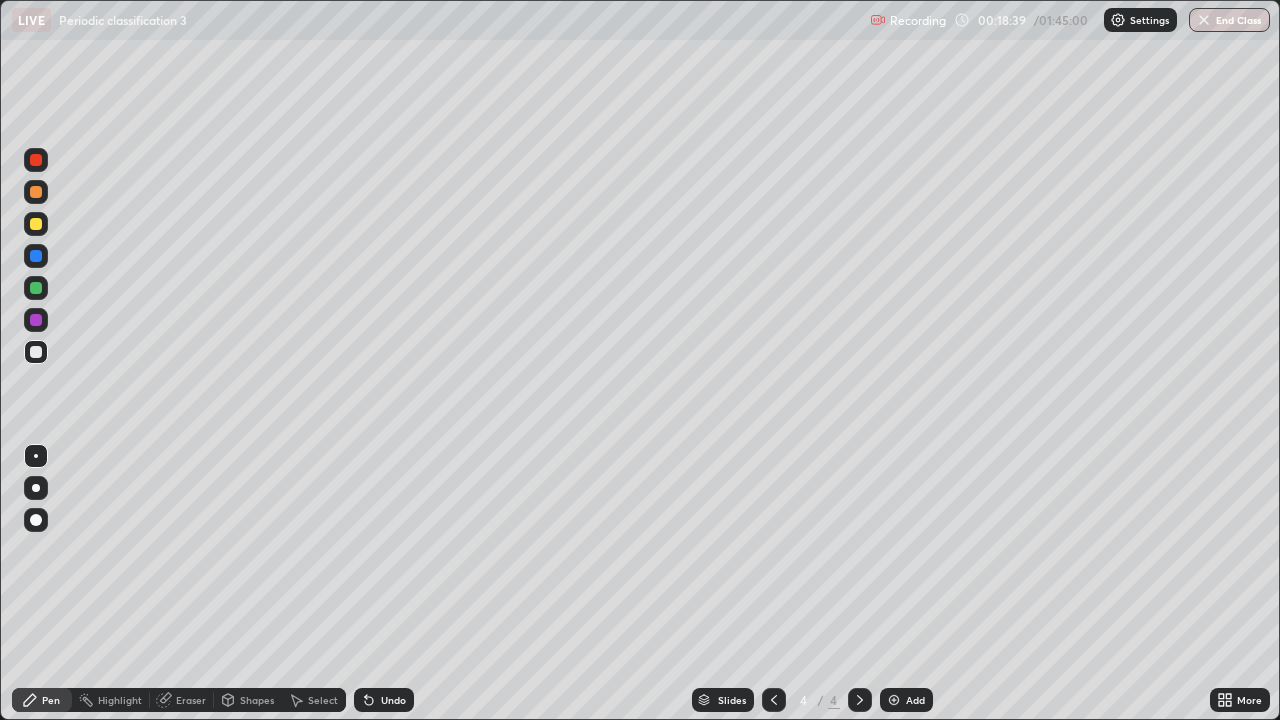 click at bounding box center (36, 224) 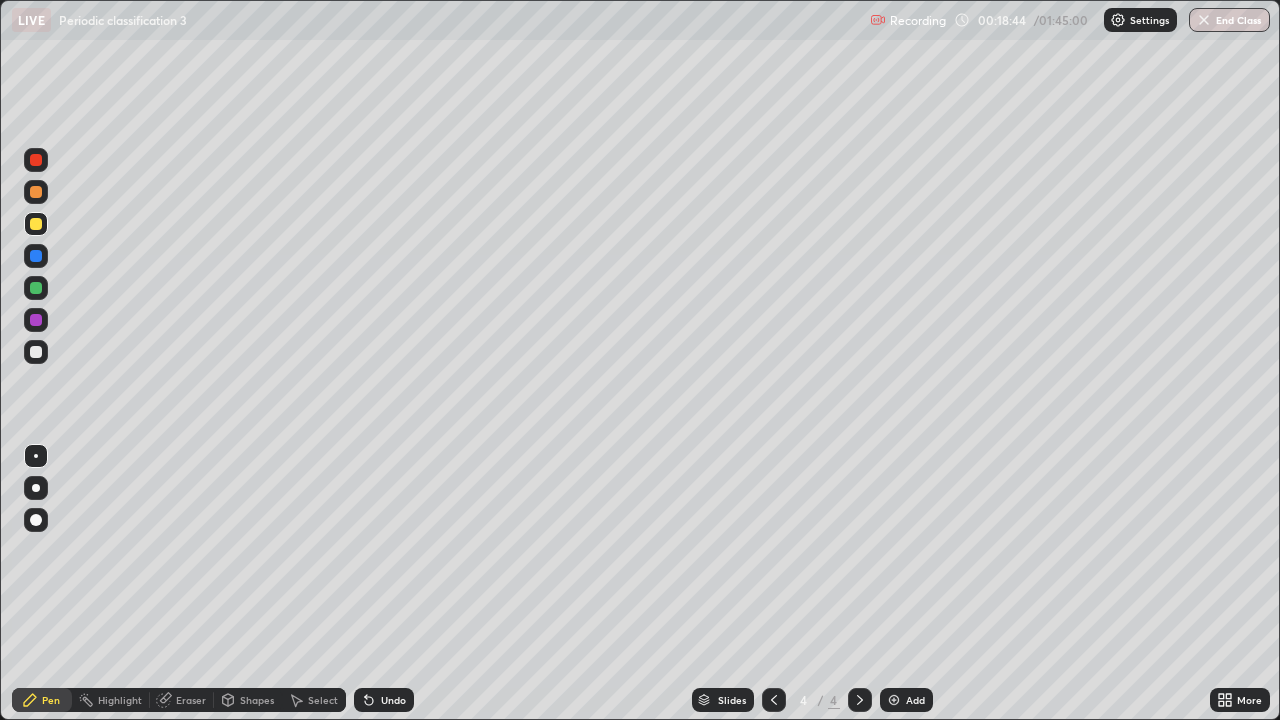 click at bounding box center (36, 288) 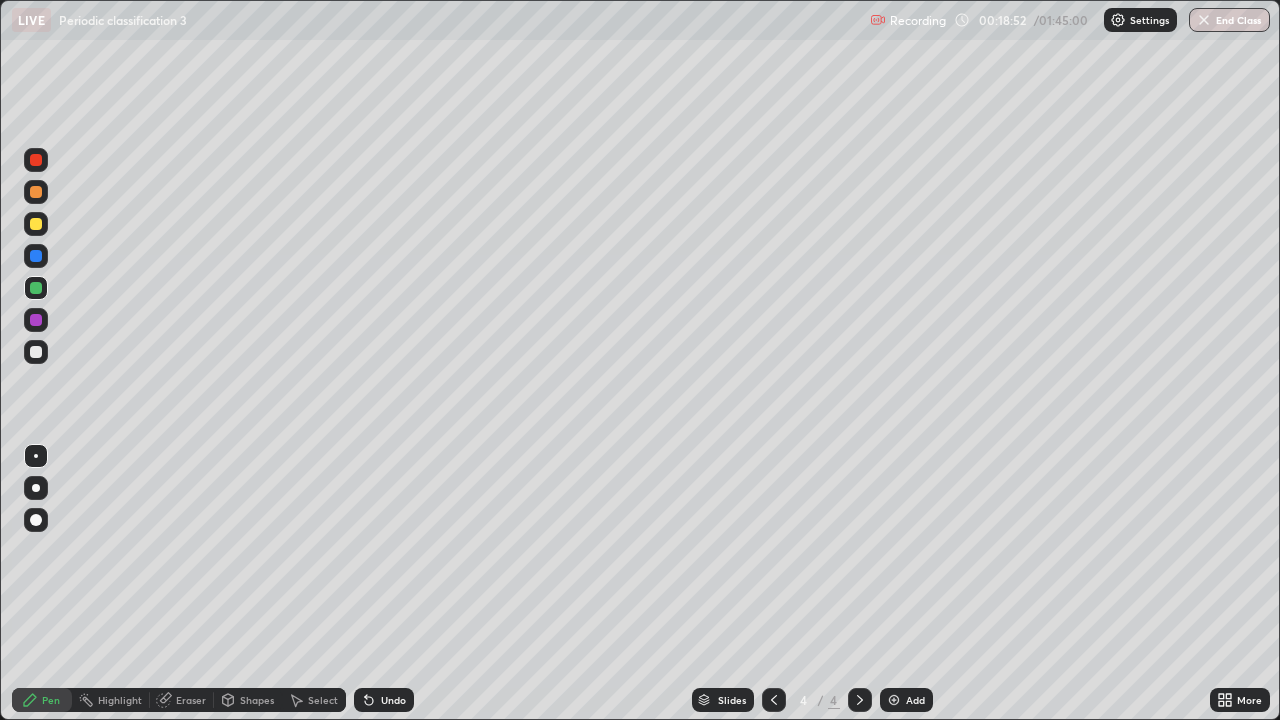 click at bounding box center [36, 352] 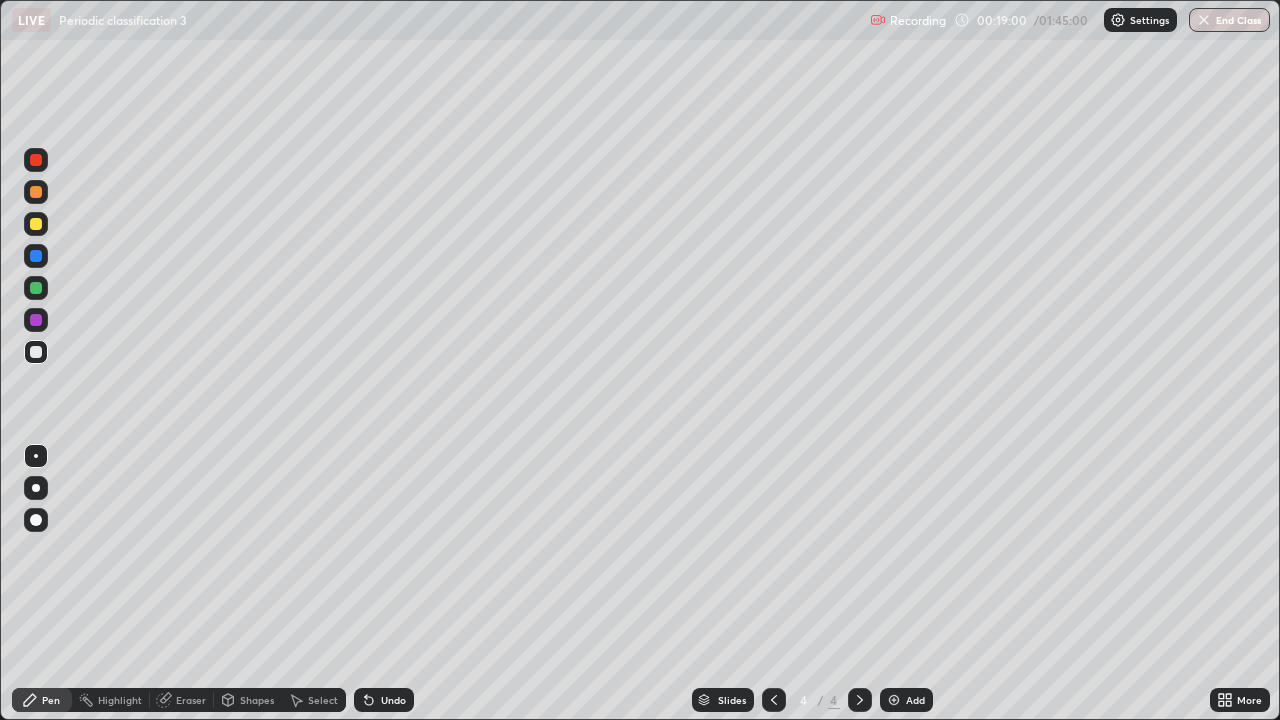 click 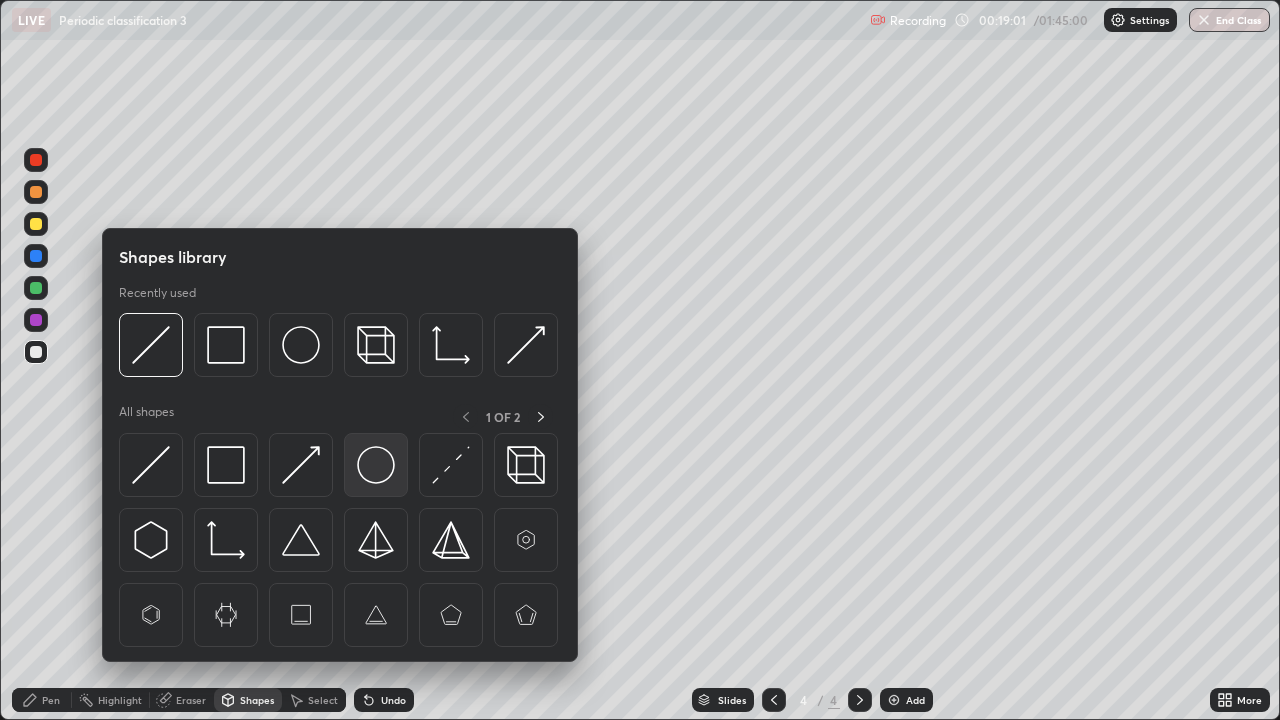 click at bounding box center (376, 465) 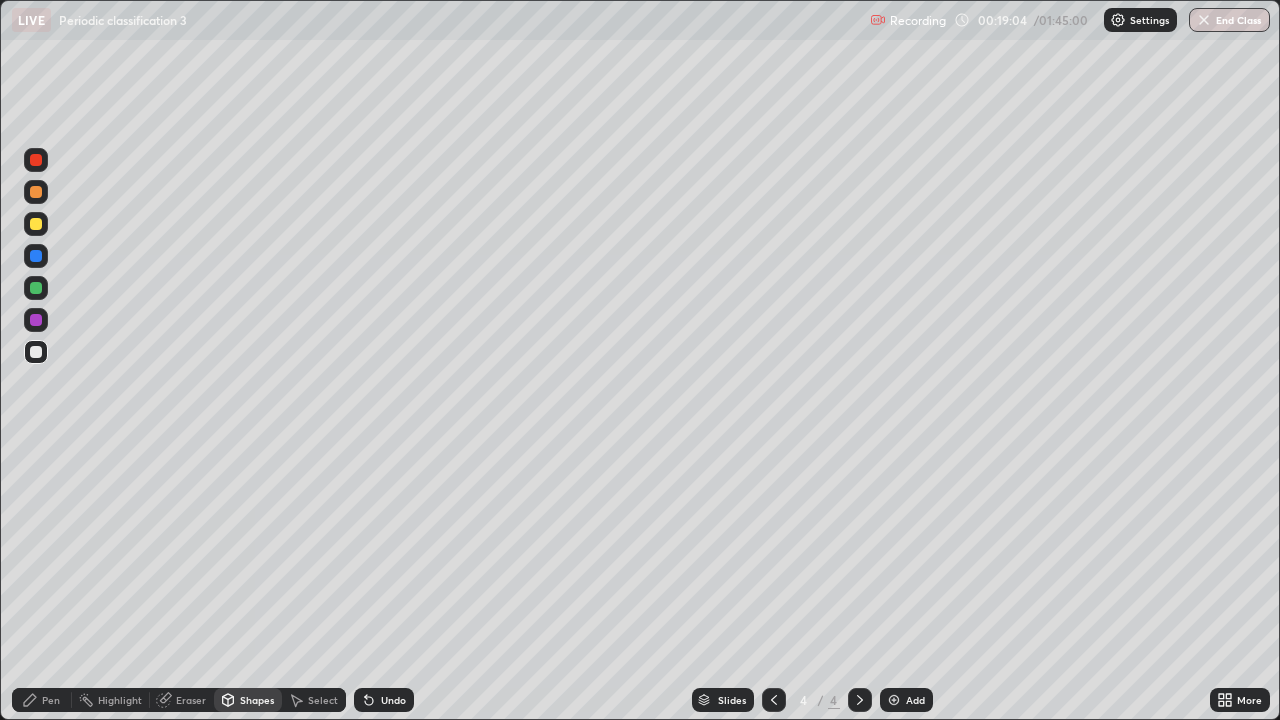 click 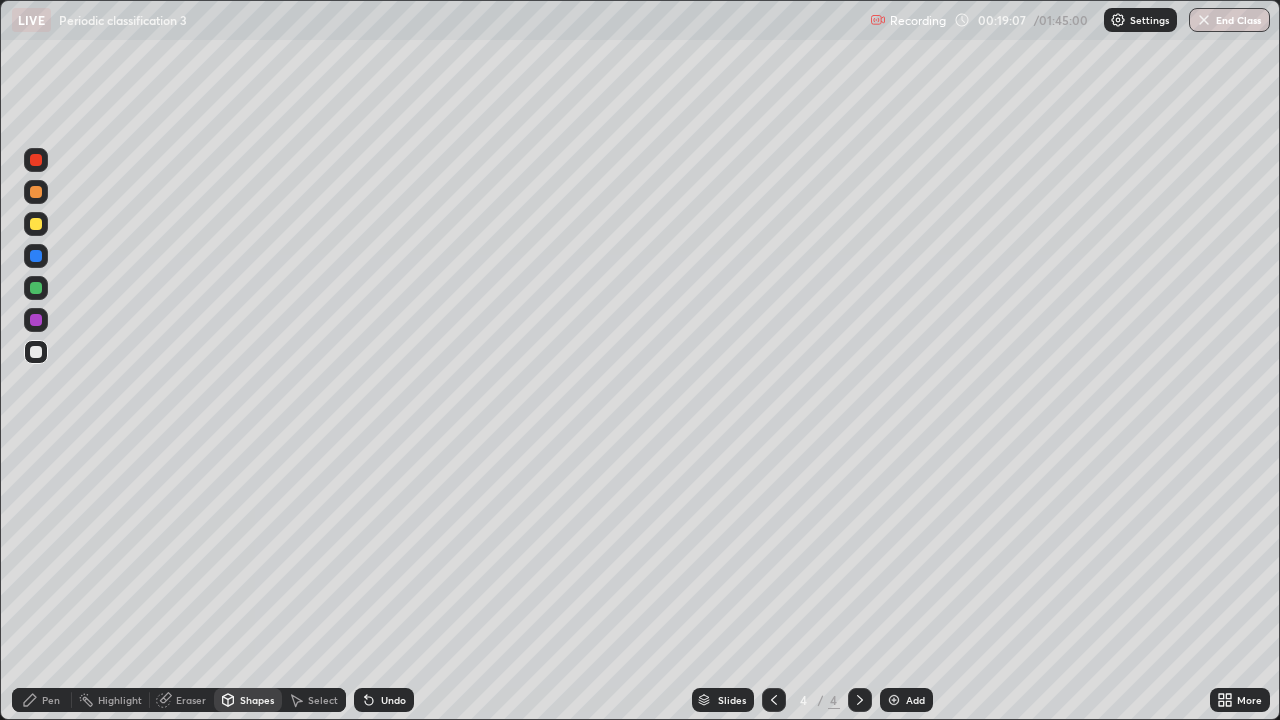 click on "Undo" at bounding box center [393, 700] 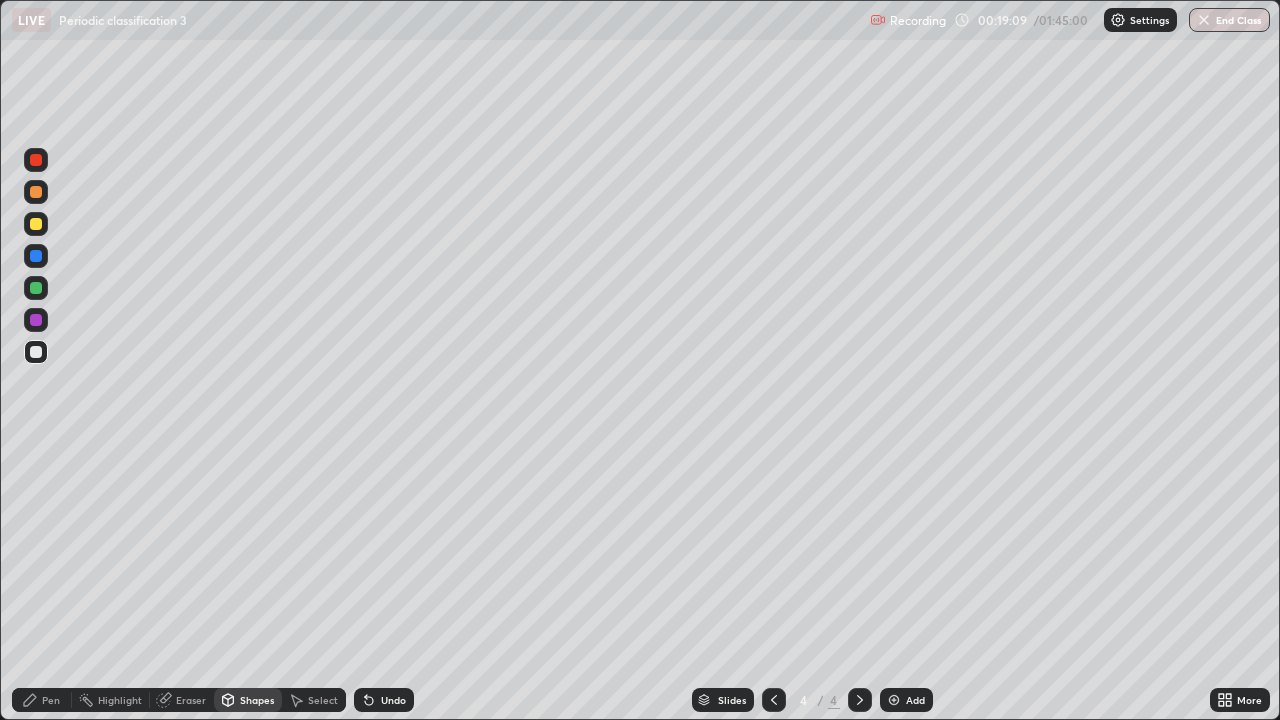 click on "Select" at bounding box center [314, 700] 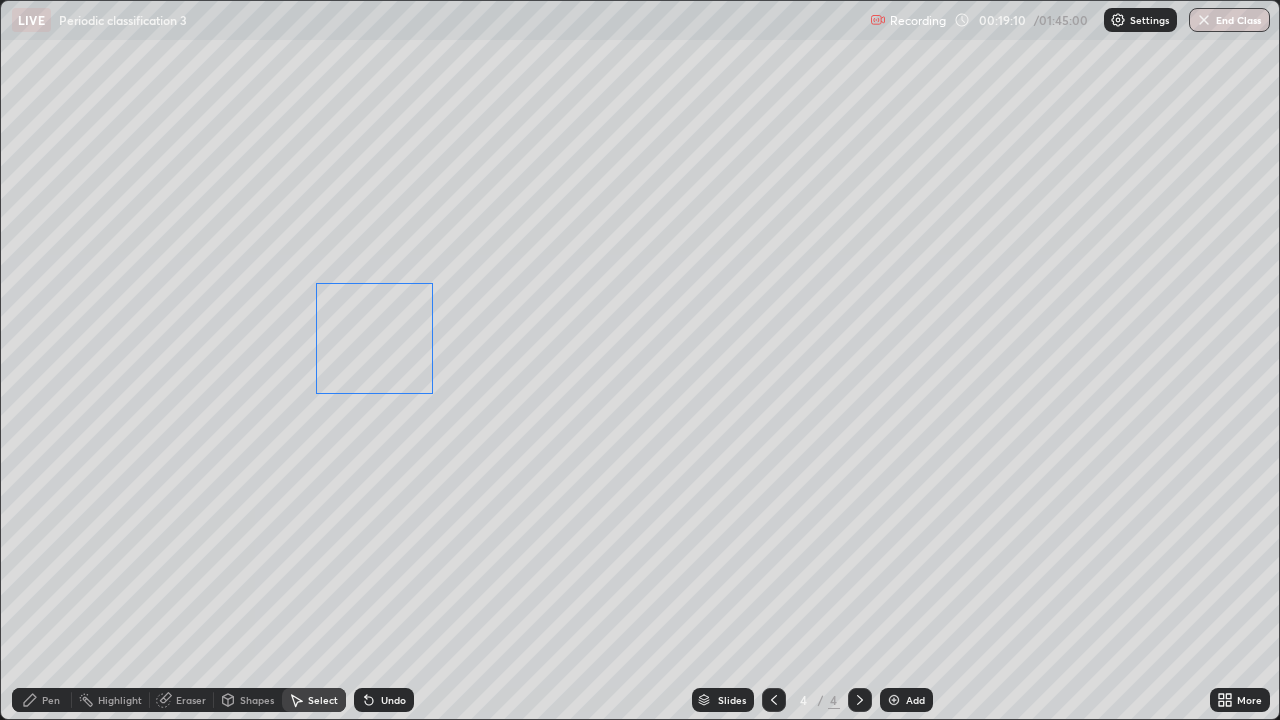 click on "0 ° Undo Copy Duplicate Duplicate to new slide Delete" at bounding box center [640, 360] 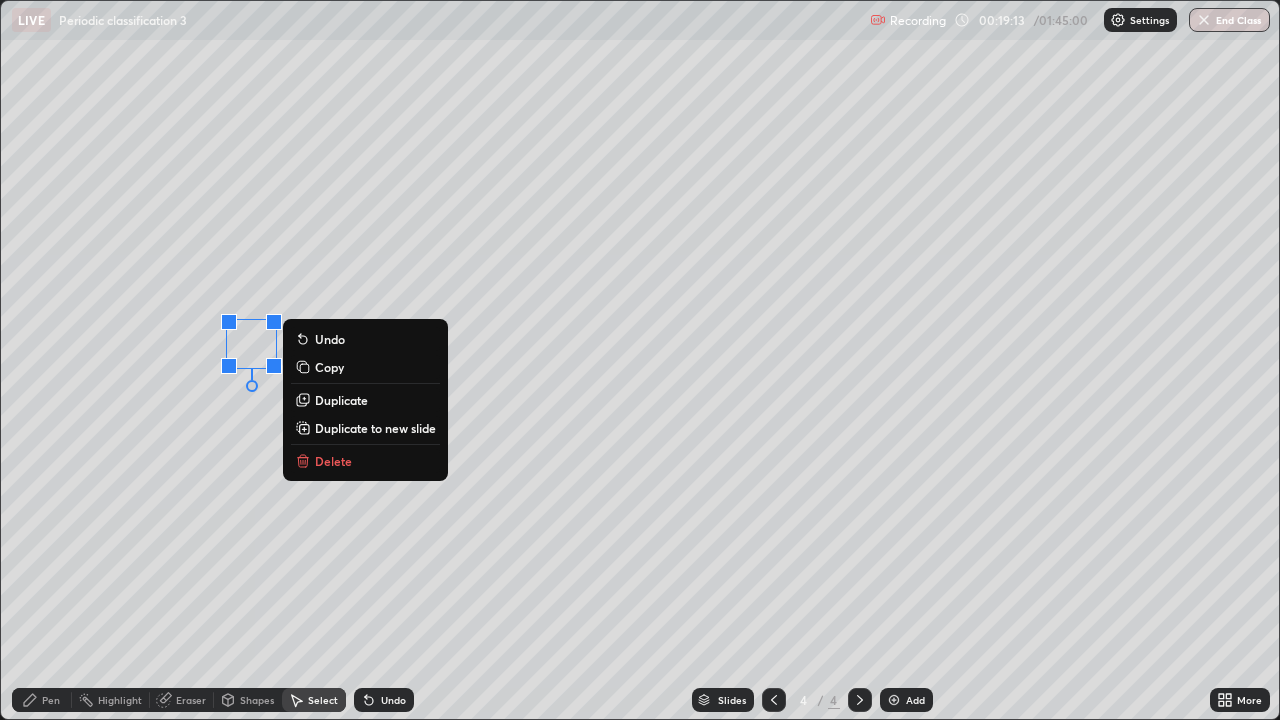 click 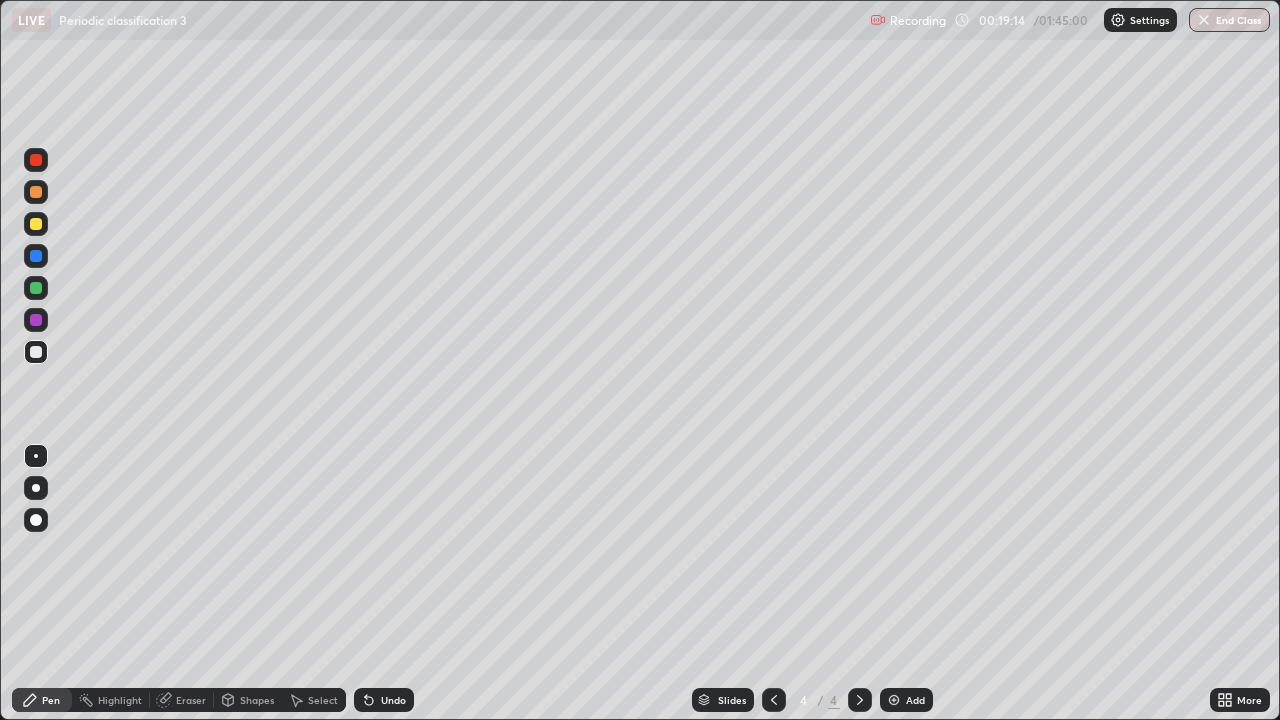 click at bounding box center (36, 288) 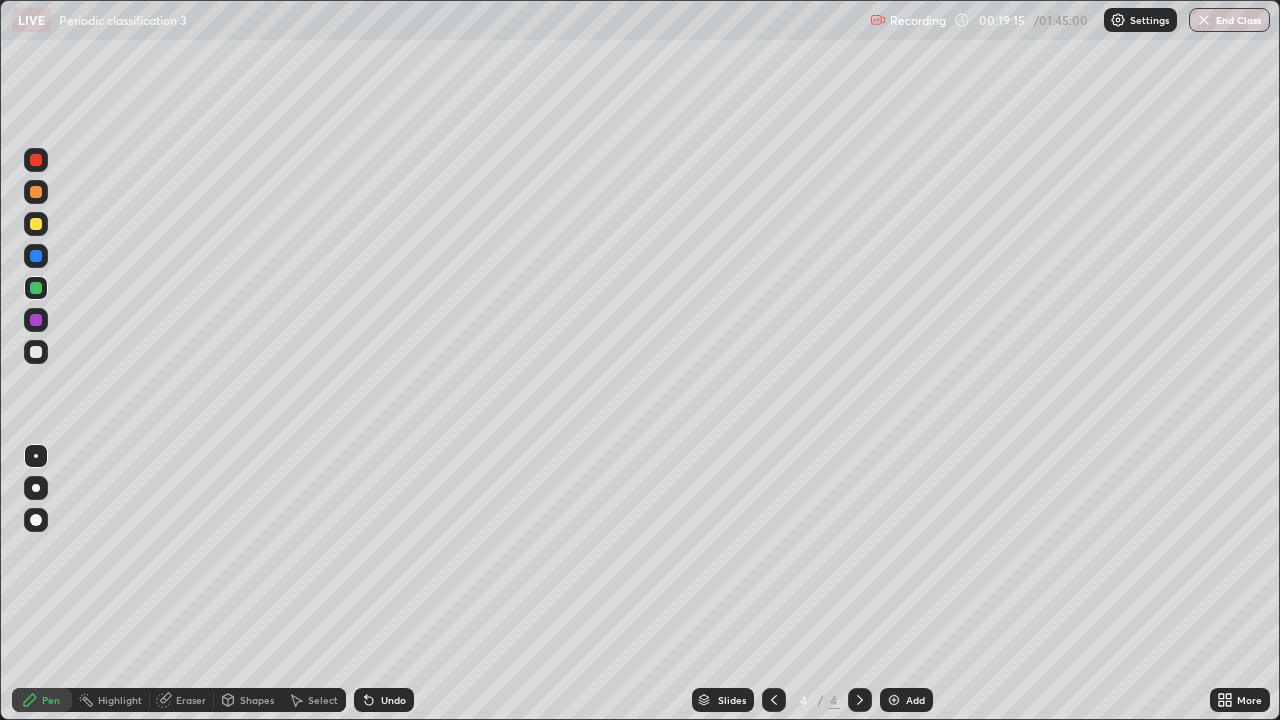 click at bounding box center (36, 224) 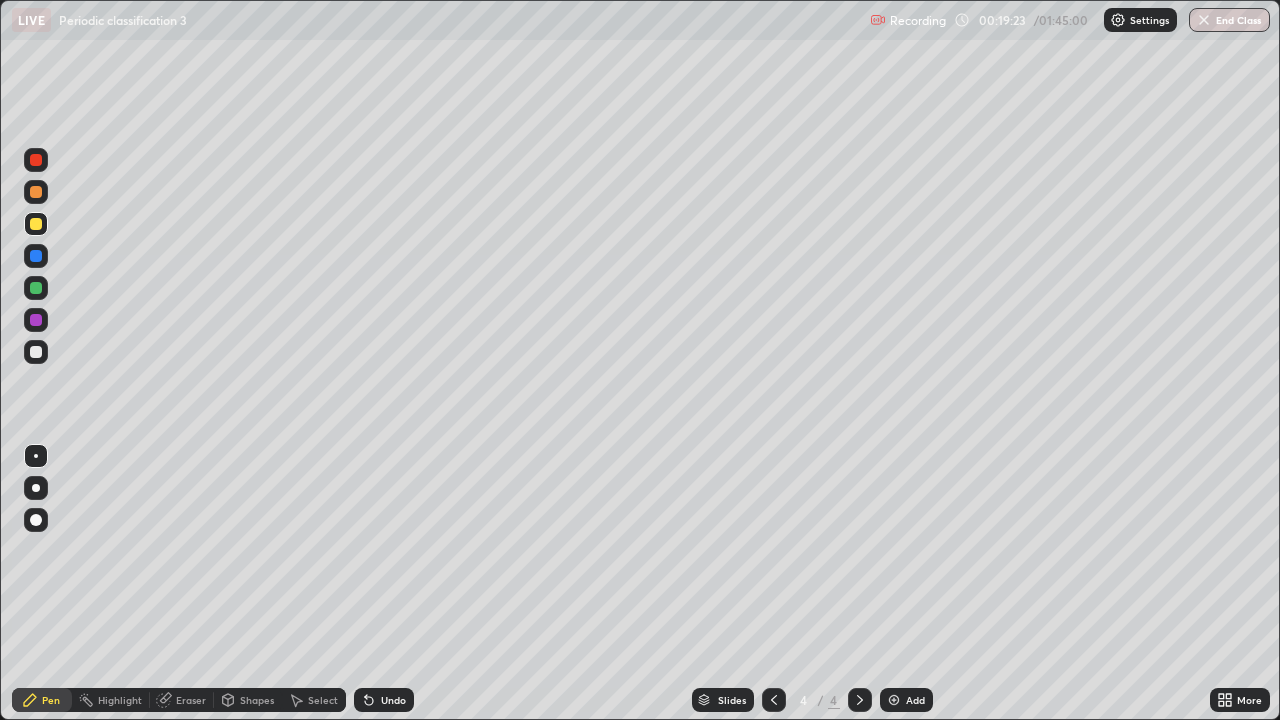 click on "Eraser" at bounding box center [191, 700] 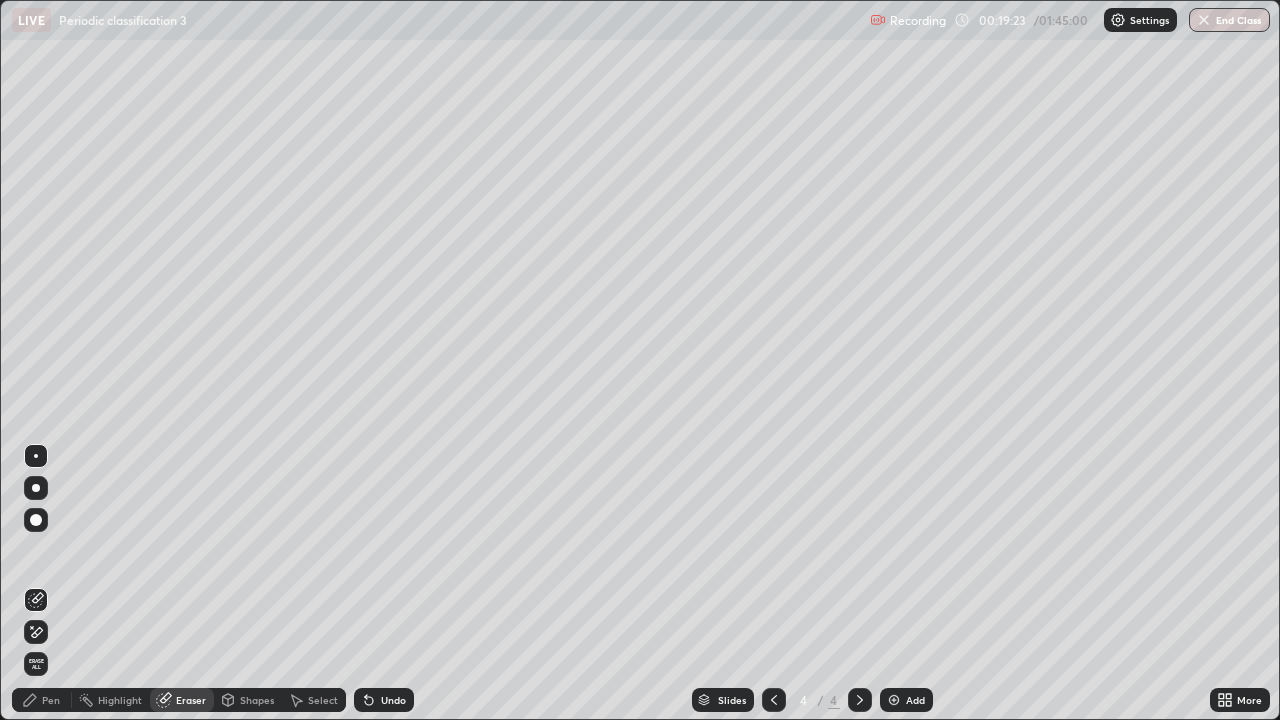 click 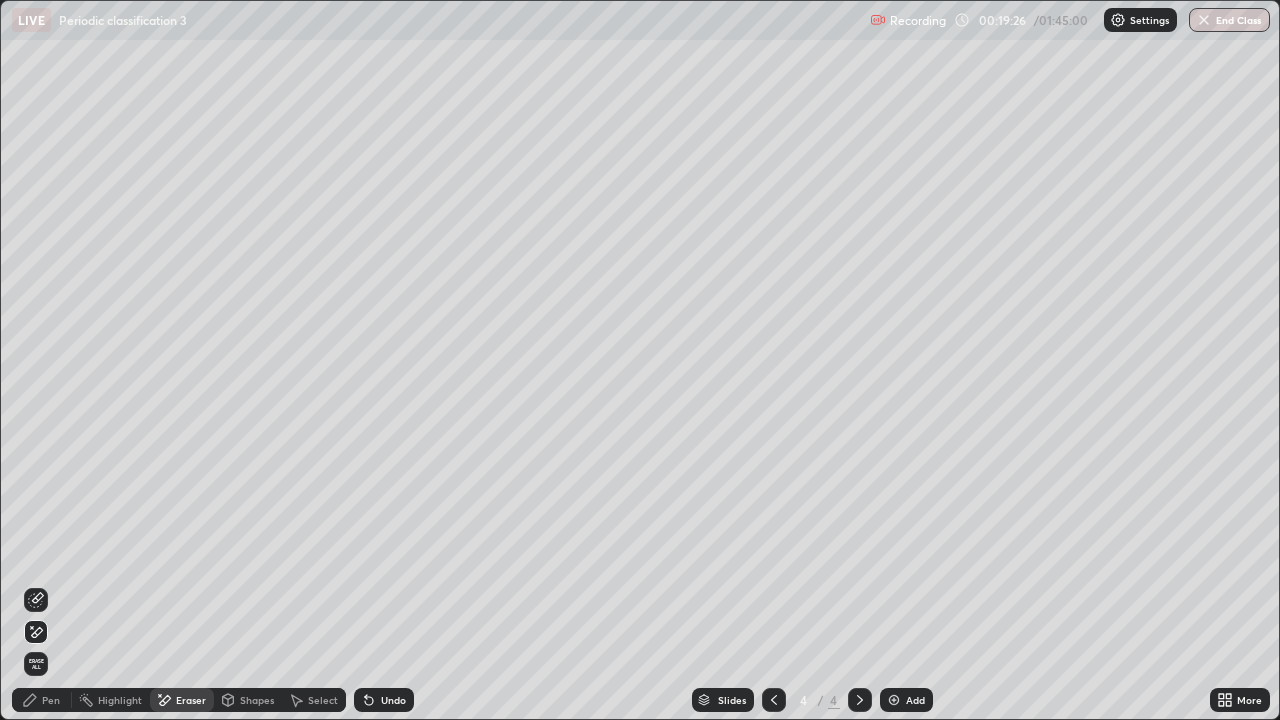 click on "Pen" at bounding box center [42, 700] 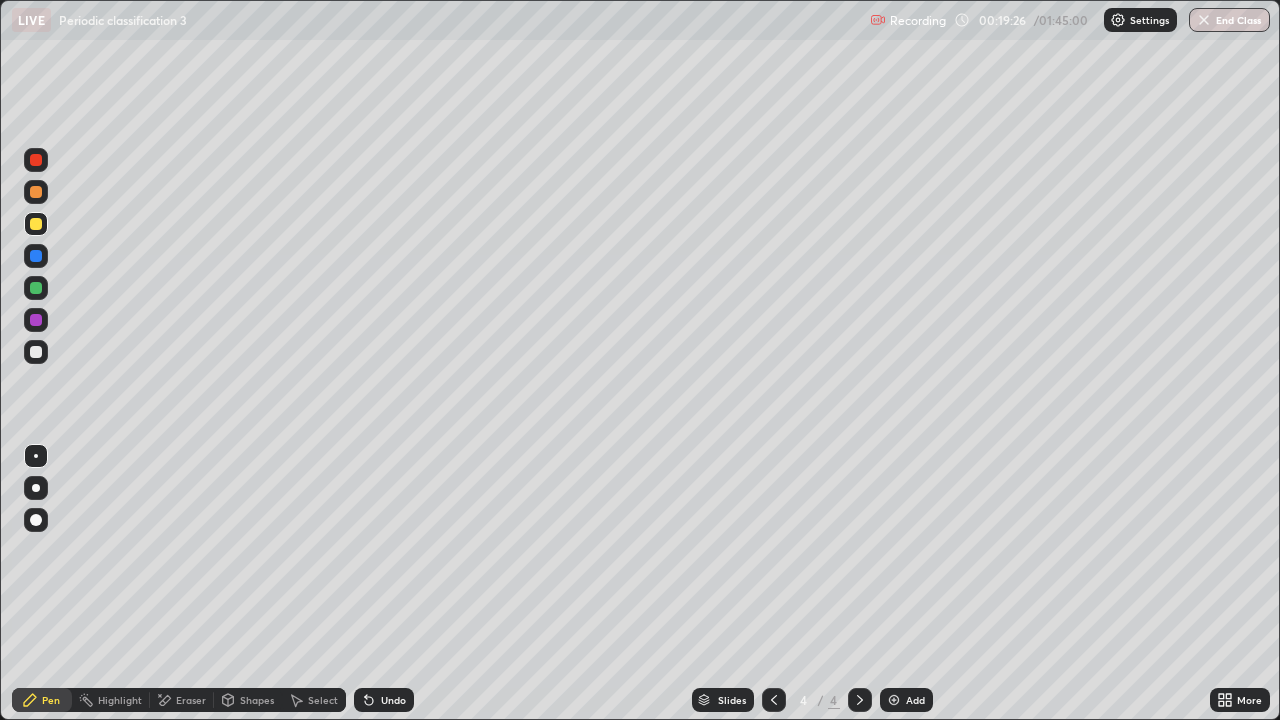 click at bounding box center [36, 288] 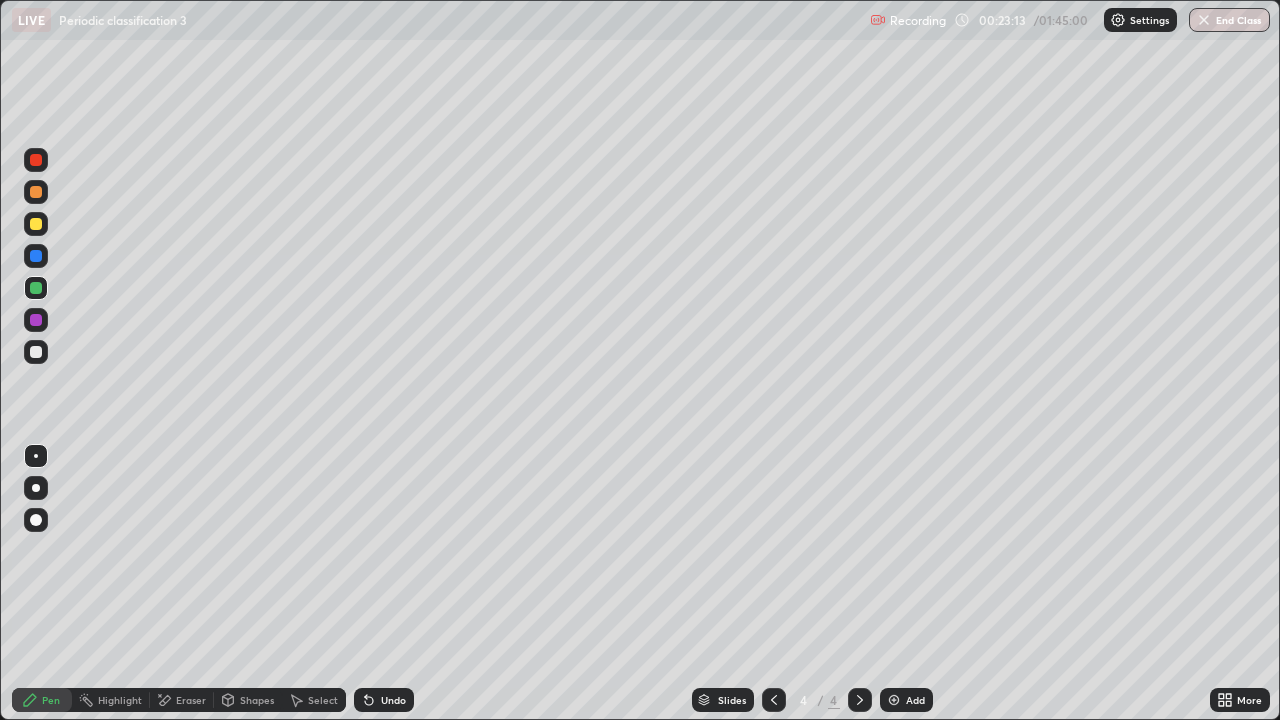click at bounding box center [36, 224] 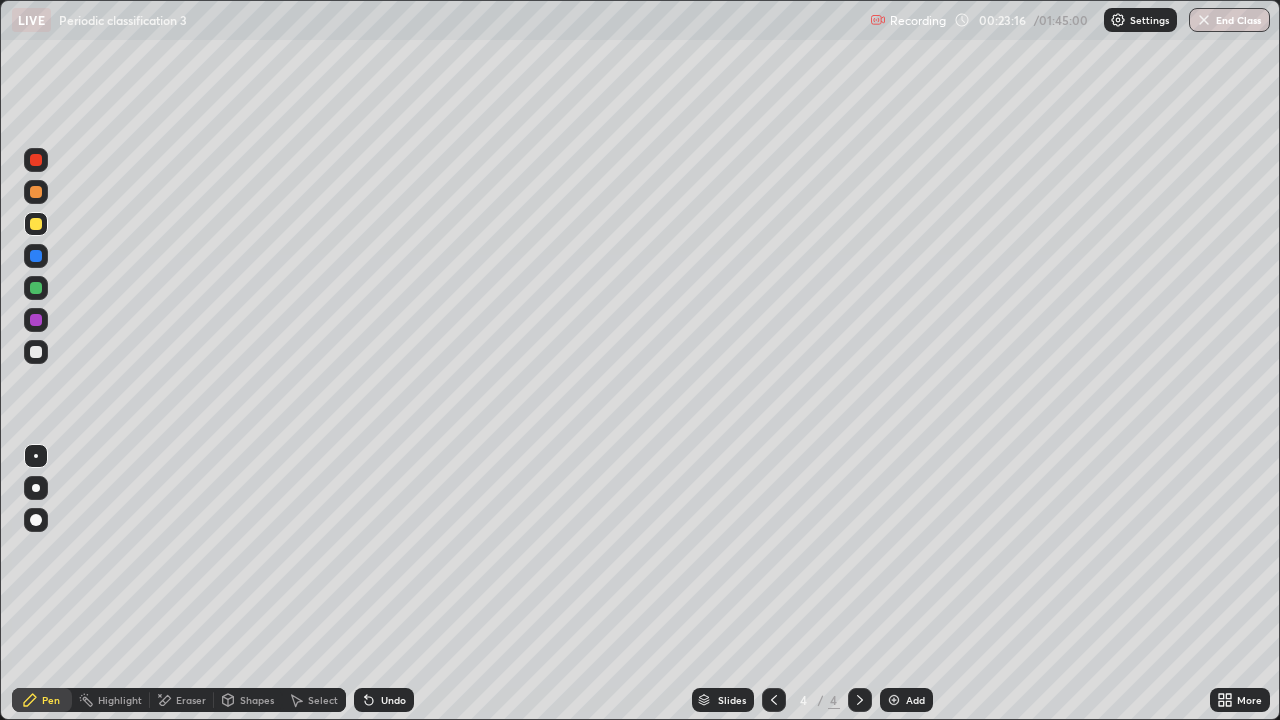 click at bounding box center [36, 352] 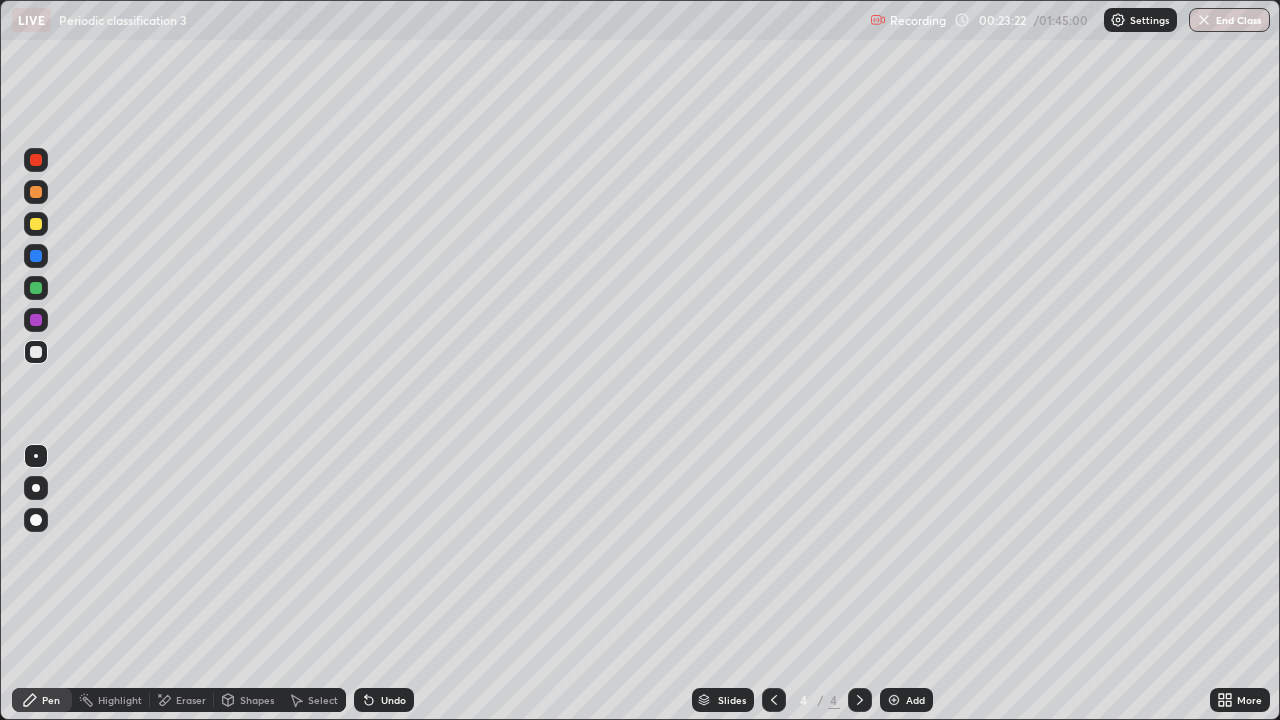 click at bounding box center (36, 224) 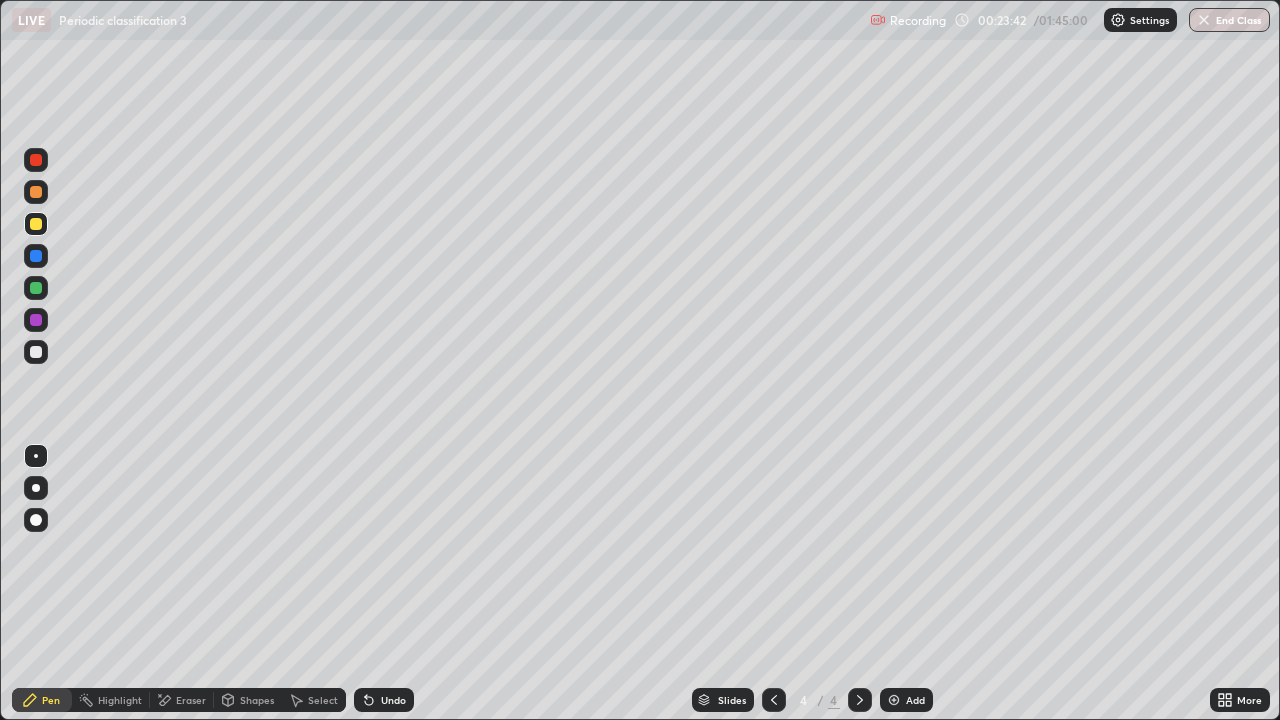 click at bounding box center (36, 192) 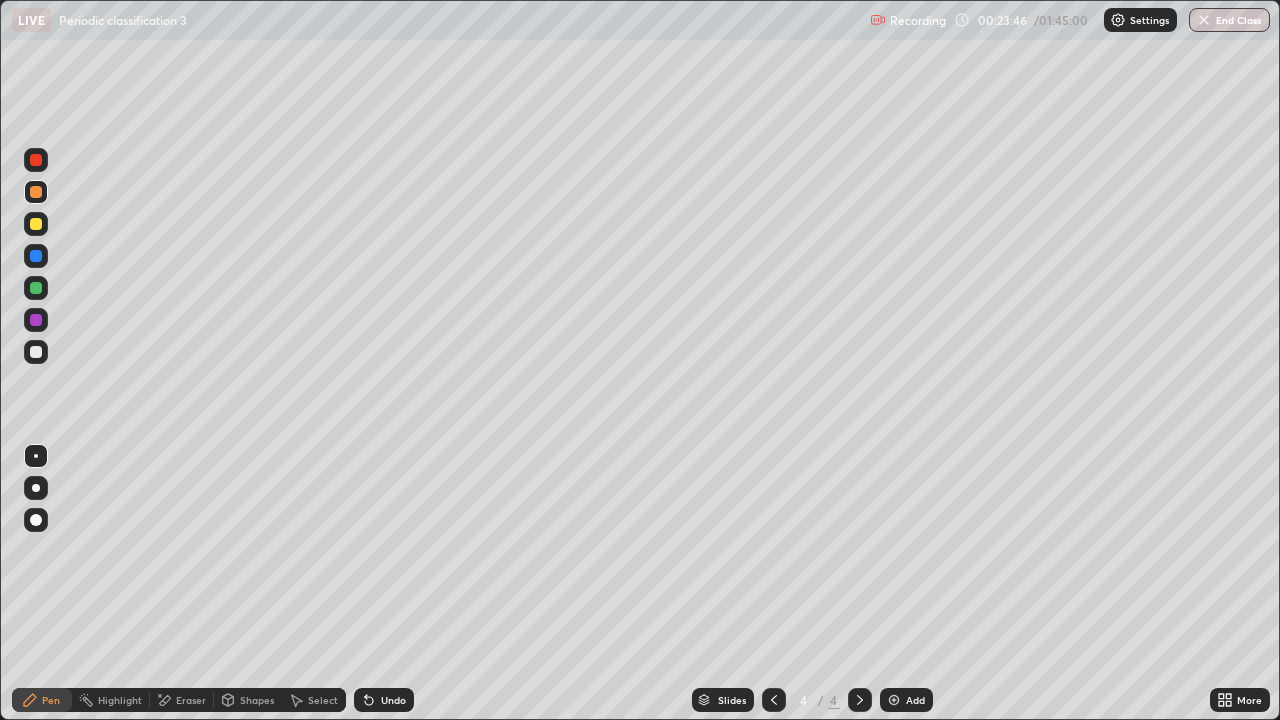 click at bounding box center [36, 224] 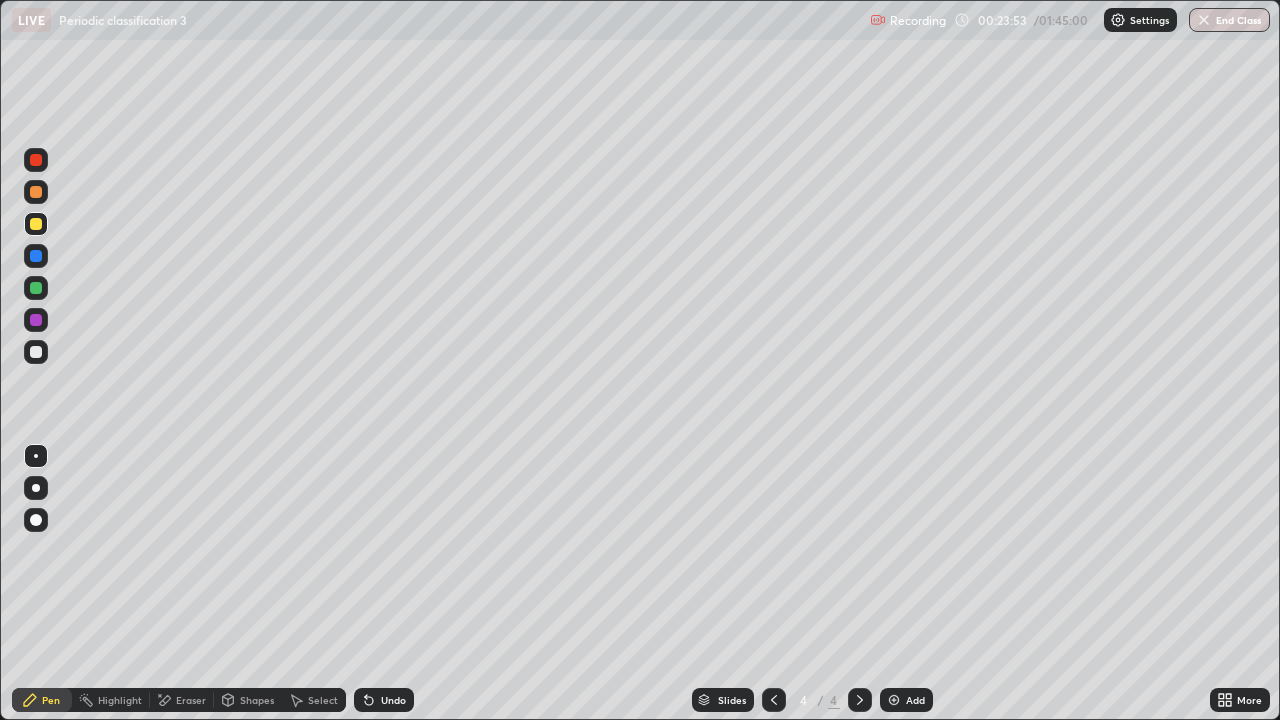 click at bounding box center (36, 352) 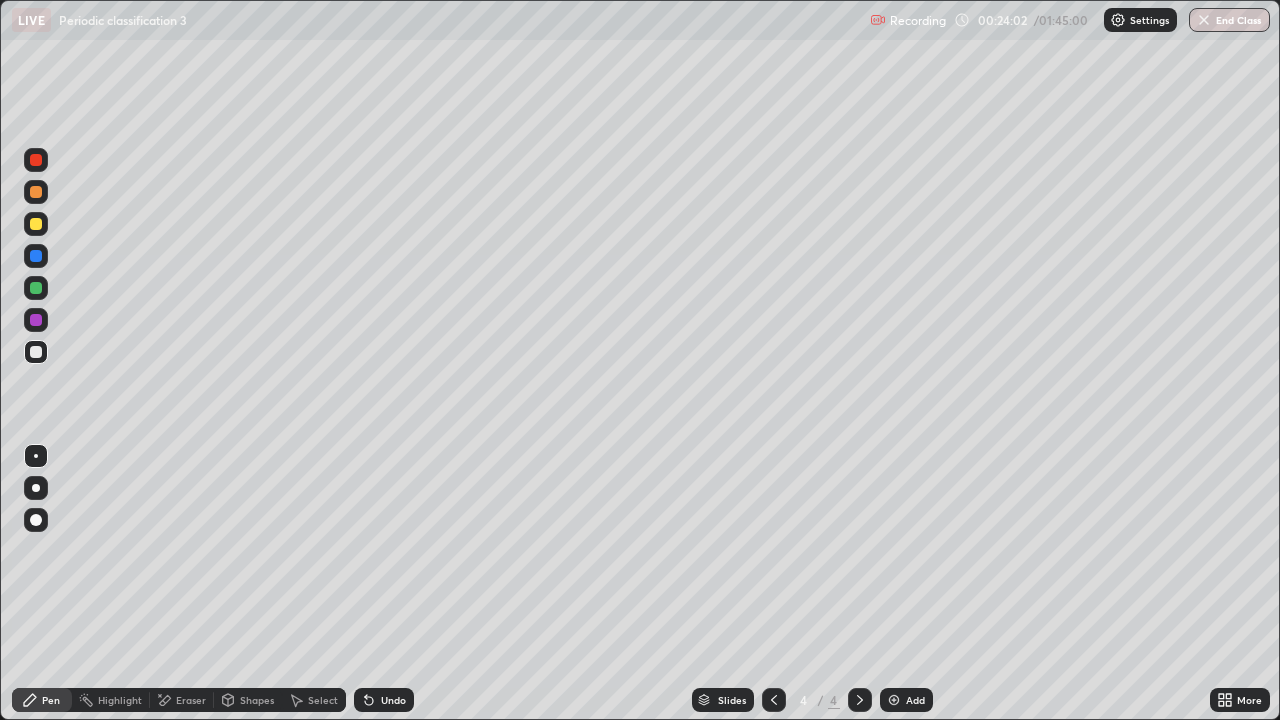 click at bounding box center (36, 320) 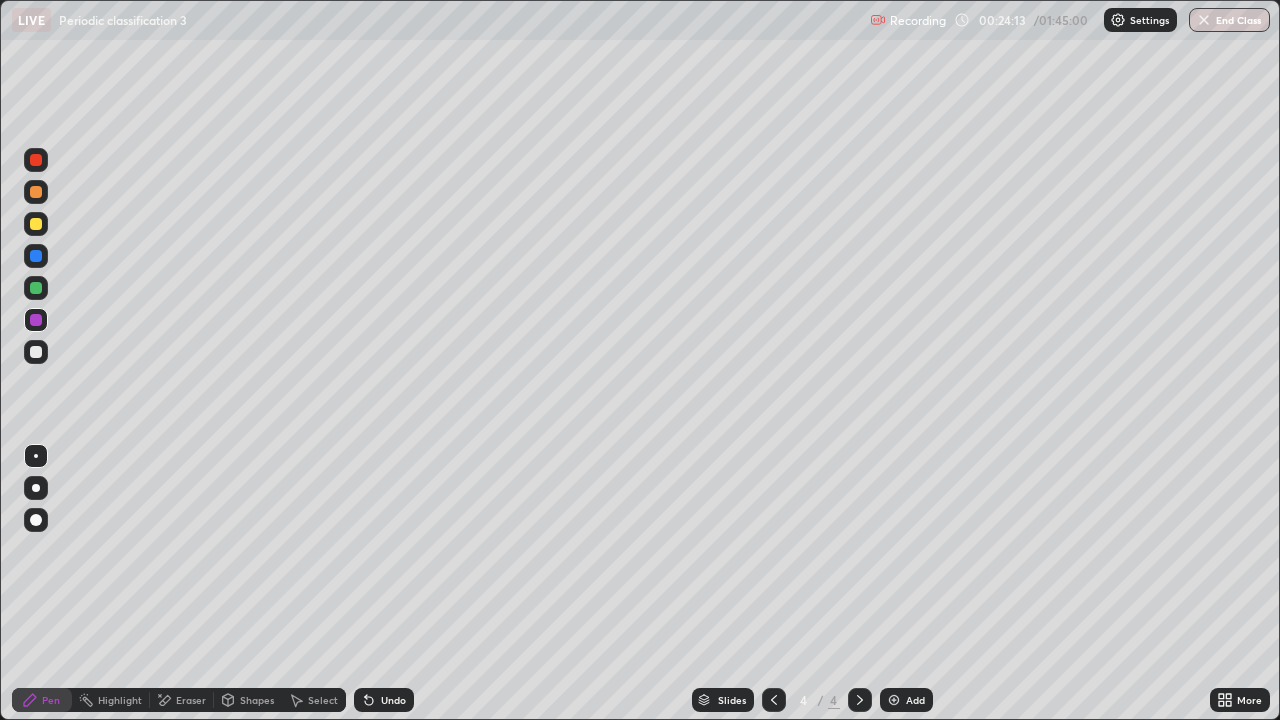 click at bounding box center [36, 352] 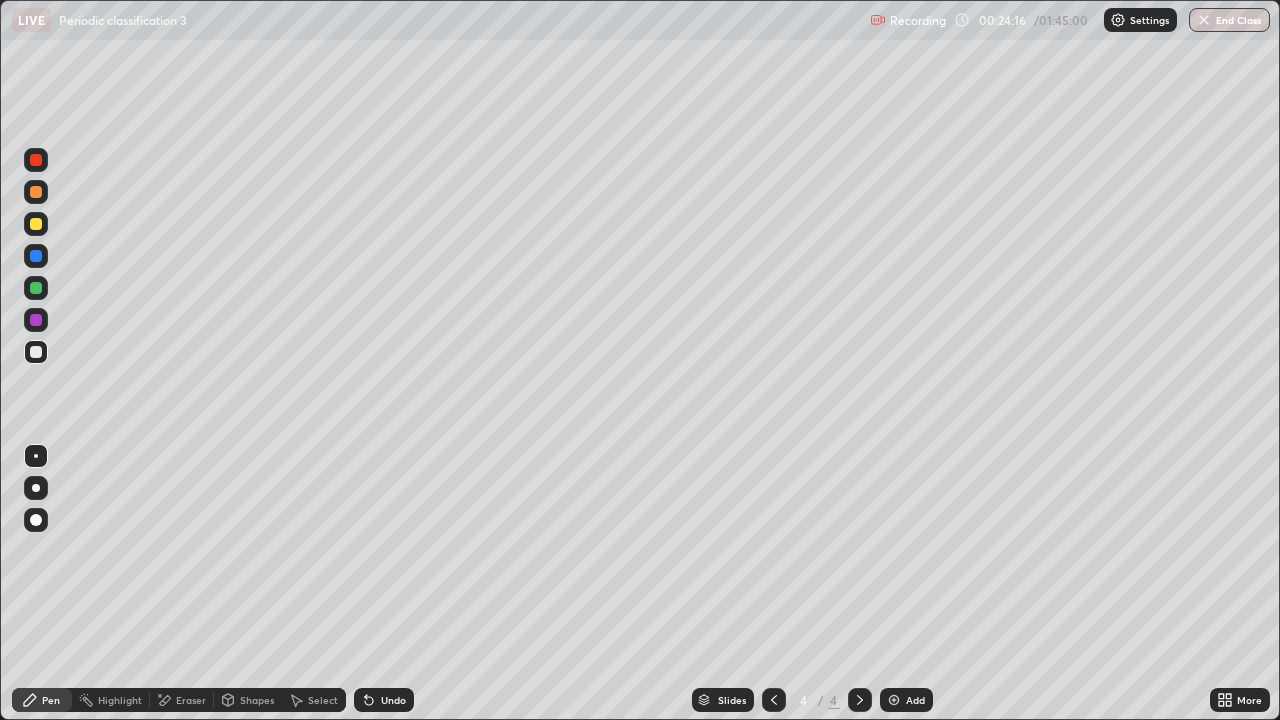 click at bounding box center [36, 224] 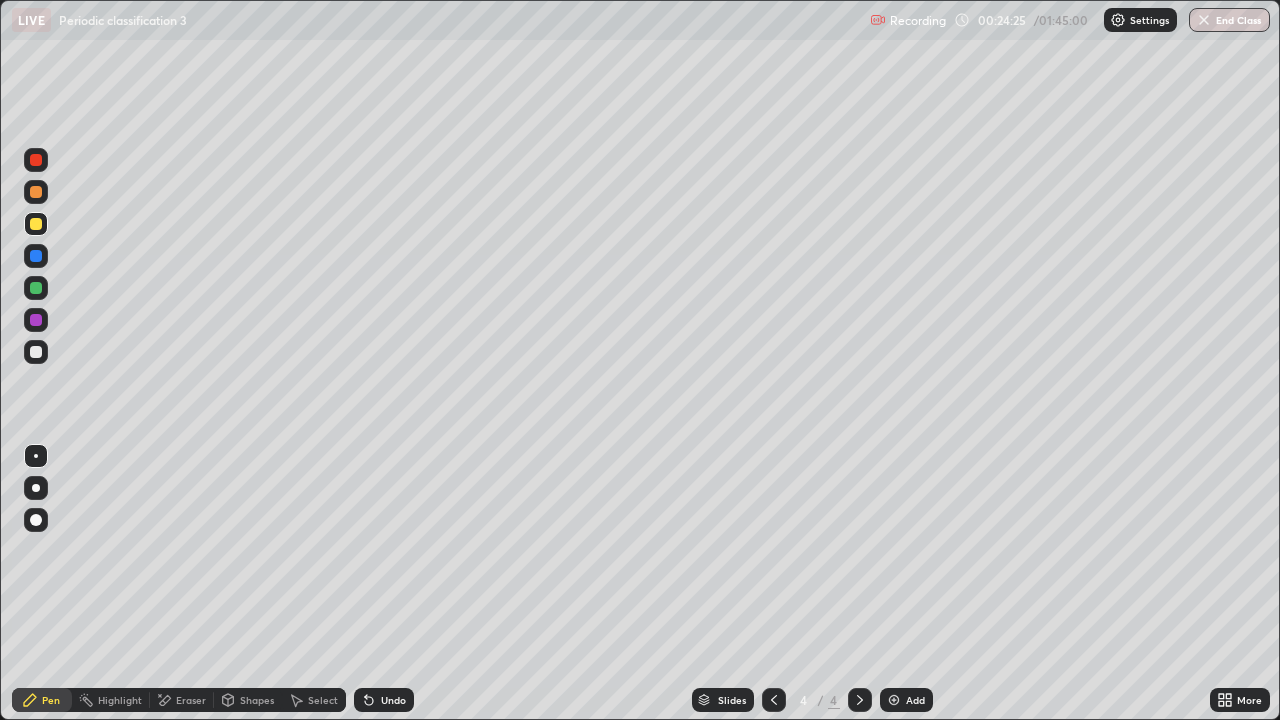 click at bounding box center [36, 192] 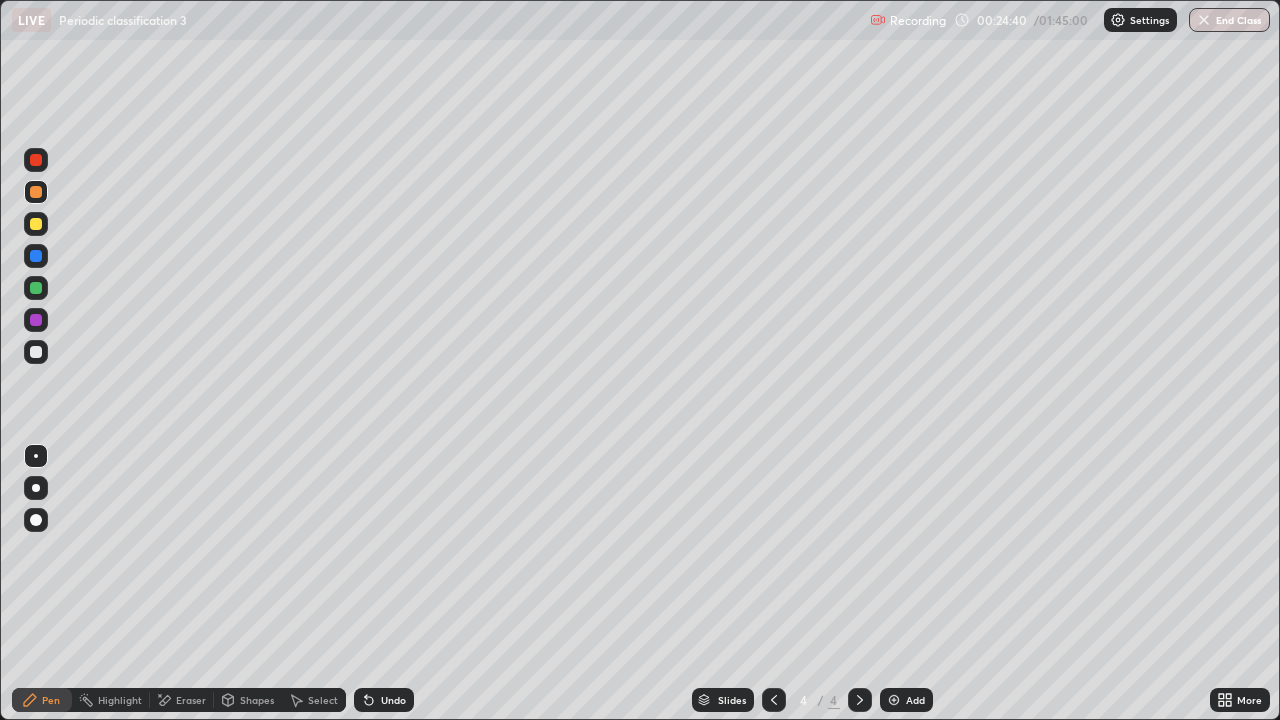 click at bounding box center [36, 288] 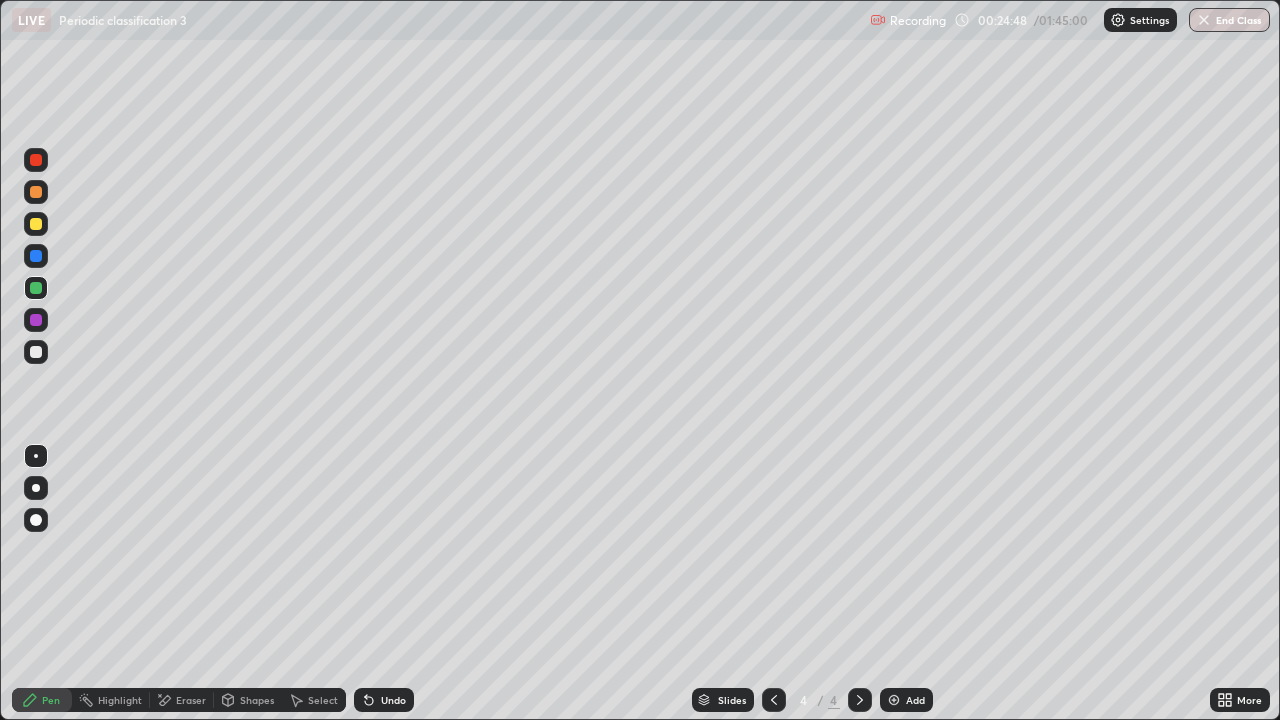 click at bounding box center [36, 320] 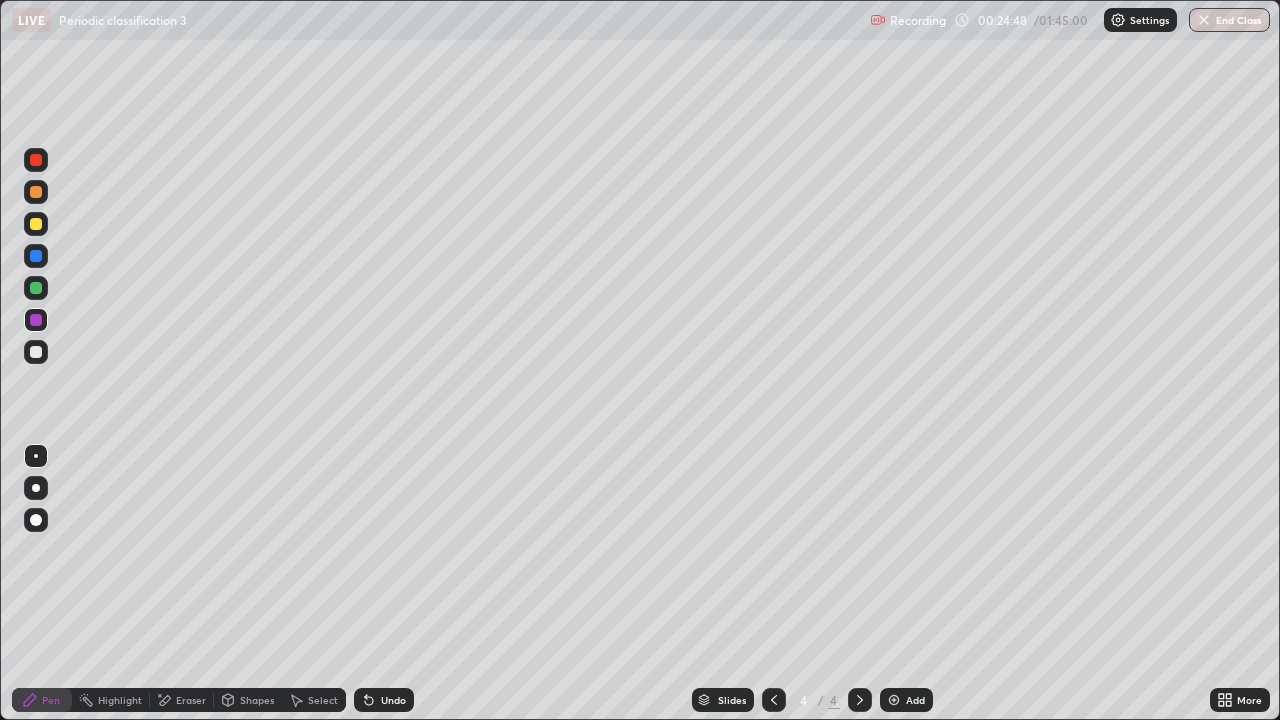 click at bounding box center [36, 256] 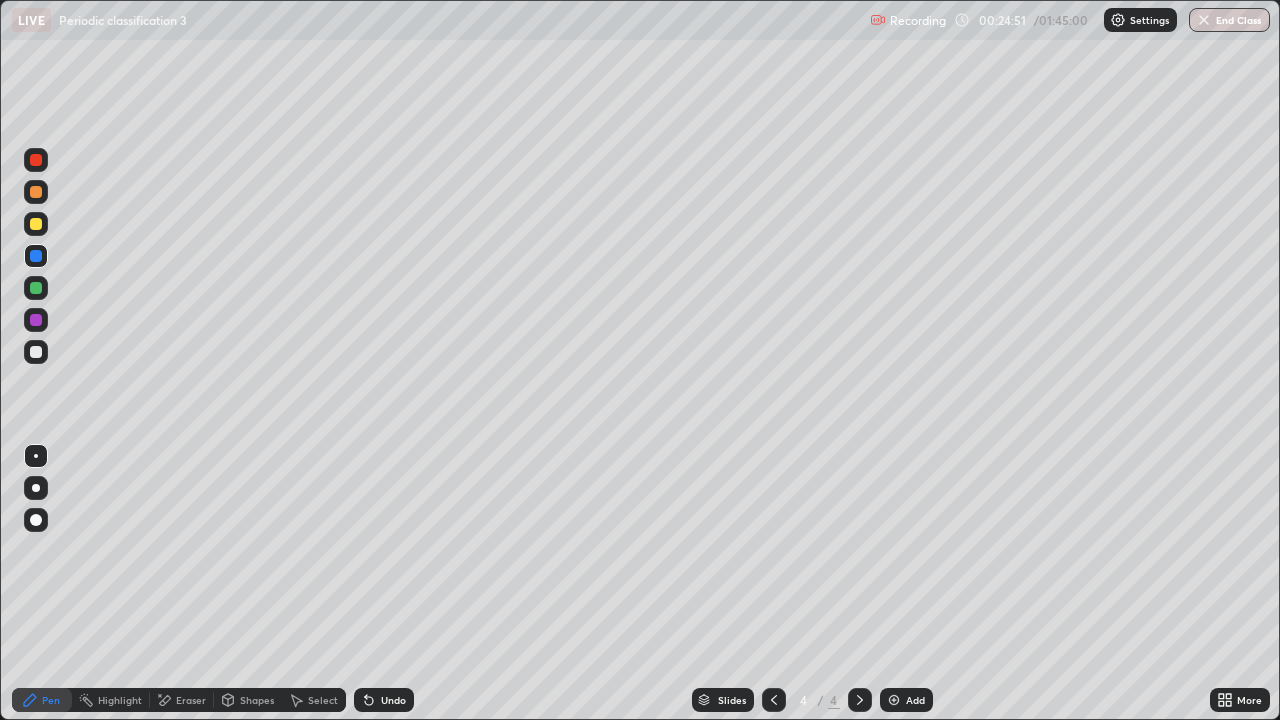 click at bounding box center (36, 224) 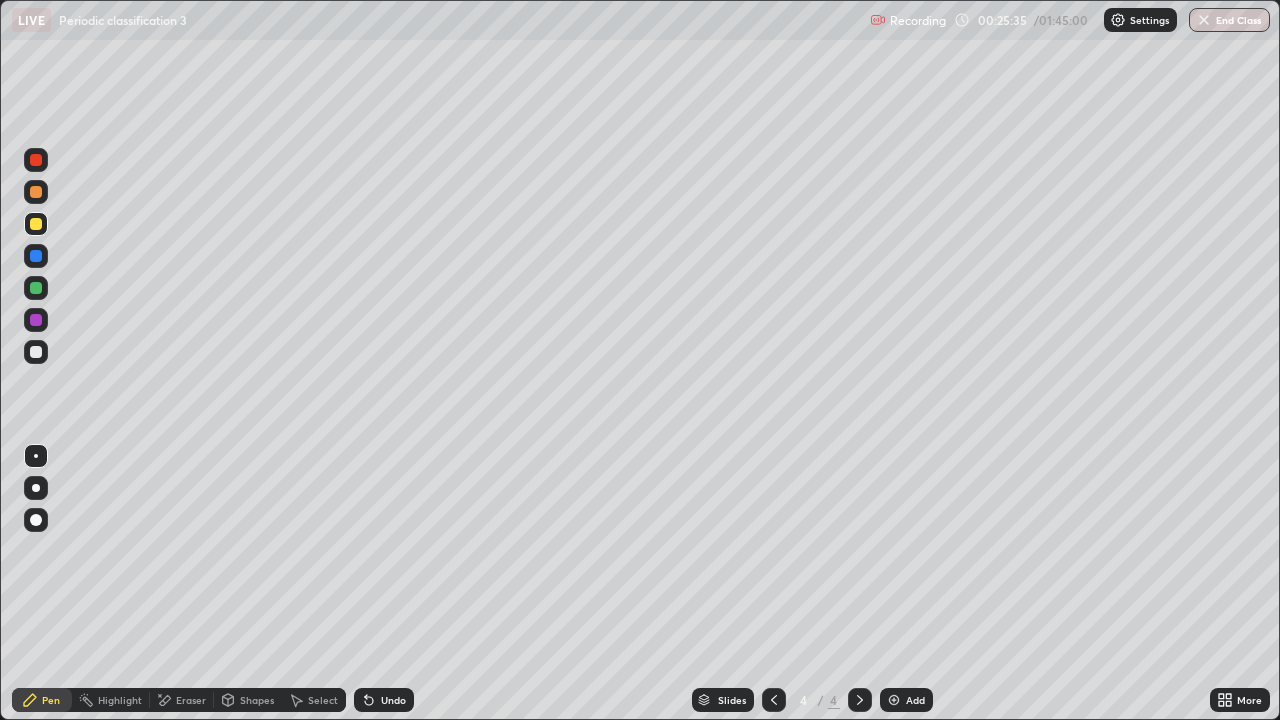 click at bounding box center (36, 288) 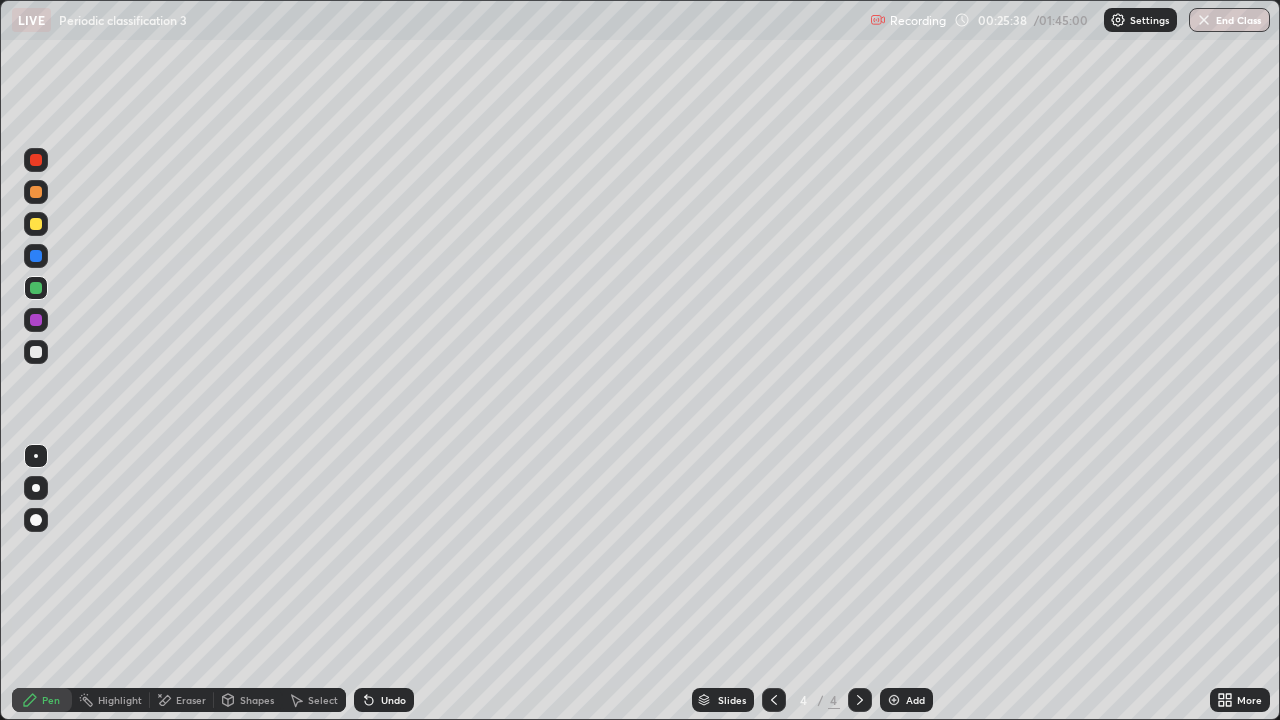 click at bounding box center (36, 224) 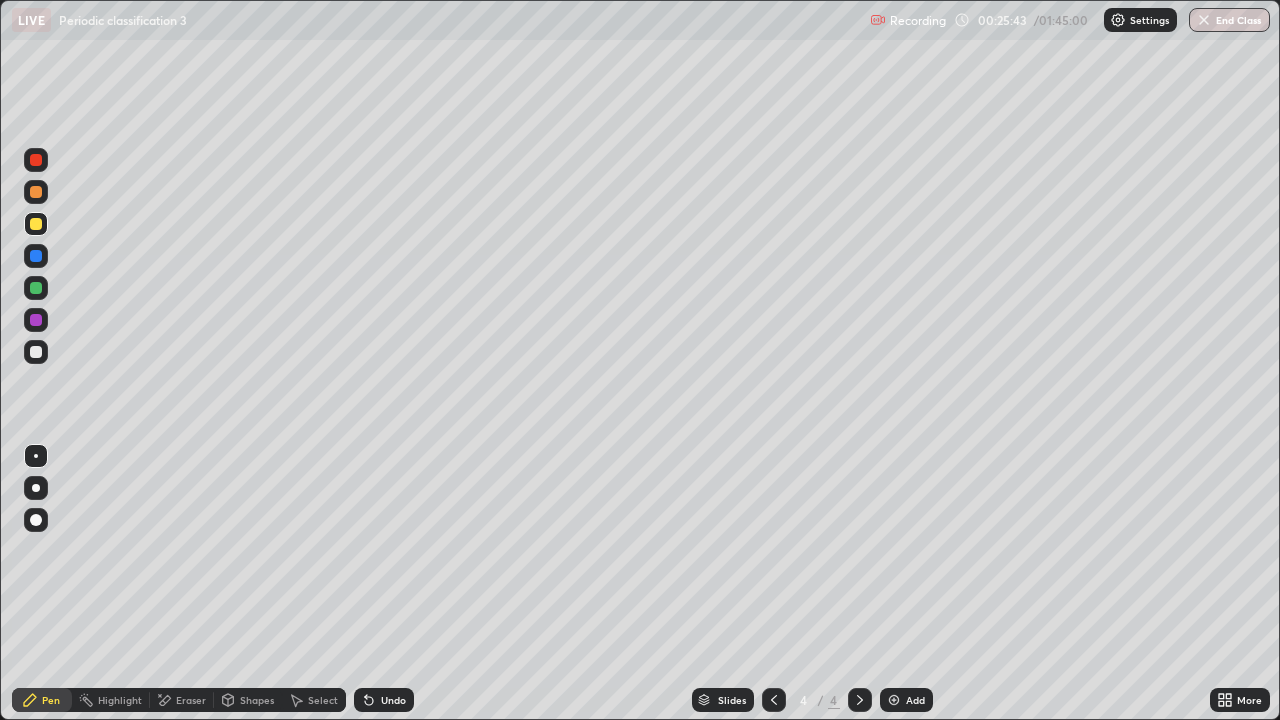 click at bounding box center (36, 192) 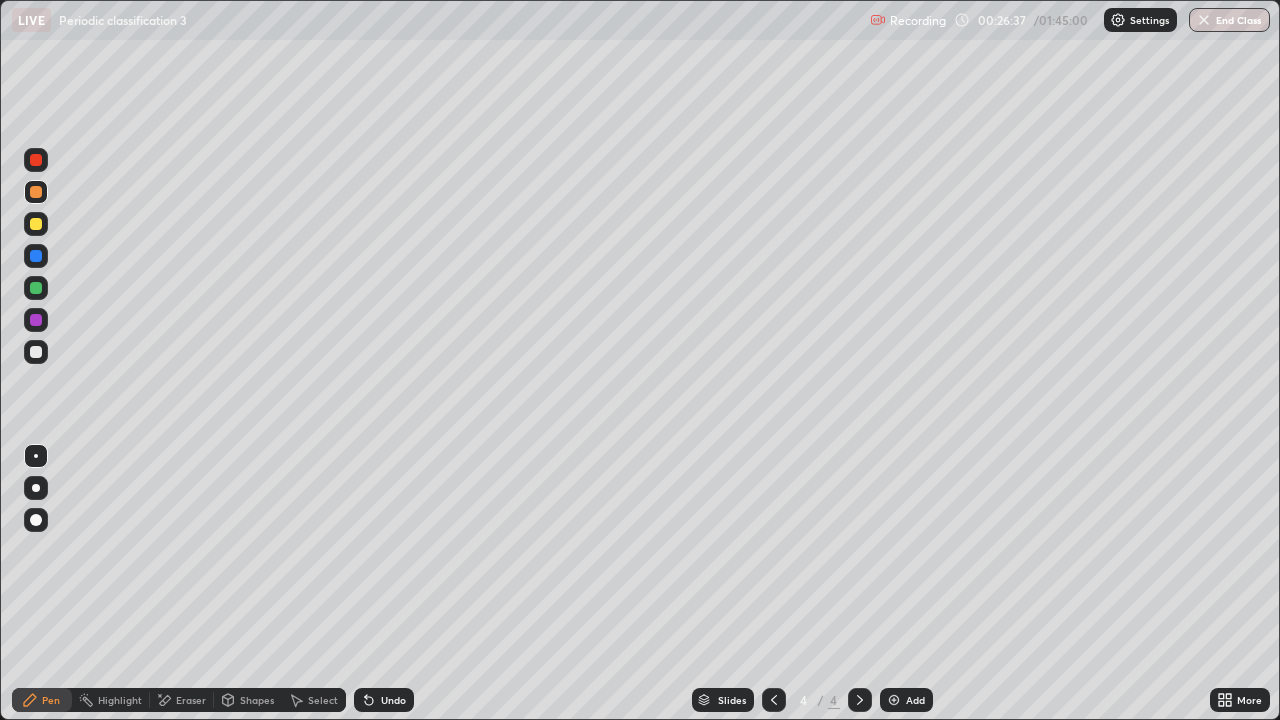 click at bounding box center (36, 288) 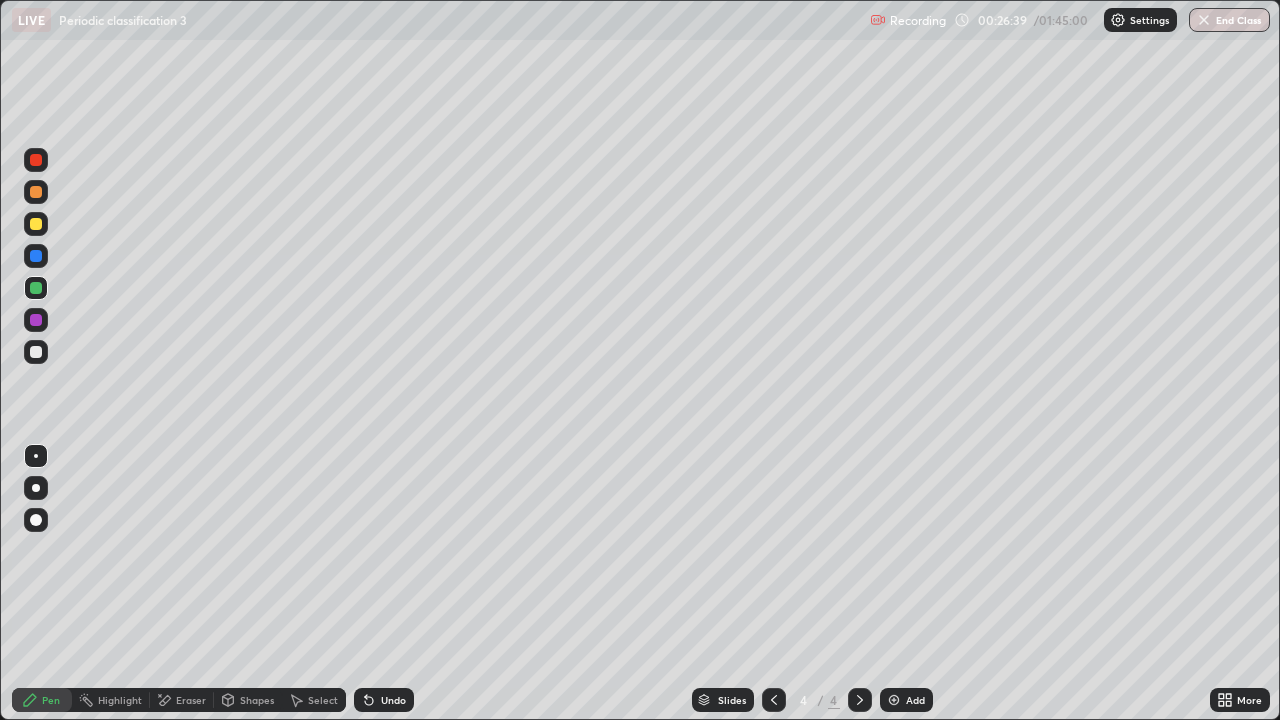 click at bounding box center (894, 700) 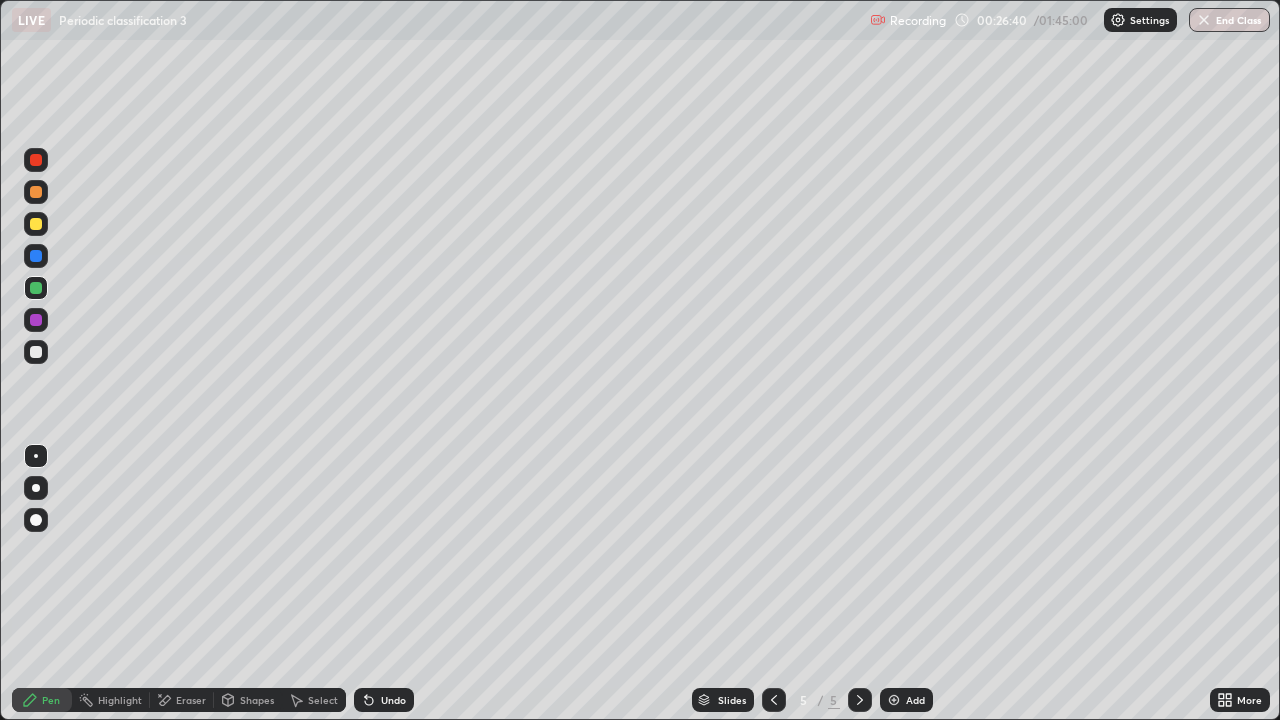 click at bounding box center (36, 352) 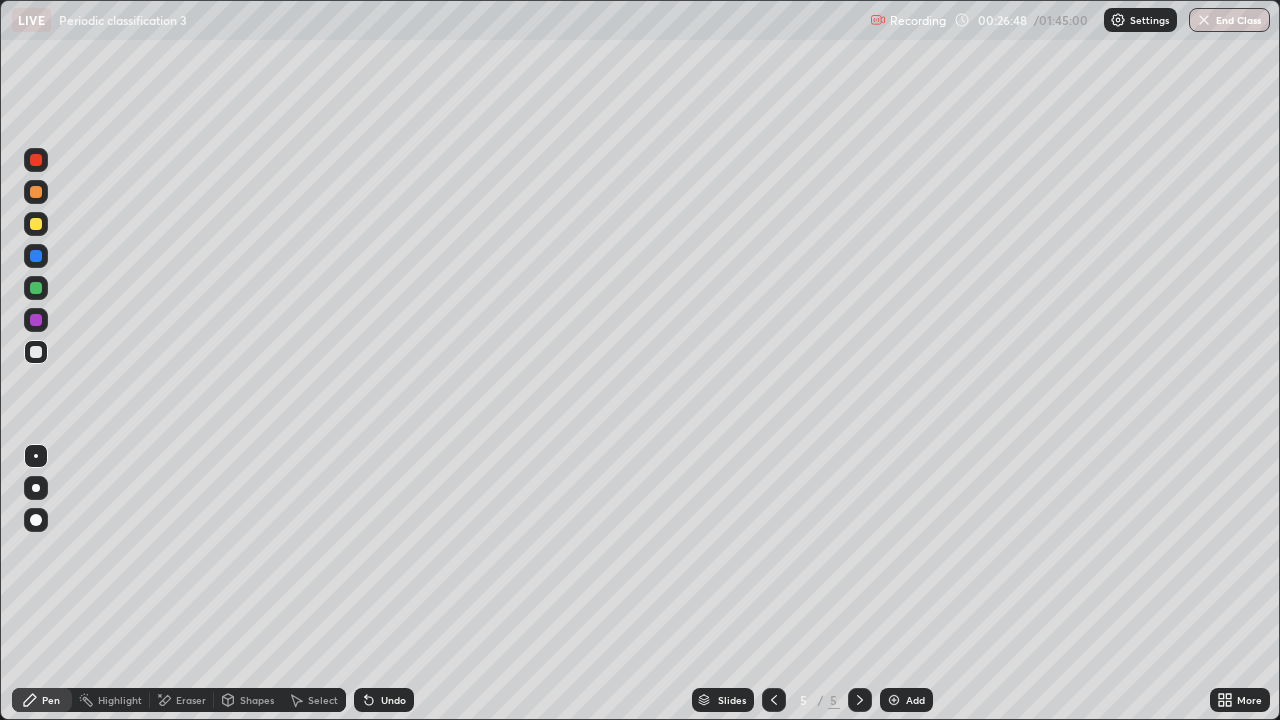 click at bounding box center (36, 288) 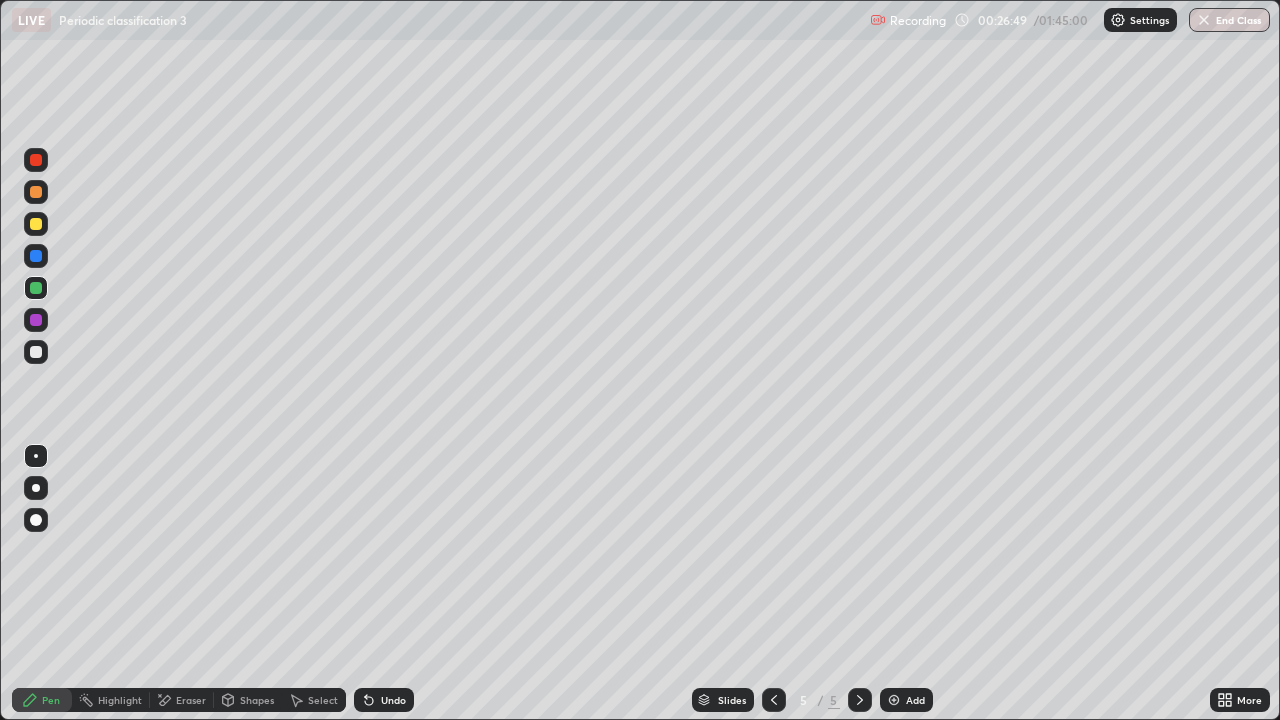 click at bounding box center [36, 192] 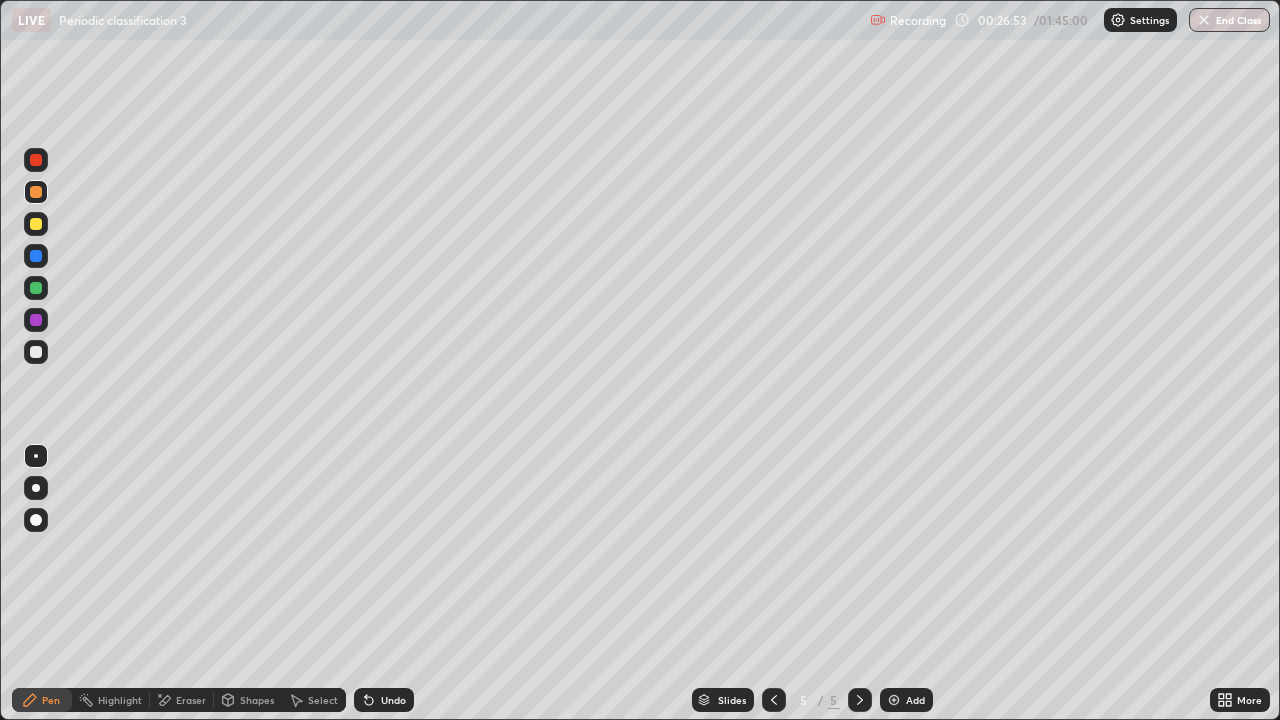 click at bounding box center [36, 352] 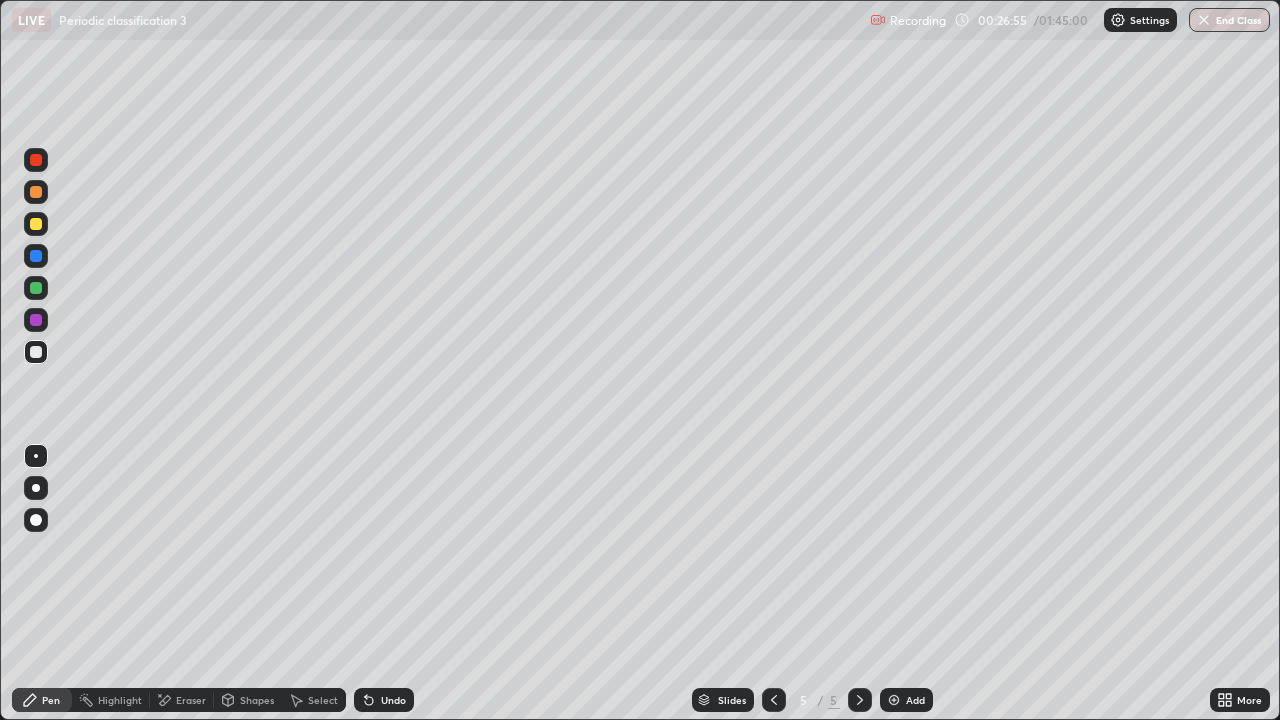 click at bounding box center (36, 320) 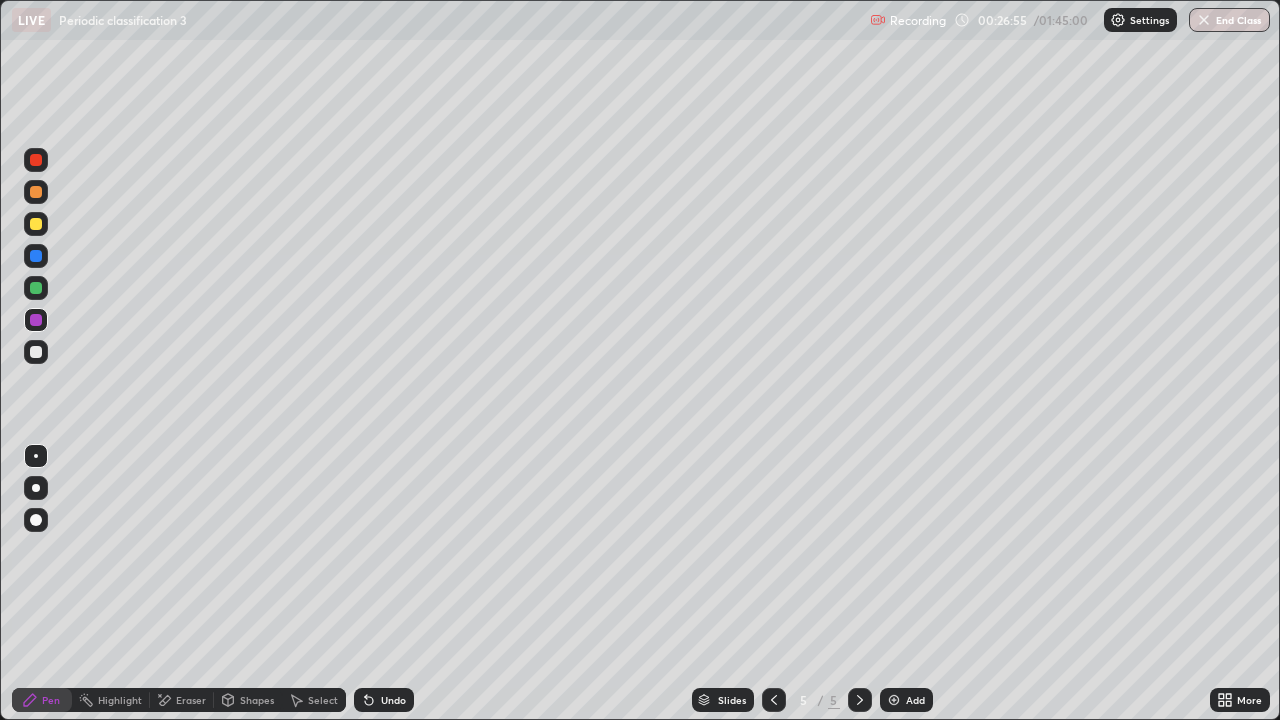 click at bounding box center [36, 288] 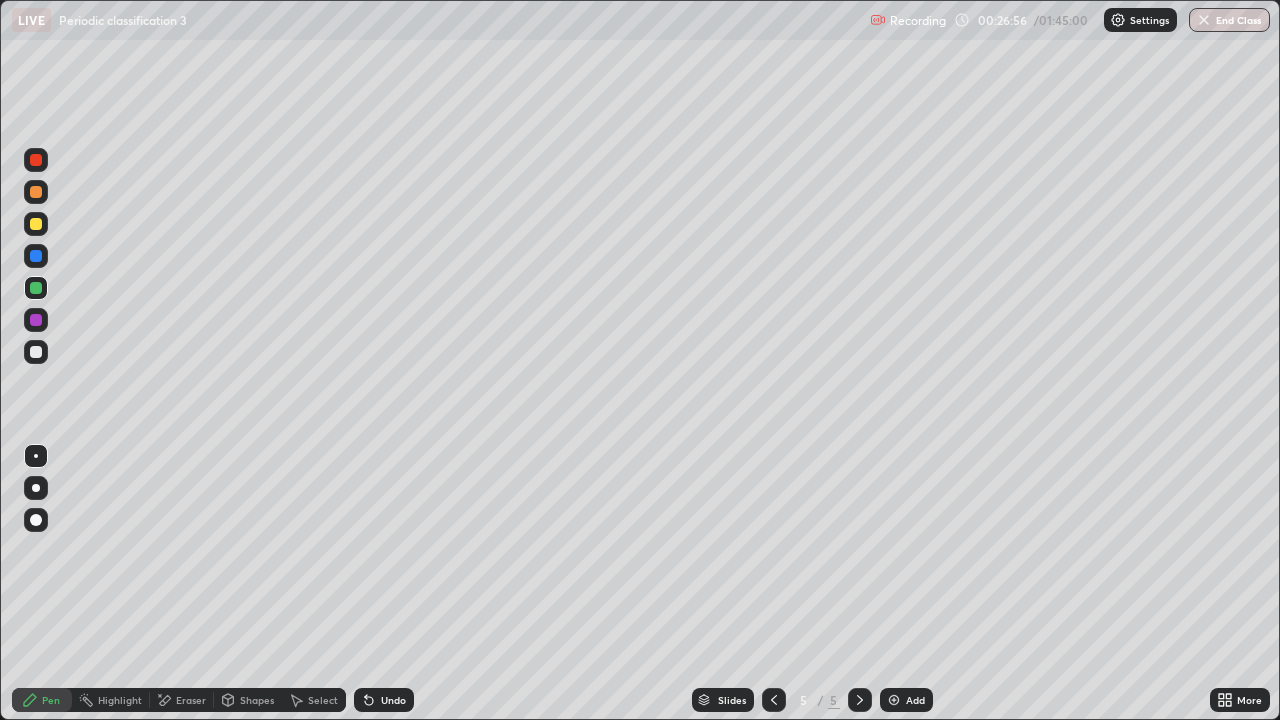 click at bounding box center [36, 456] 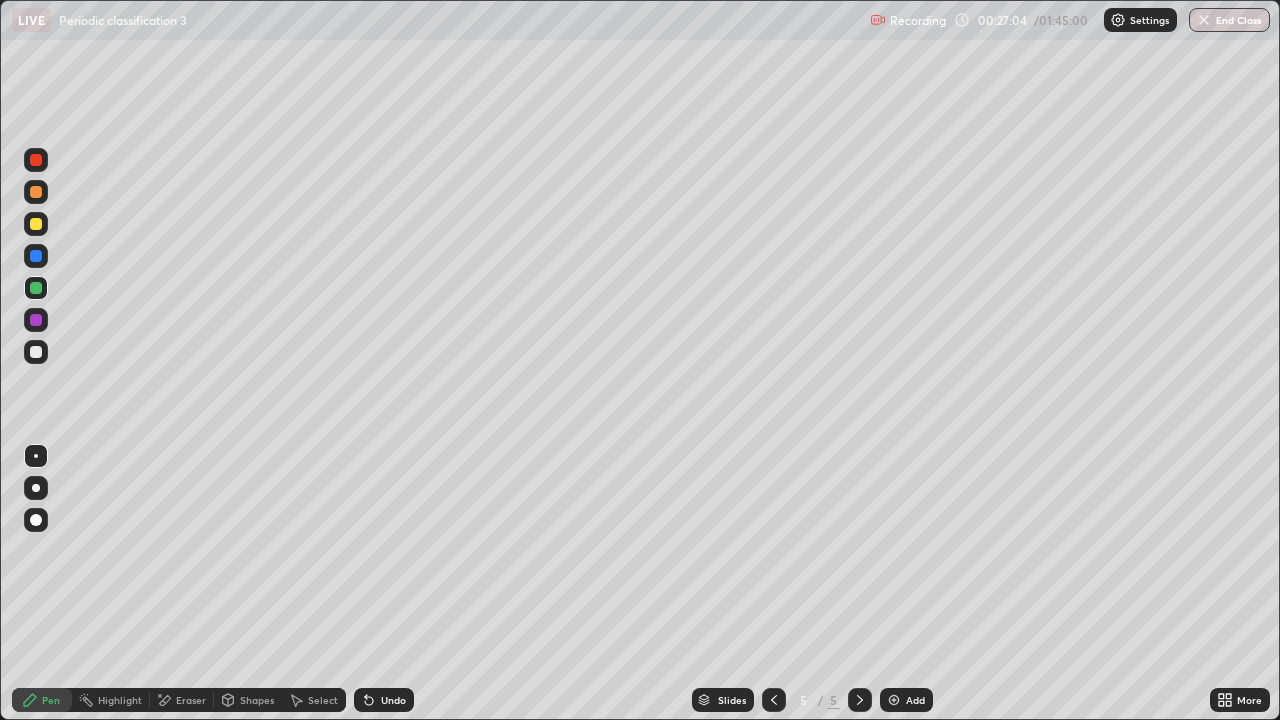 click at bounding box center (36, 224) 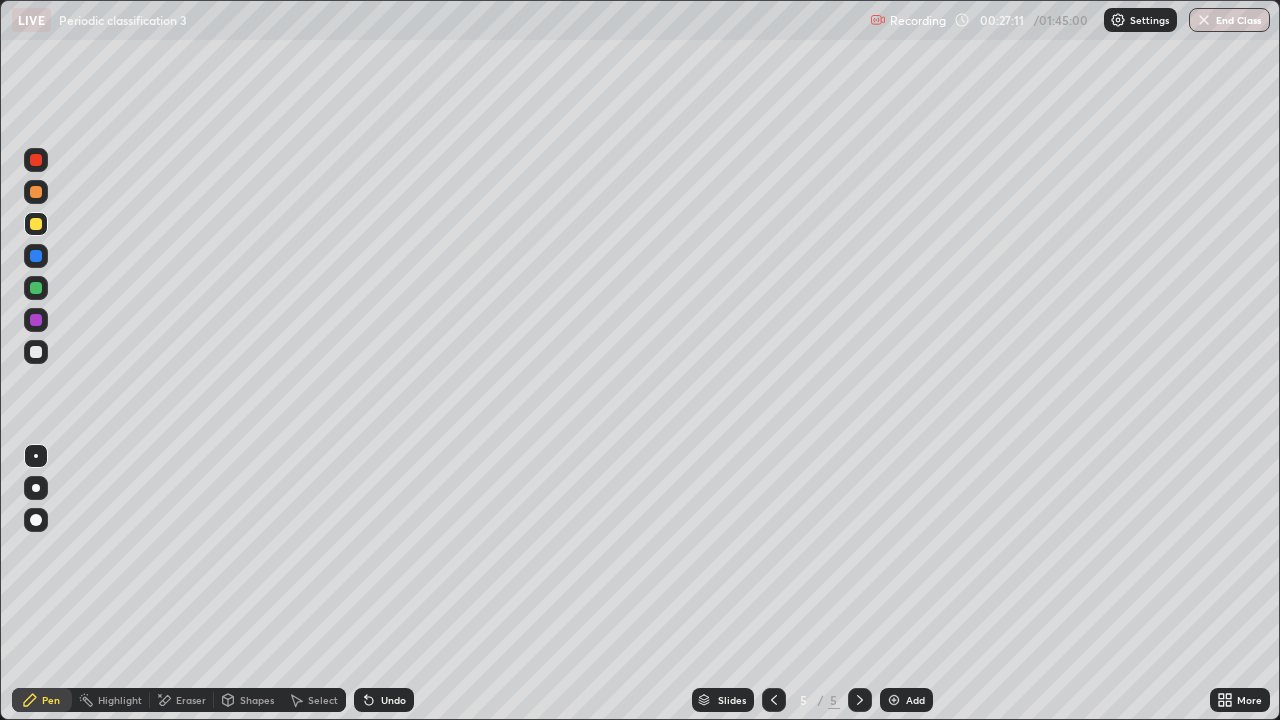 click on "Undo" at bounding box center (384, 700) 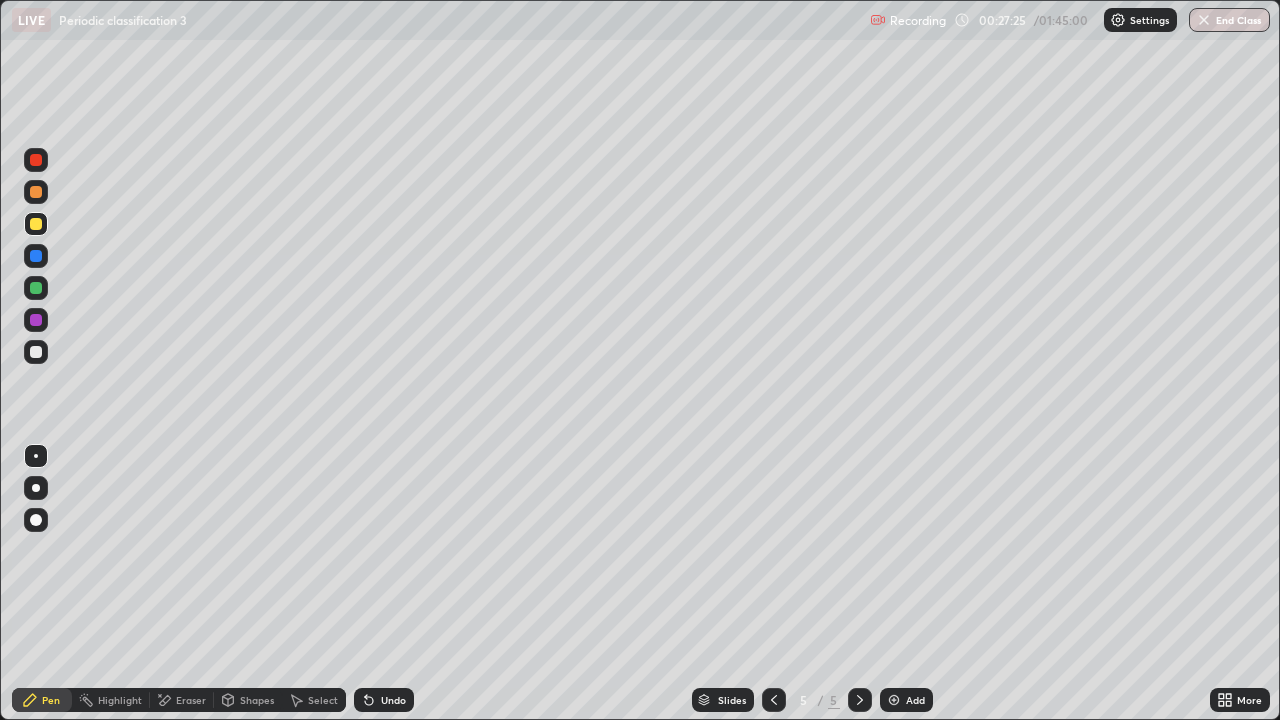 click at bounding box center (36, 256) 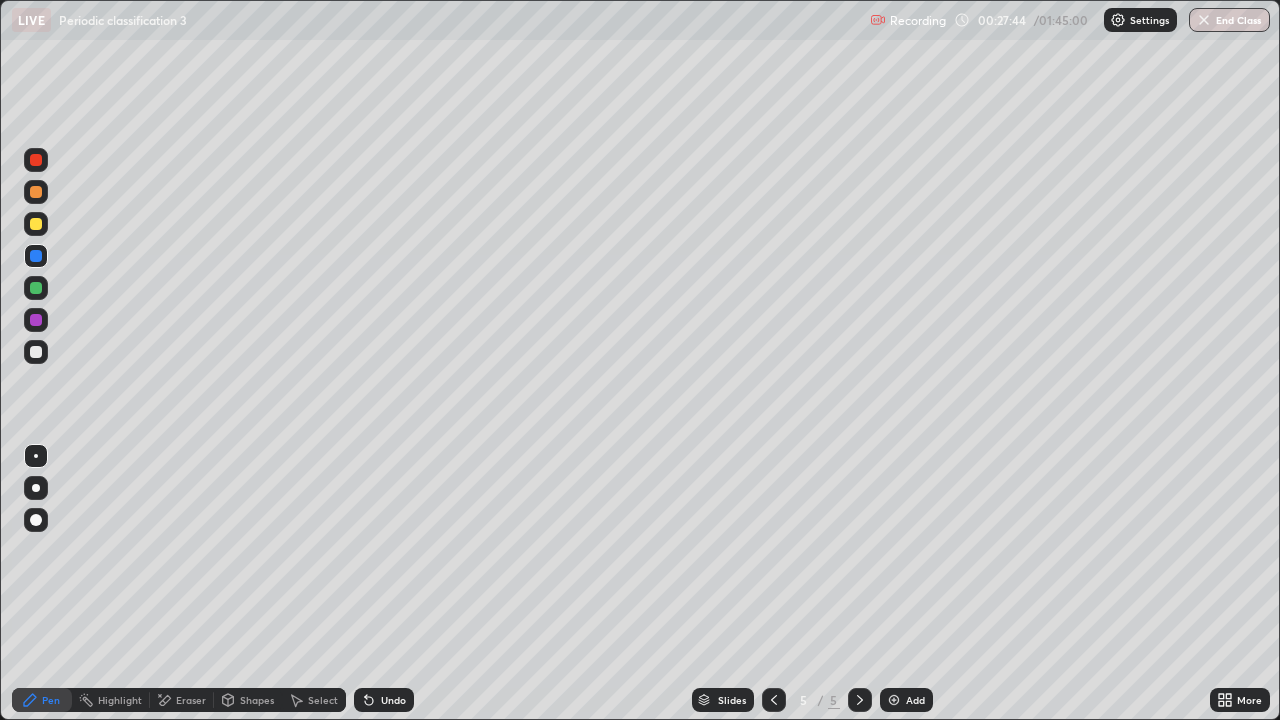click at bounding box center [36, 352] 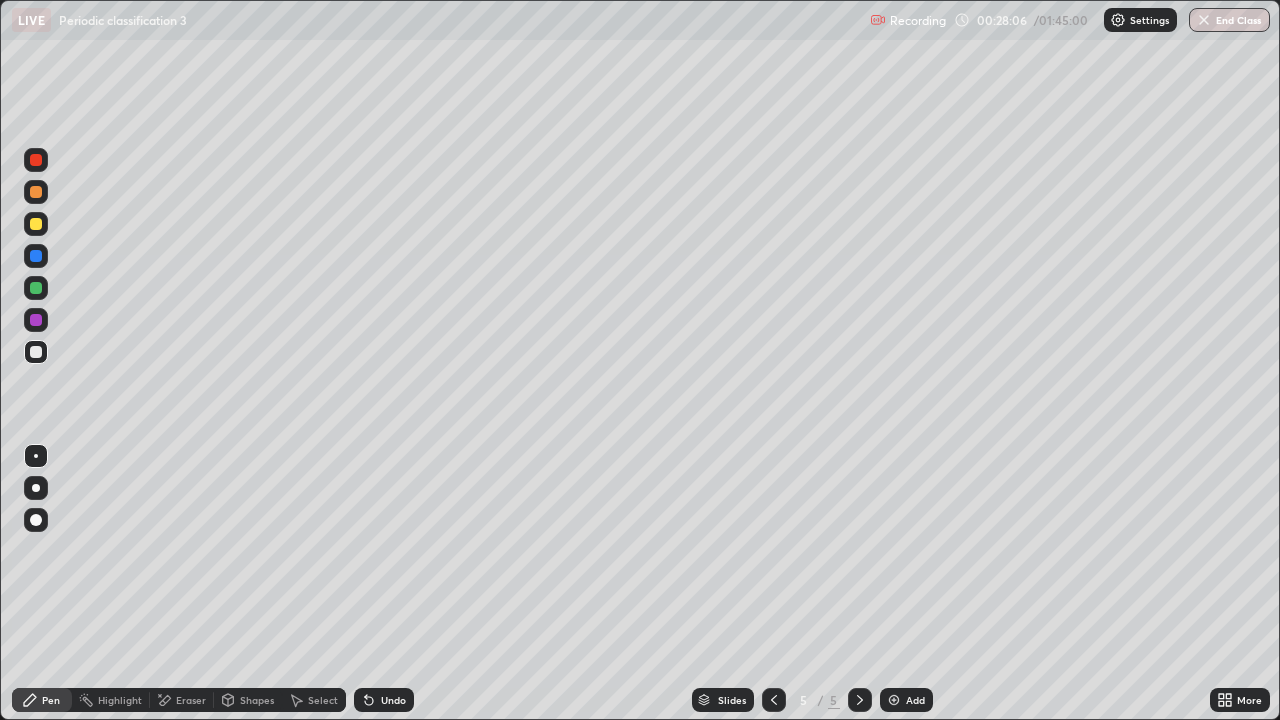 click at bounding box center (36, 288) 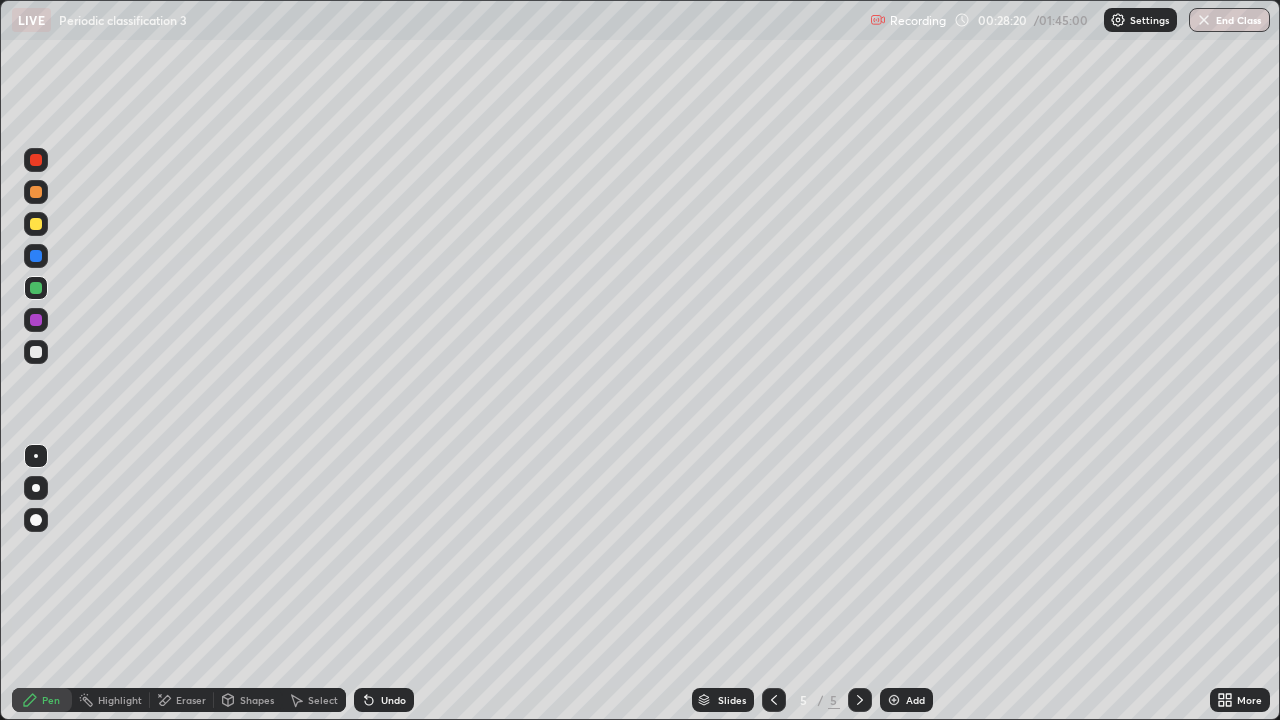 click at bounding box center (36, 352) 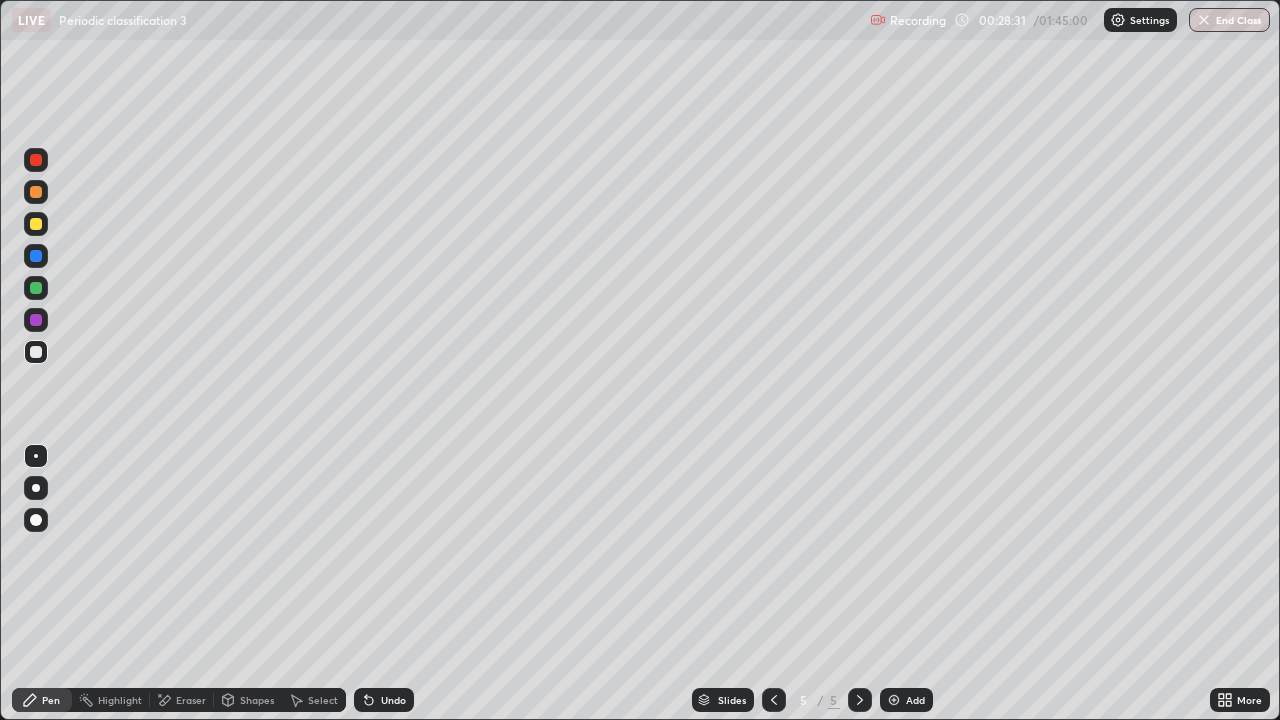 click at bounding box center [36, 288] 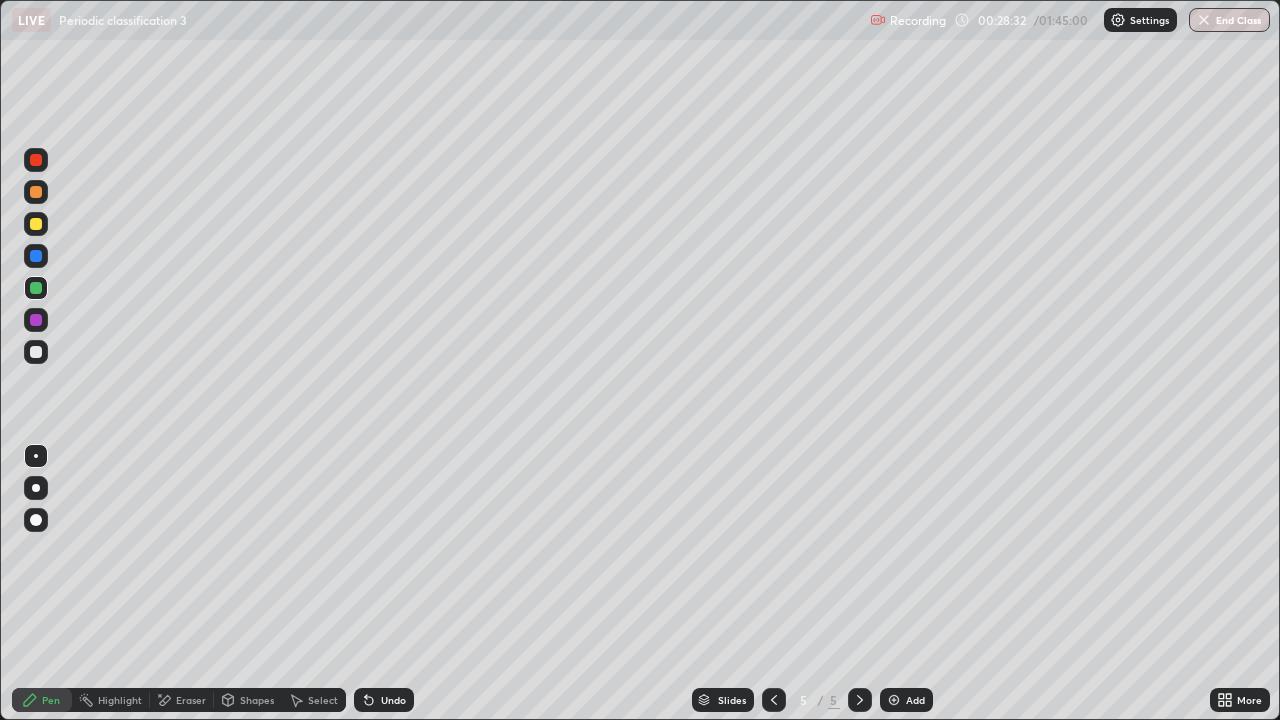 click at bounding box center [36, 256] 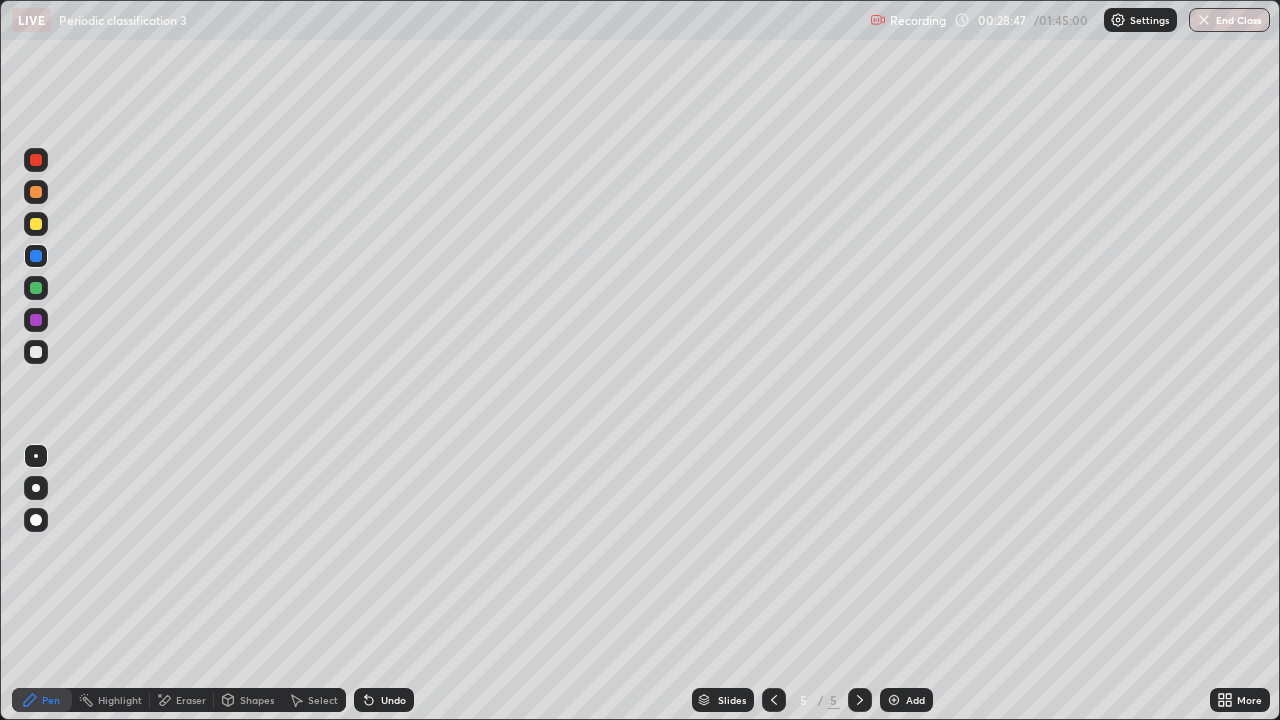 click at bounding box center [894, 700] 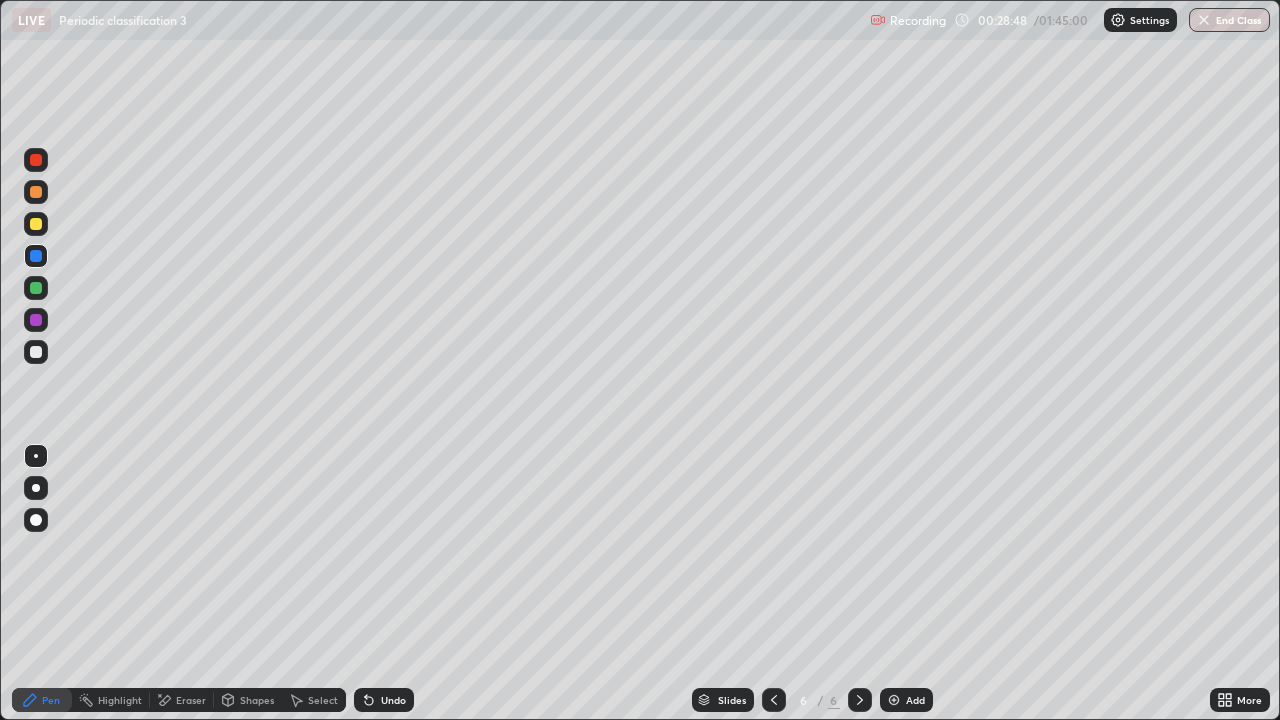 click at bounding box center [774, 700] 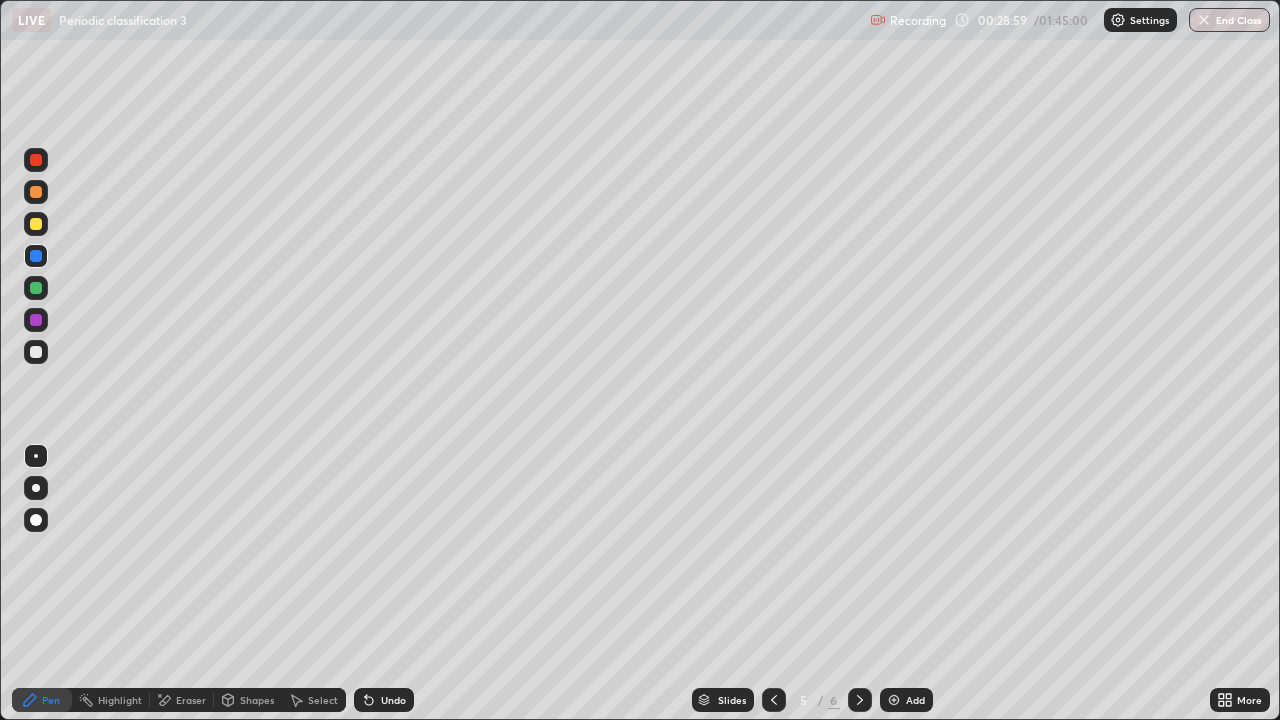 click at bounding box center [36, 352] 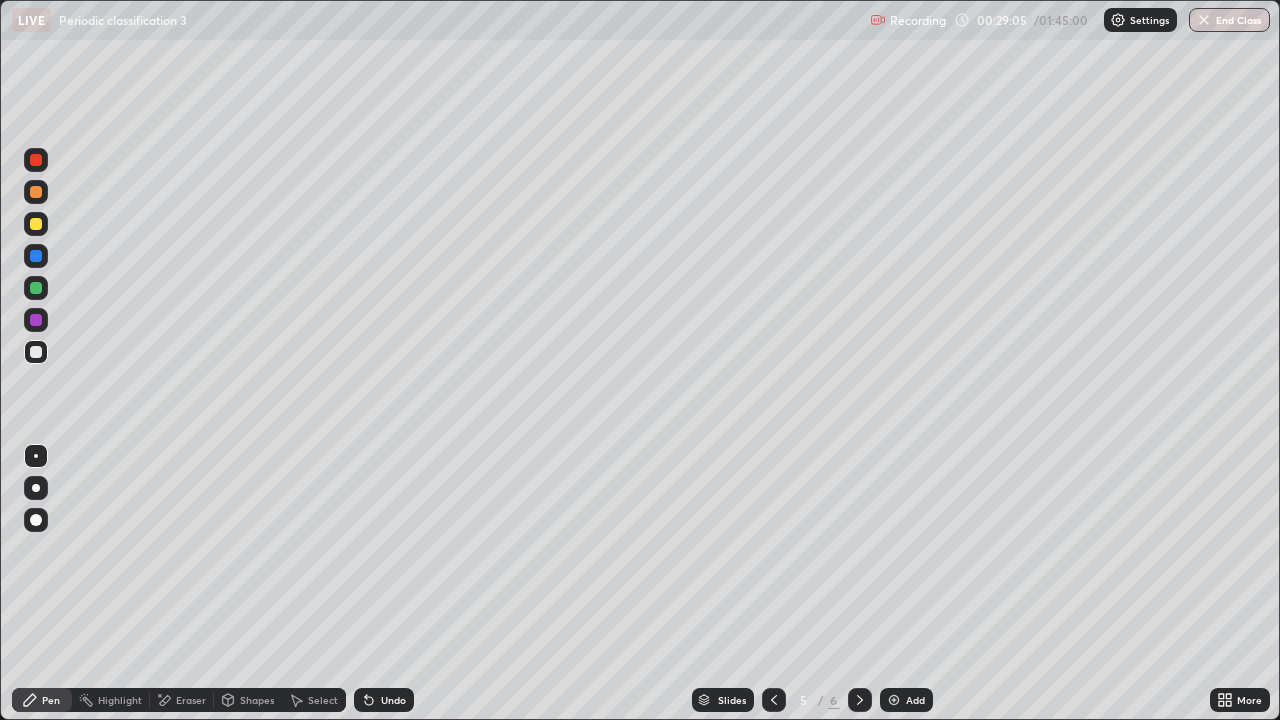 click at bounding box center (36, 352) 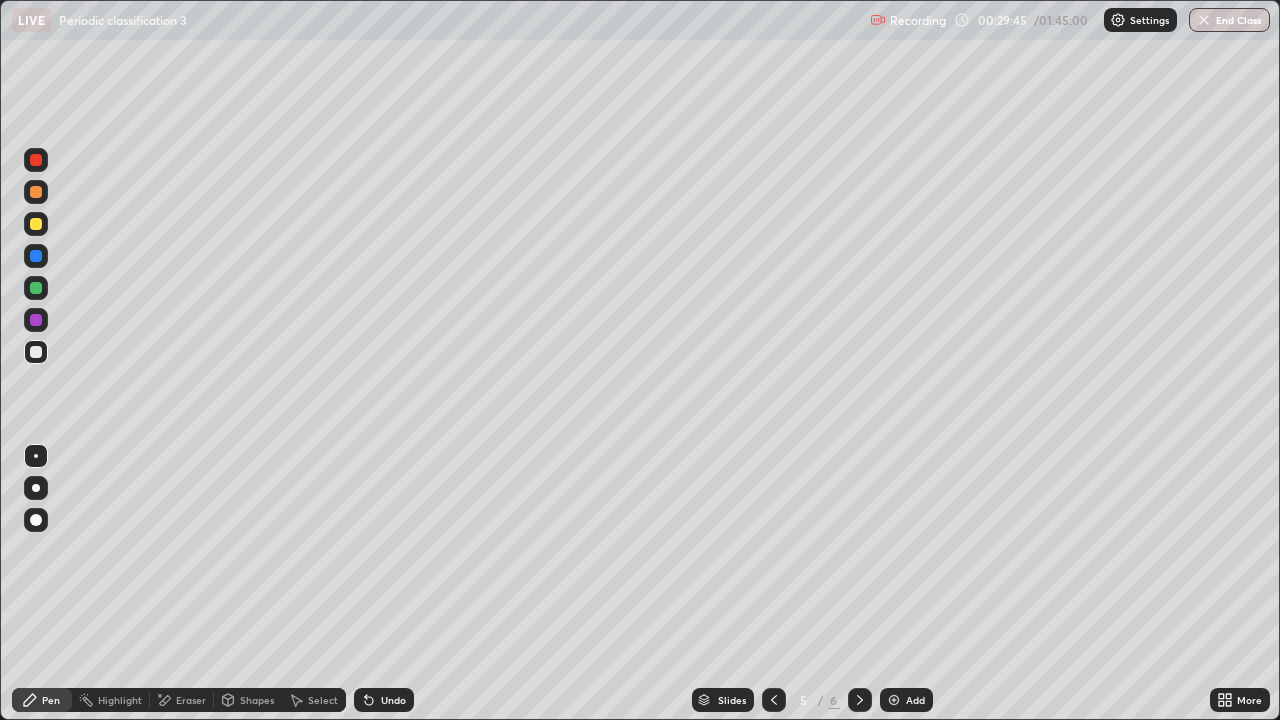 click at bounding box center (36, 224) 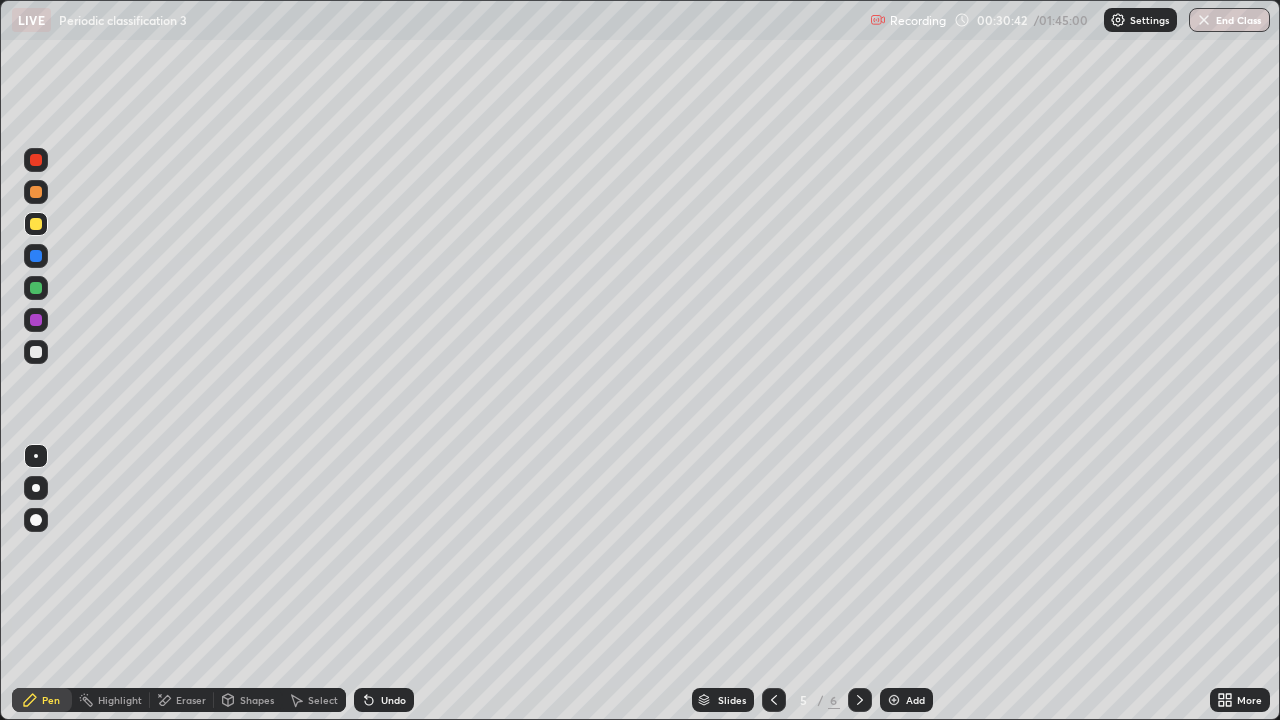 click 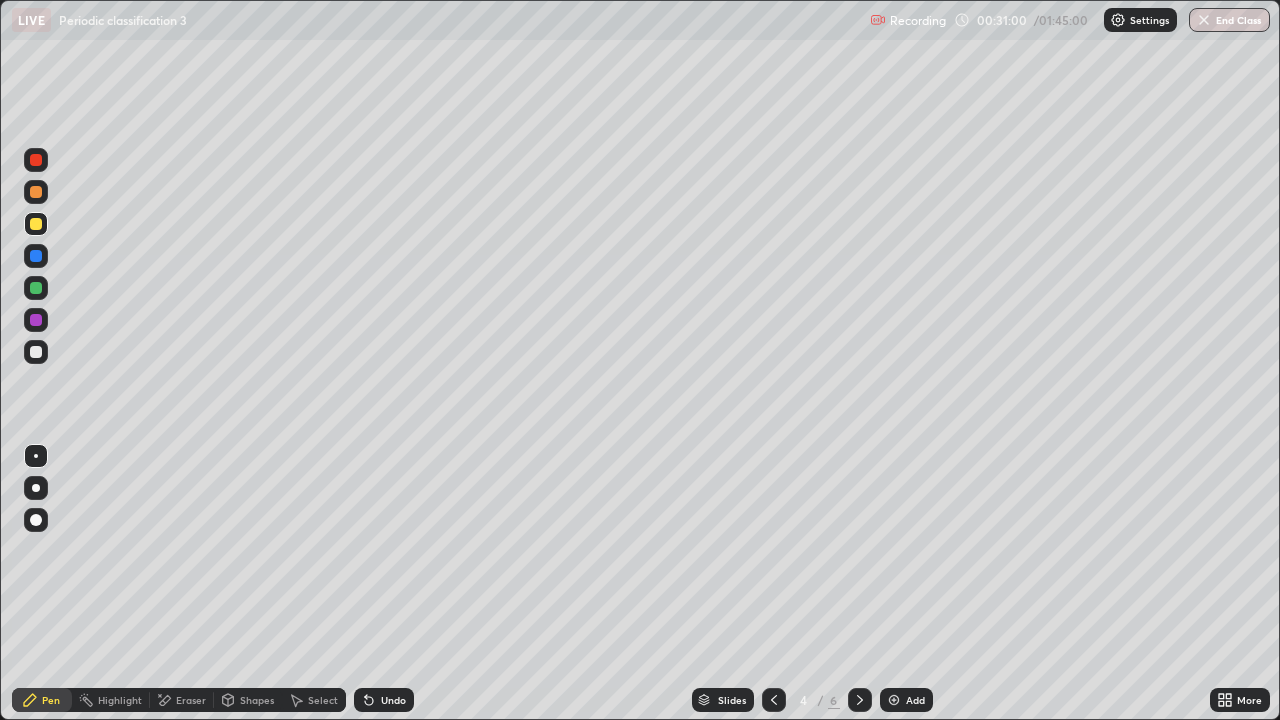 click 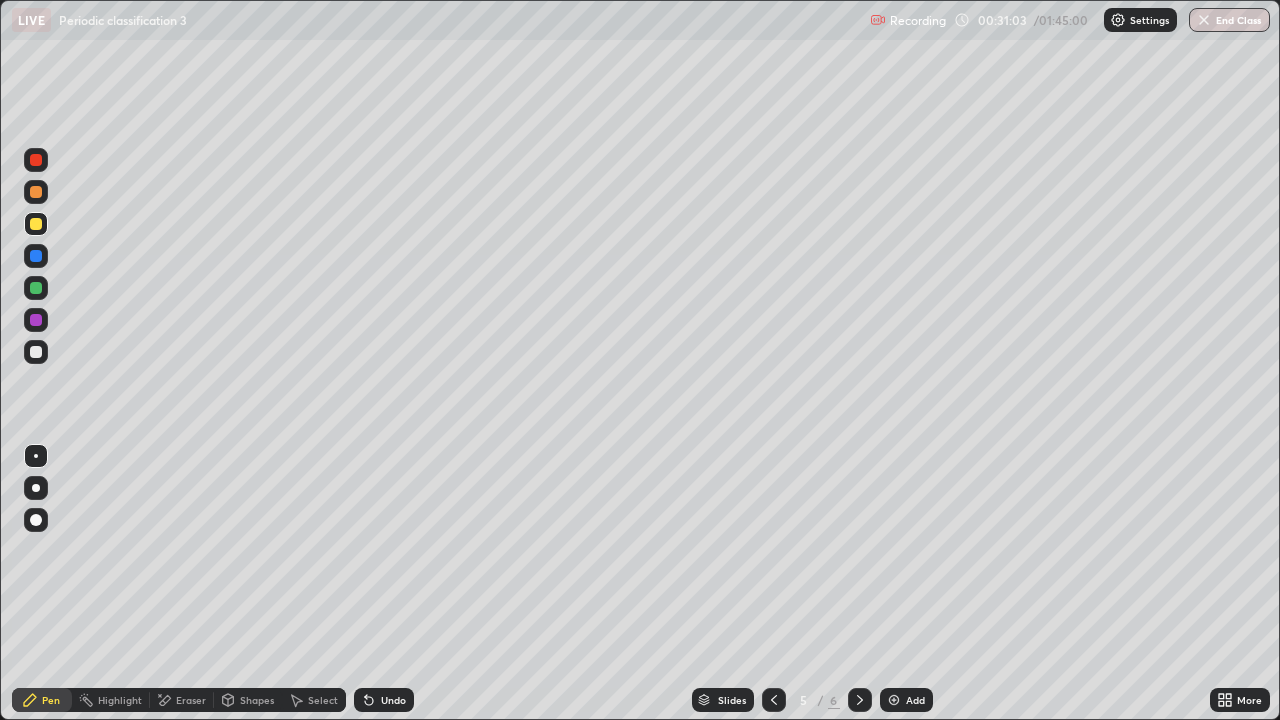 click at bounding box center (894, 700) 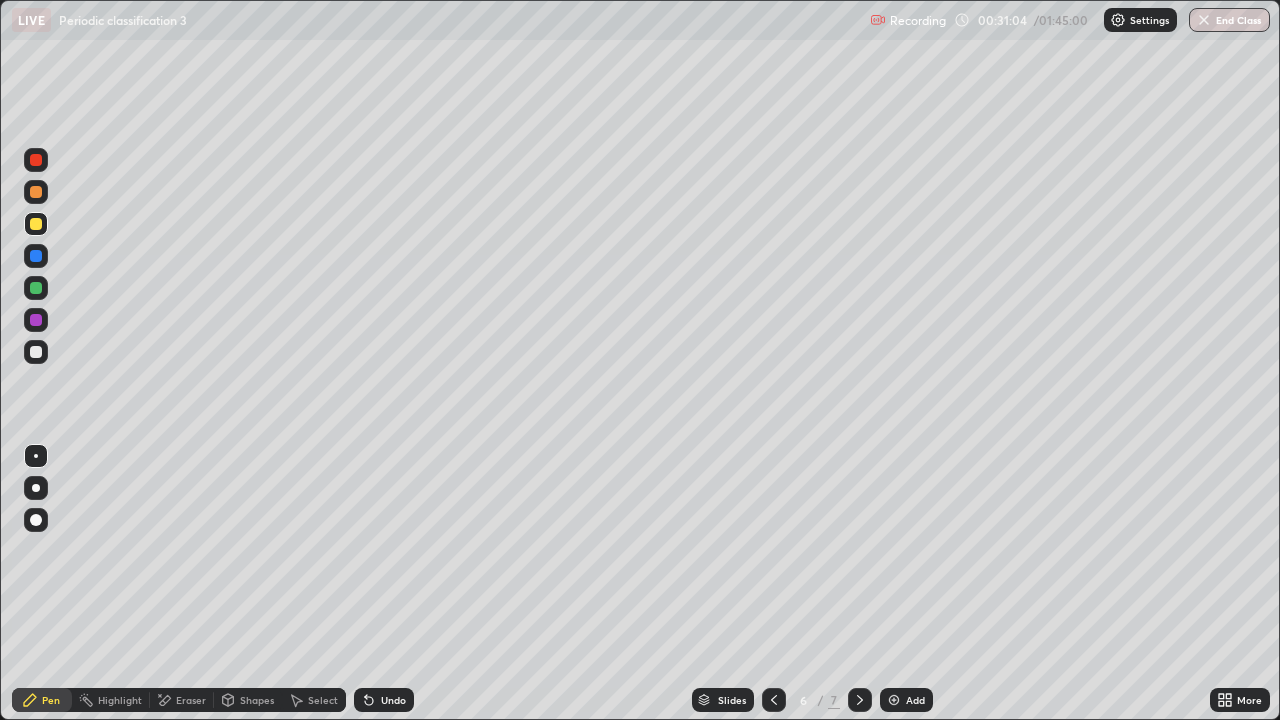 click at bounding box center [36, 288] 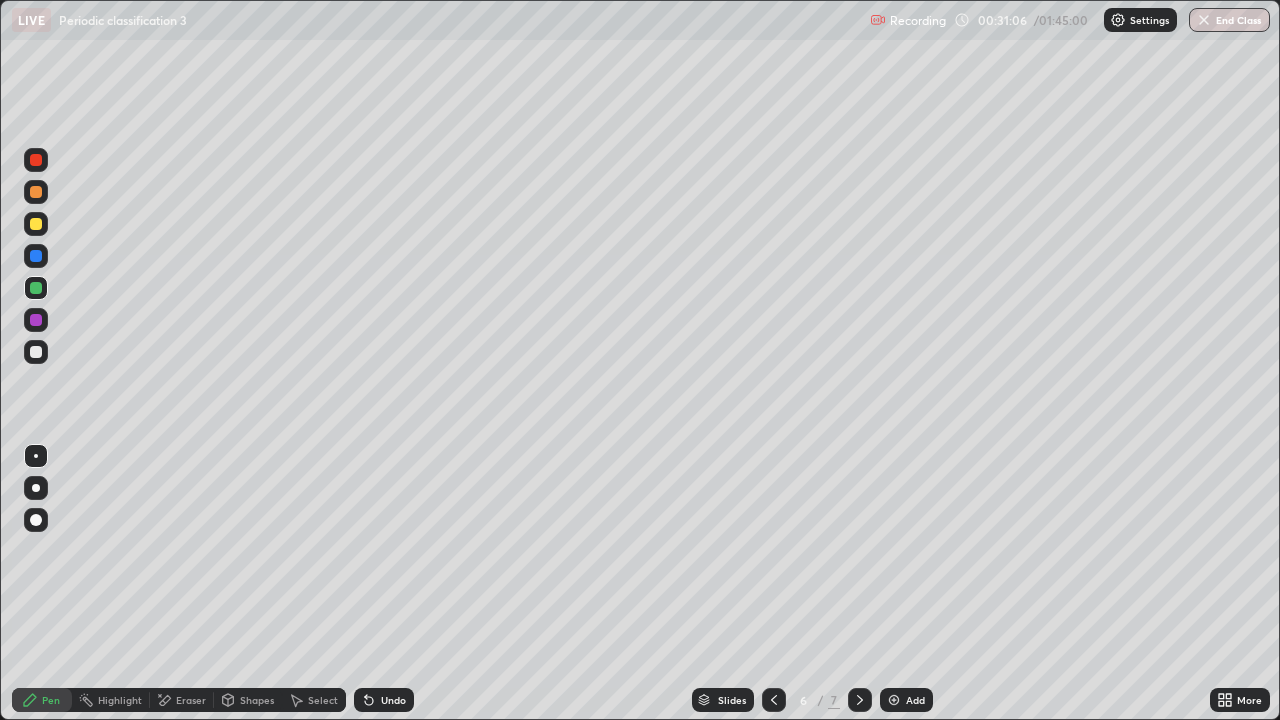 click at bounding box center [36, 520] 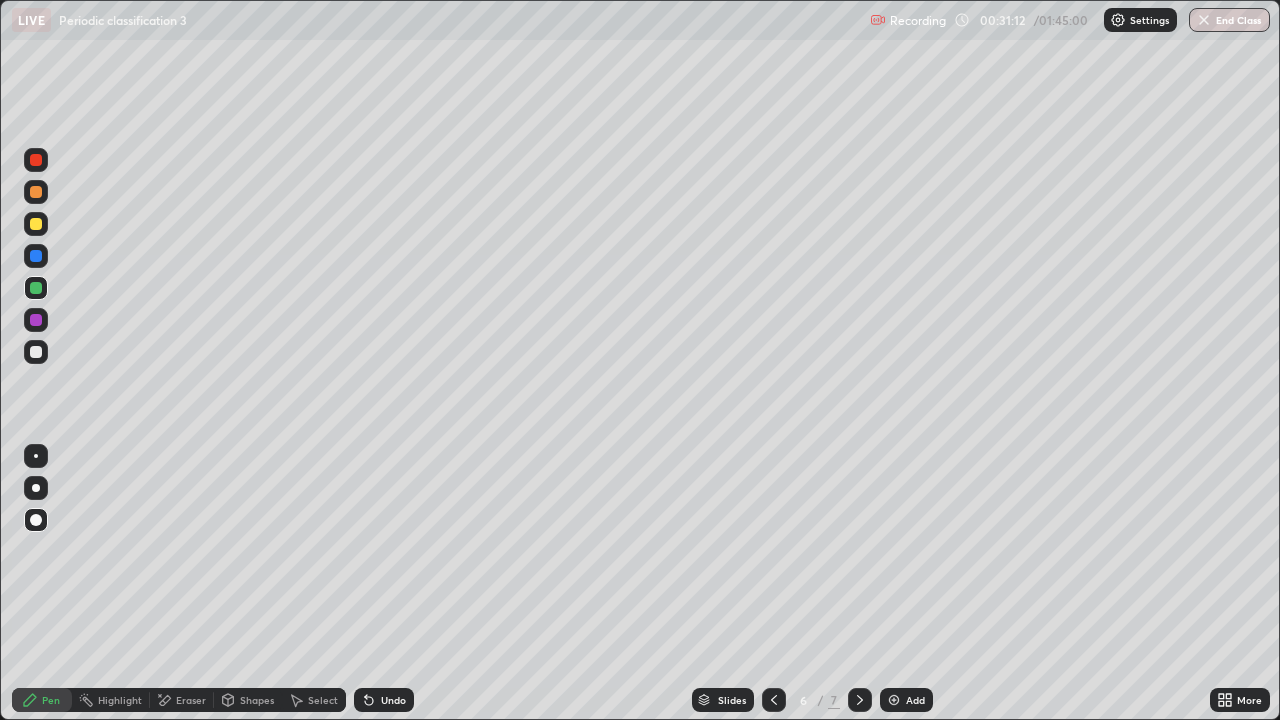 click on "Undo" at bounding box center [384, 700] 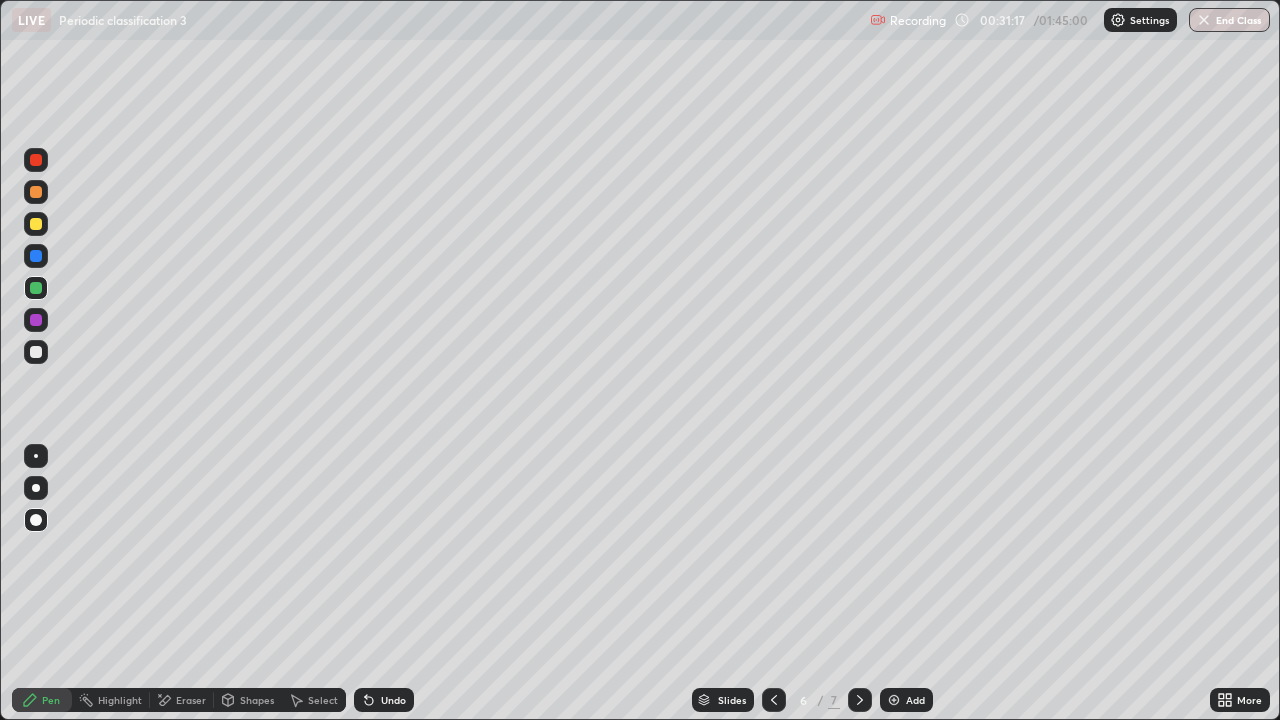 click at bounding box center (36, 192) 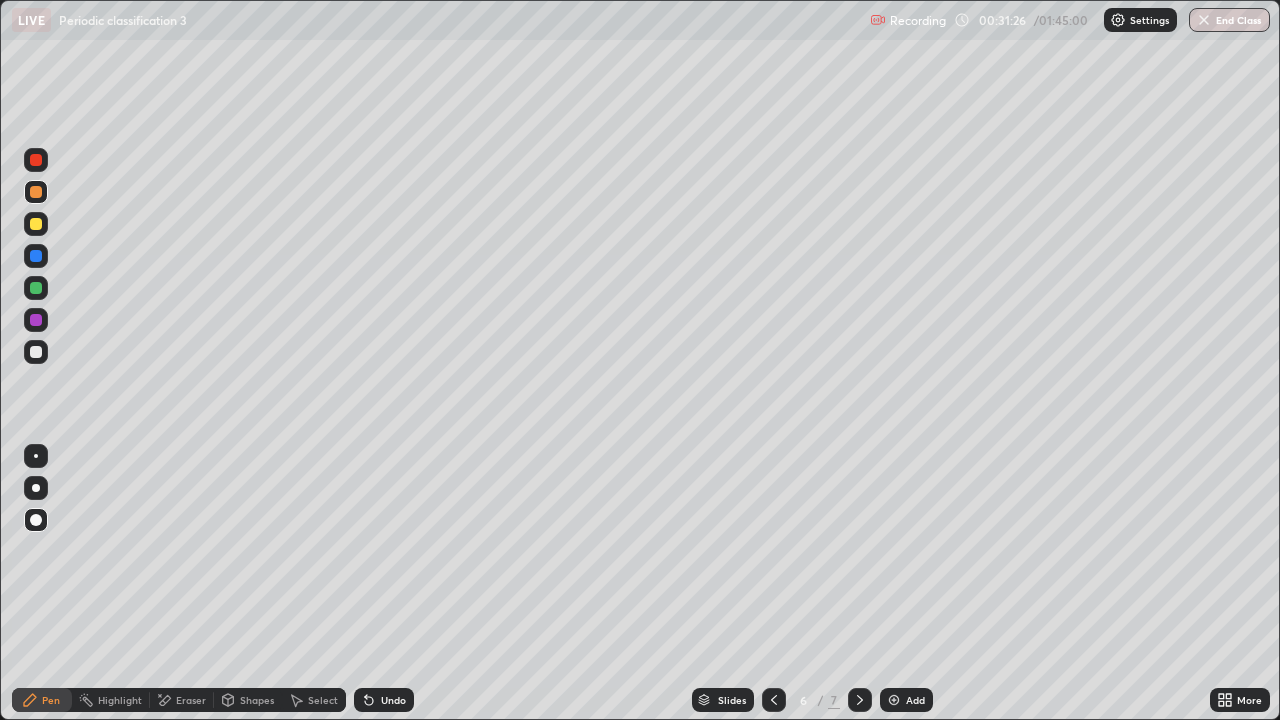 click at bounding box center [36, 224] 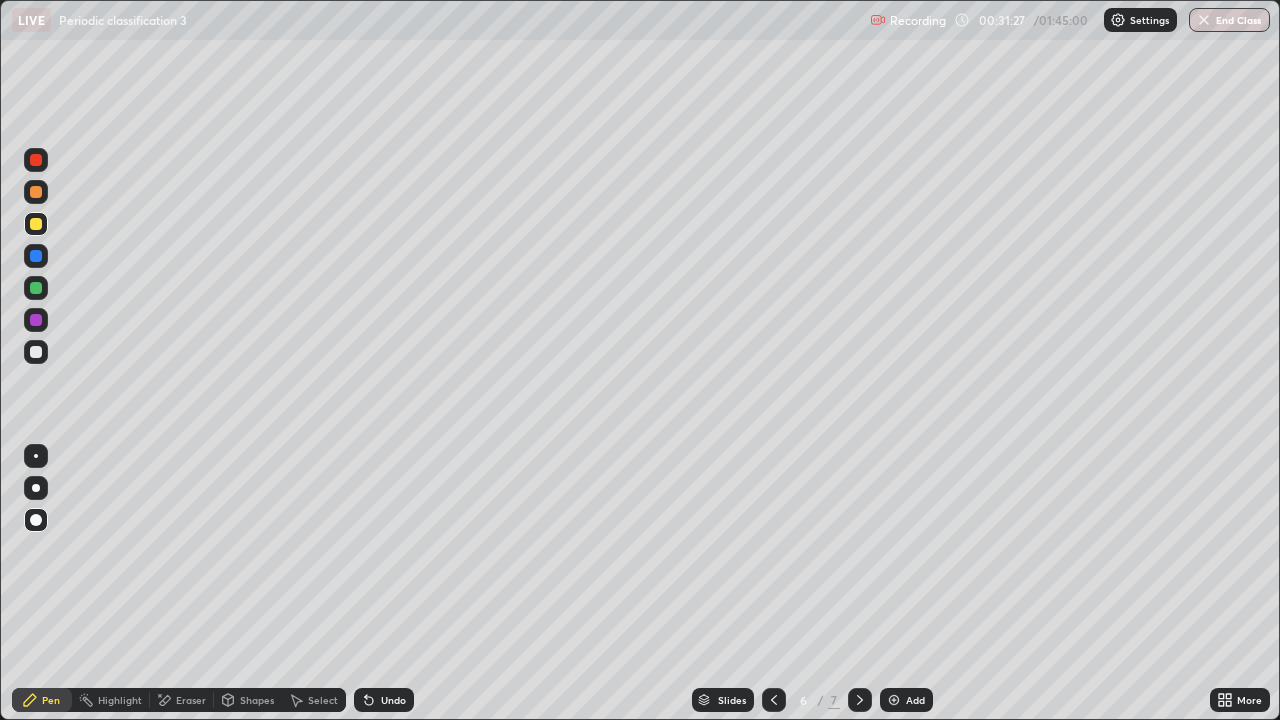 click at bounding box center (36, 456) 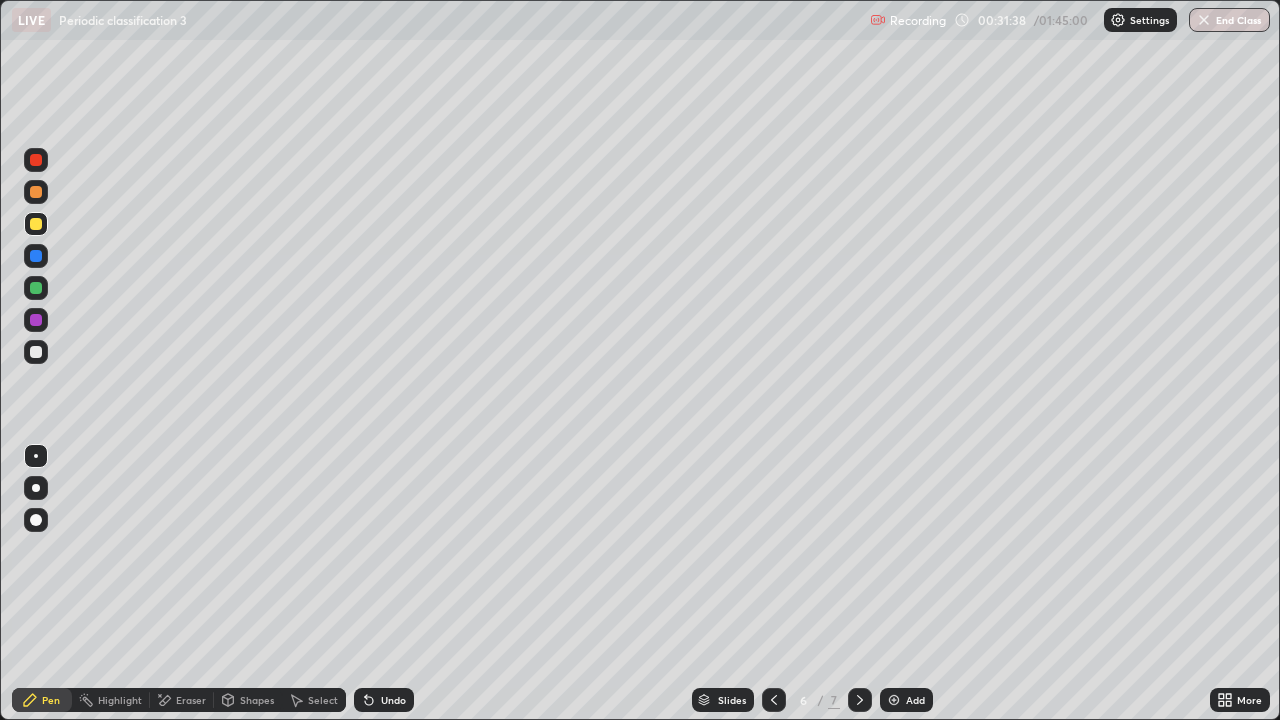 click at bounding box center [36, 352] 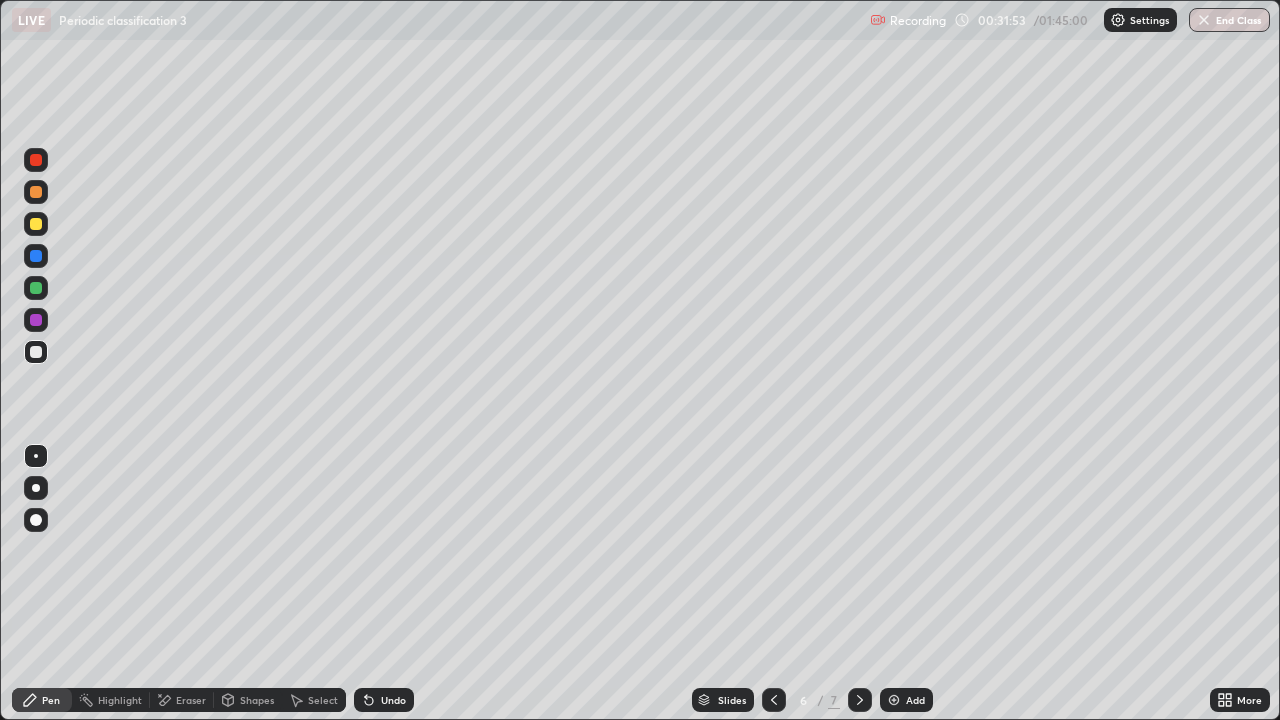 click at bounding box center (36, 288) 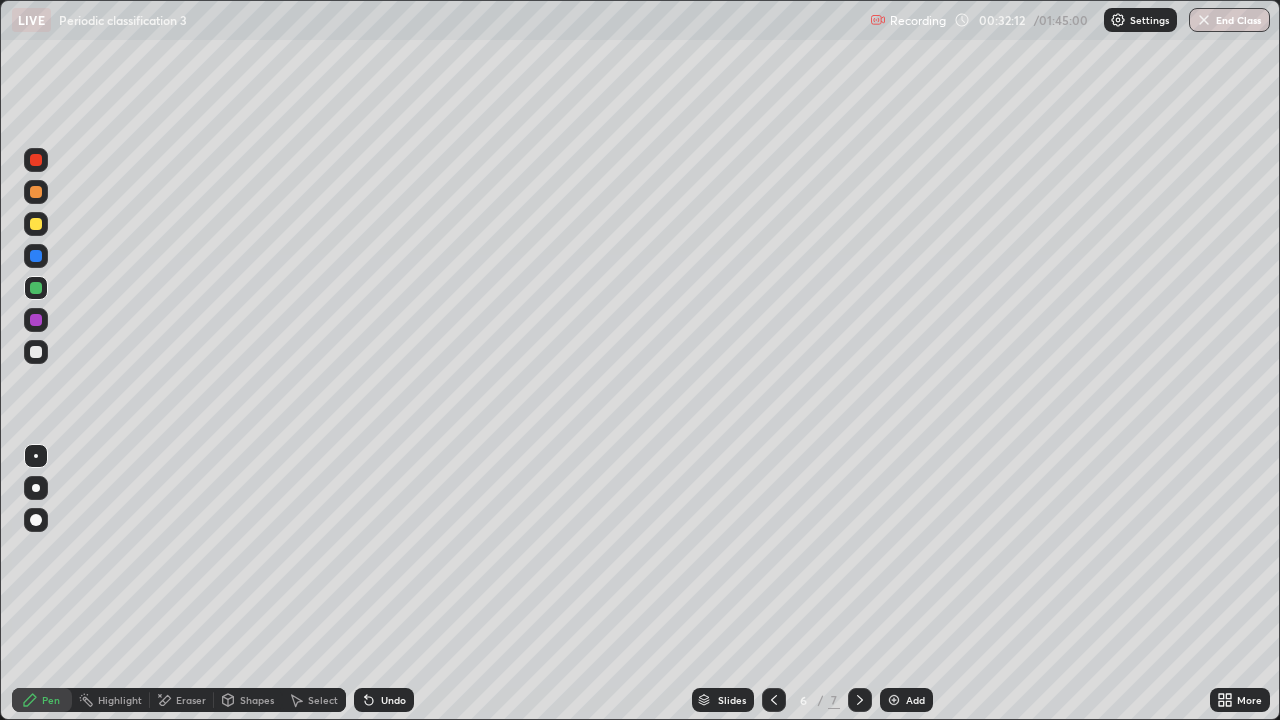 click at bounding box center [36, 224] 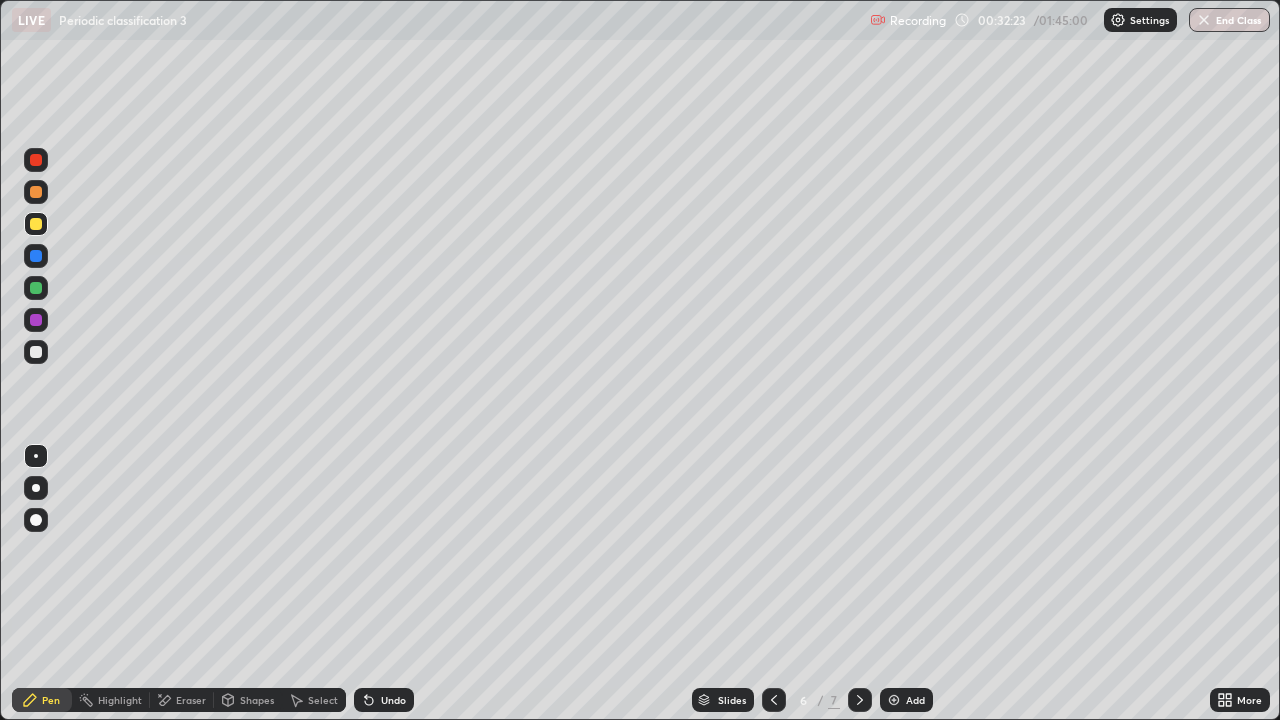 click at bounding box center (36, 320) 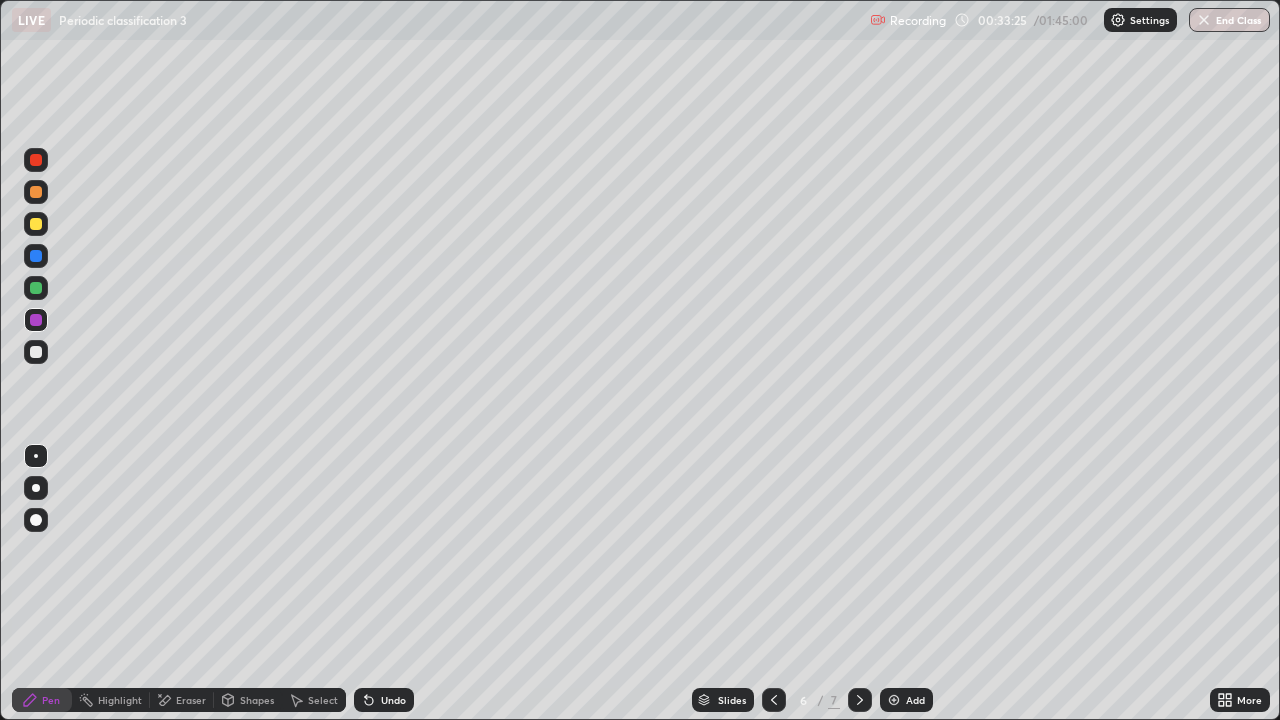 click at bounding box center (36, 256) 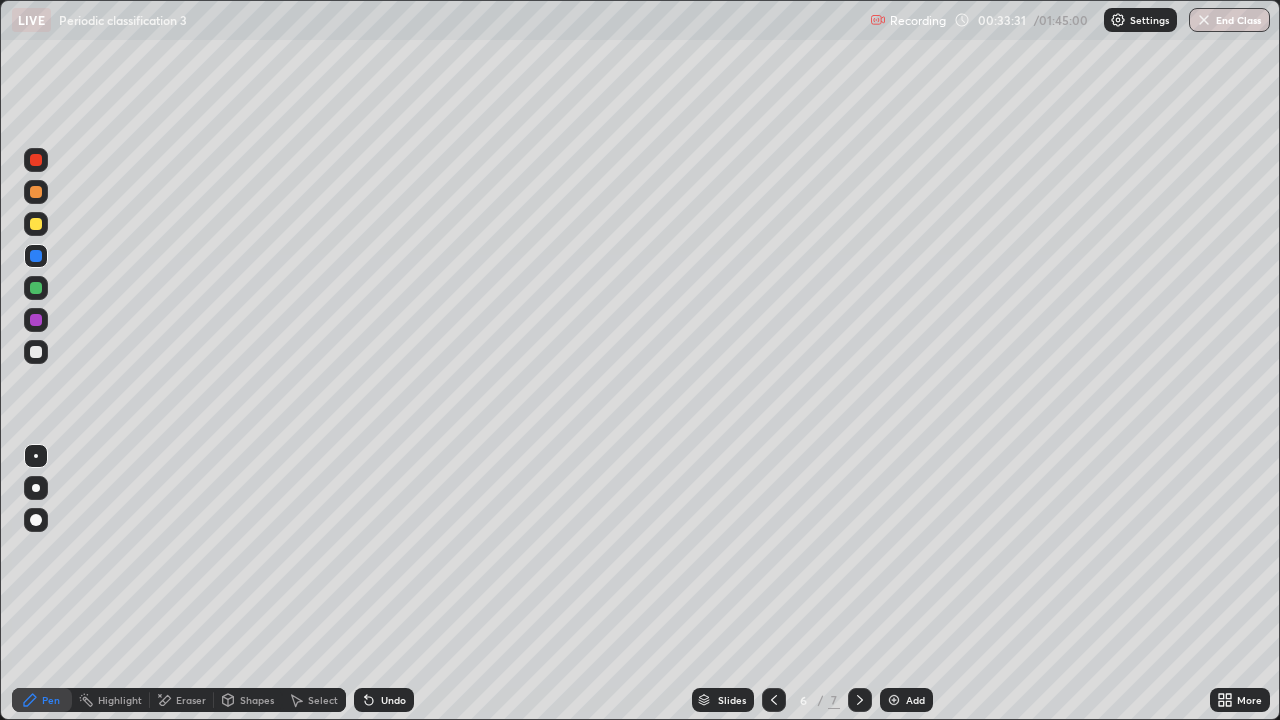 click at bounding box center (36, 224) 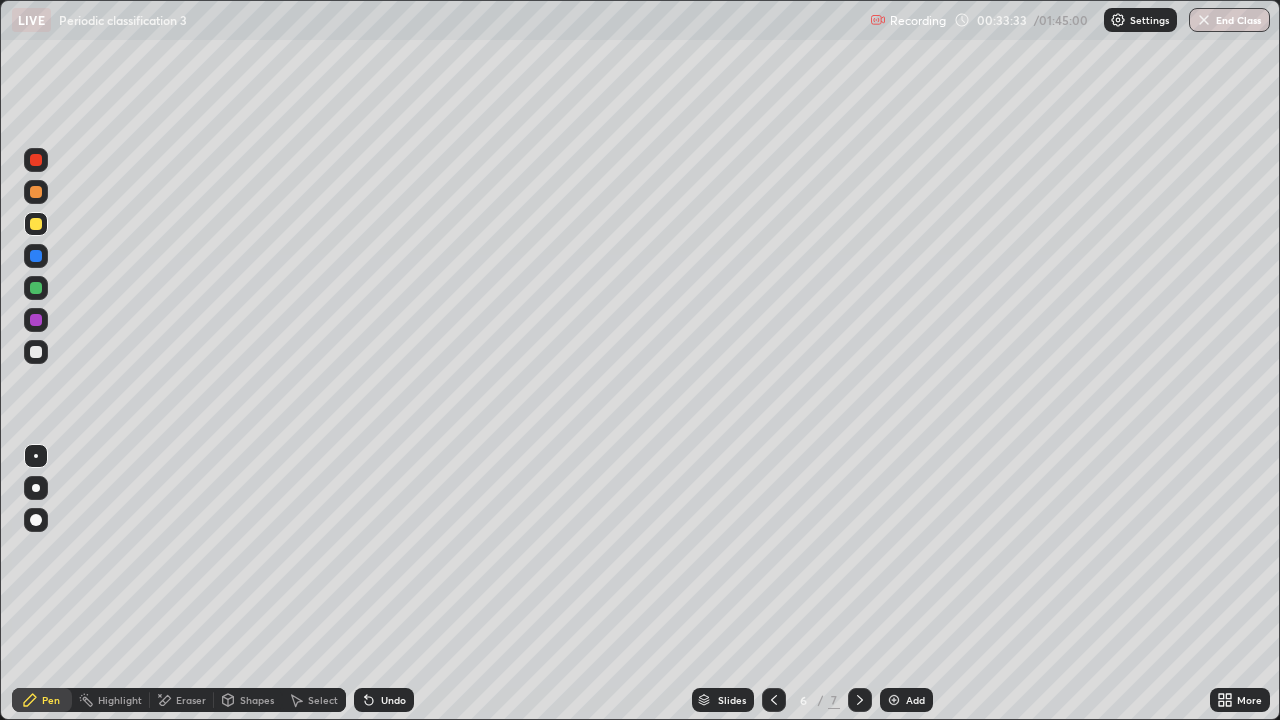 click at bounding box center (36, 456) 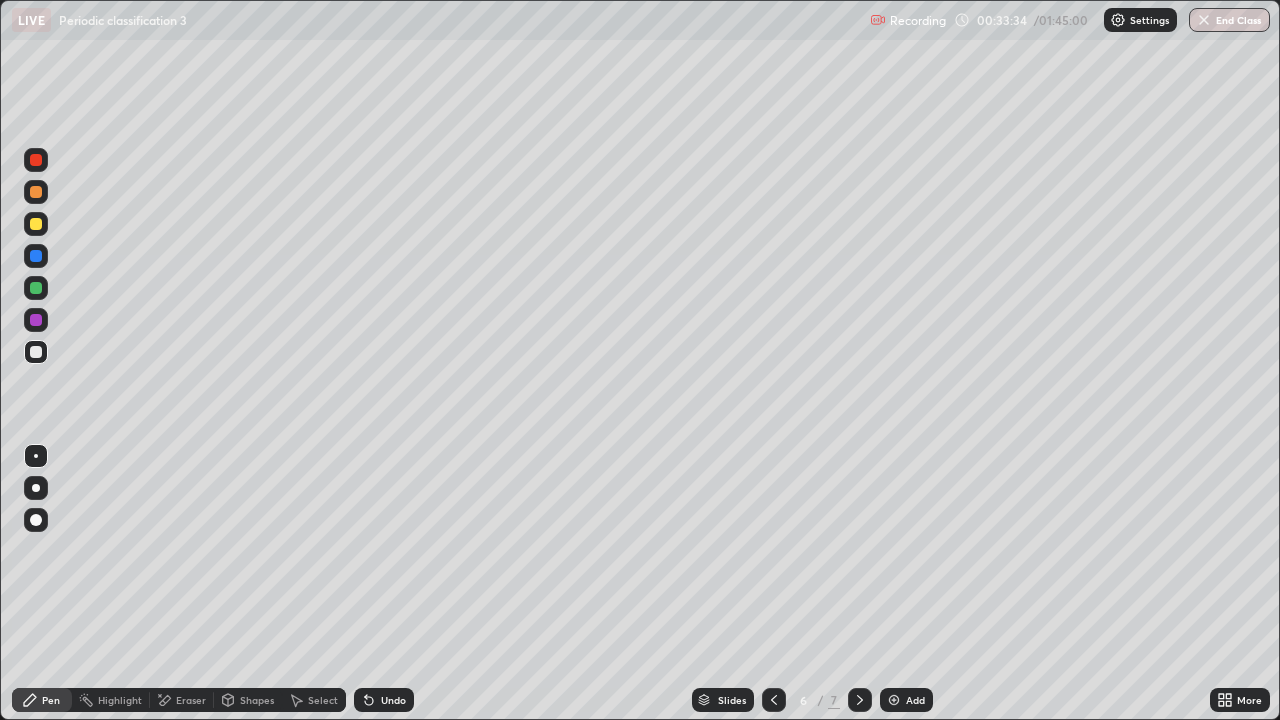 click at bounding box center [36, 520] 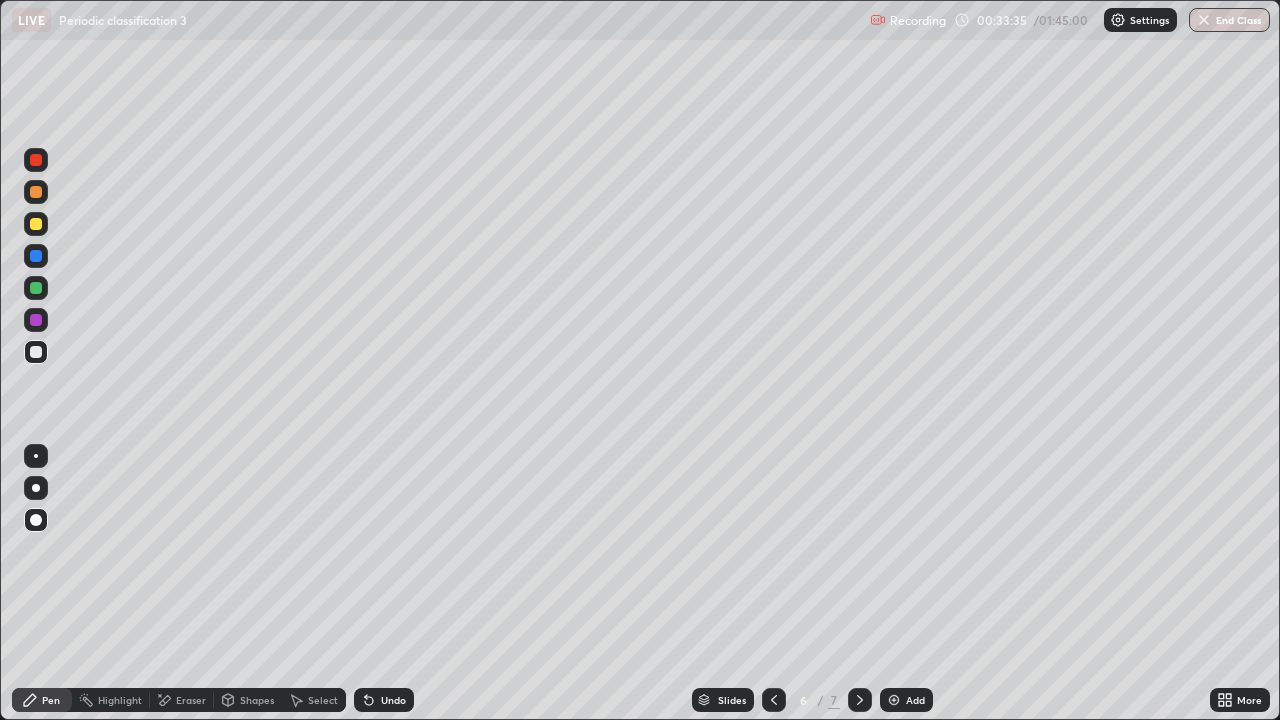 click at bounding box center [36, 256] 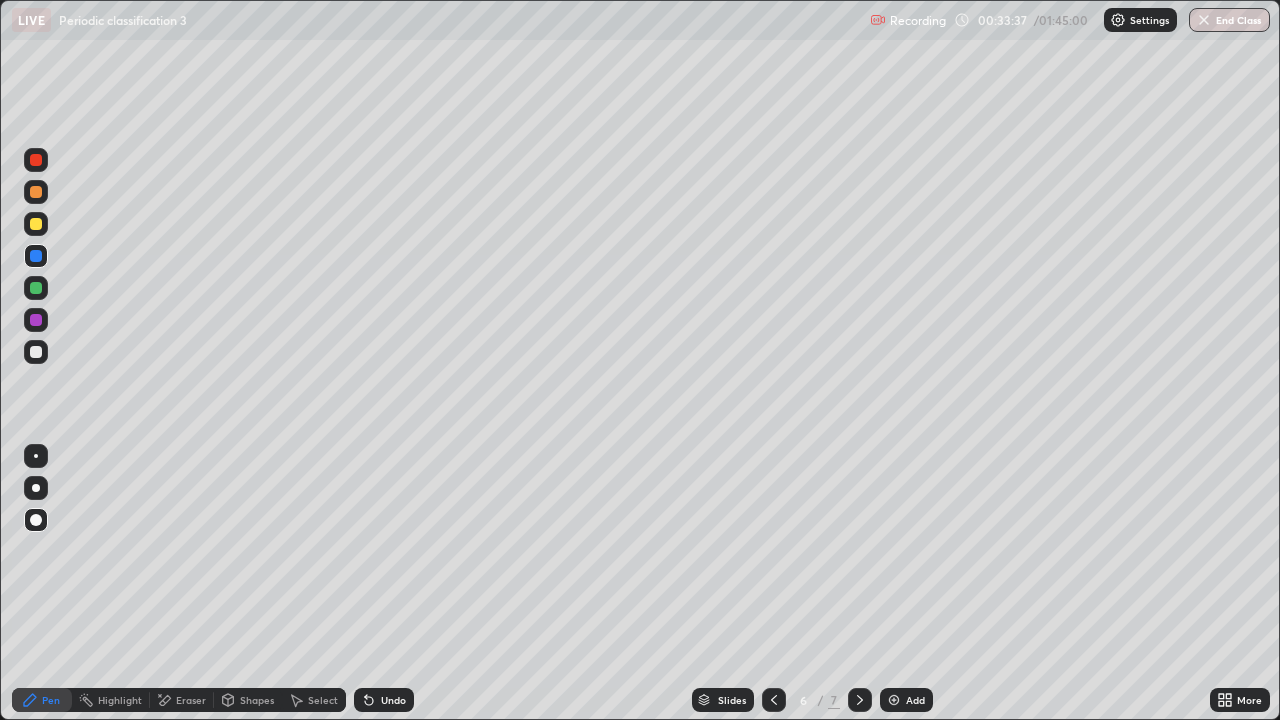 click at bounding box center (36, 456) 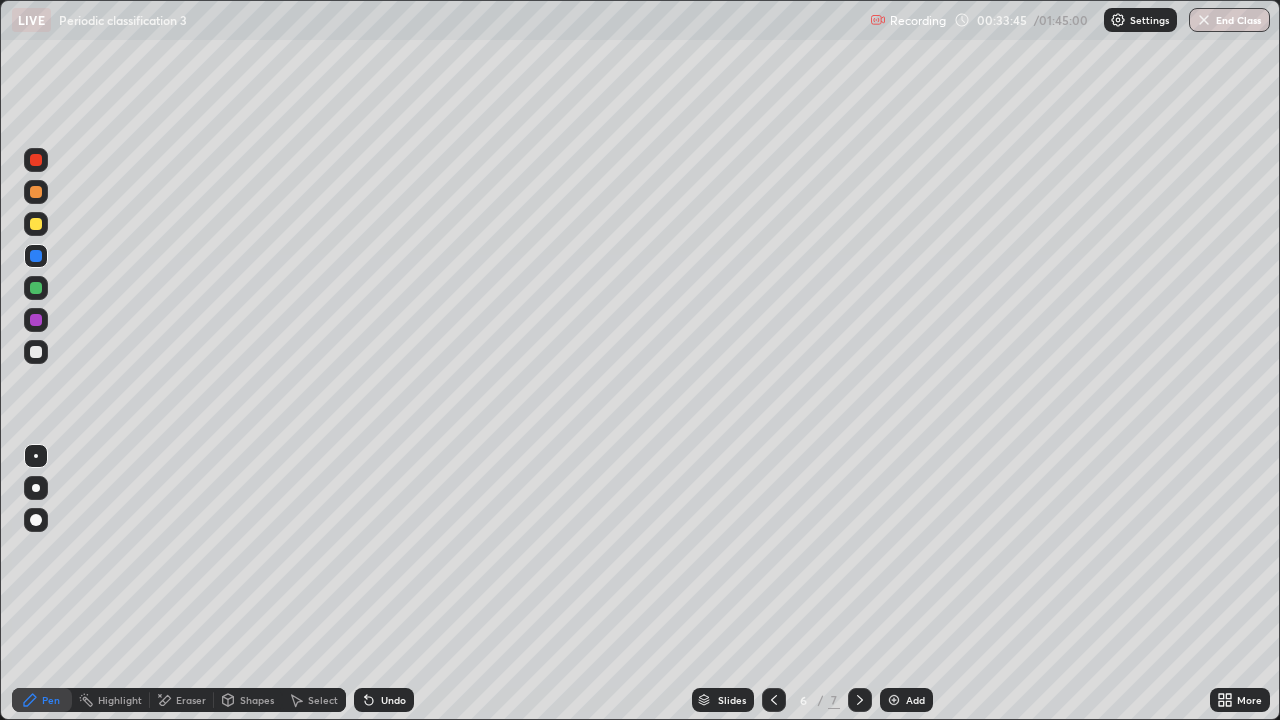 click at bounding box center [36, 192] 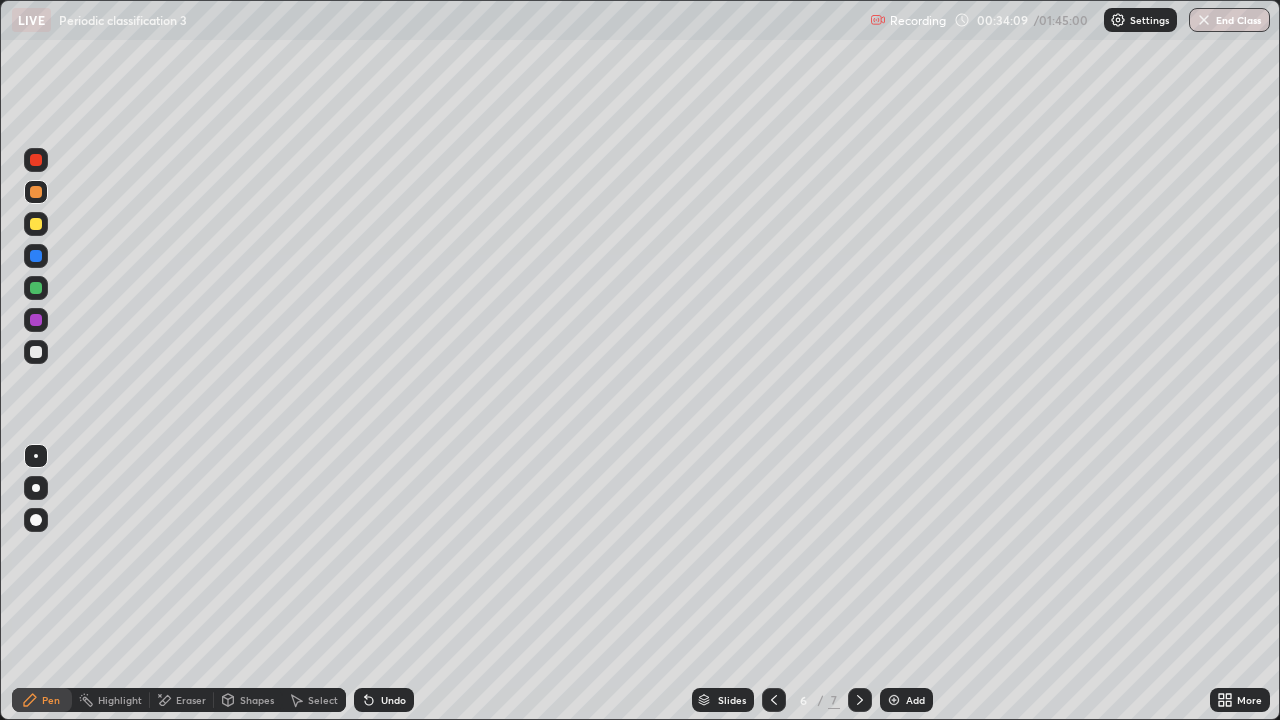 click at bounding box center [36, 352] 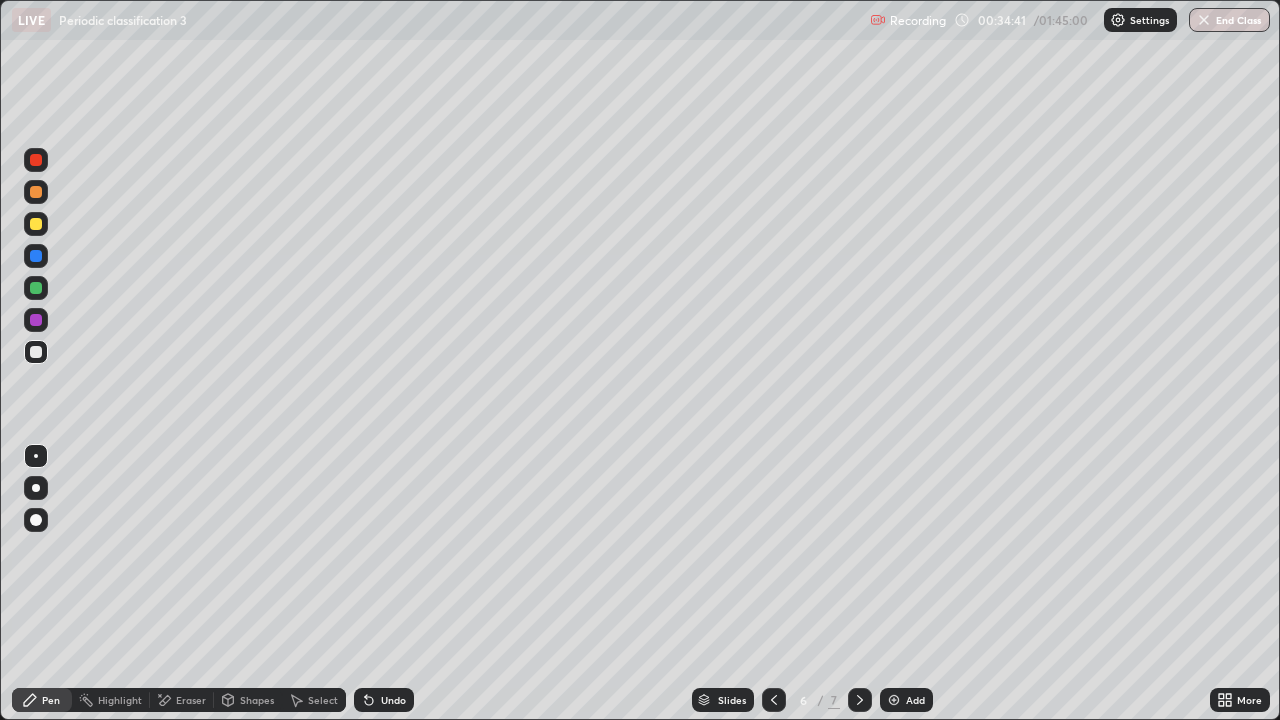 click on "Highlight" at bounding box center [111, 700] 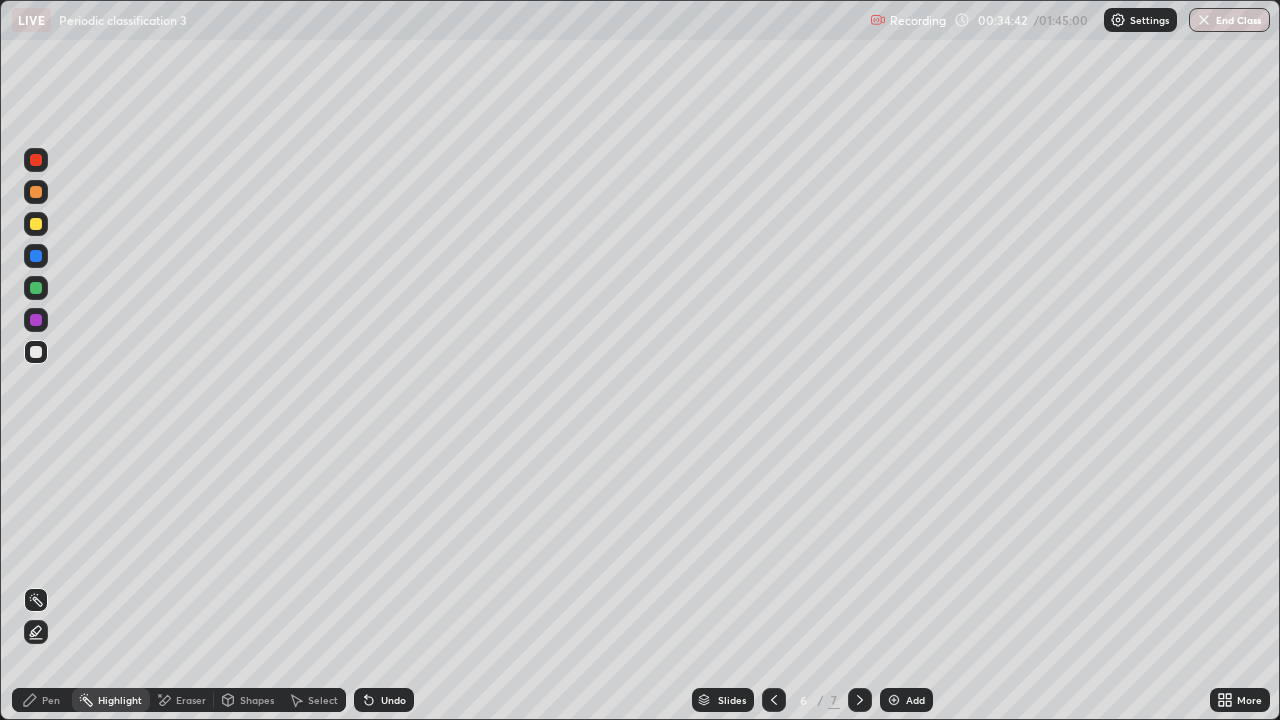 click 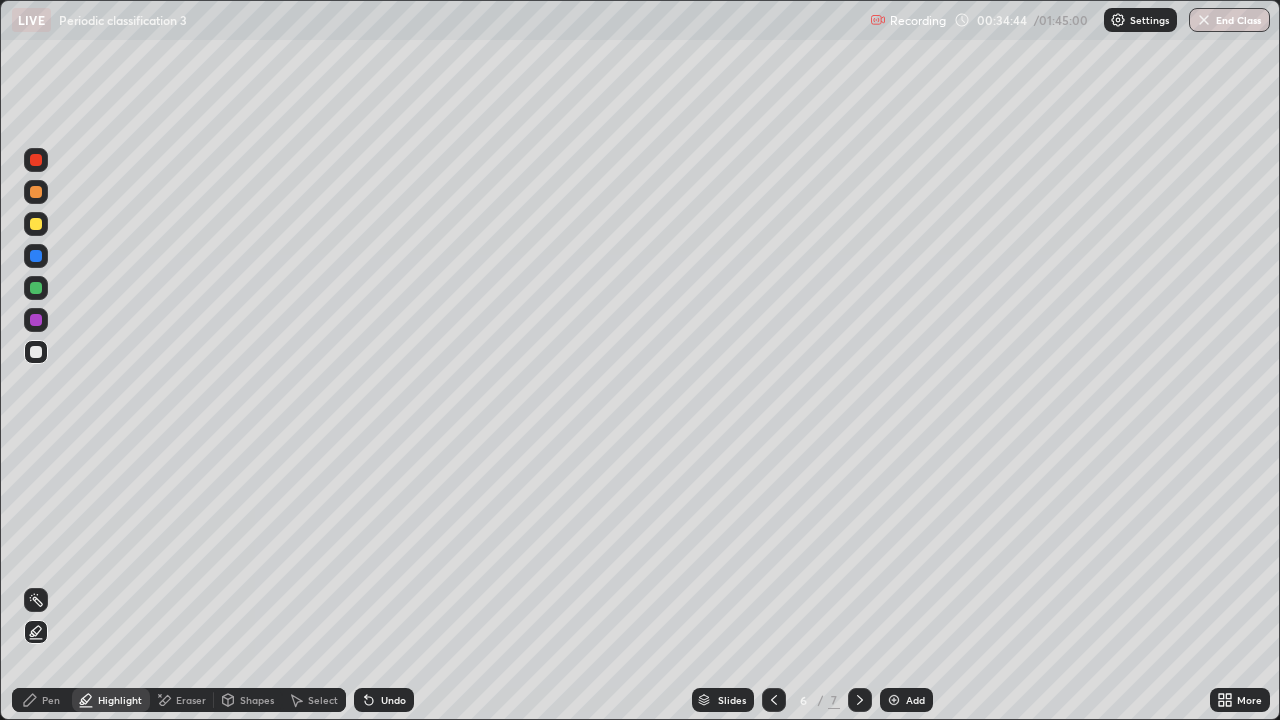 click on "Pen" at bounding box center [42, 700] 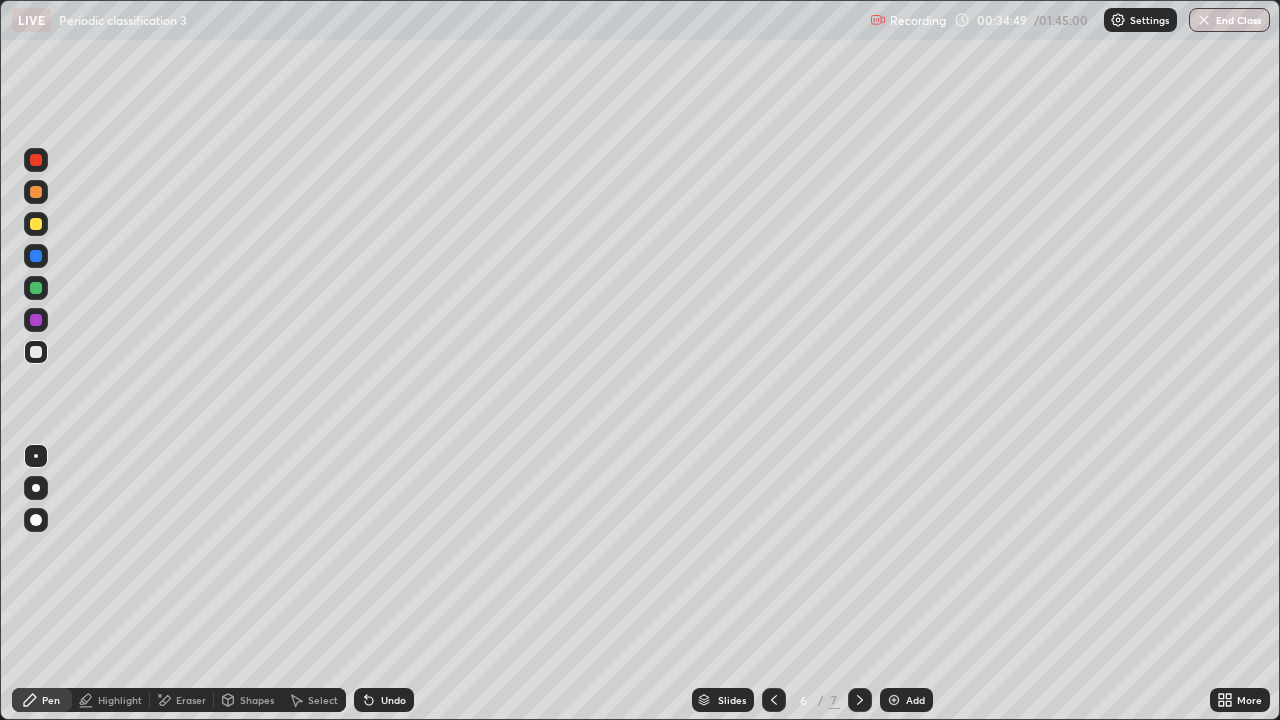 click on "Undo" at bounding box center (384, 700) 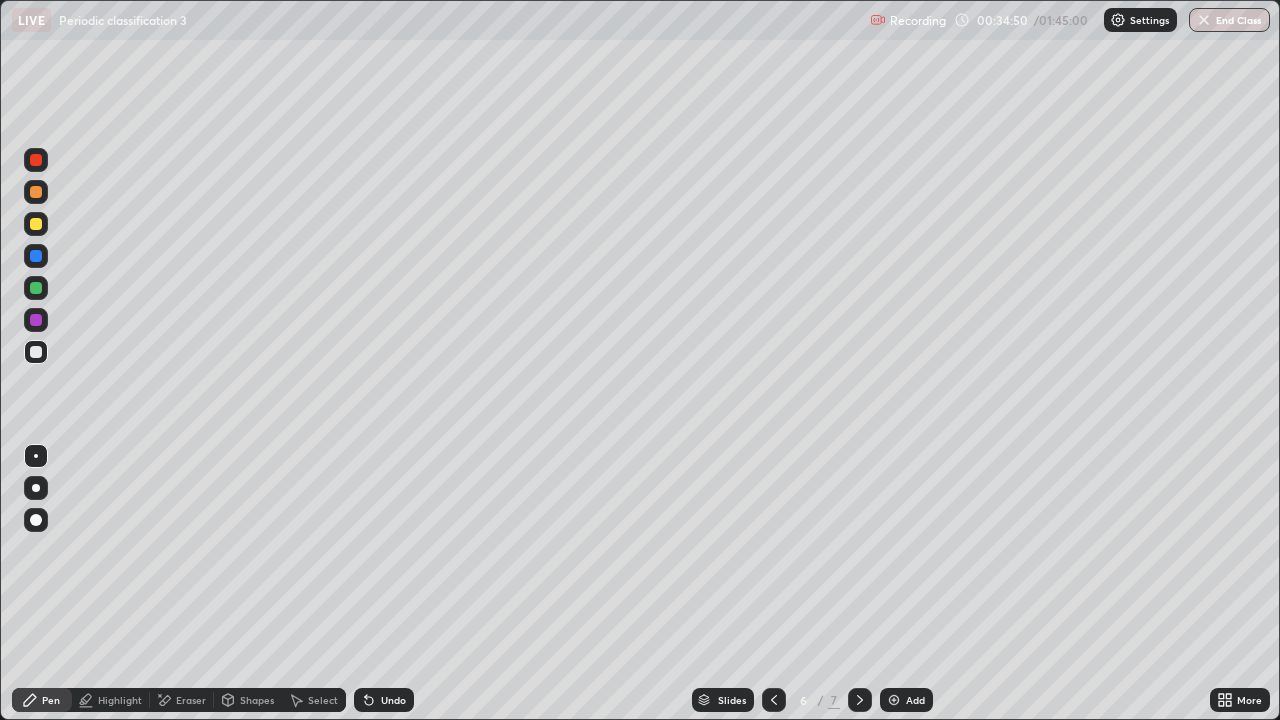 click 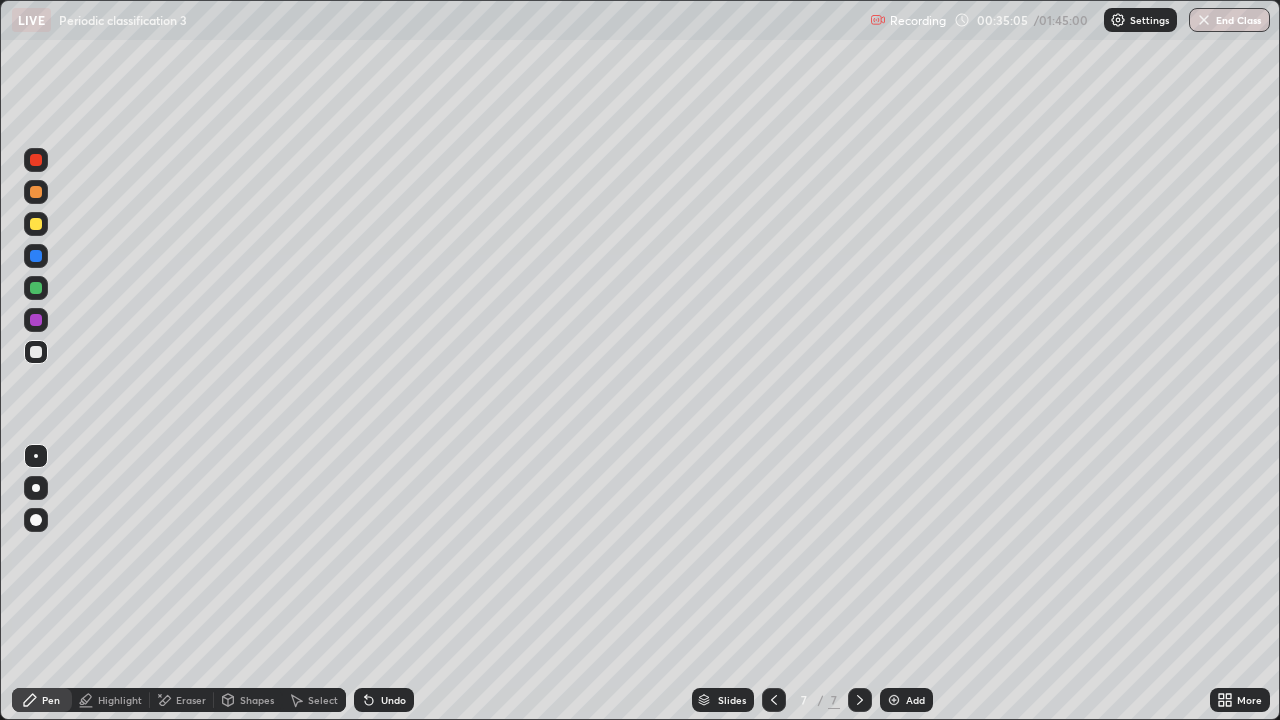 click at bounding box center (36, 224) 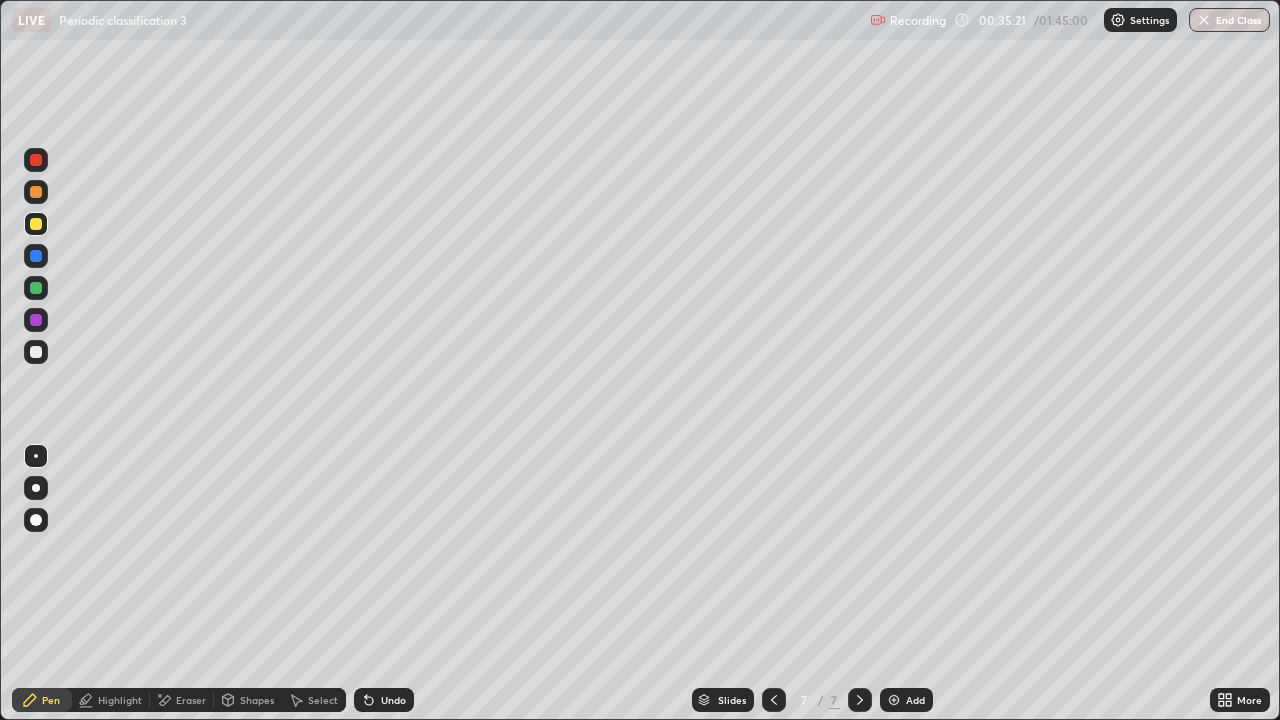 click at bounding box center [36, 256] 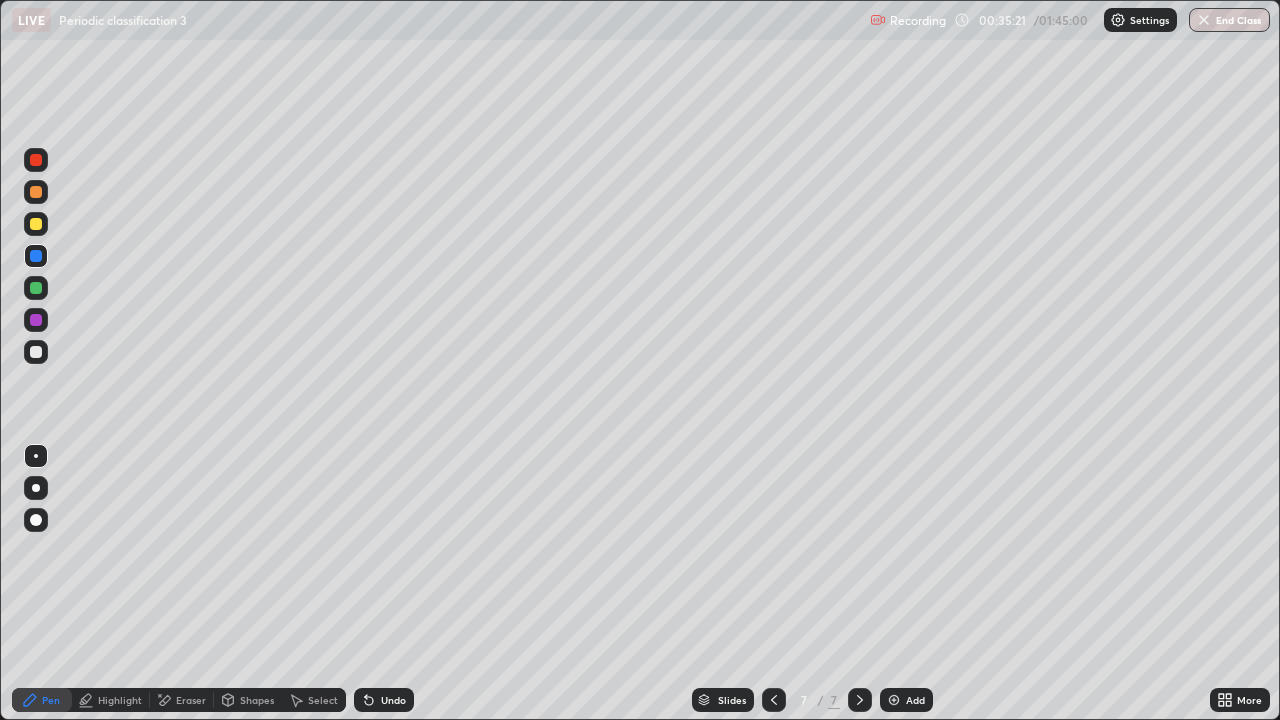 click at bounding box center (36, 288) 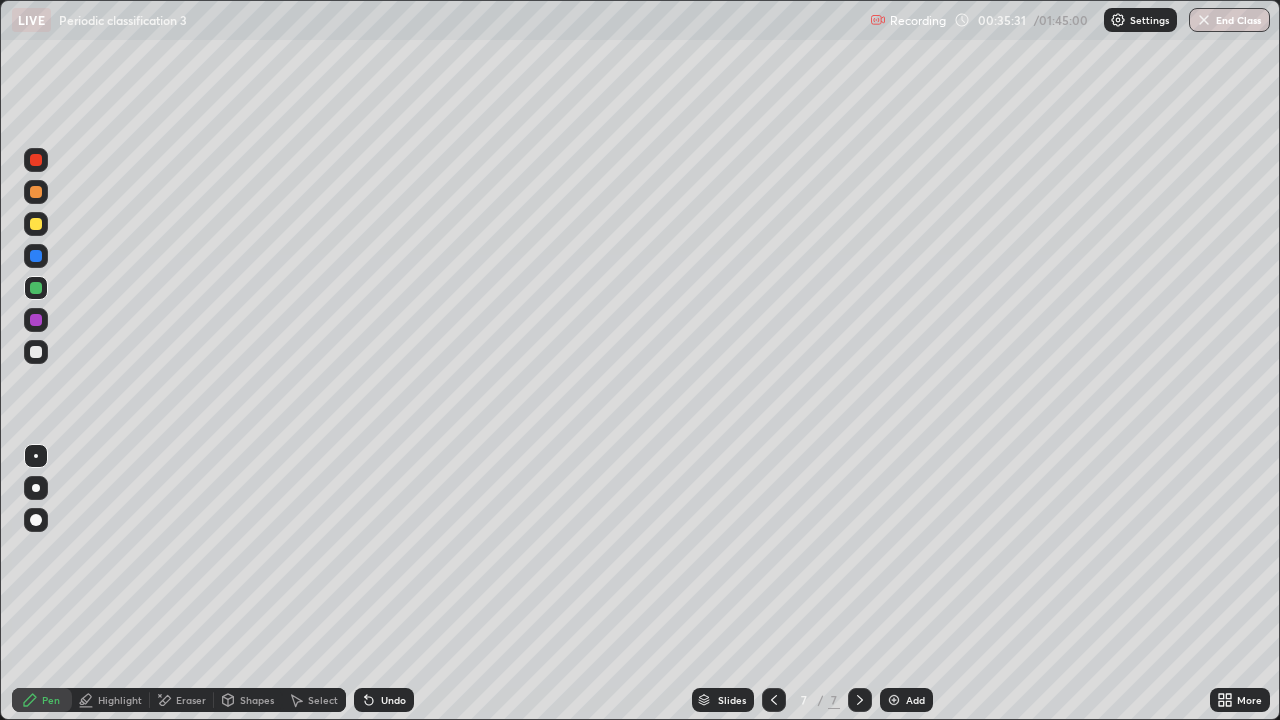click at bounding box center [36, 352] 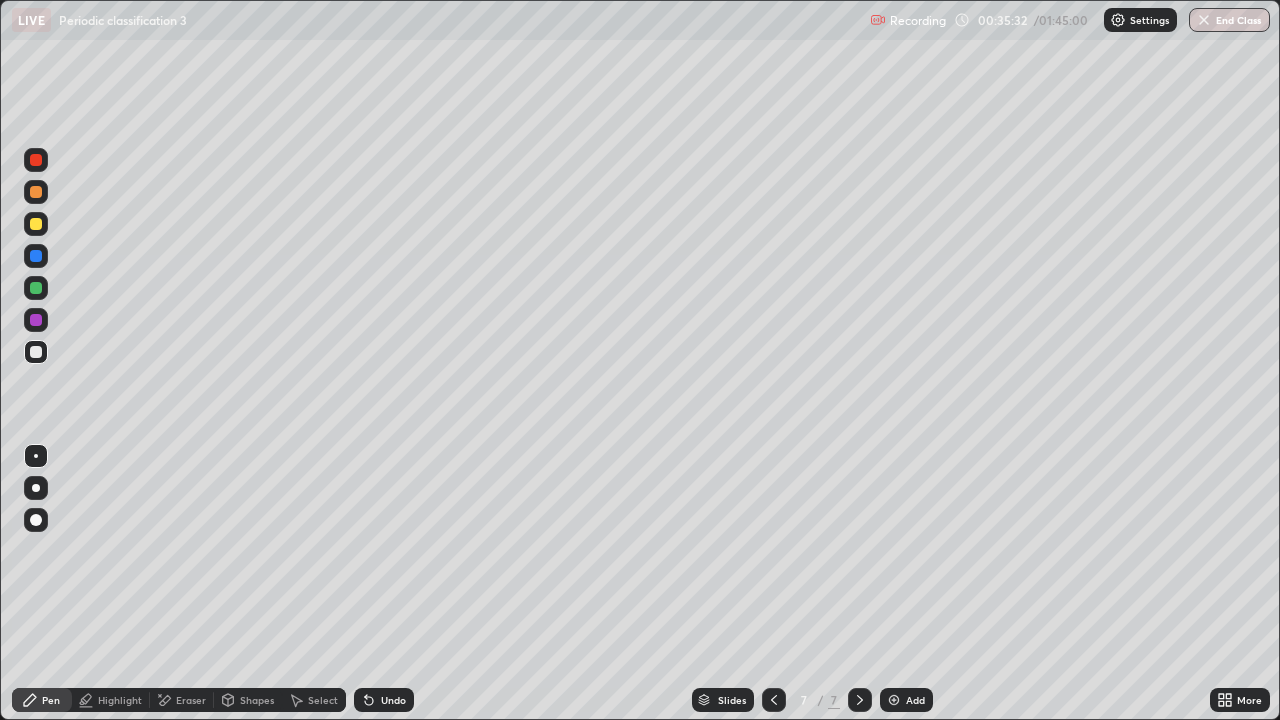 click at bounding box center (36, 224) 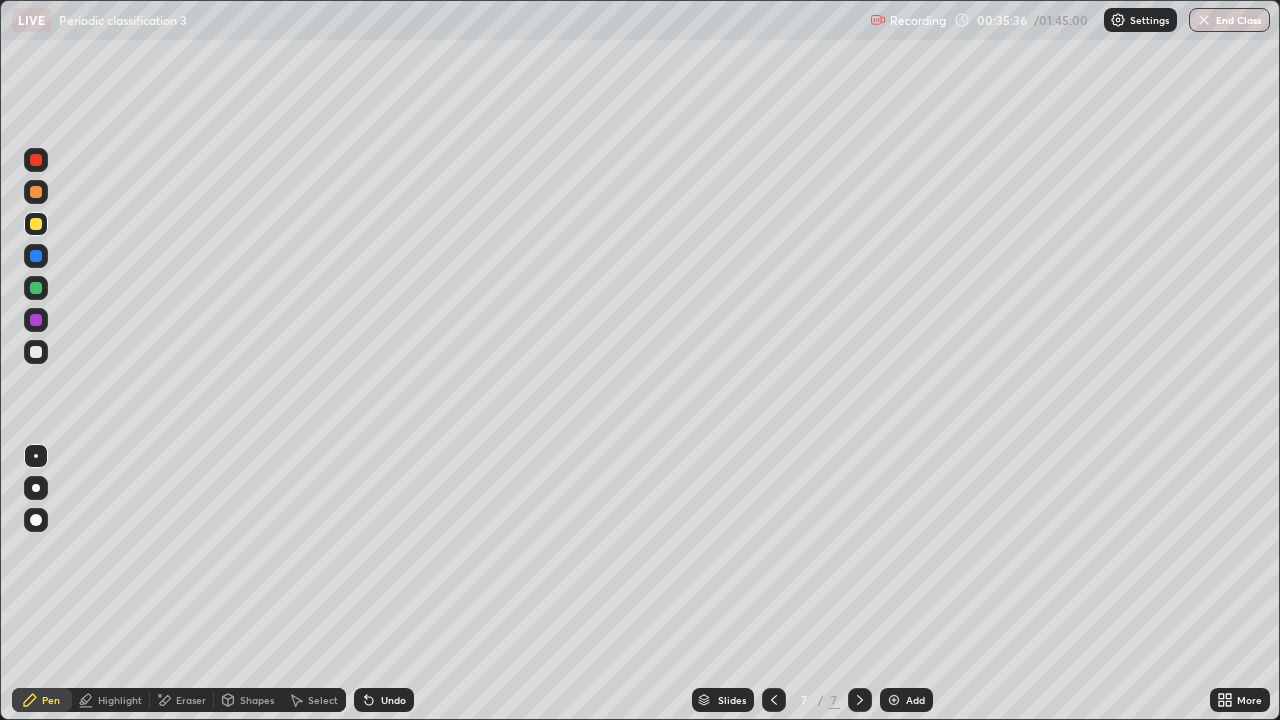click at bounding box center (36, 288) 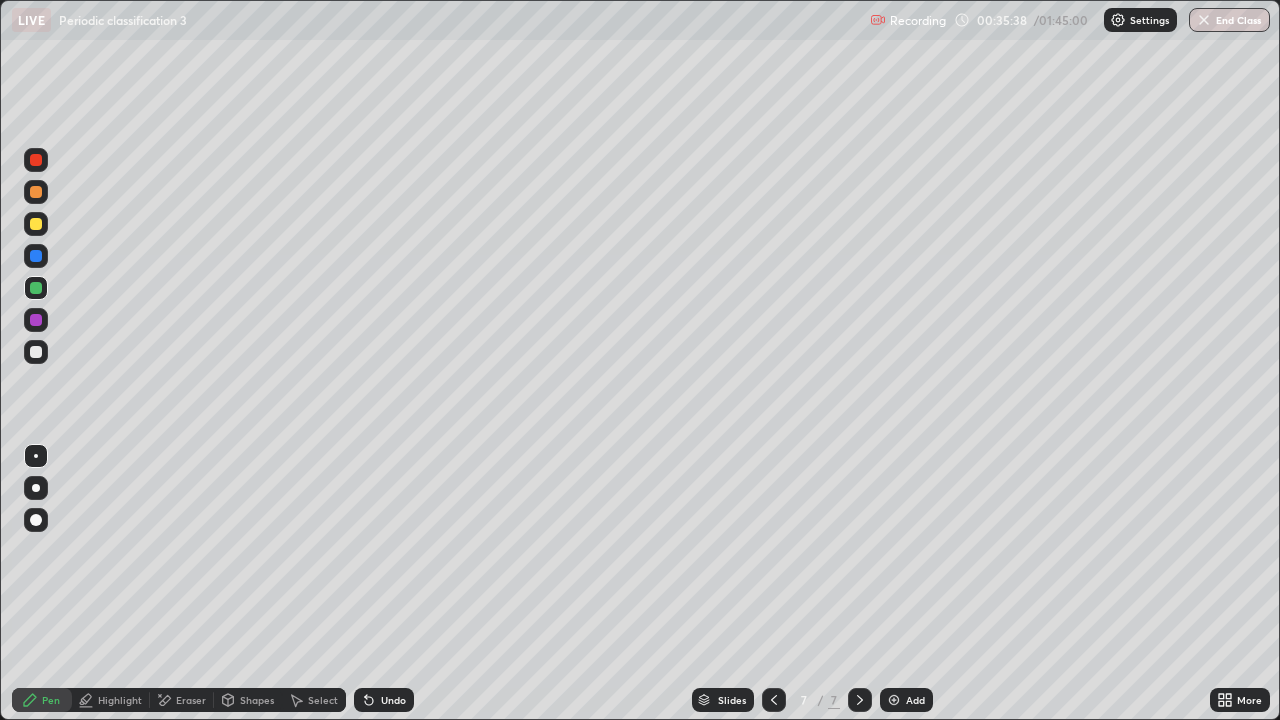 click at bounding box center (36, 352) 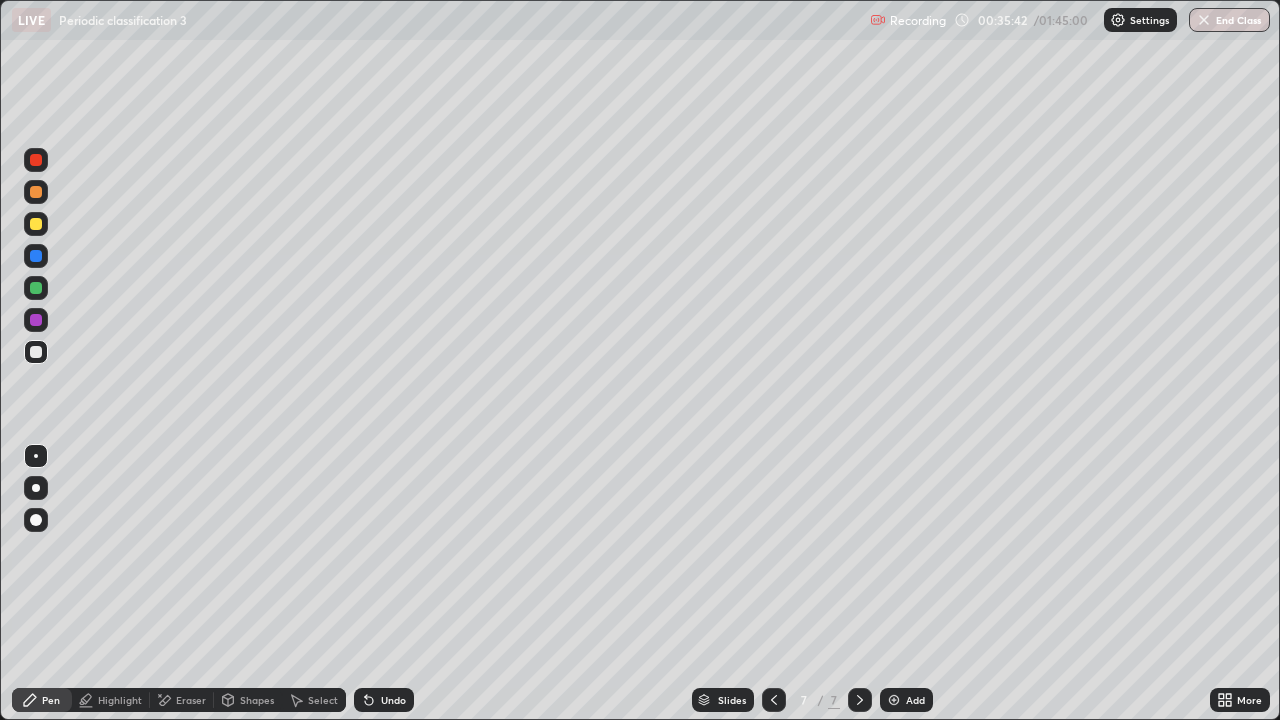 click on "Slides" at bounding box center (723, 700) 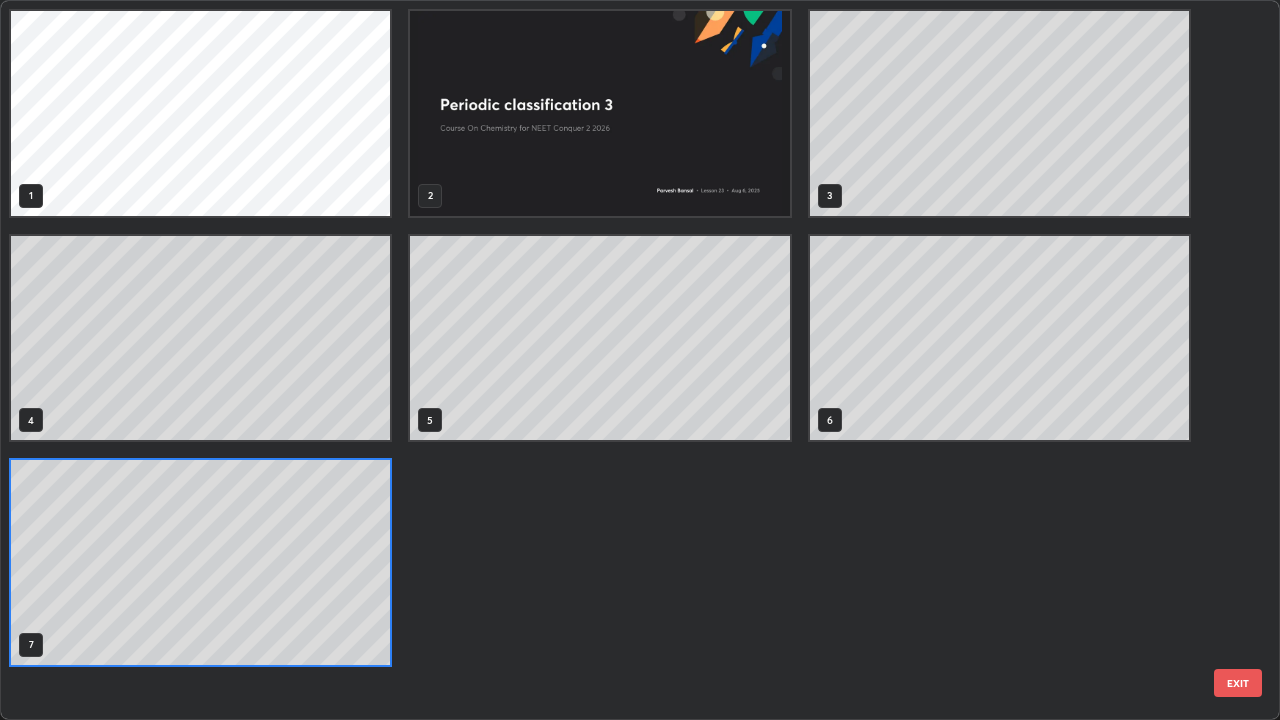 scroll, scrollTop: 7, scrollLeft: 11, axis: both 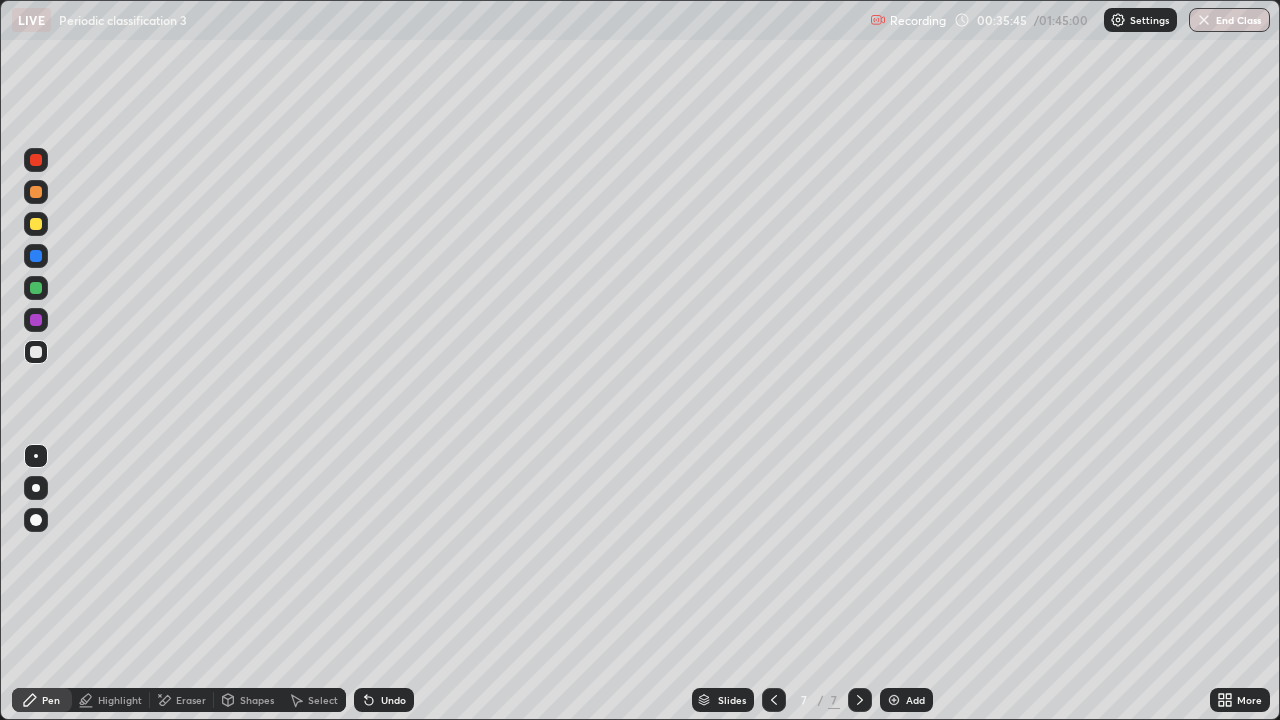 click 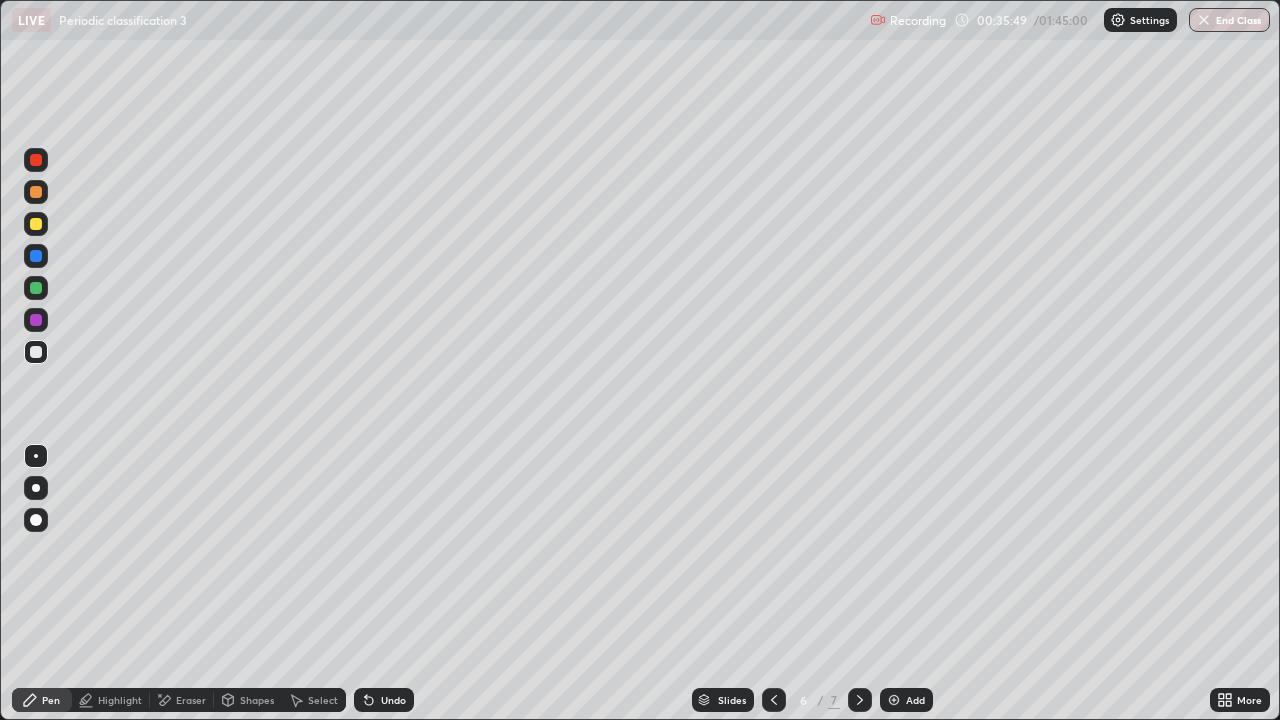 click 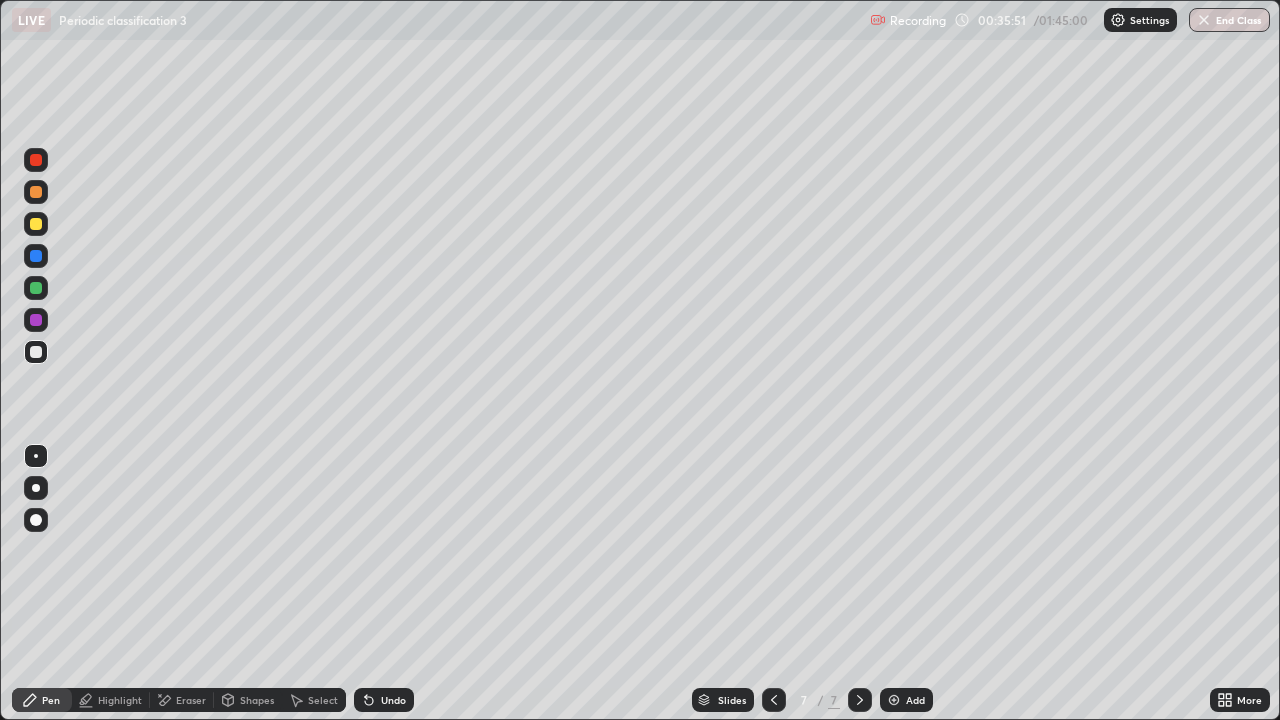click at bounding box center (36, 256) 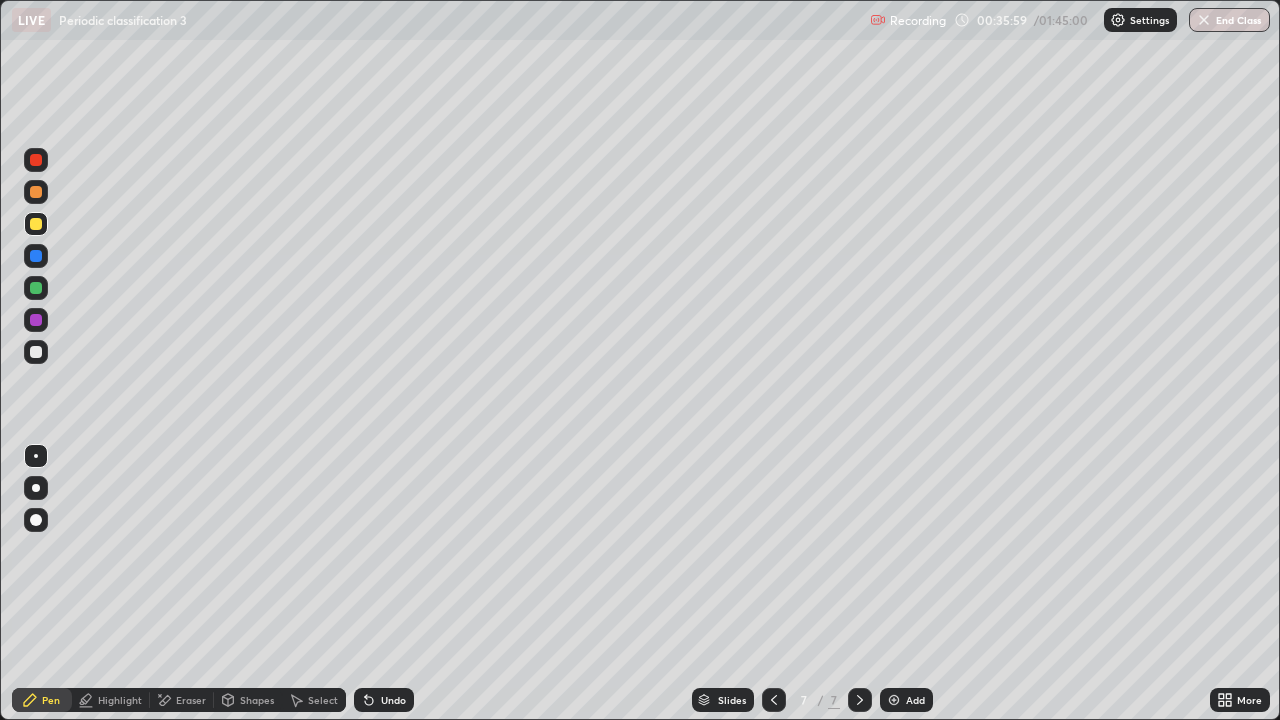 click 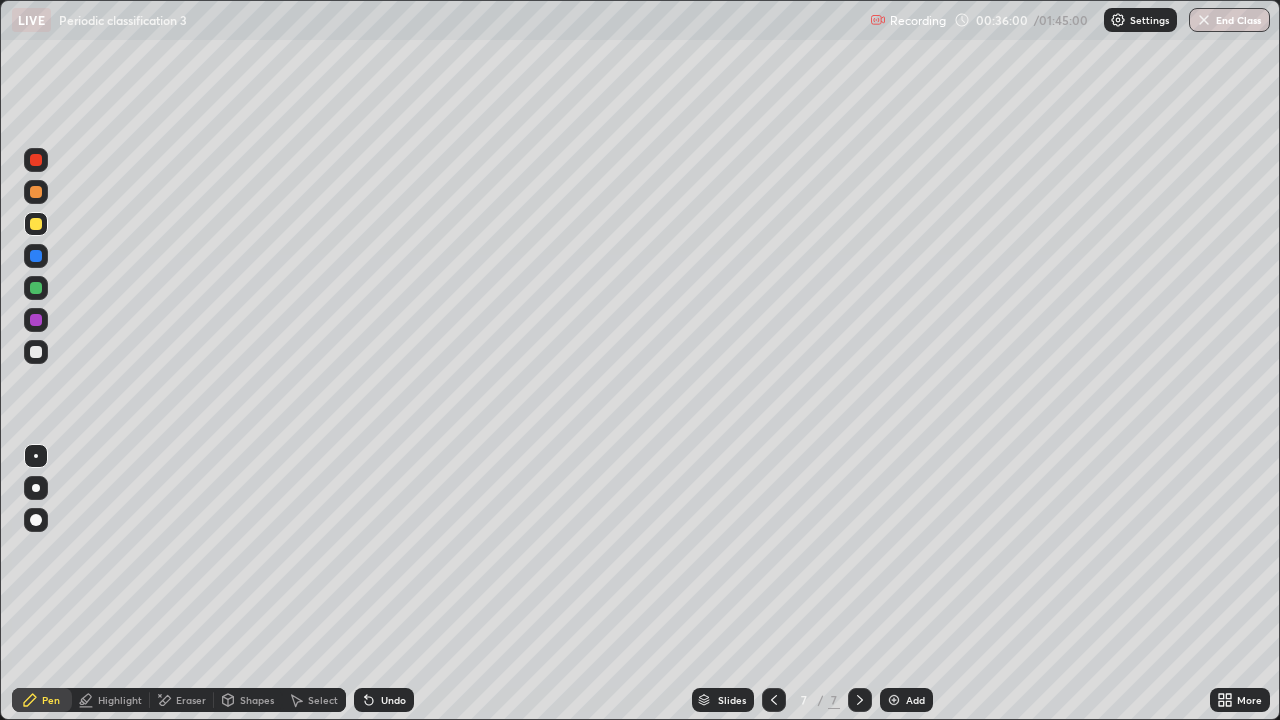 click 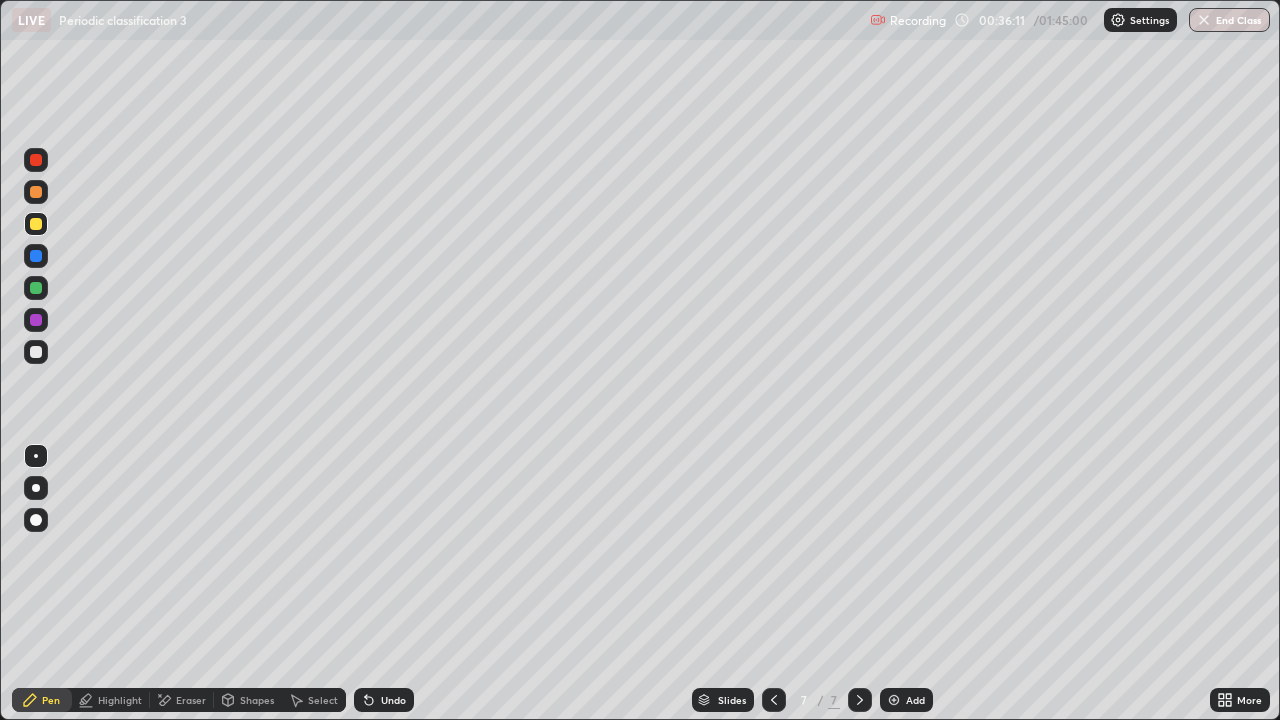 click at bounding box center [36, 256] 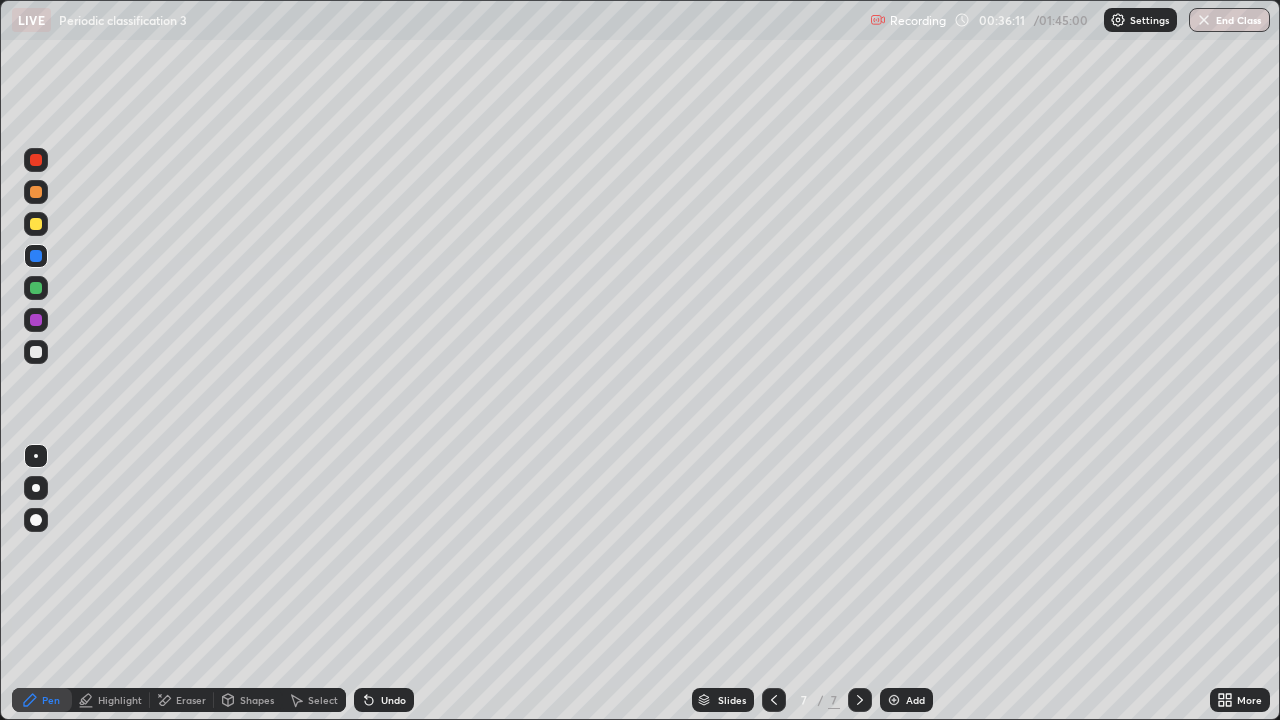 click at bounding box center (36, 192) 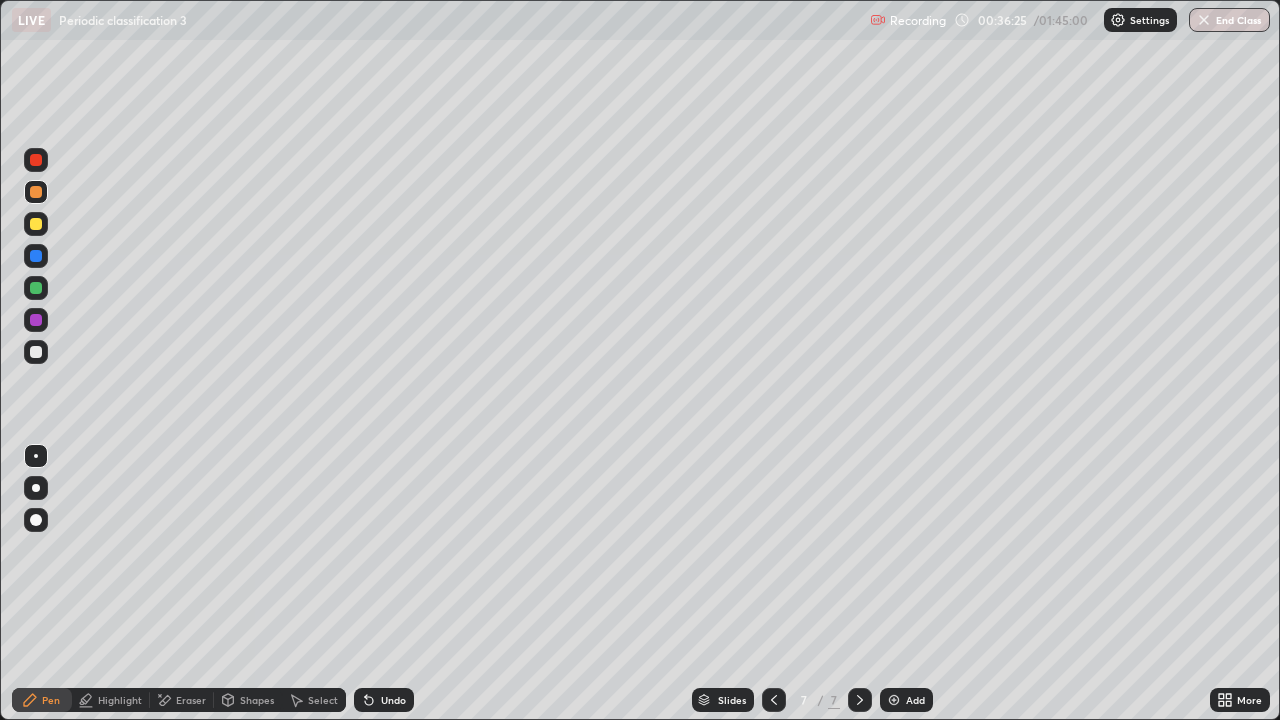 click at bounding box center (36, 224) 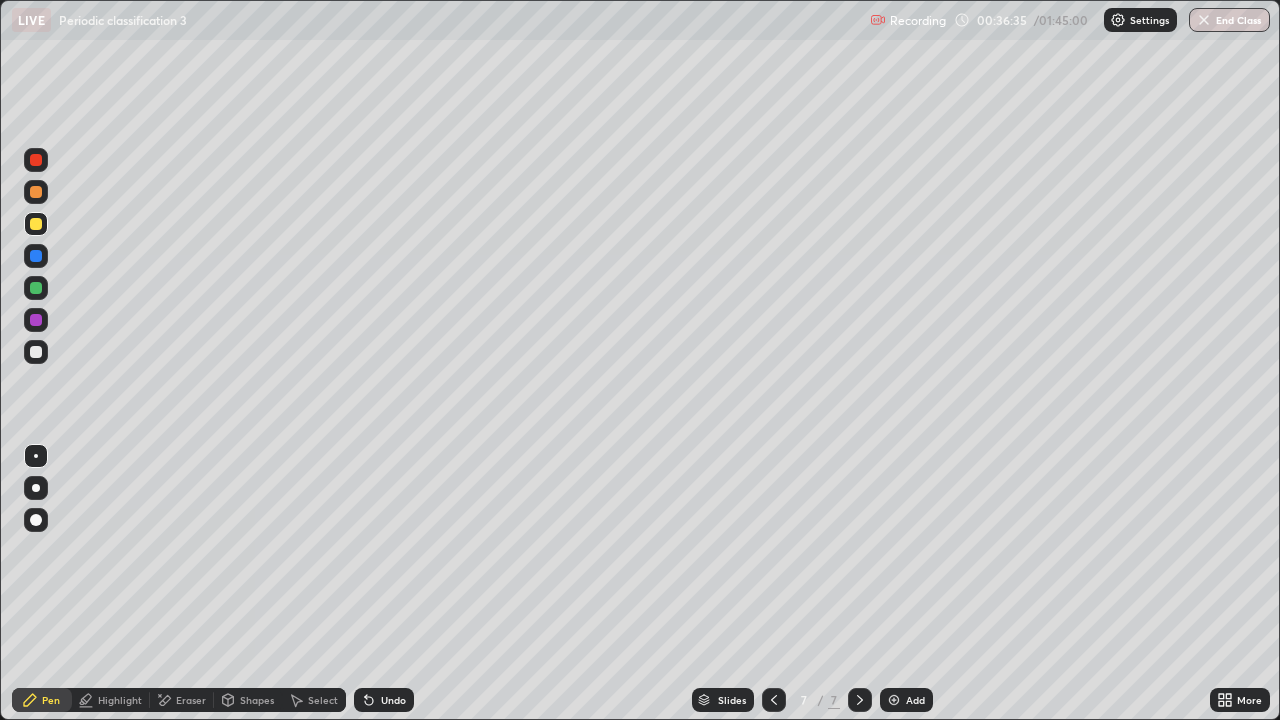 click on "Select" at bounding box center (314, 700) 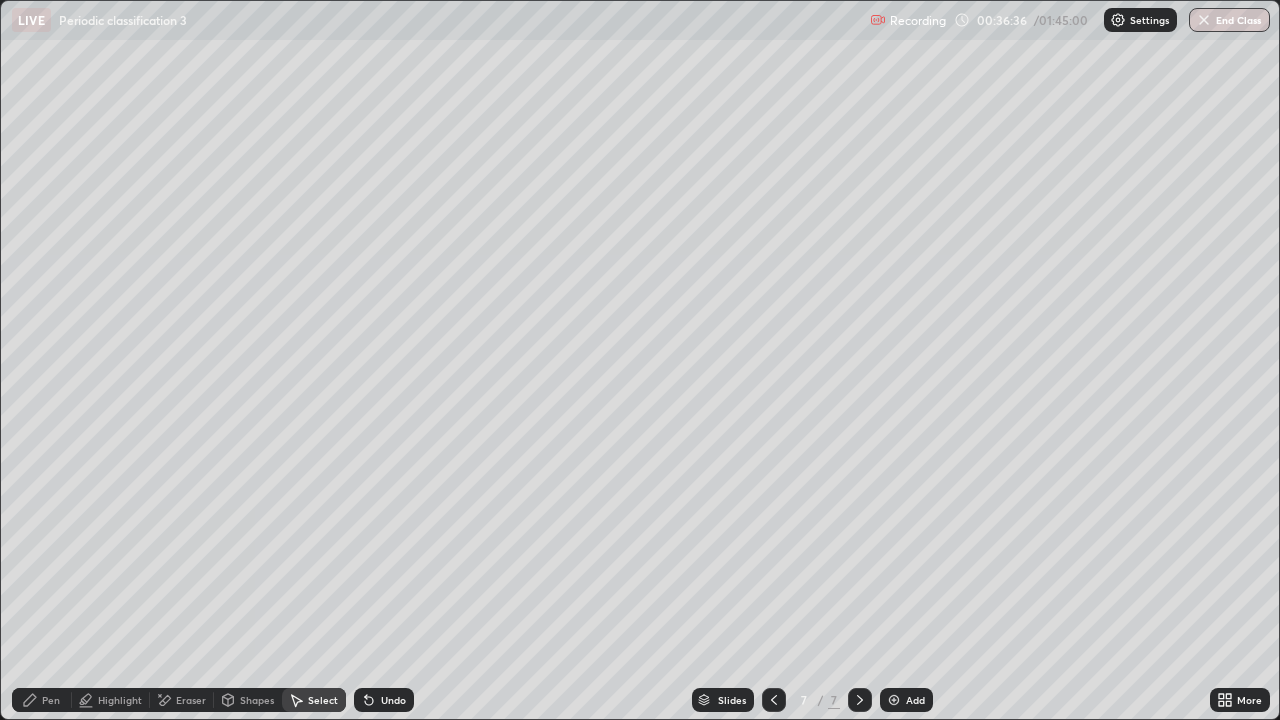 click on "Pen" at bounding box center [42, 700] 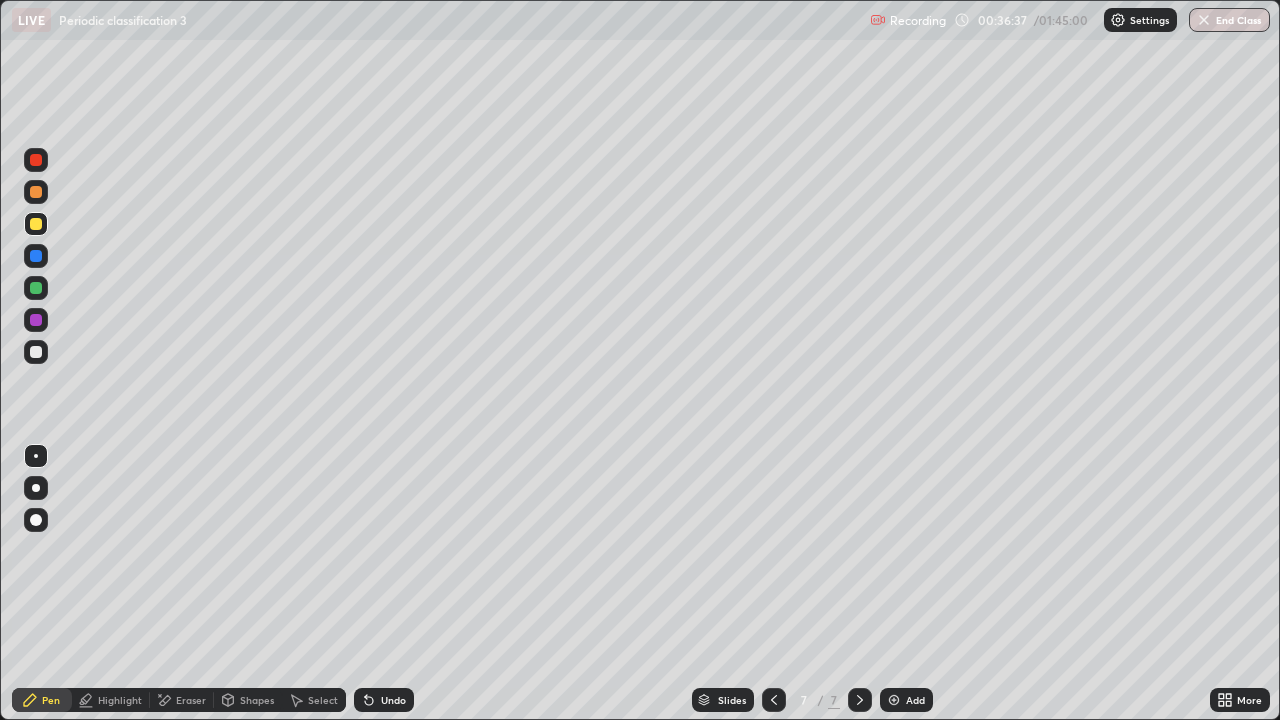 click at bounding box center [36, 256] 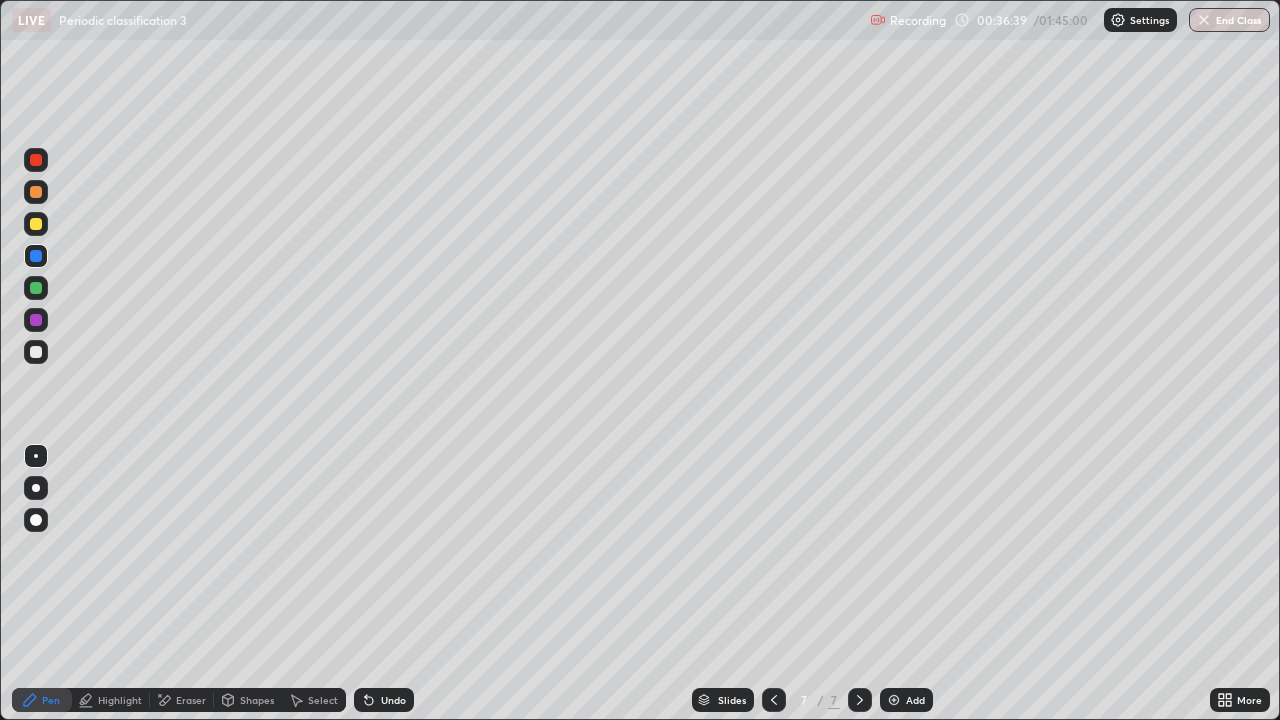 click at bounding box center (36, 288) 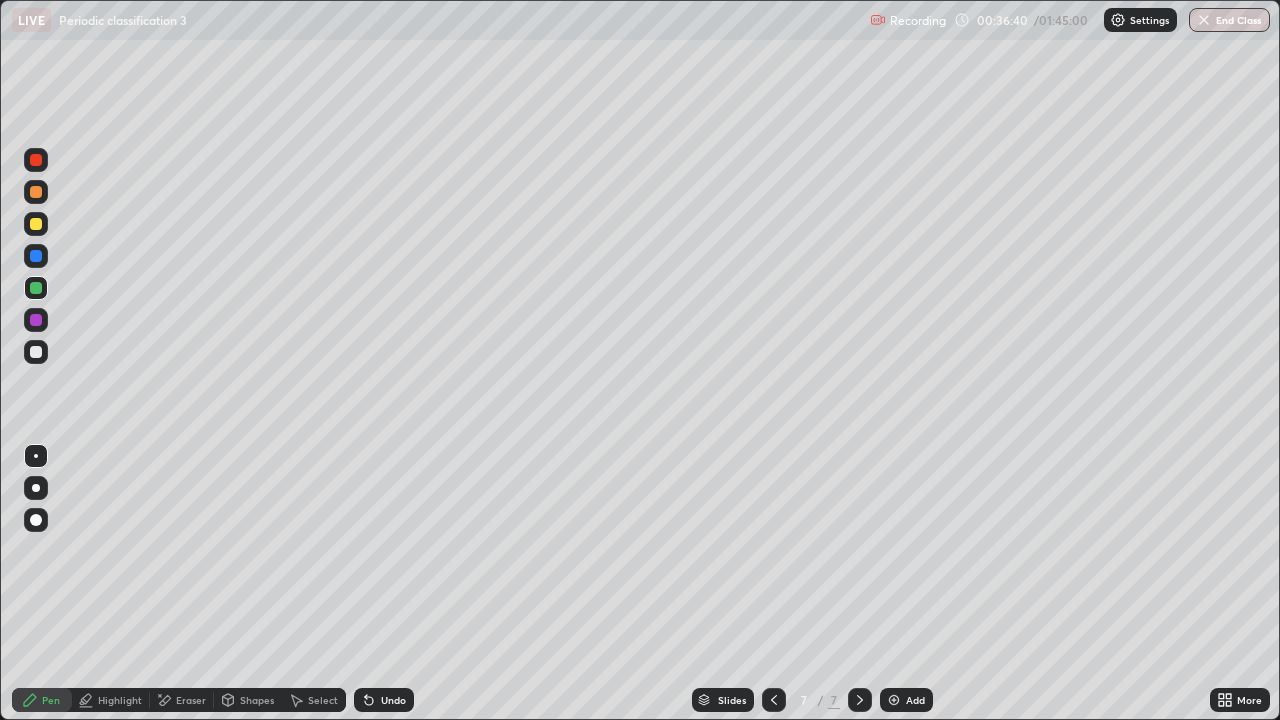 click at bounding box center (36, 192) 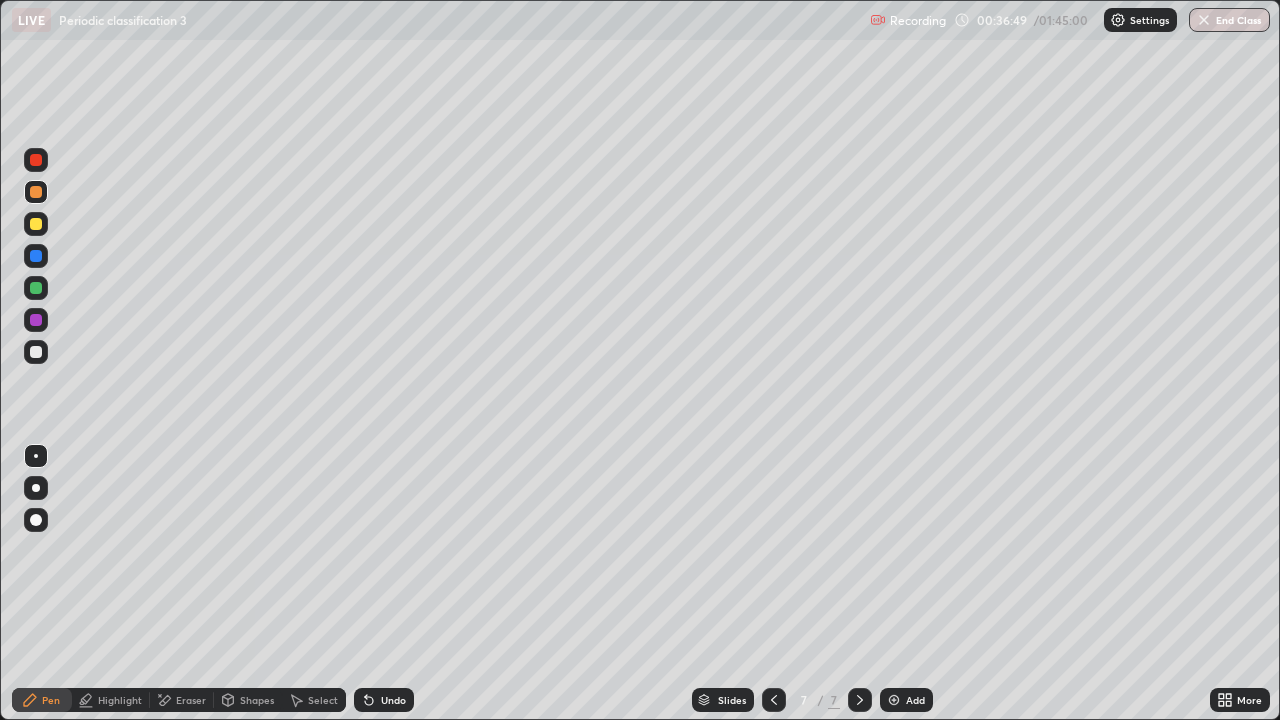 click at bounding box center [36, 352] 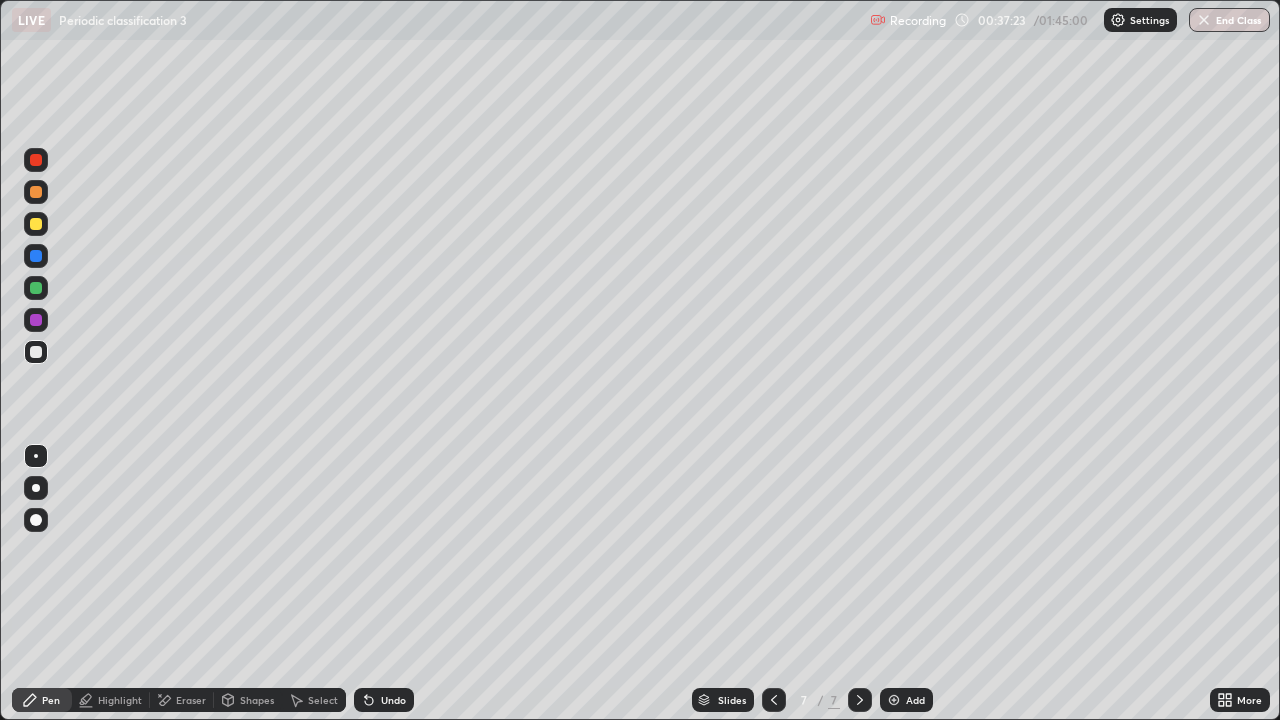 click at bounding box center [36, 288] 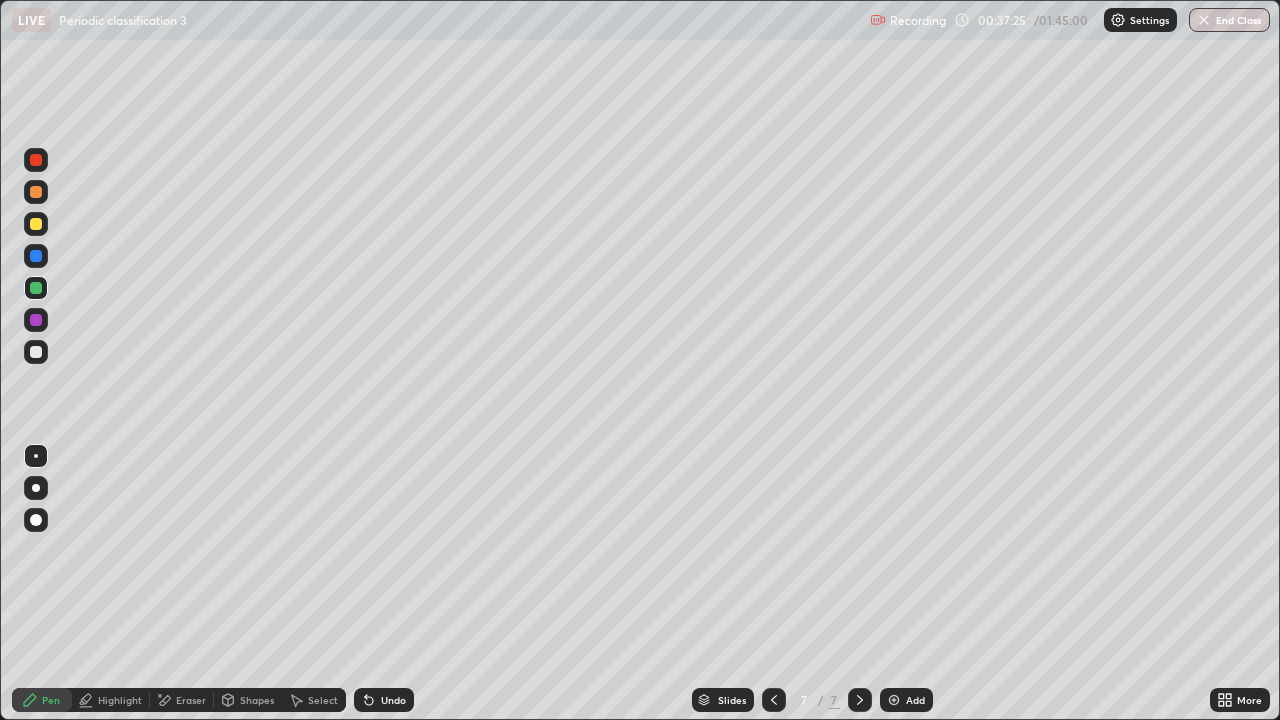 click on "Add" at bounding box center (906, 700) 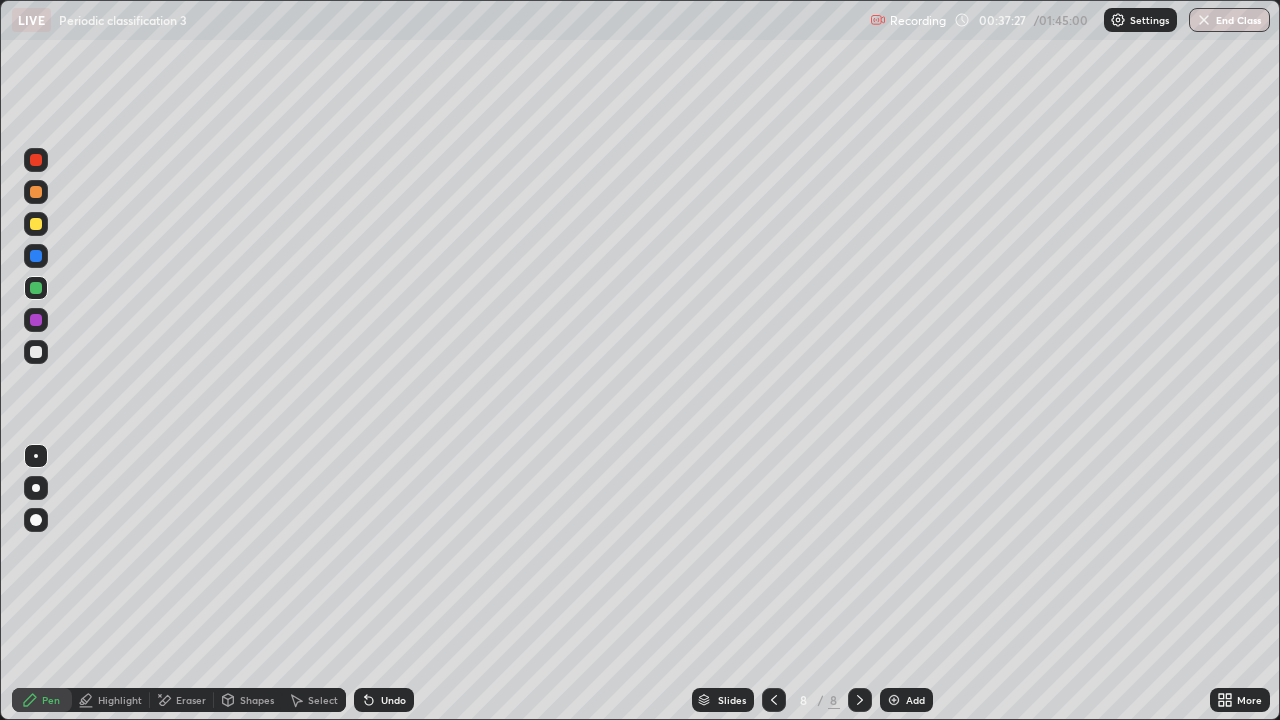 click at bounding box center [36, 224] 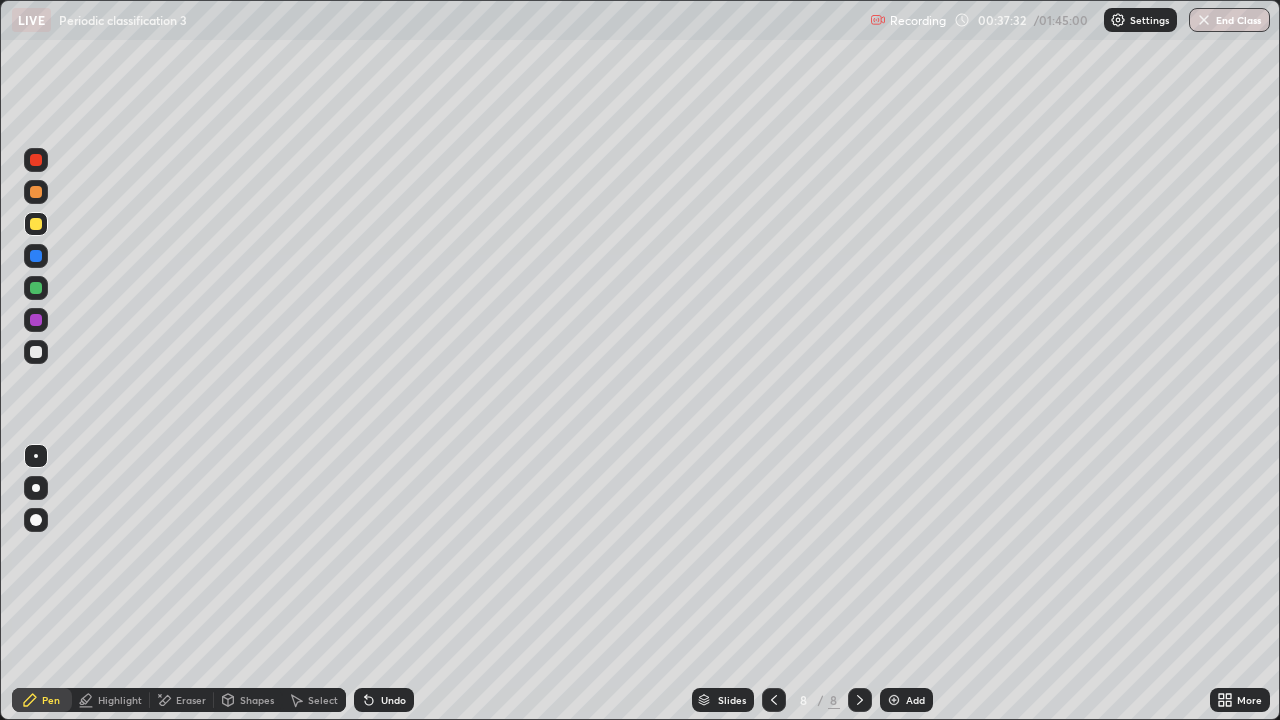 click 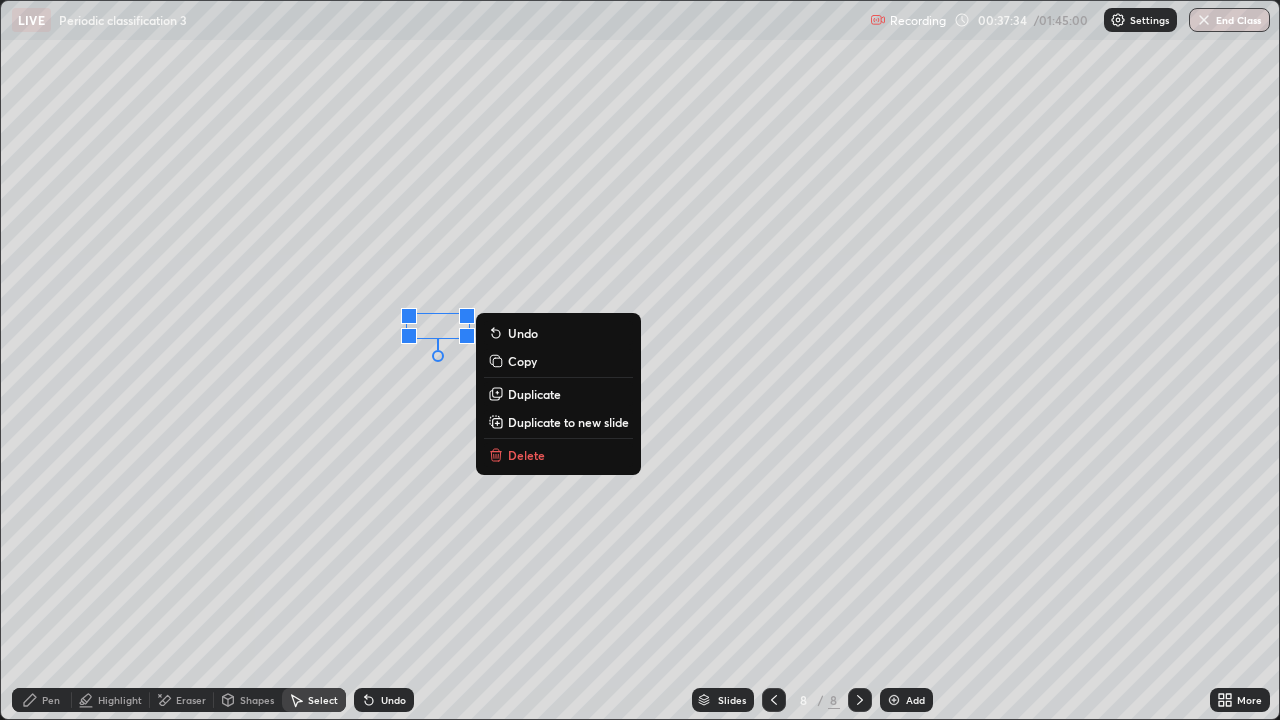 click on "Pen" at bounding box center (42, 700) 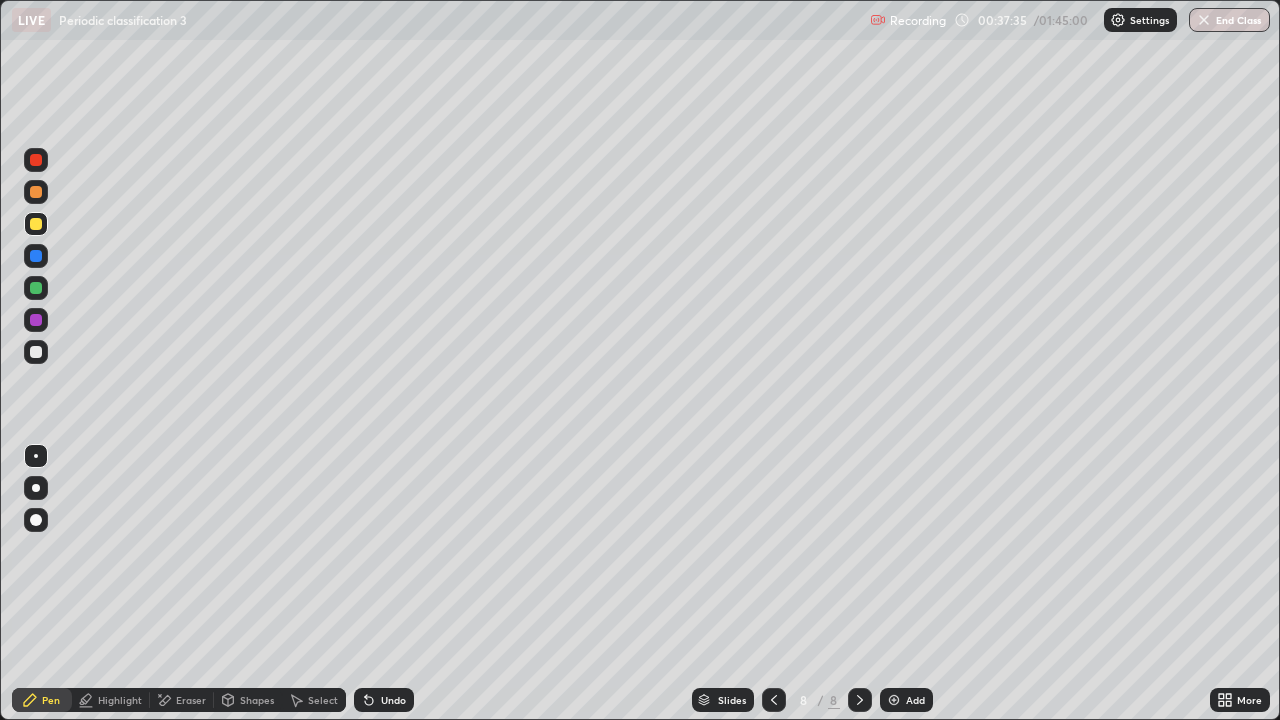 click at bounding box center (36, 352) 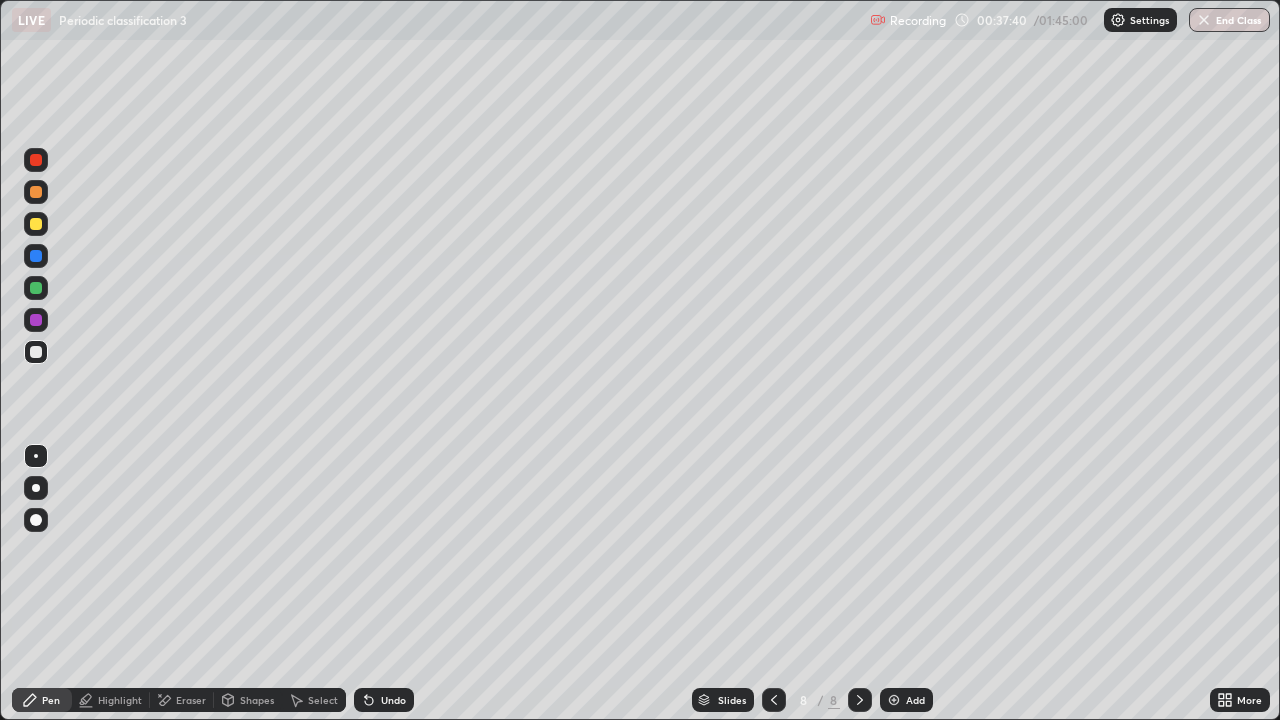 click at bounding box center [36, 224] 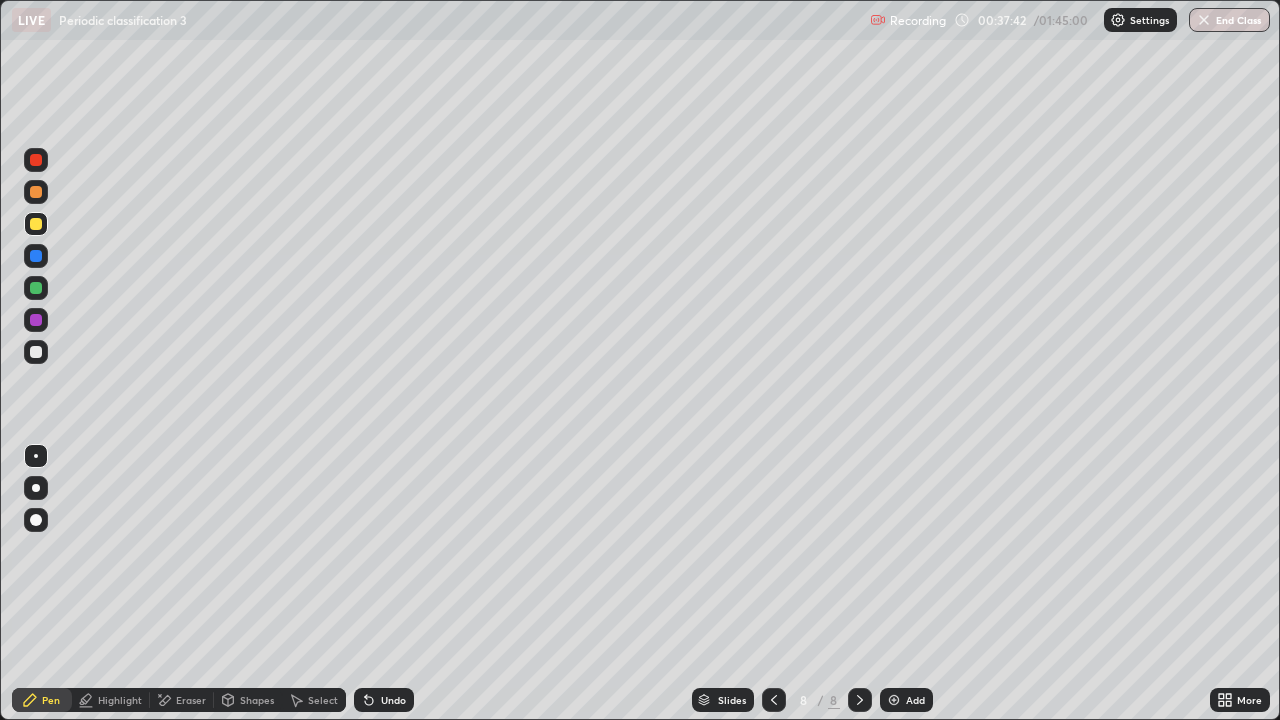 click at bounding box center (36, 192) 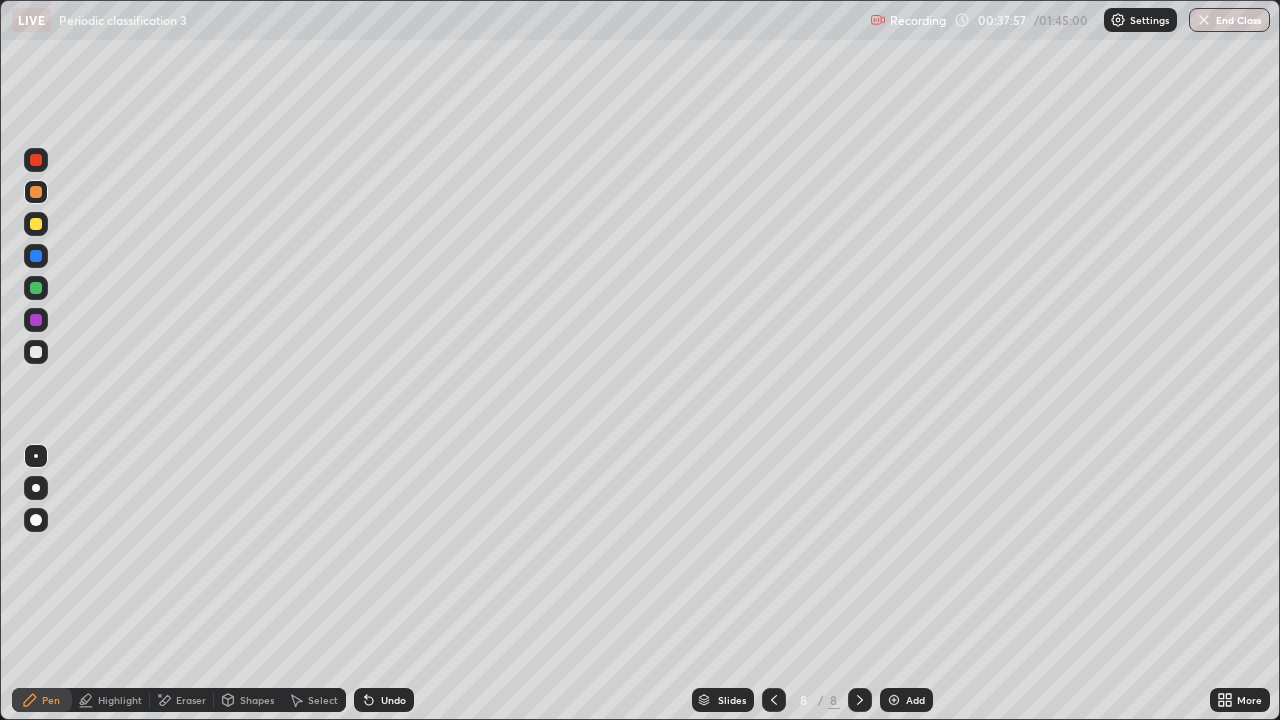 click at bounding box center (36, 224) 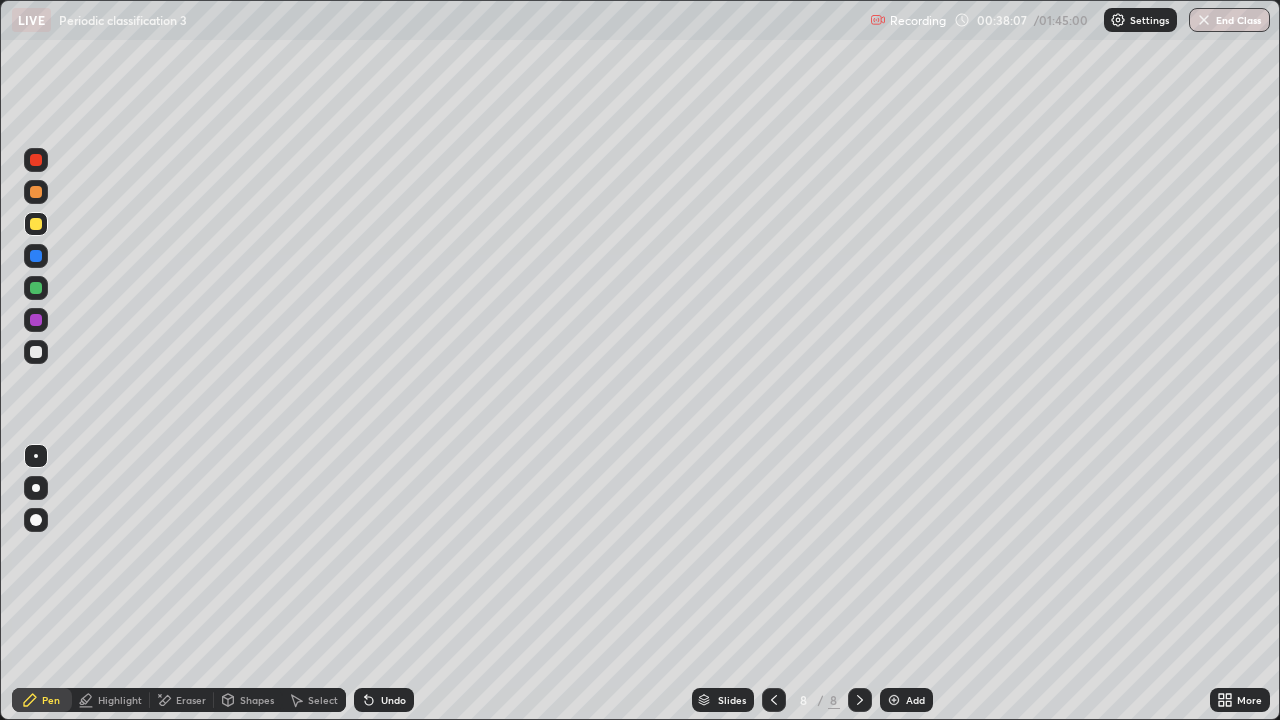 click at bounding box center [36, 352] 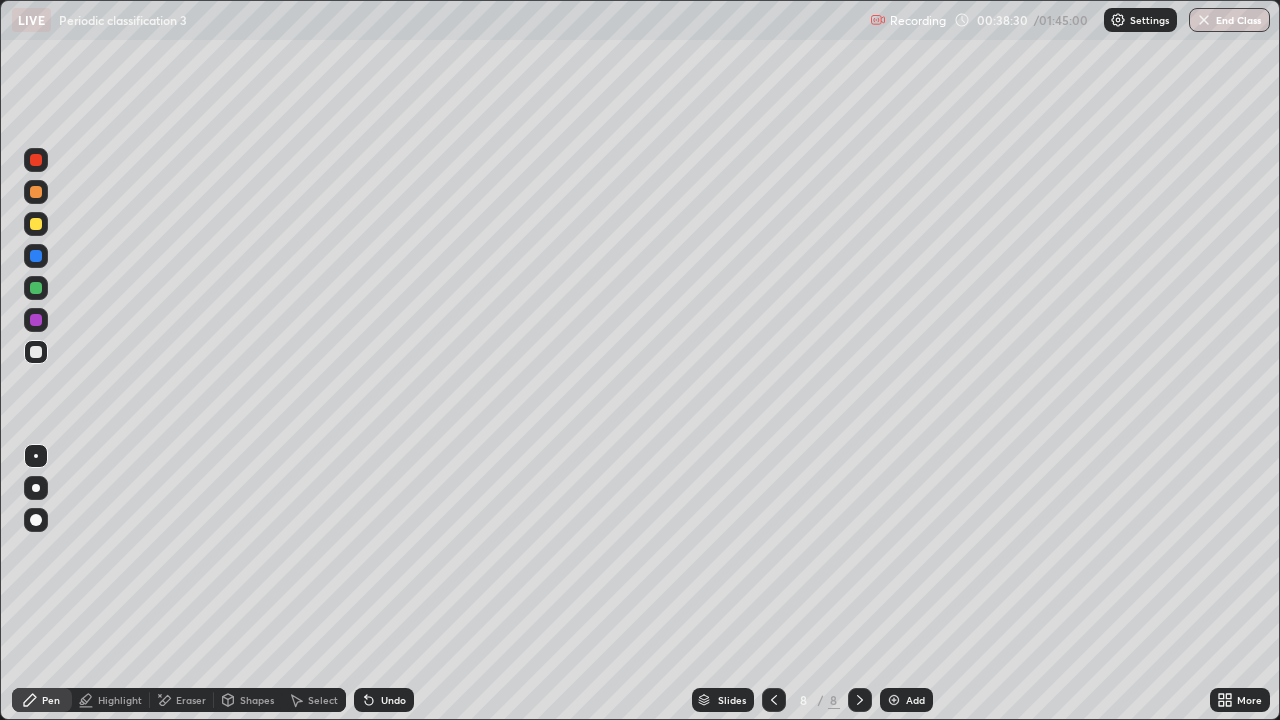 click at bounding box center (36, 224) 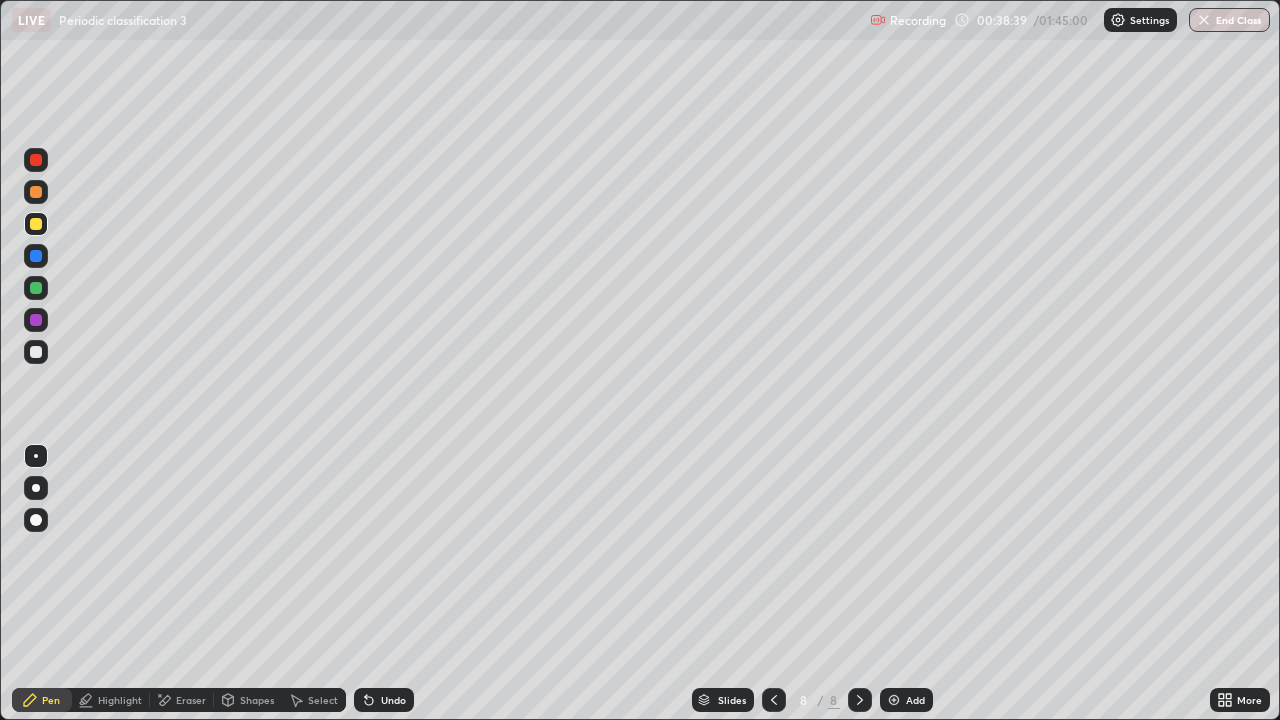 click on "Undo" at bounding box center [393, 700] 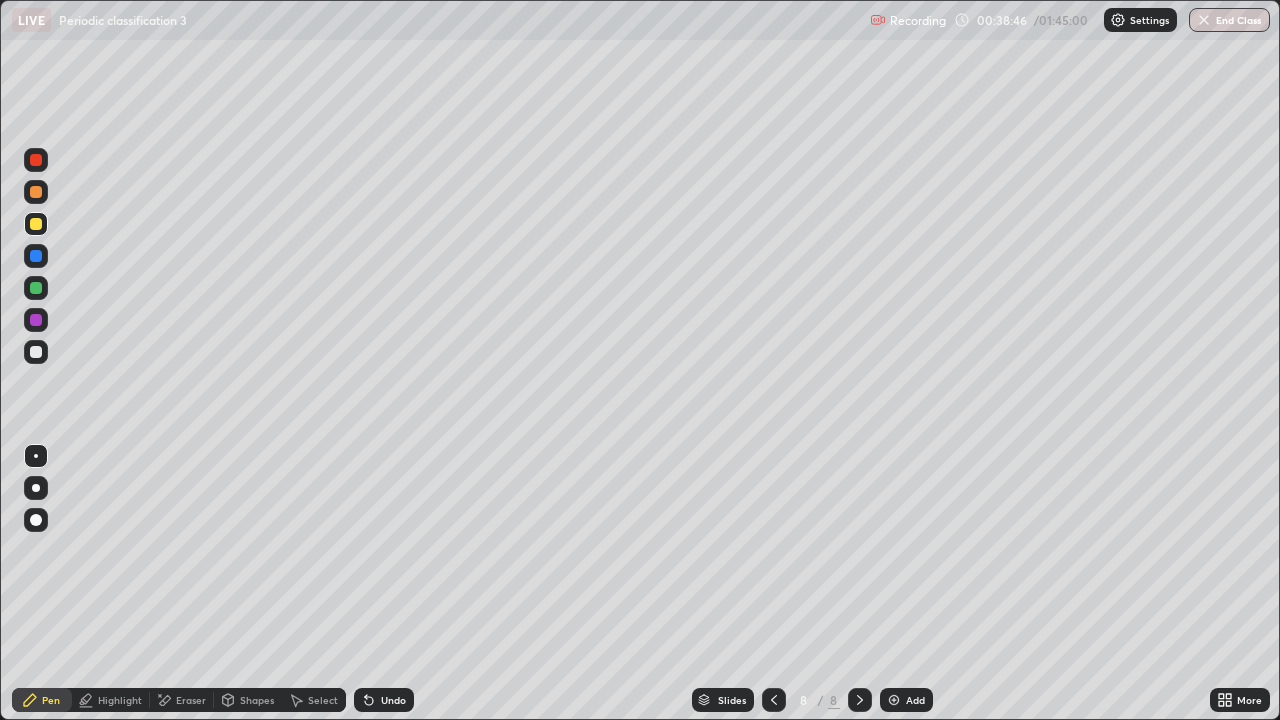 click at bounding box center (36, 288) 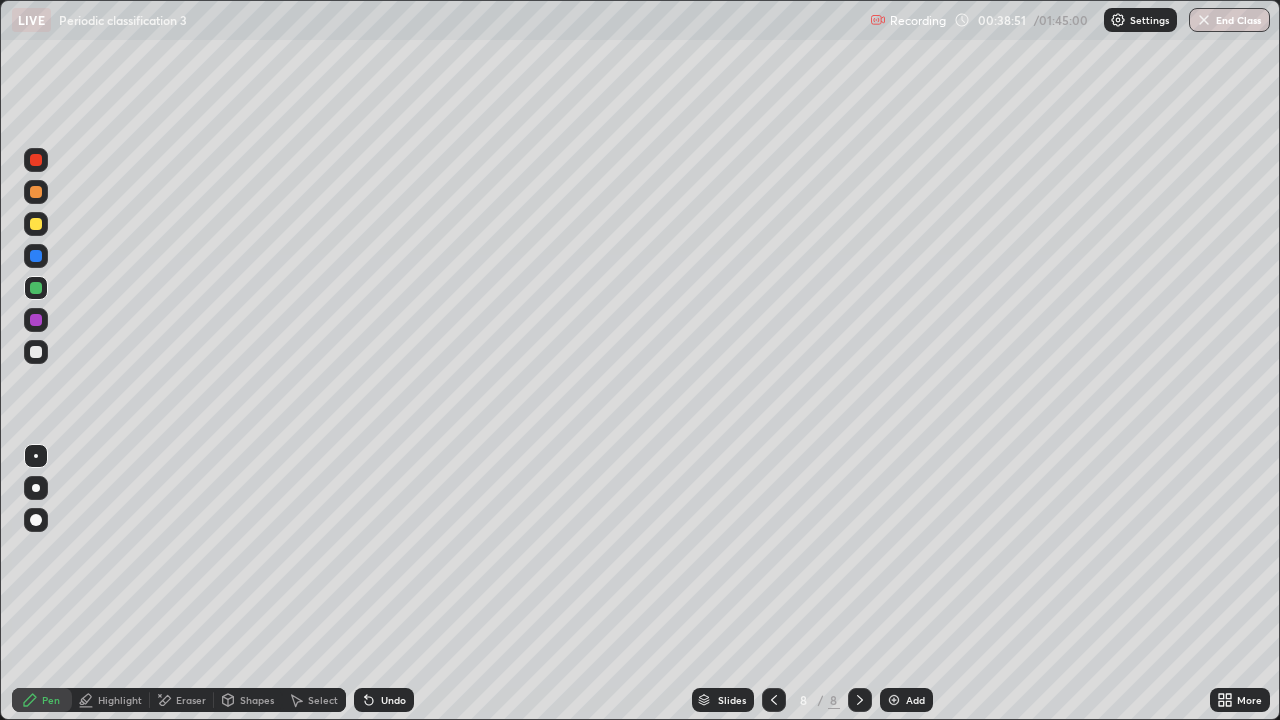 click at bounding box center [36, 224] 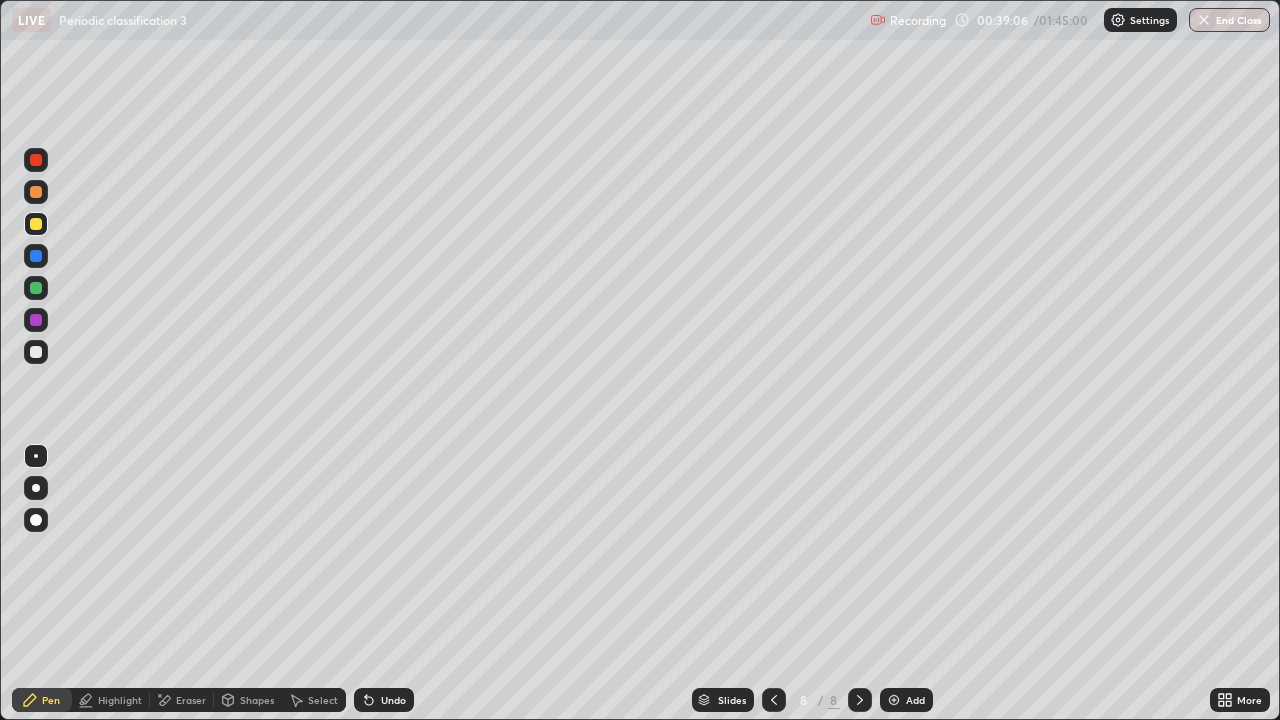 click at bounding box center [36, 224] 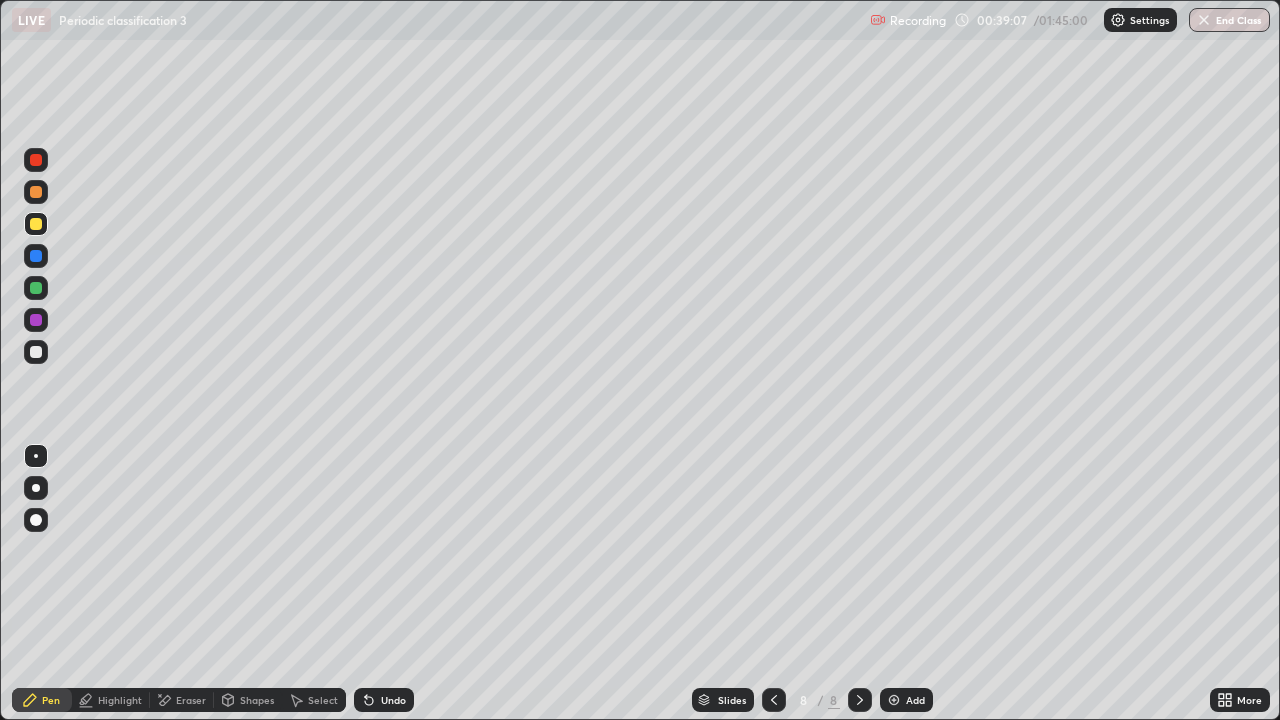 click at bounding box center [36, 192] 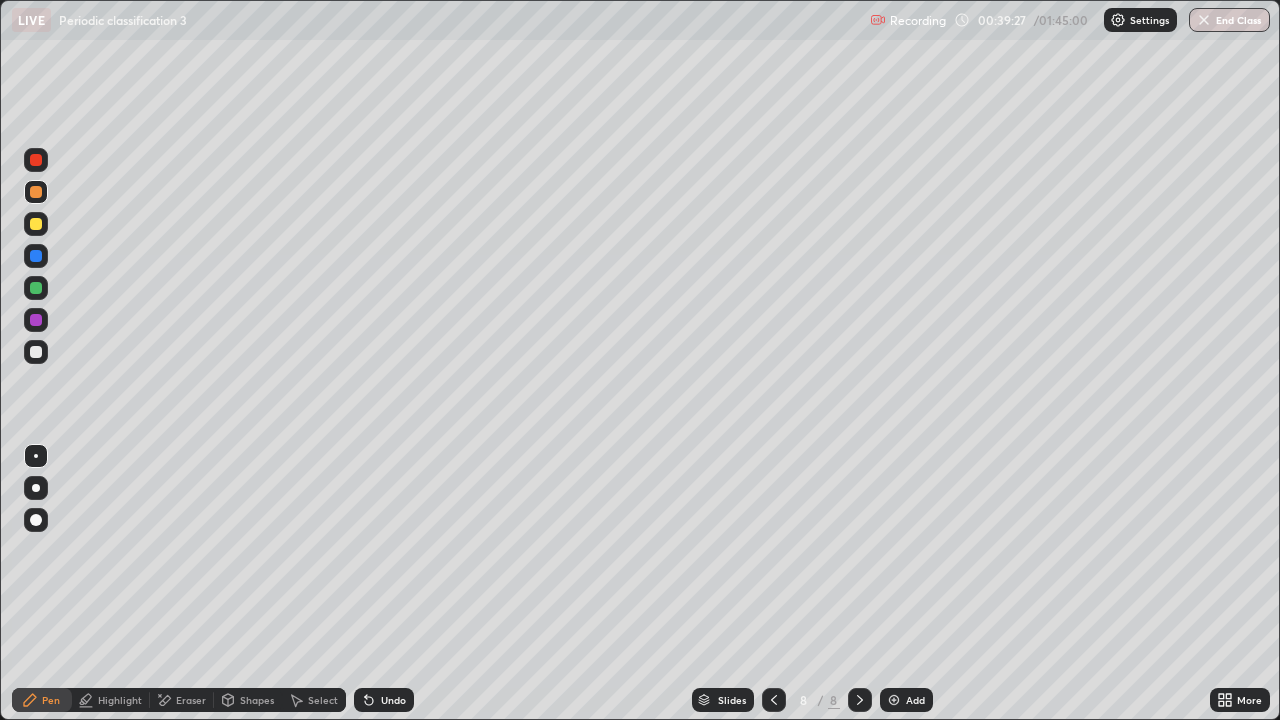 click at bounding box center [36, 288] 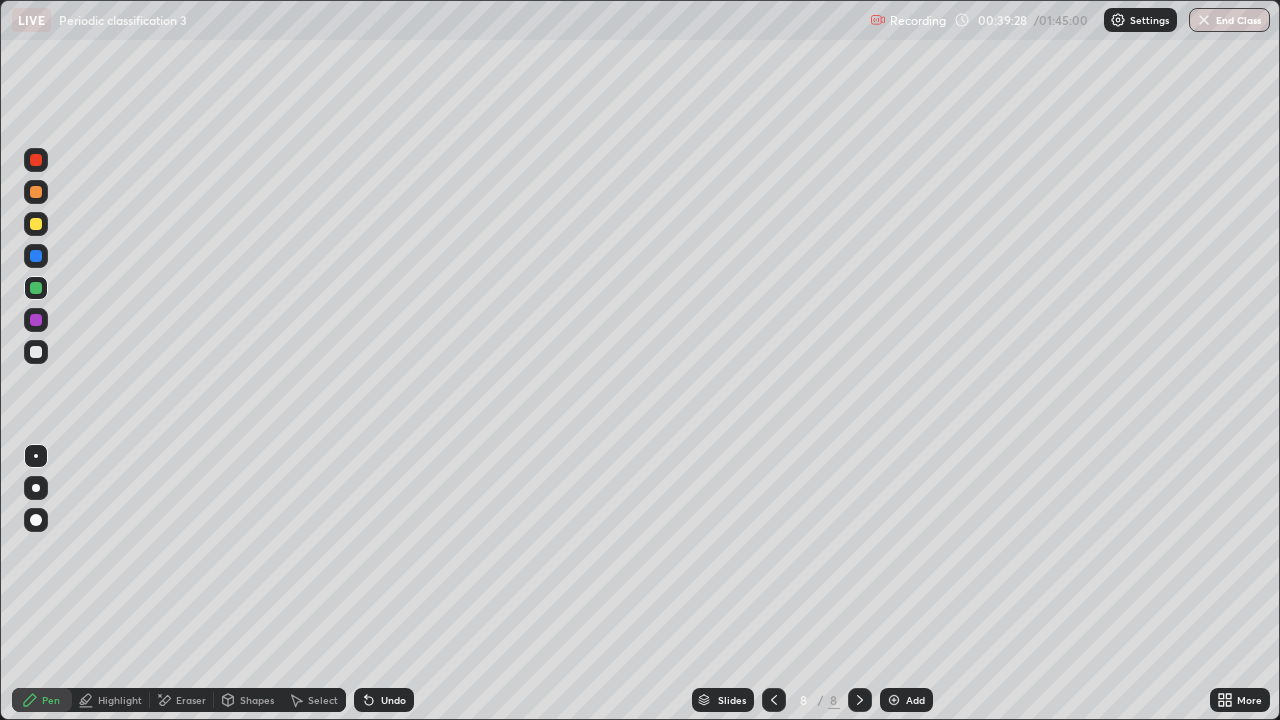 click on "Add" at bounding box center (906, 700) 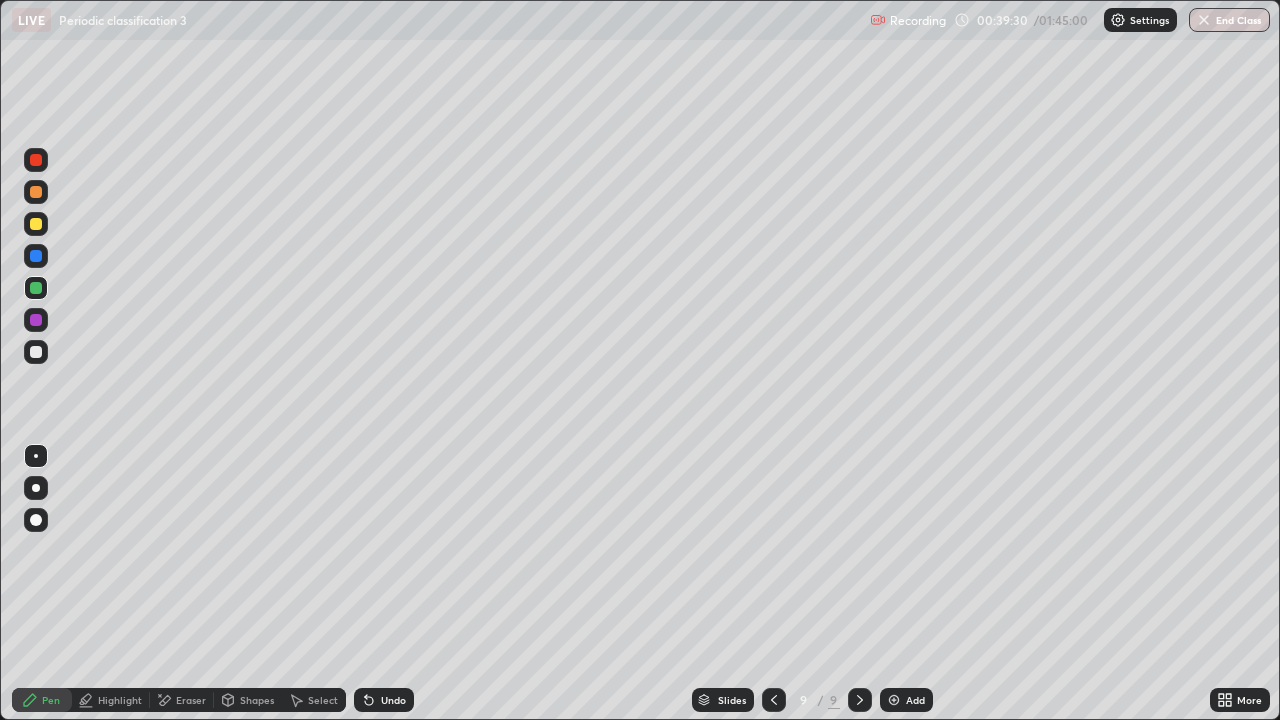 click at bounding box center (36, 224) 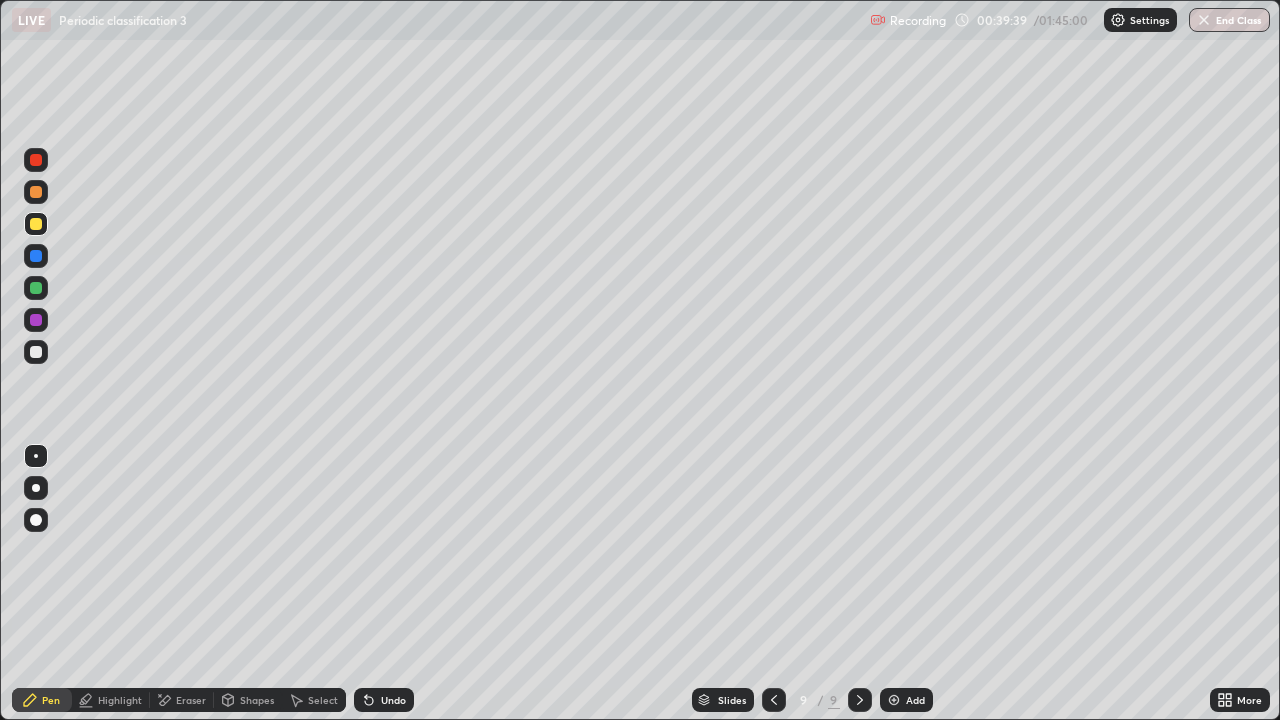 click at bounding box center (36, 352) 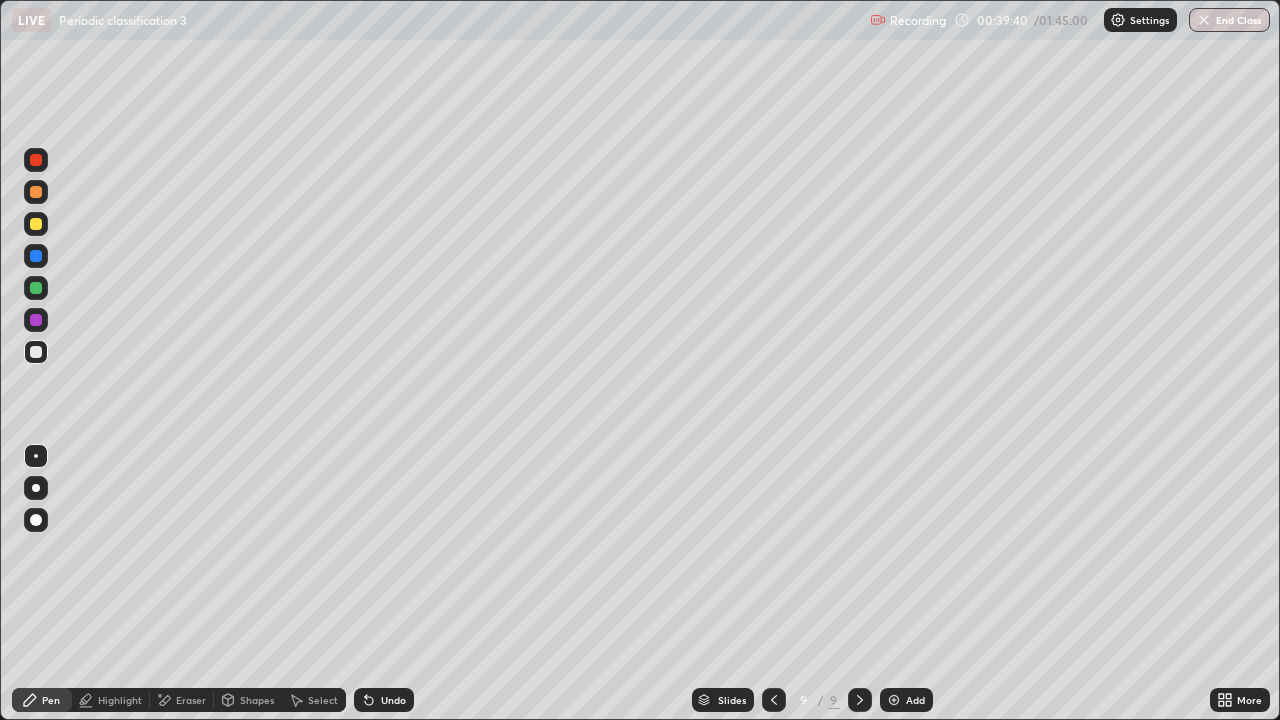 click at bounding box center (36, 224) 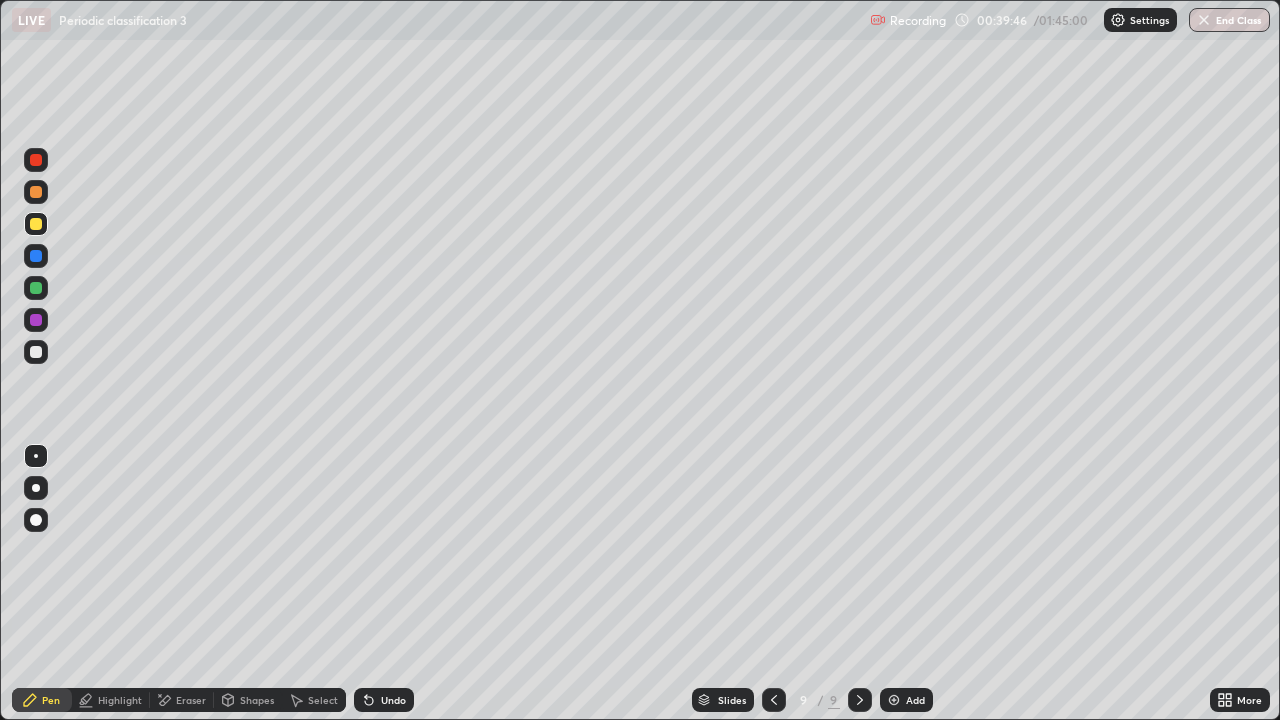 click at bounding box center (36, 352) 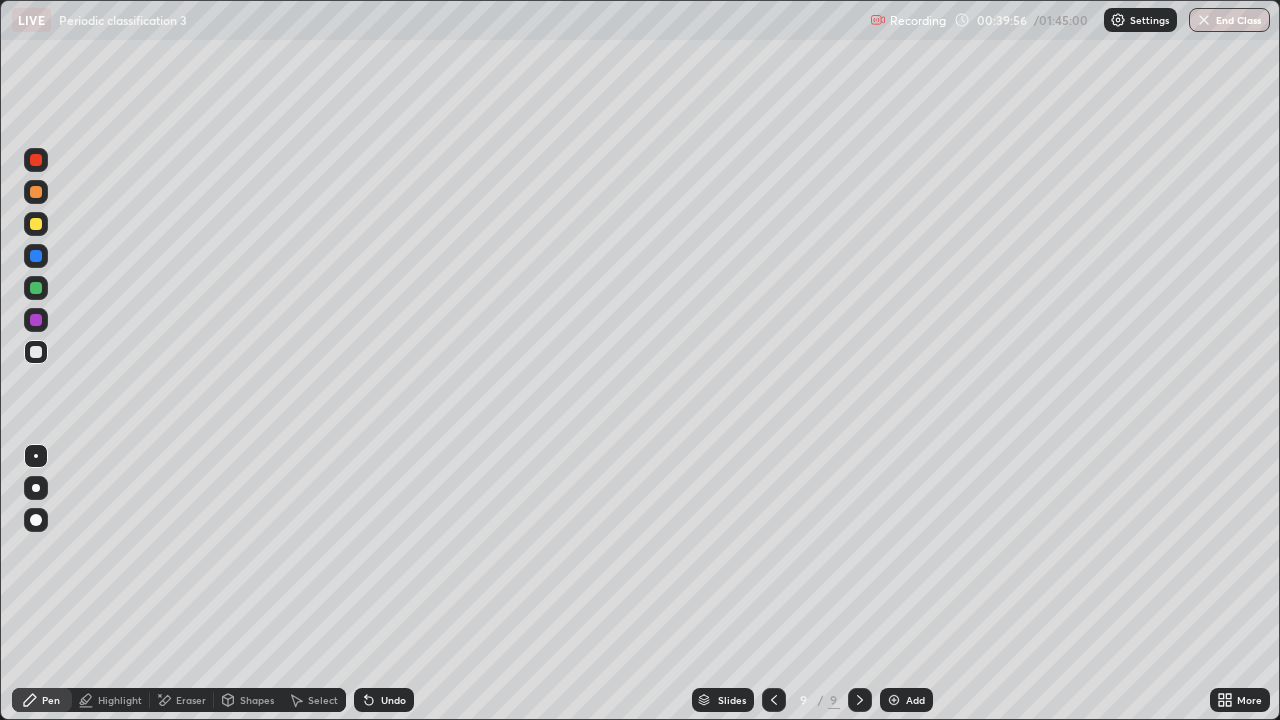 click at bounding box center (36, 256) 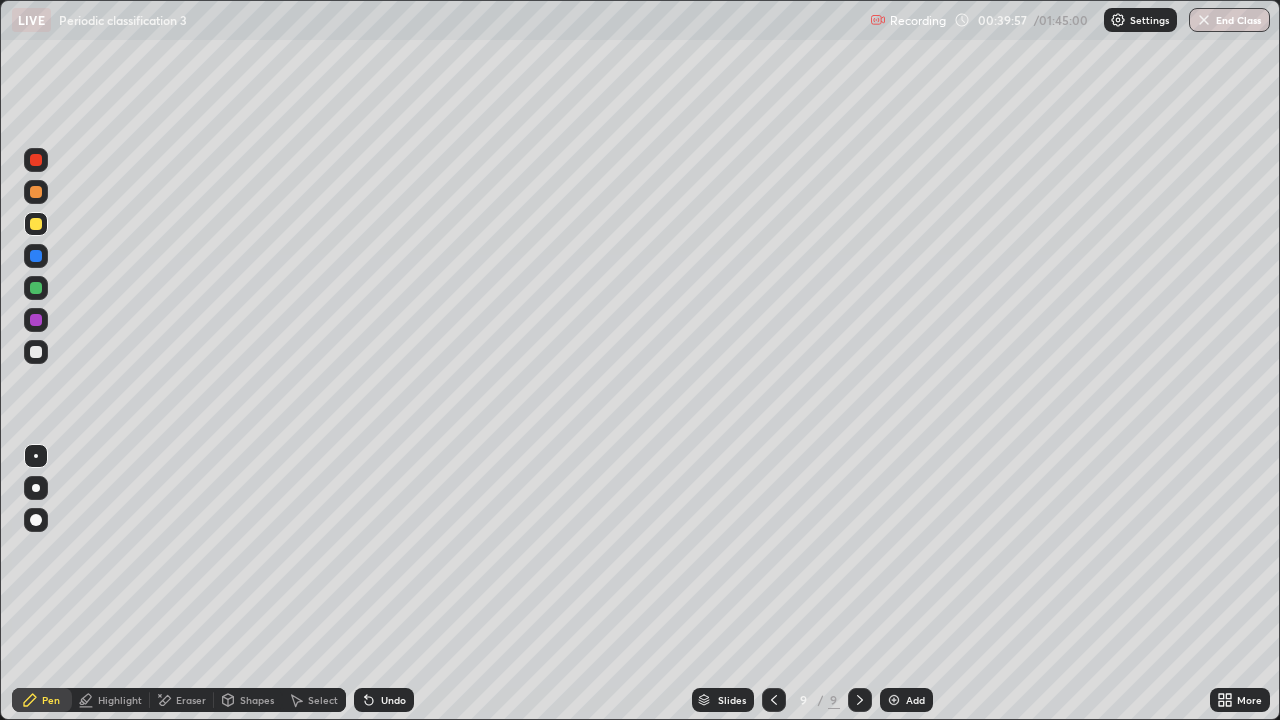click at bounding box center (36, 192) 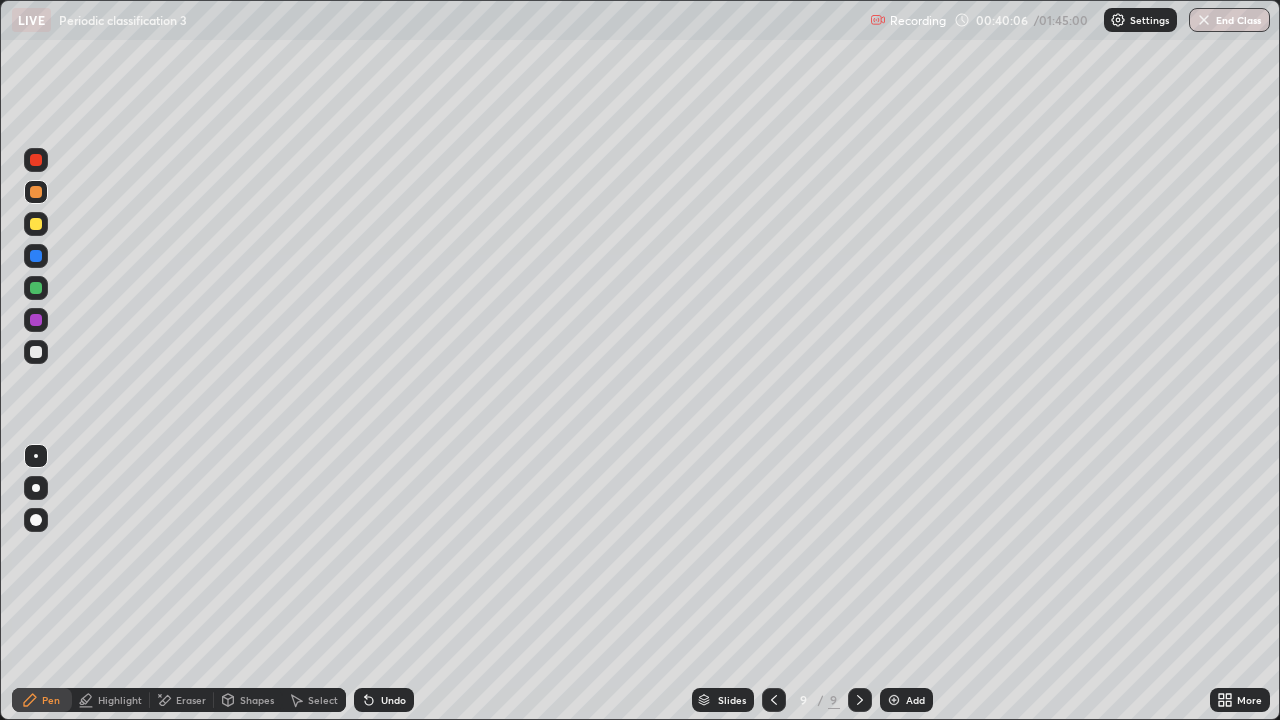 click at bounding box center (36, 320) 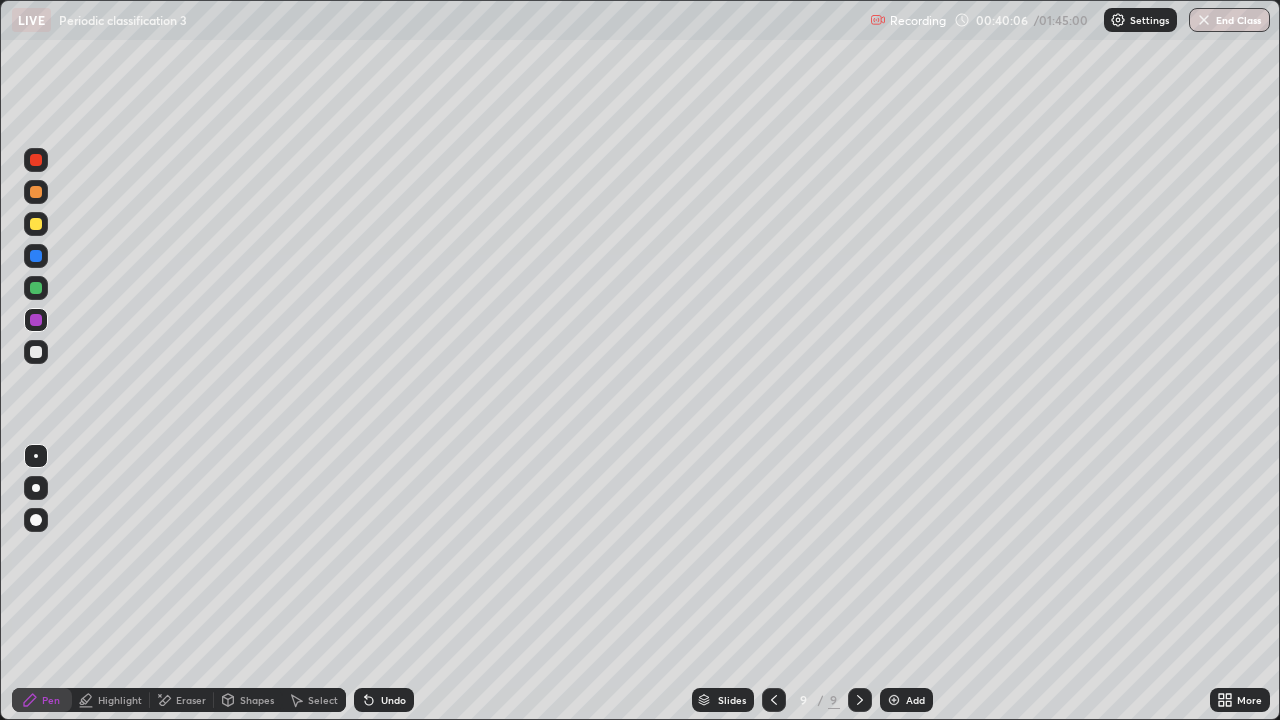 click at bounding box center [36, 352] 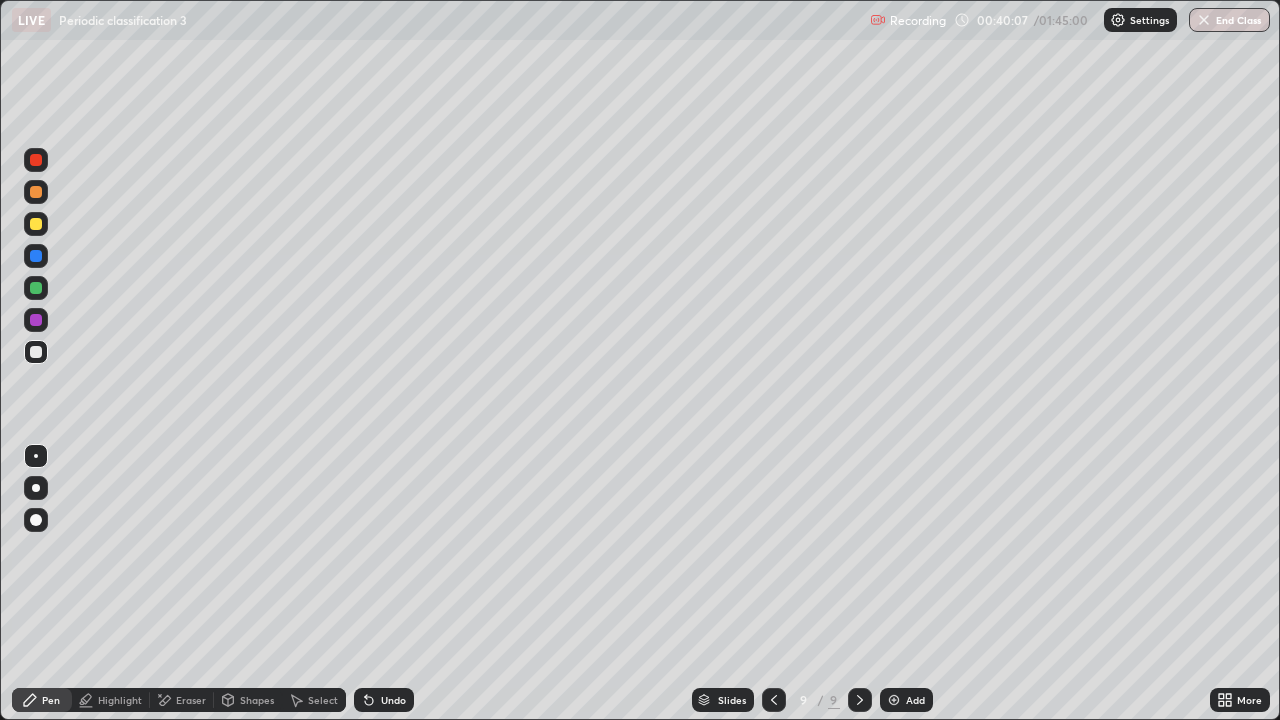 click at bounding box center (774, 700) 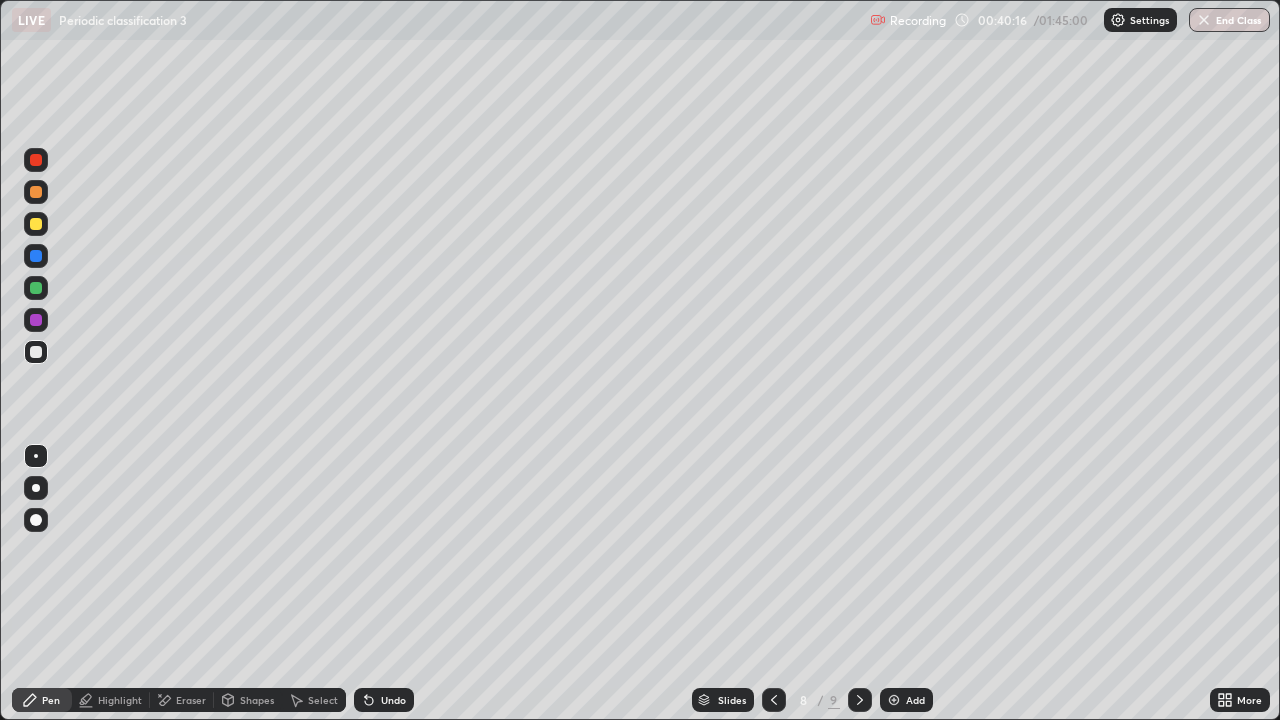 click 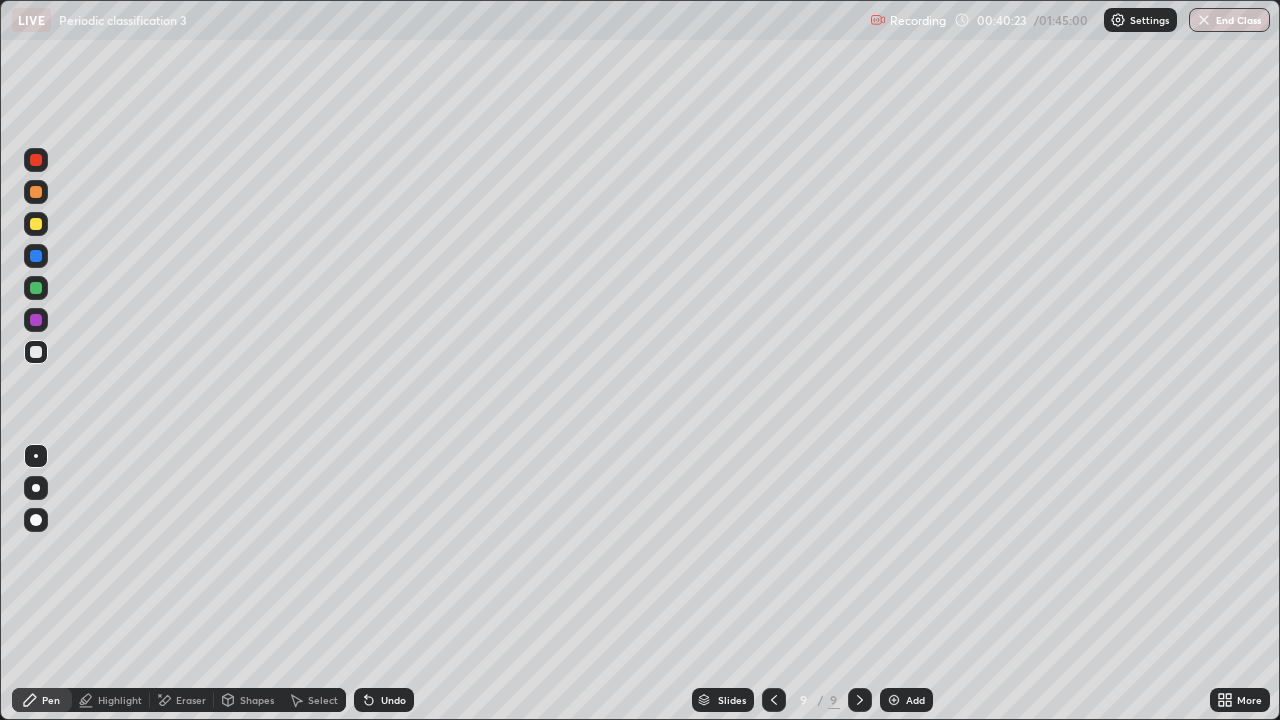 click at bounding box center (36, 256) 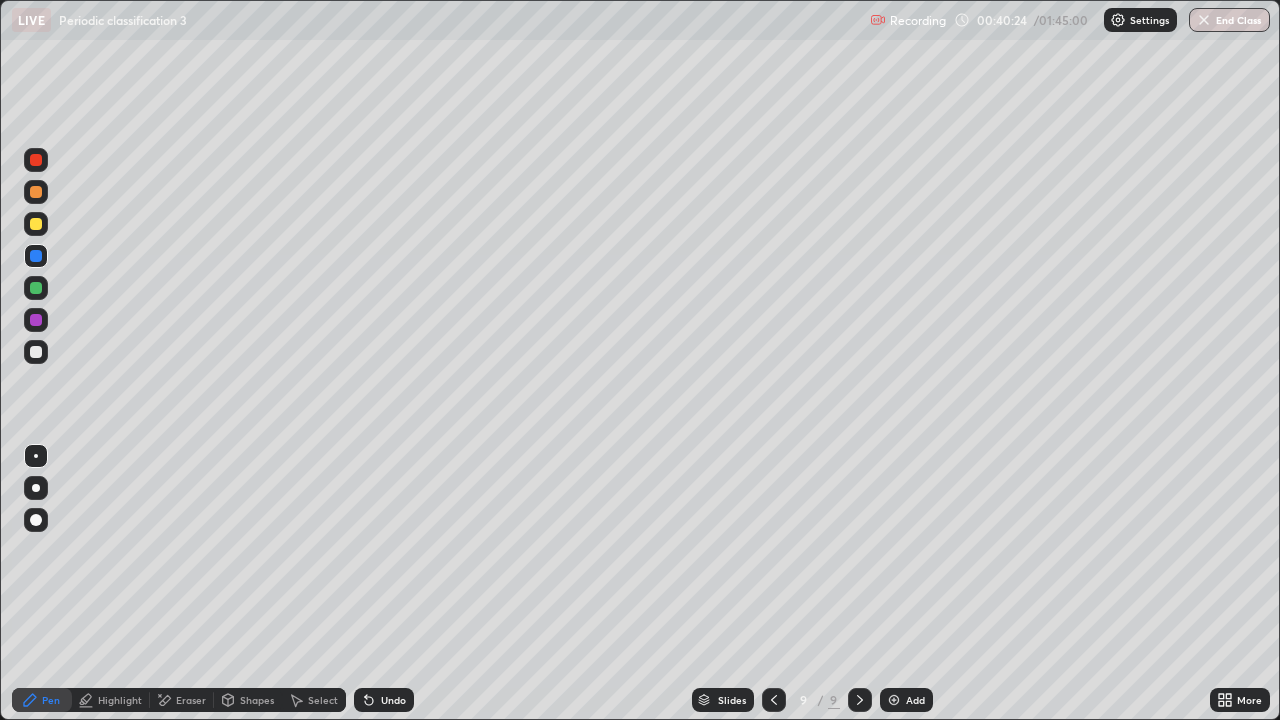 click at bounding box center (36, 192) 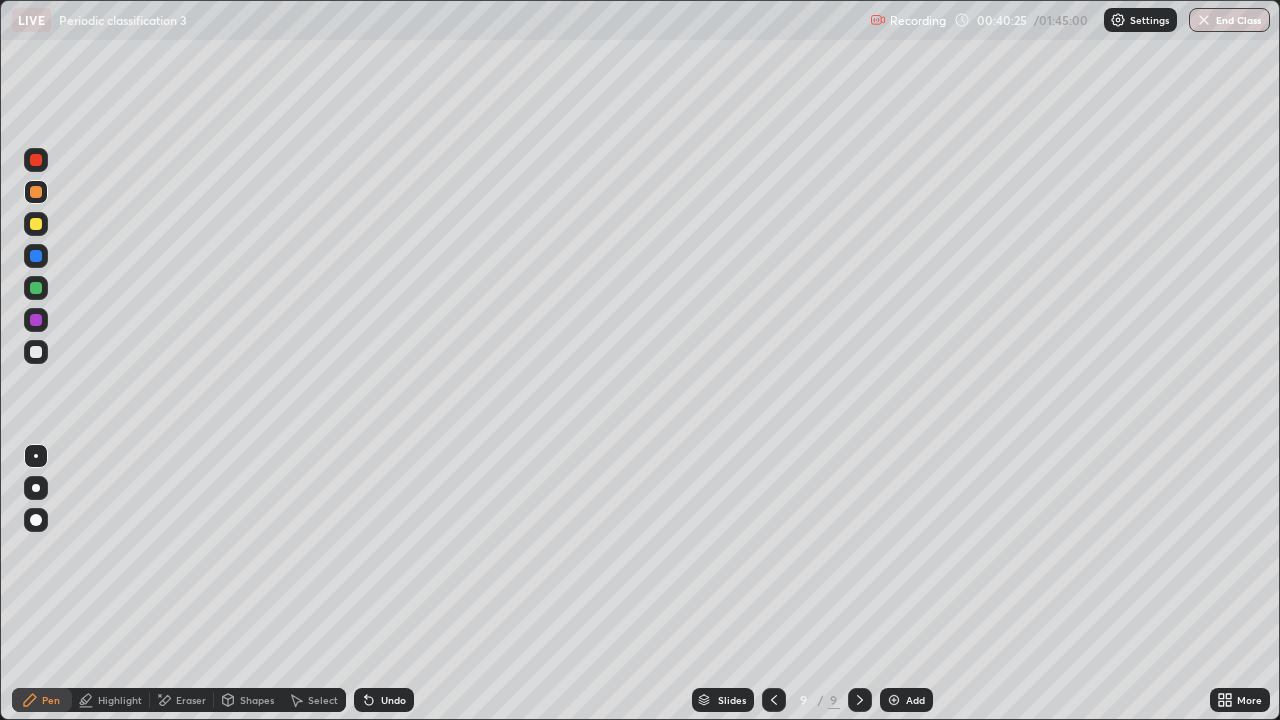 click at bounding box center (36, 160) 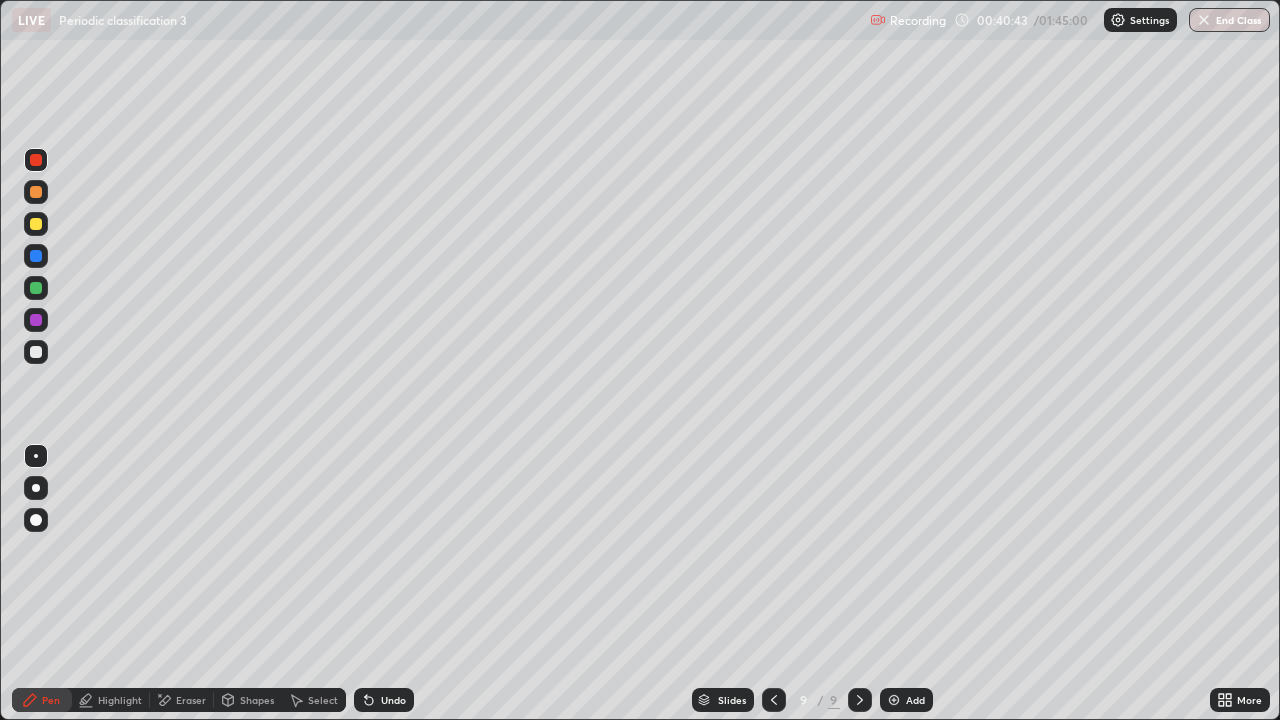 click at bounding box center [36, 224] 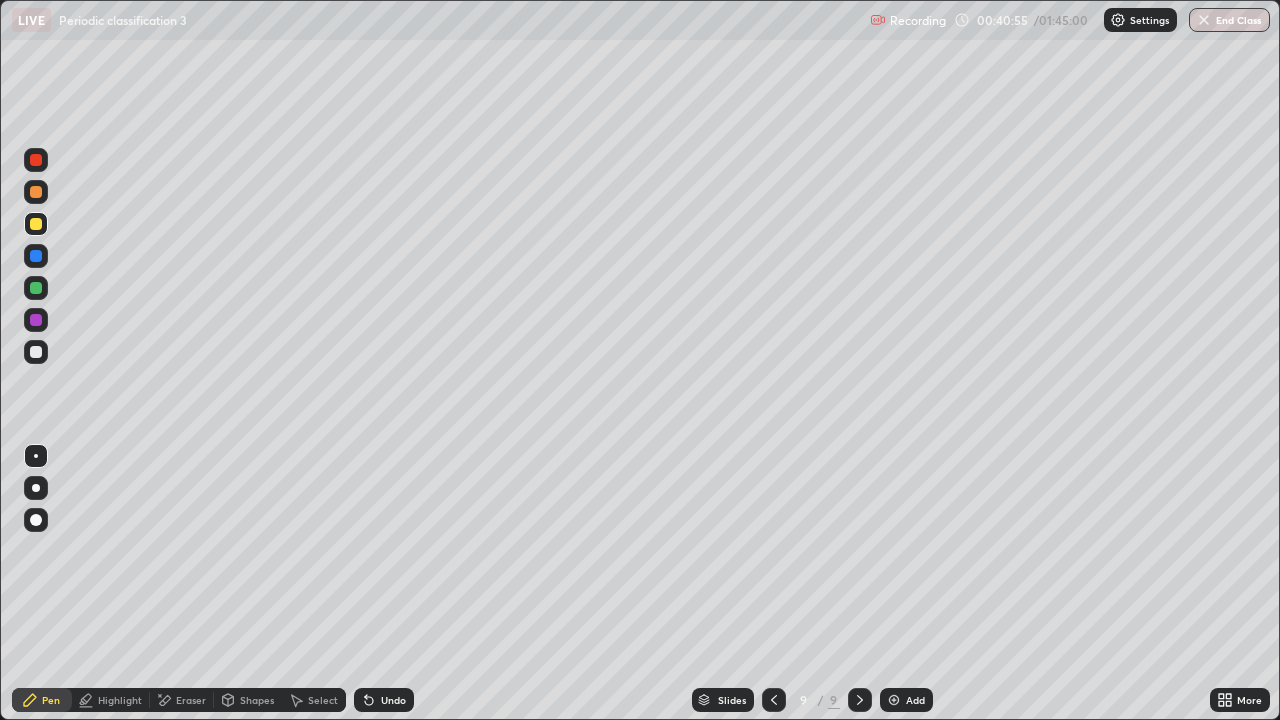 click at bounding box center (774, 700) 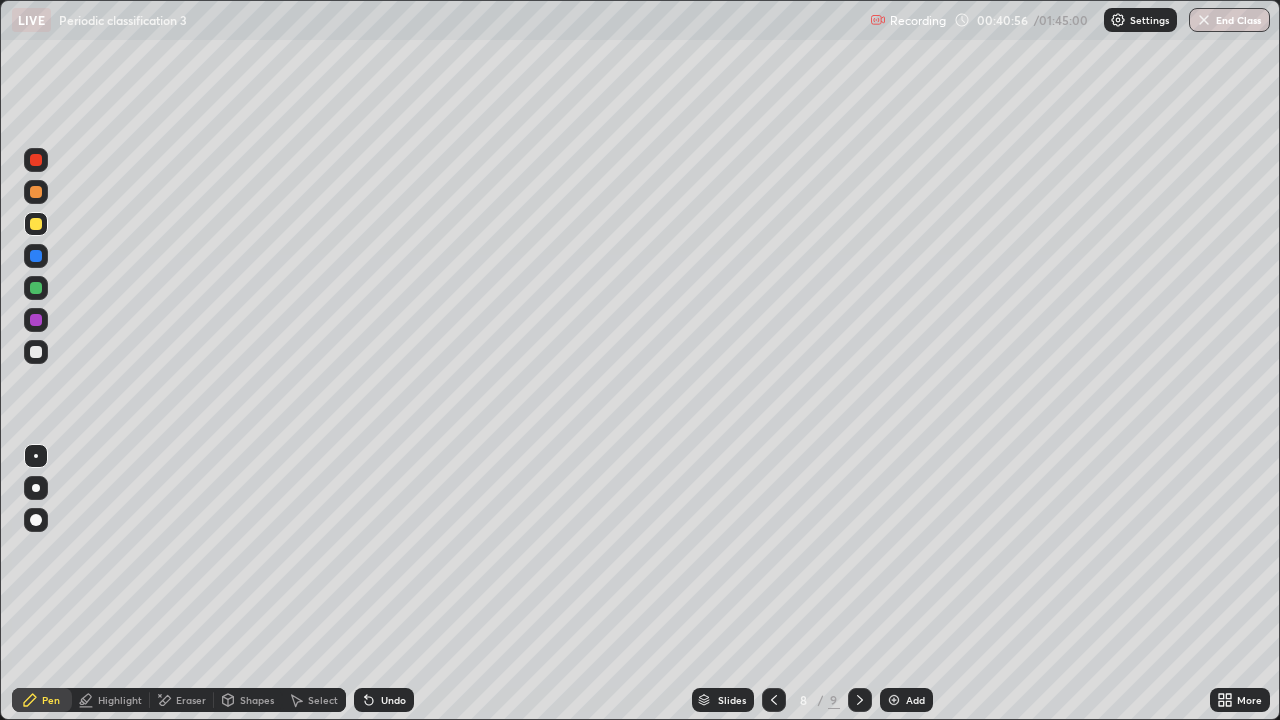 click 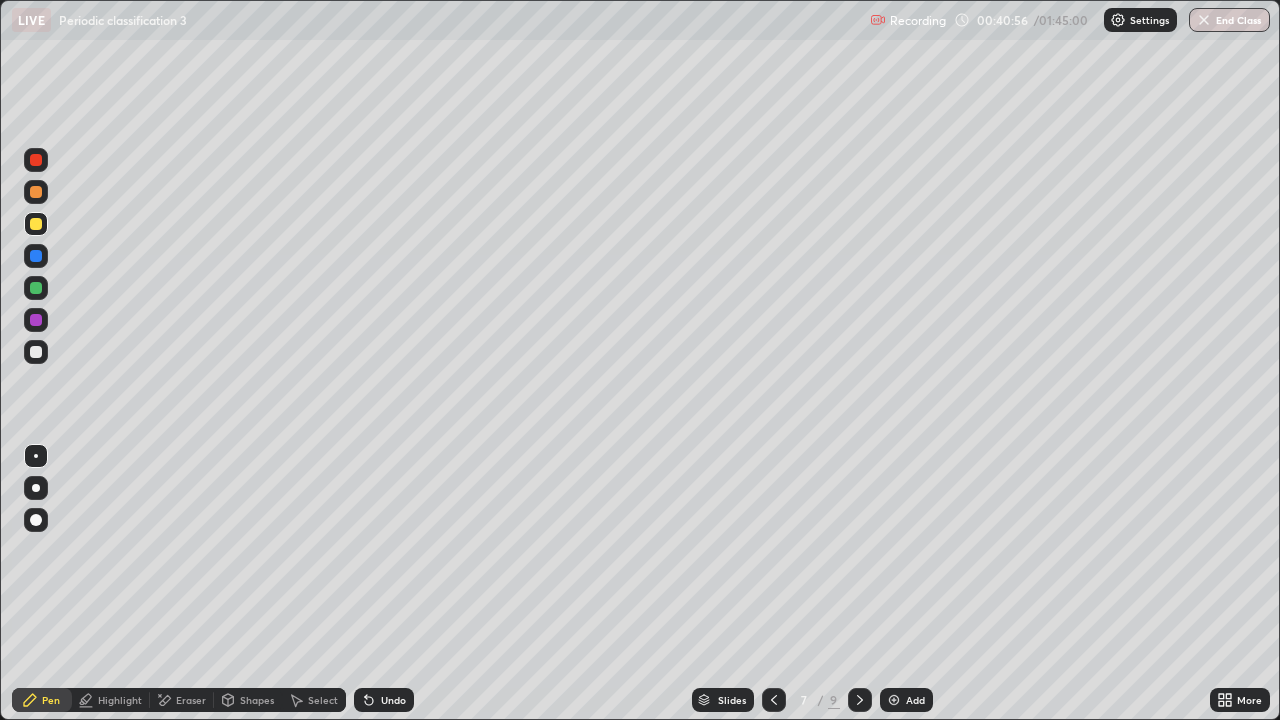 click 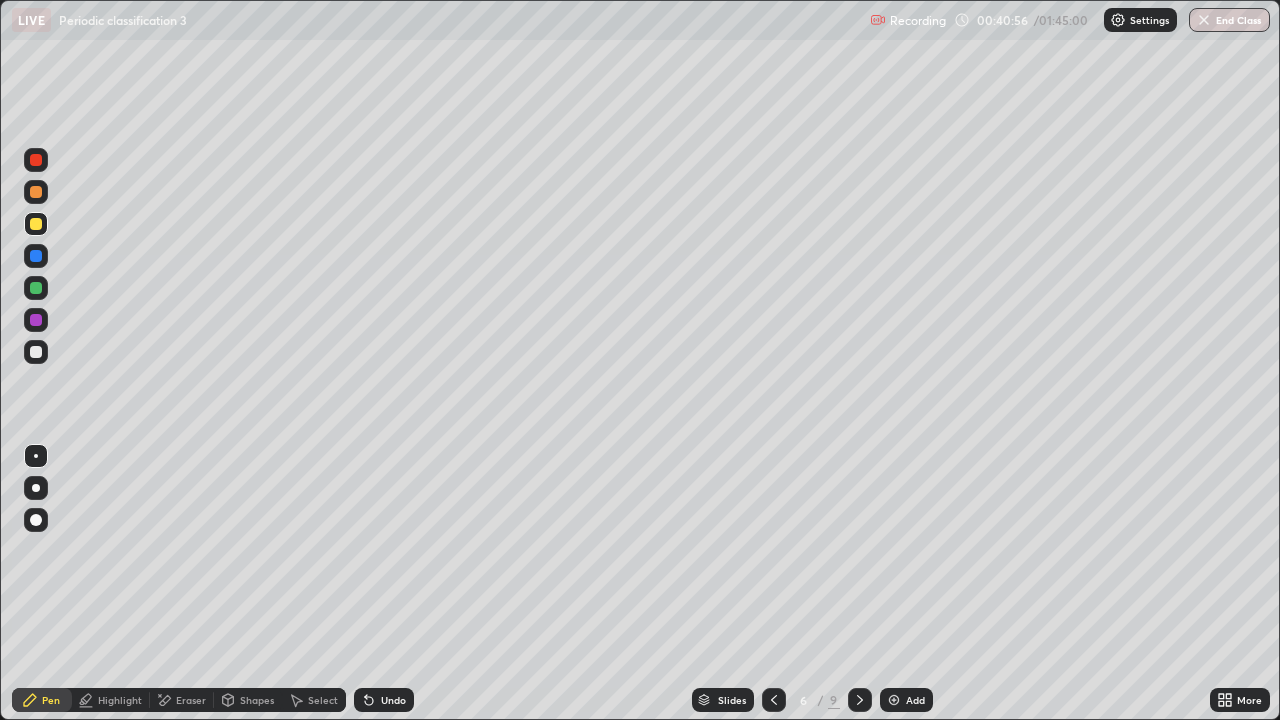 click at bounding box center (774, 700) 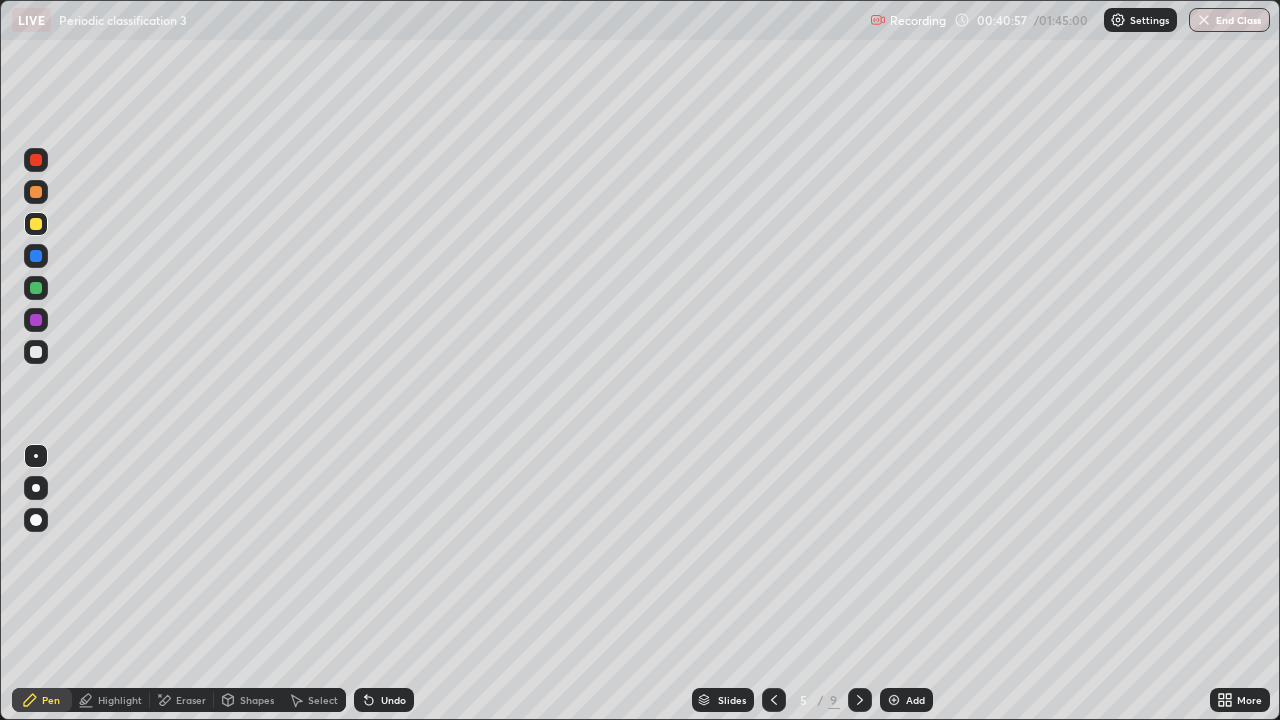 click 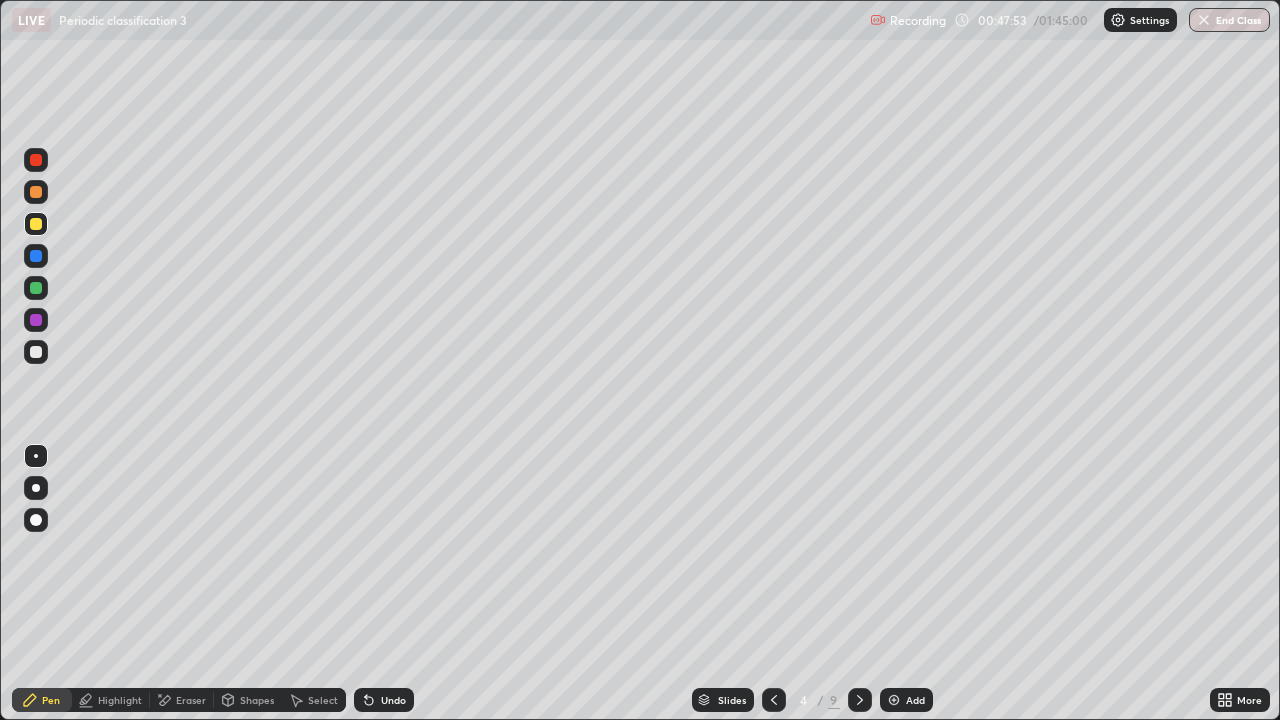 click 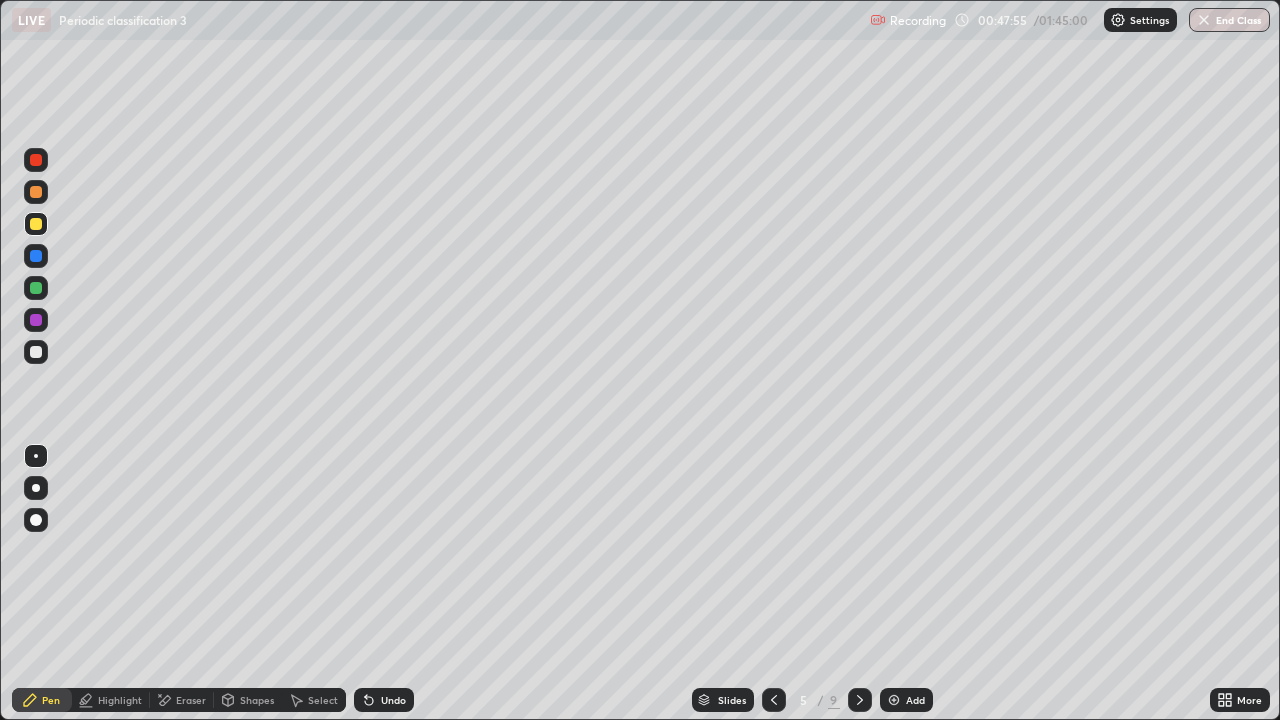 click on "Highlight" at bounding box center (120, 700) 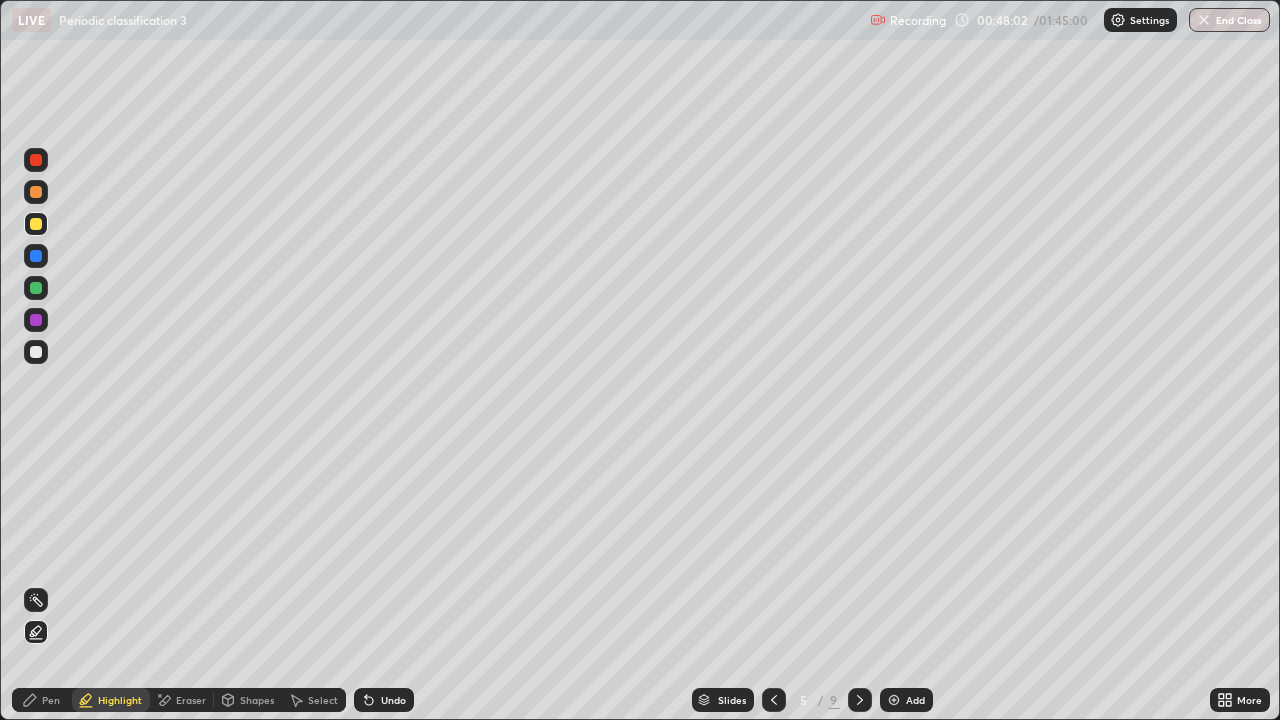 click at bounding box center [36, 320] 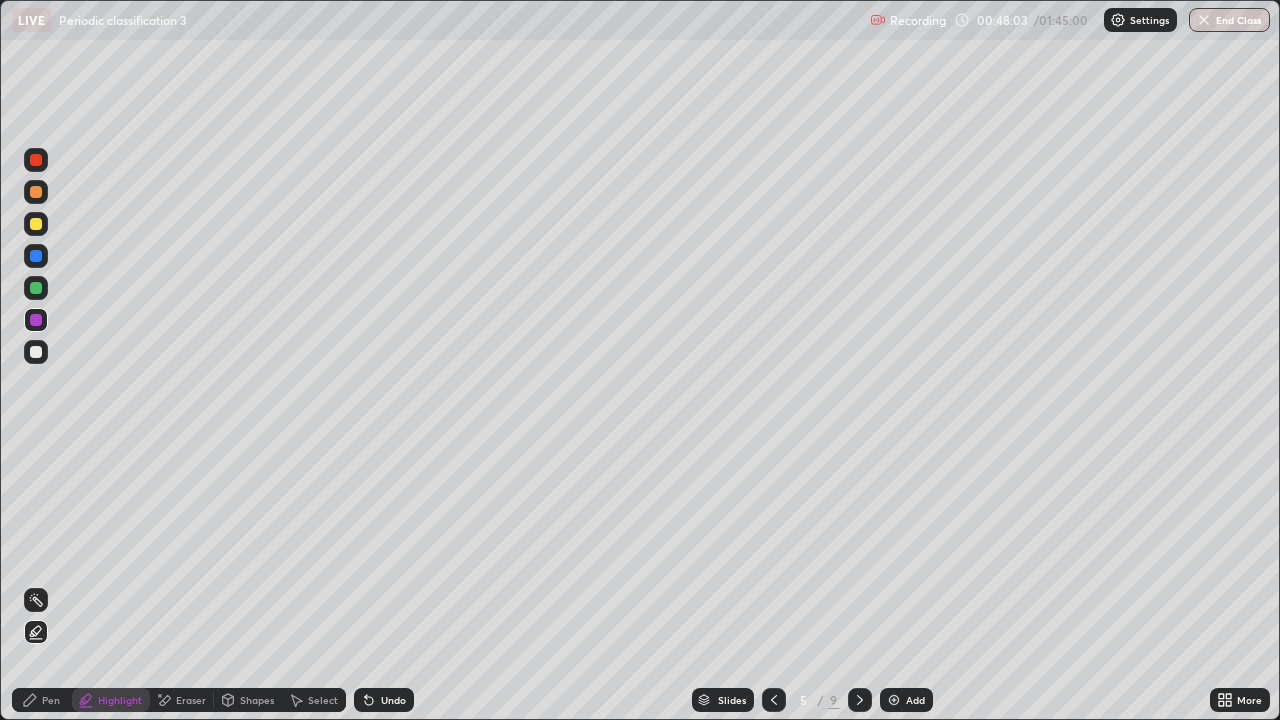 click on "Pen" at bounding box center (42, 700) 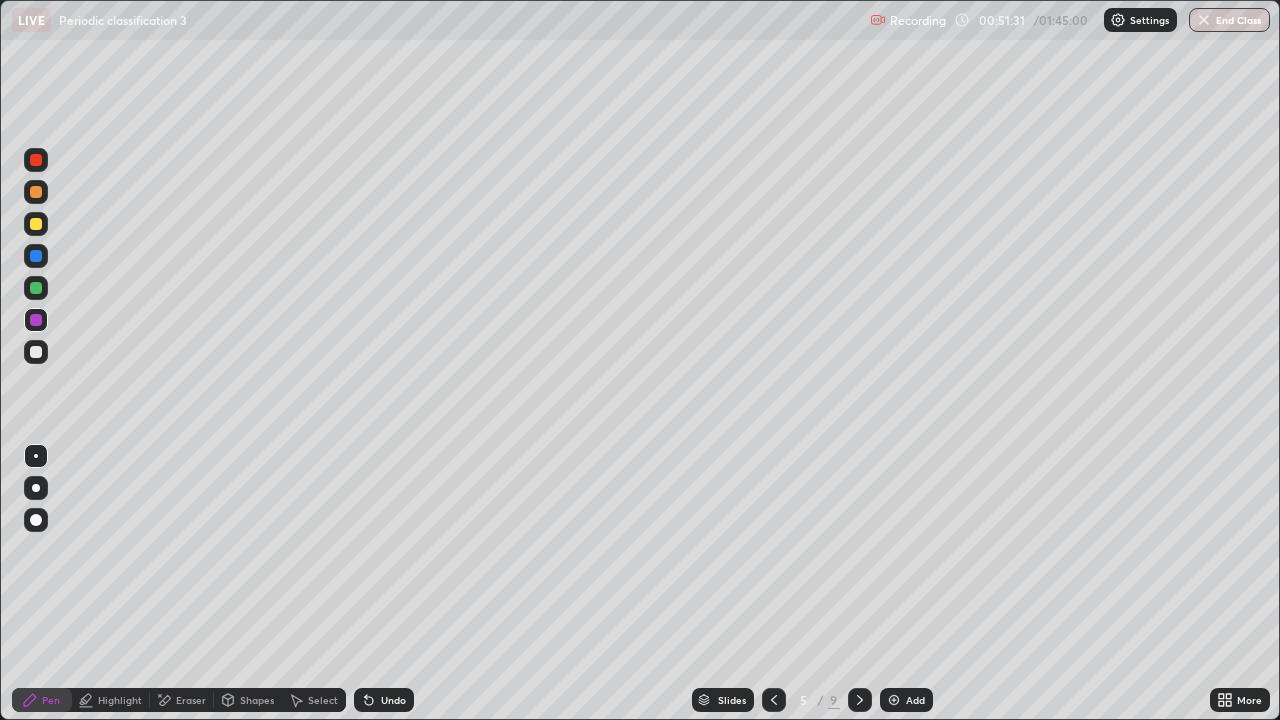 click 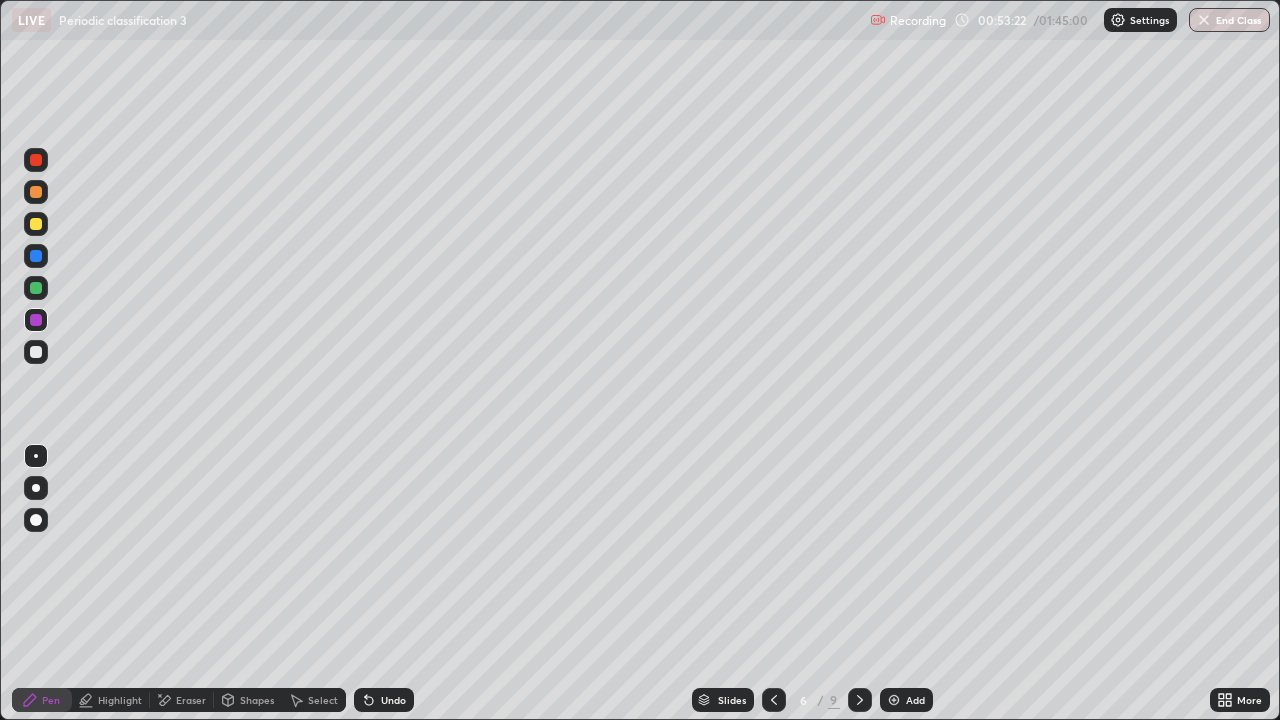 click at bounding box center (36, 192) 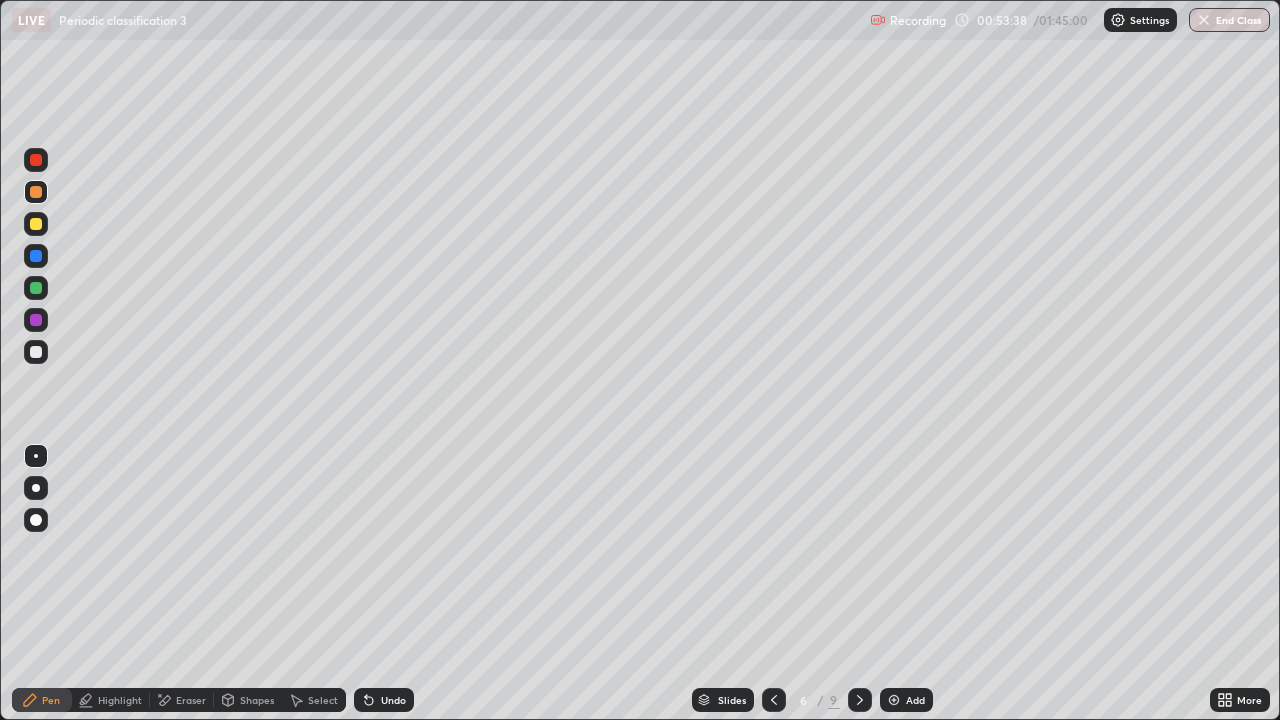 click 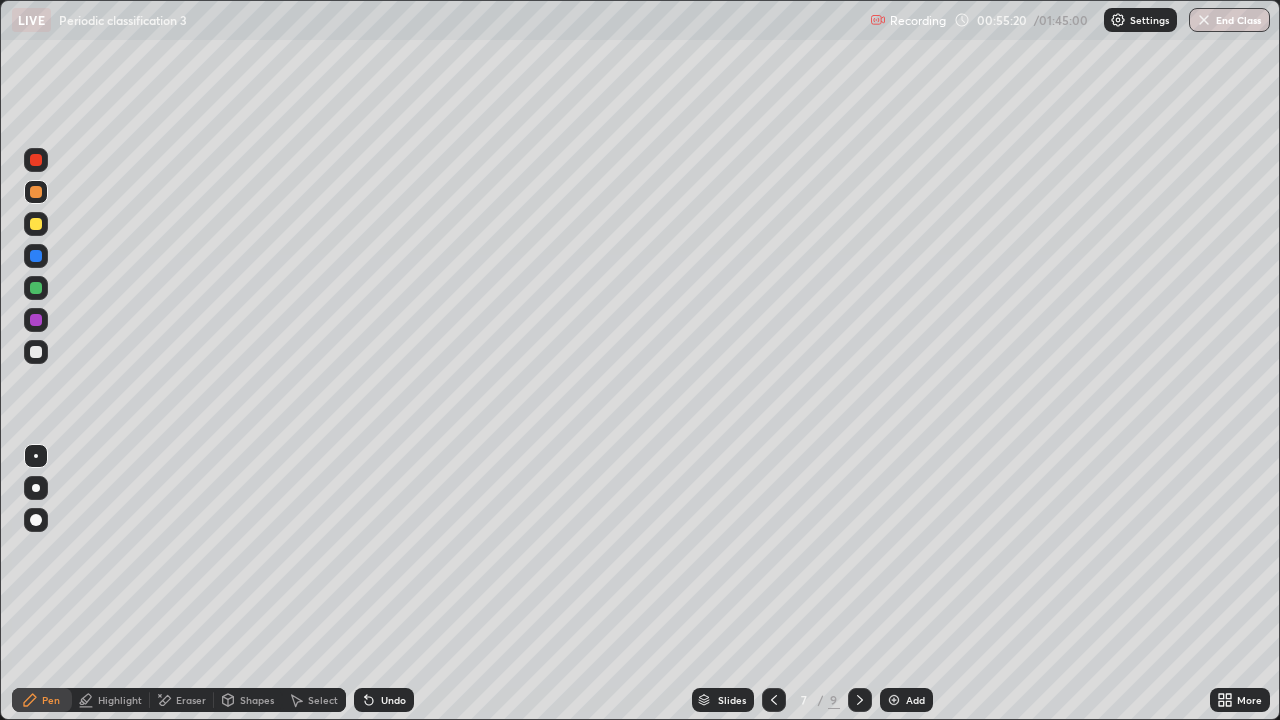 click at bounding box center [36, 224] 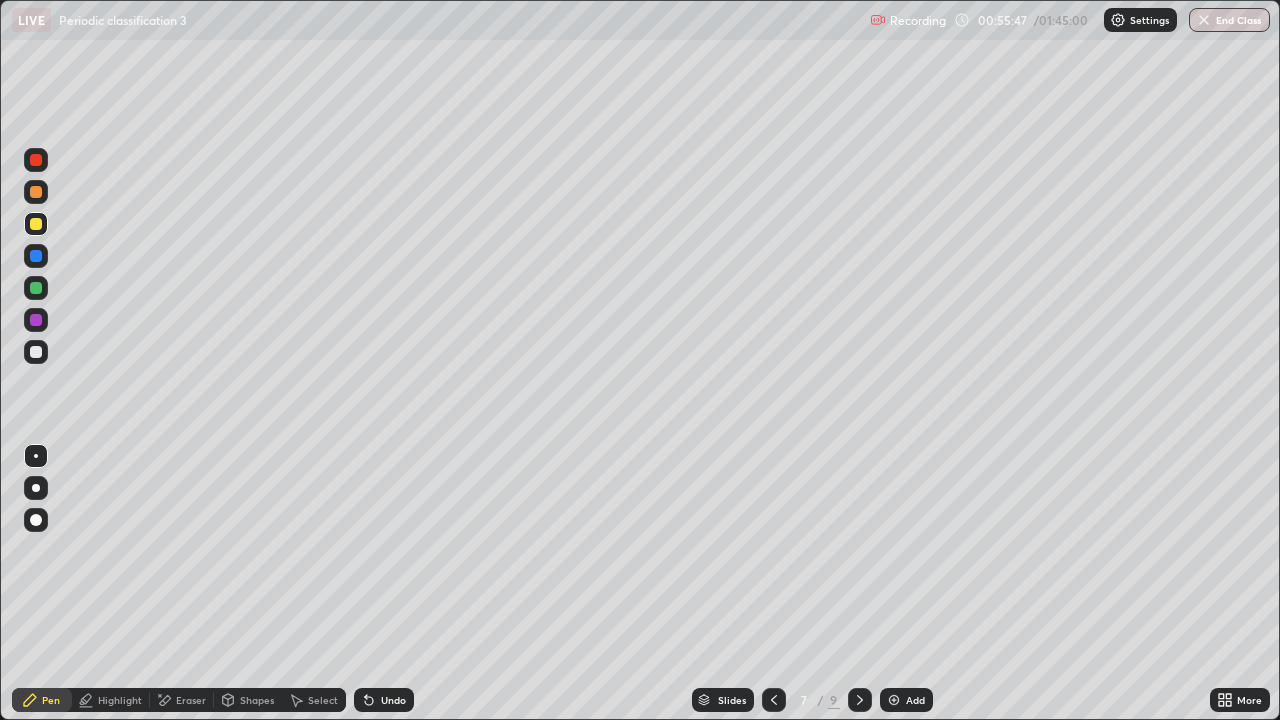 click 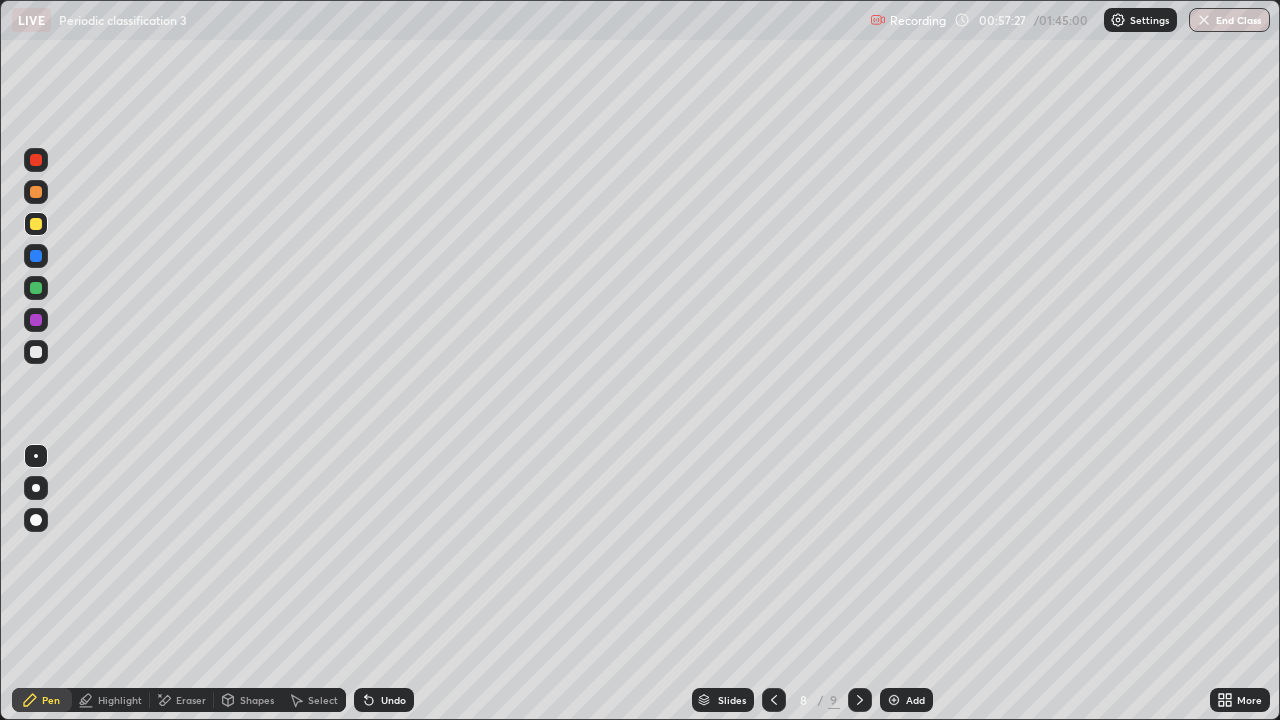 click at bounding box center (36, 288) 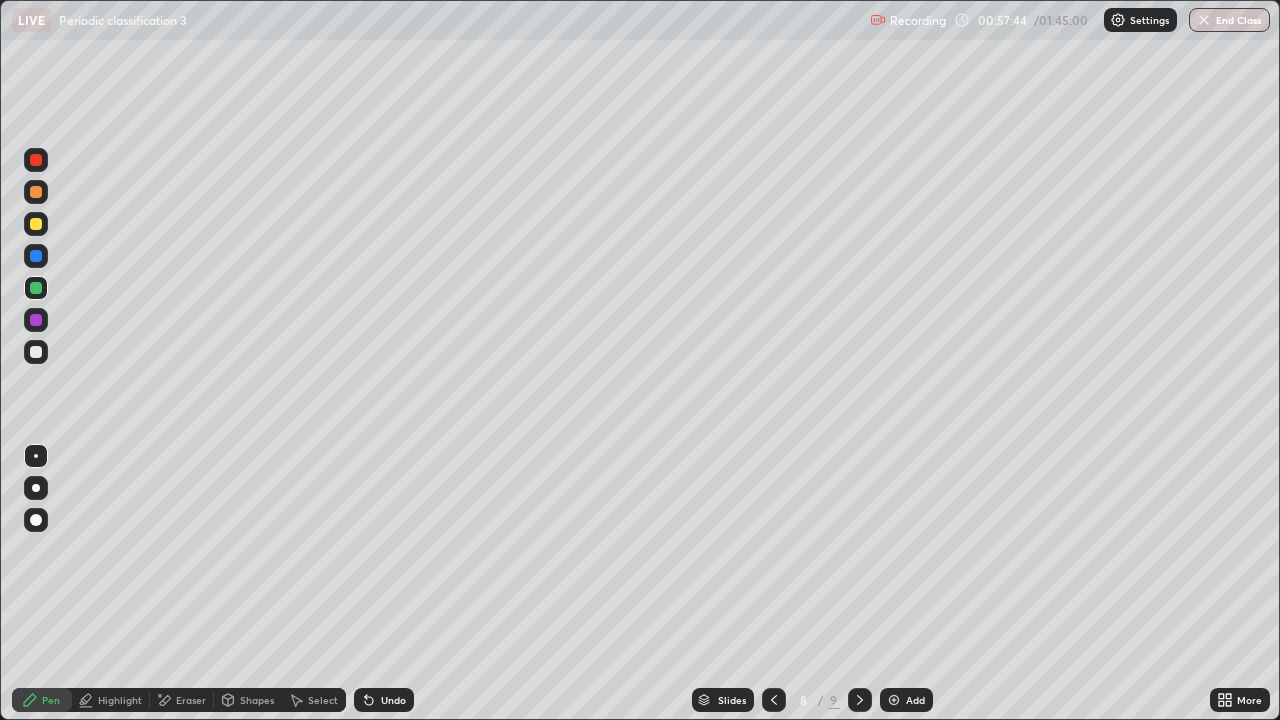click at bounding box center (36, 352) 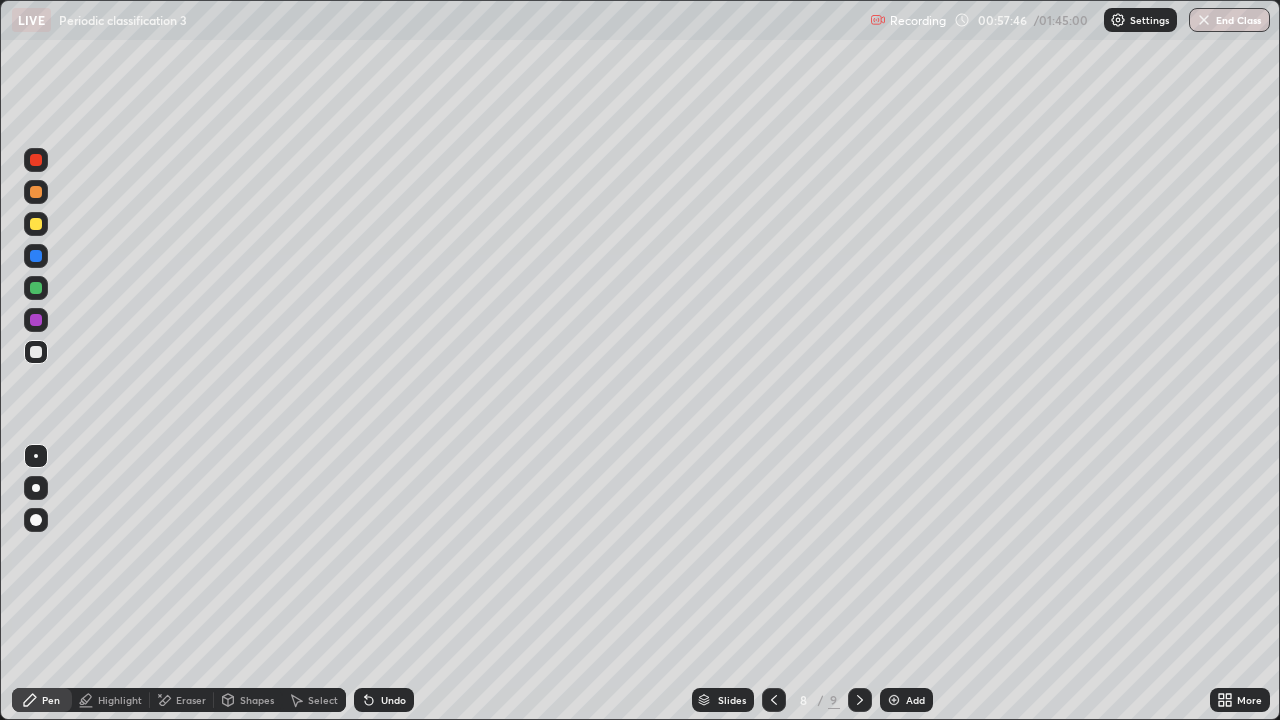 click 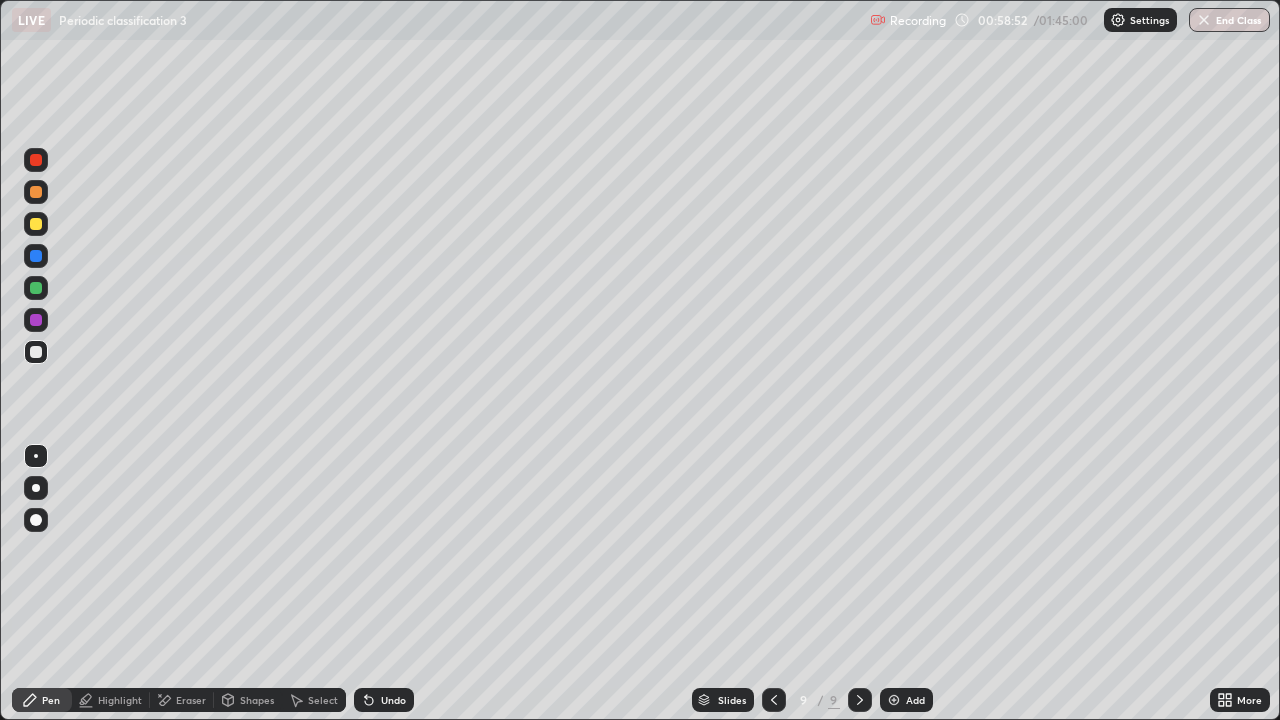 click at bounding box center [36, 224] 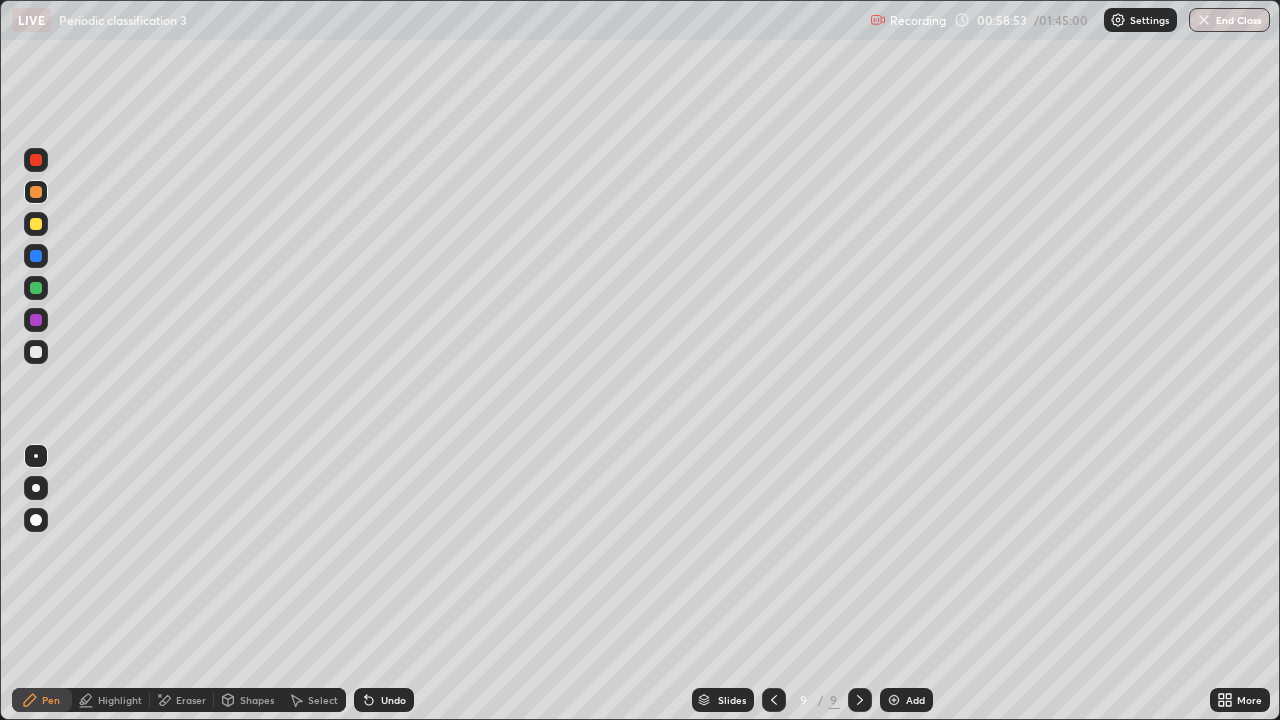 click at bounding box center (894, 700) 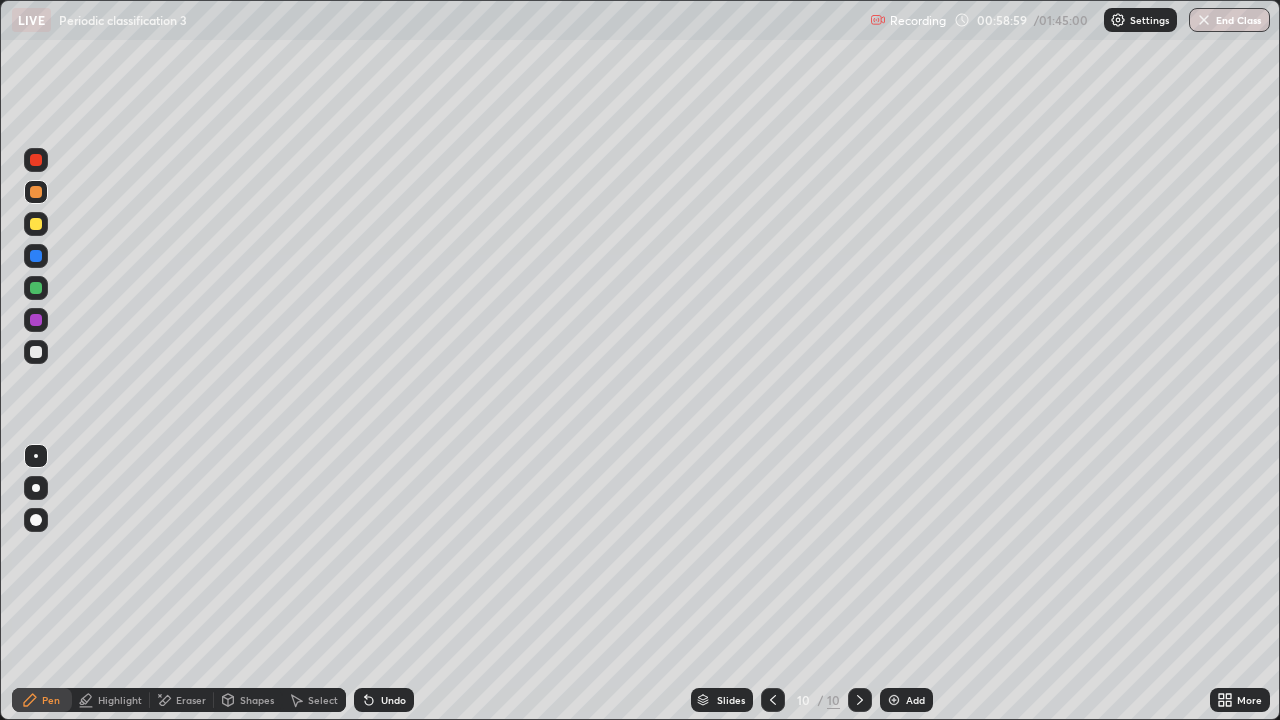 click at bounding box center (36, 352) 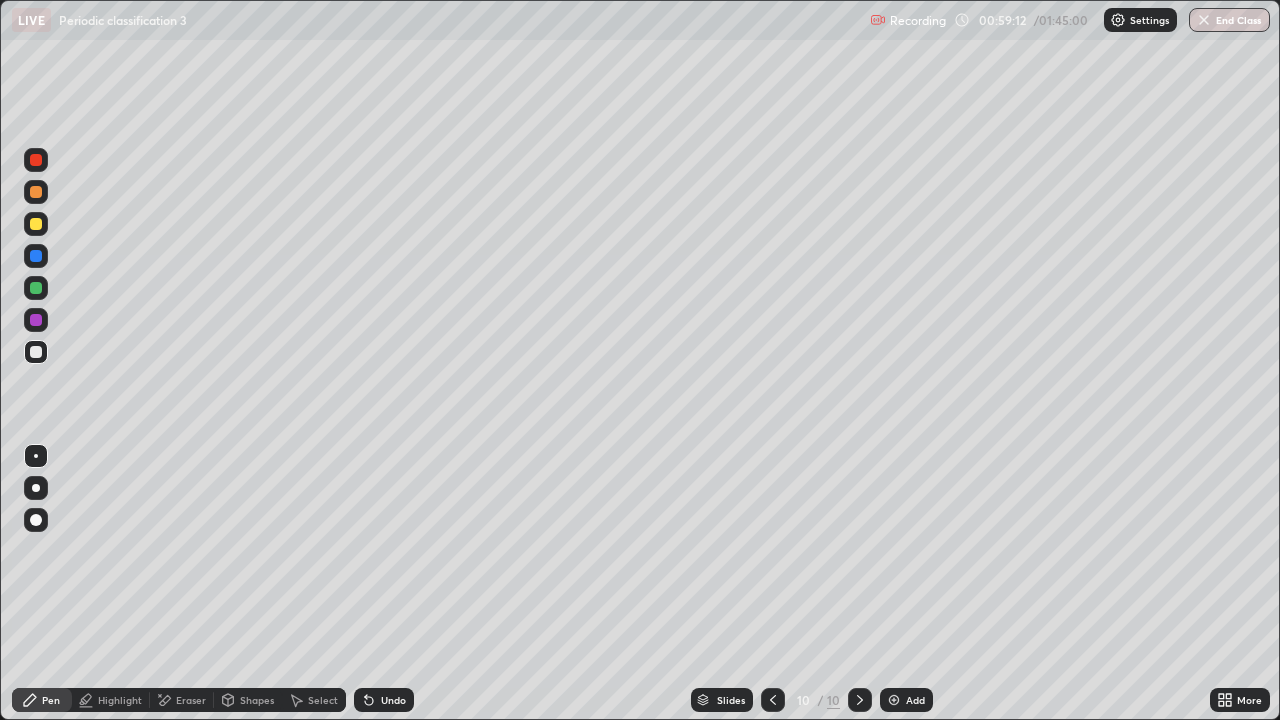 click at bounding box center (36, 288) 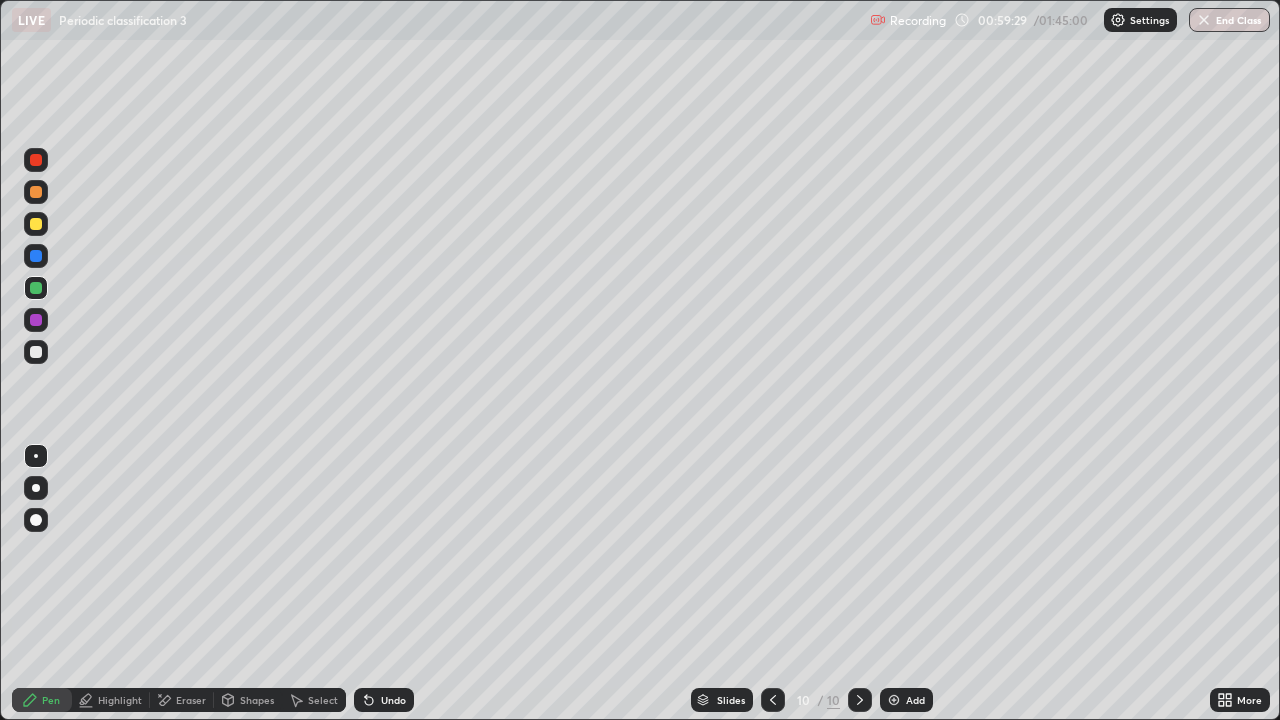 click at bounding box center [36, 352] 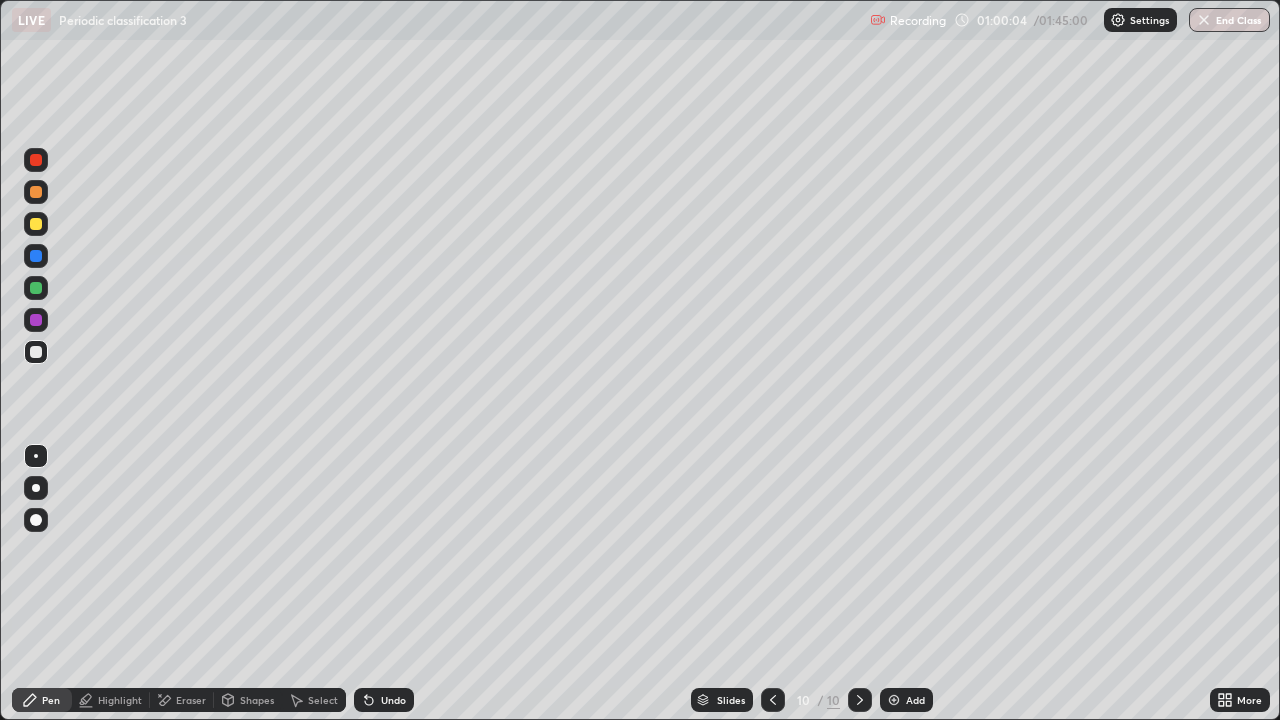 click at bounding box center (36, 192) 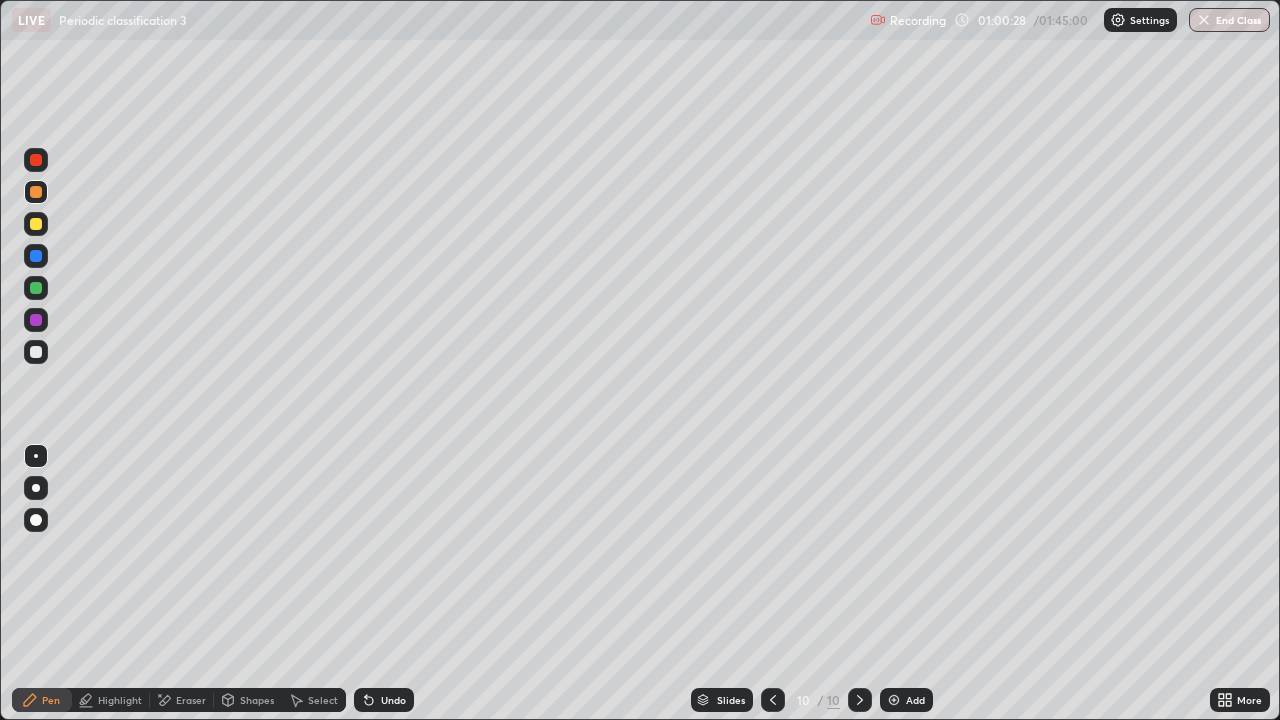 click at bounding box center [36, 224] 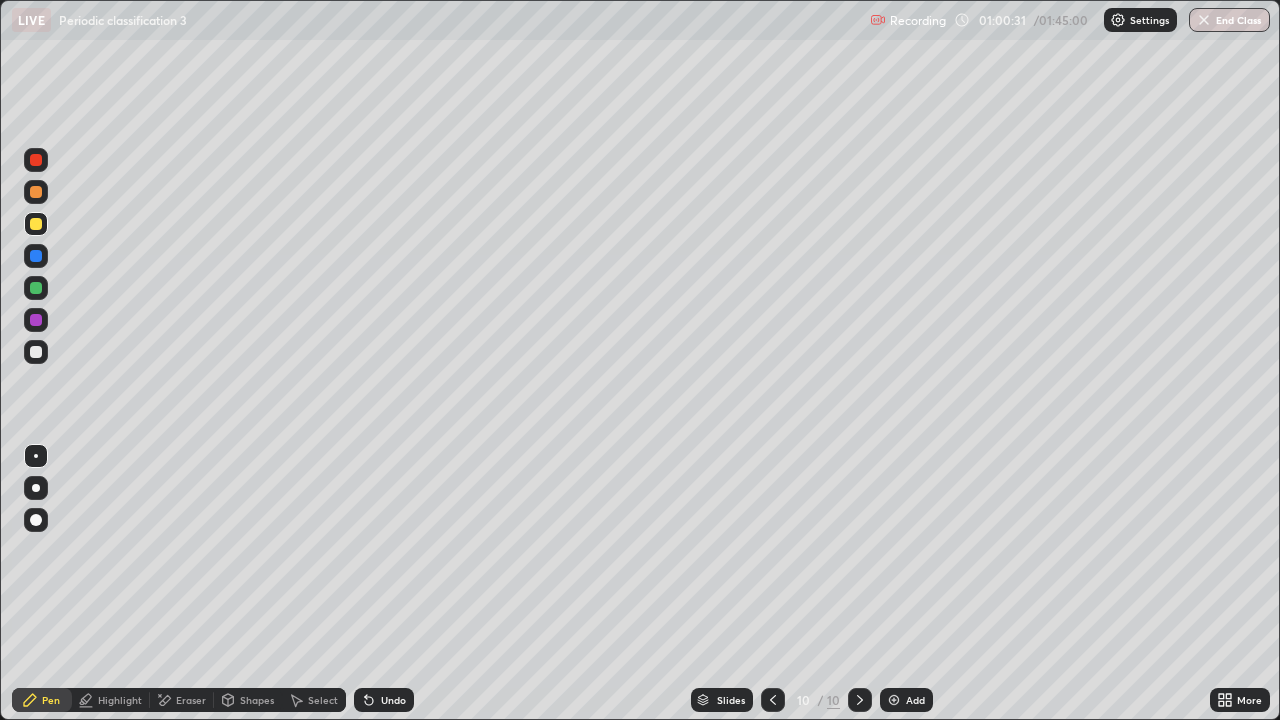 click at bounding box center (894, 700) 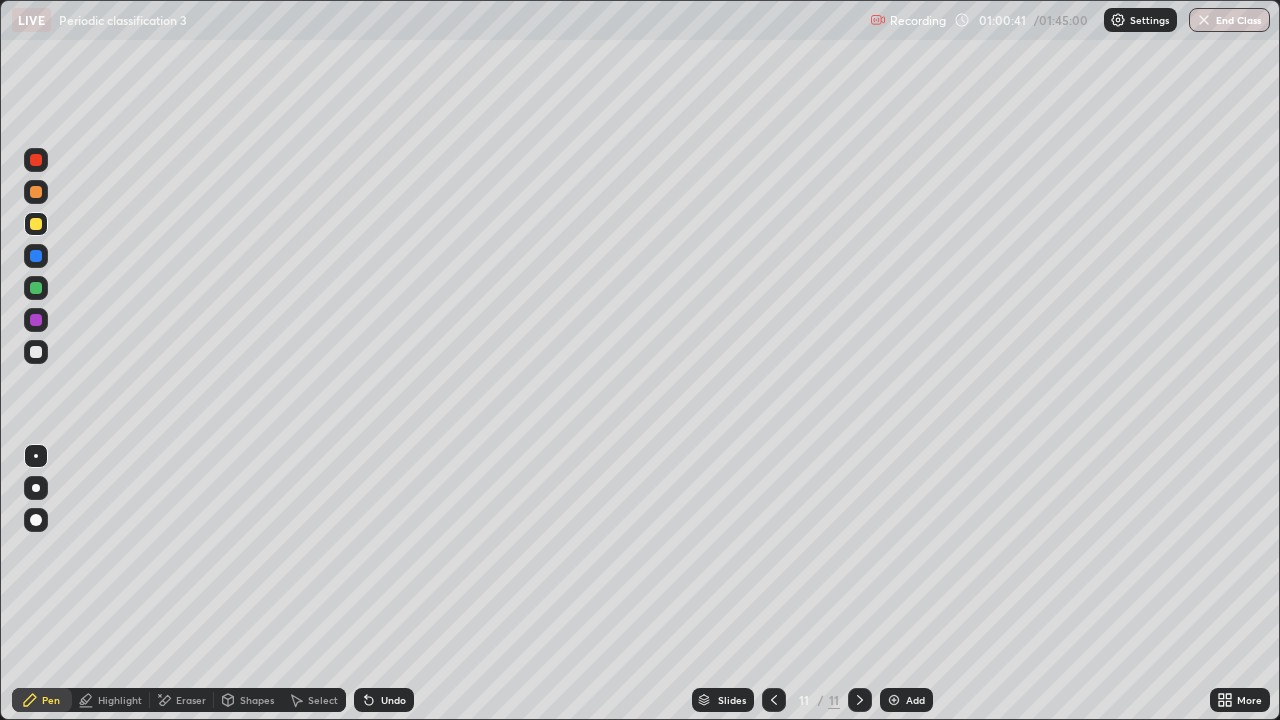 click at bounding box center (36, 288) 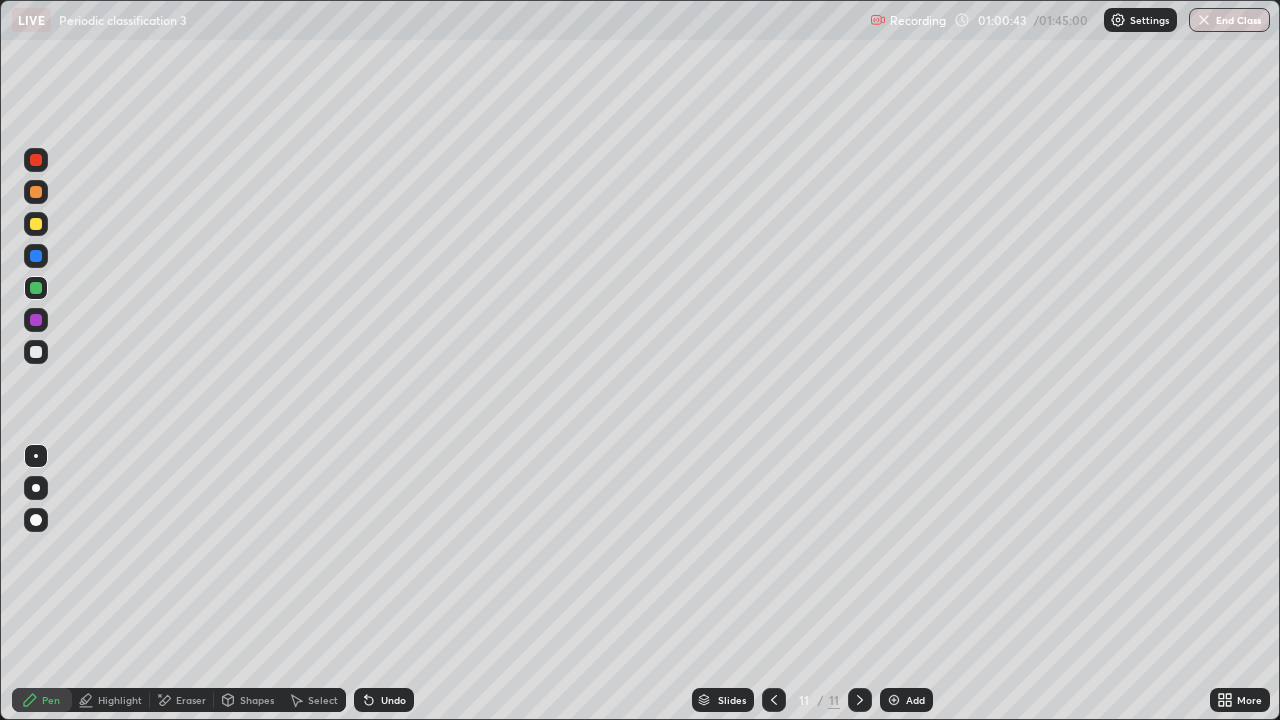 click on "Highlight" at bounding box center [120, 700] 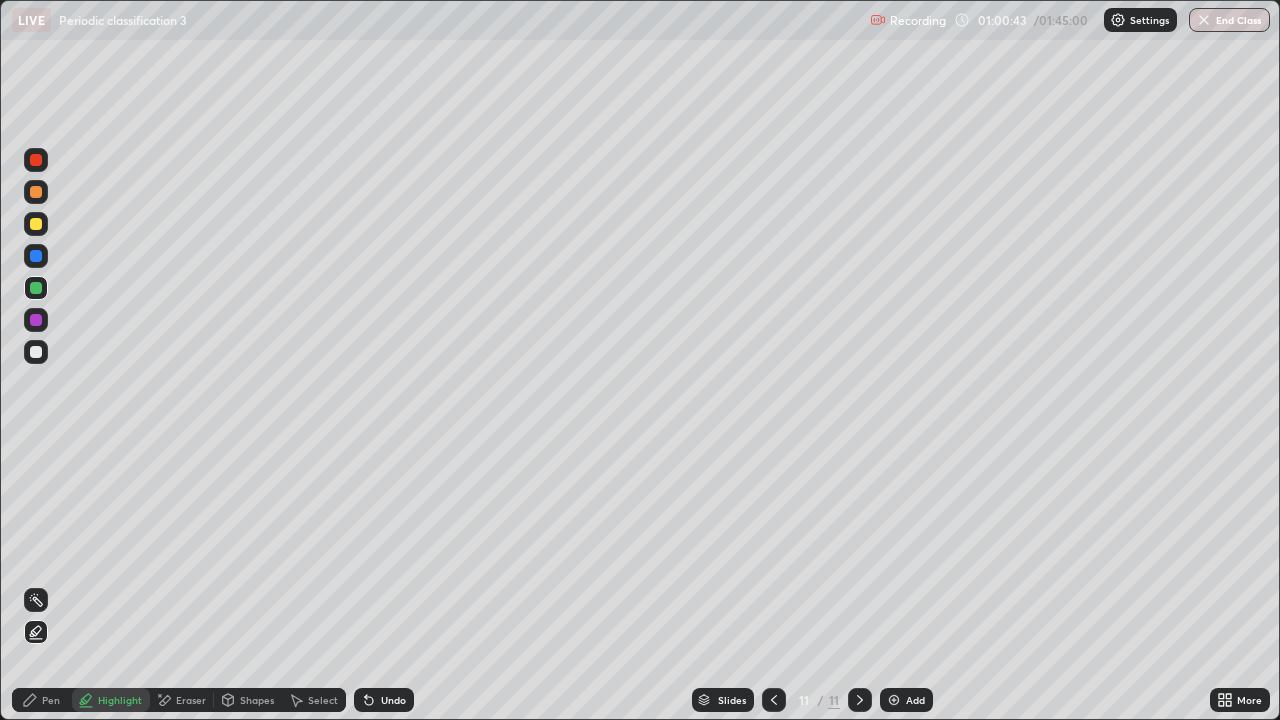 click on "Eraser" at bounding box center (191, 700) 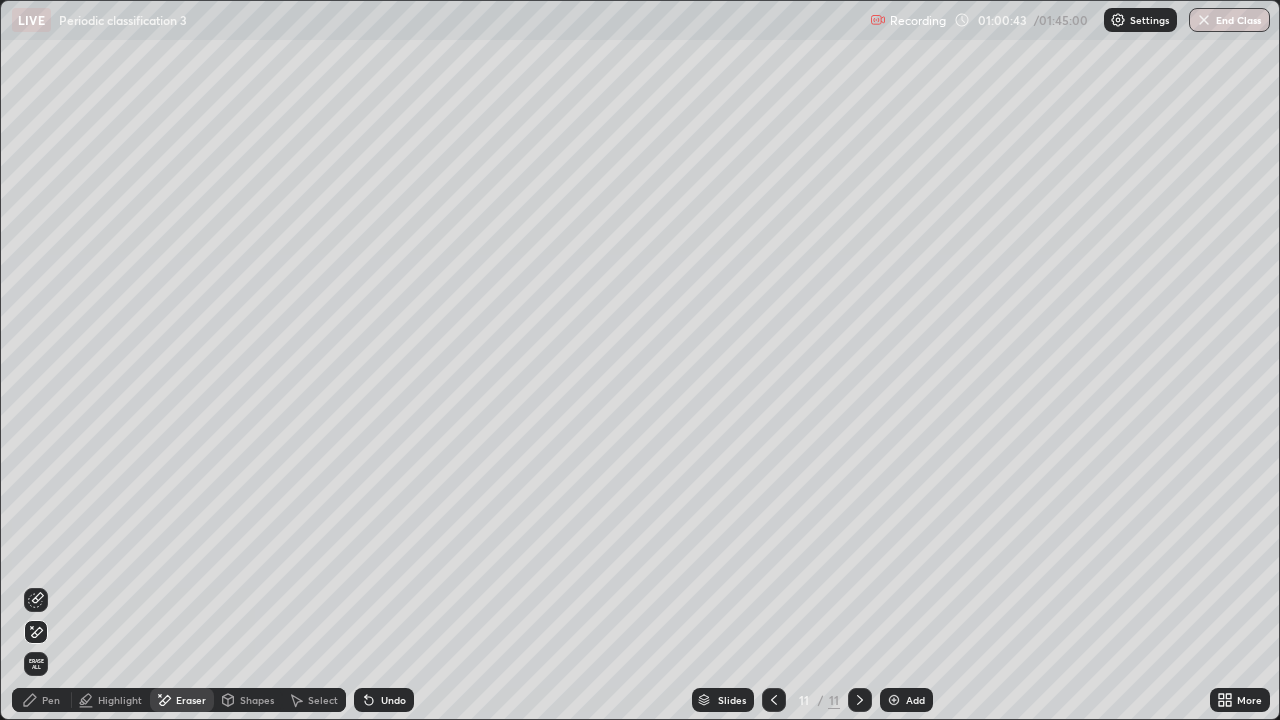 click on "Shapes" at bounding box center (257, 700) 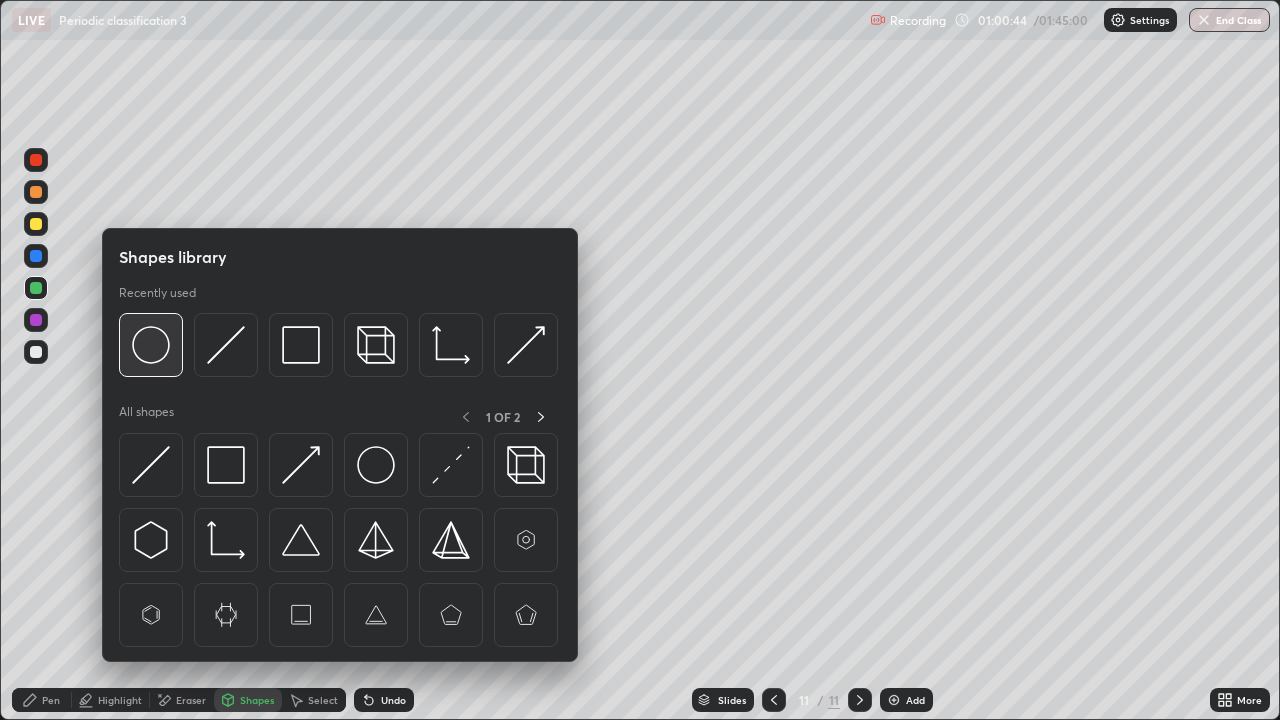 click at bounding box center [151, 345] 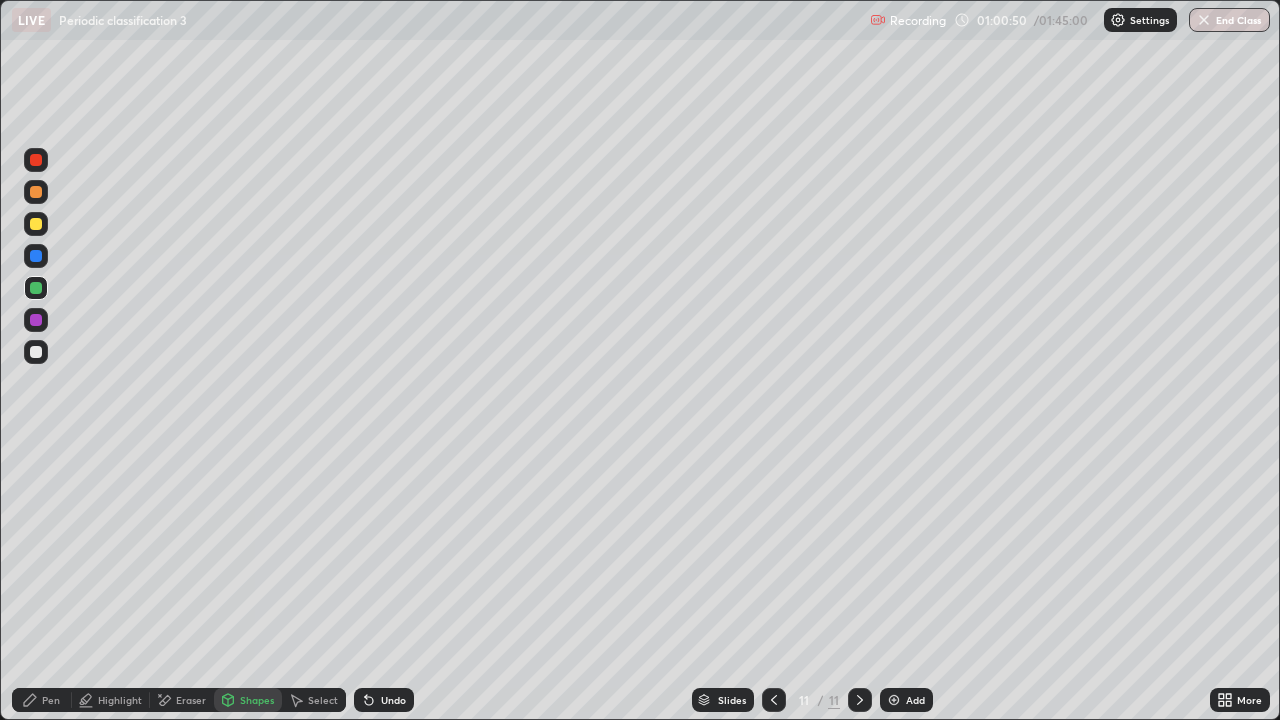 click on "Select" at bounding box center (323, 700) 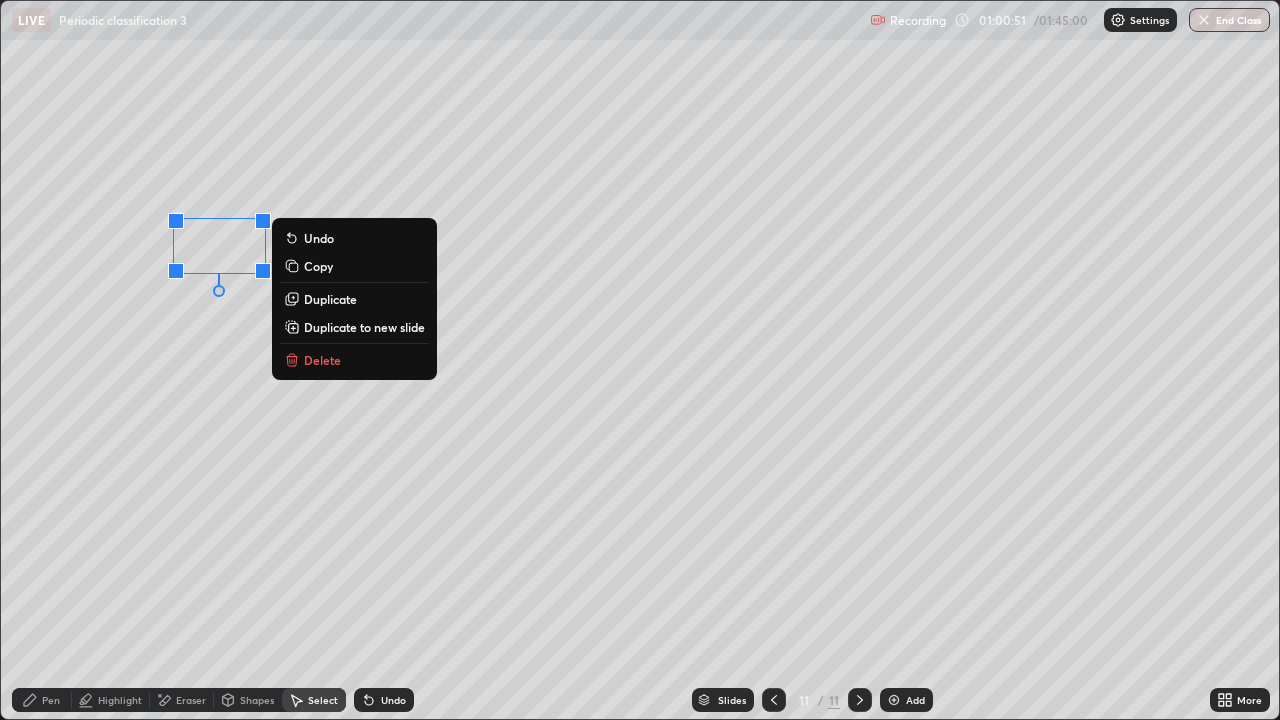 click on "Duplicate" at bounding box center (330, 299) 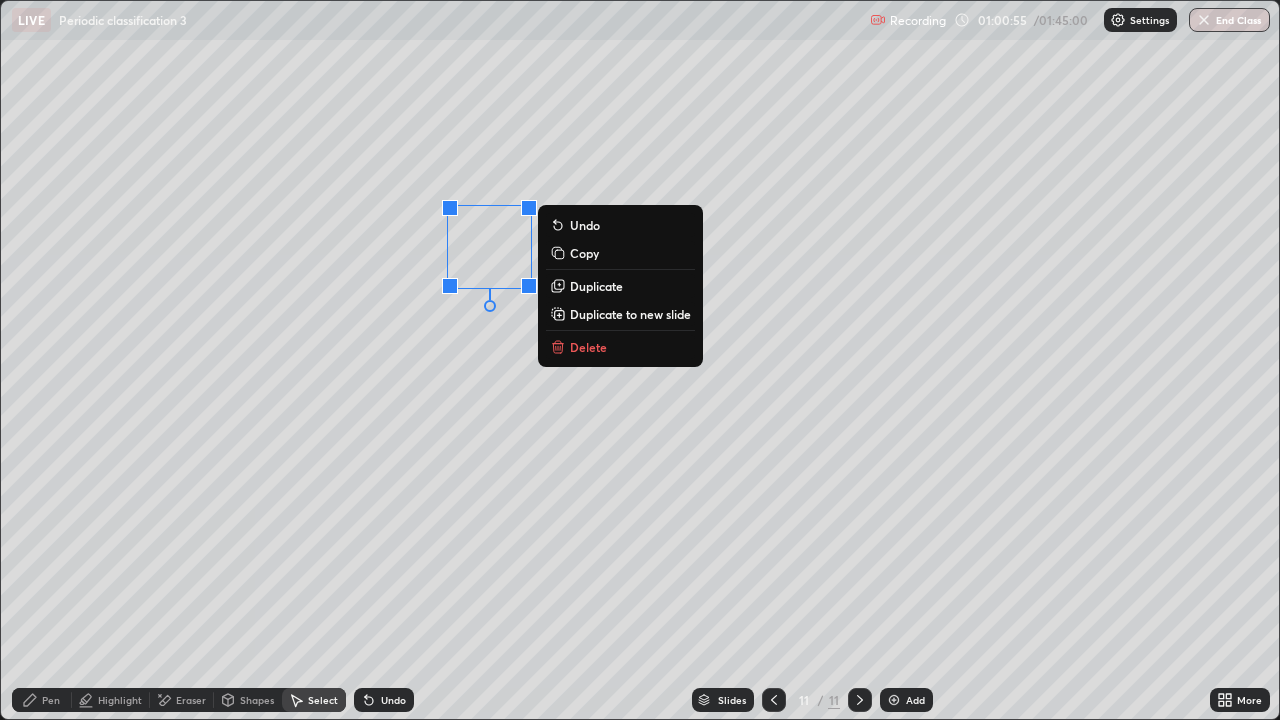 click on "0 ° Undo Copy Duplicate Duplicate to new slide Delete" at bounding box center [640, 360] 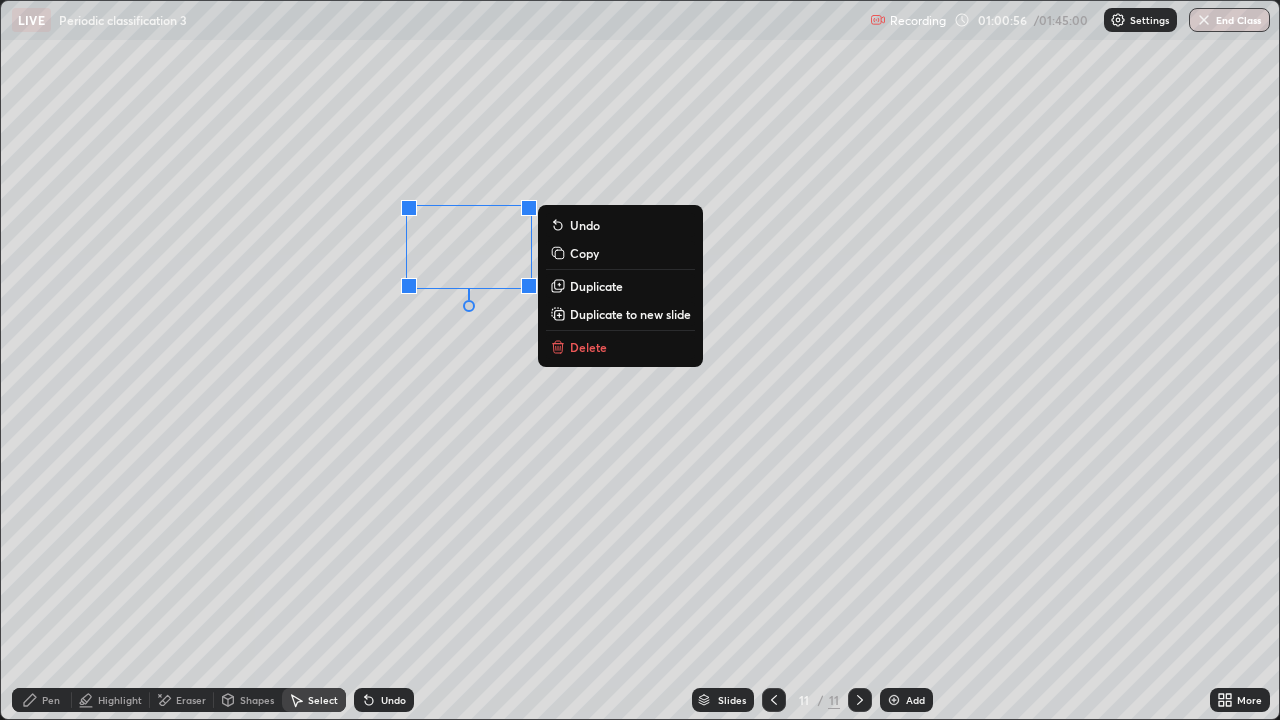 click on "Duplicate" at bounding box center (596, 286) 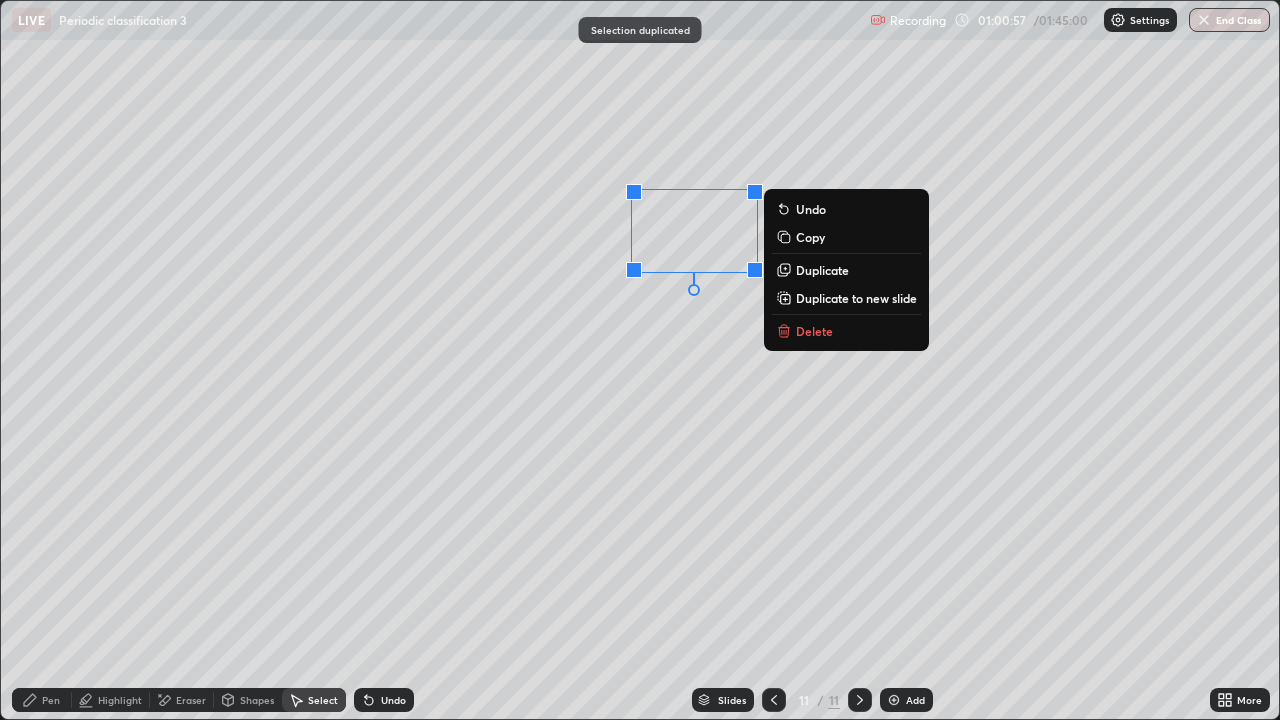 click on "0 ° Undo Copy Duplicate Duplicate to new slide Delete" at bounding box center [640, 360] 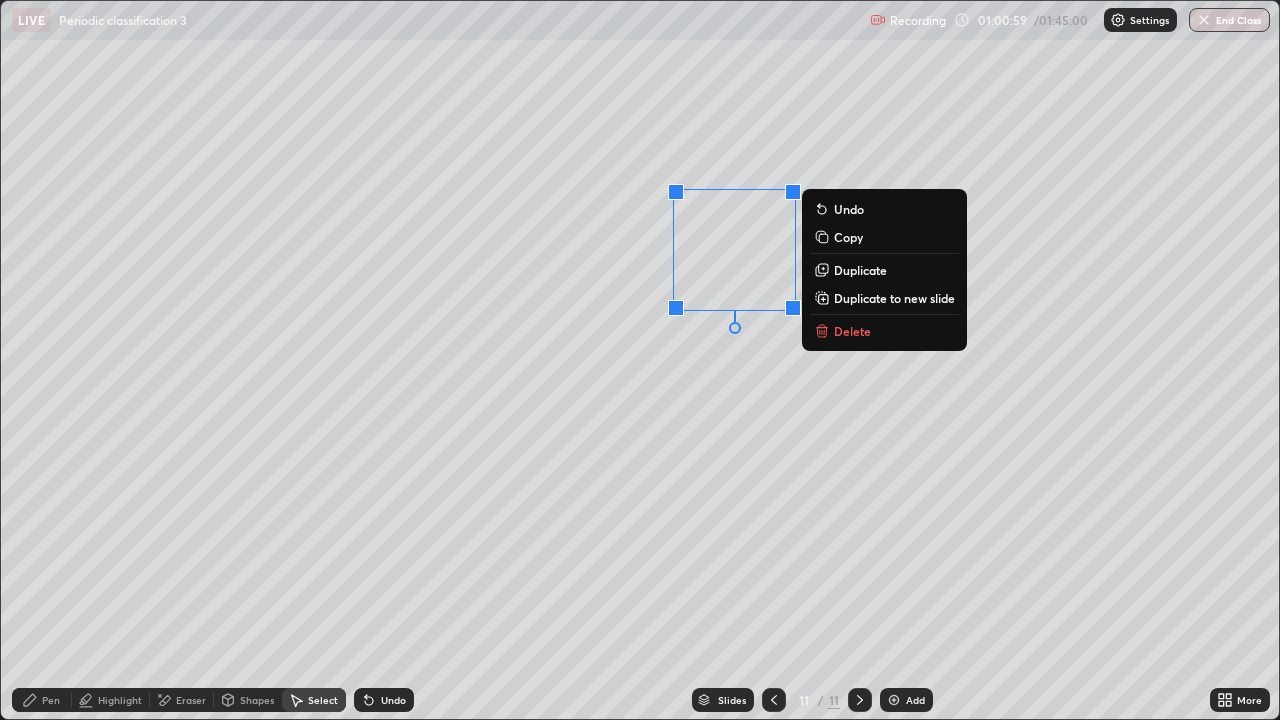 click on "0 ° Undo Copy Duplicate Duplicate to new slide Delete" at bounding box center (640, 360) 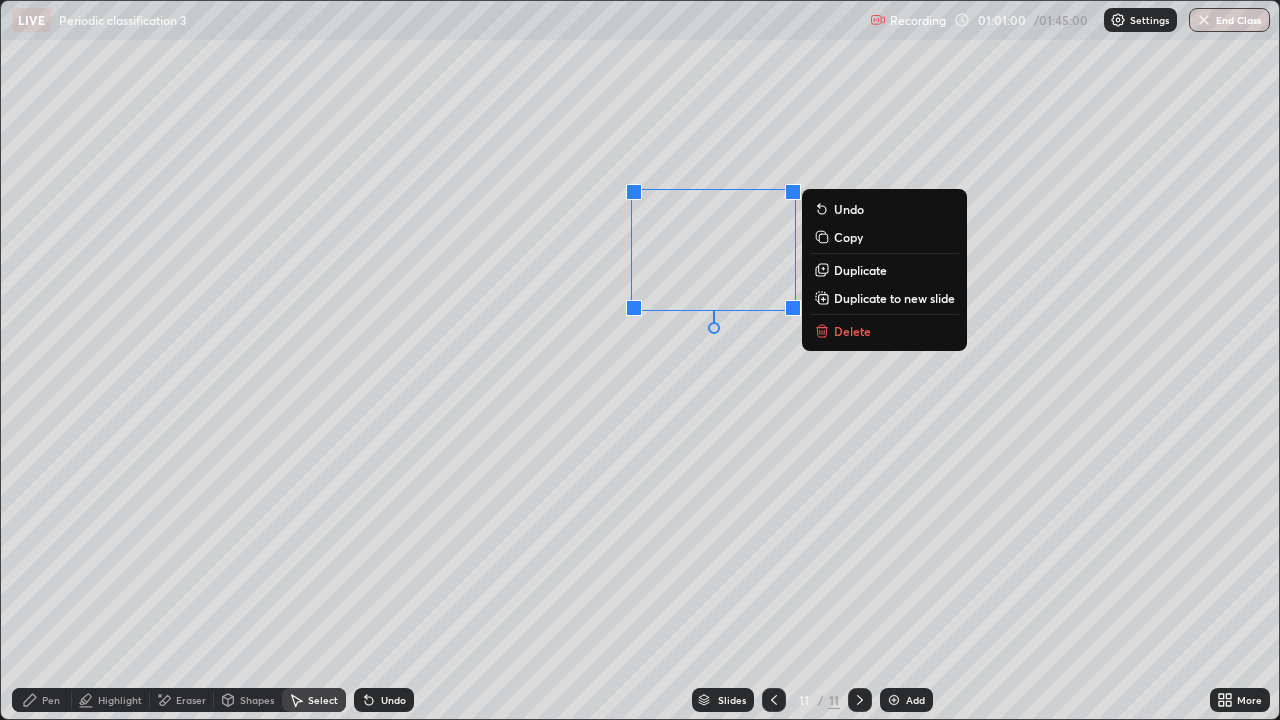 click on "Duplicate" at bounding box center [860, 270] 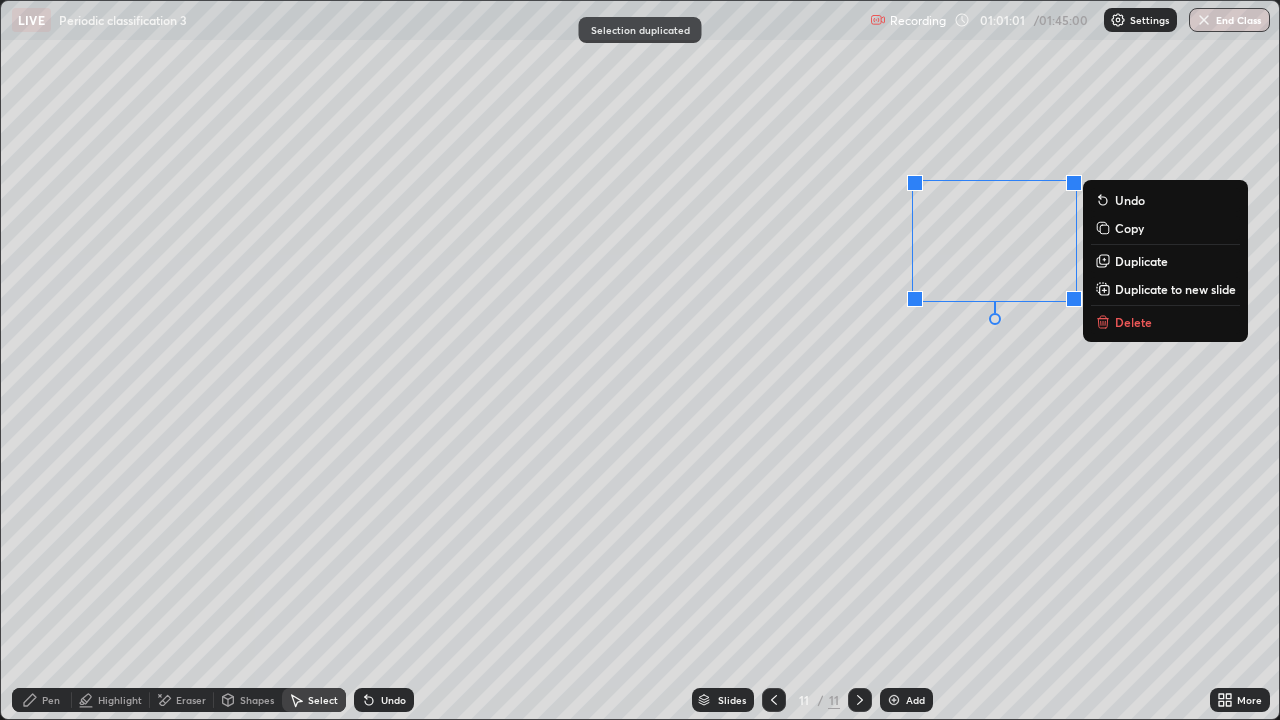 click on "0 ° Undo Copy Duplicate Duplicate to new slide Delete" at bounding box center (640, 360) 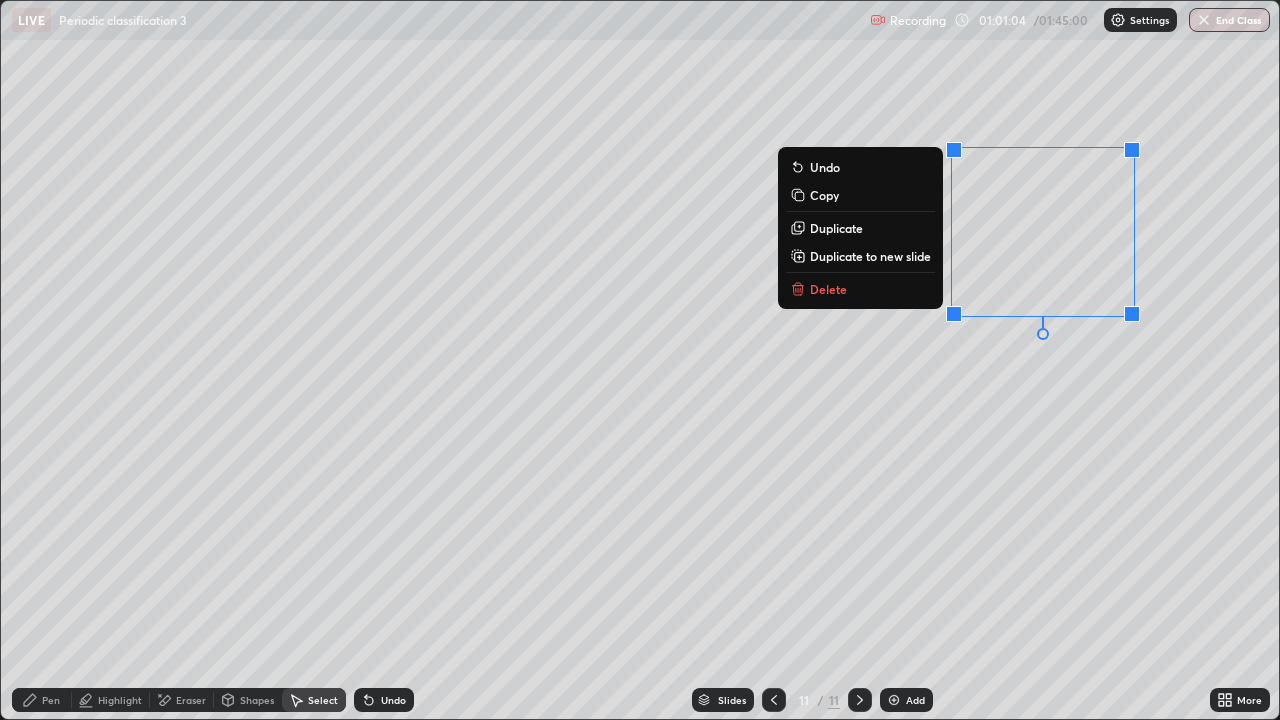 click on "0 ° Undo Copy Duplicate Duplicate to new slide Delete" at bounding box center [640, 360] 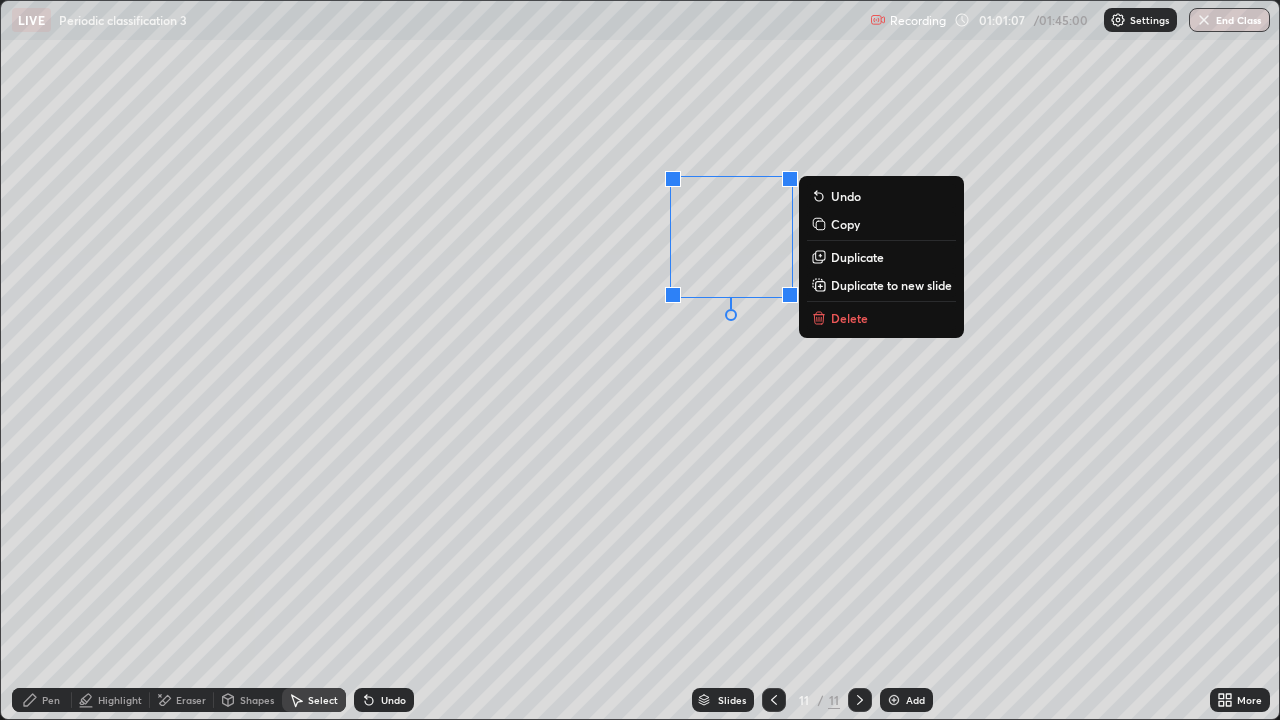 click on "0 ° Undo Copy Duplicate Duplicate to new slide Delete" at bounding box center [640, 360] 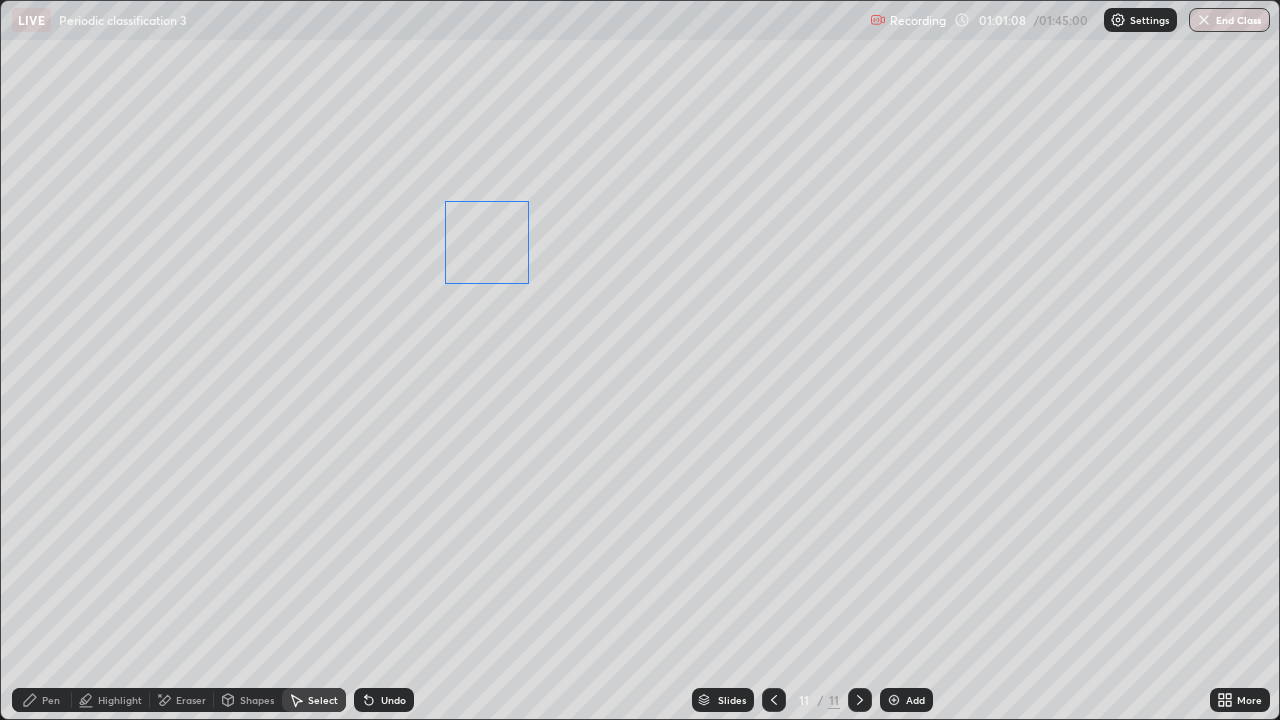 click on "0 ° Undo Copy Duplicate Duplicate to new slide Delete" at bounding box center (640, 360) 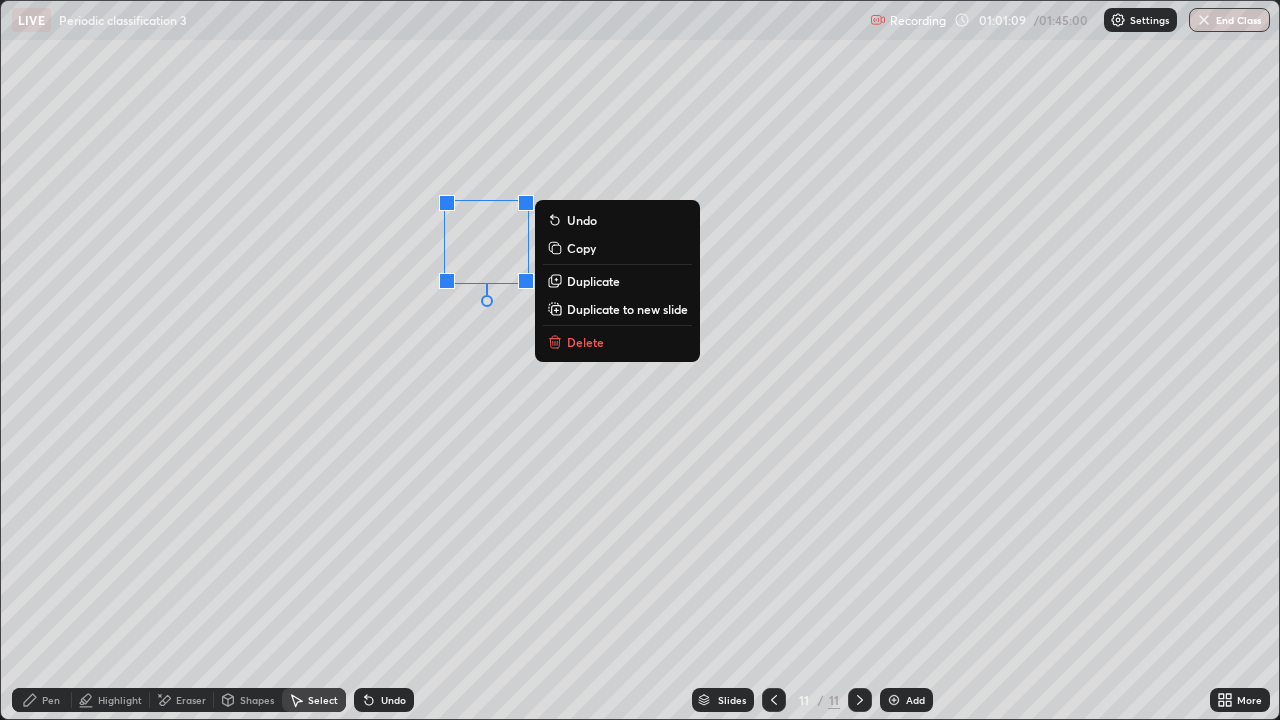 click 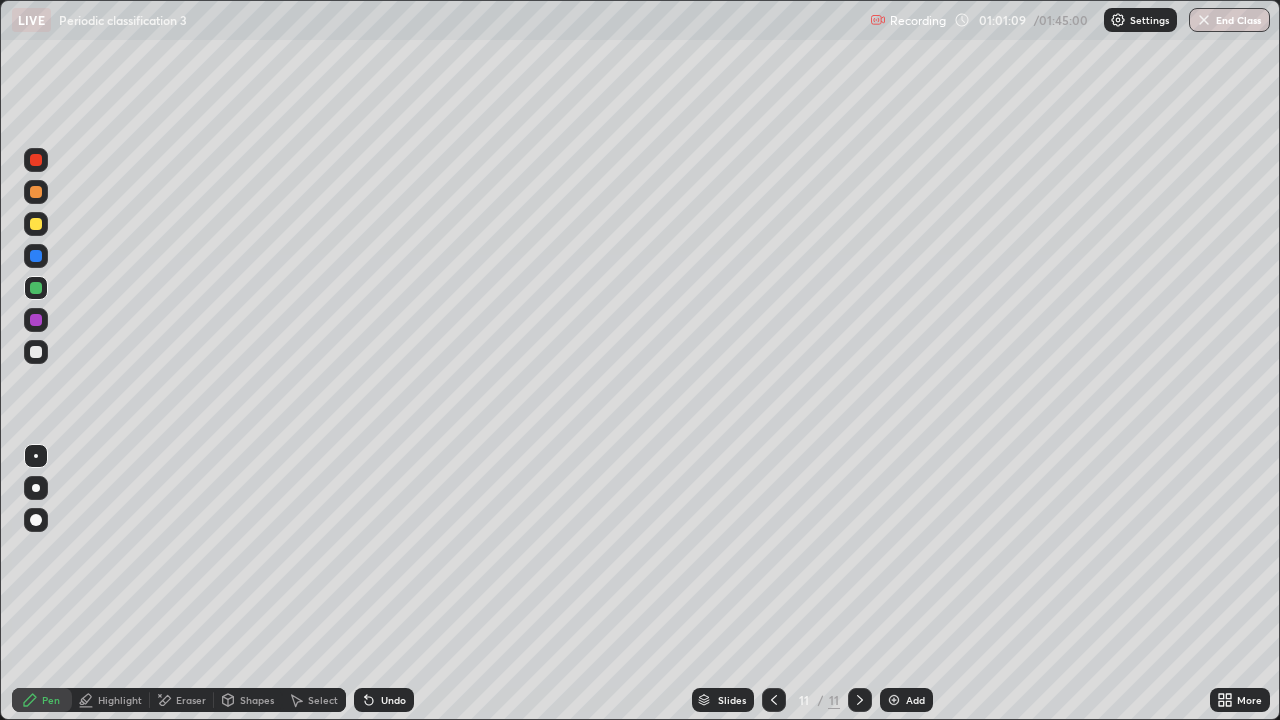 click at bounding box center [36, 352] 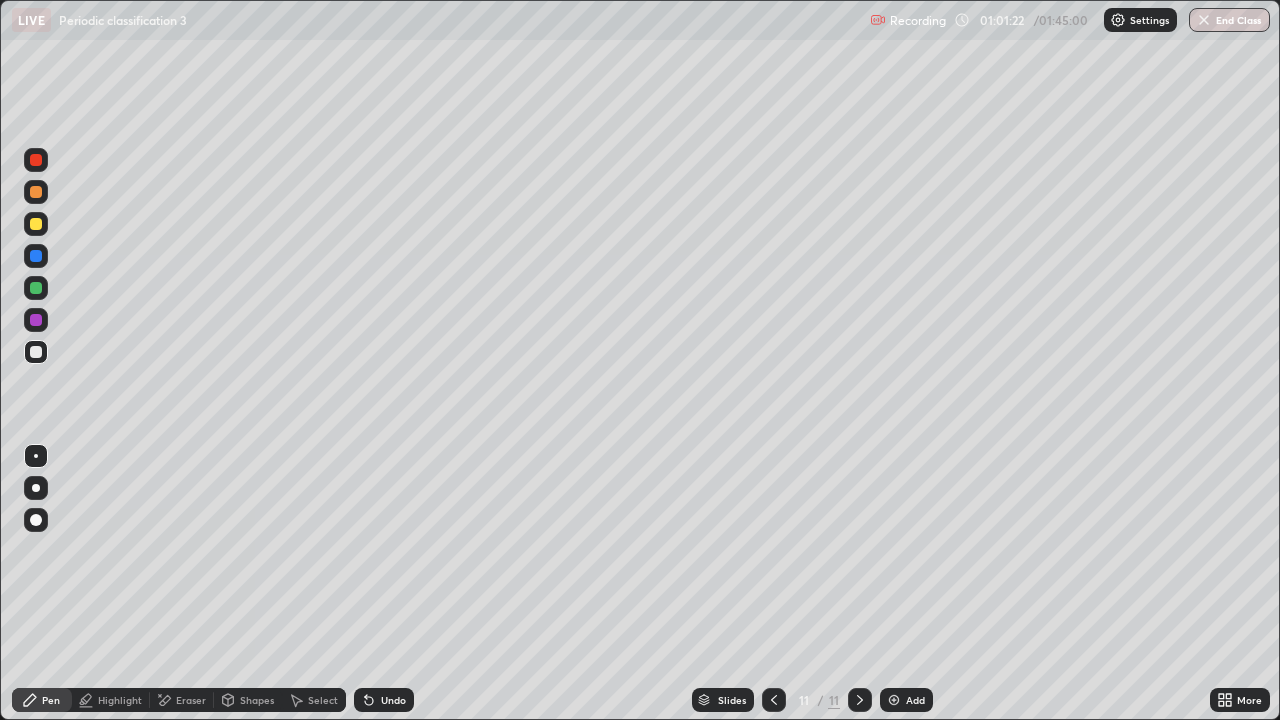 click at bounding box center [36, 192] 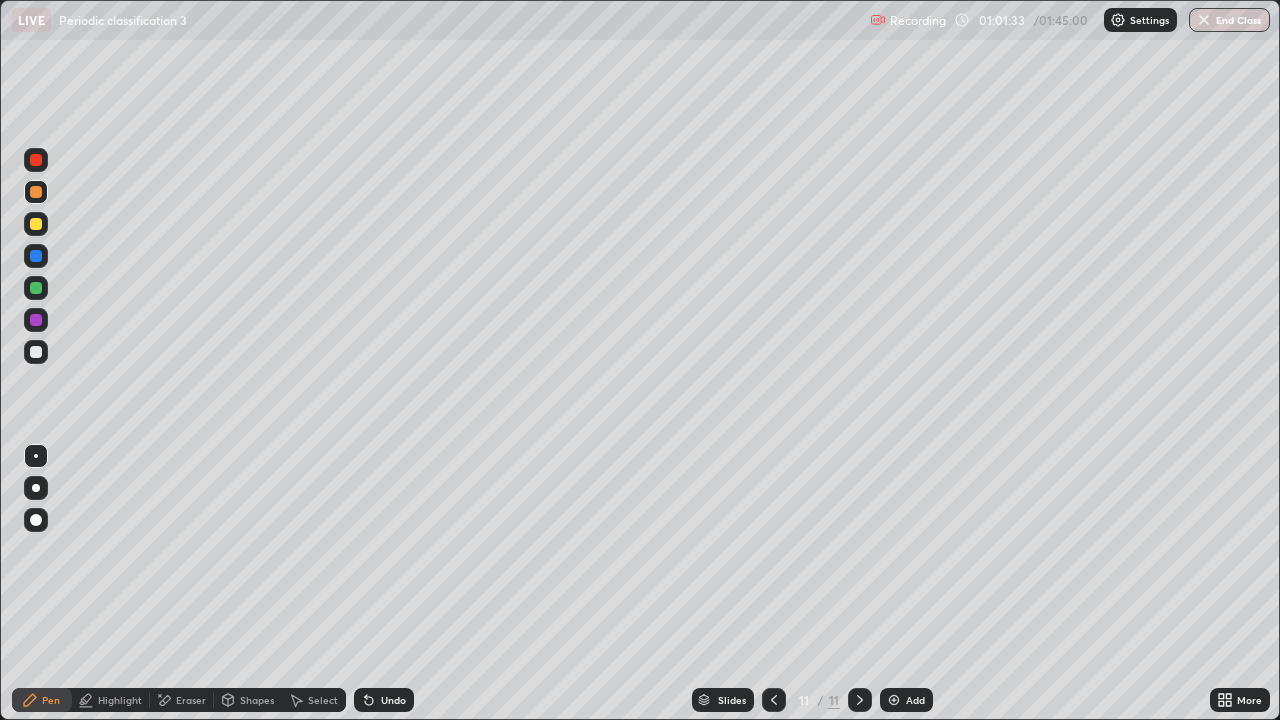click at bounding box center (36, 352) 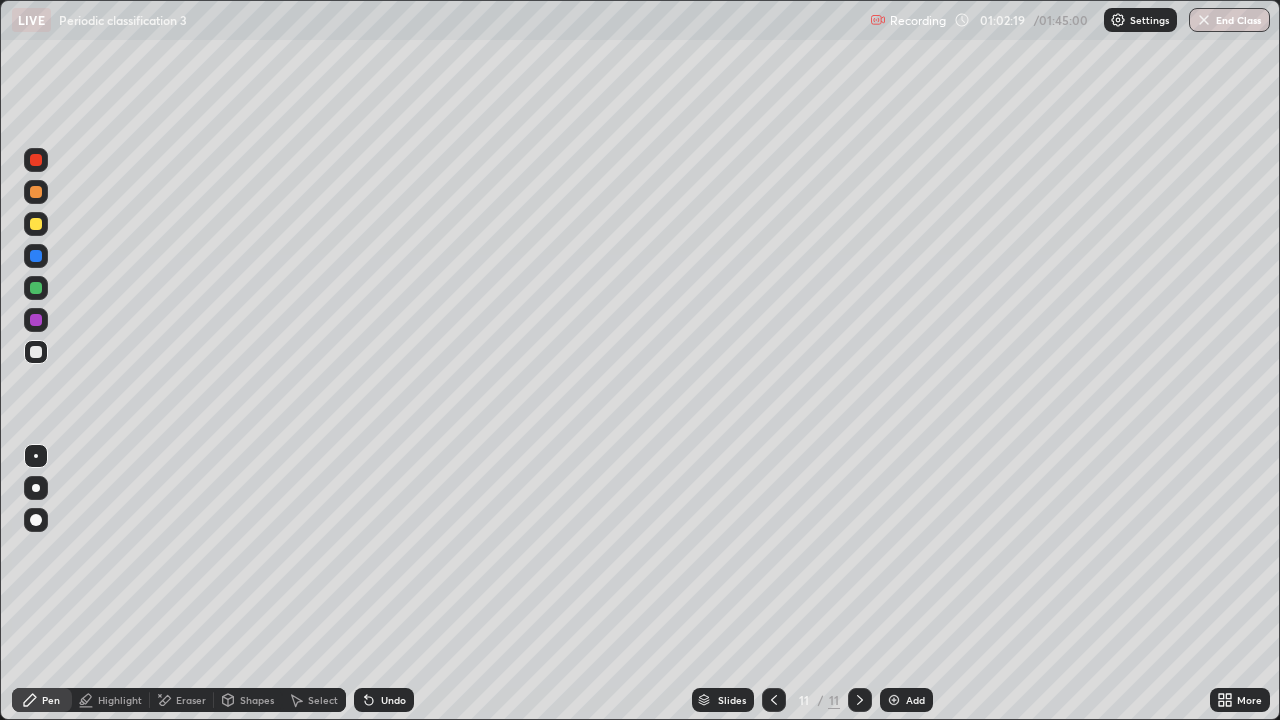 click at bounding box center [36, 224] 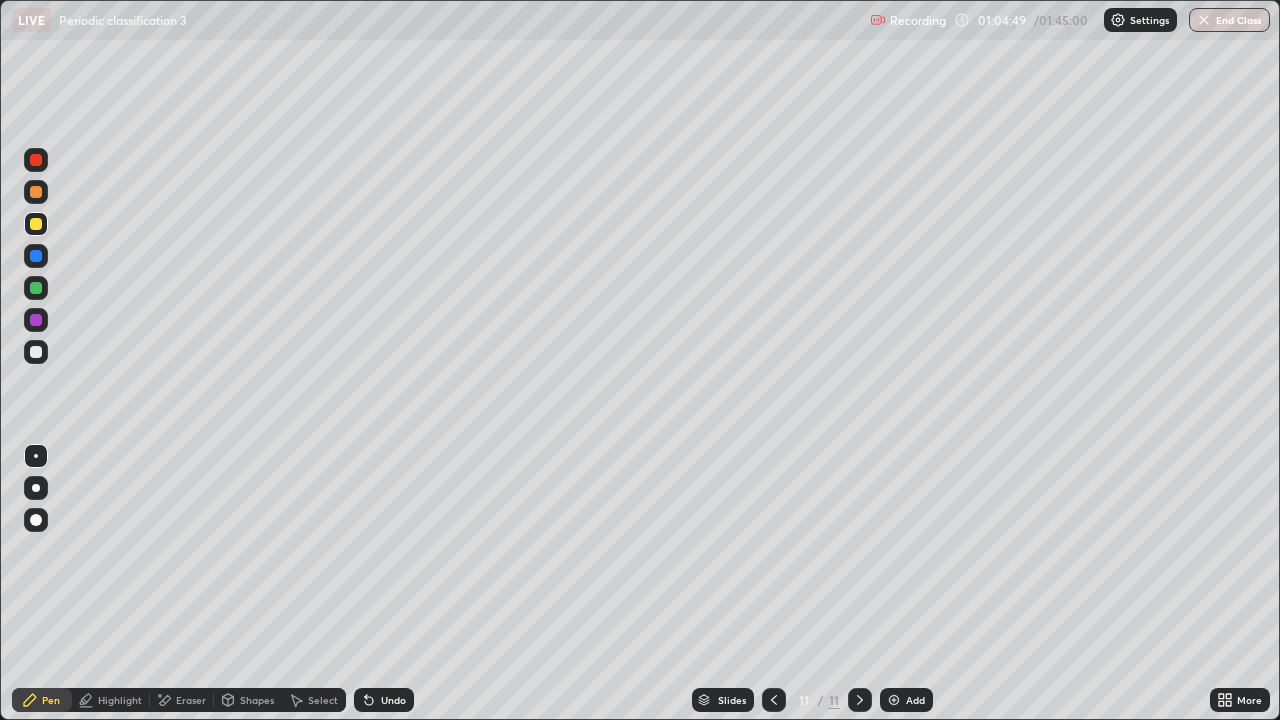 click at bounding box center [36, 288] 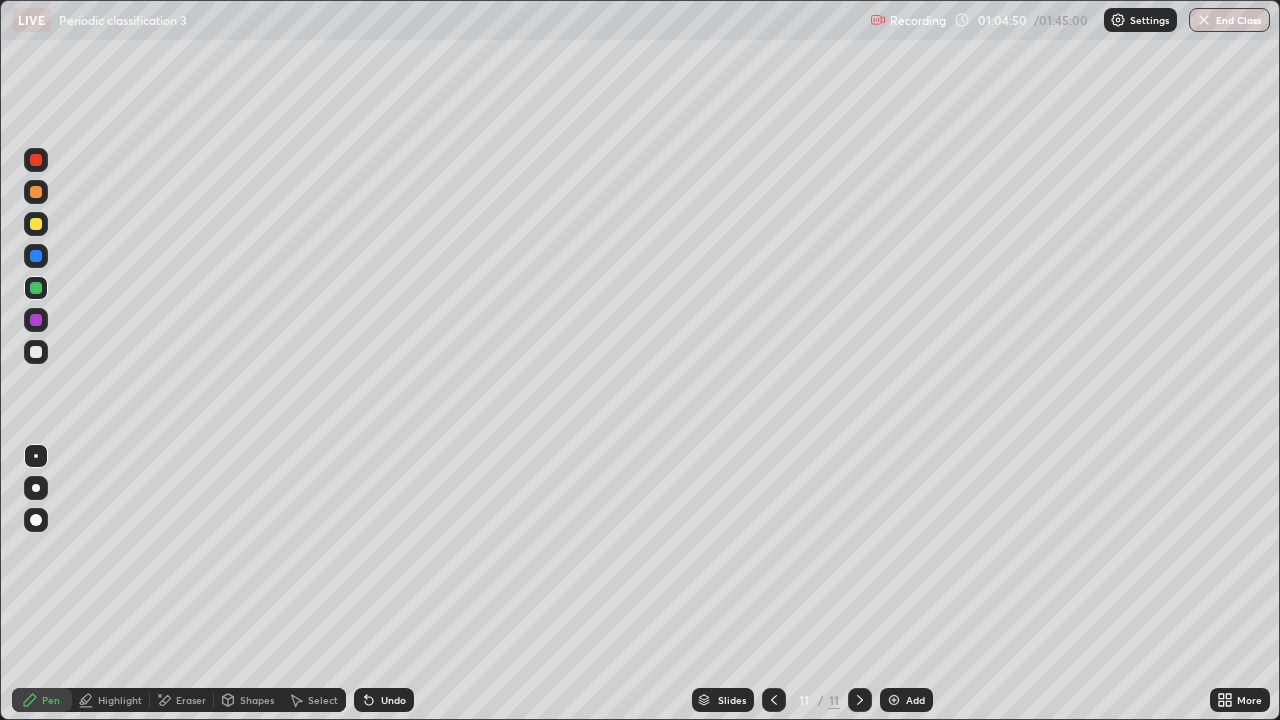 click at bounding box center [894, 700] 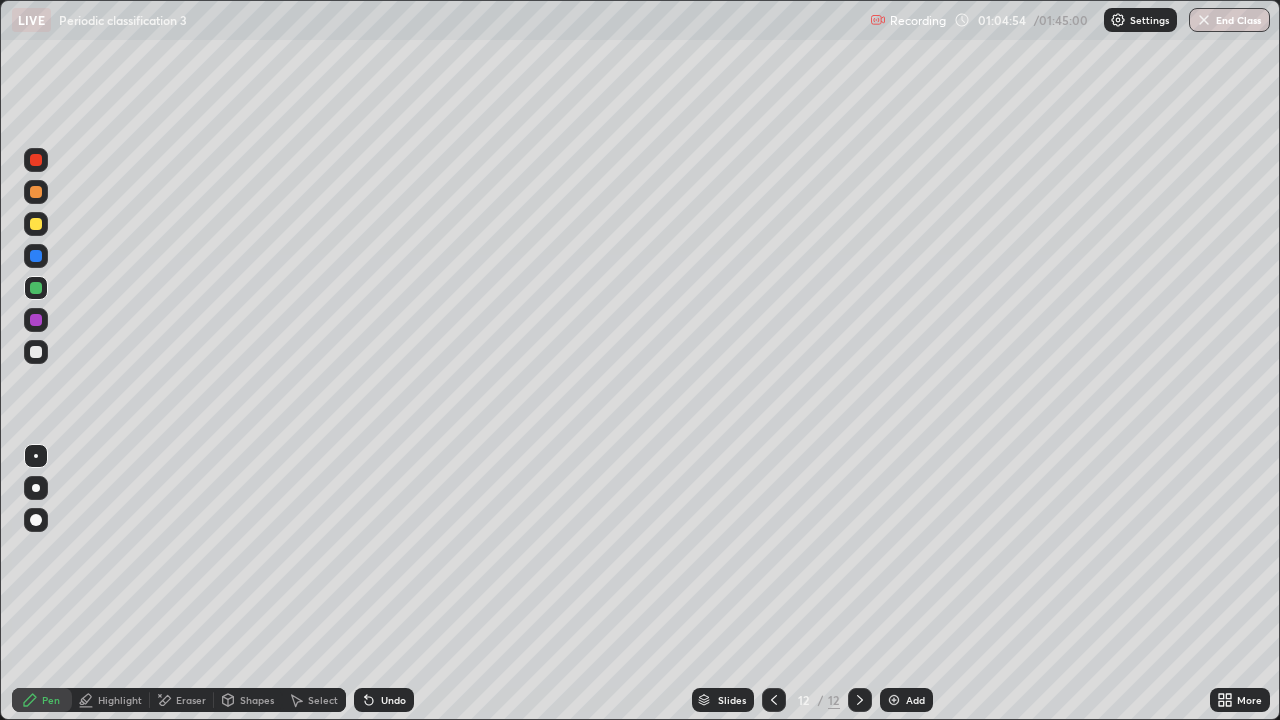 click on "Undo" at bounding box center [393, 700] 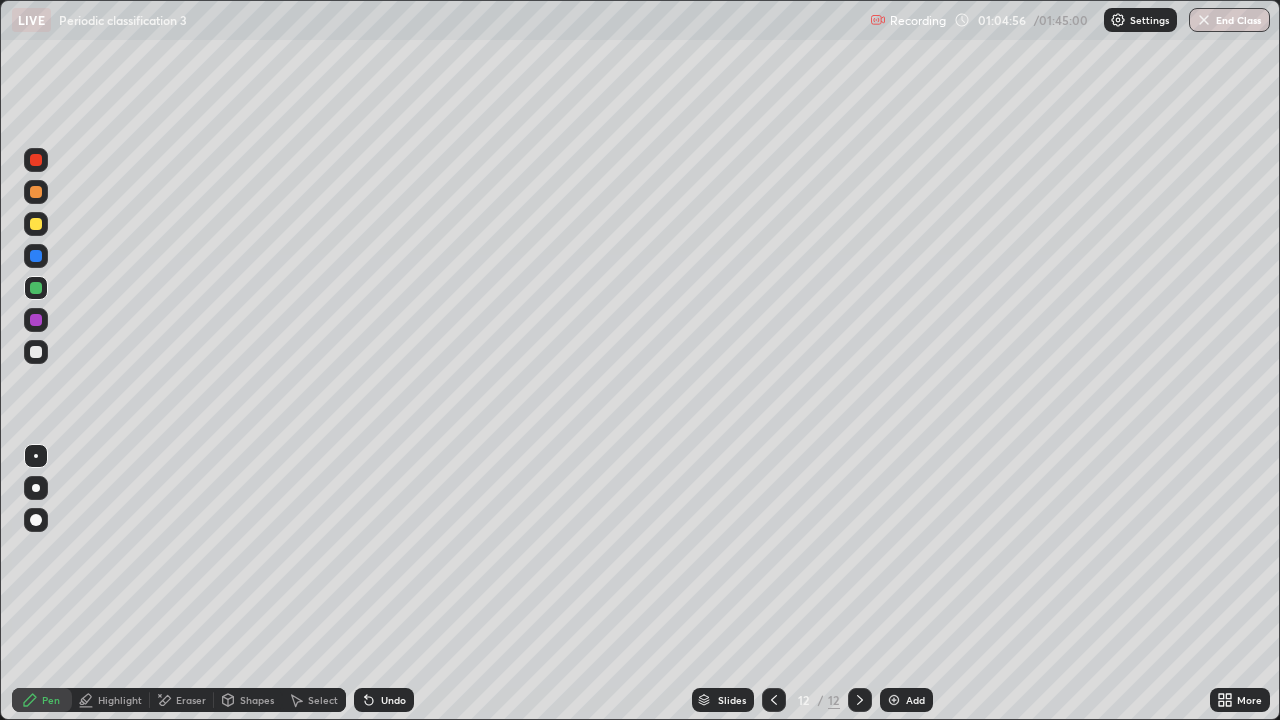 click on "Select" at bounding box center (323, 700) 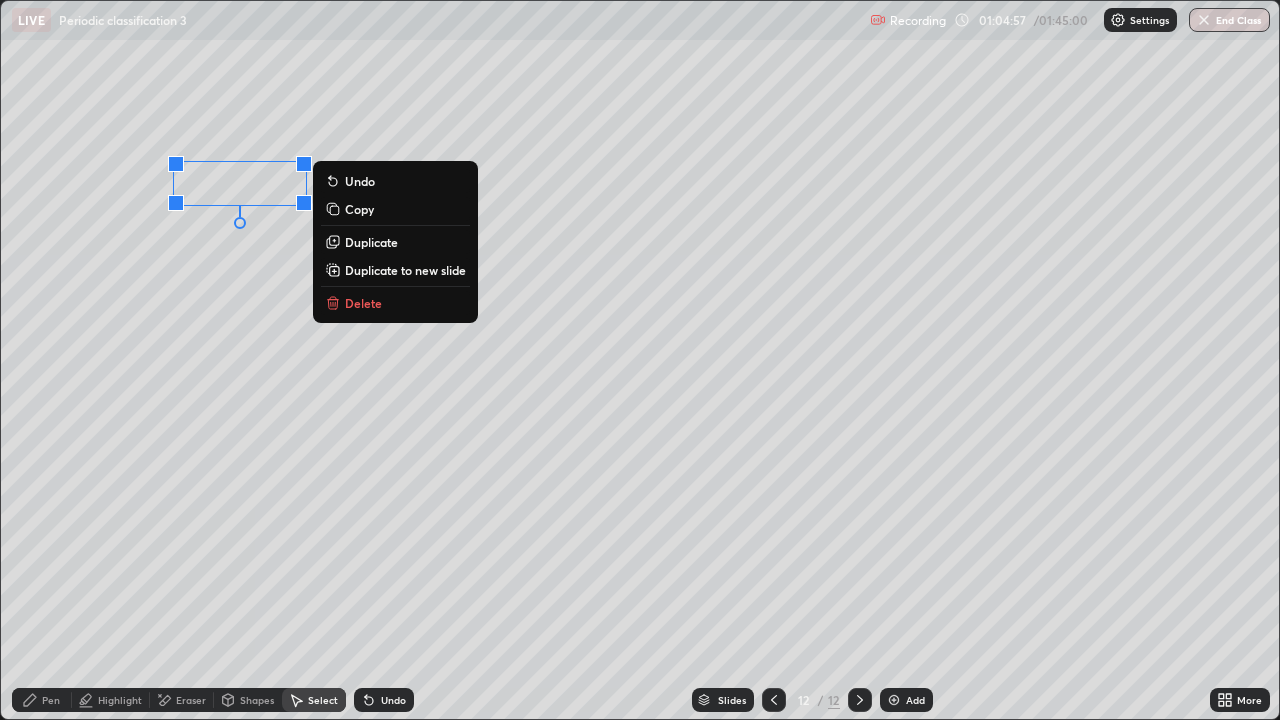 click on "Duplicate" at bounding box center [371, 242] 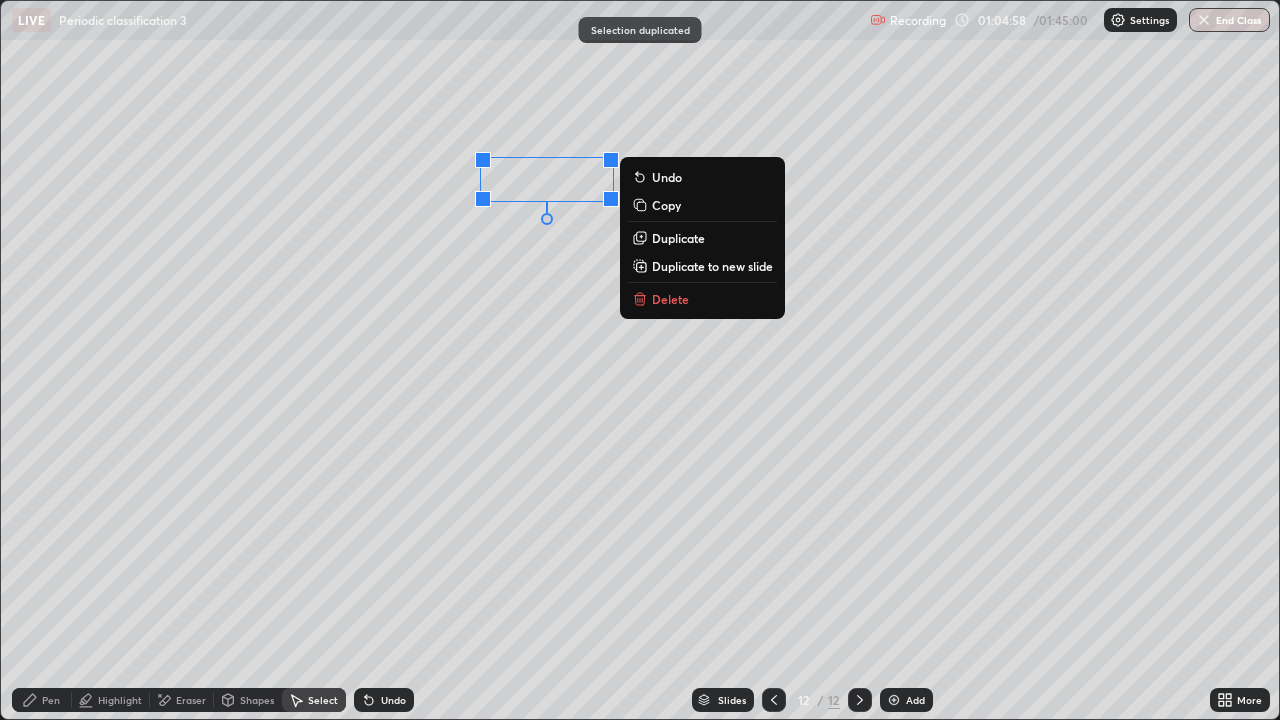 click on "Duplicate" at bounding box center (678, 238) 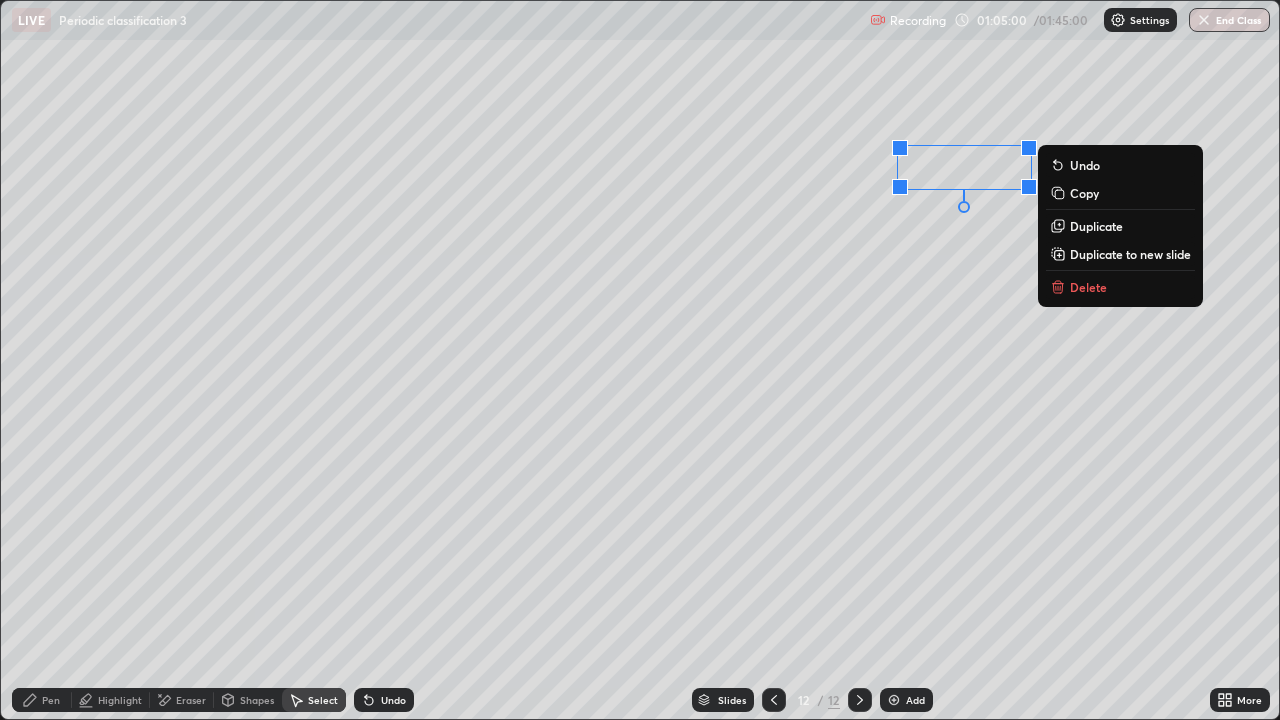 click on "Pen" at bounding box center (42, 700) 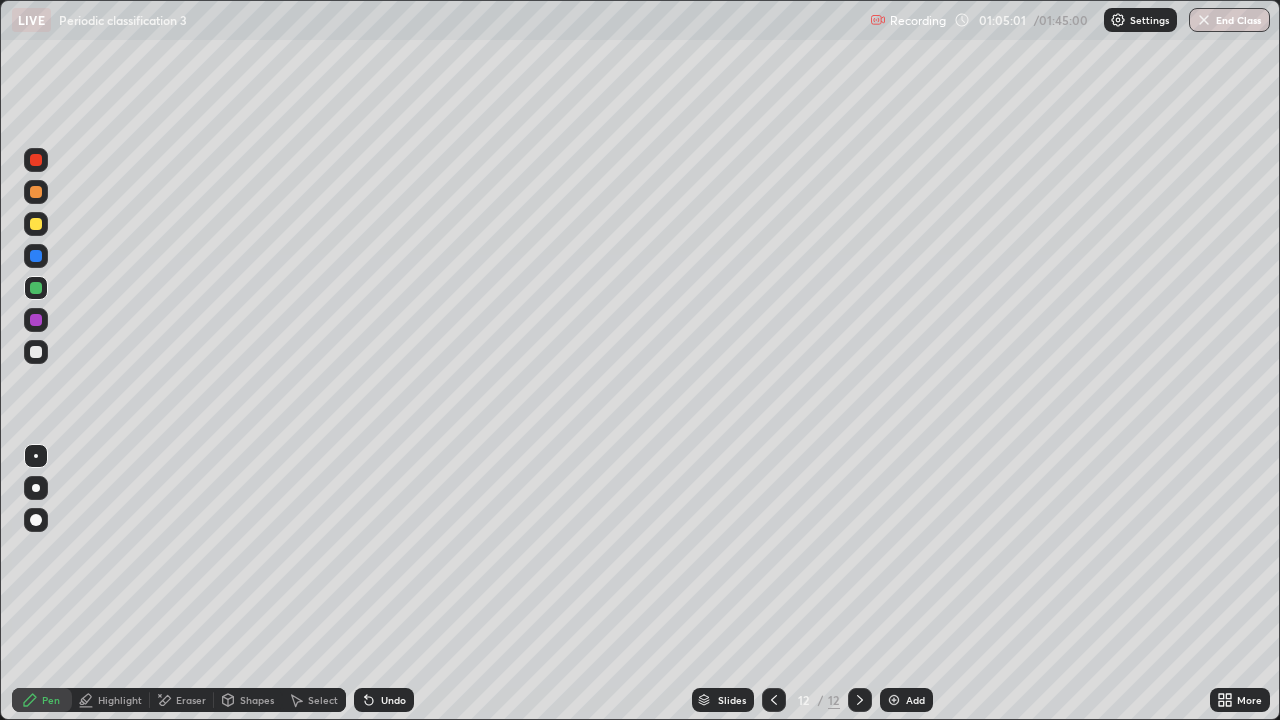 click at bounding box center (36, 352) 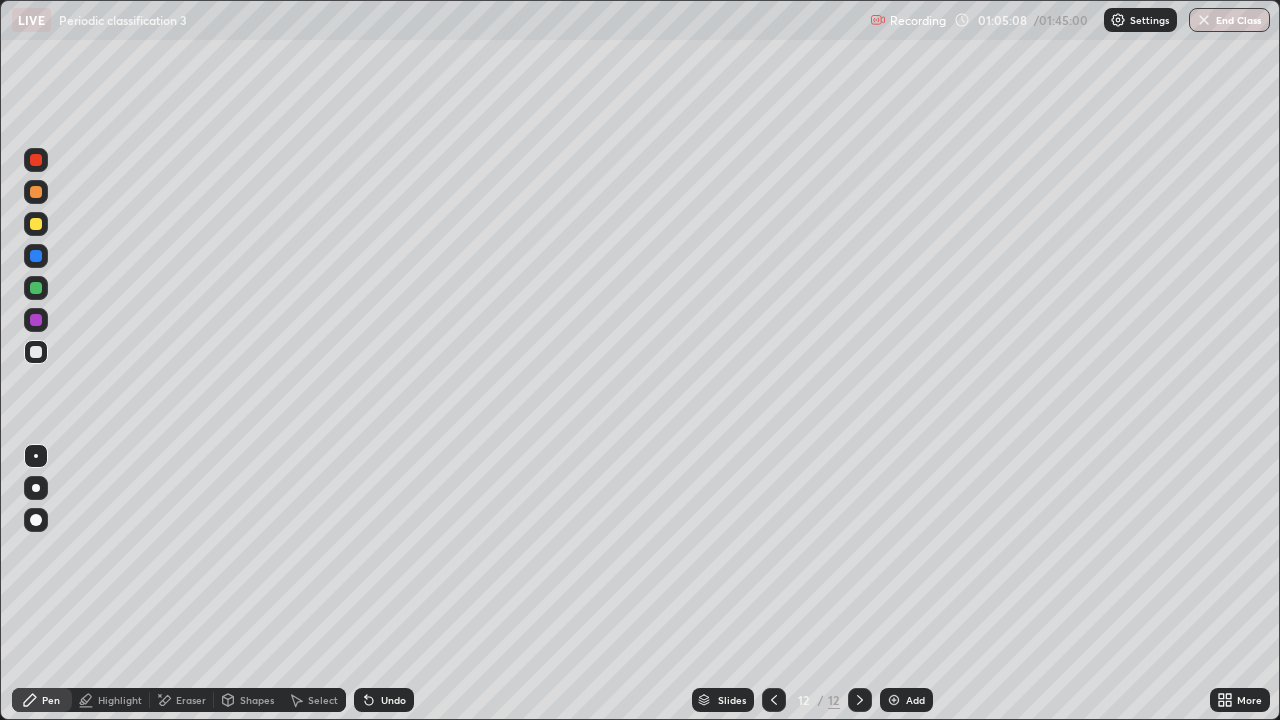 click at bounding box center (36, 288) 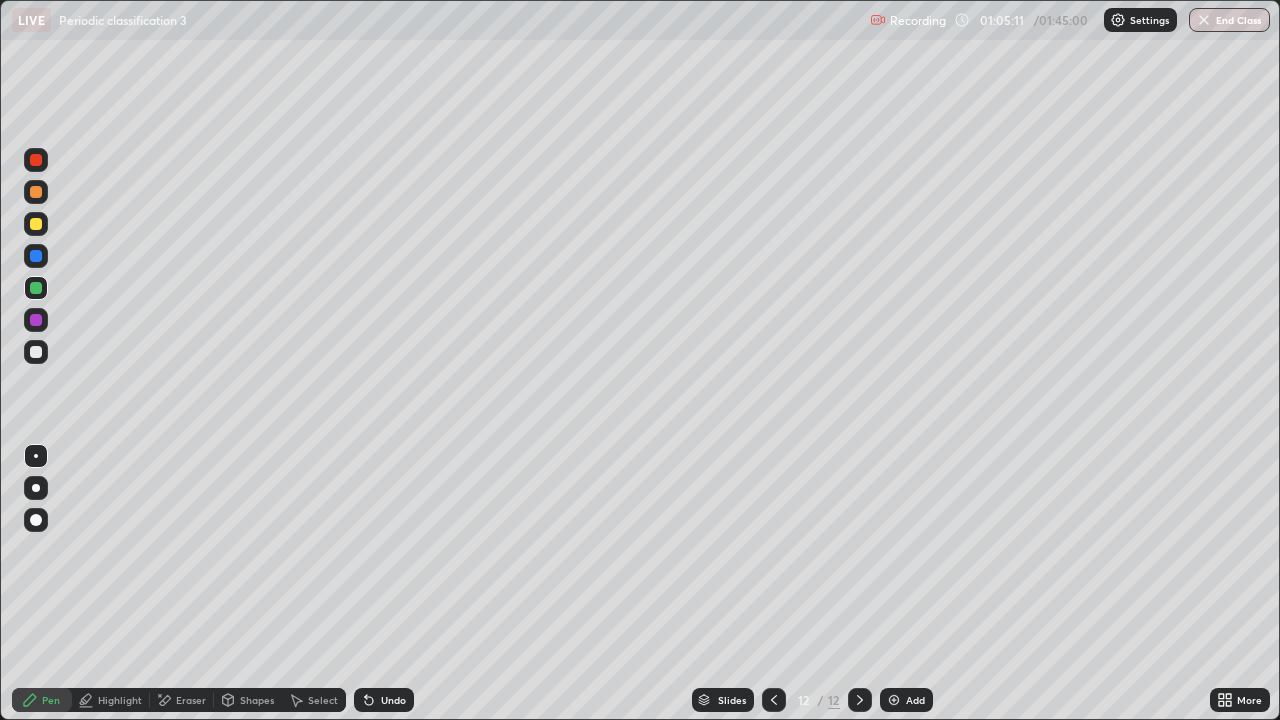 click on "Select" at bounding box center (314, 700) 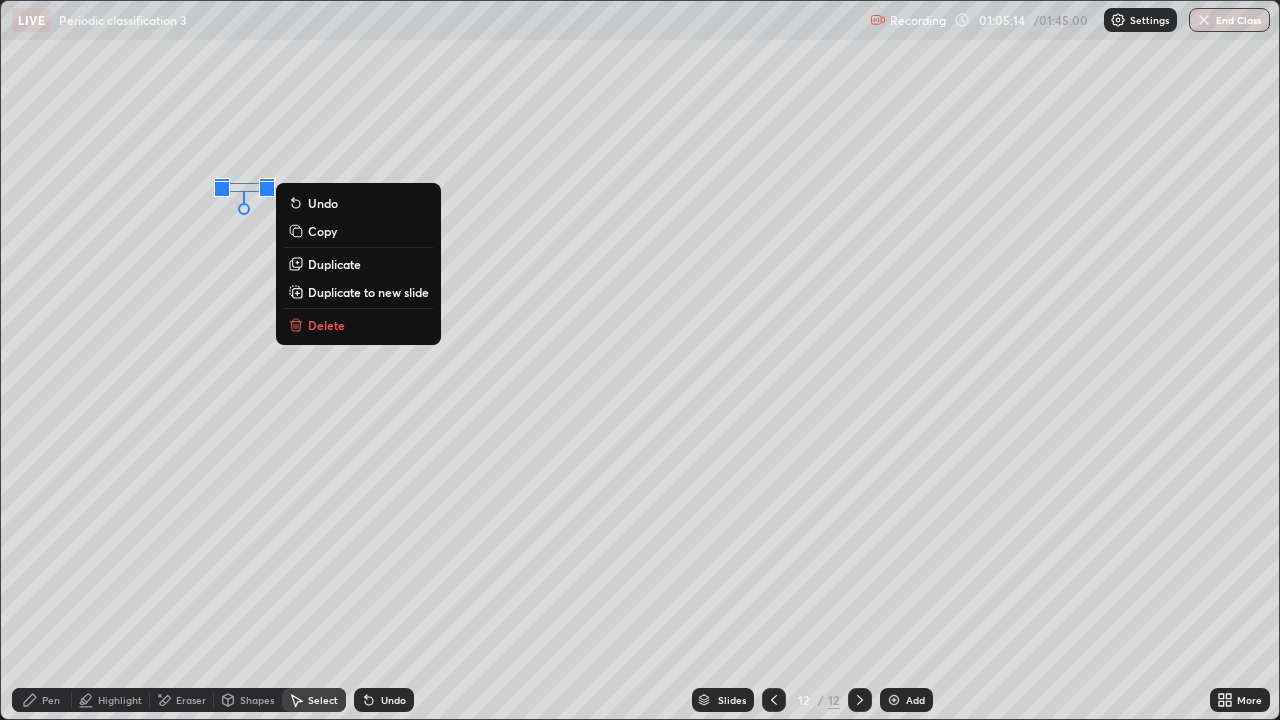 click on "Pen" at bounding box center [51, 700] 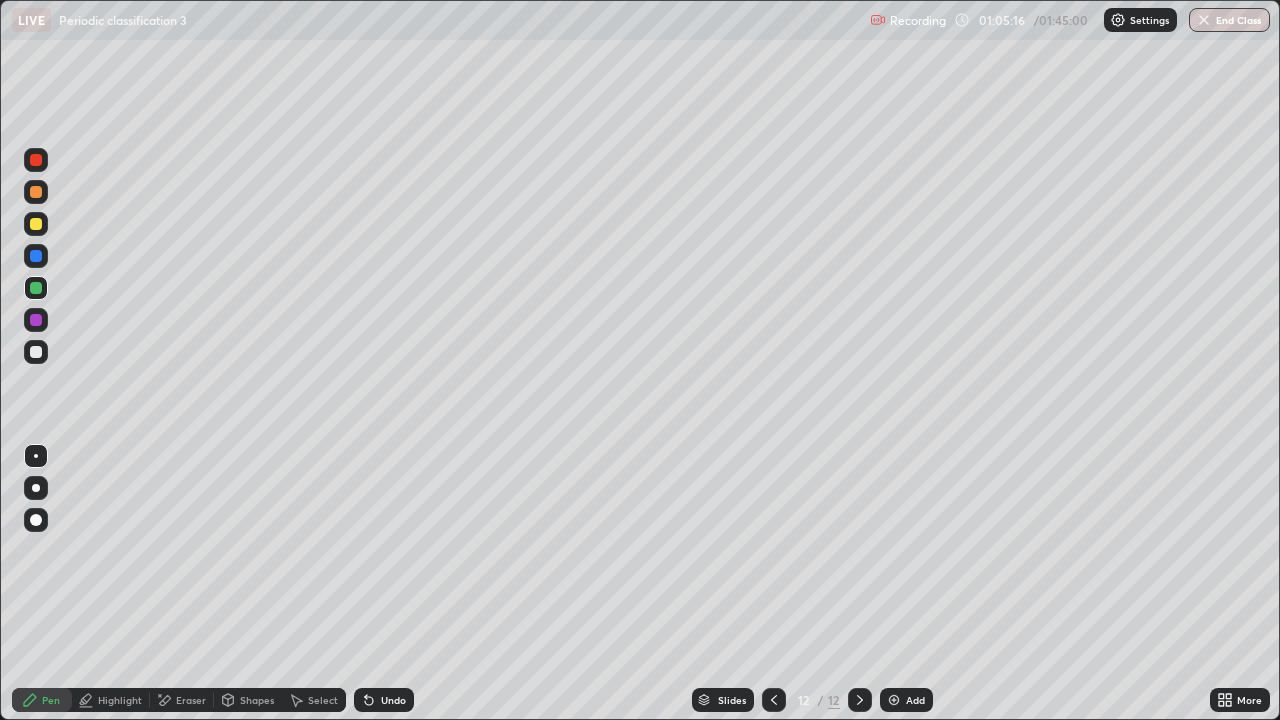 click at bounding box center [36, 352] 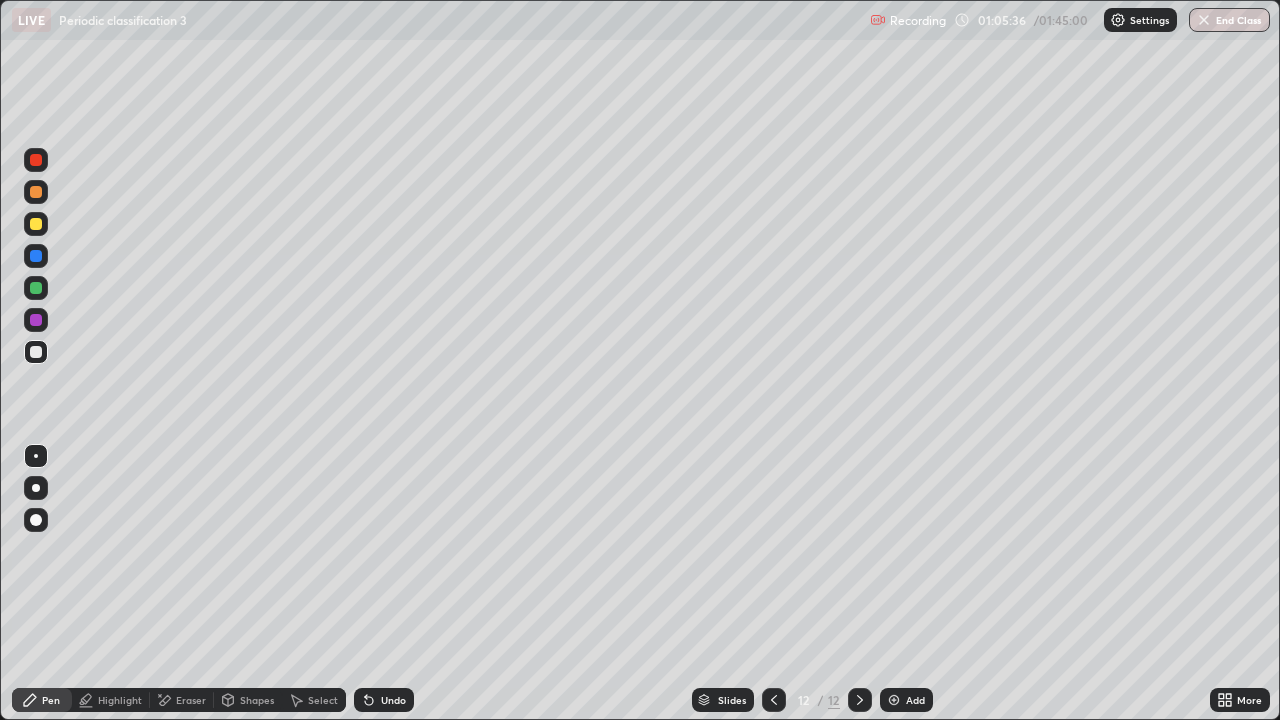 click at bounding box center (36, 224) 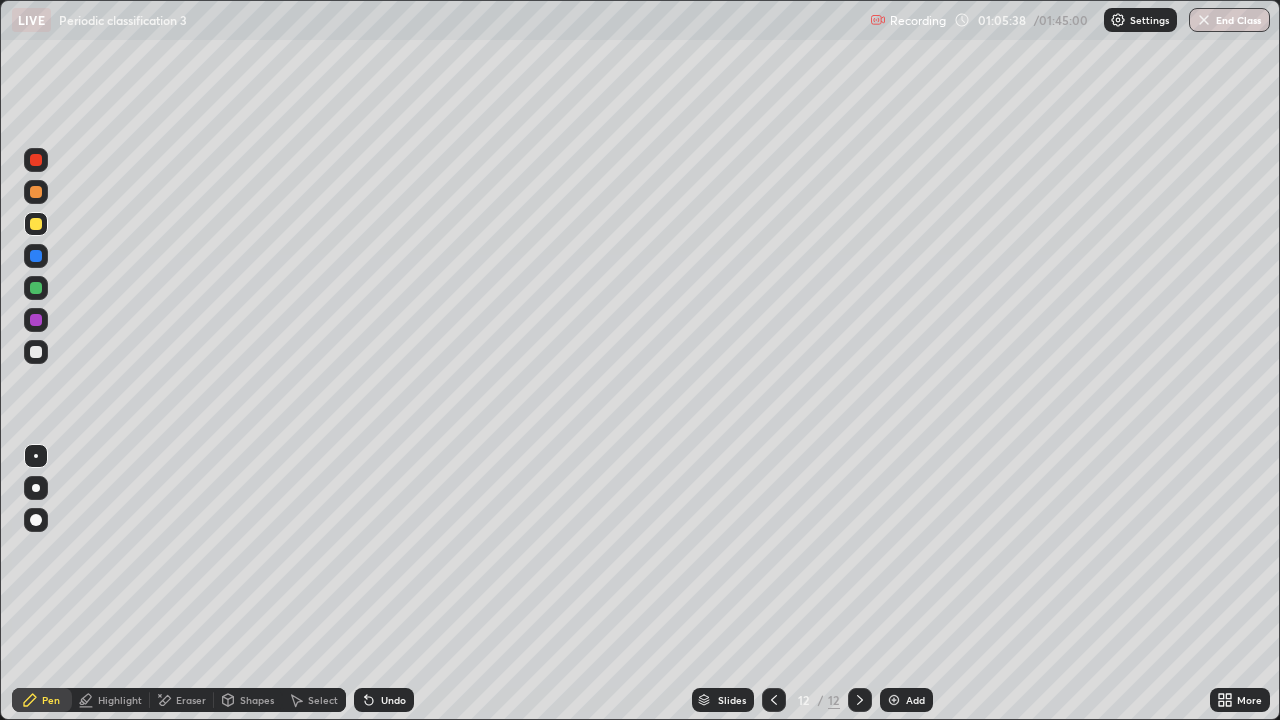 click on "Add" at bounding box center (915, 700) 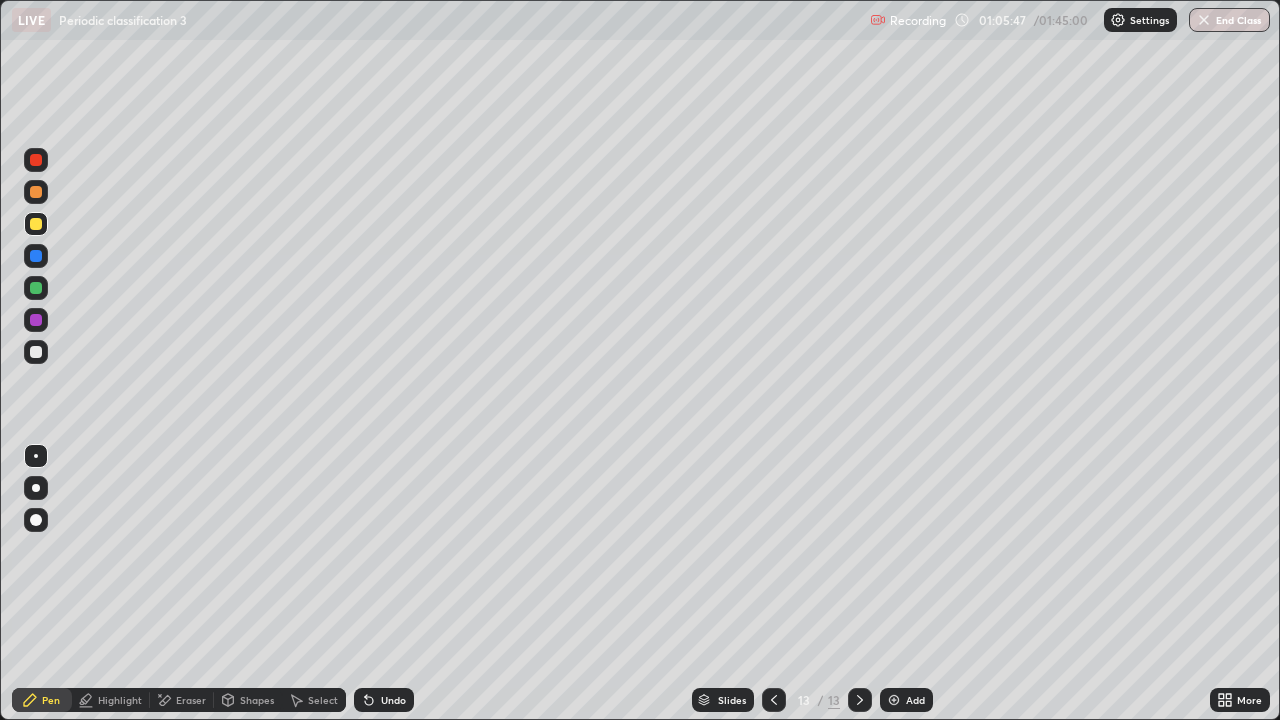 click at bounding box center (36, 288) 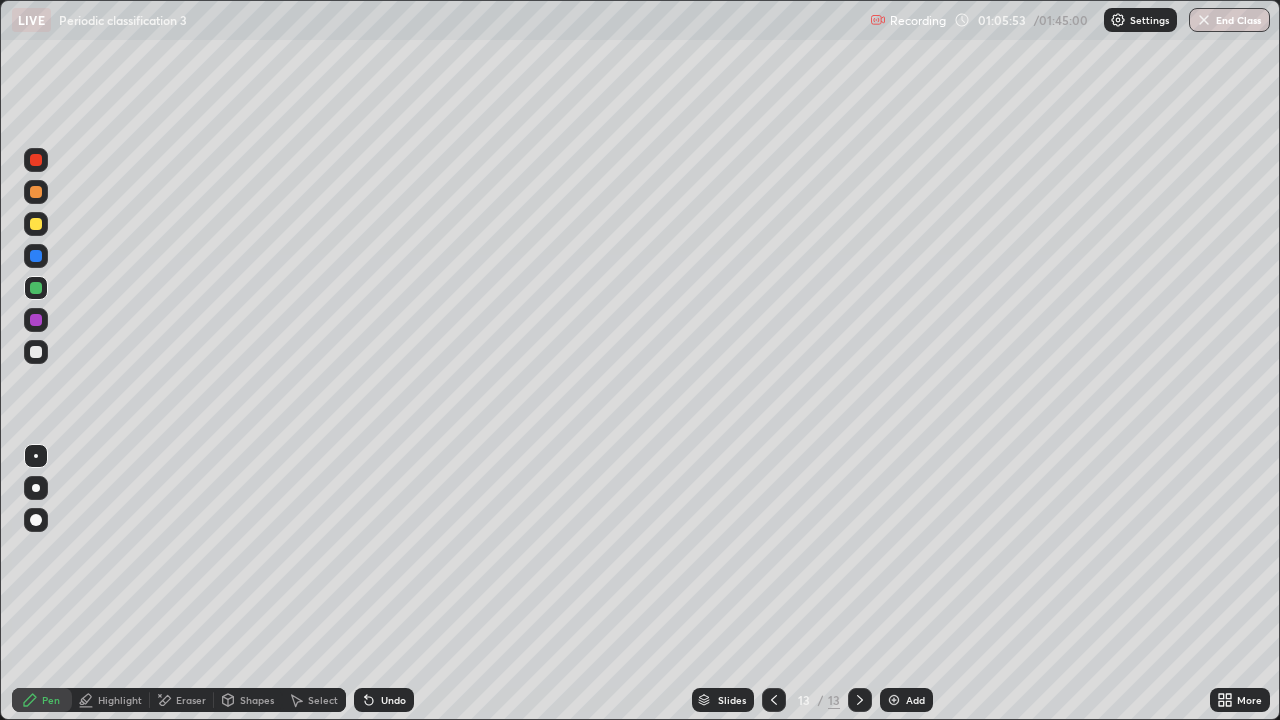 click at bounding box center [36, 352] 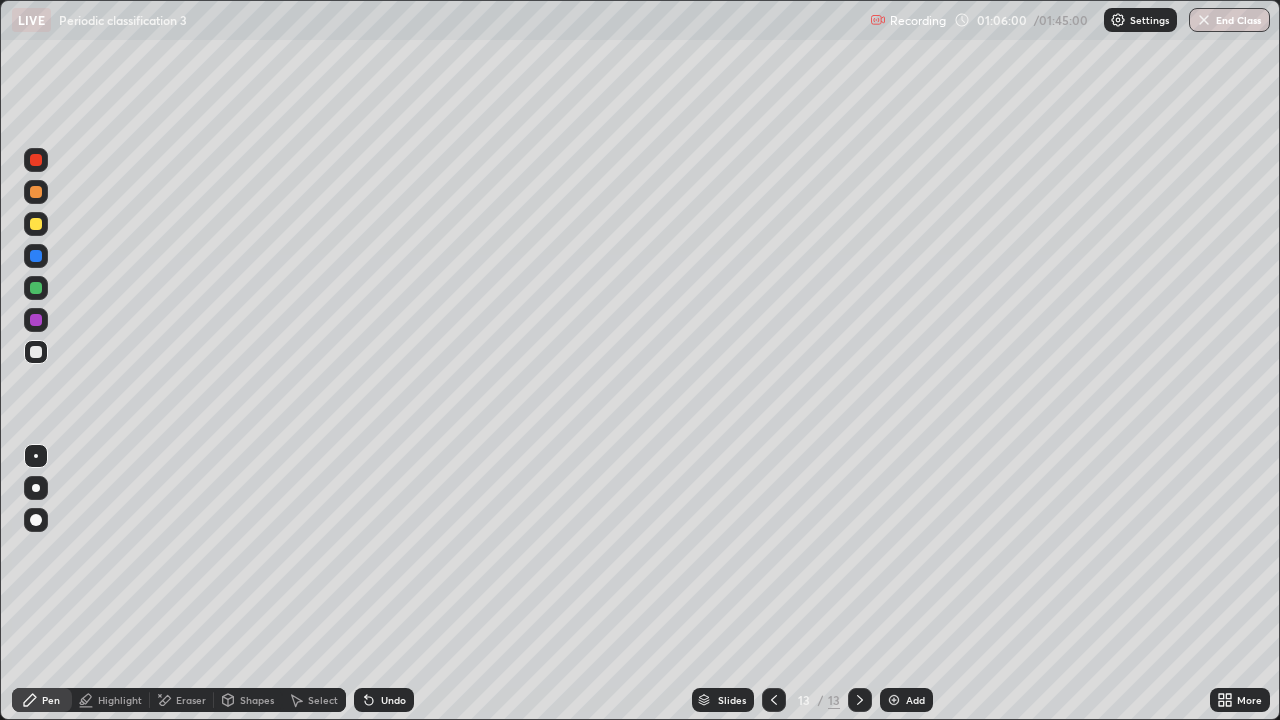click on "Select" at bounding box center (323, 700) 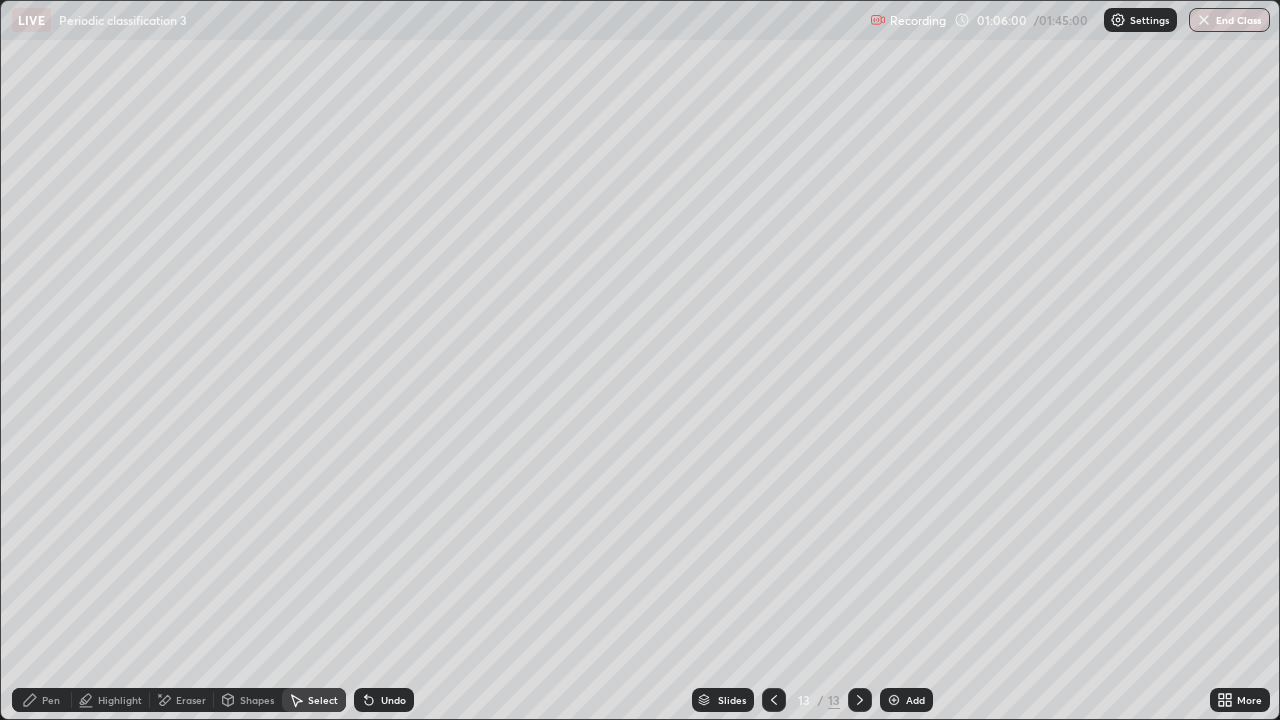 click at bounding box center (0, 0) 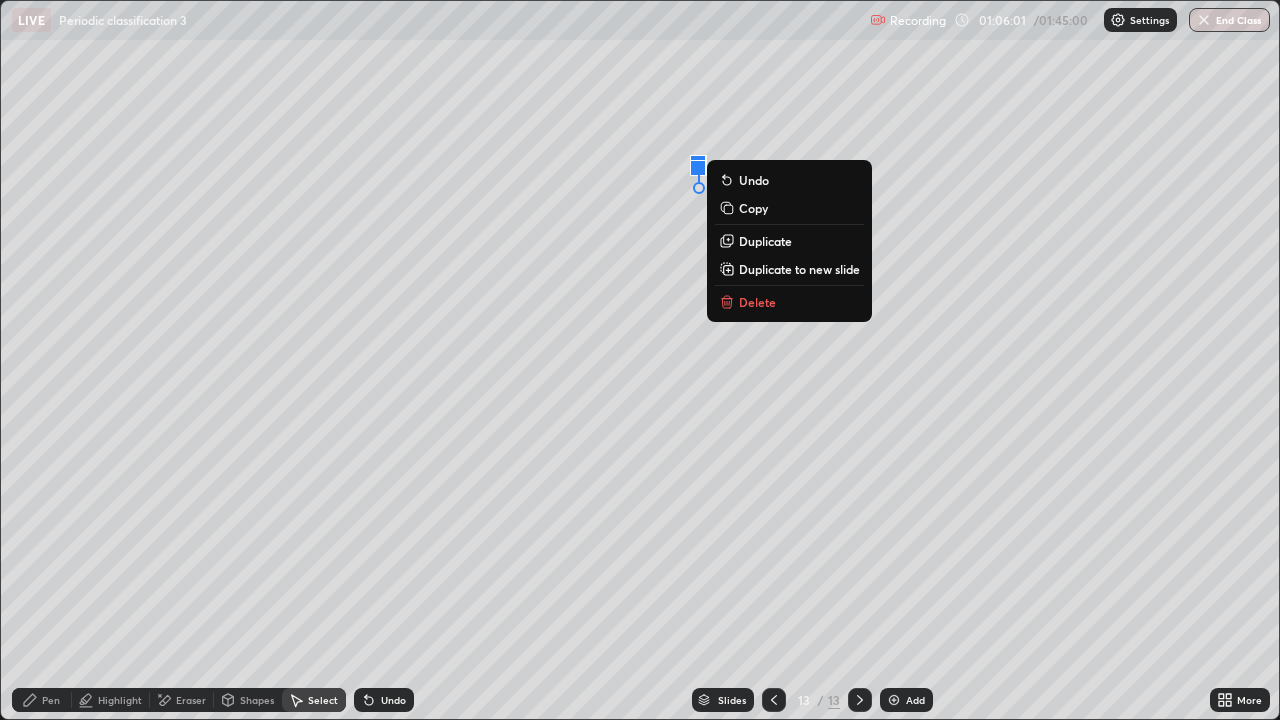 click on "Pen" at bounding box center (51, 700) 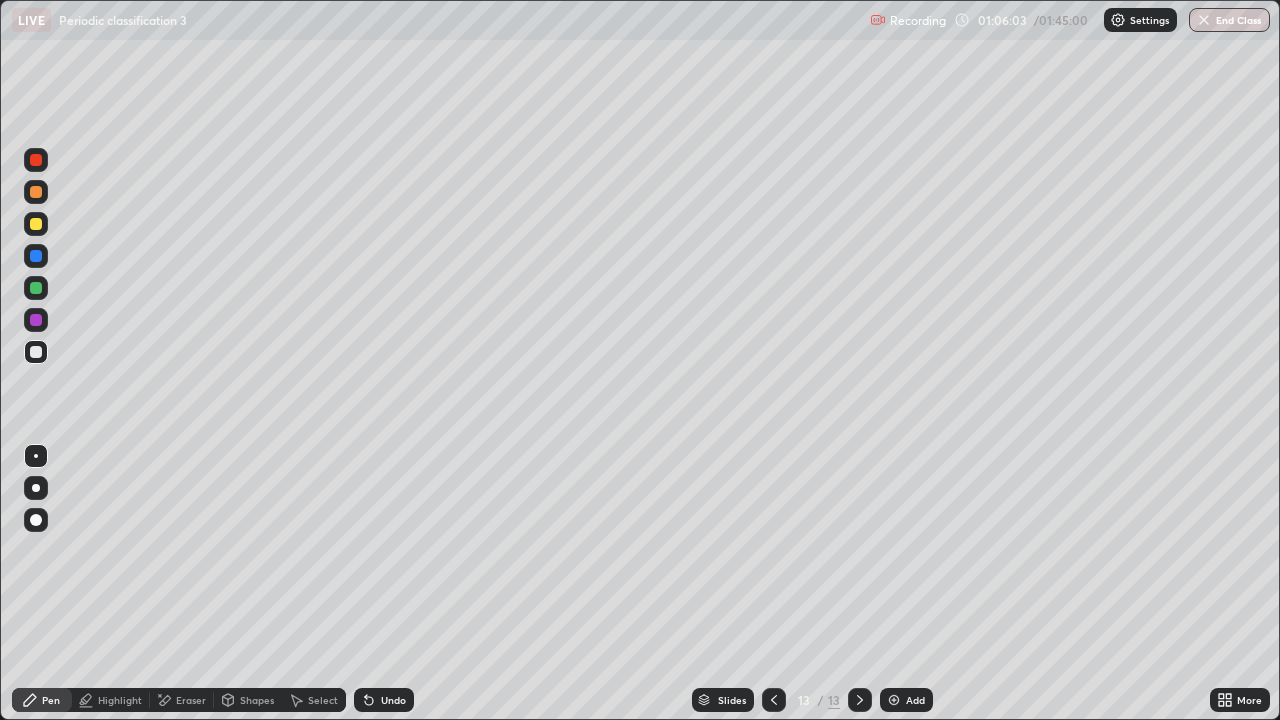 click on "Select" at bounding box center [314, 700] 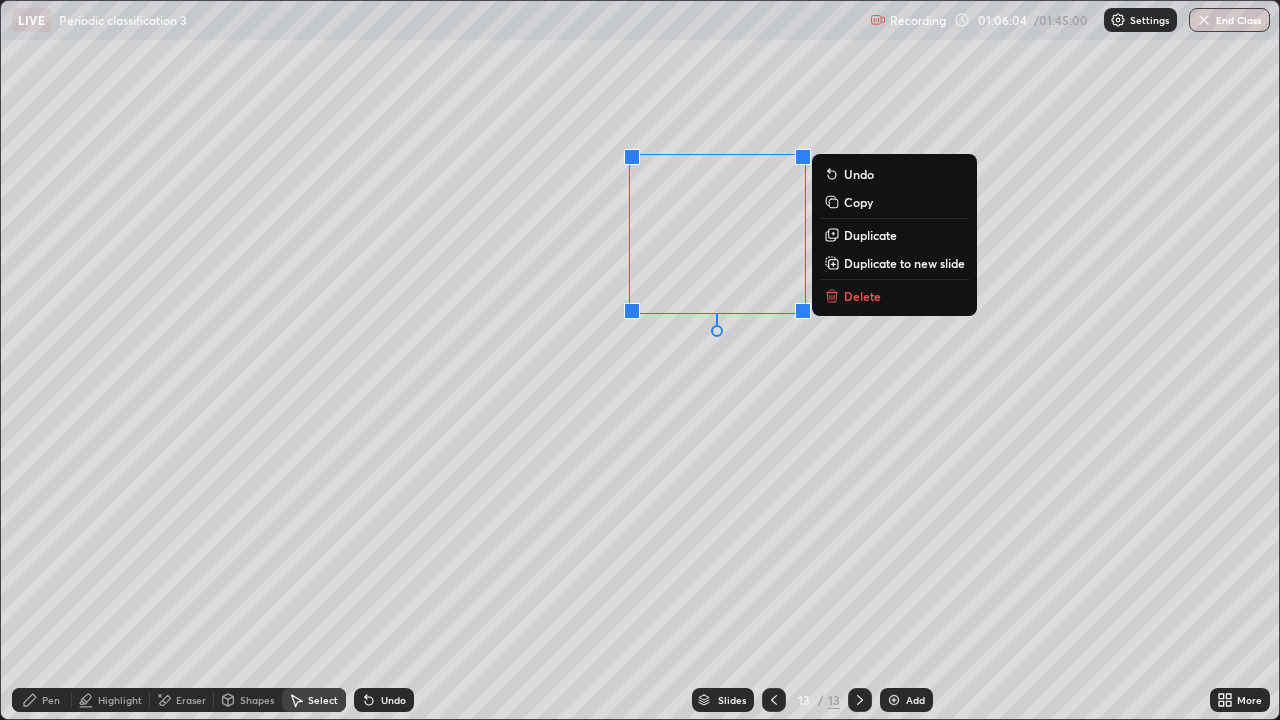 click on "Duplicate" at bounding box center (870, 235) 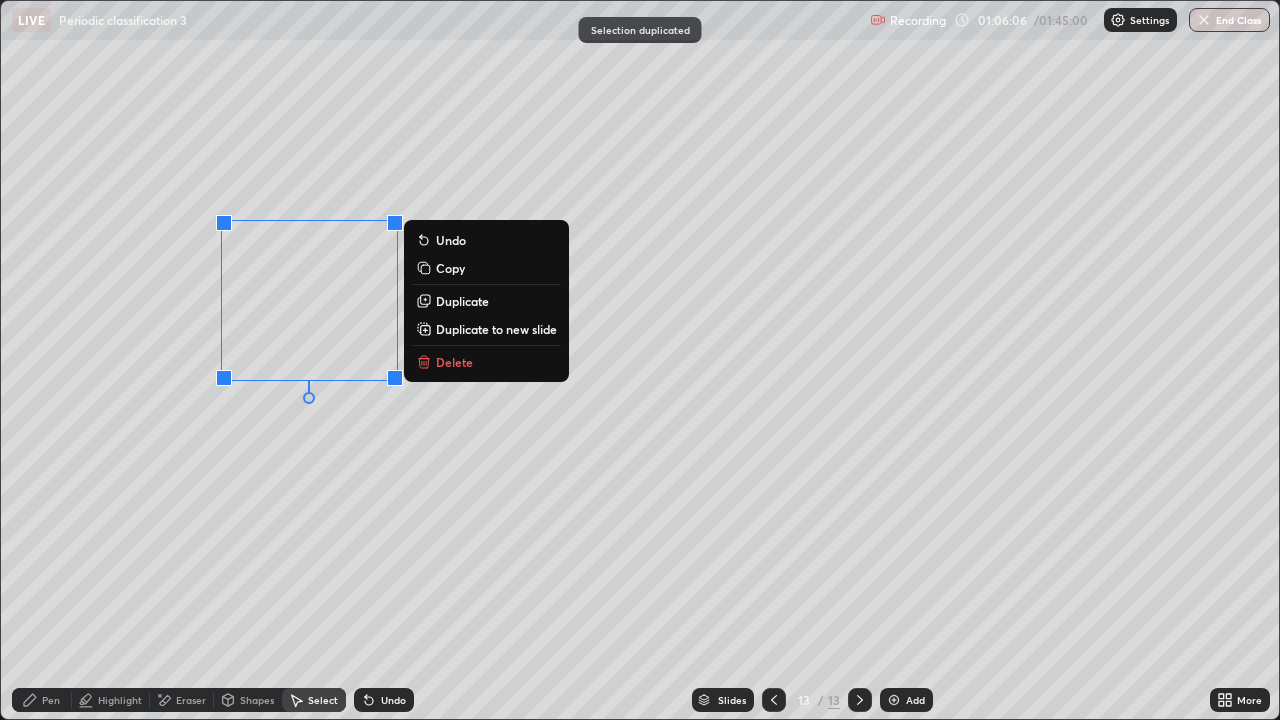 click 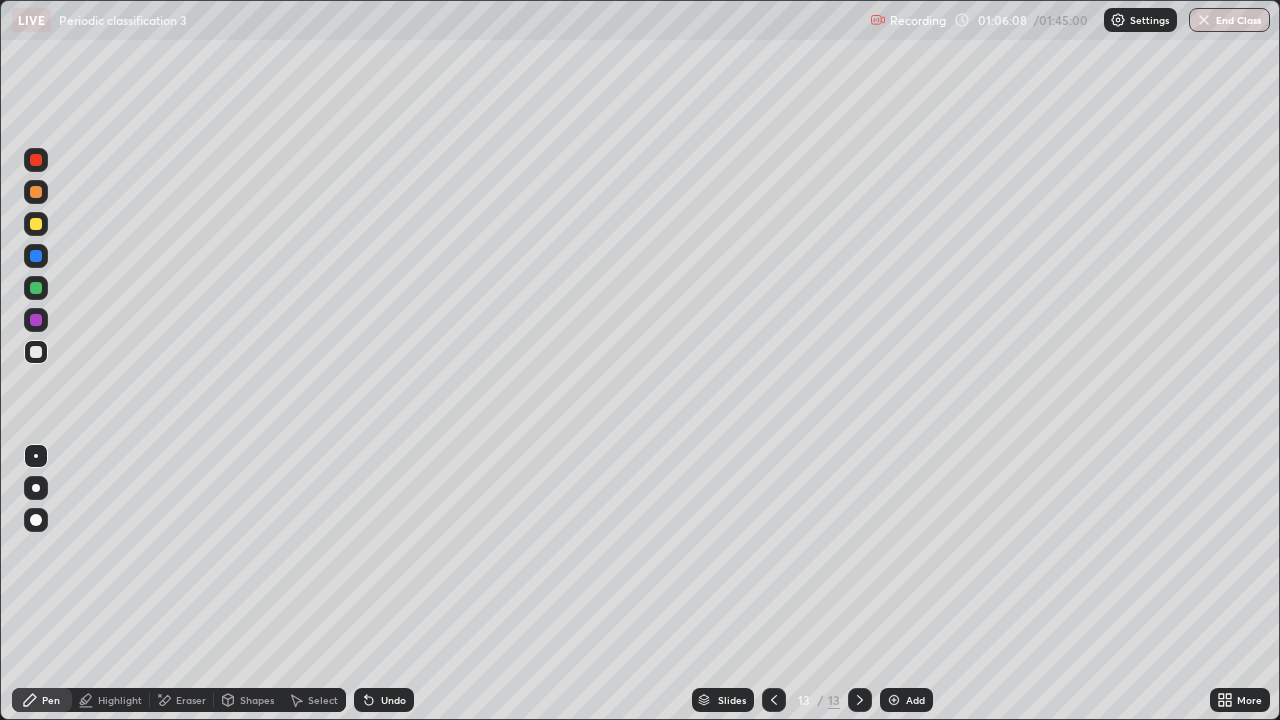 click at bounding box center [36, 320] 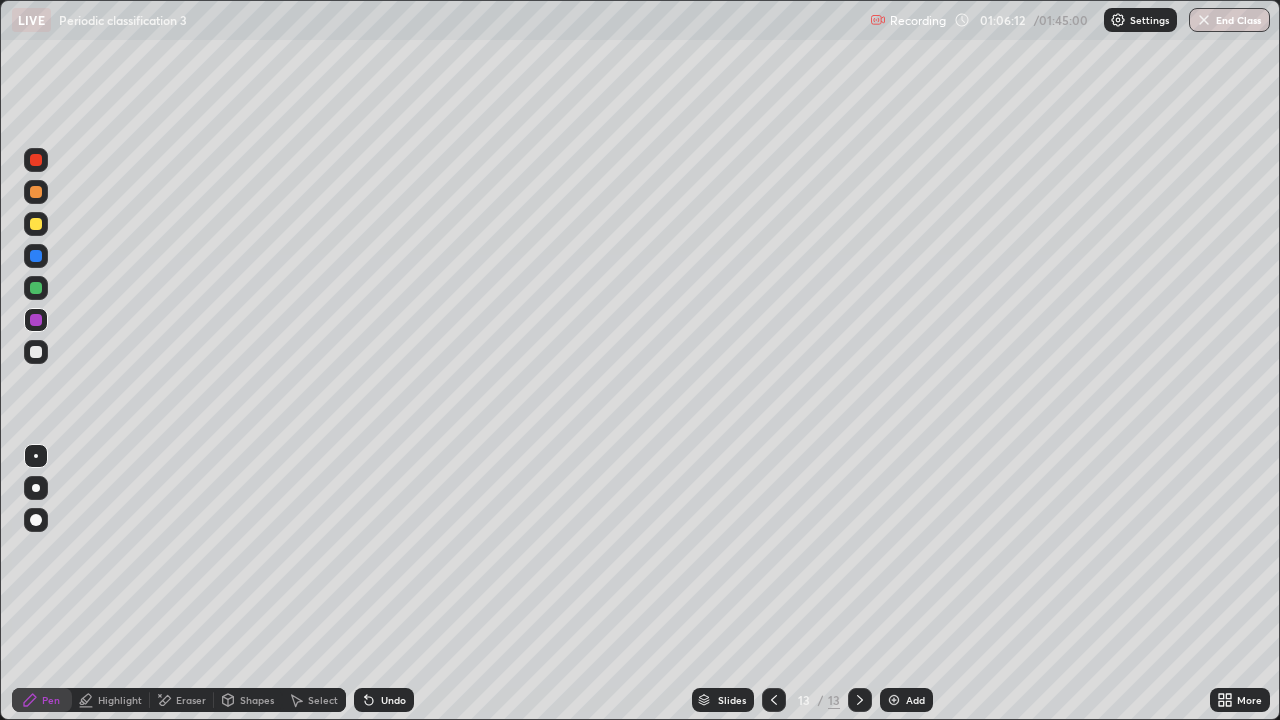 click at bounding box center (36, 256) 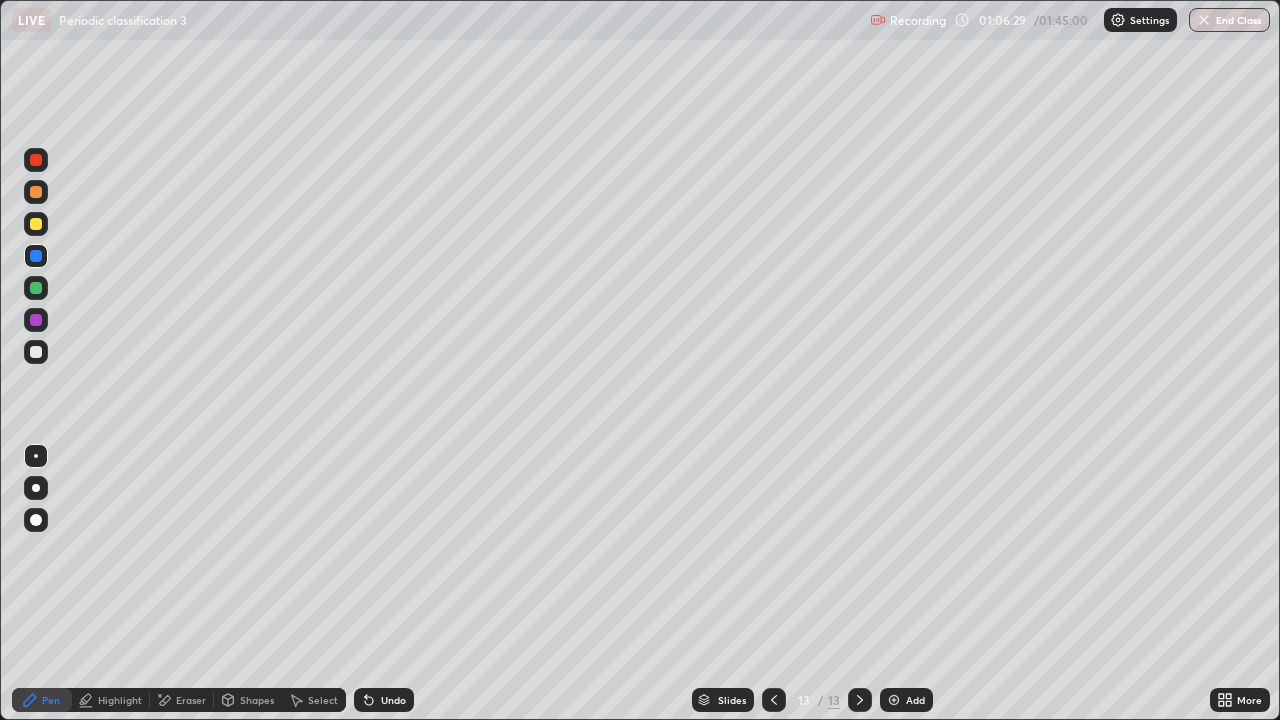 click at bounding box center [36, 288] 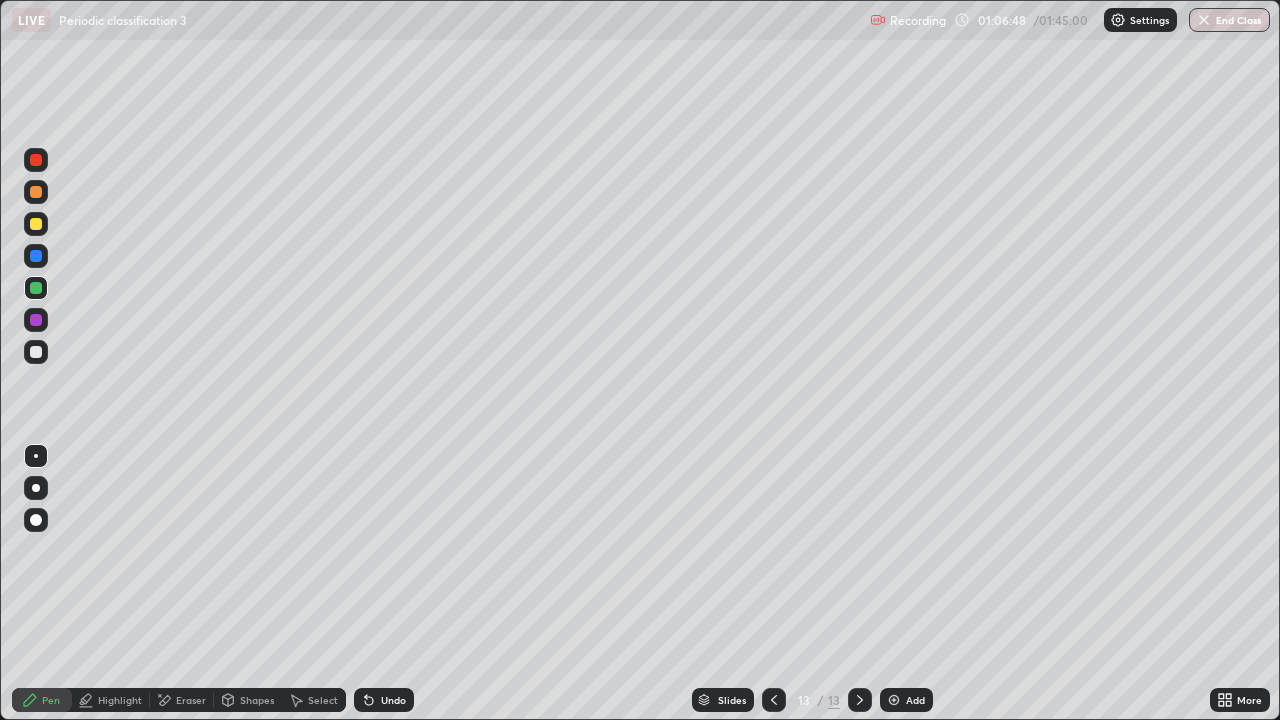 click on "Eraser" at bounding box center (191, 700) 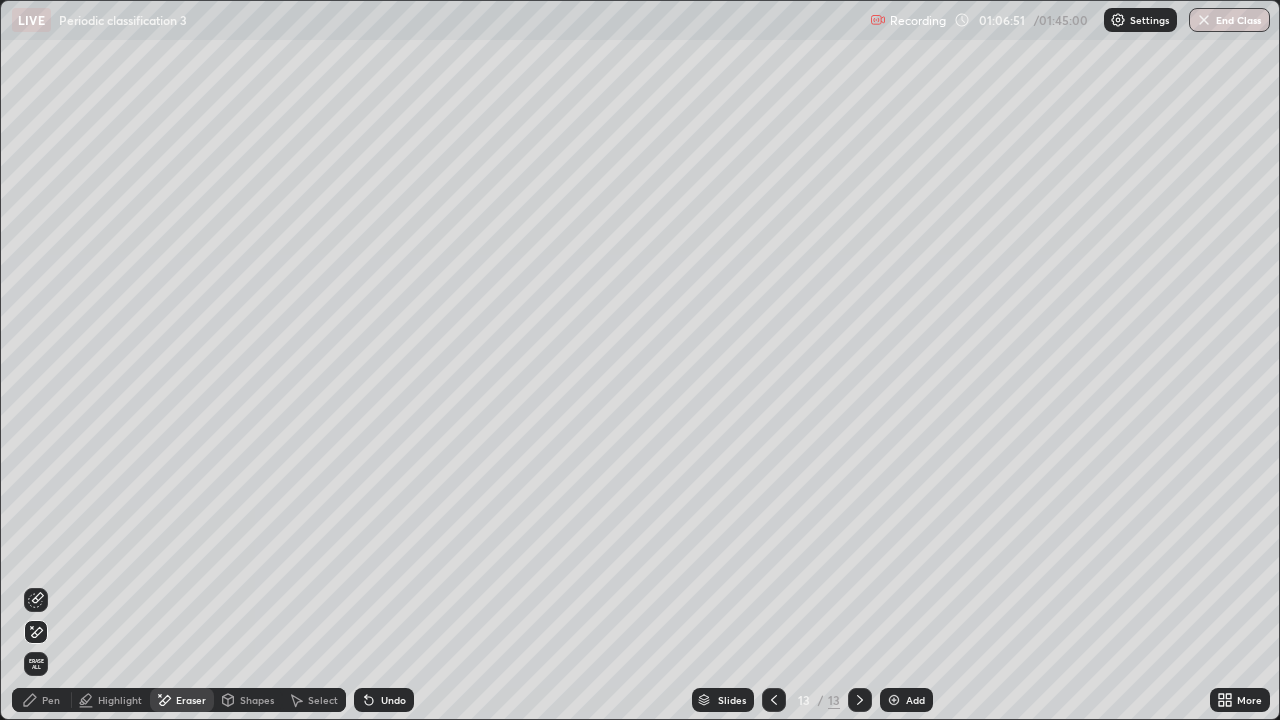 click on "Pen" at bounding box center [42, 700] 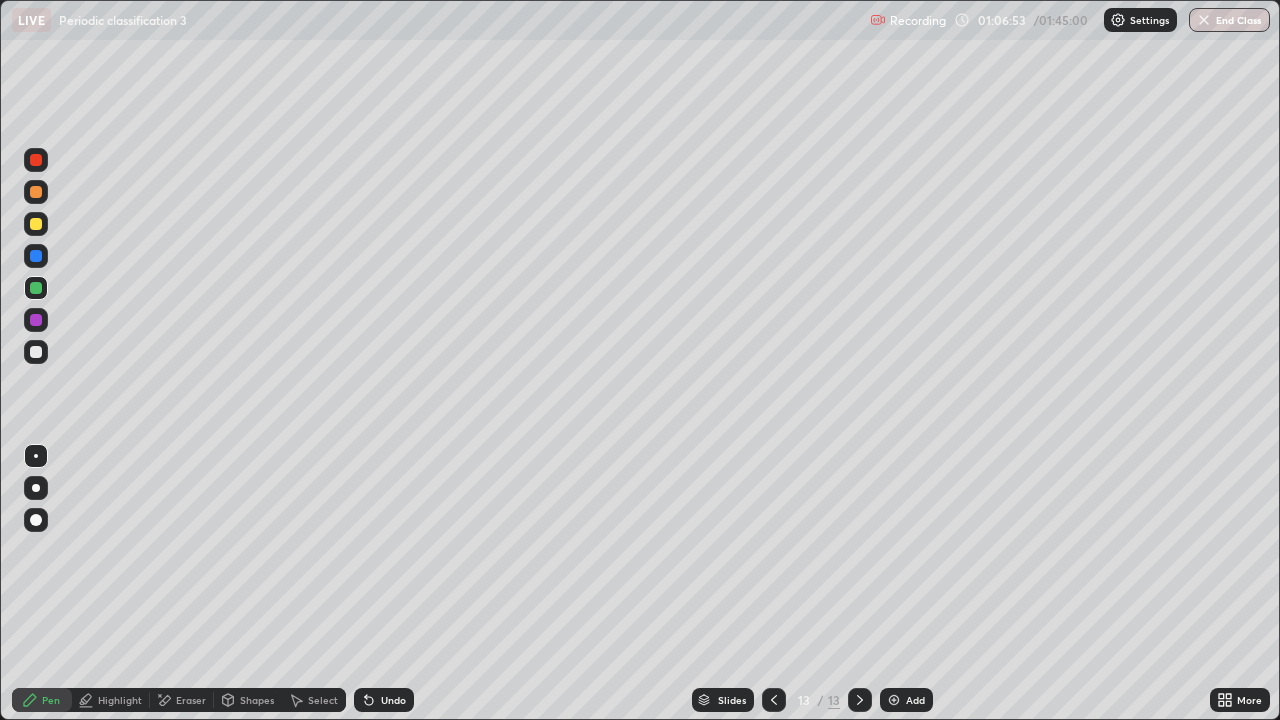 click 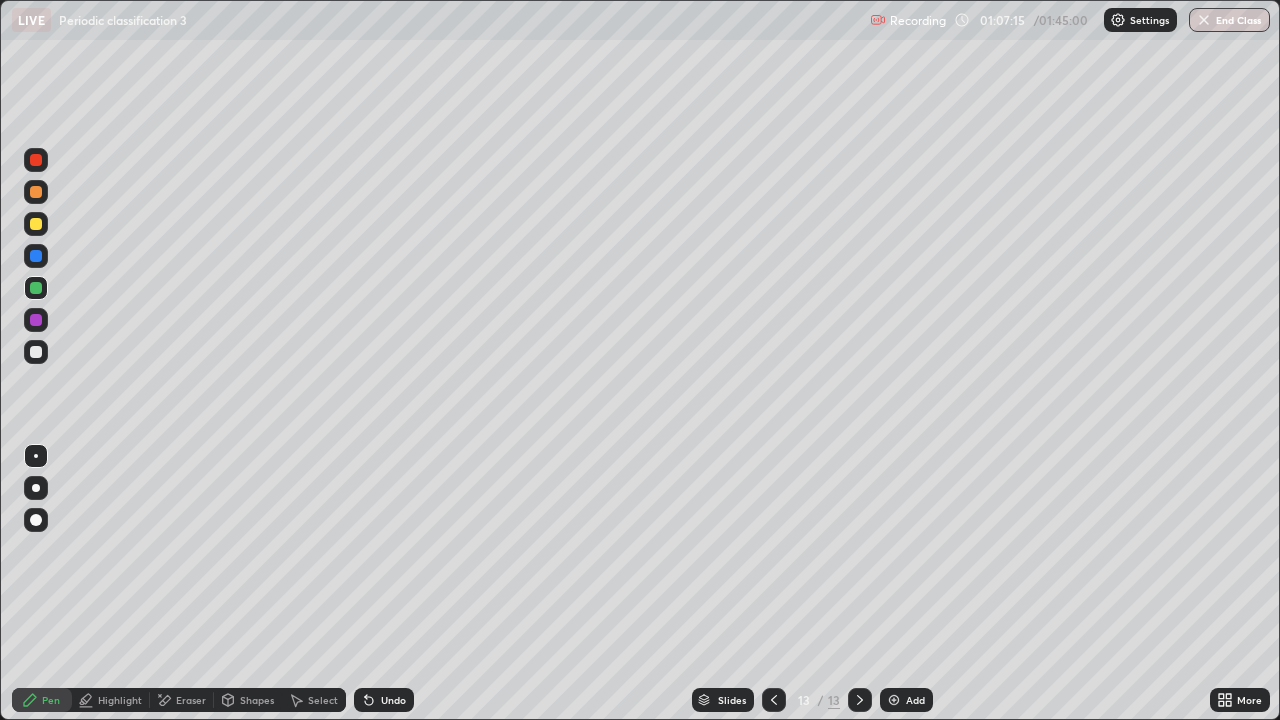 click at bounding box center [36, 352] 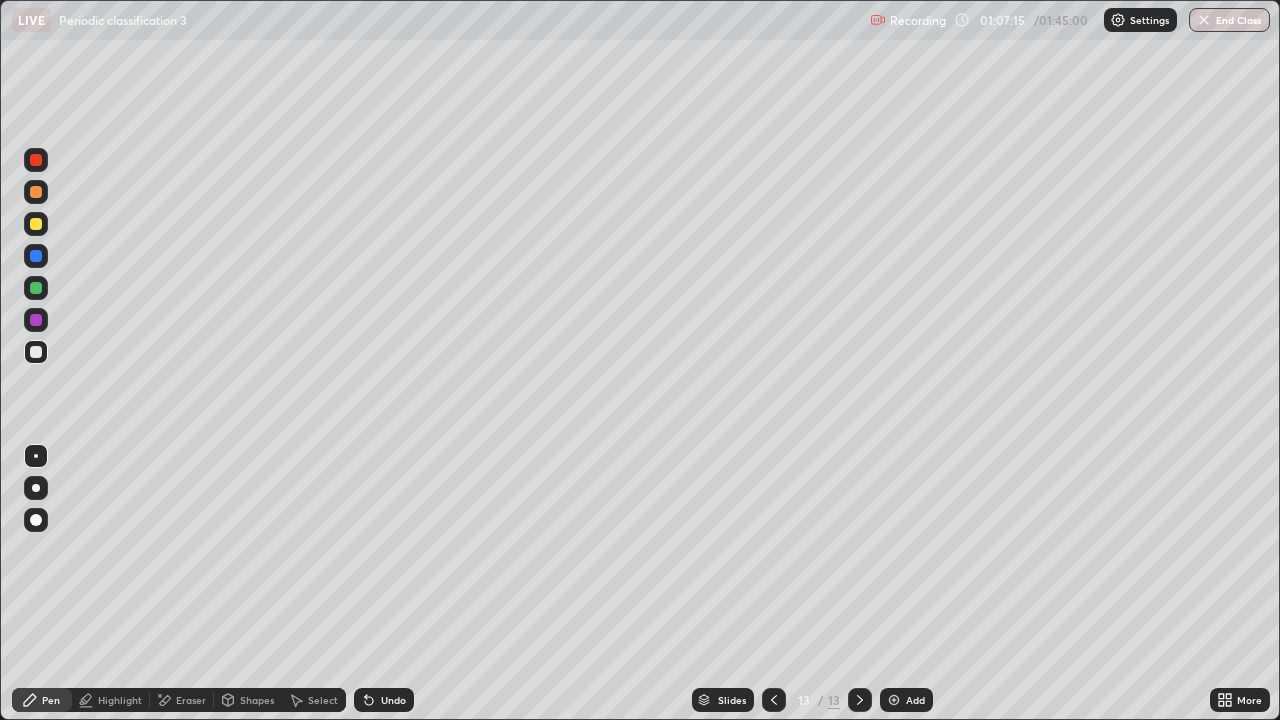 click at bounding box center (36, 224) 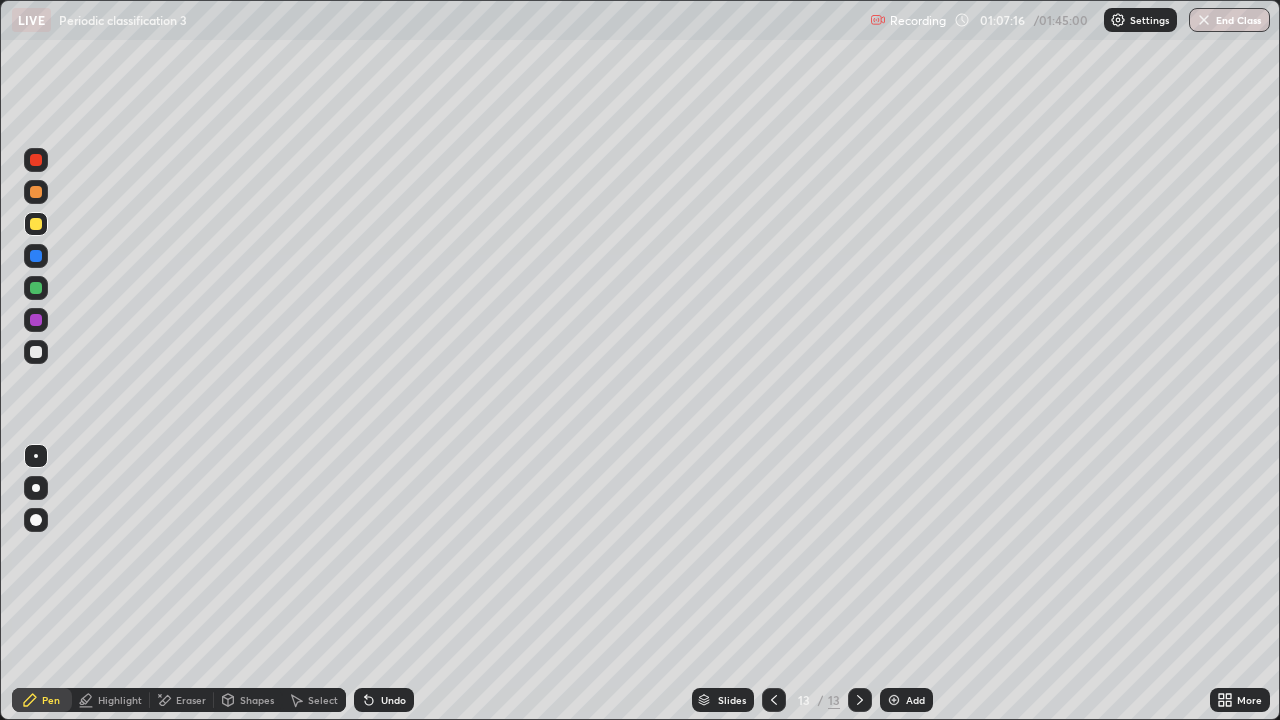 click at bounding box center [36, 192] 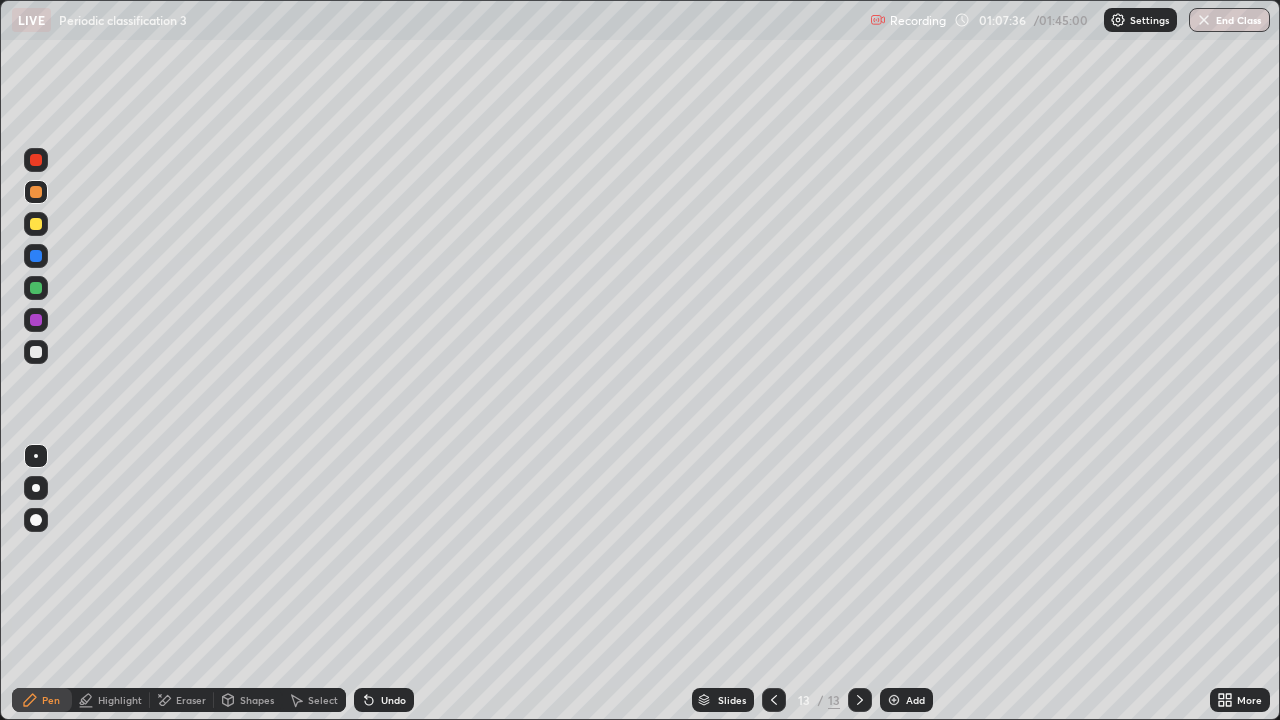 click at bounding box center [36, 224] 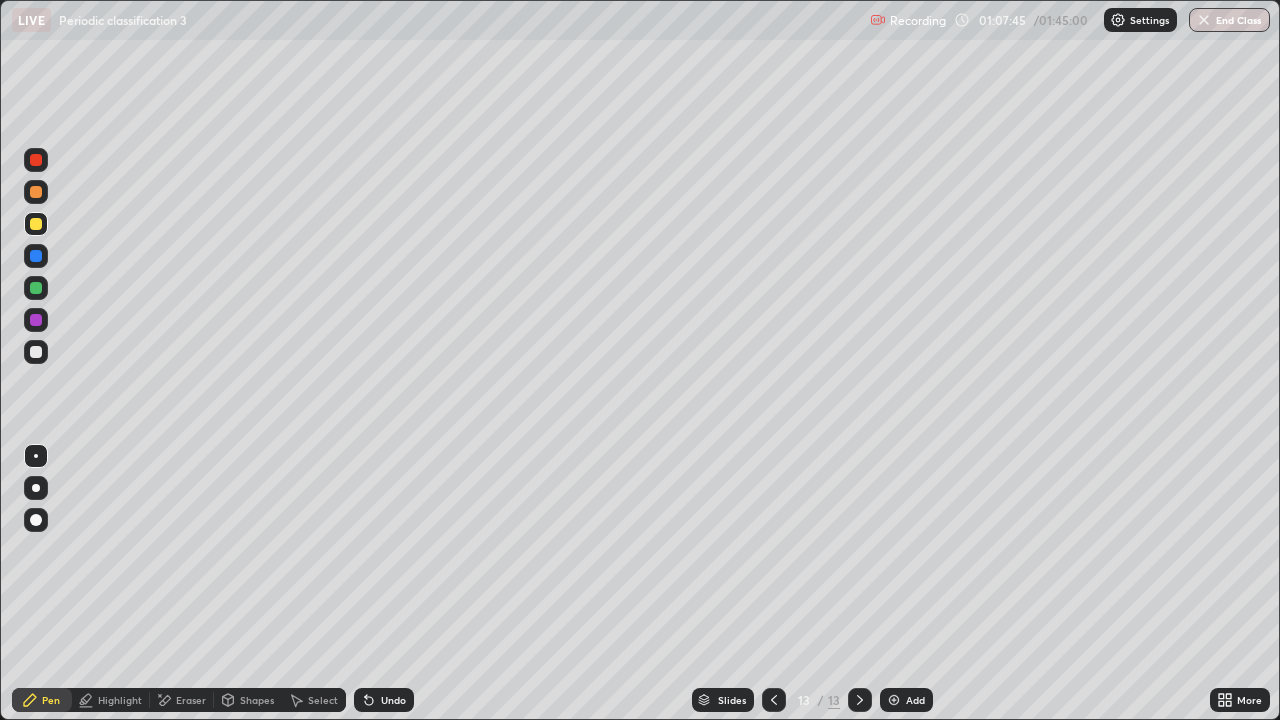click at bounding box center [36, 288] 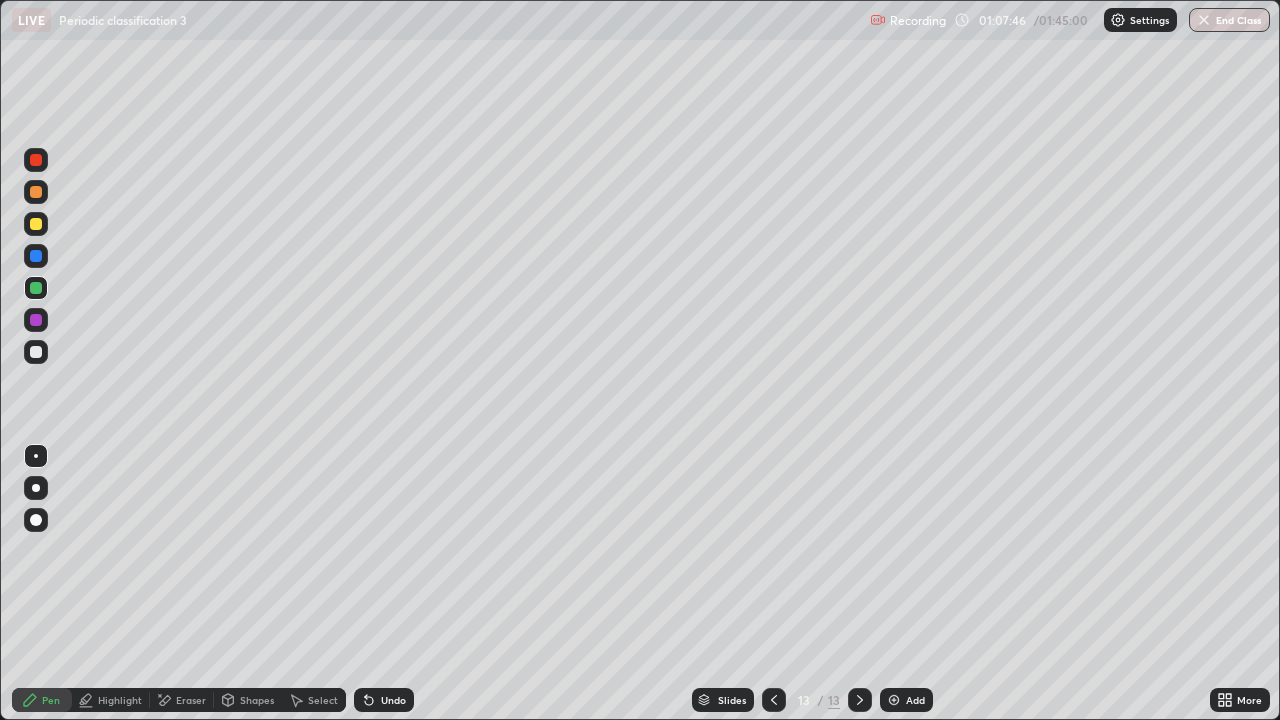 click at bounding box center [774, 700] 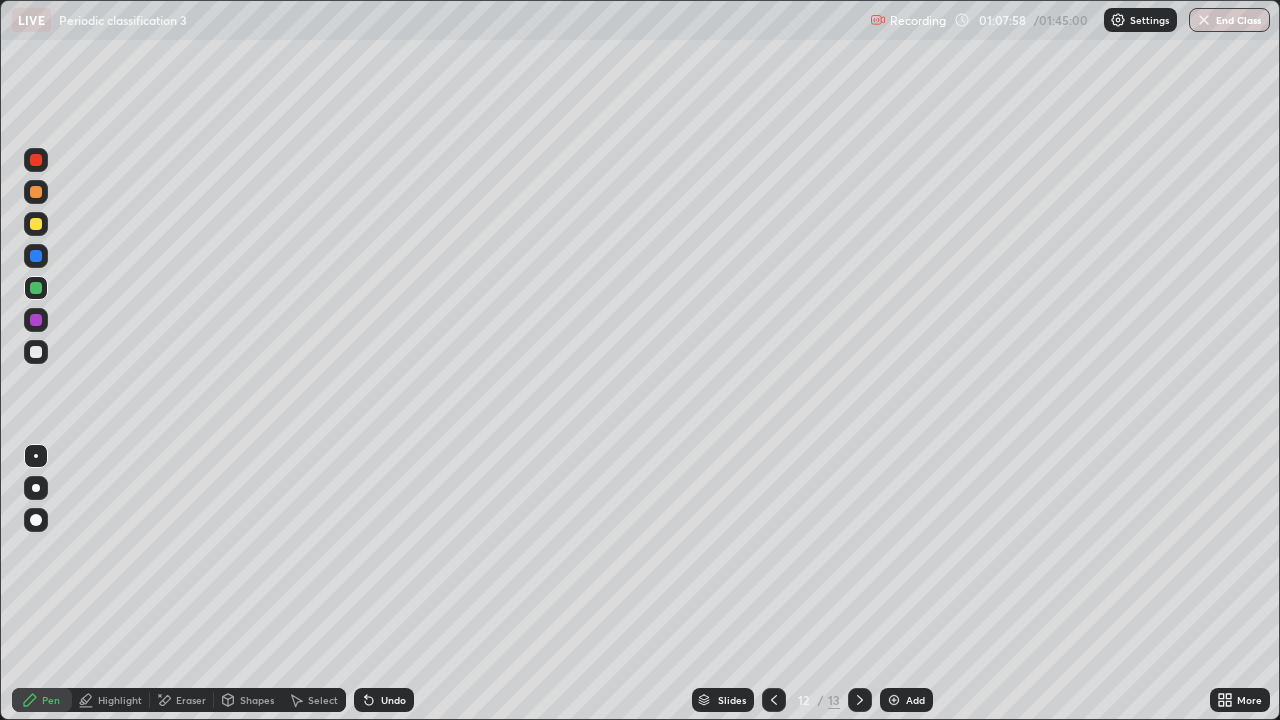 click on "Slides 12 / 13 Add" at bounding box center (812, 700) 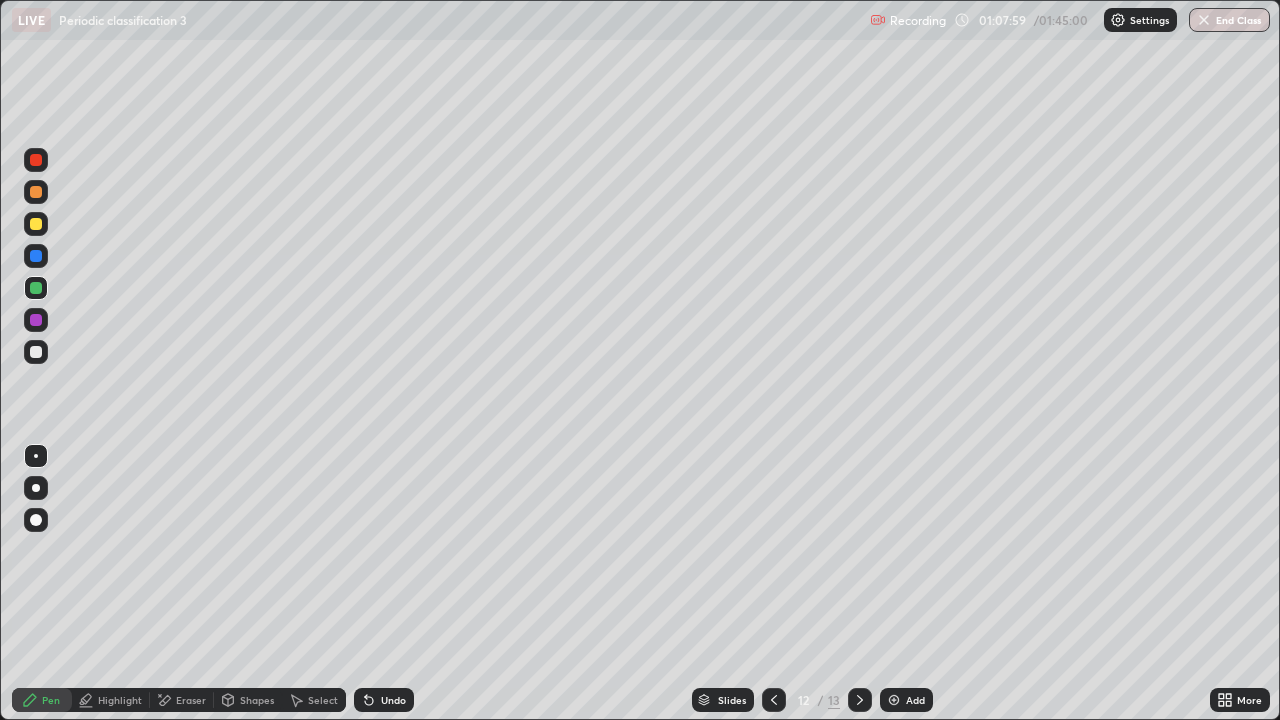 click on "Undo" at bounding box center [384, 700] 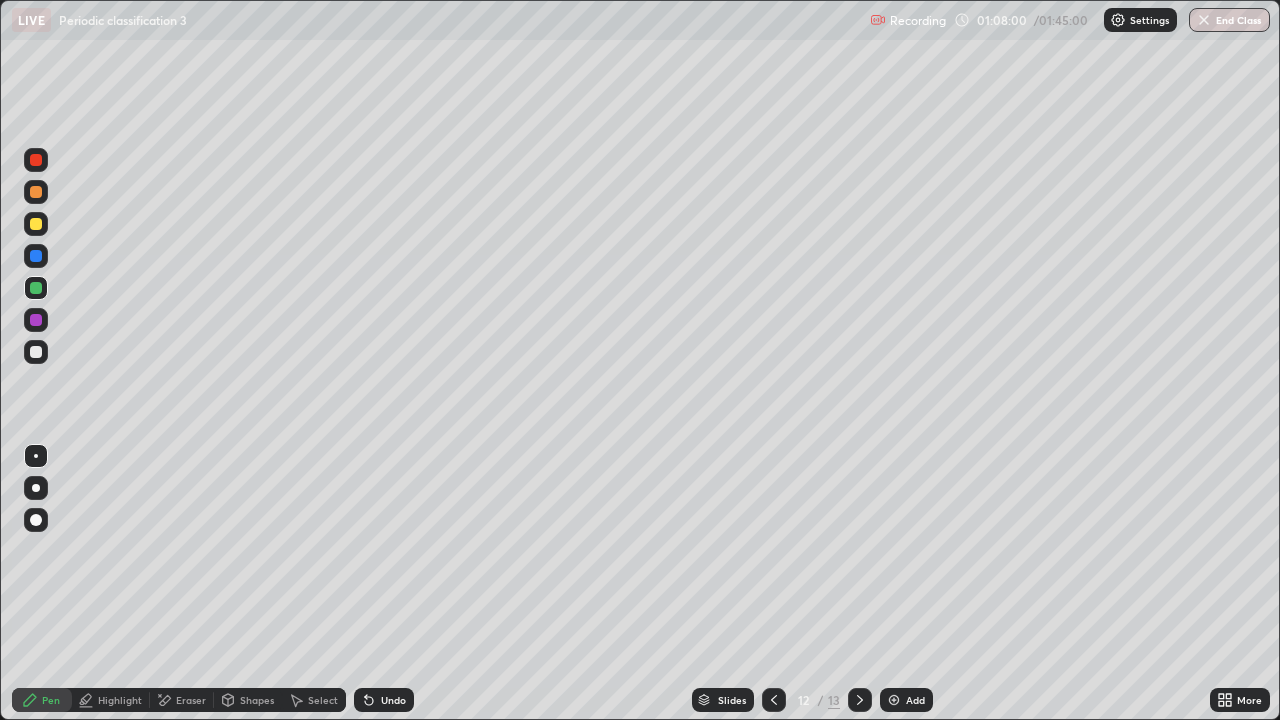 click on "Undo" at bounding box center [384, 700] 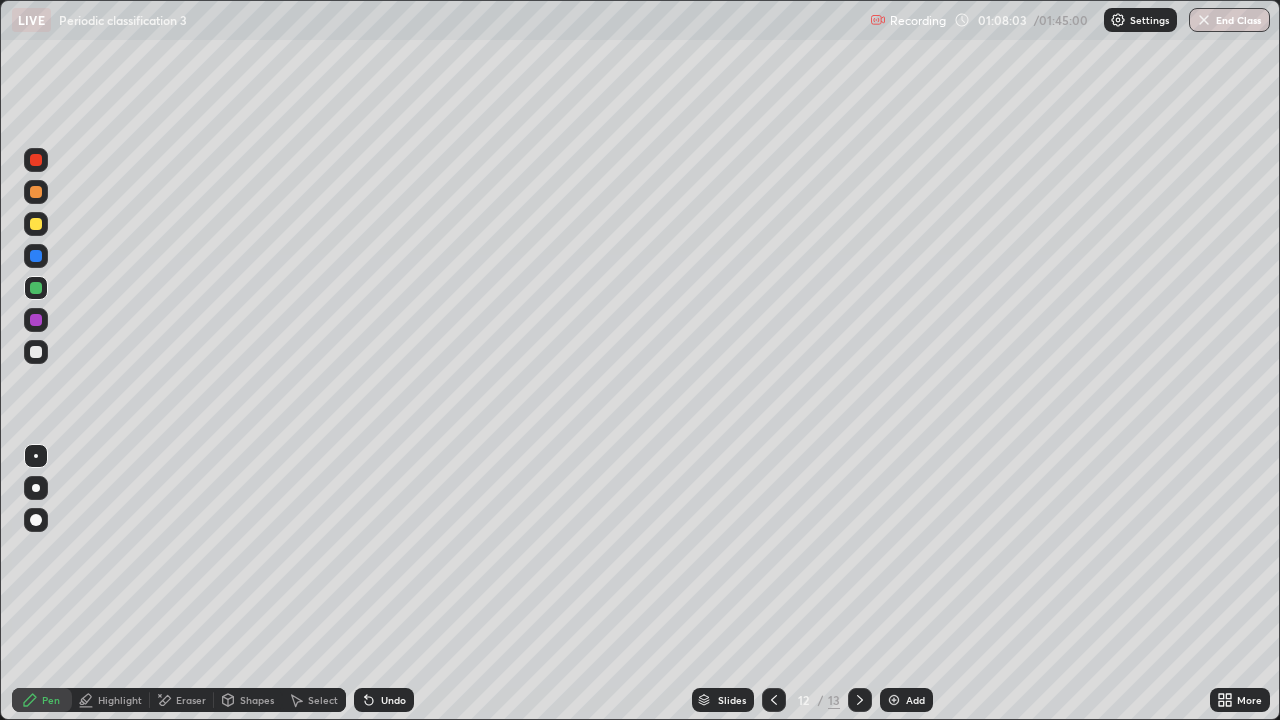 click at bounding box center [860, 700] 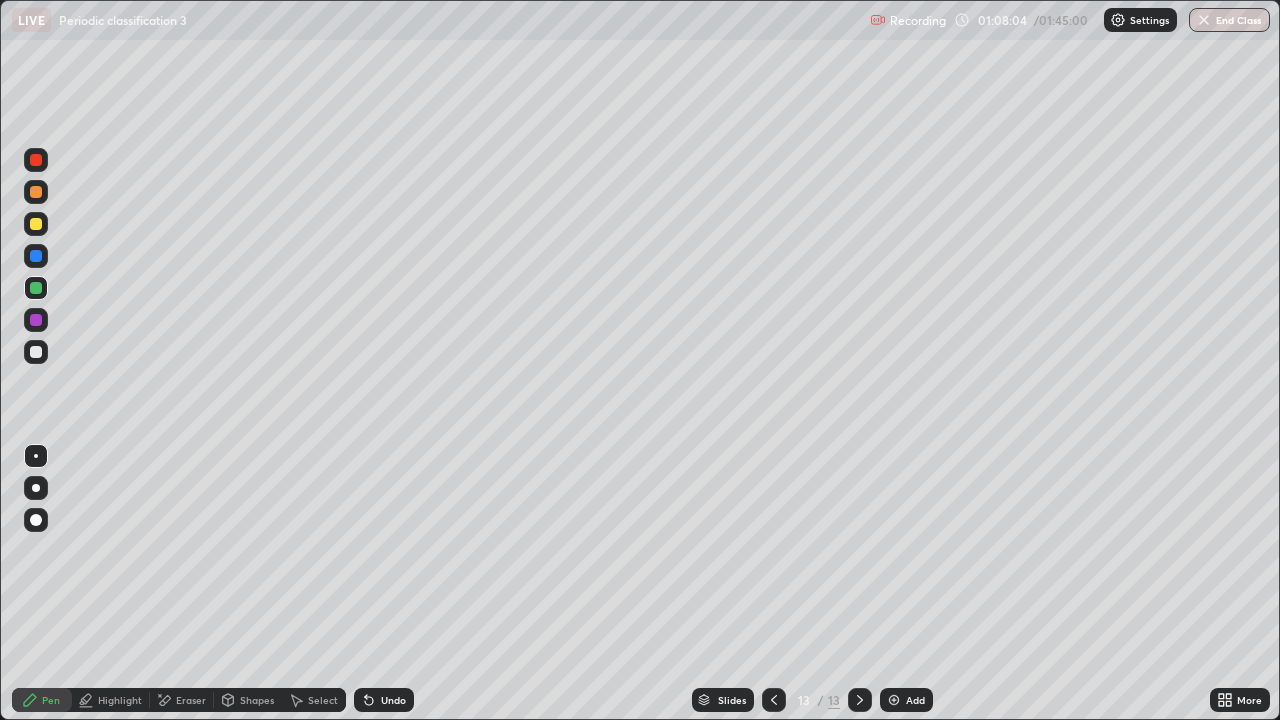 click on "Add" at bounding box center (906, 700) 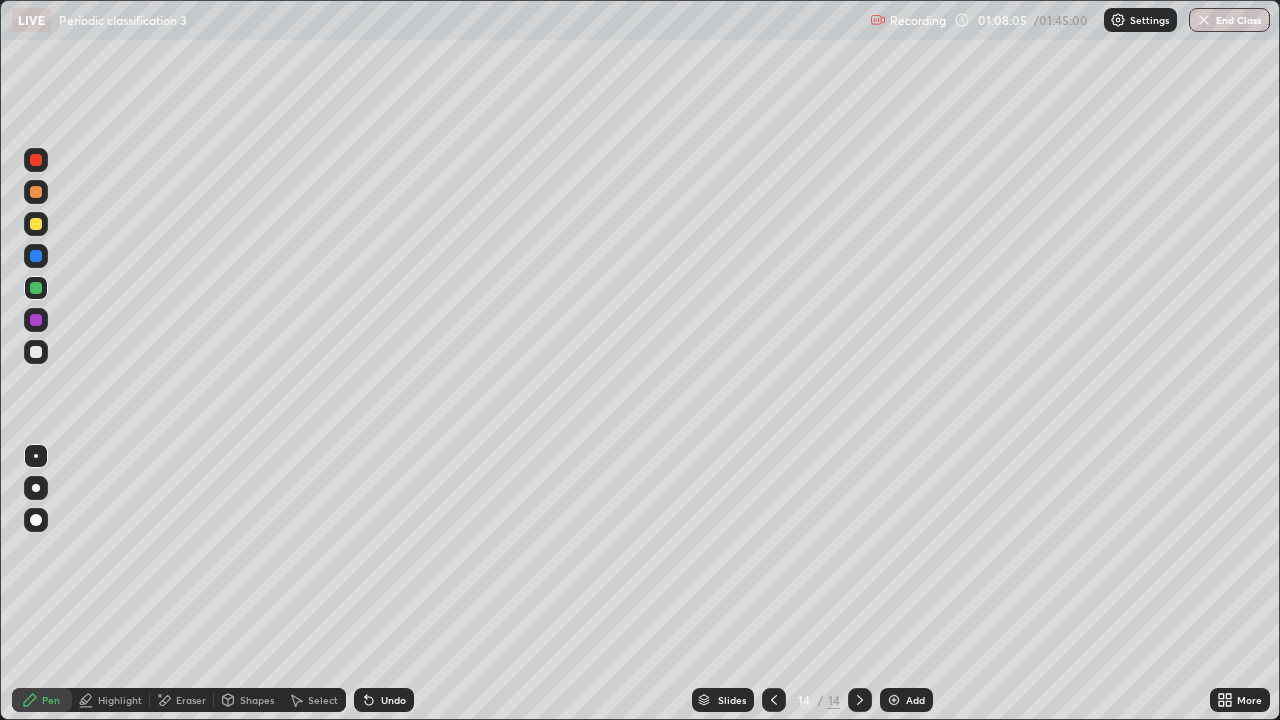 click at bounding box center (36, 520) 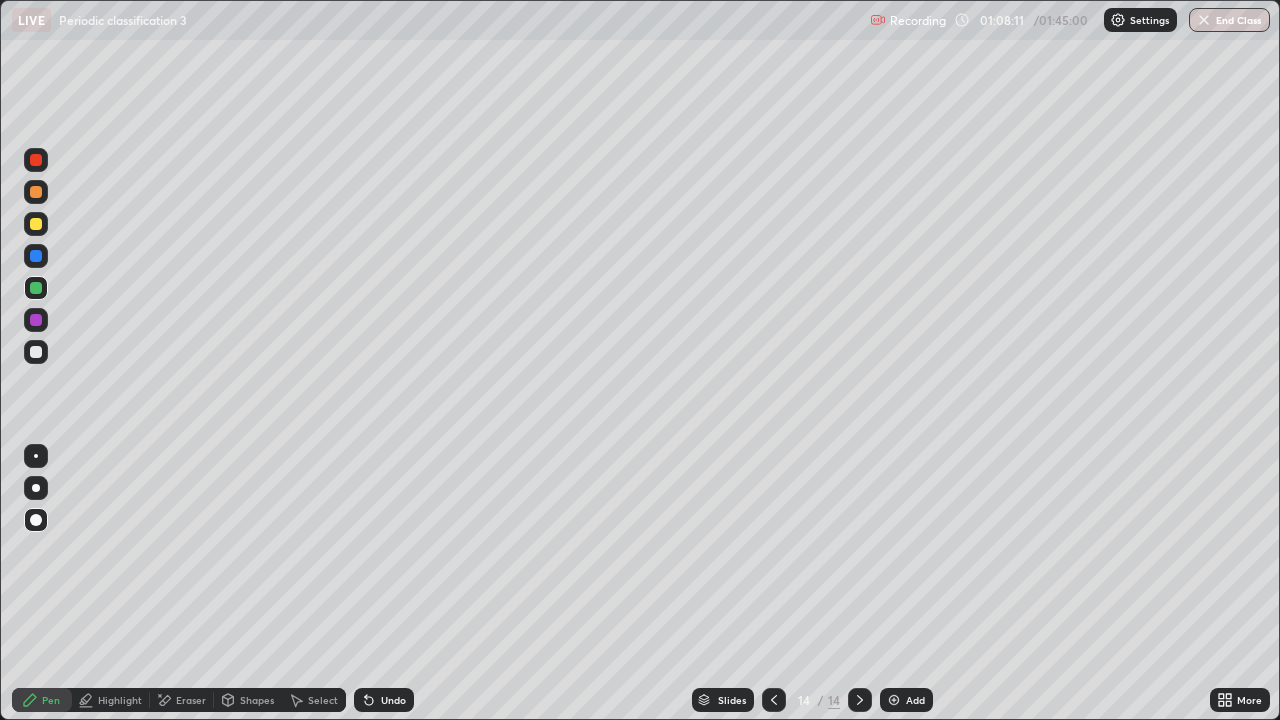 click at bounding box center [36, 224] 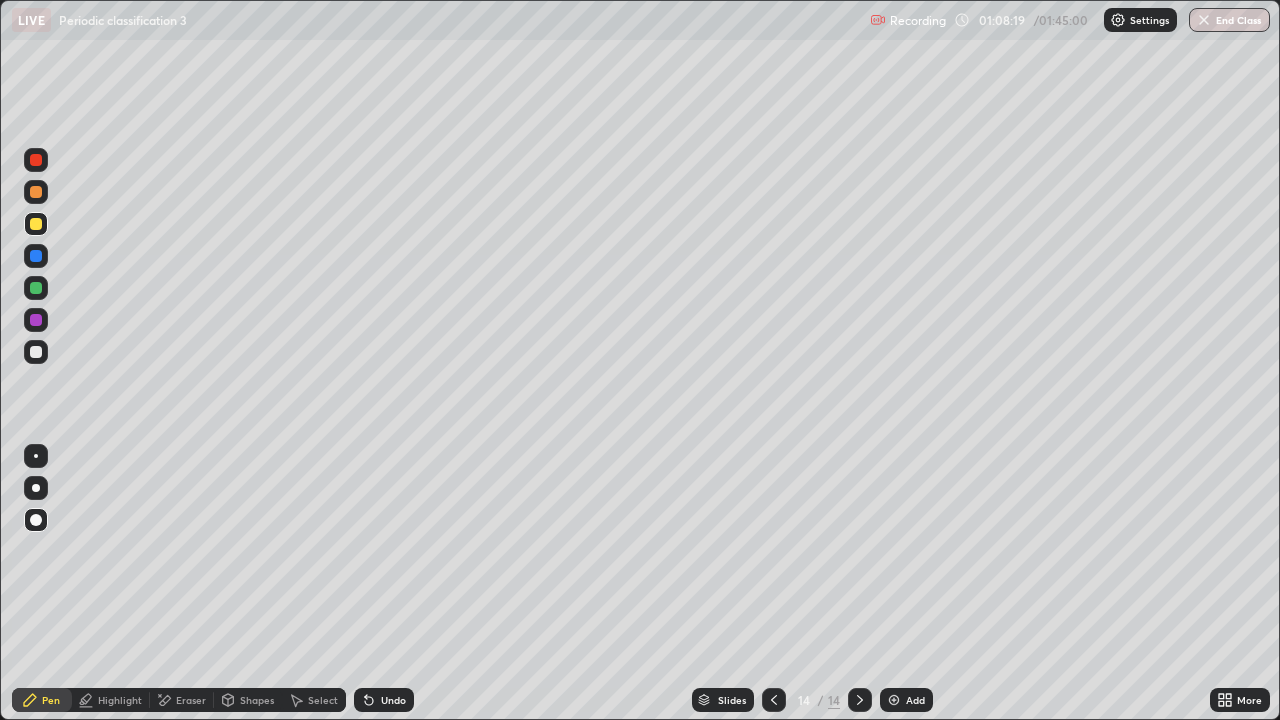 click at bounding box center [36, 352] 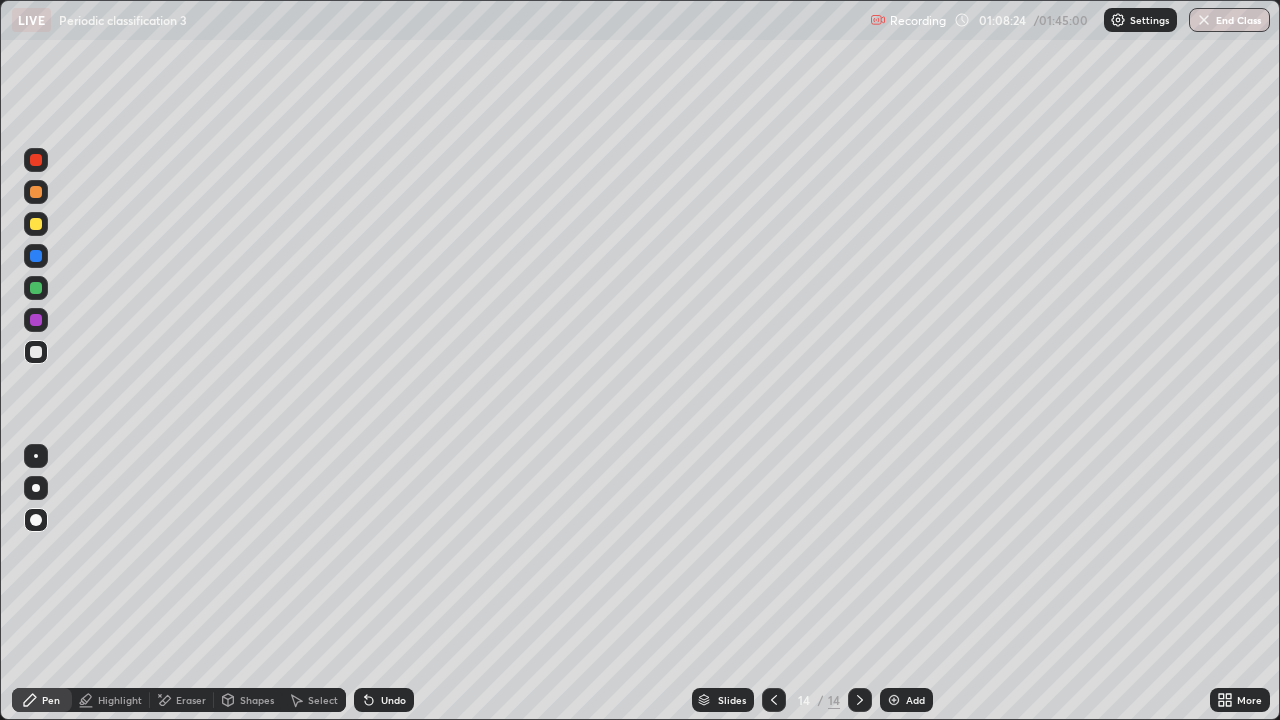 click on "Undo" at bounding box center (393, 700) 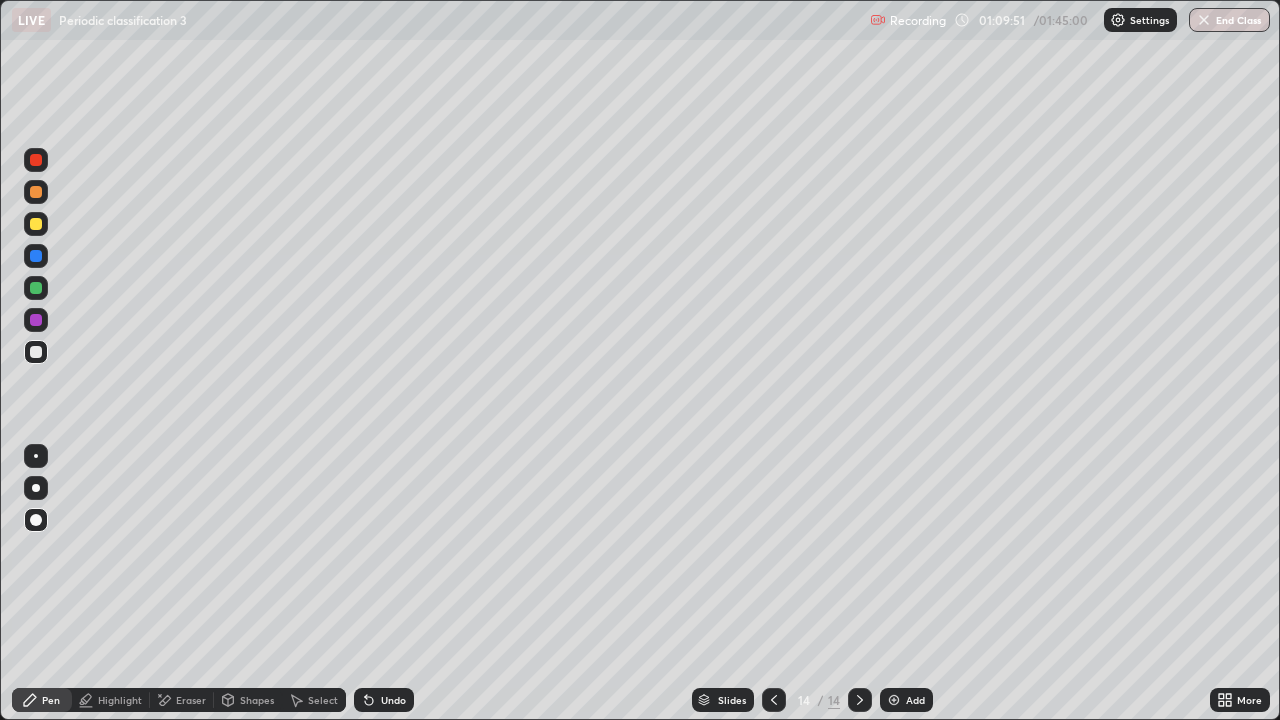 click at bounding box center [36, 288] 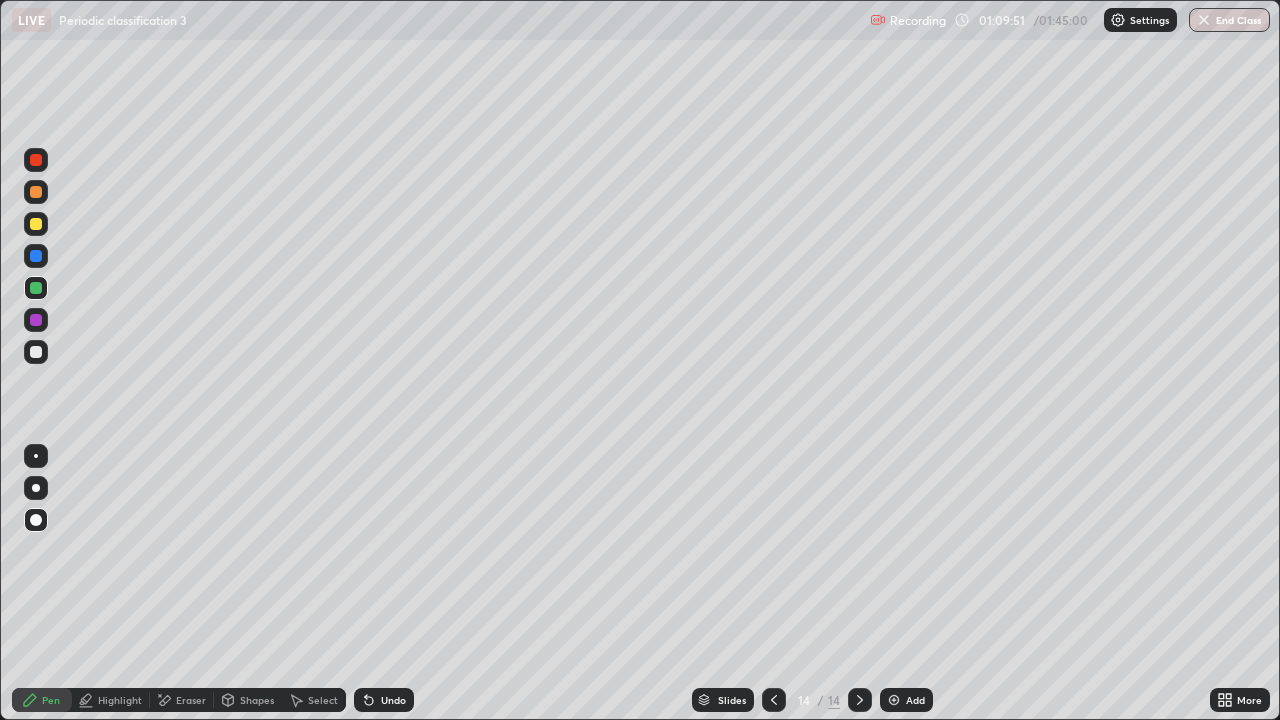click at bounding box center (36, 456) 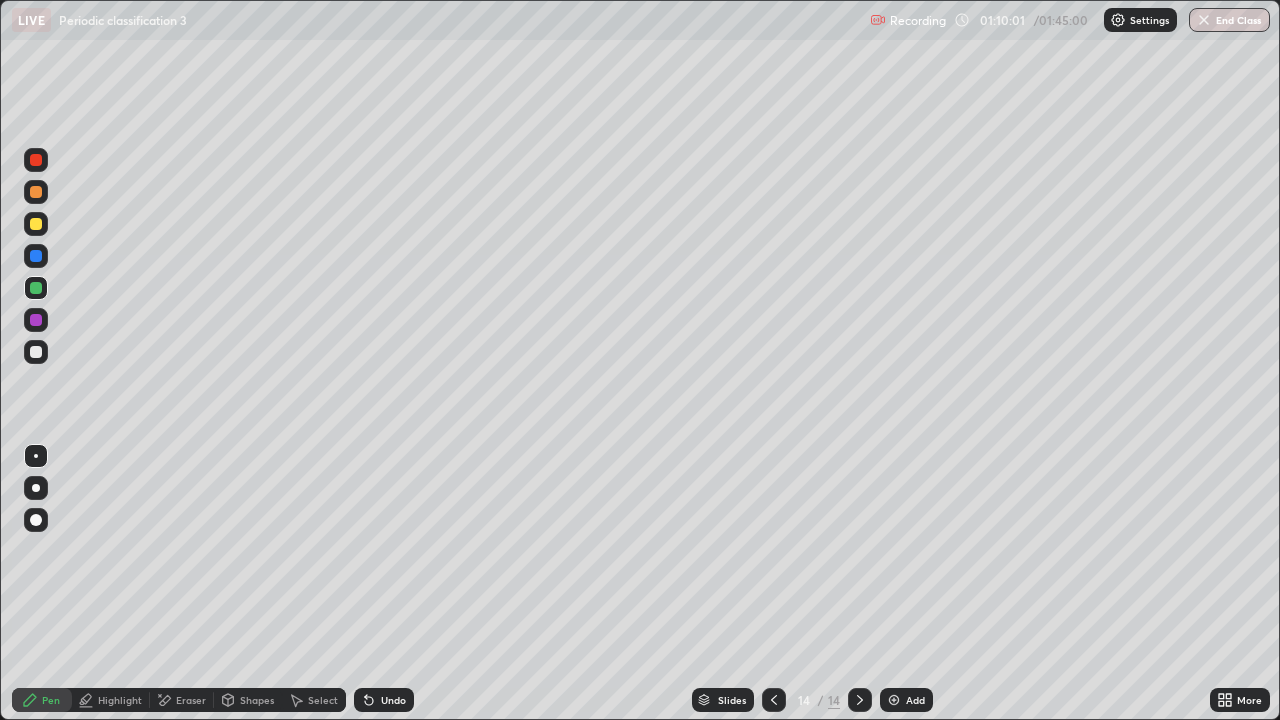 click at bounding box center [36, 256] 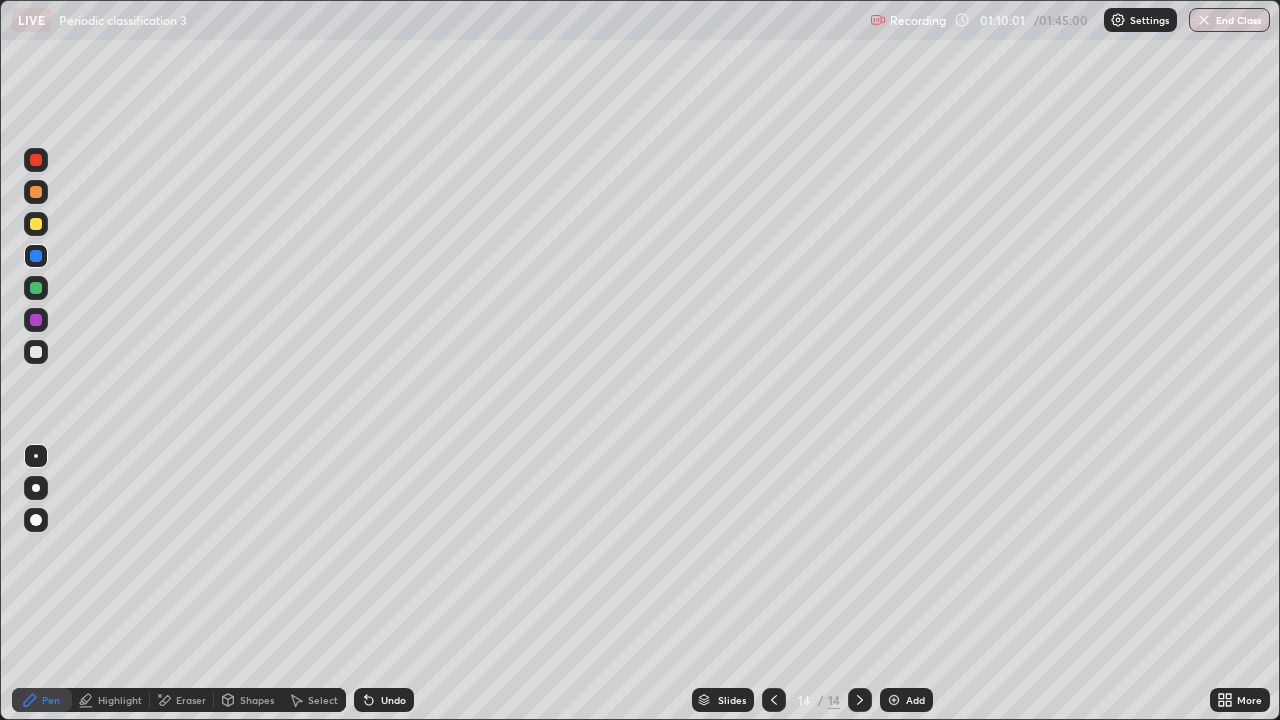 click at bounding box center (36, 224) 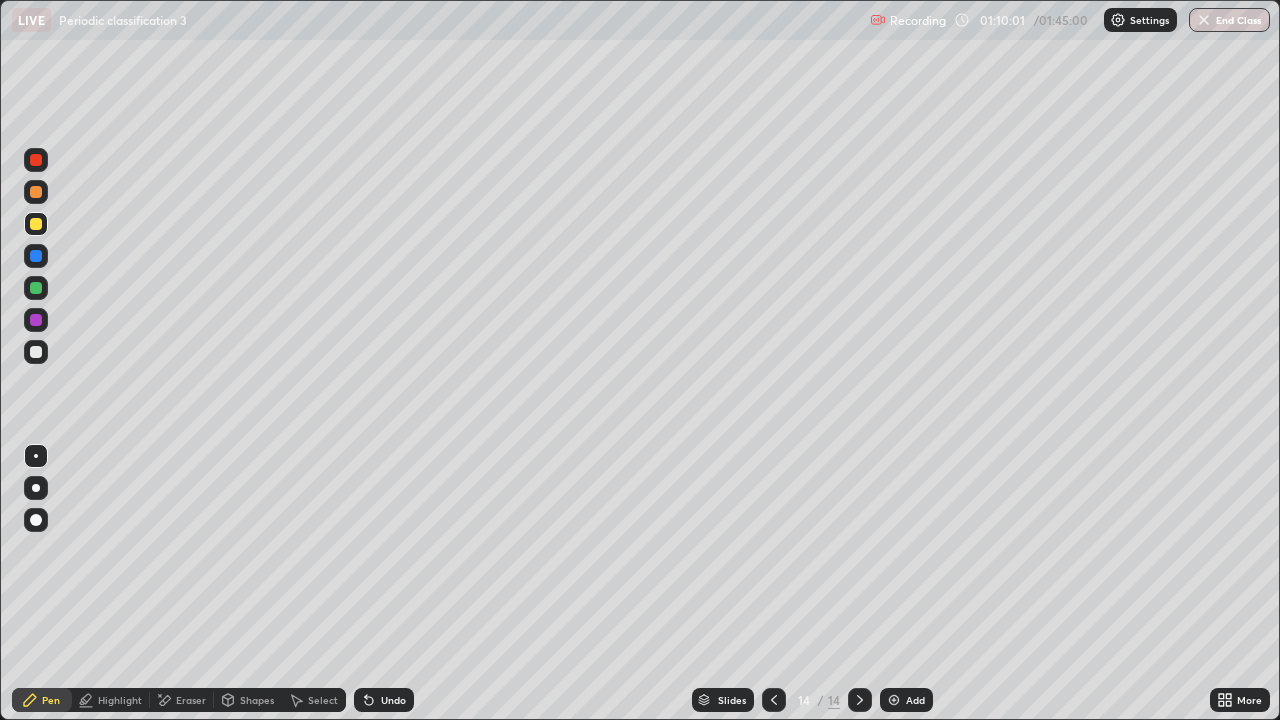 click at bounding box center (36, 192) 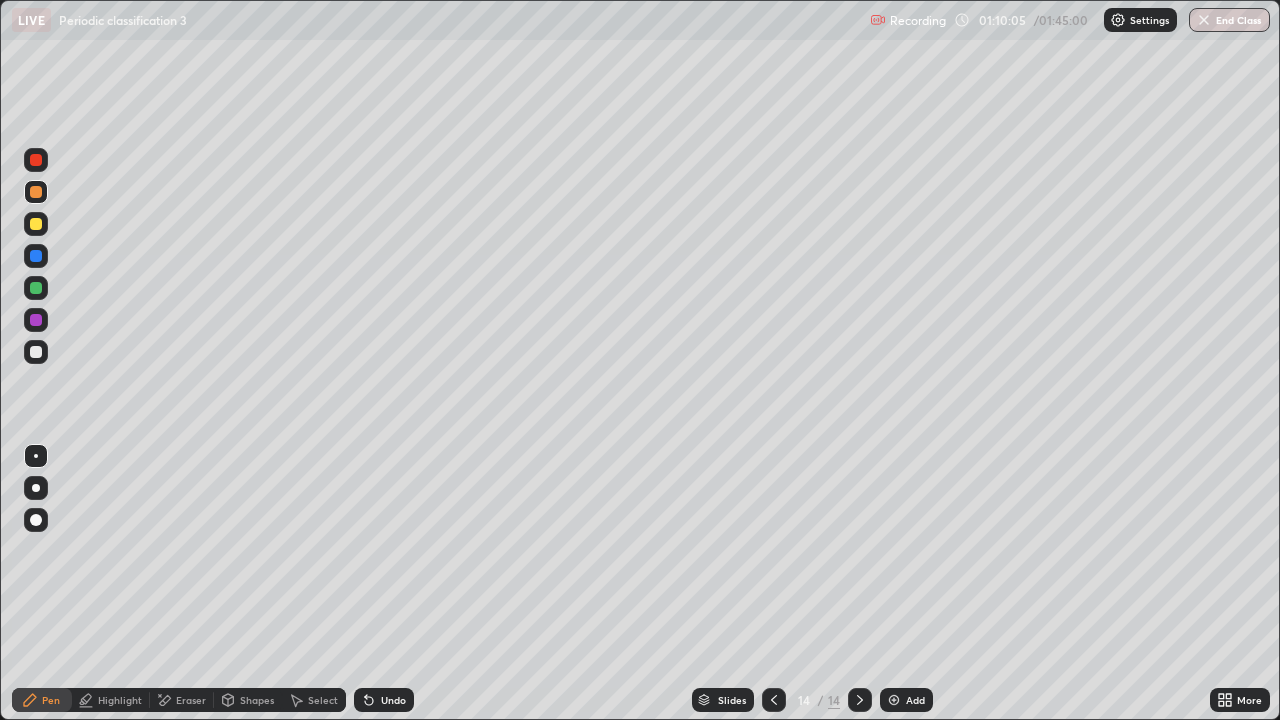 click on "Undo" at bounding box center (384, 700) 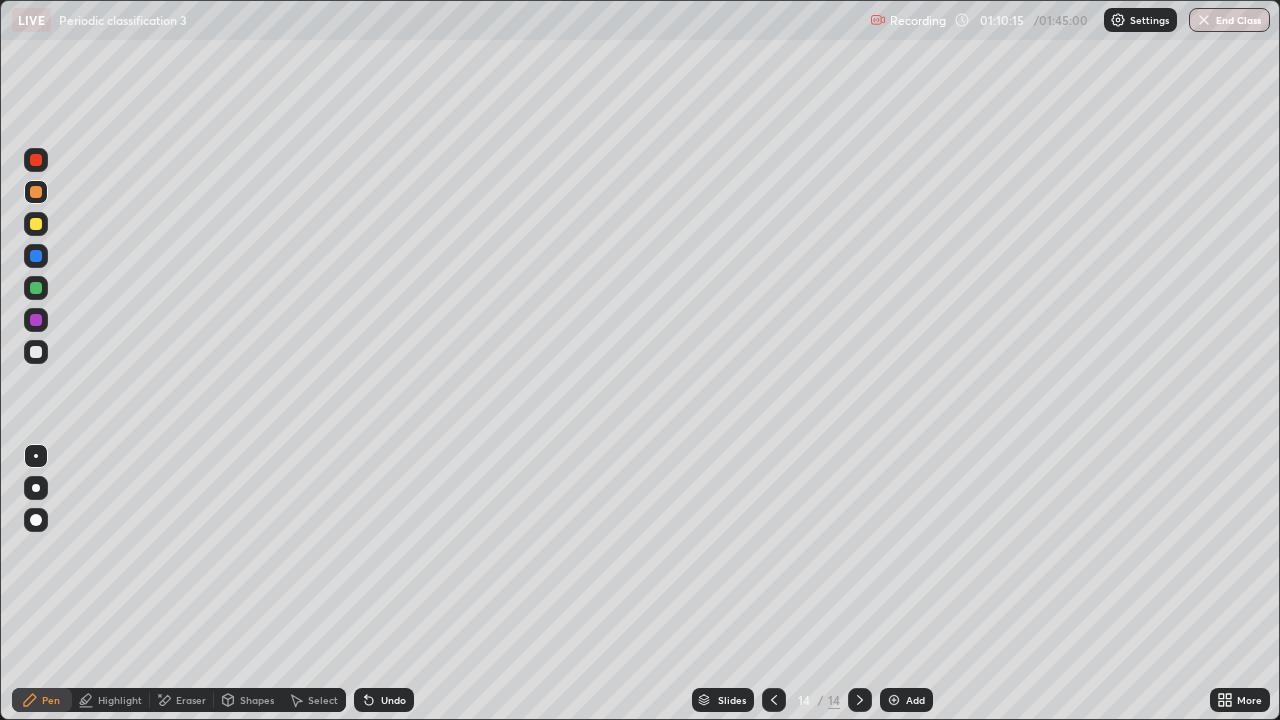 click 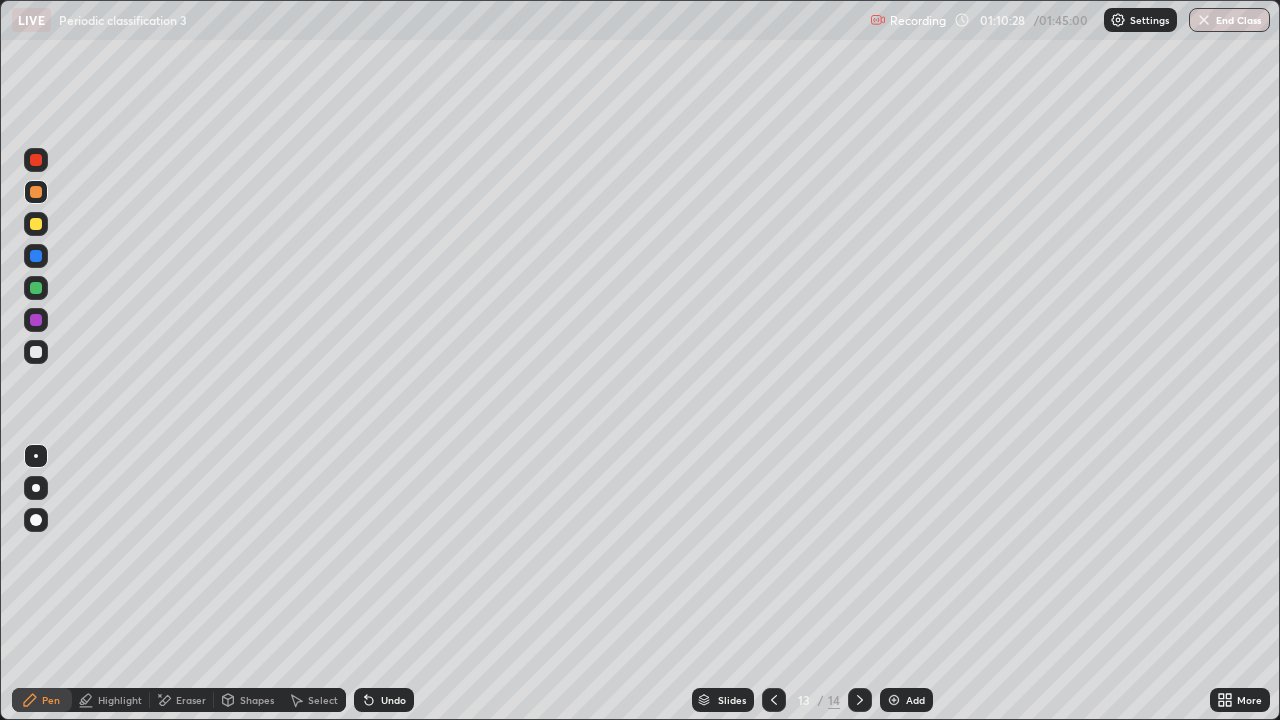 click 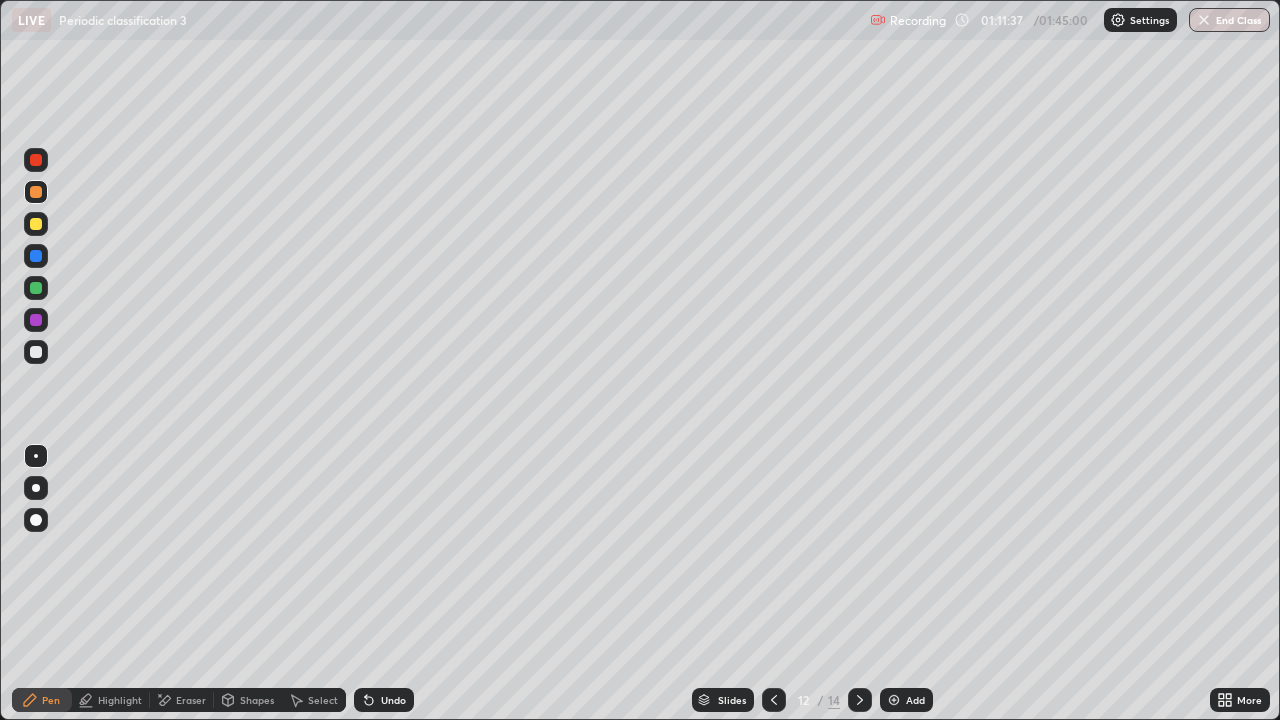 click 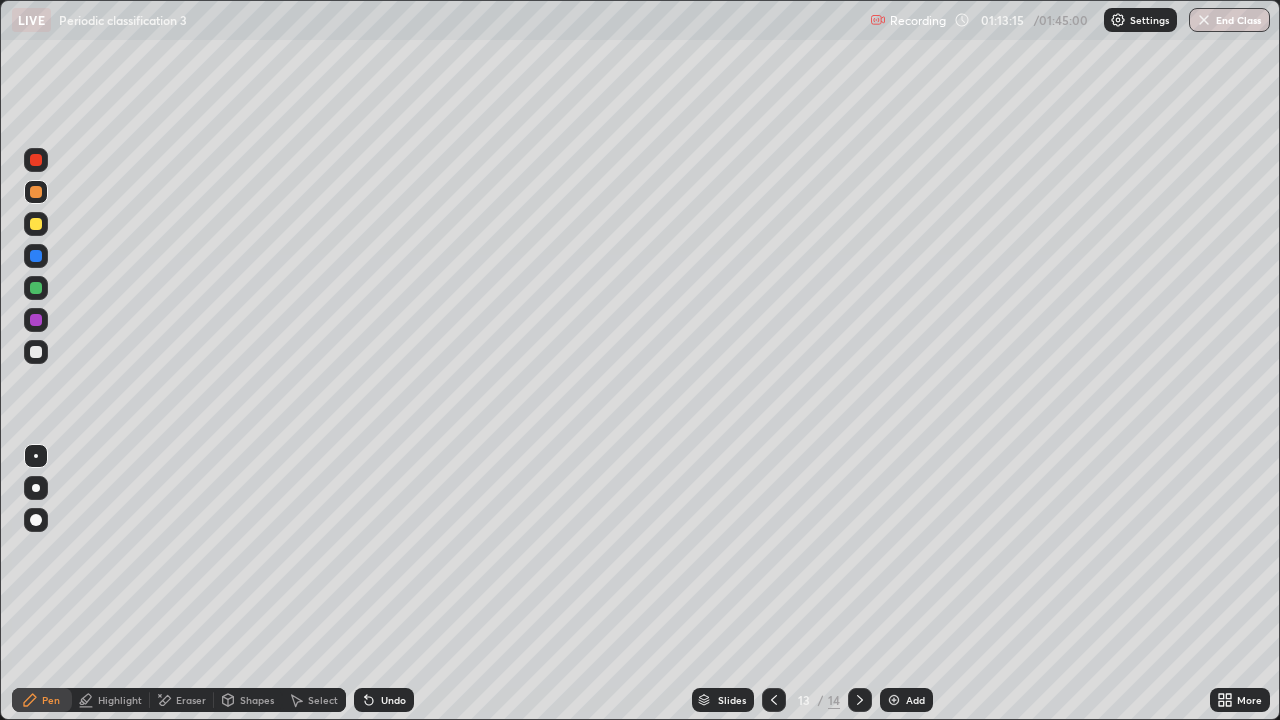 click 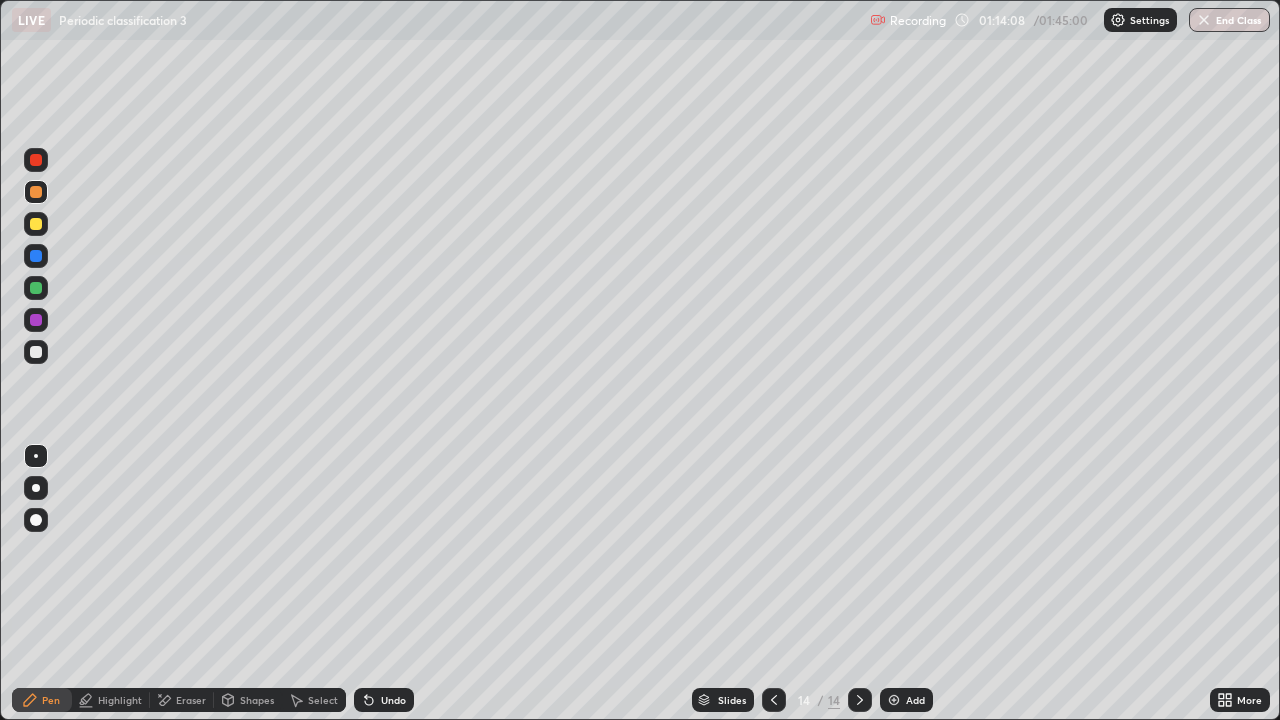 click on "Add" at bounding box center (915, 700) 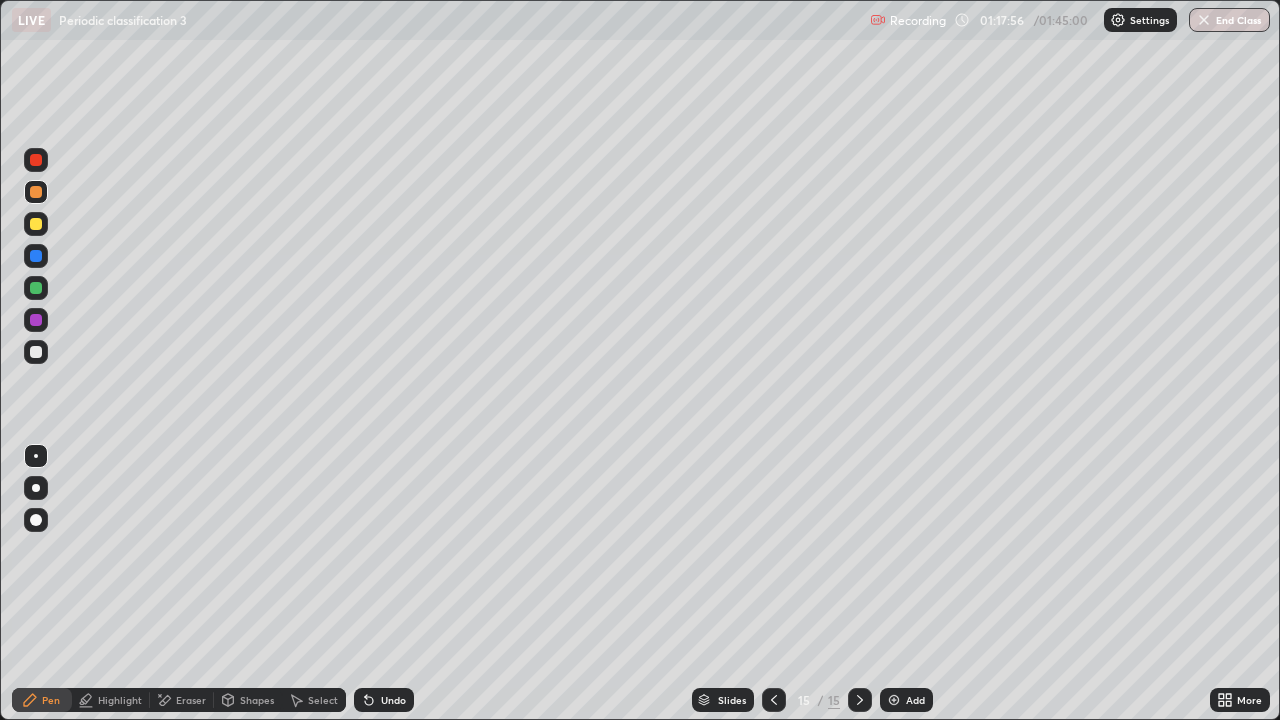 click at bounding box center [36, 520] 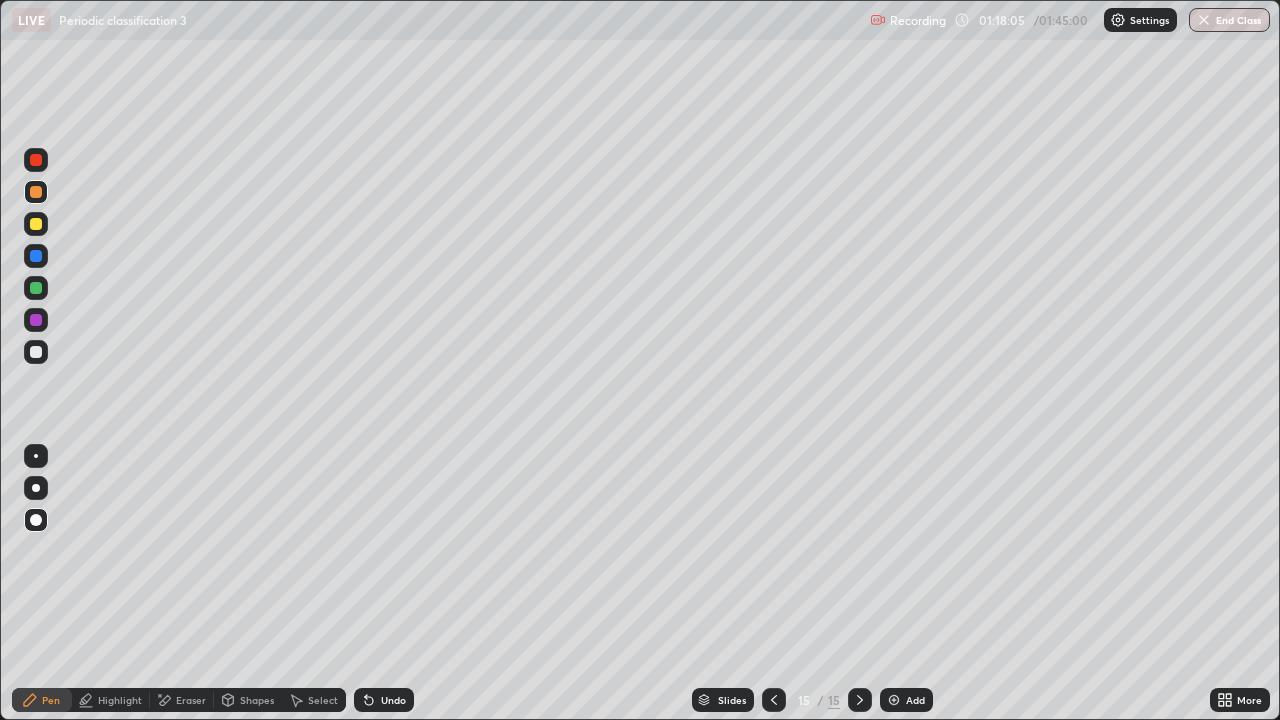 click at bounding box center [36, 320] 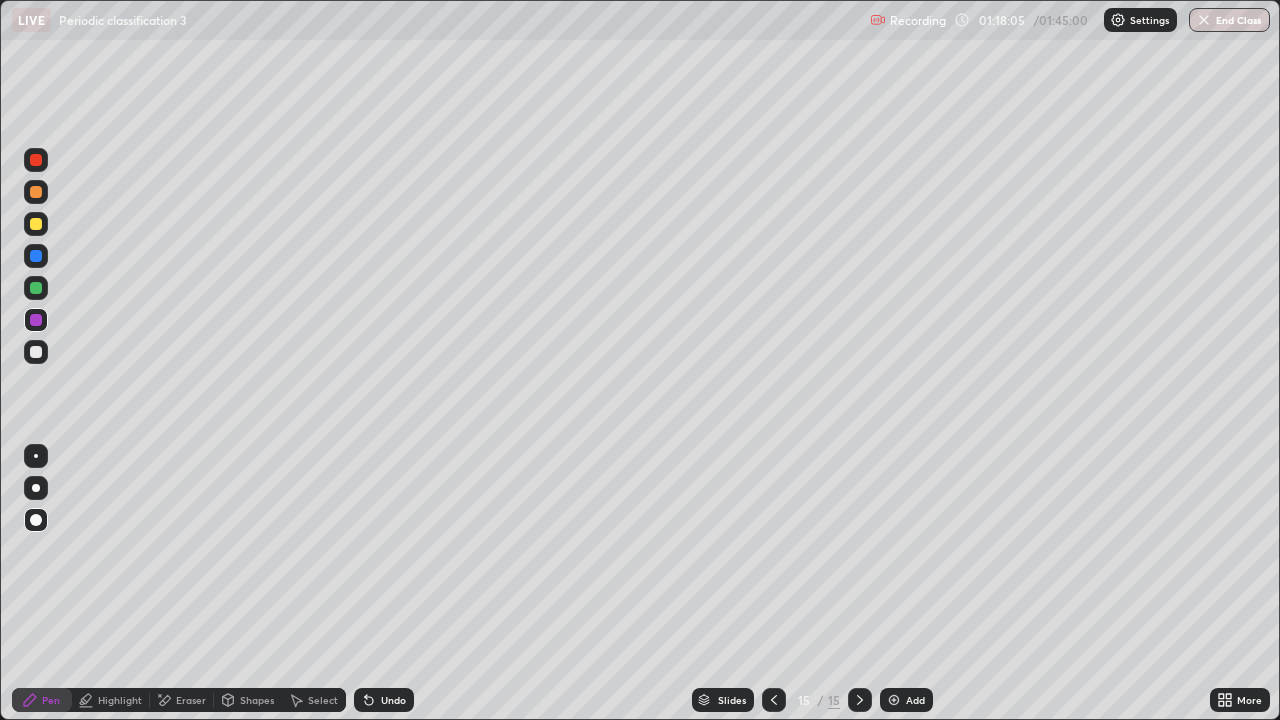 click at bounding box center (36, 352) 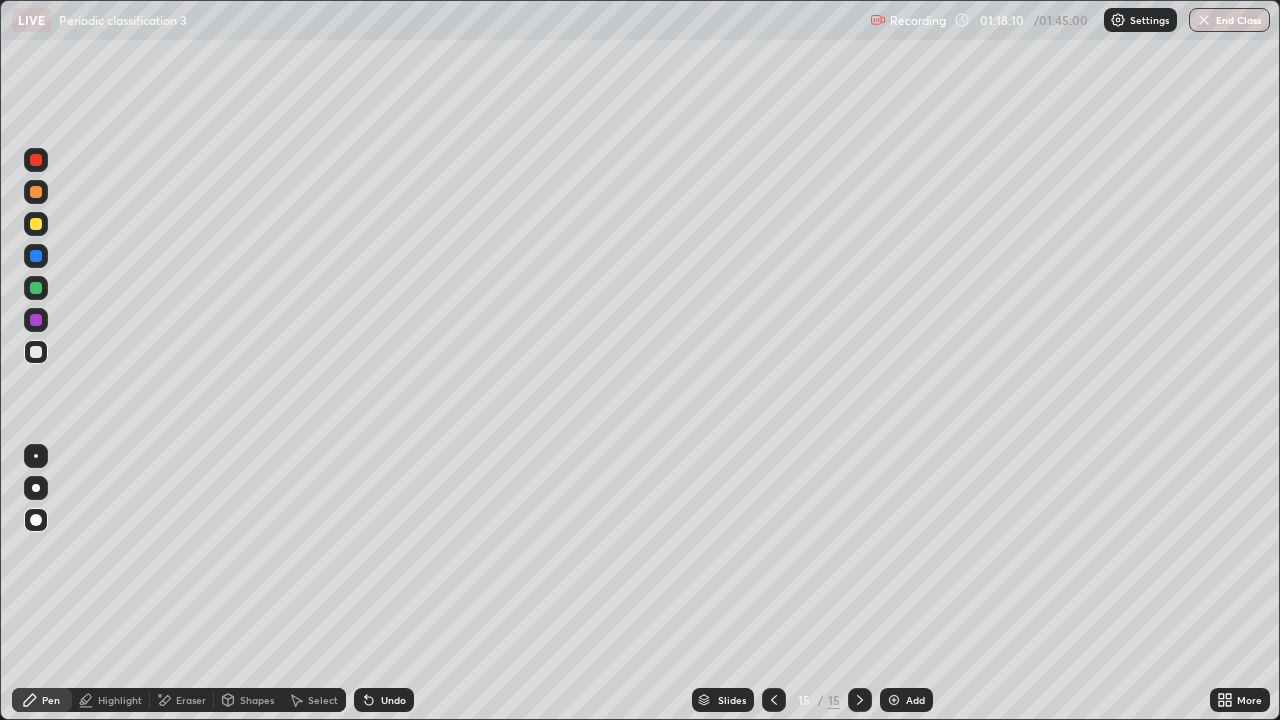click at bounding box center (36, 352) 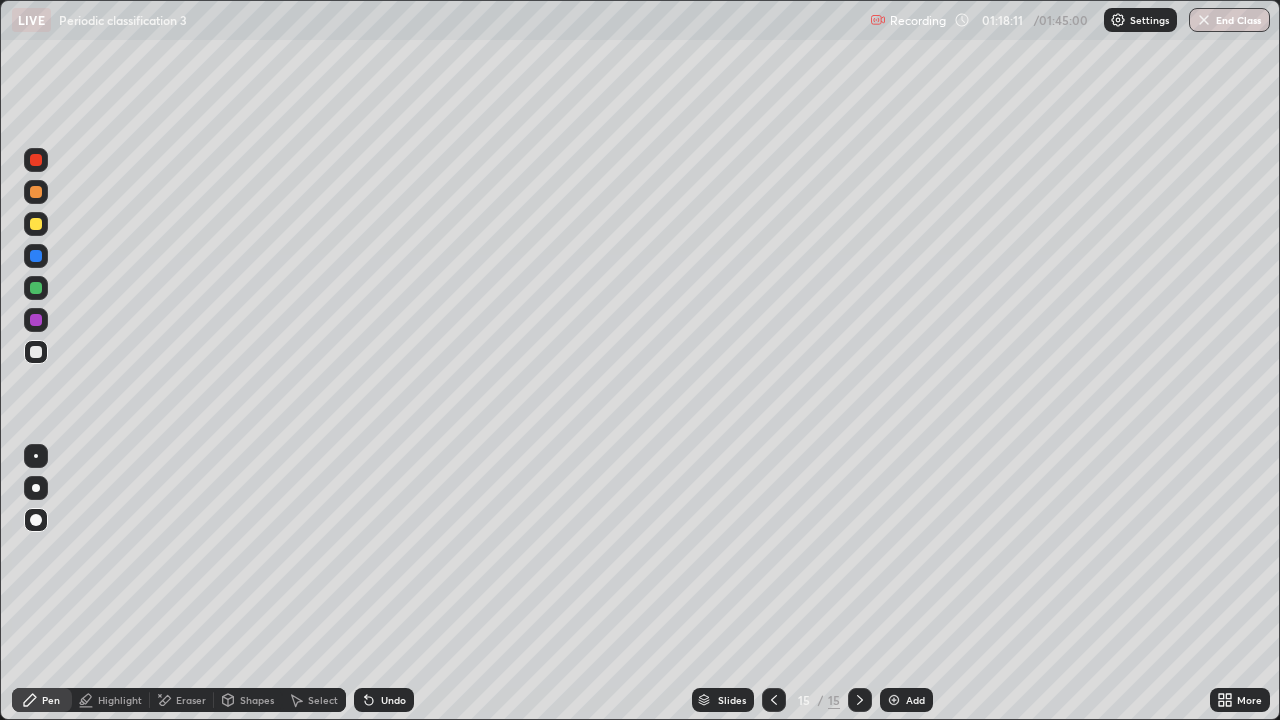 click at bounding box center [36, 224] 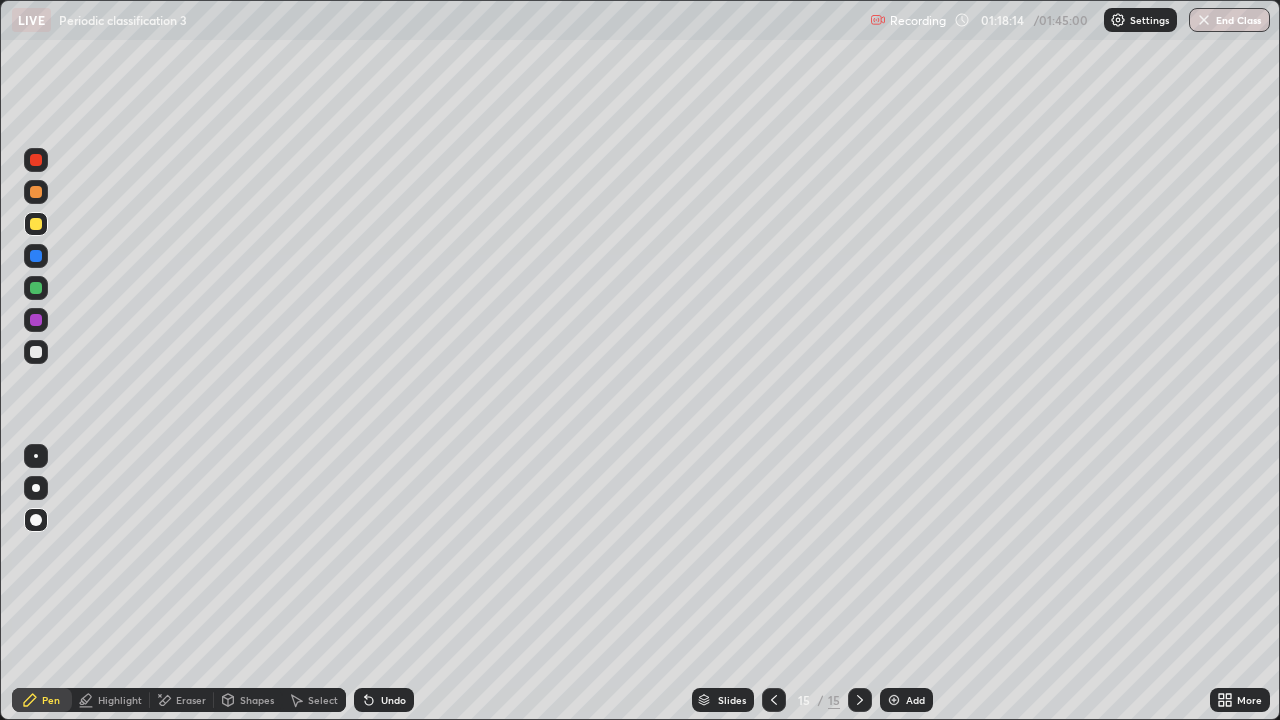 click at bounding box center [774, 700] 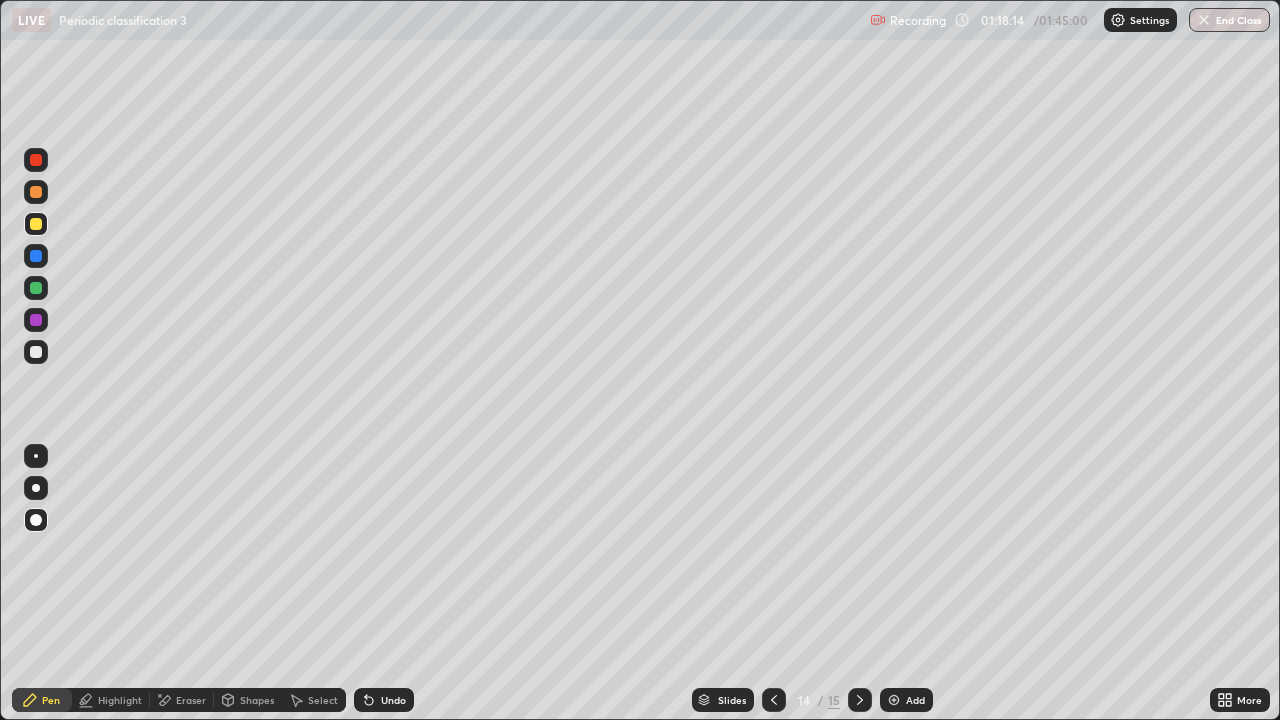 click on "Add" at bounding box center (906, 700) 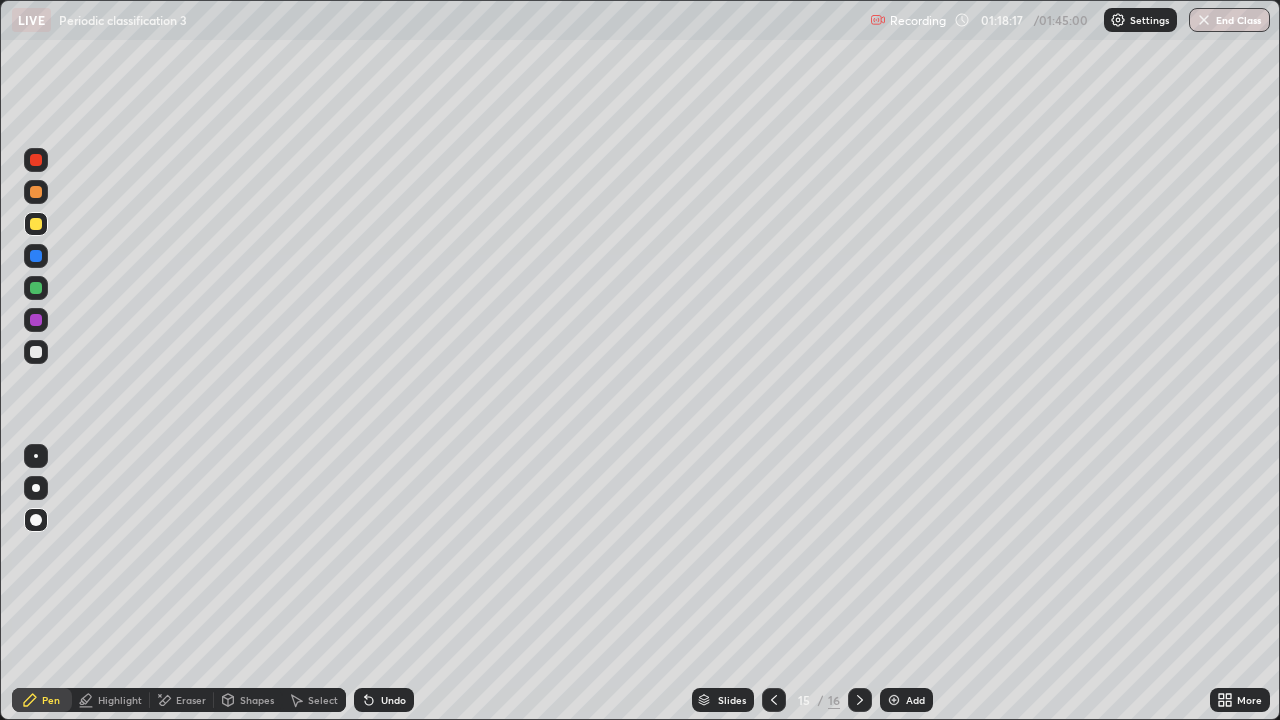 click at bounding box center [36, 288] 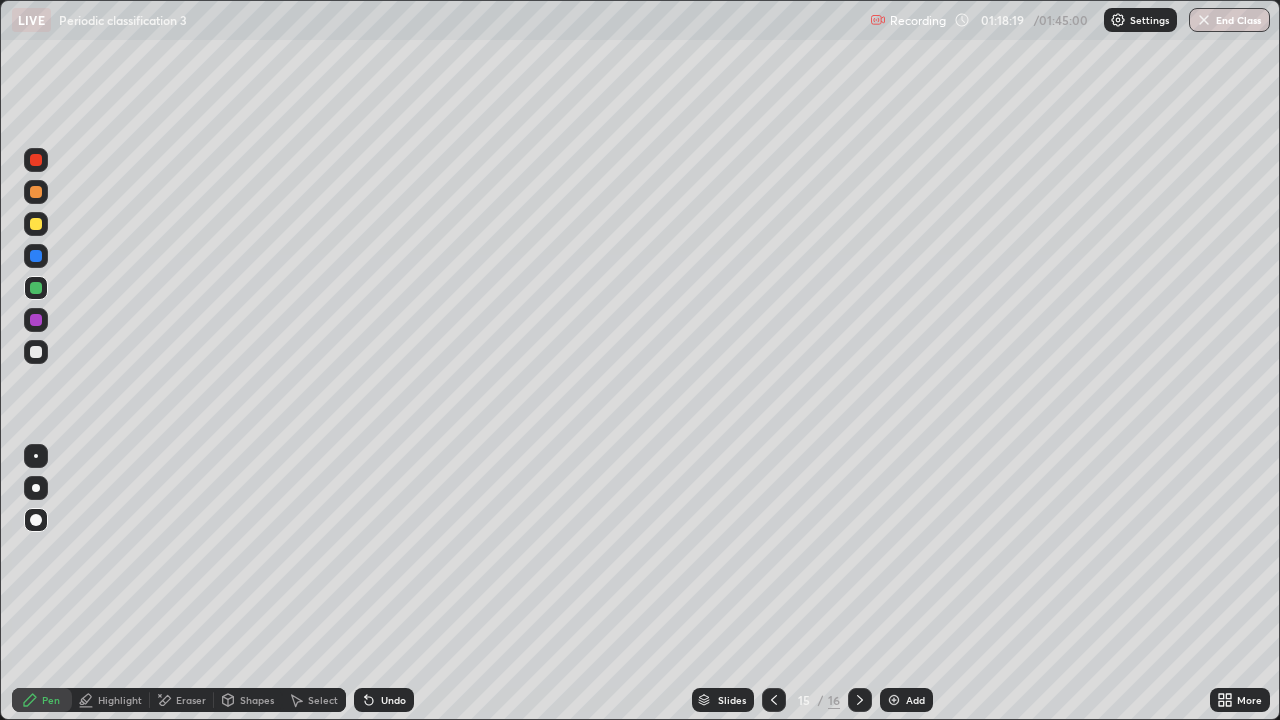 click on "Undo" at bounding box center (384, 700) 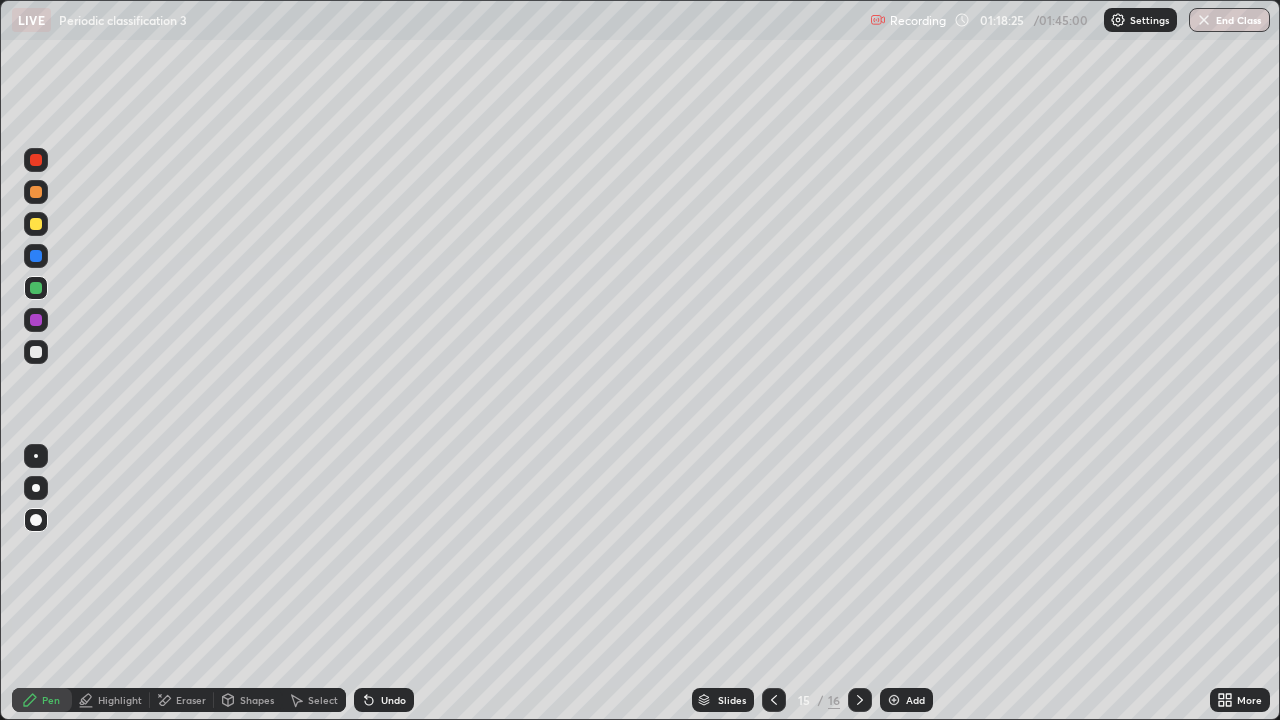 click at bounding box center (36, 352) 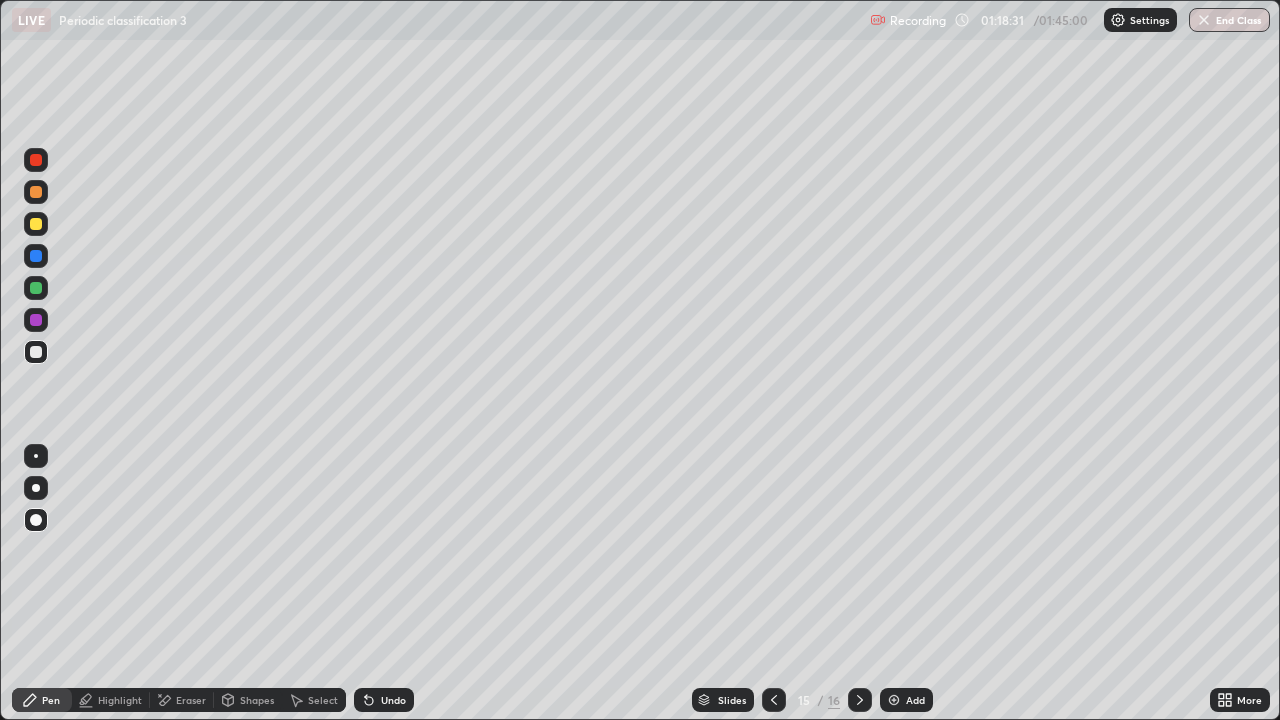 click at bounding box center (36, 456) 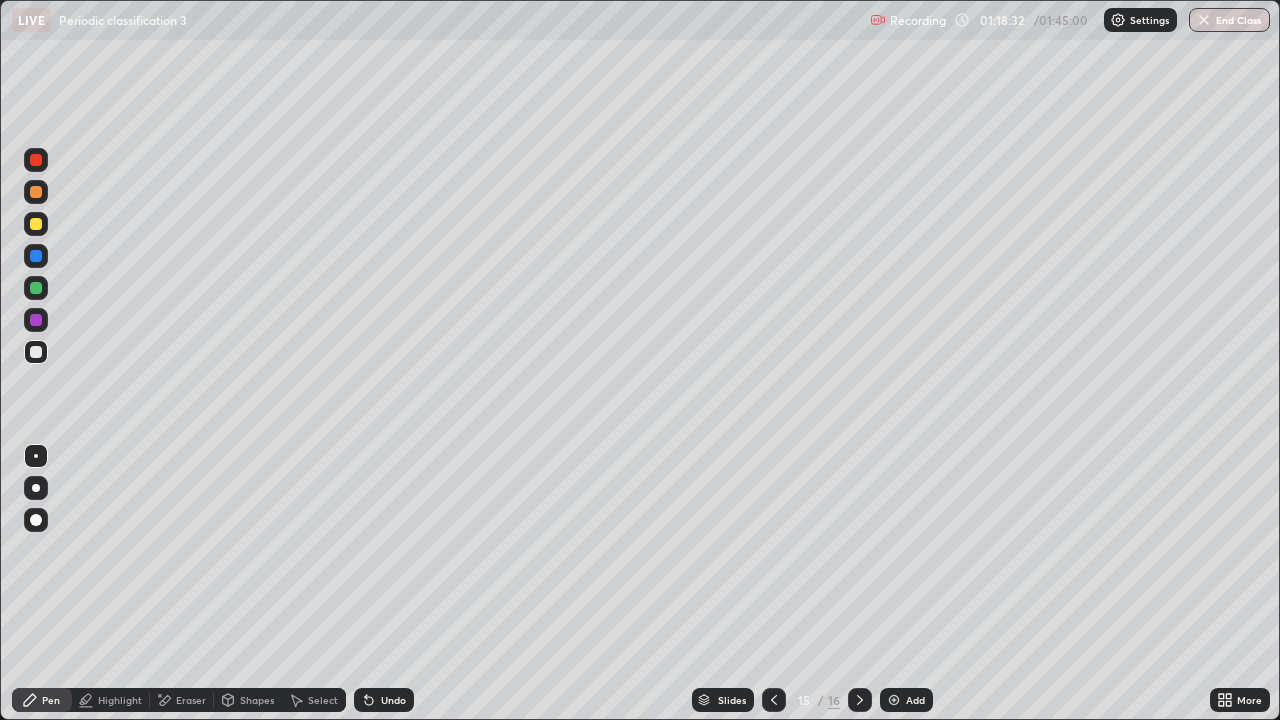 click at bounding box center [36, 352] 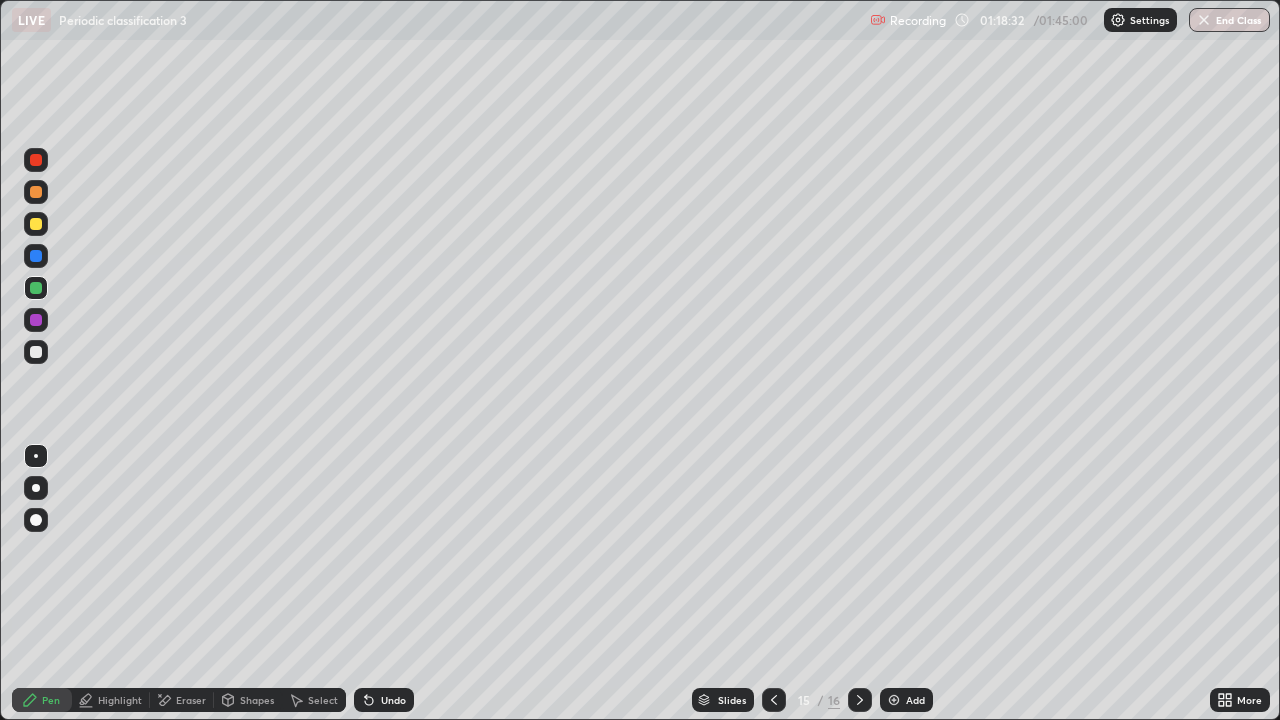 click at bounding box center [36, 288] 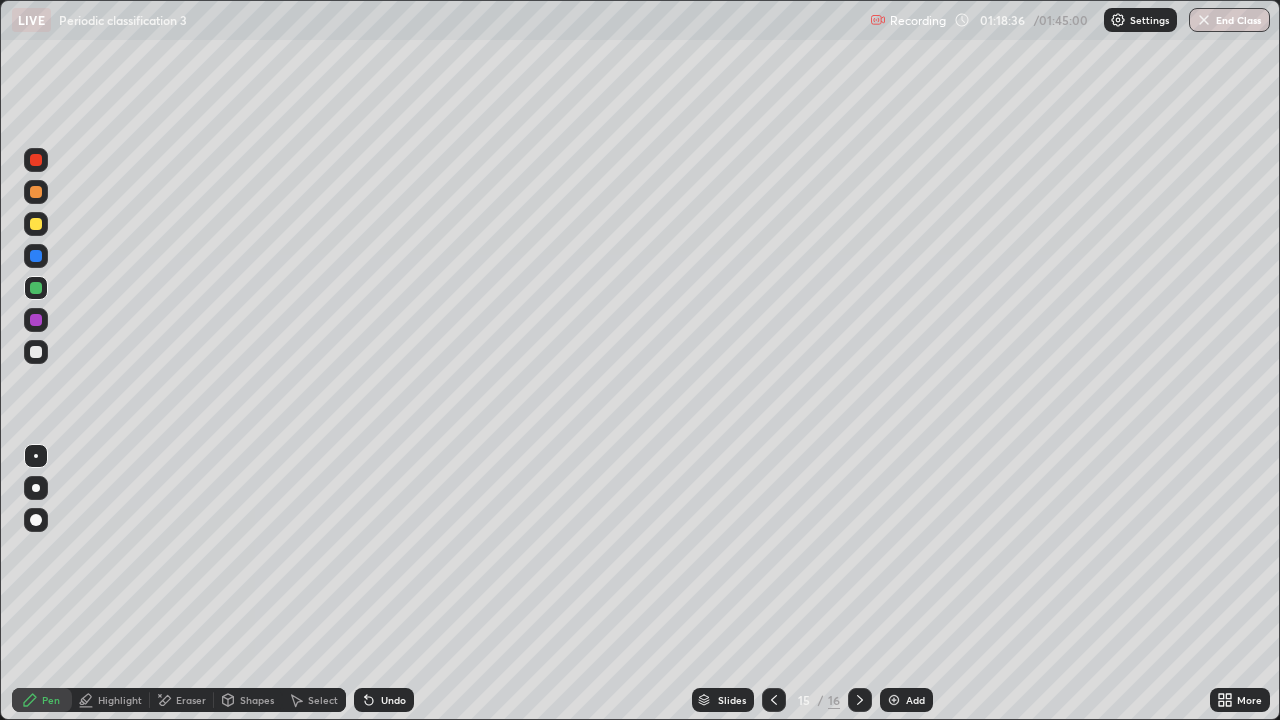 click on "Undo" at bounding box center [384, 700] 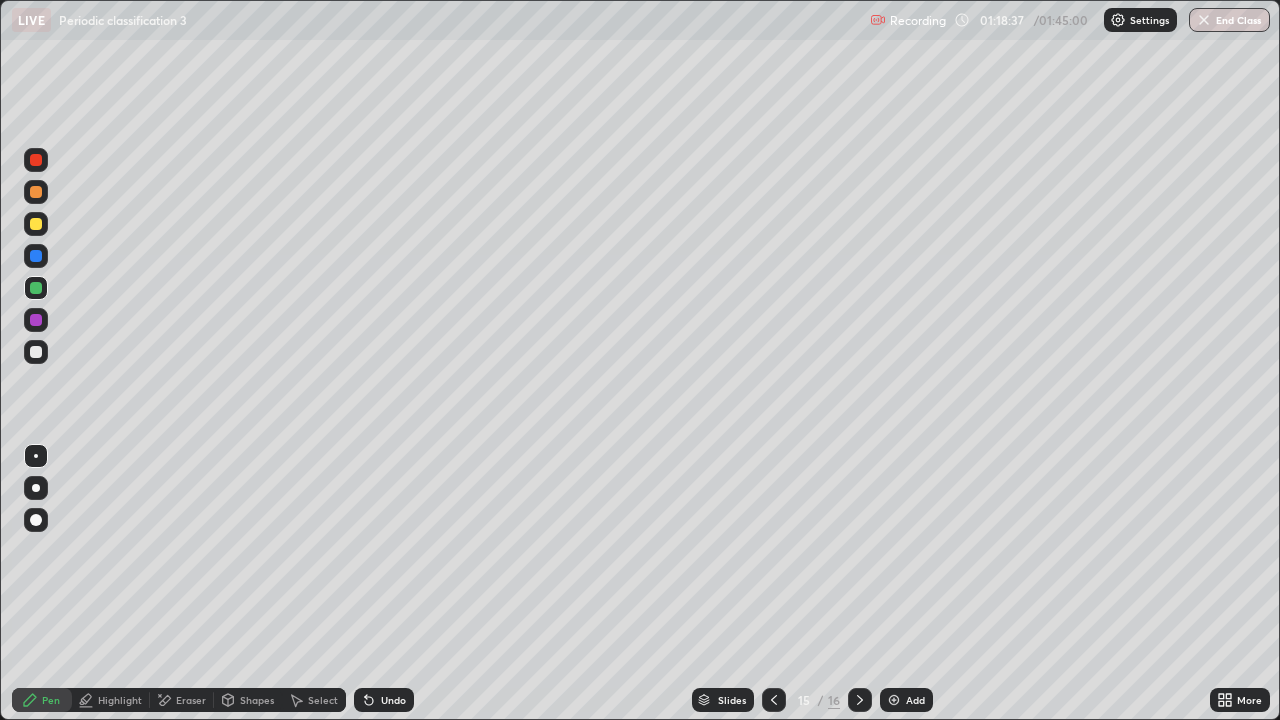 click on "Undo" at bounding box center [393, 700] 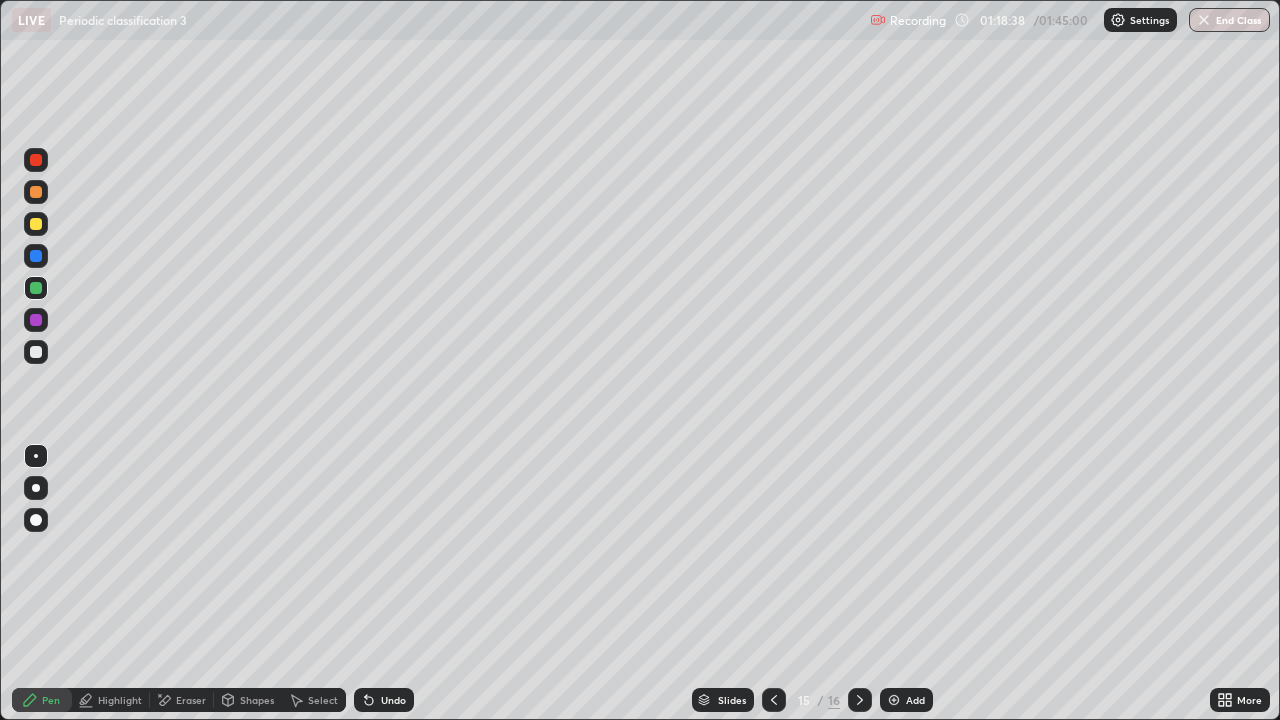 click on "Select" at bounding box center [323, 700] 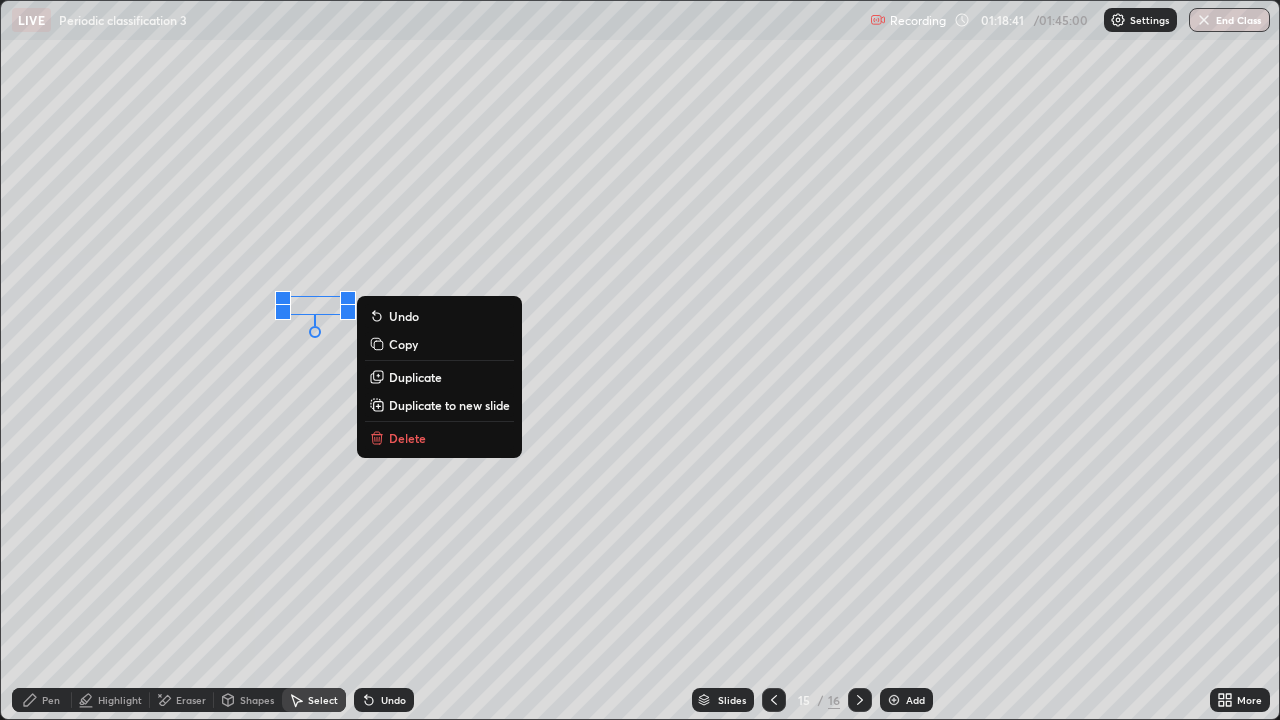 click on "Pen" at bounding box center [51, 700] 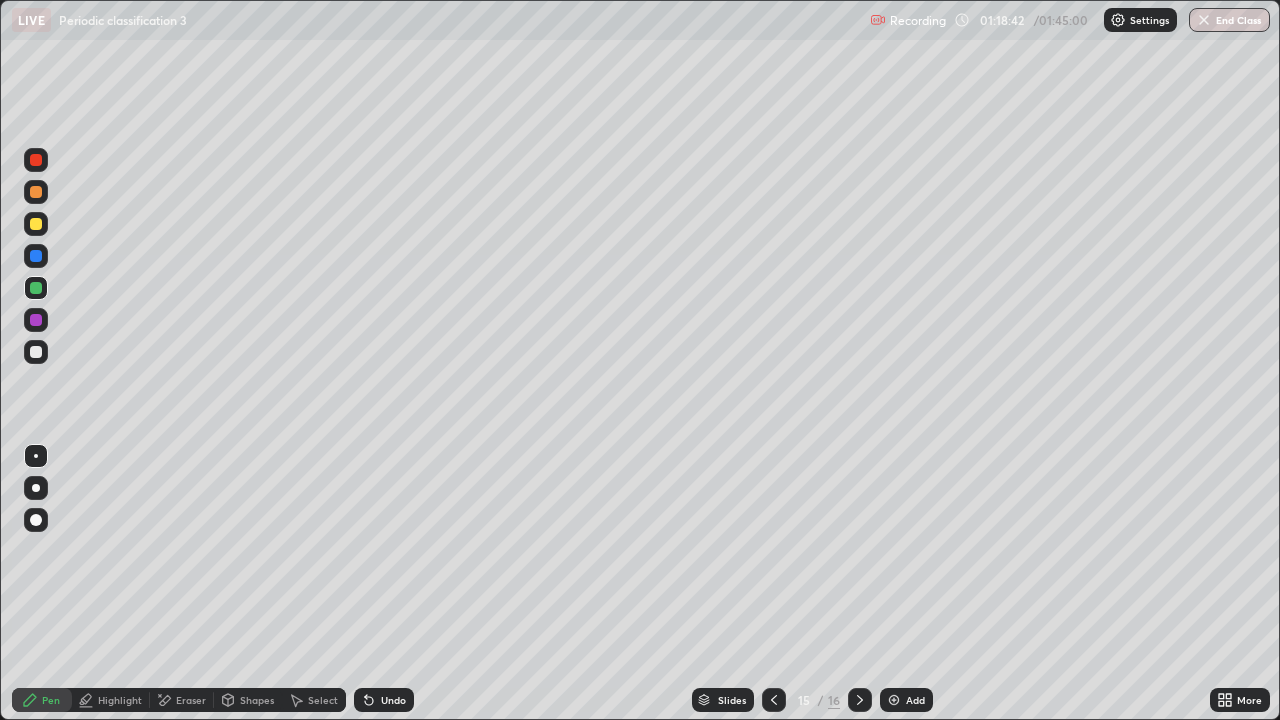 click on "Pen" at bounding box center [51, 700] 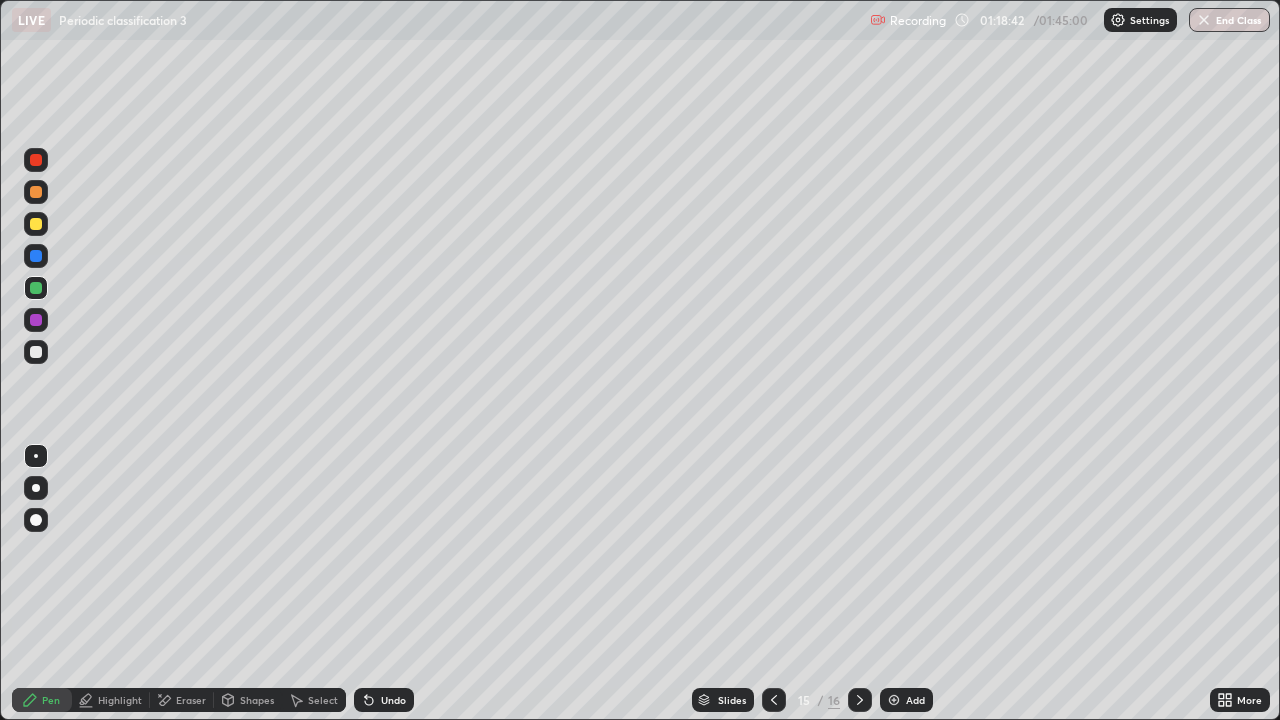 click at bounding box center [36, 352] 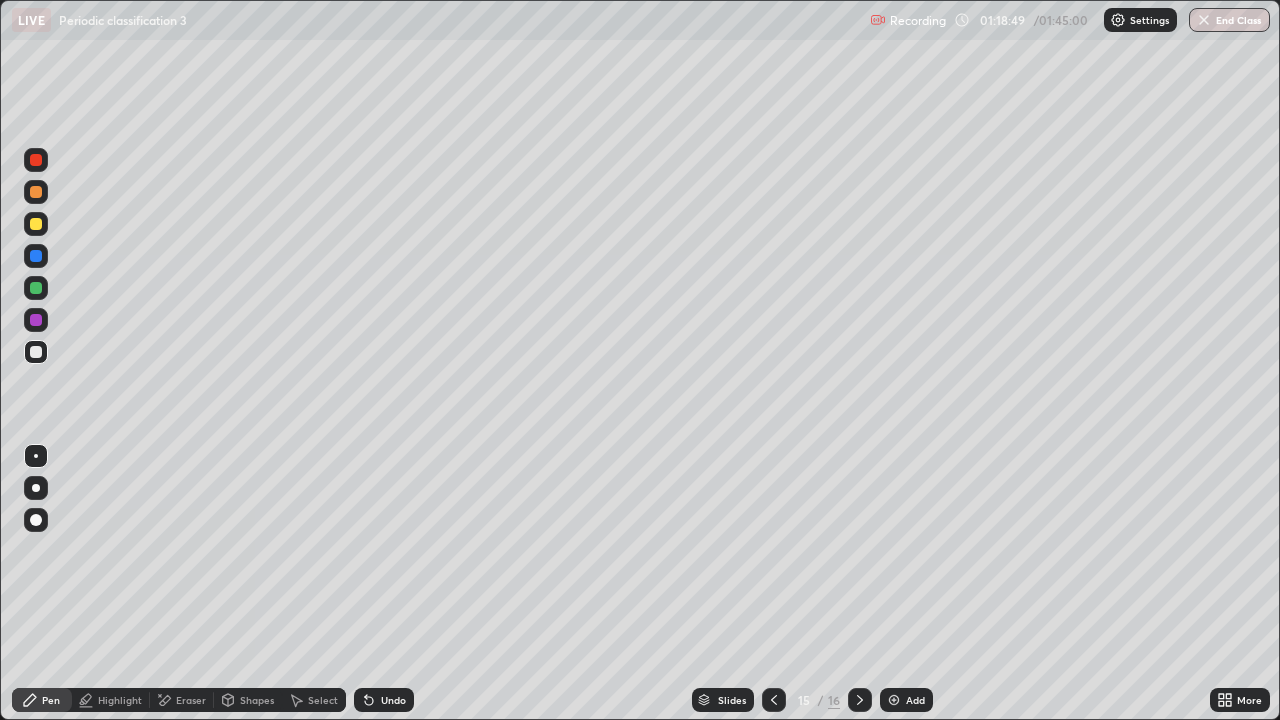click at bounding box center [36, 352] 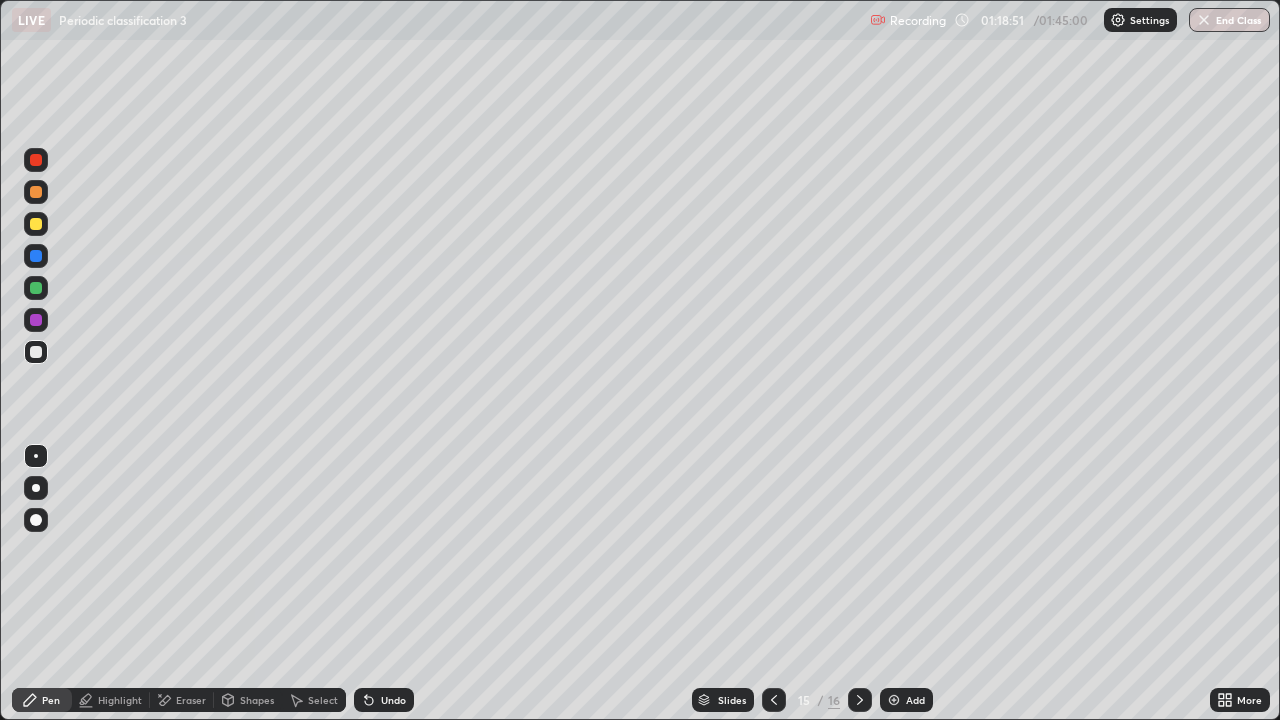 click at bounding box center (36, 320) 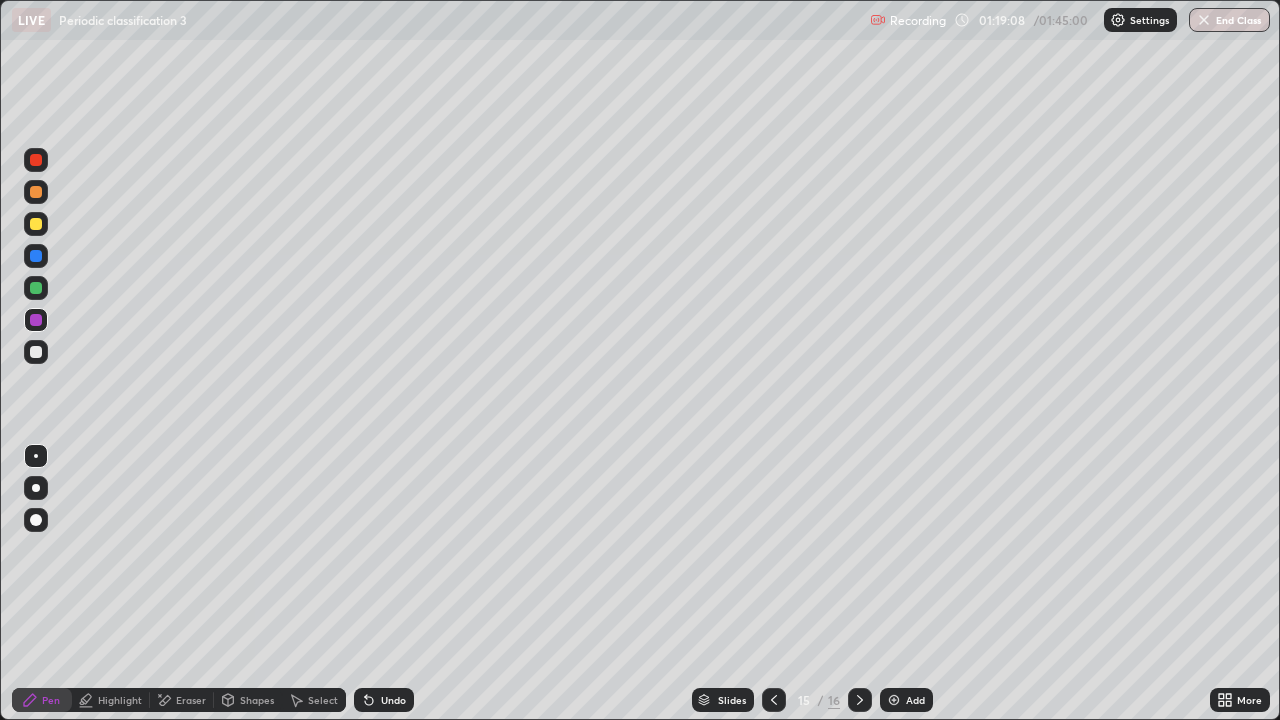 click at bounding box center (36, 288) 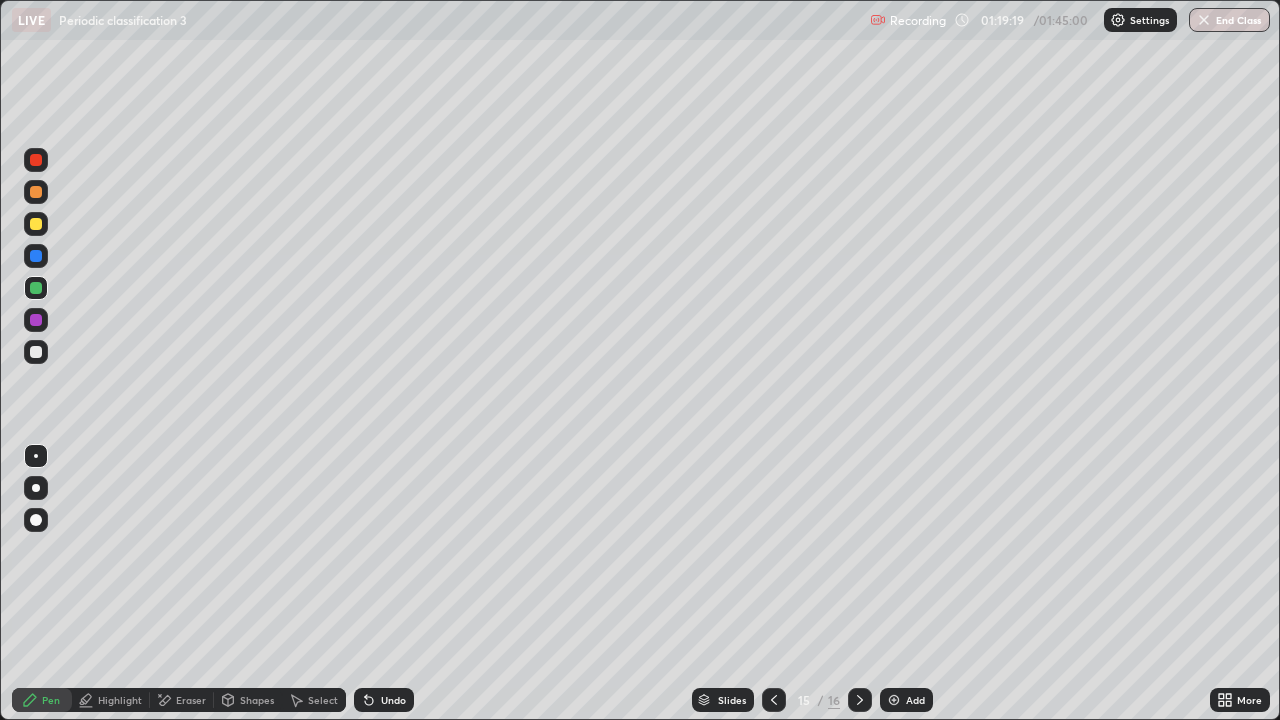 click at bounding box center (36, 256) 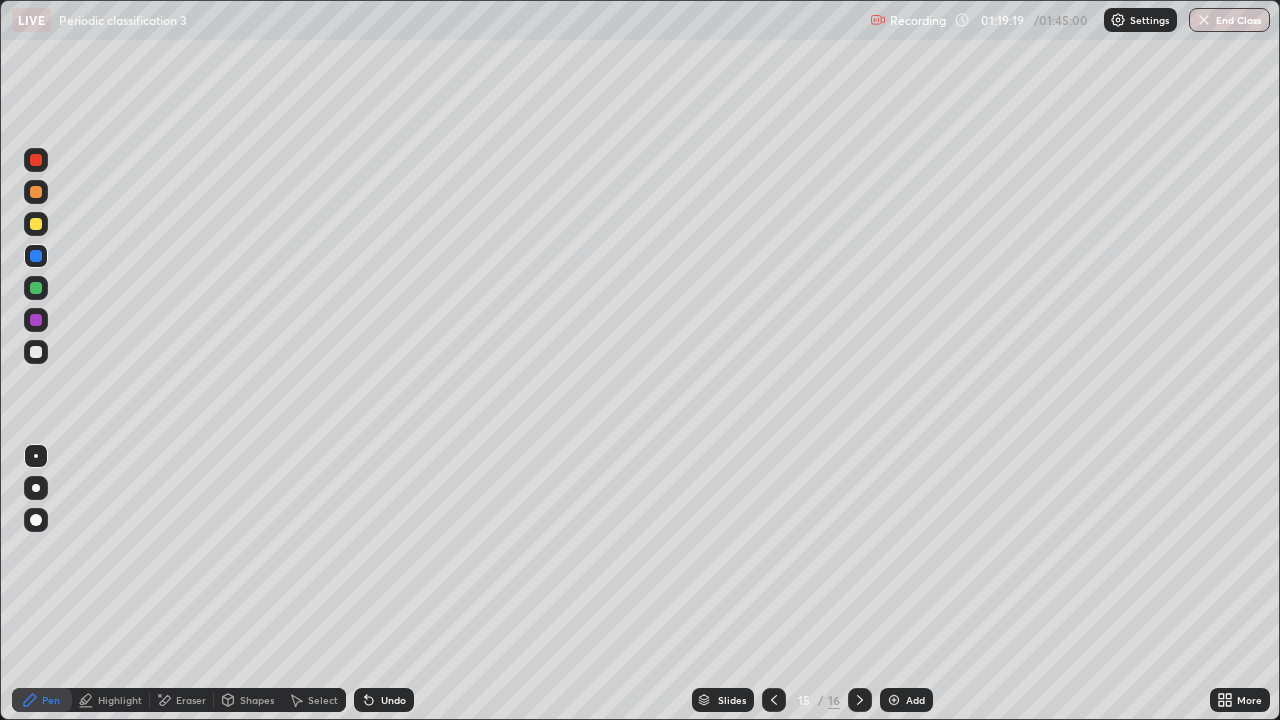 click on "Select" at bounding box center (323, 700) 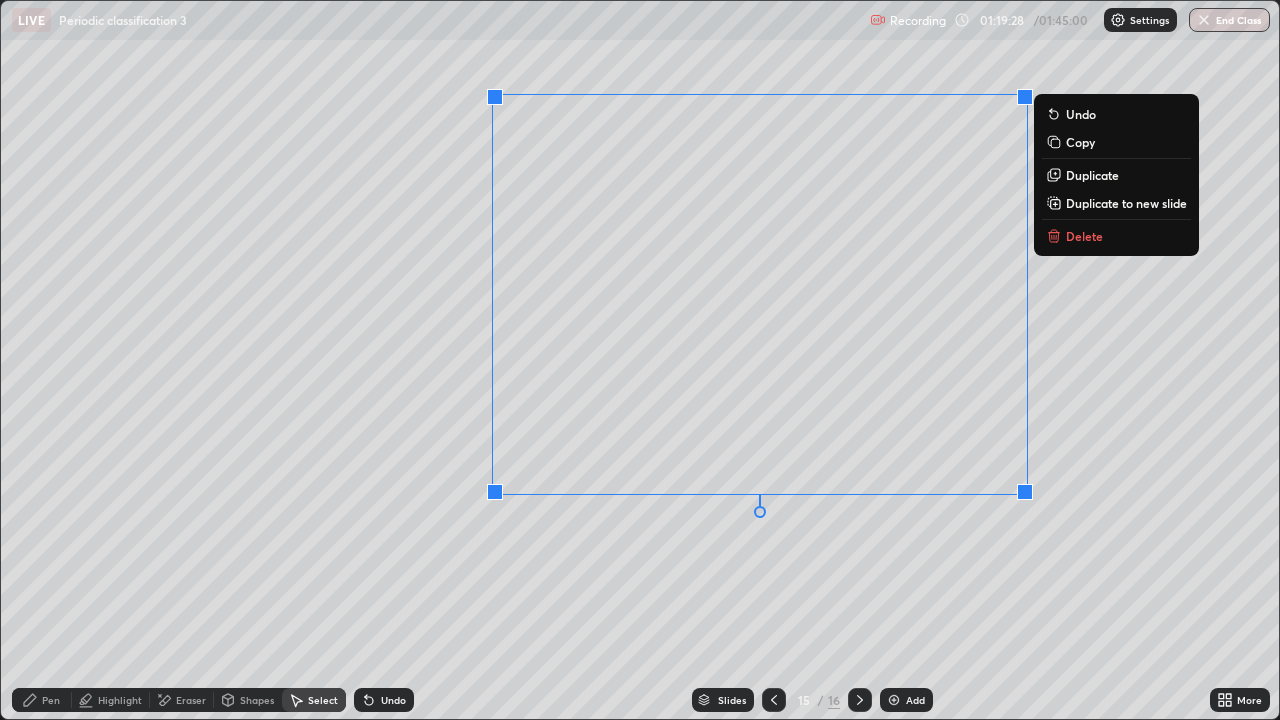 click on "Pen" at bounding box center (51, 700) 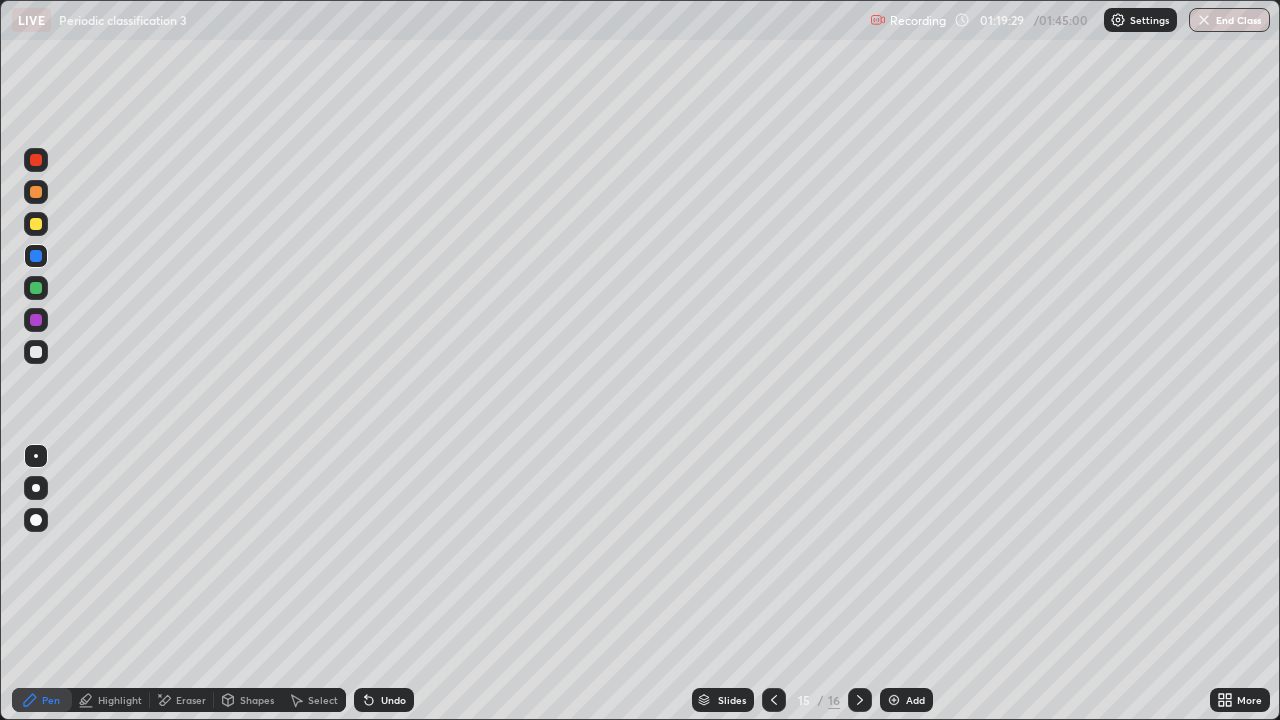 click 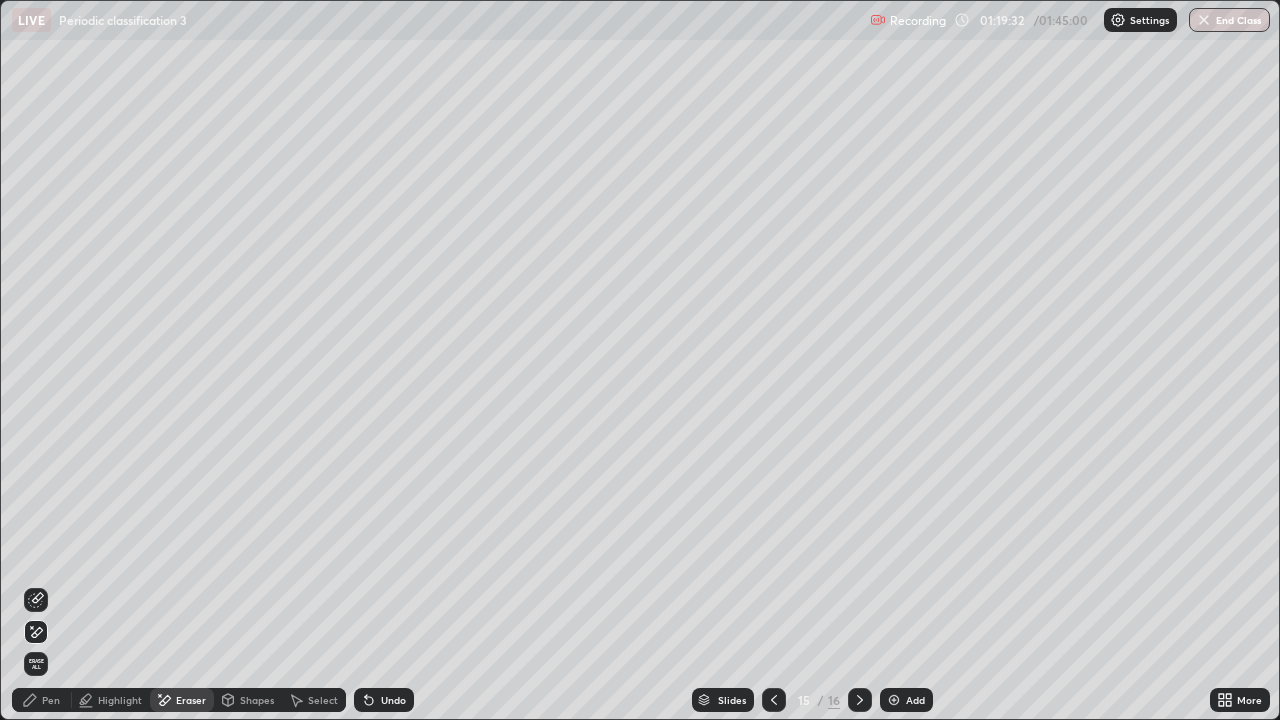 click on "Pen" at bounding box center [51, 700] 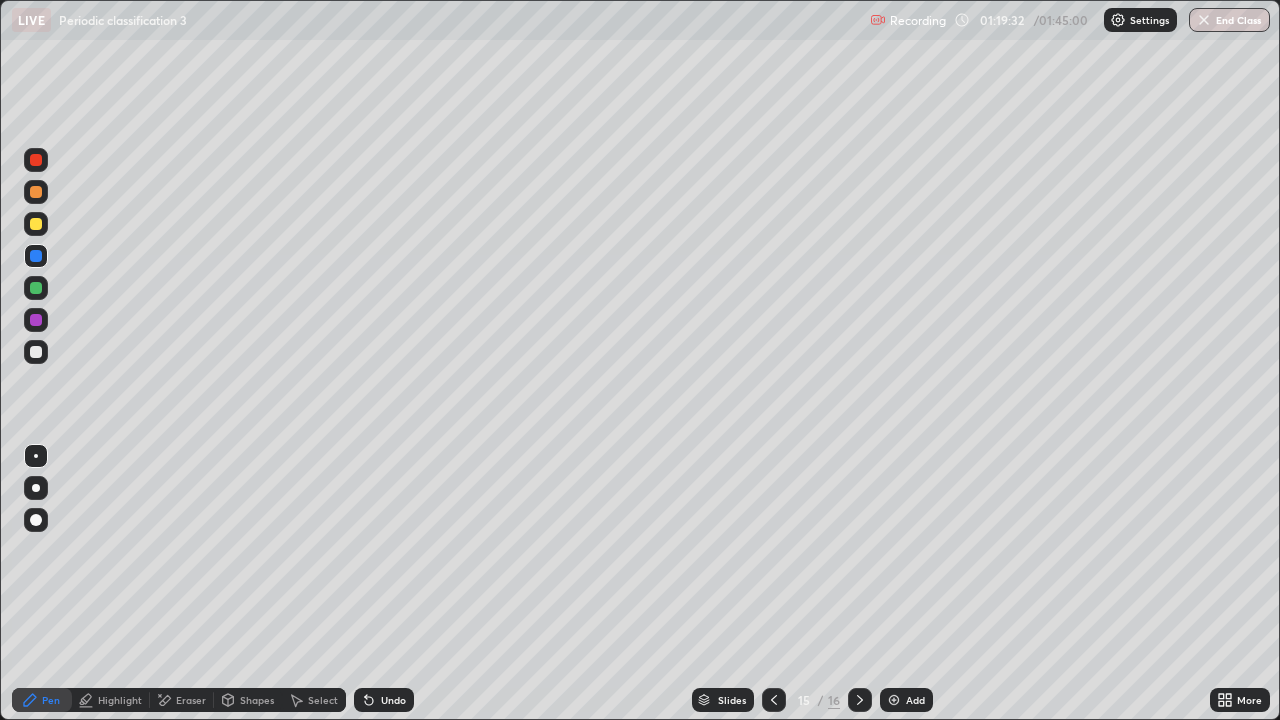 click at bounding box center (36, 224) 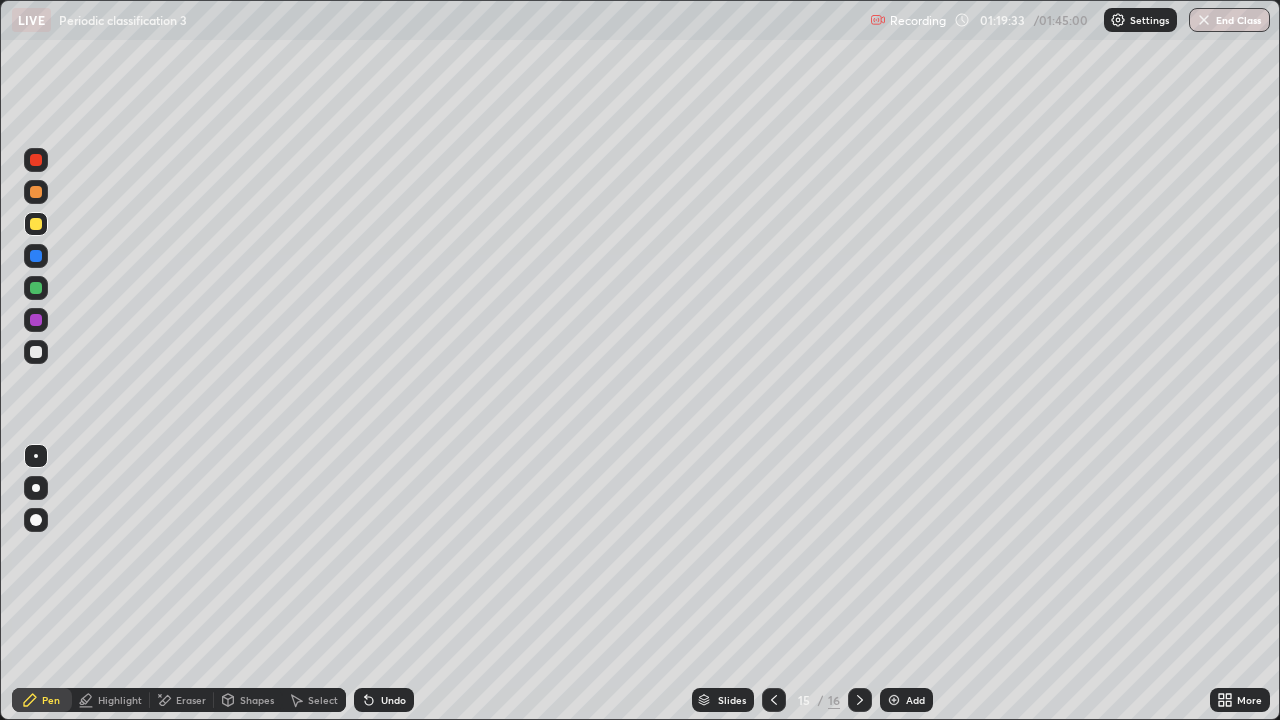 click at bounding box center (36, 192) 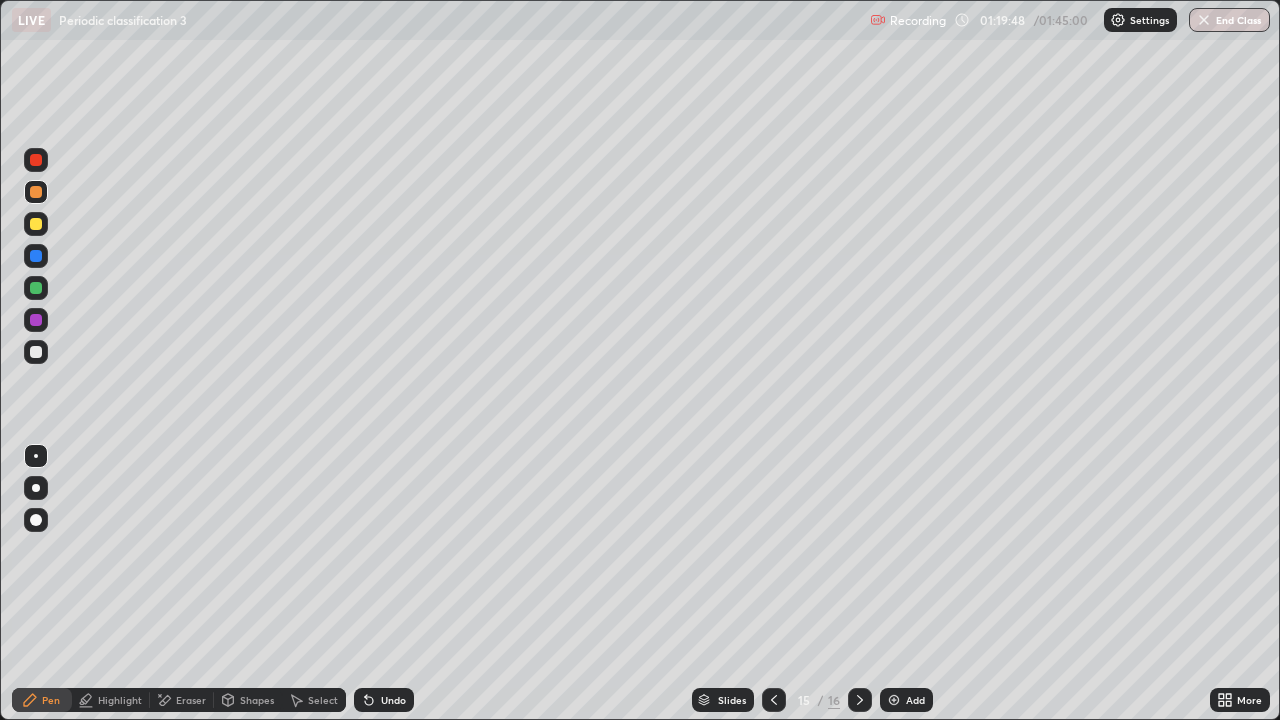 click at bounding box center [36, 352] 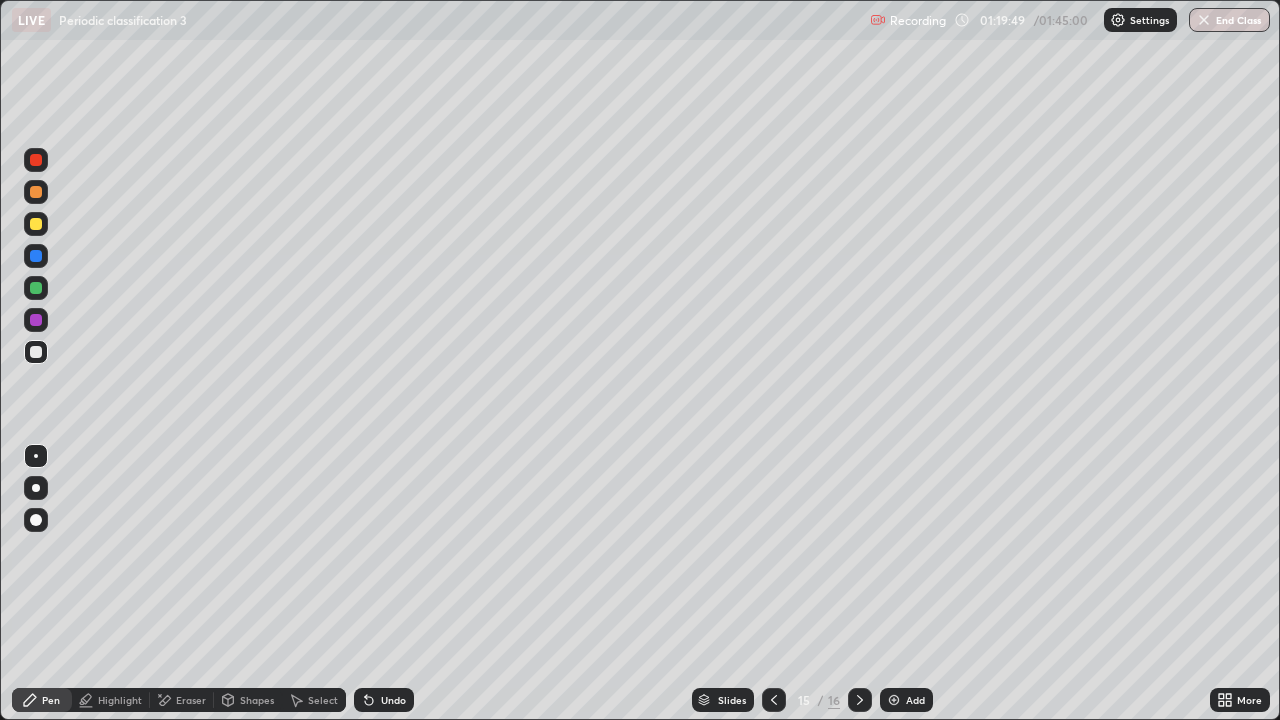click at bounding box center [36, 192] 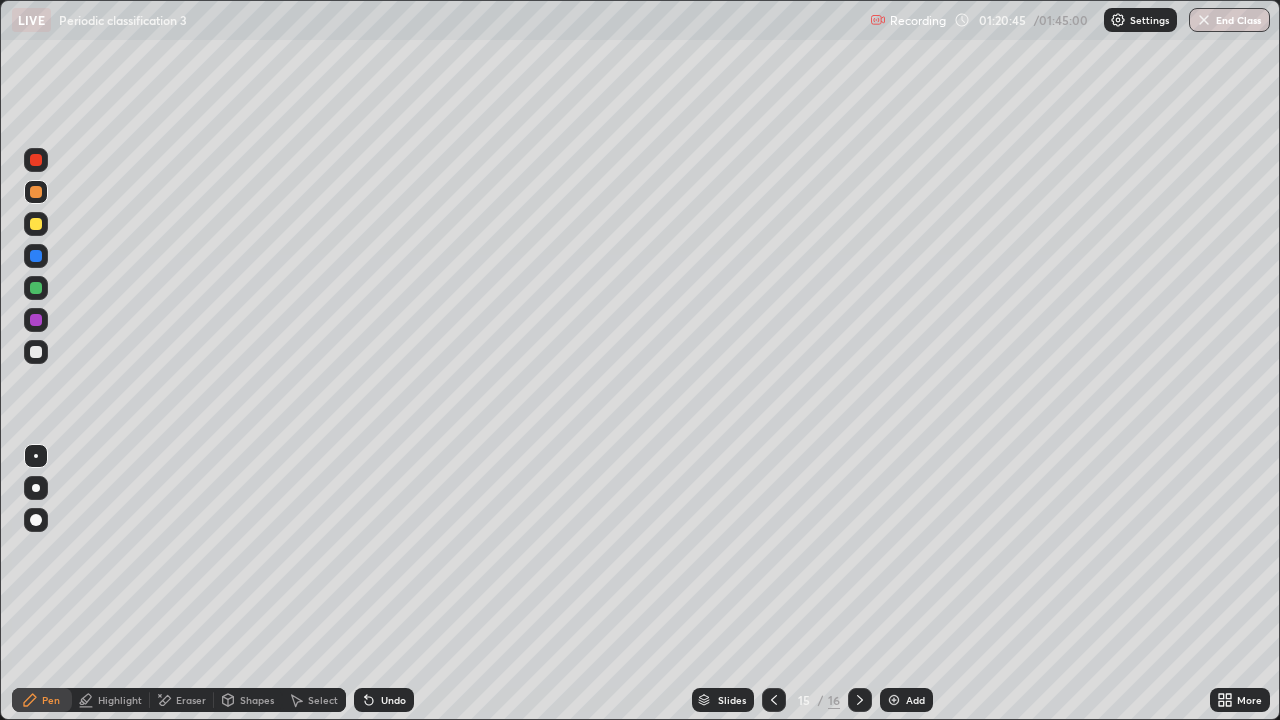 click 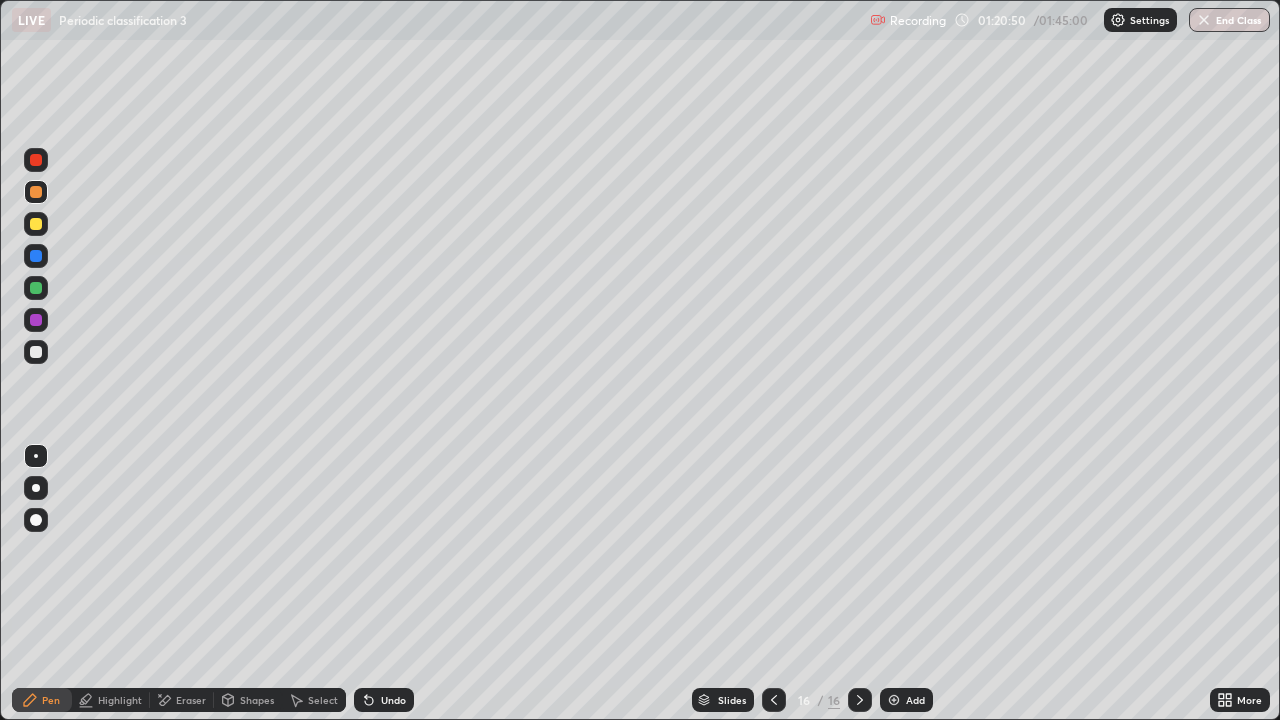 click at bounding box center [36, 352] 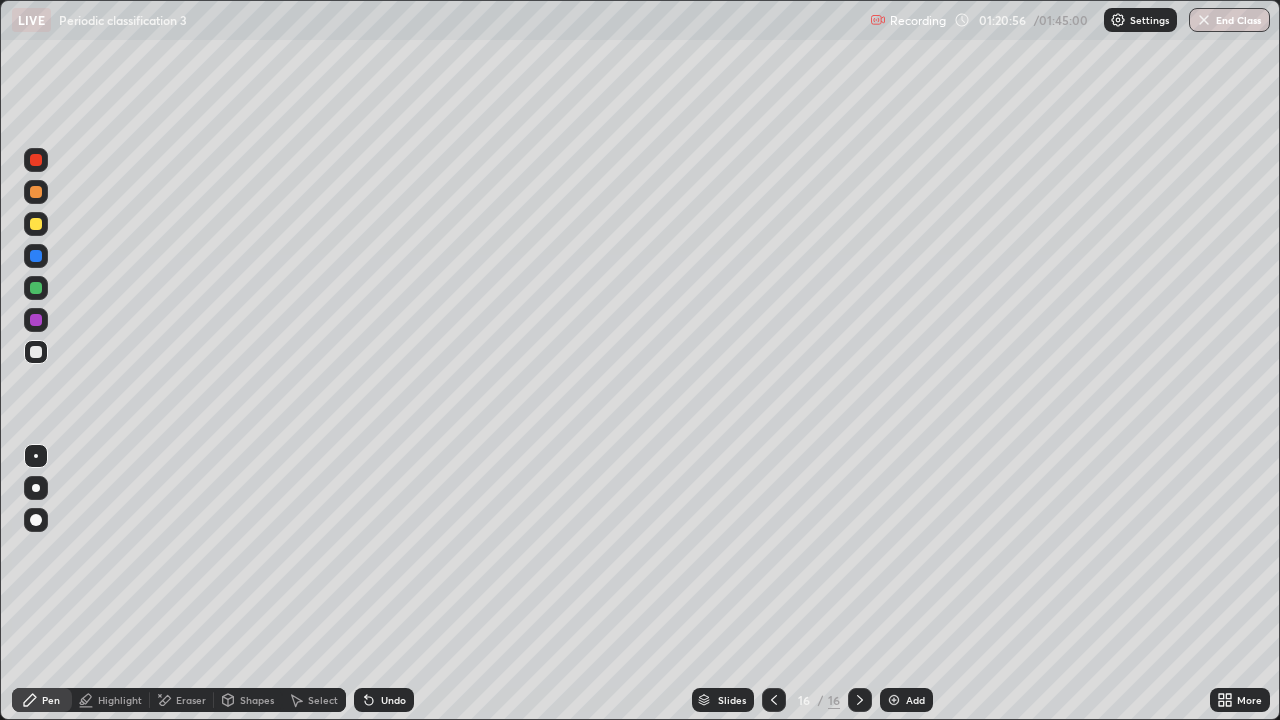 click at bounding box center [36, 192] 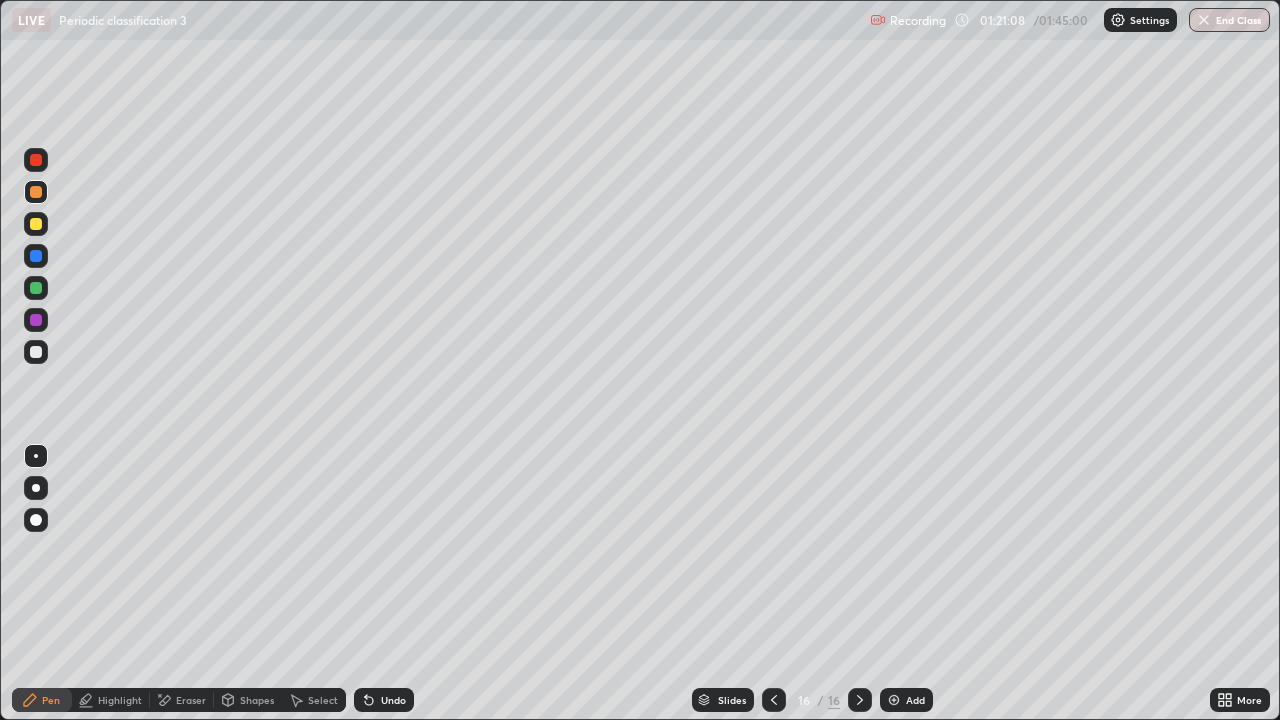 click on "Eraser" at bounding box center [182, 700] 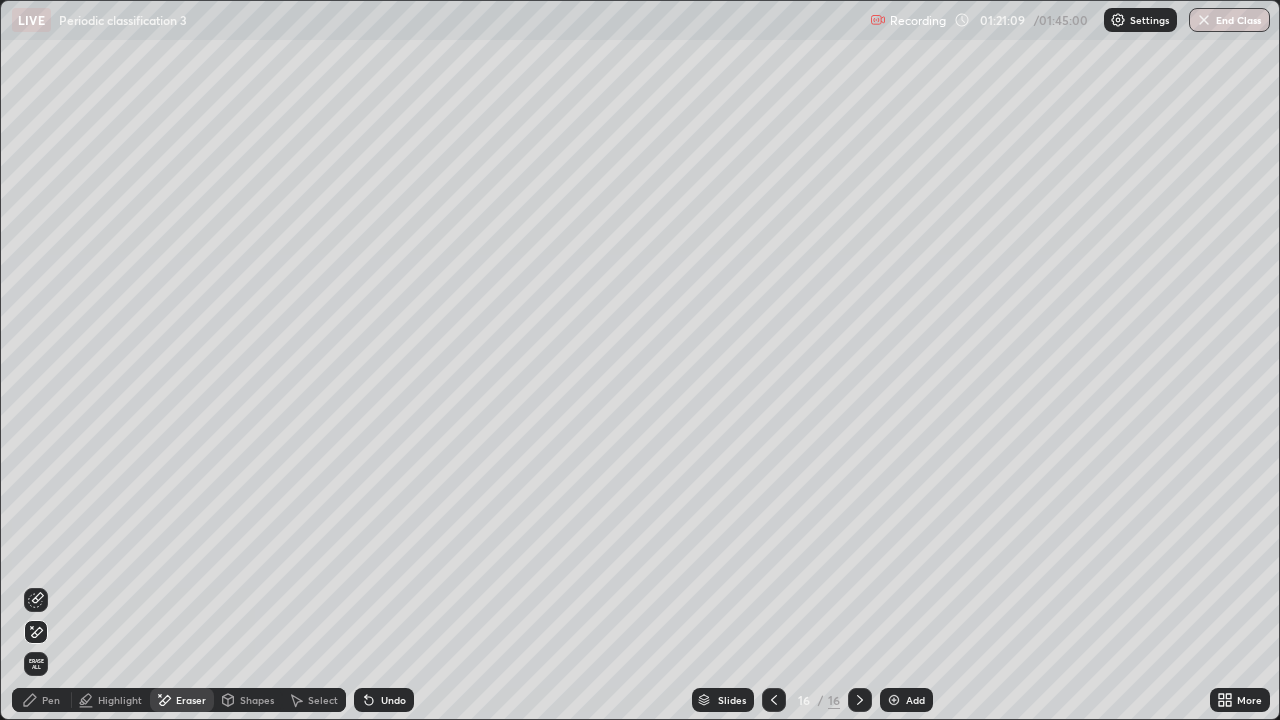 click 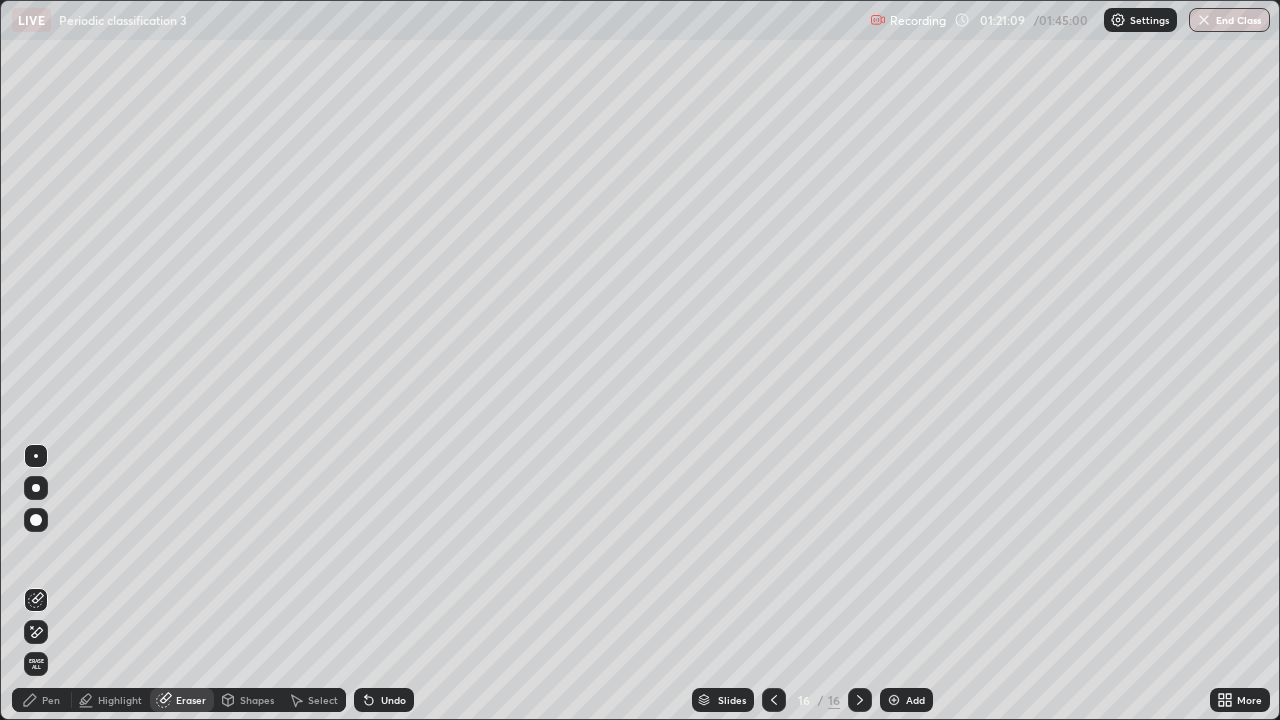 click 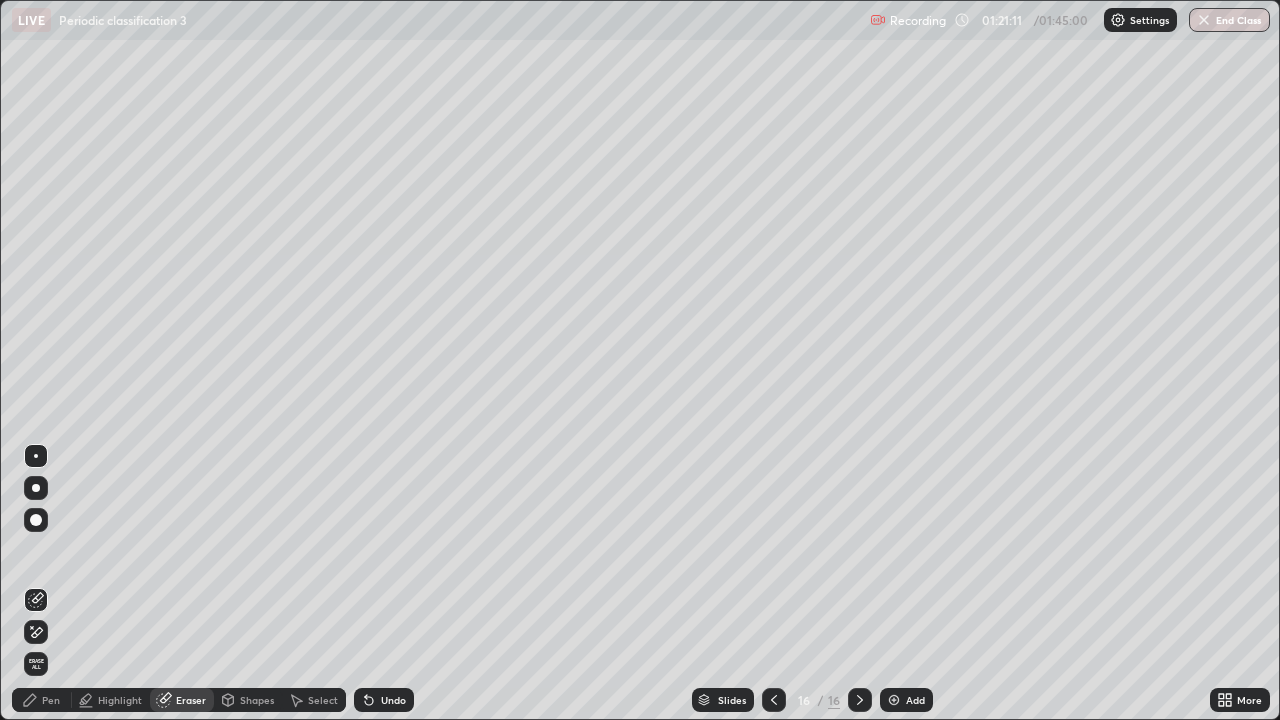 click on "Pen" at bounding box center [51, 700] 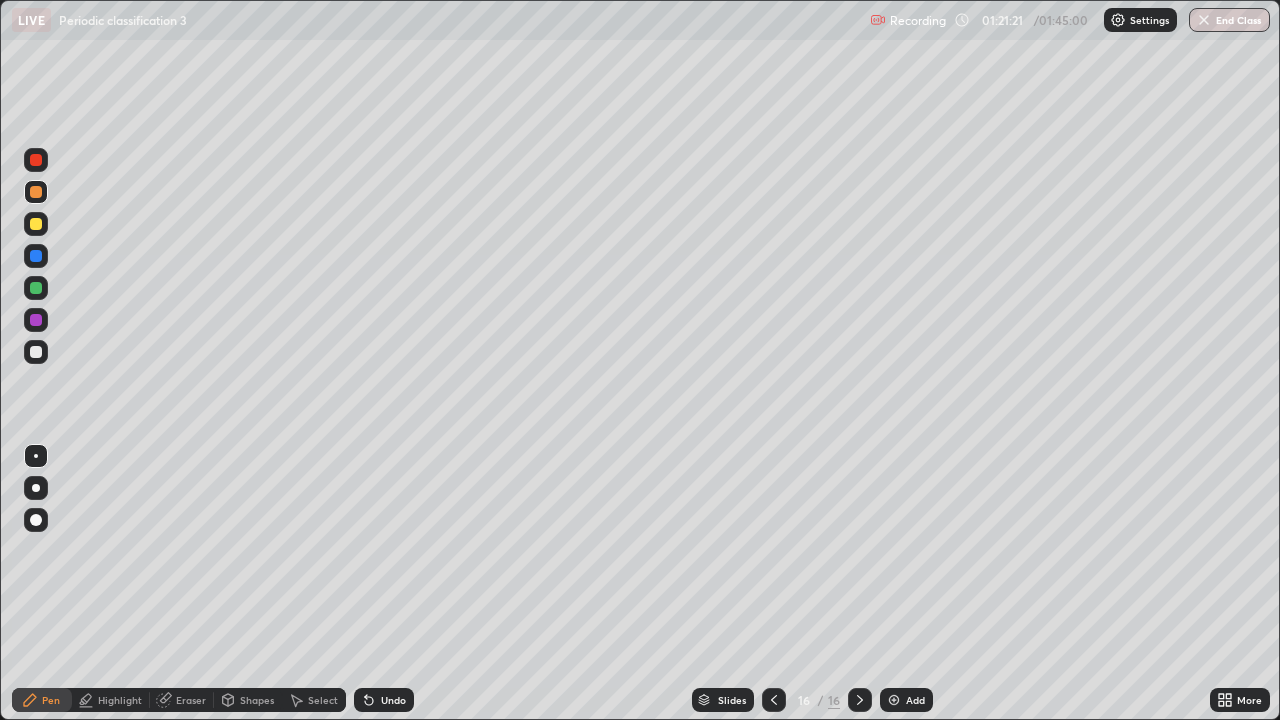 click 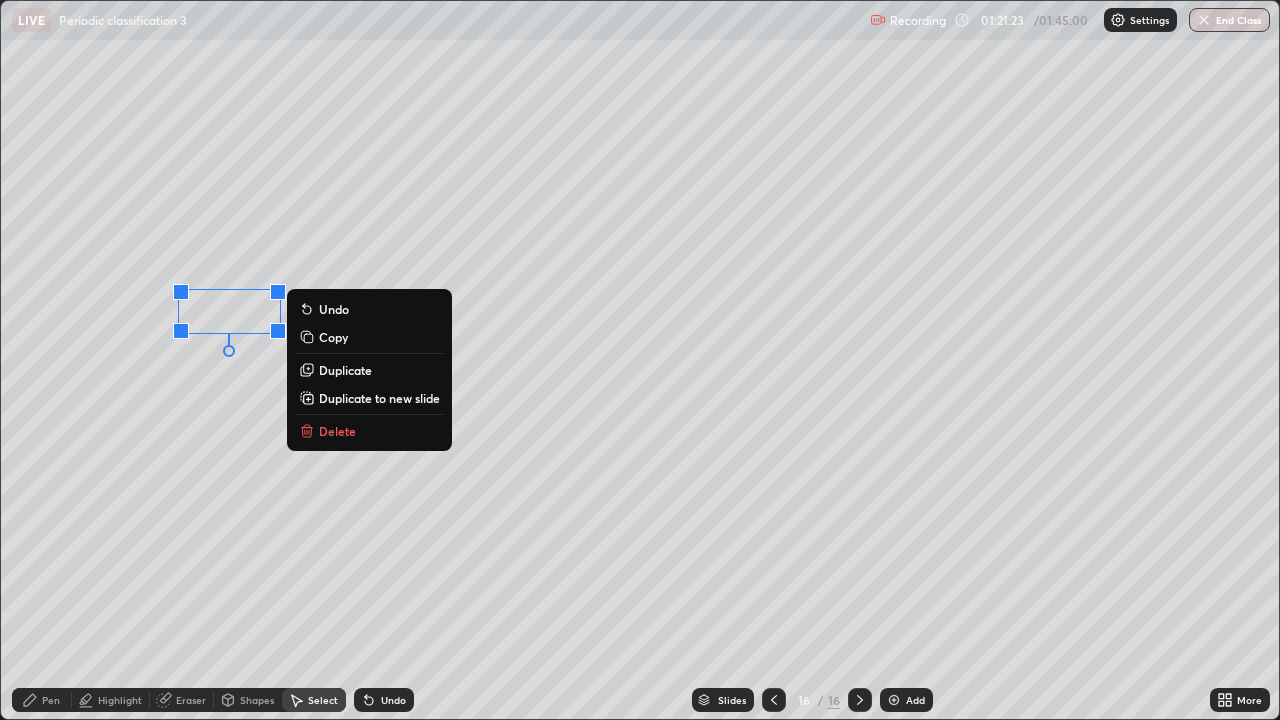click on "0 ° Undo Copy Duplicate Duplicate to new slide Delete" at bounding box center (640, 360) 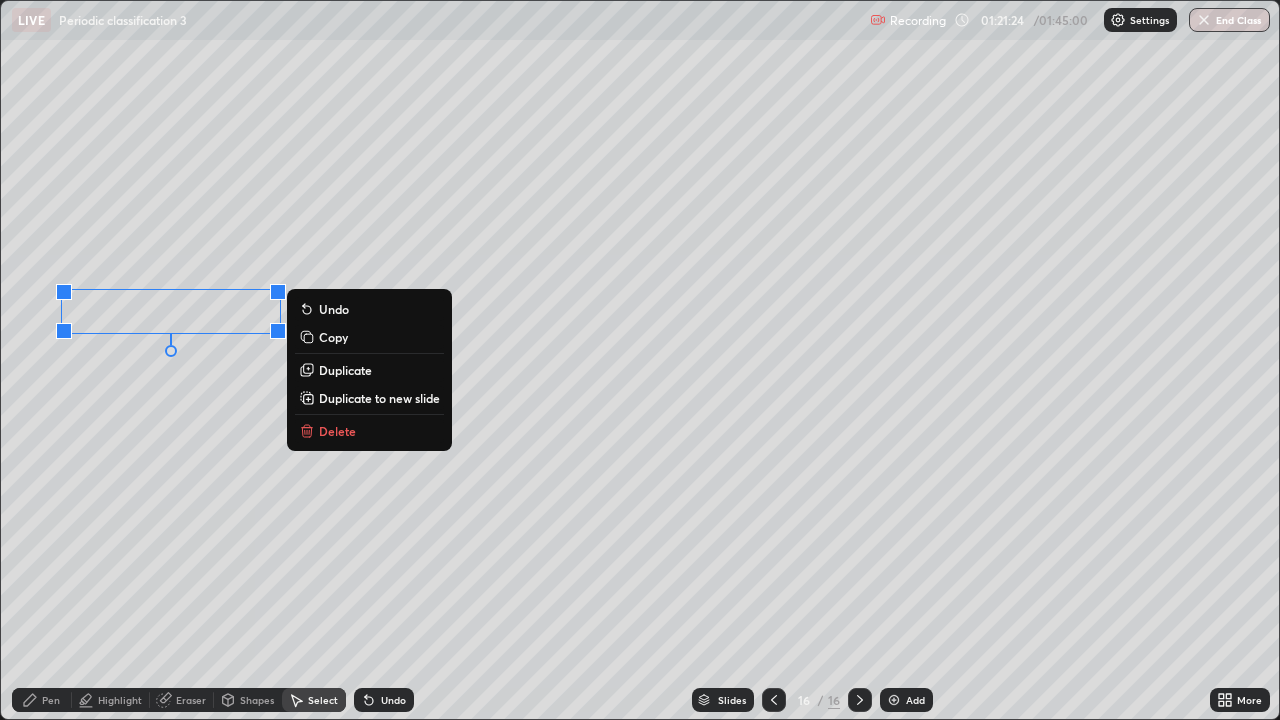 click on "Duplicate" at bounding box center [345, 370] 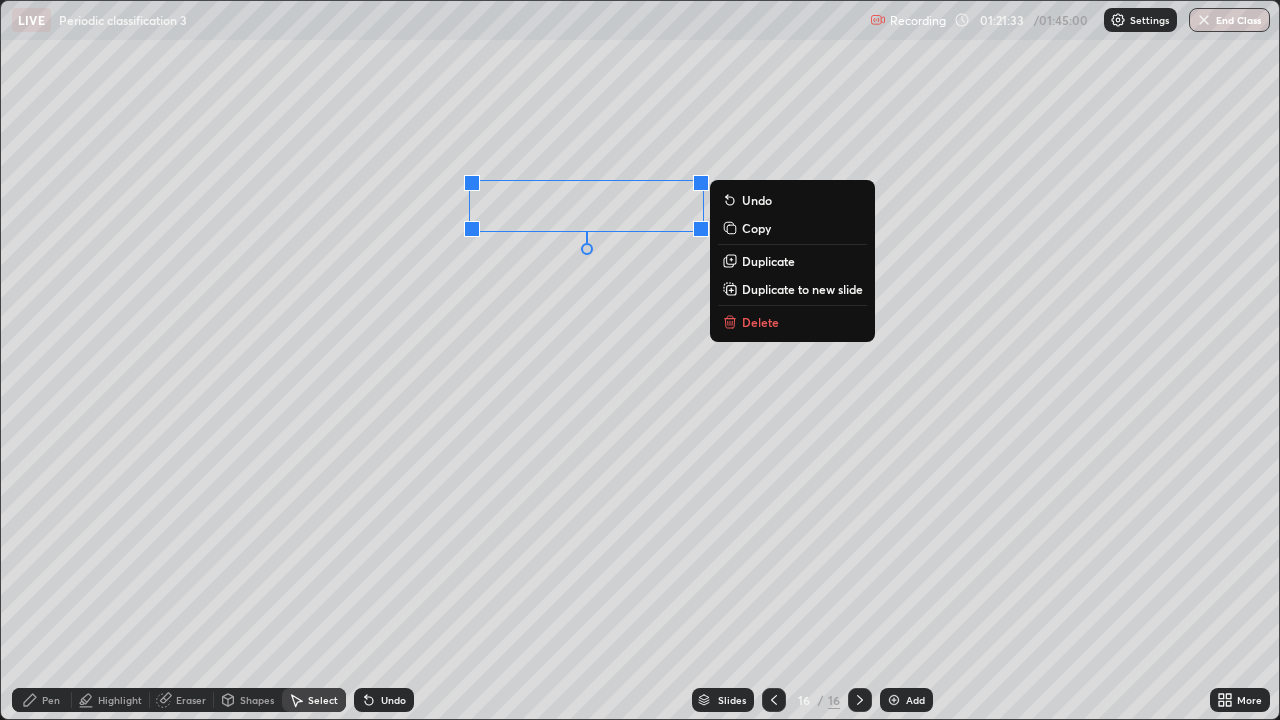 click on "Pen" at bounding box center [42, 700] 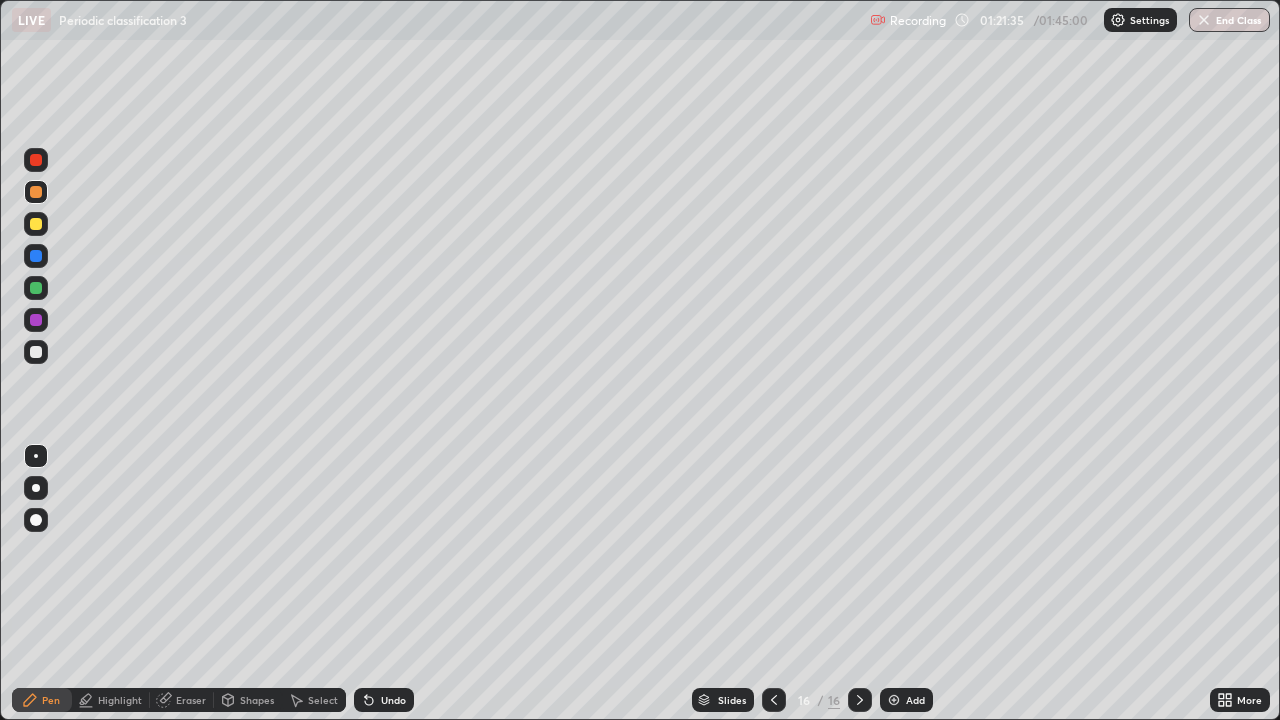 click at bounding box center (36, 288) 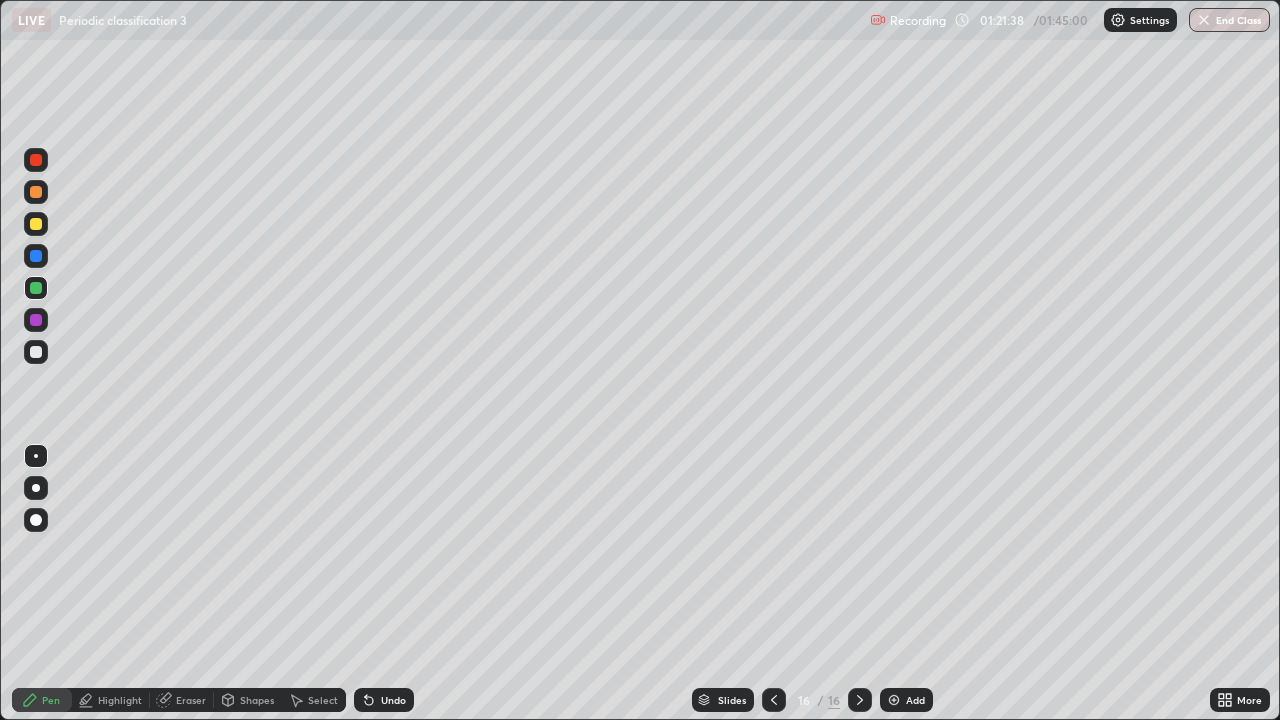 click at bounding box center (36, 192) 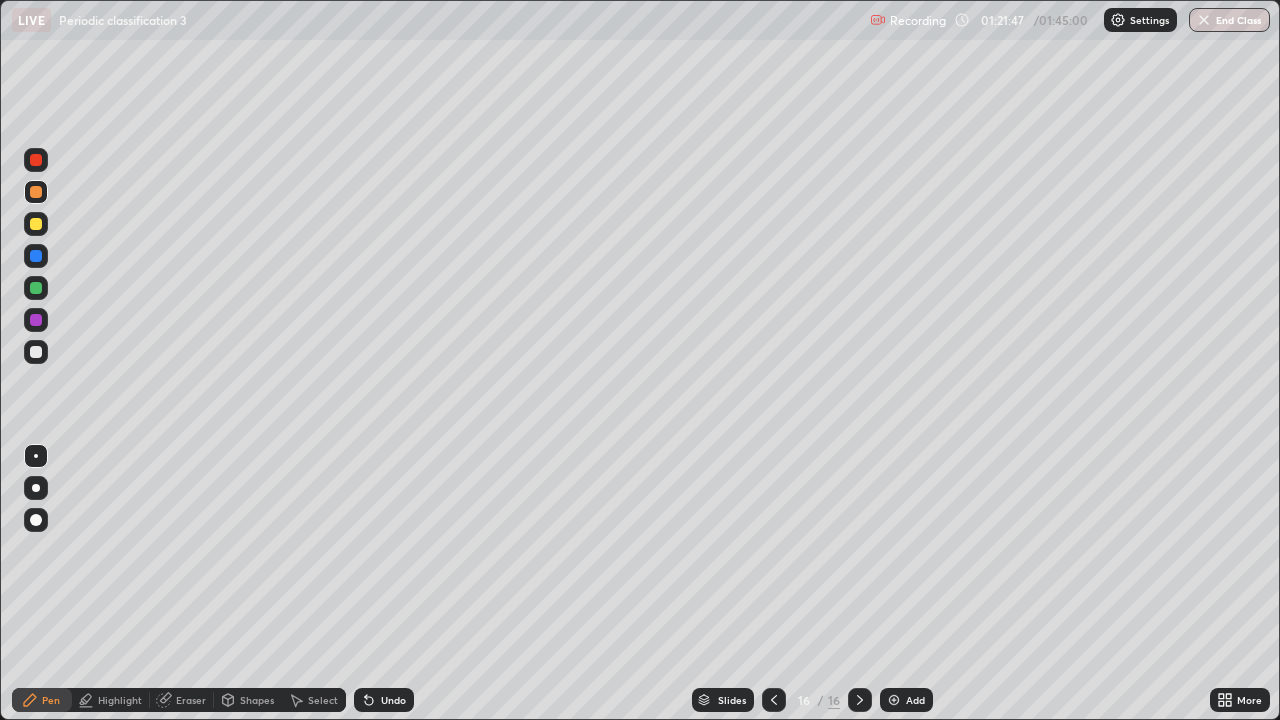 click on "Select" at bounding box center (323, 700) 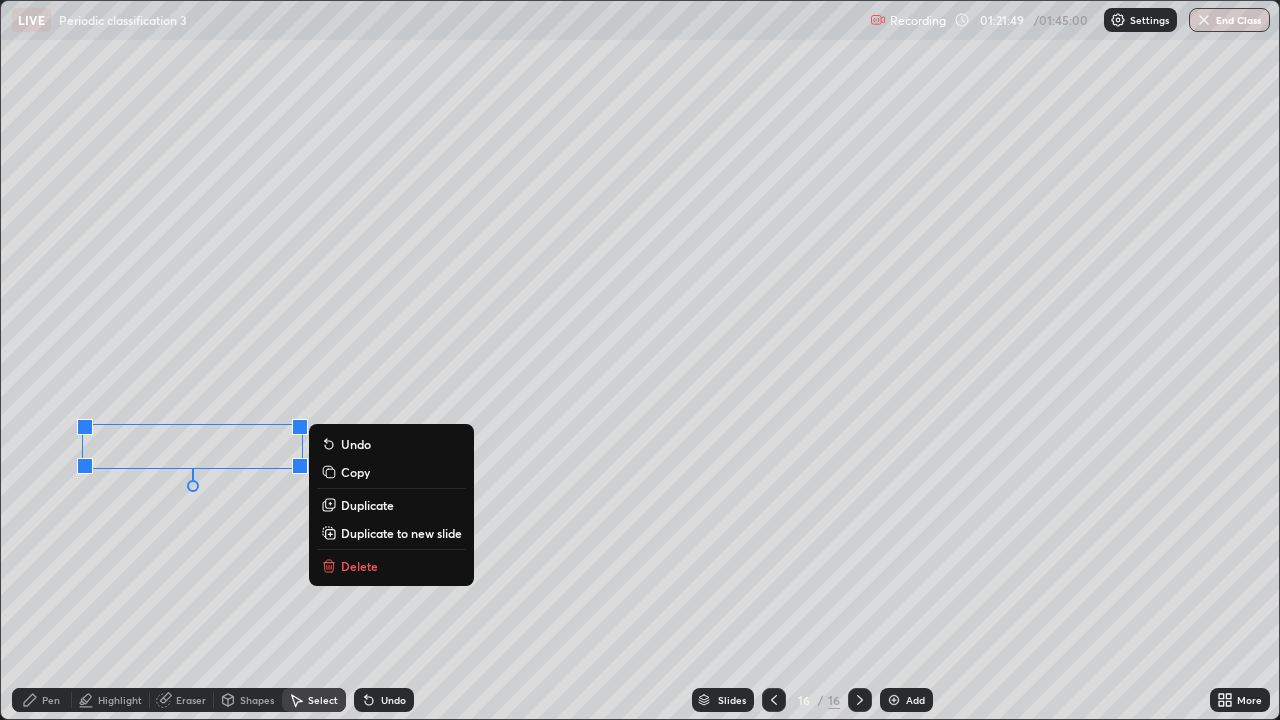 click 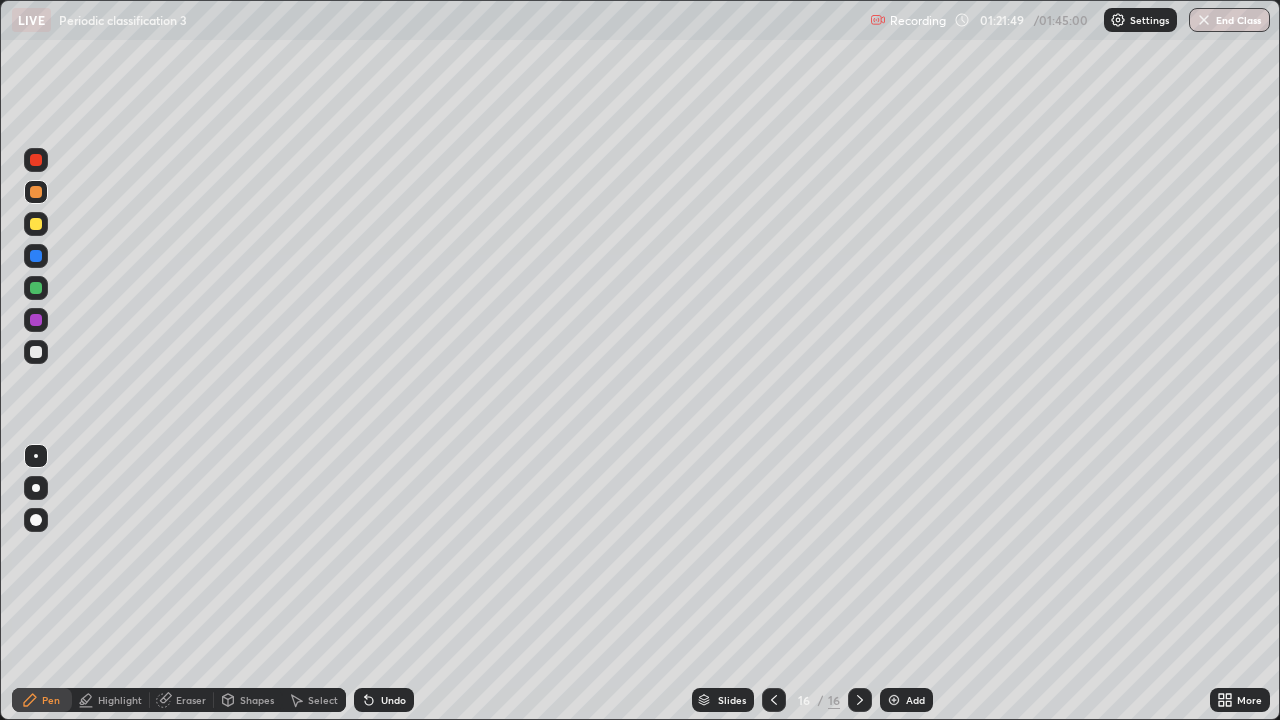 click at bounding box center (36, 320) 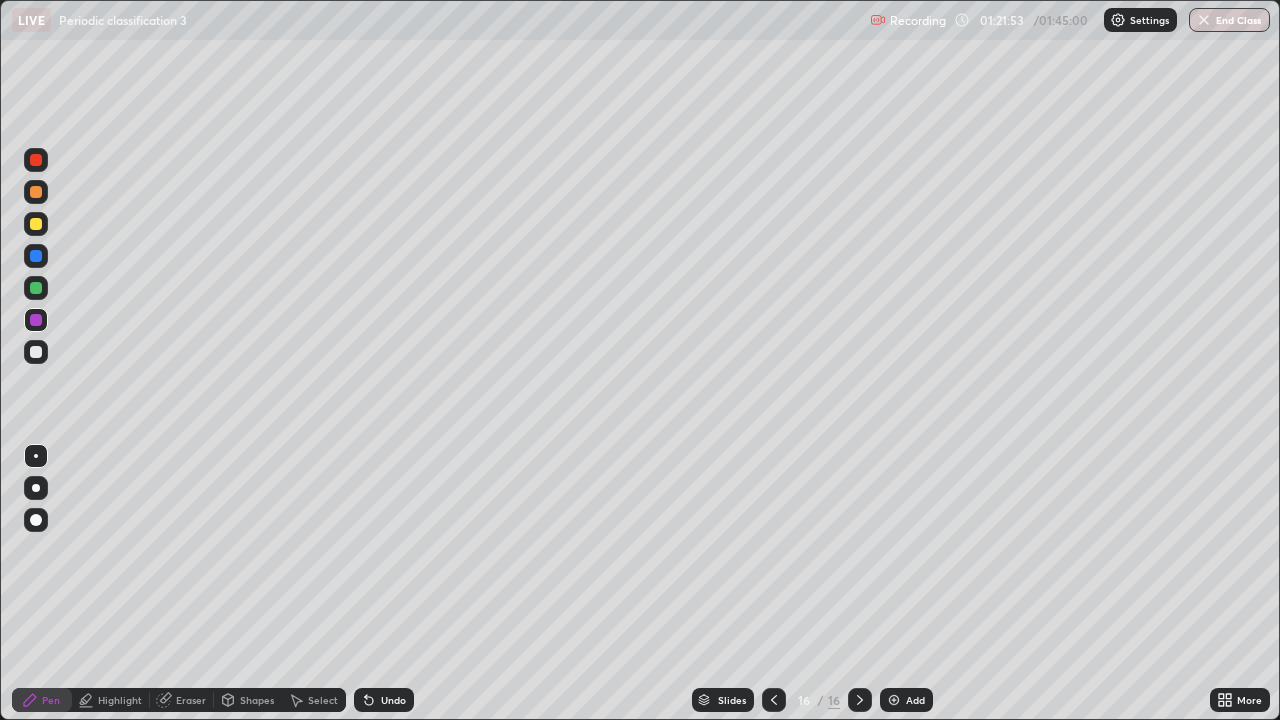click on "Undo" at bounding box center (384, 700) 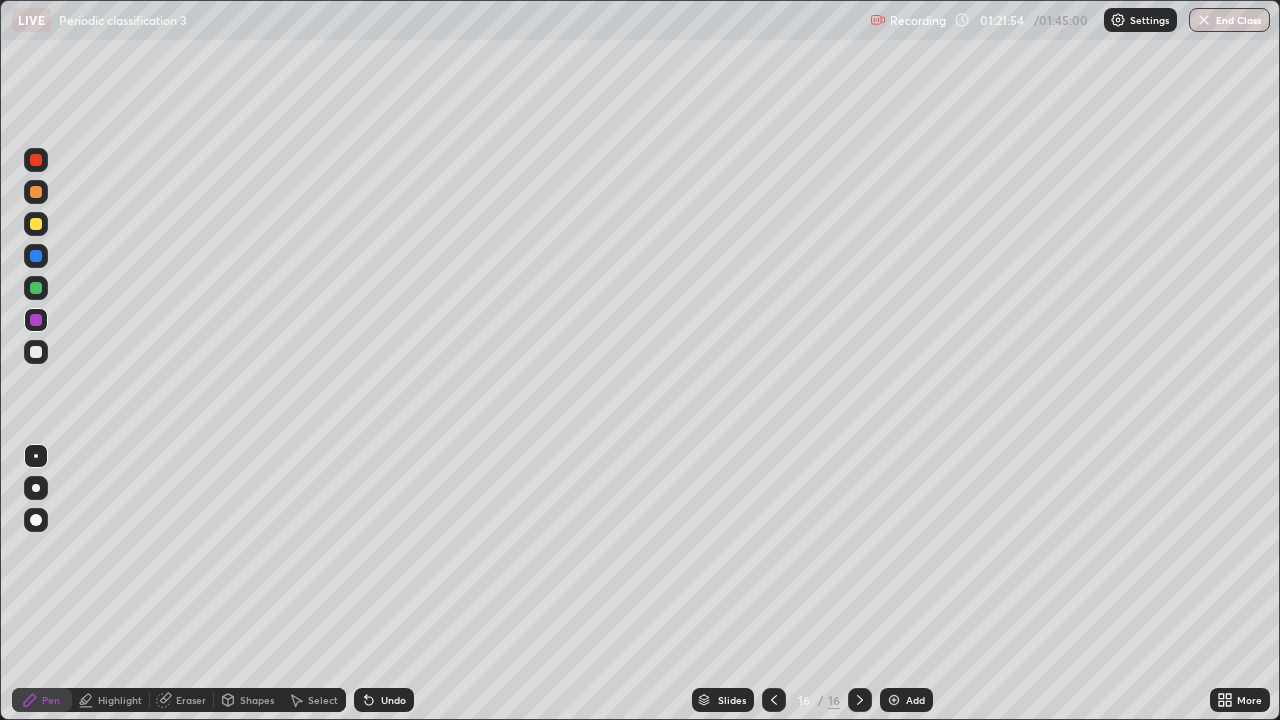 click on "Undo" at bounding box center [384, 700] 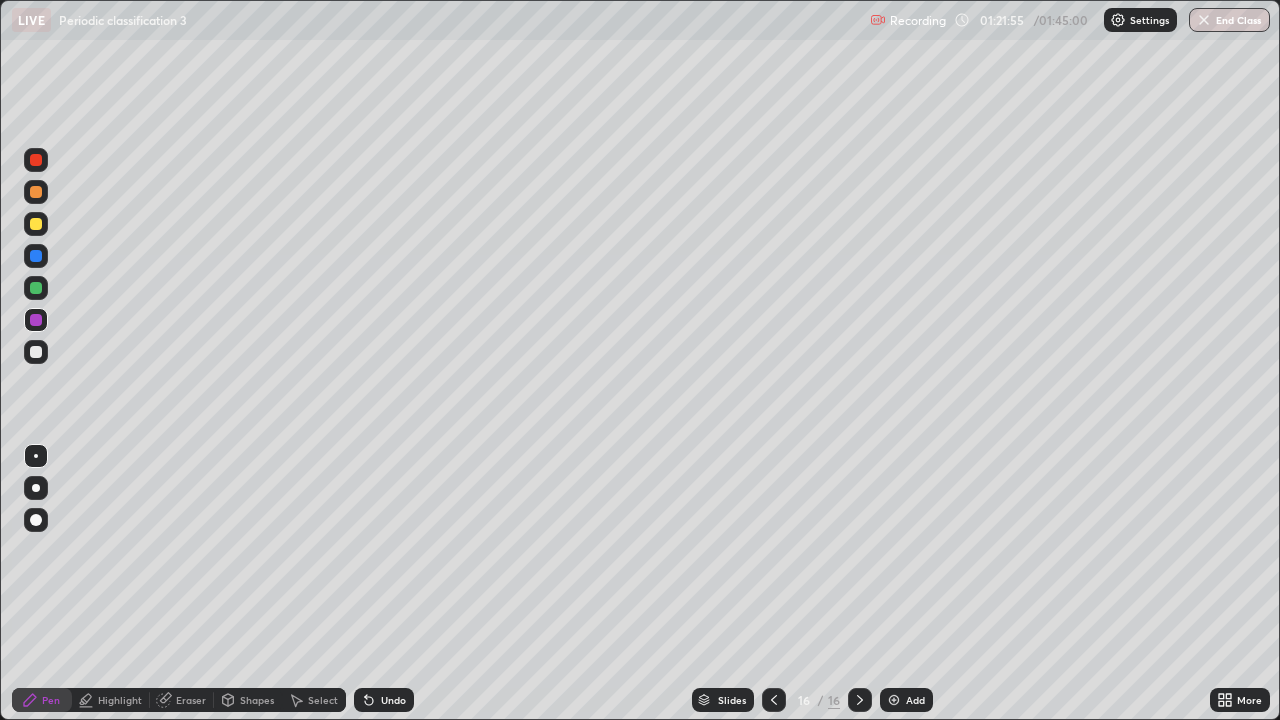 click on "Undo" at bounding box center [384, 700] 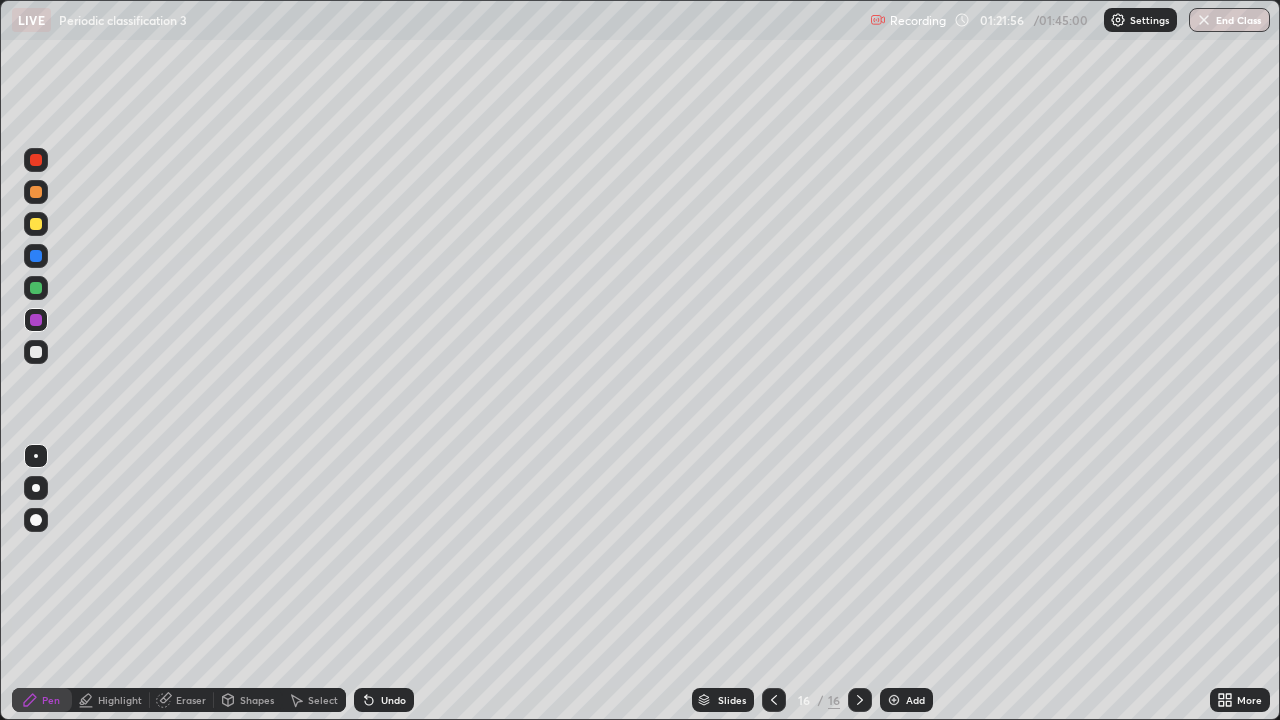 click at bounding box center [36, 352] 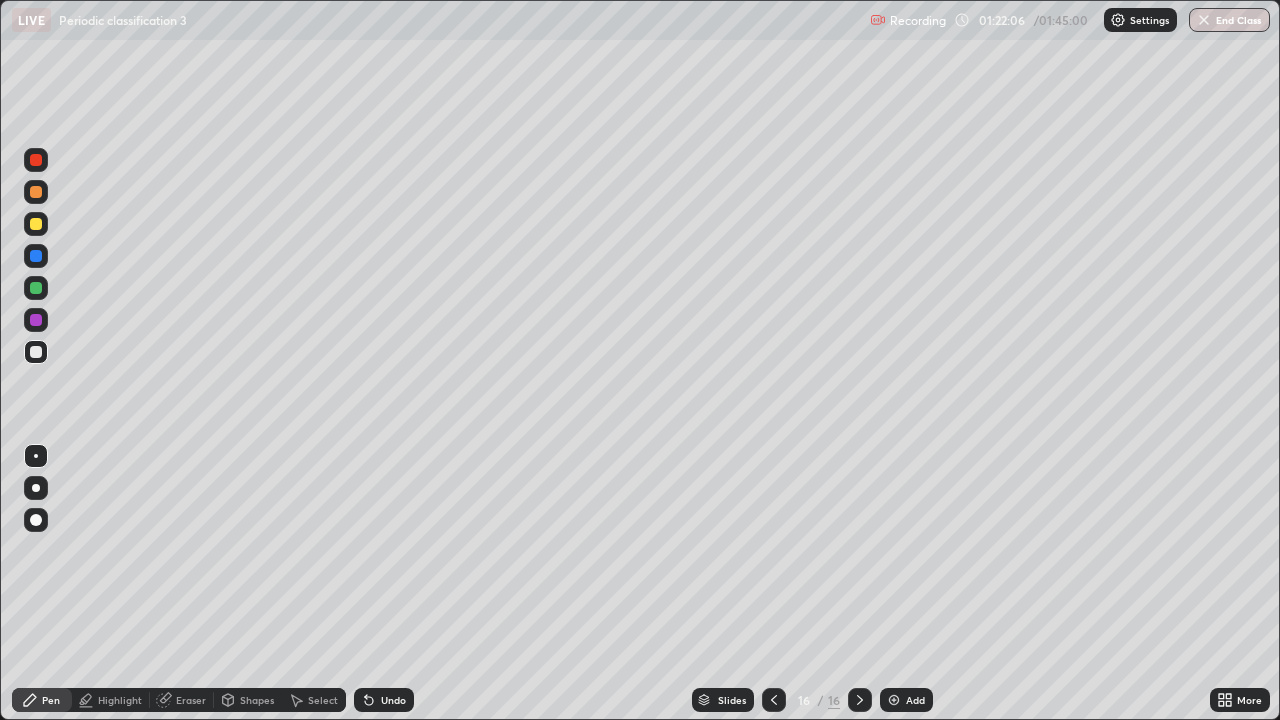 click on "Eraser" at bounding box center (182, 700) 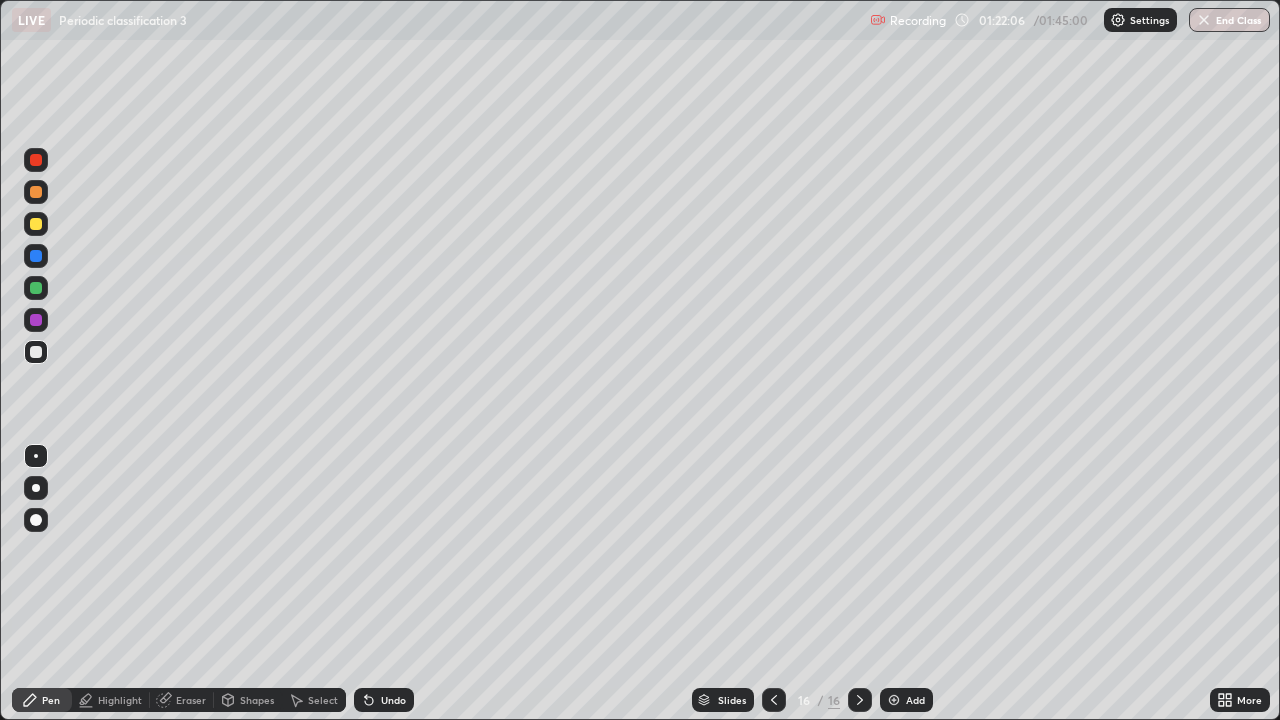 click on "Eraser" at bounding box center (182, 700) 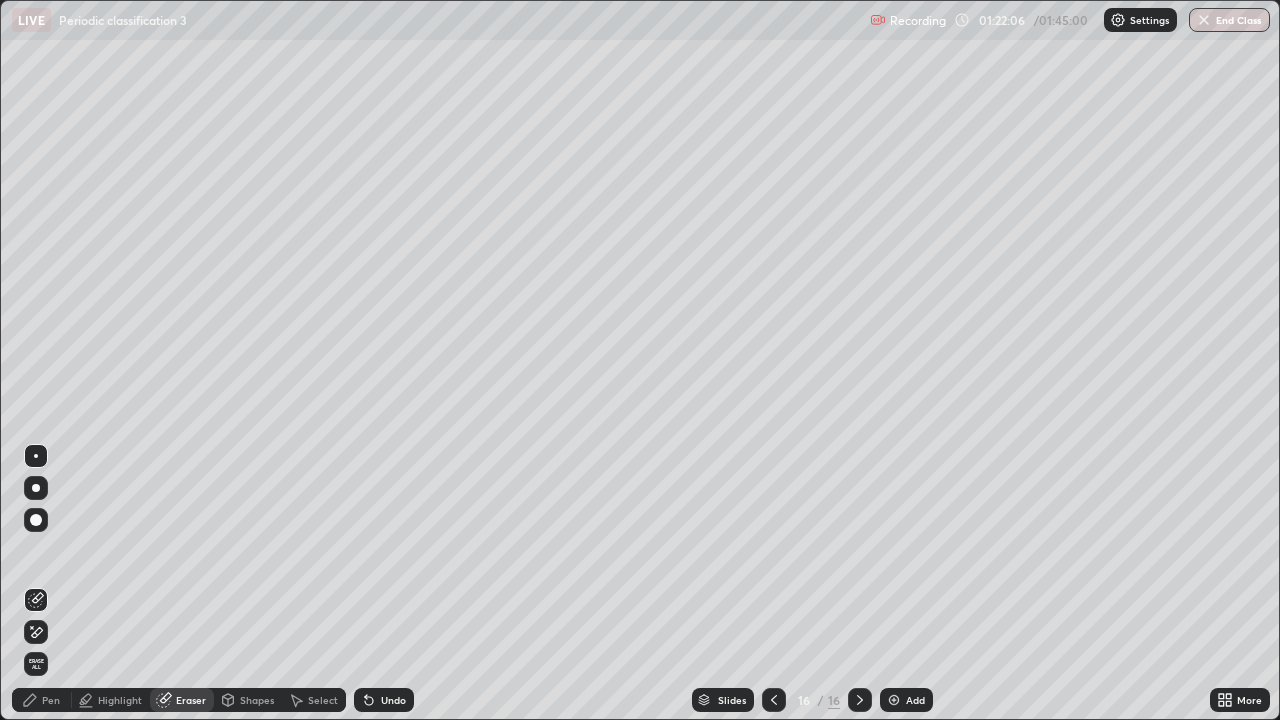 click 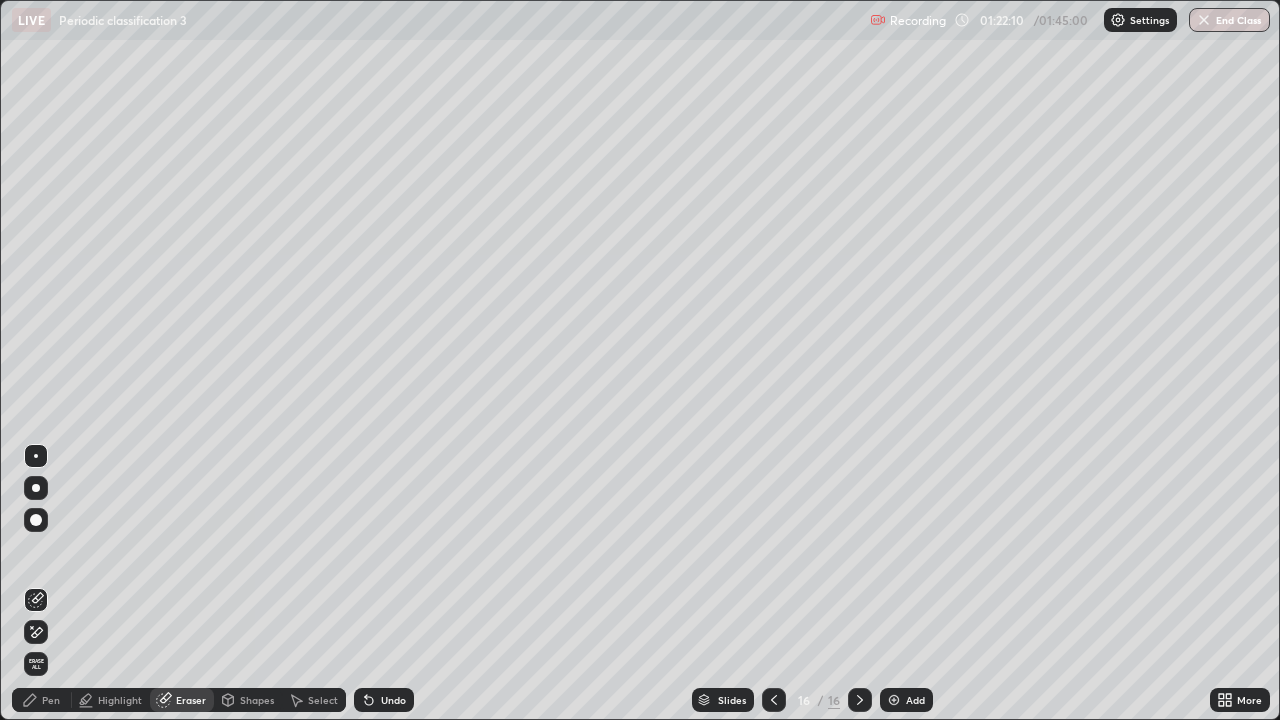 click on "Pen" at bounding box center (51, 700) 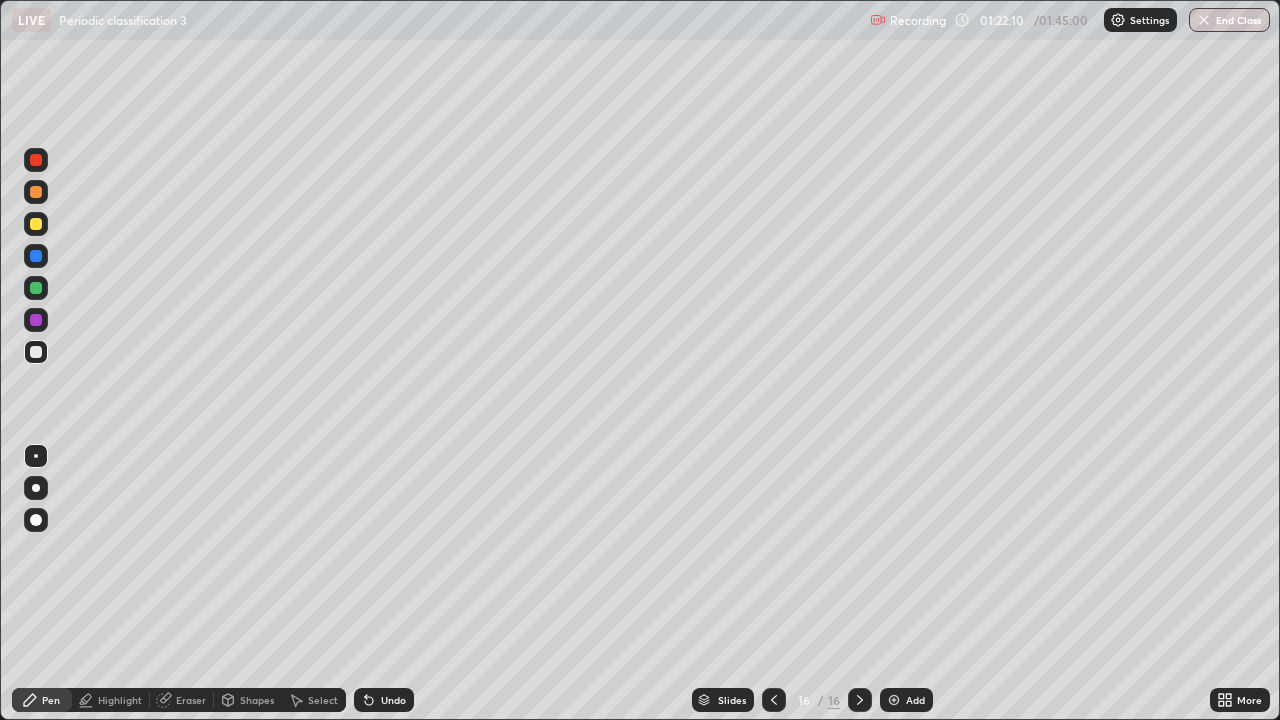 click at bounding box center [36, 224] 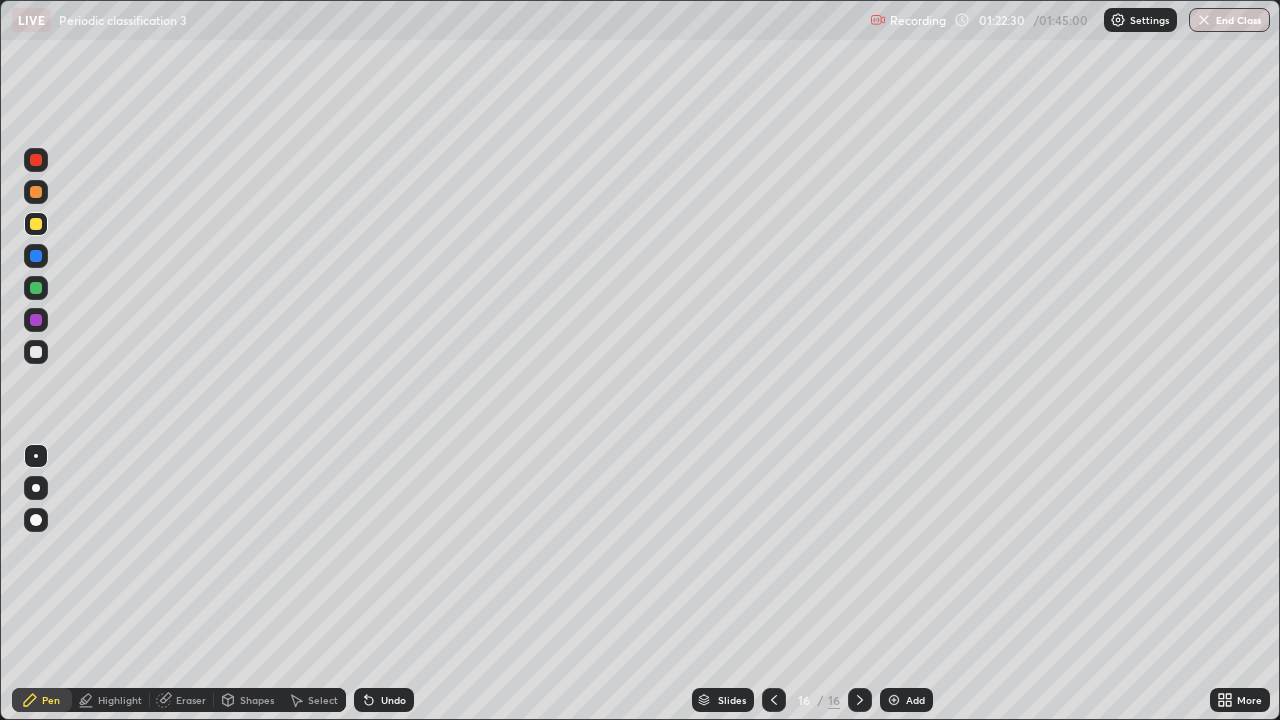 click on "Select" at bounding box center (314, 700) 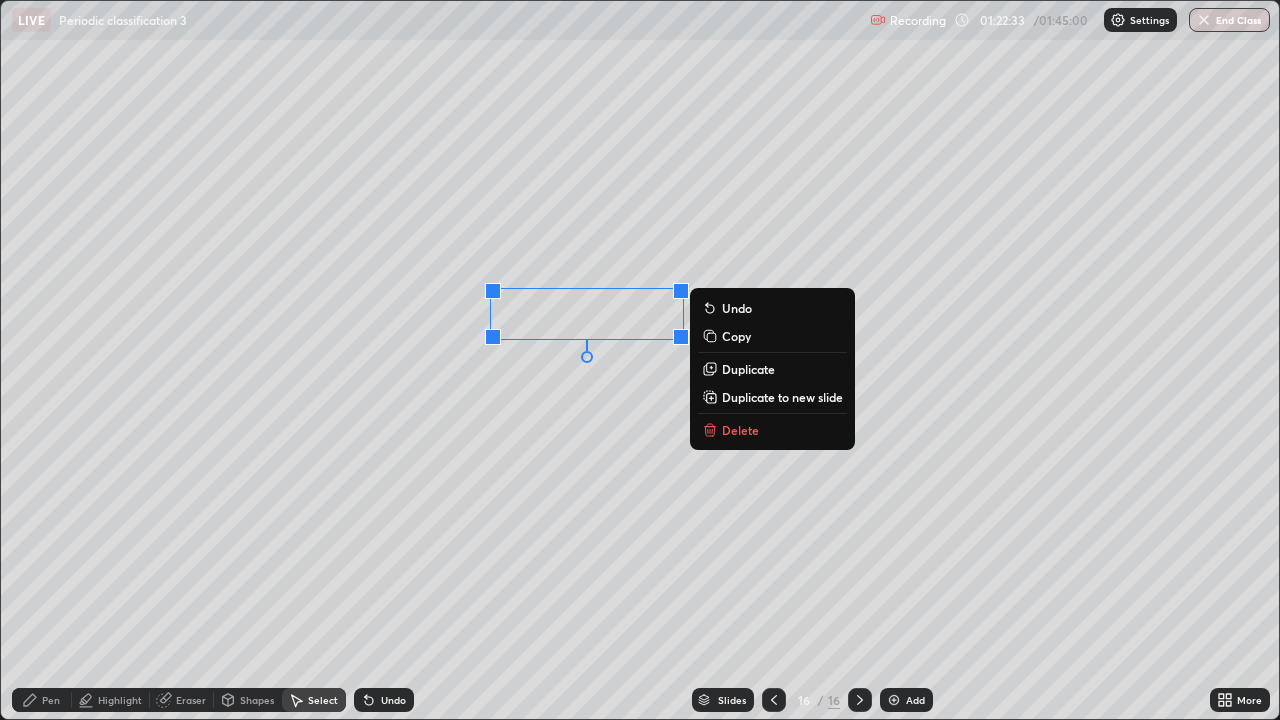 click on "Duplicate" at bounding box center [748, 369] 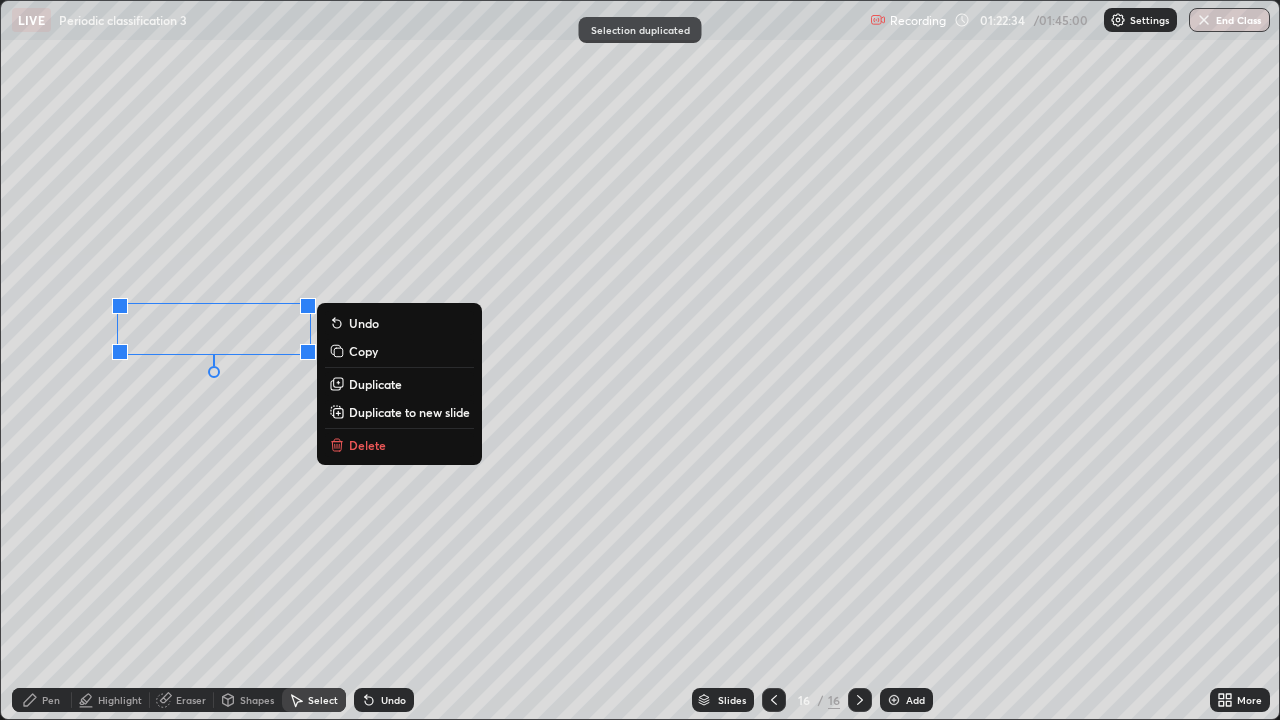 click on "Pen" at bounding box center [51, 700] 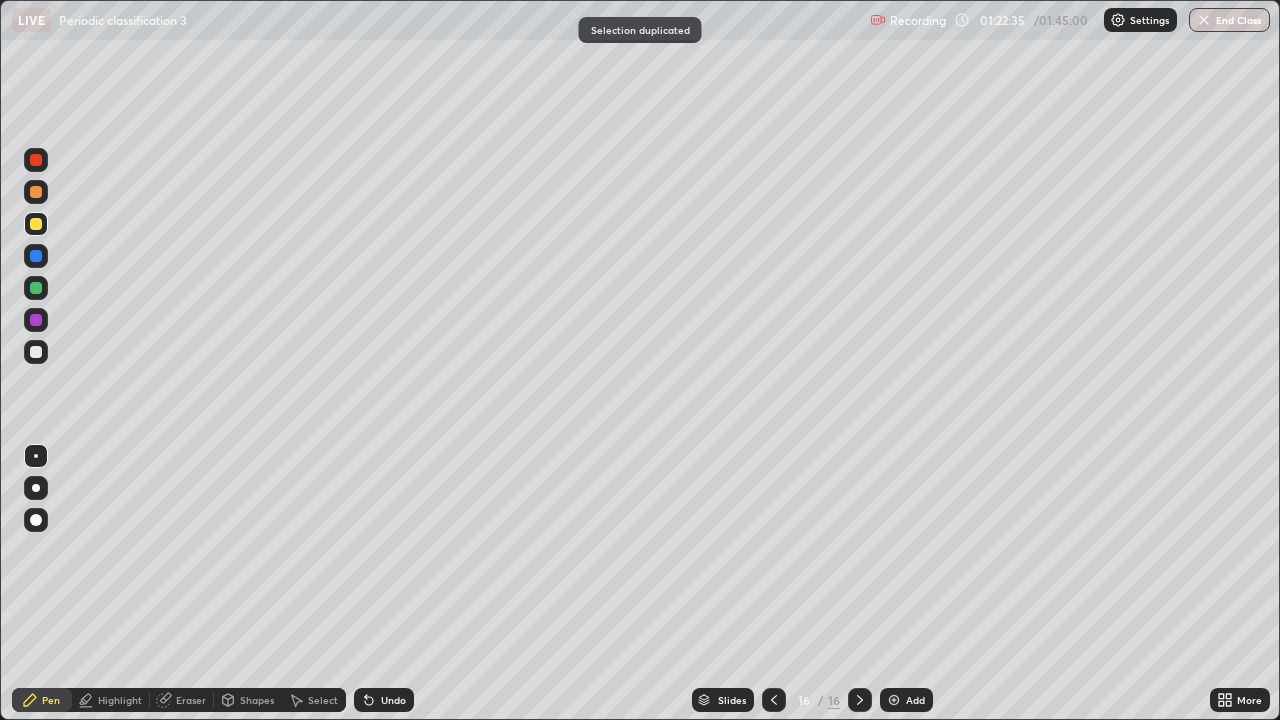 click on "Eraser" at bounding box center (182, 700) 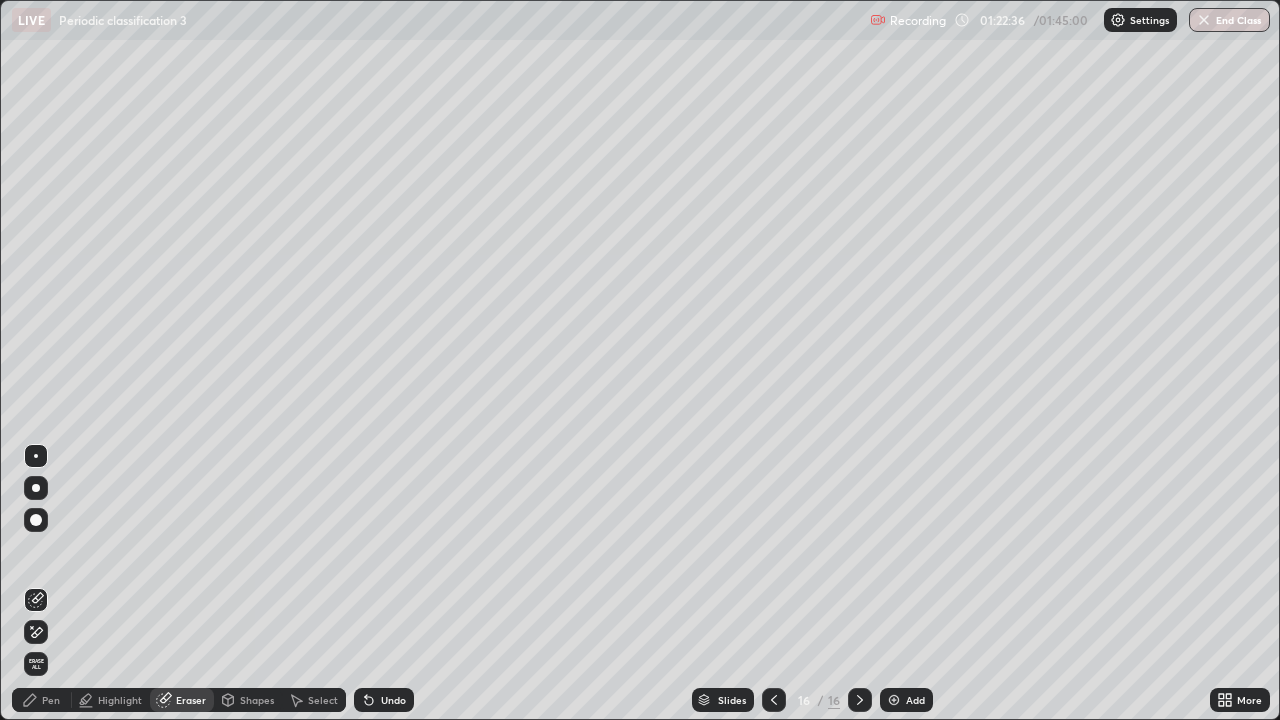 click on "Pen" at bounding box center (51, 700) 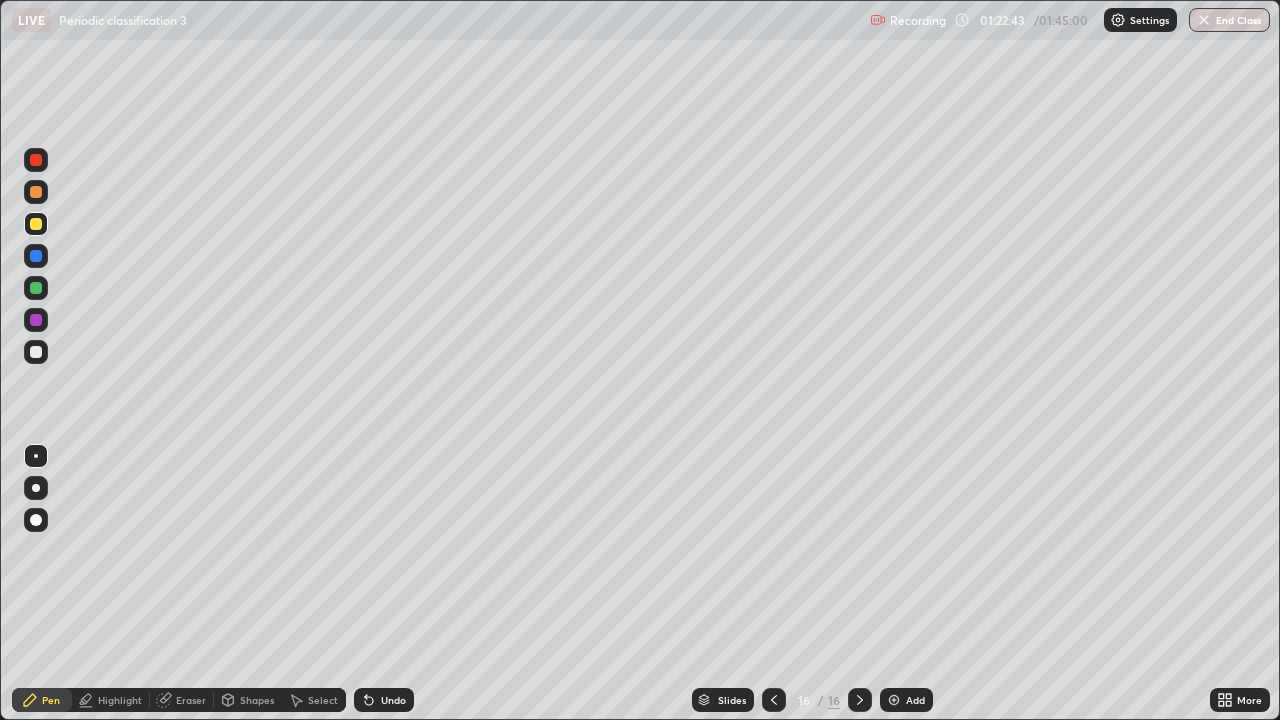 click on "Eraser" at bounding box center (191, 700) 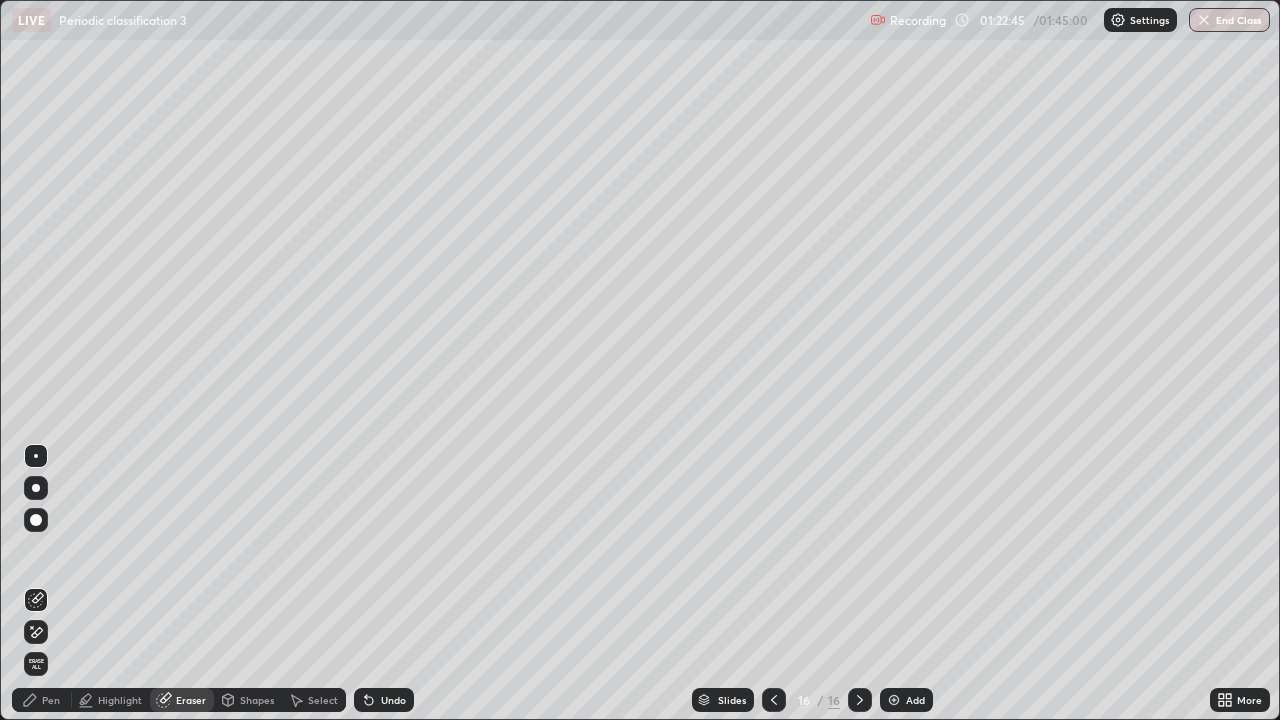 click on "Pen" at bounding box center (42, 700) 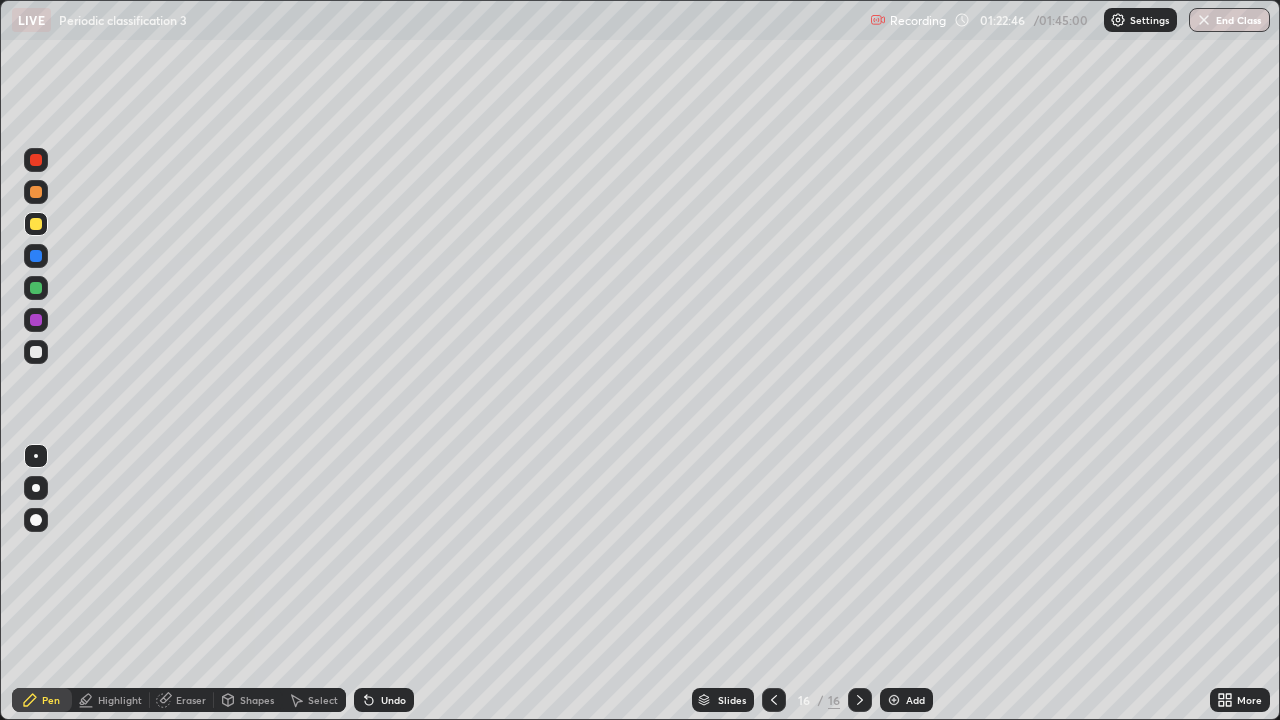 click at bounding box center (36, 352) 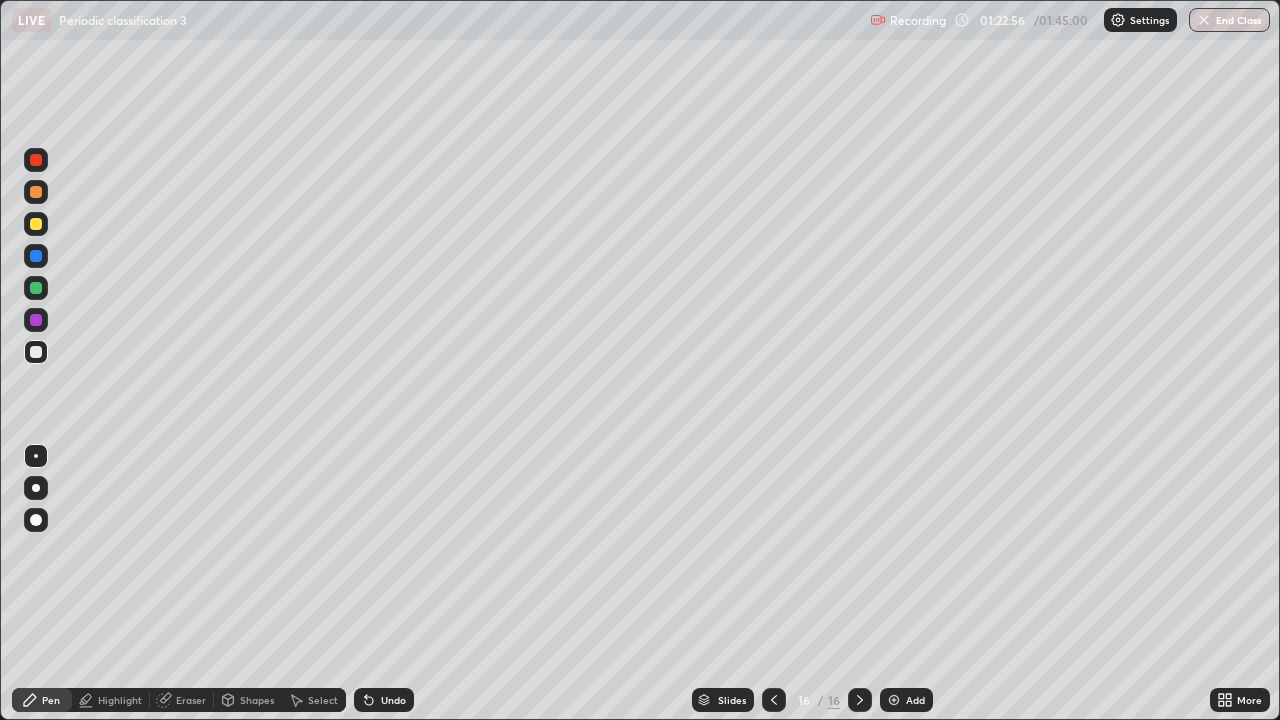 click at bounding box center [36, 192] 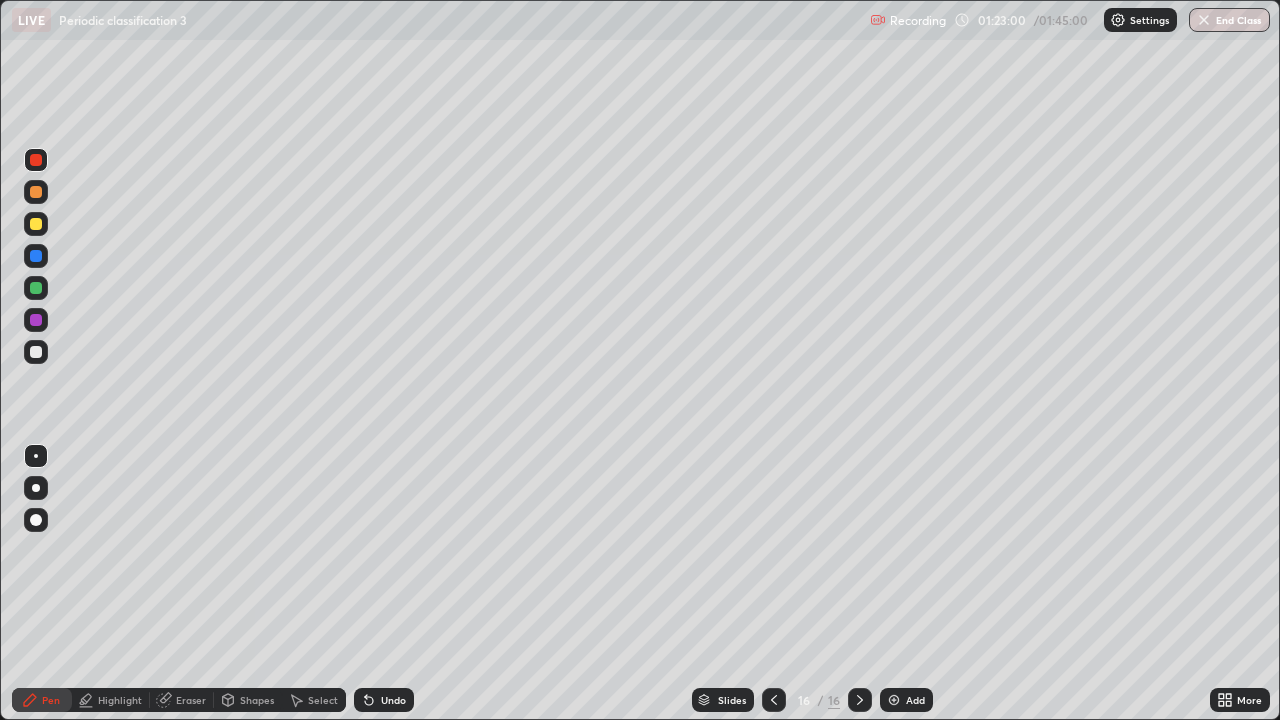 click at bounding box center (36, 288) 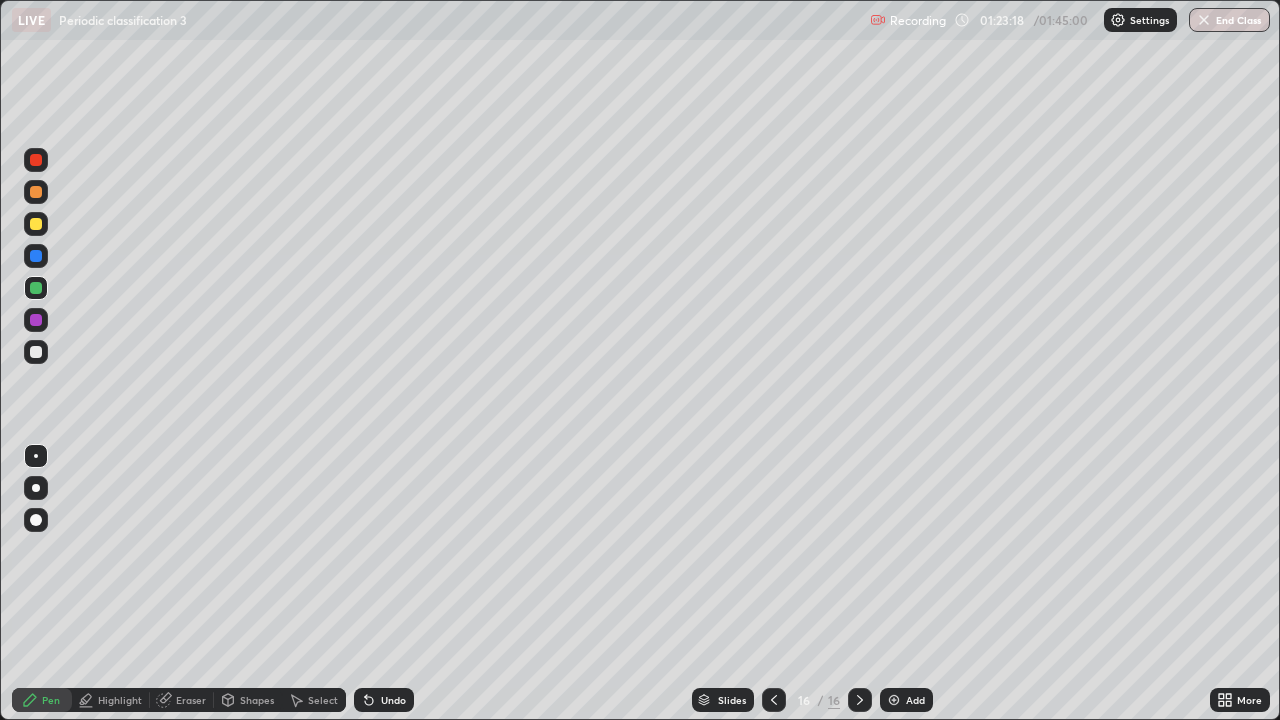 click on "Undo" at bounding box center [384, 700] 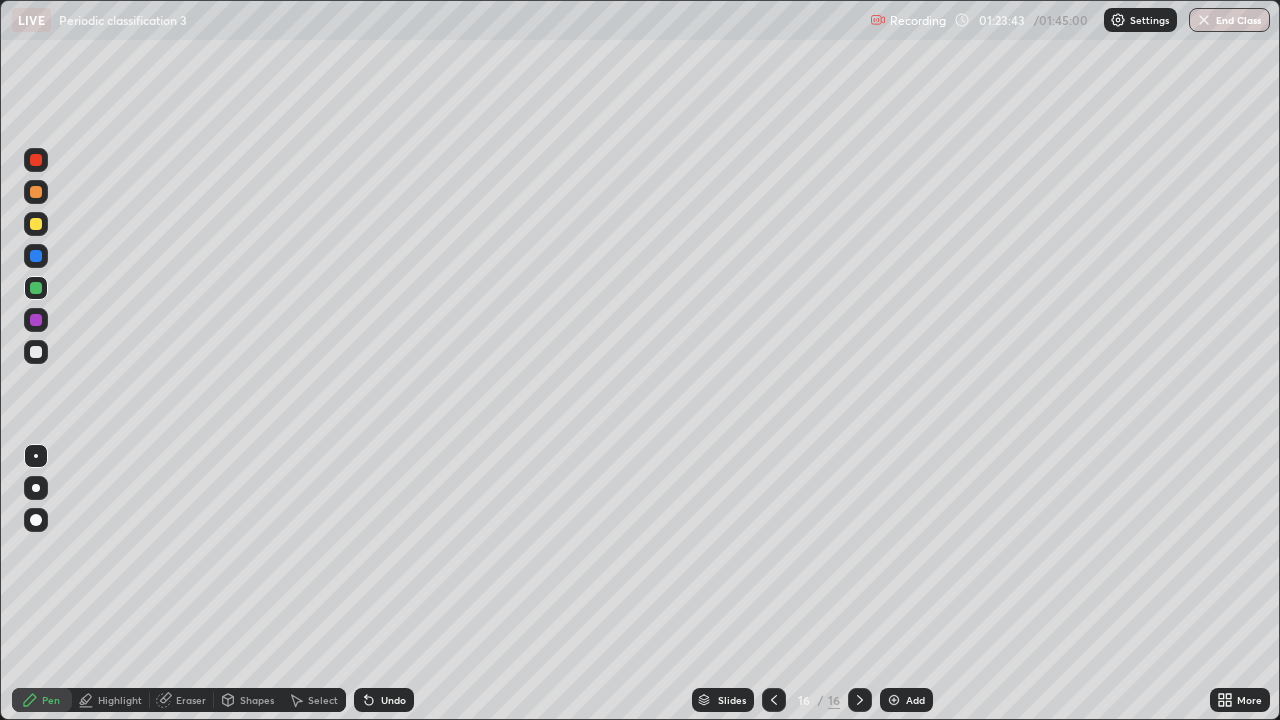 click at bounding box center (36, 352) 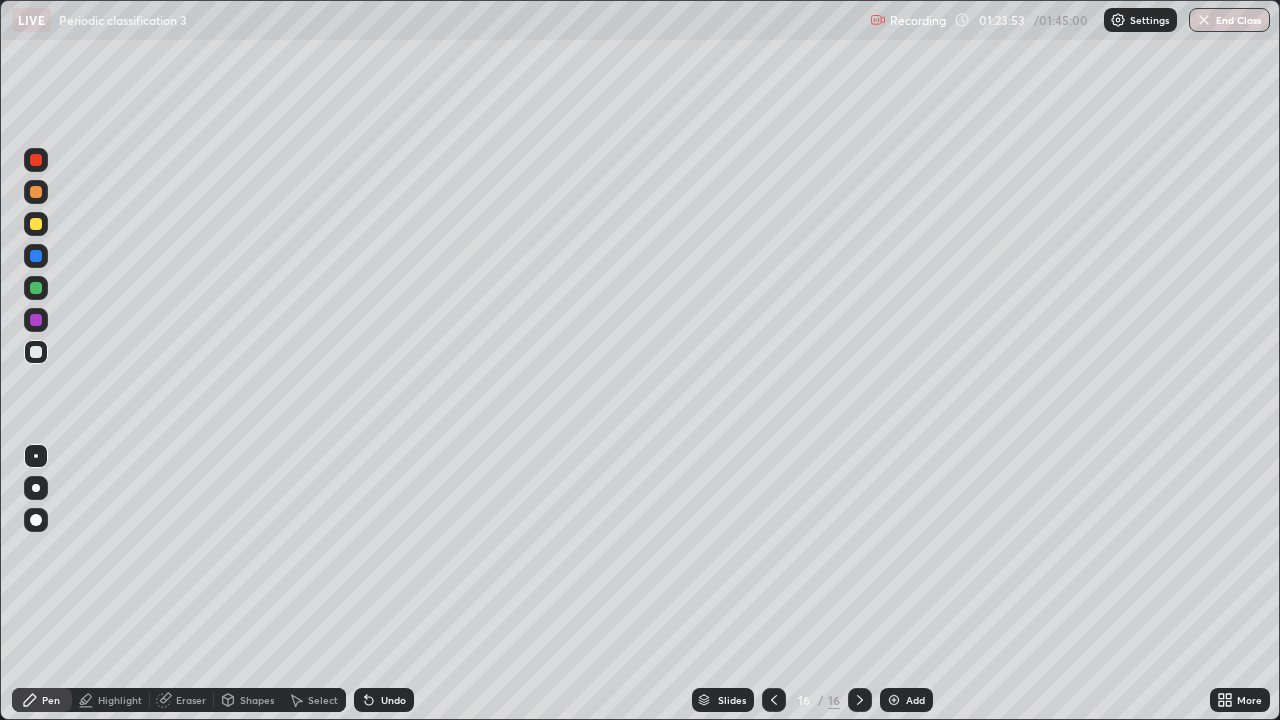 click at bounding box center (36, 288) 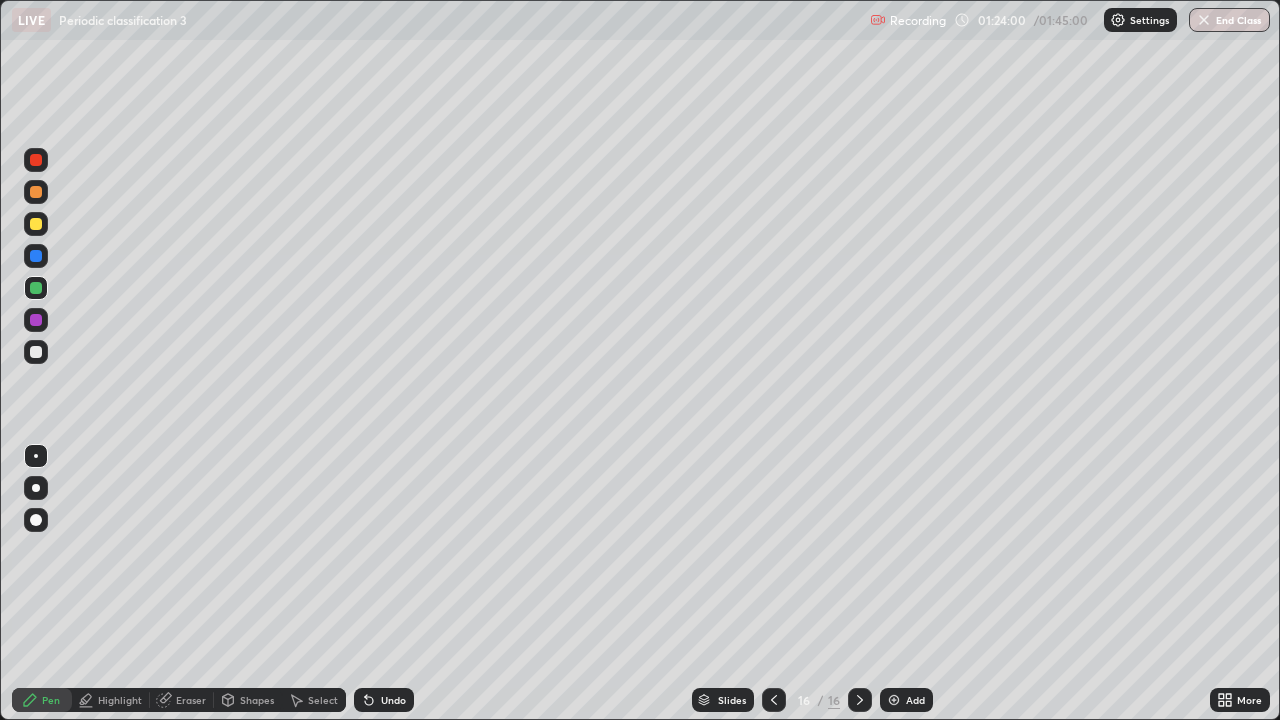 click 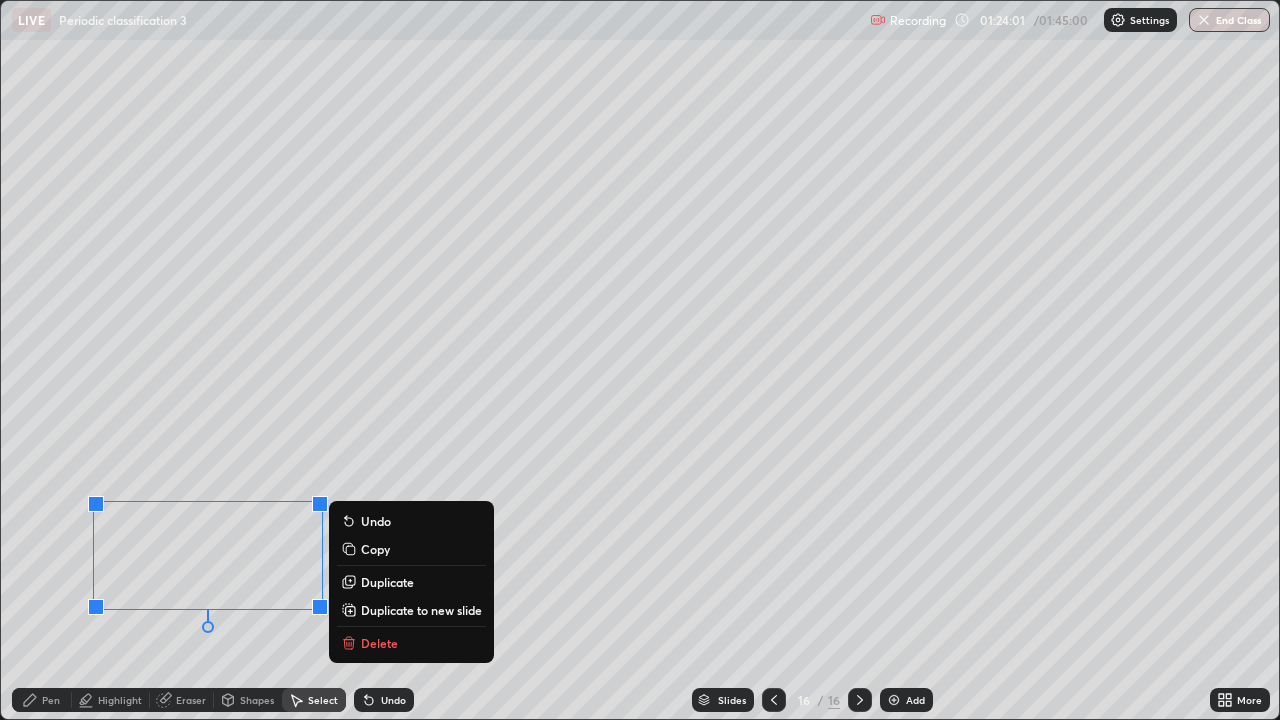 click on "Duplicate" at bounding box center [387, 582] 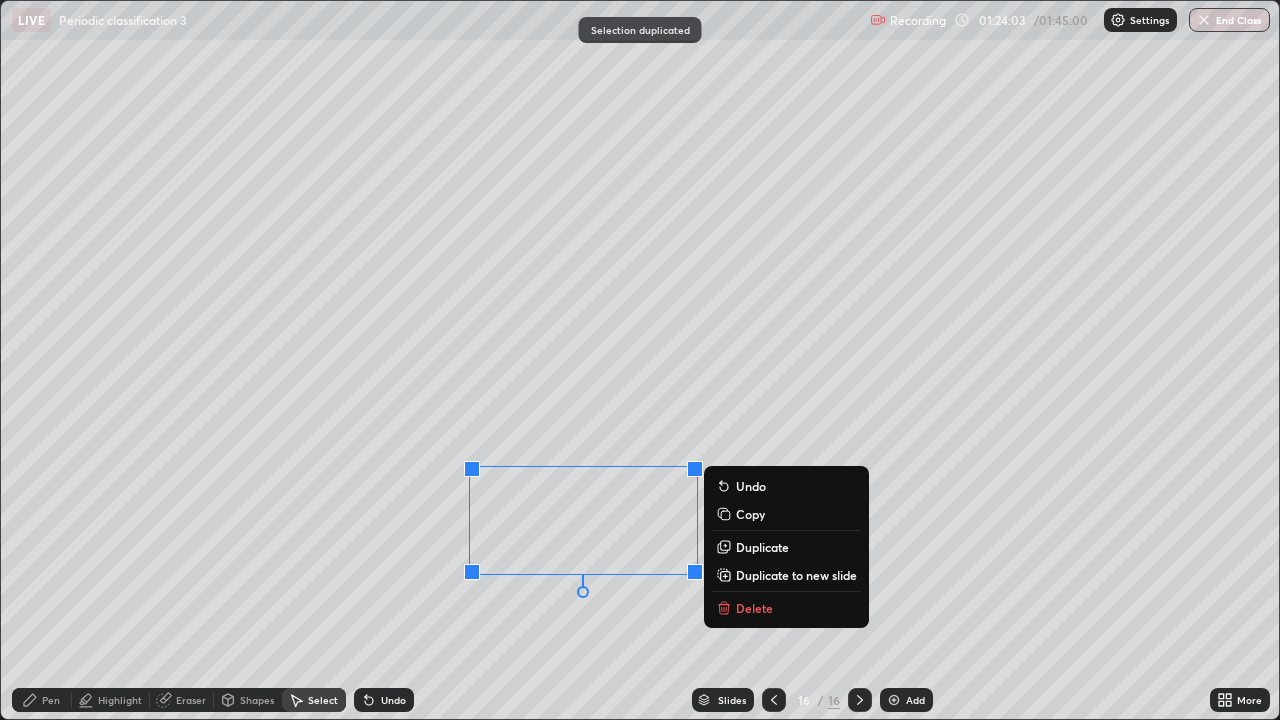 click on "Pen" at bounding box center [51, 700] 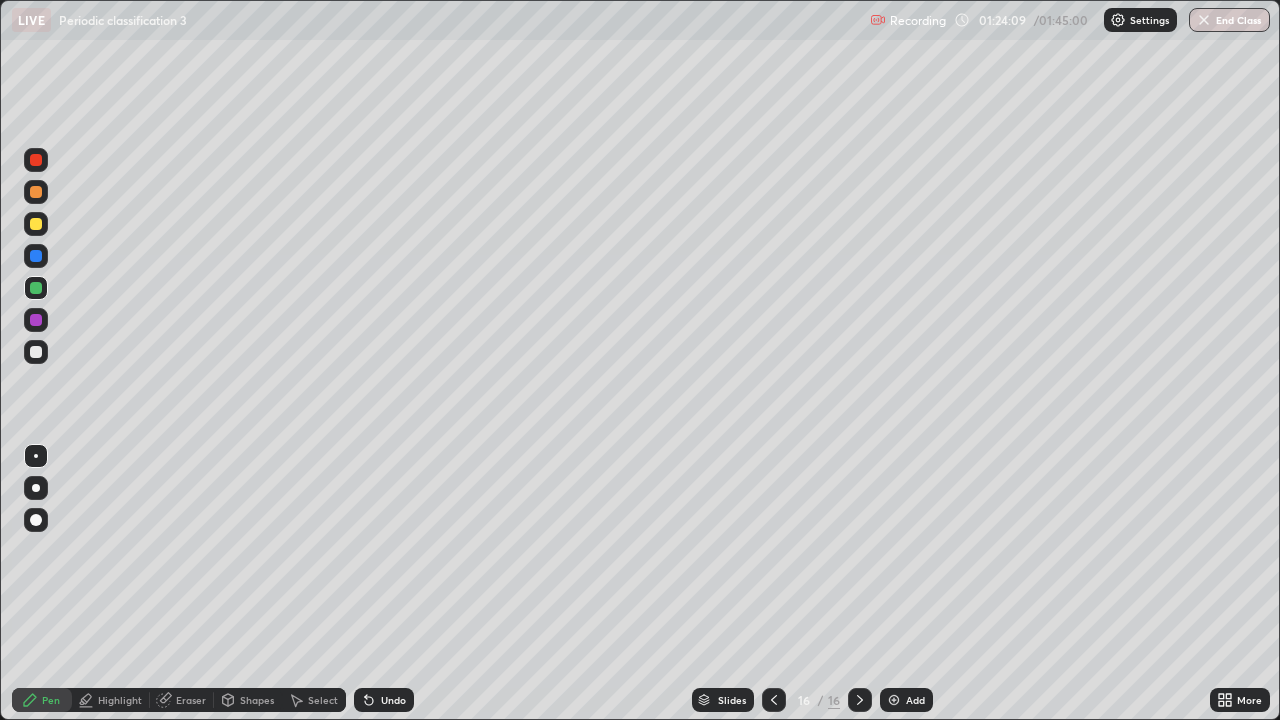 click on "Undo" at bounding box center (384, 700) 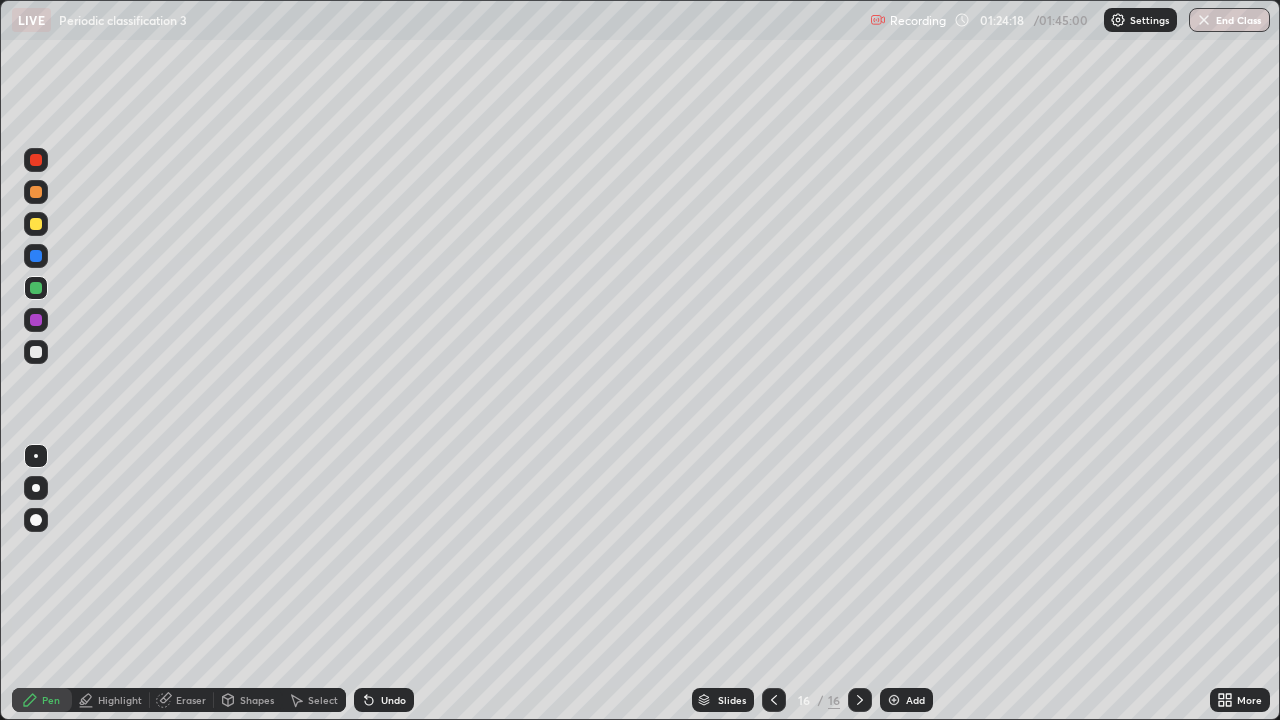 click at bounding box center (36, 224) 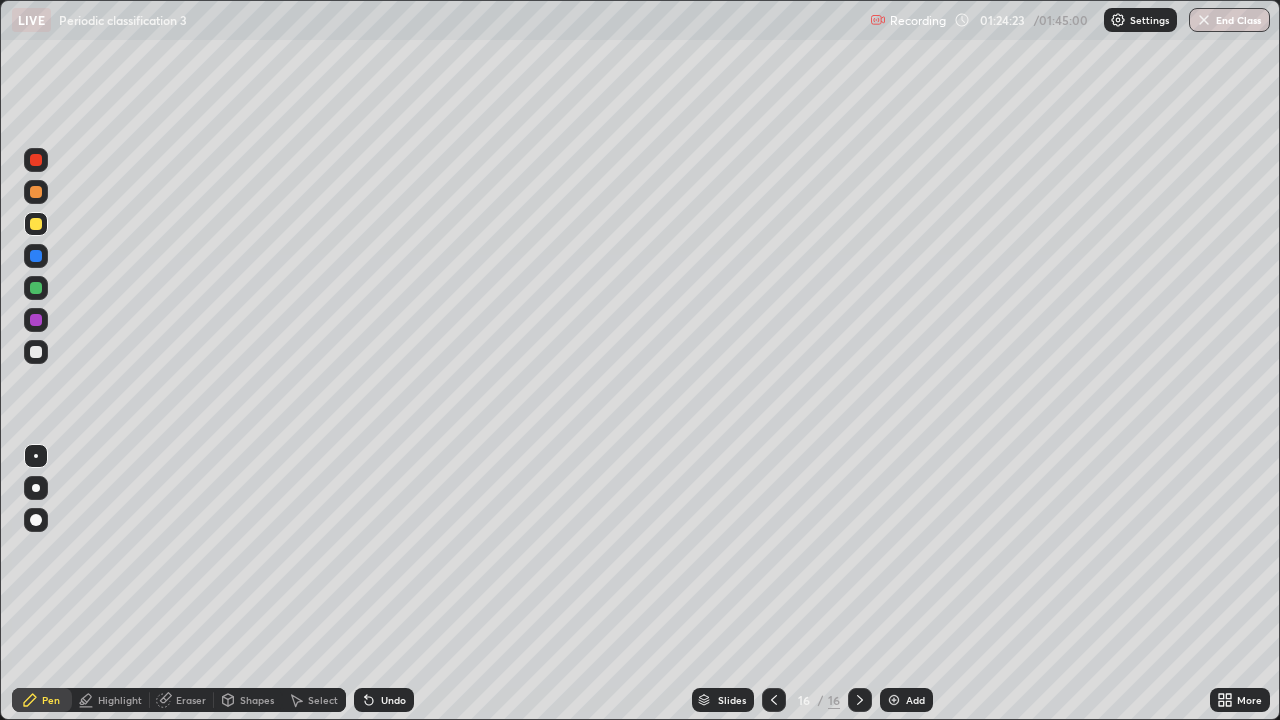 click at bounding box center [36, 160] 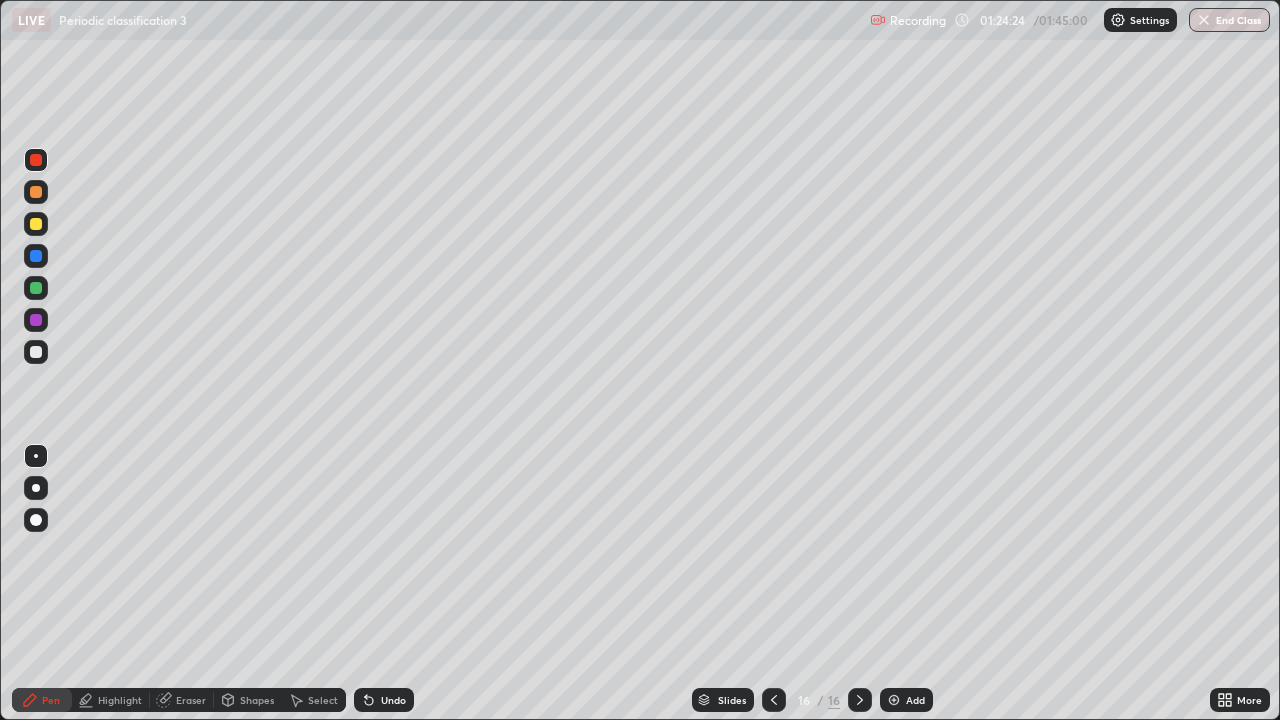 click on "Undo" at bounding box center (393, 700) 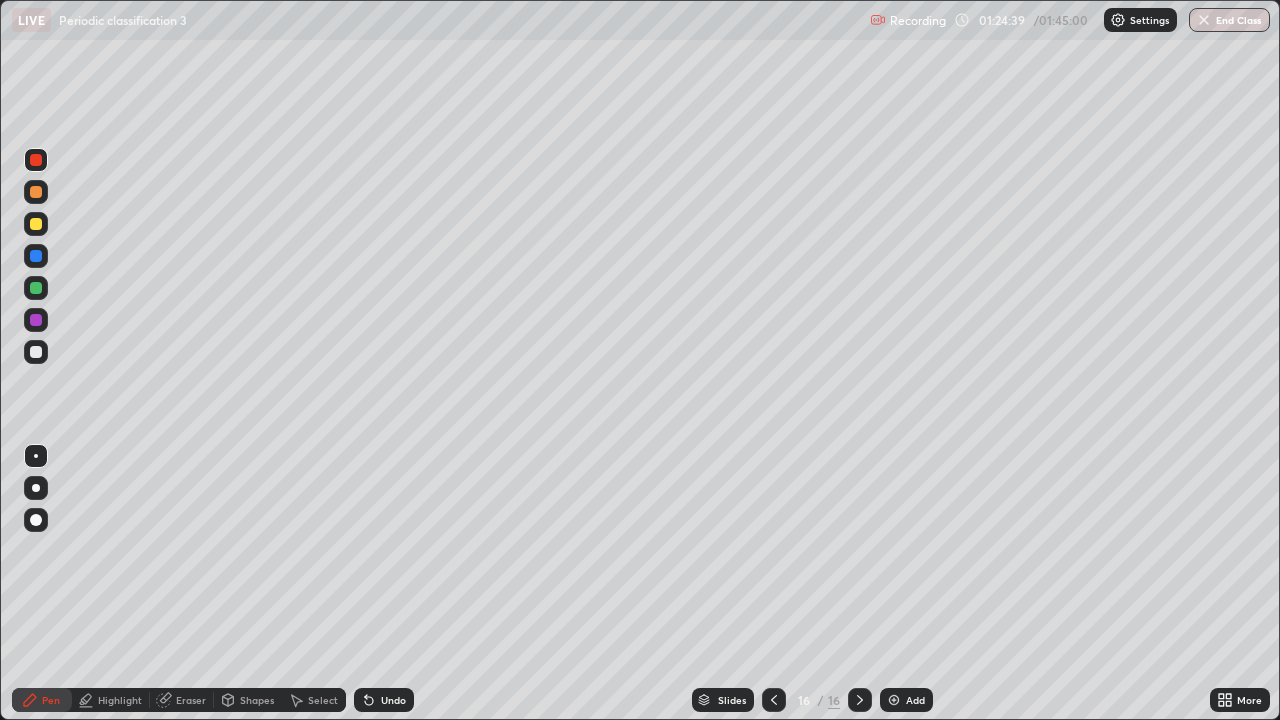 click at bounding box center [36, 288] 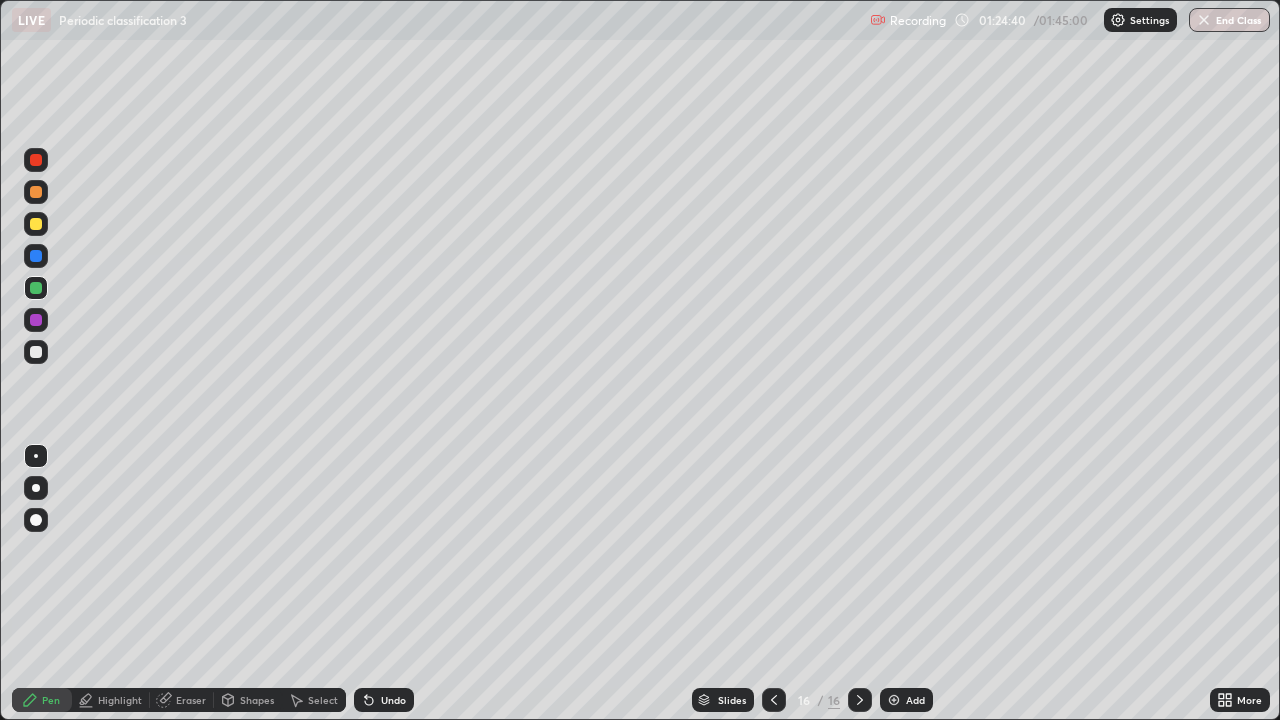 click at bounding box center [36, 160] 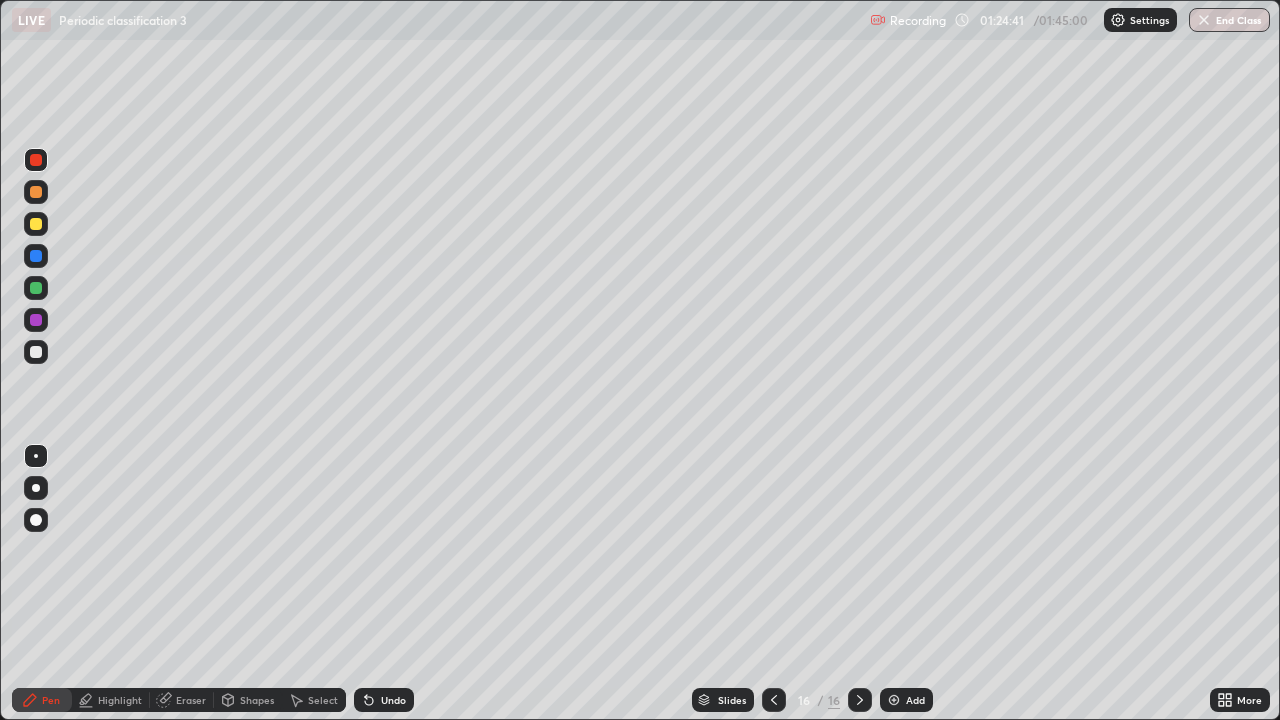 click at bounding box center (36, 320) 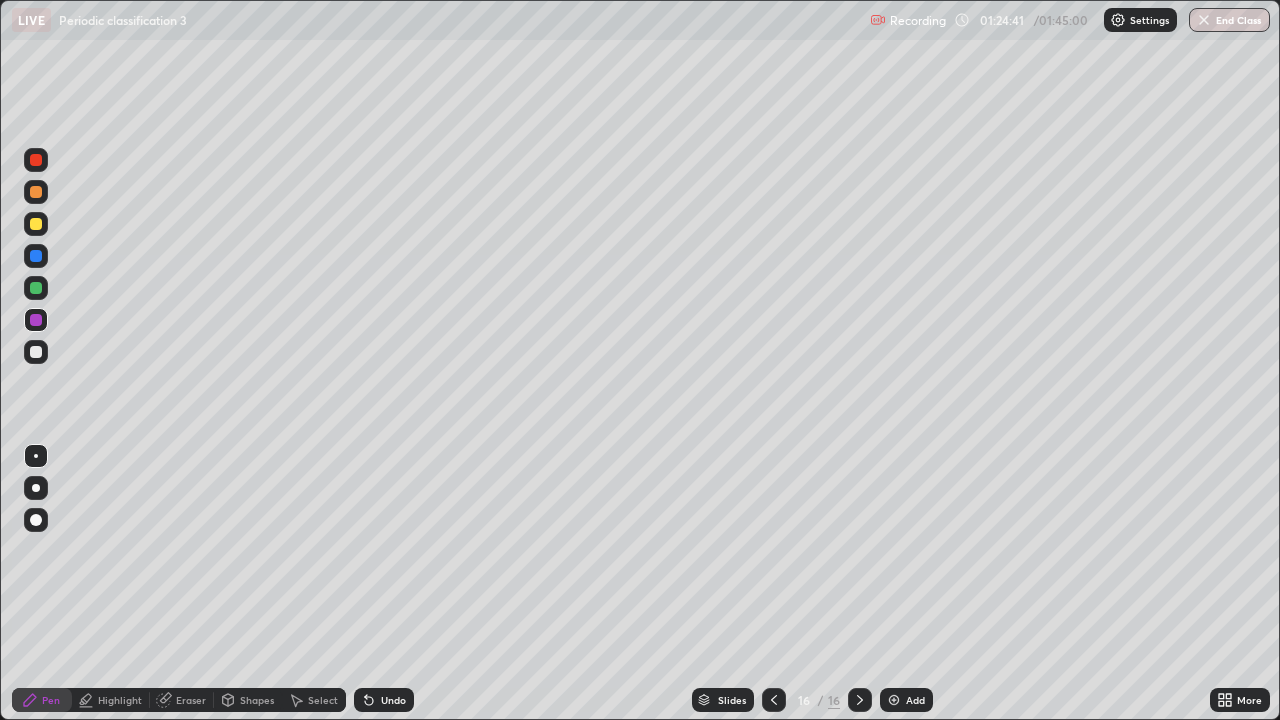 click at bounding box center (36, 520) 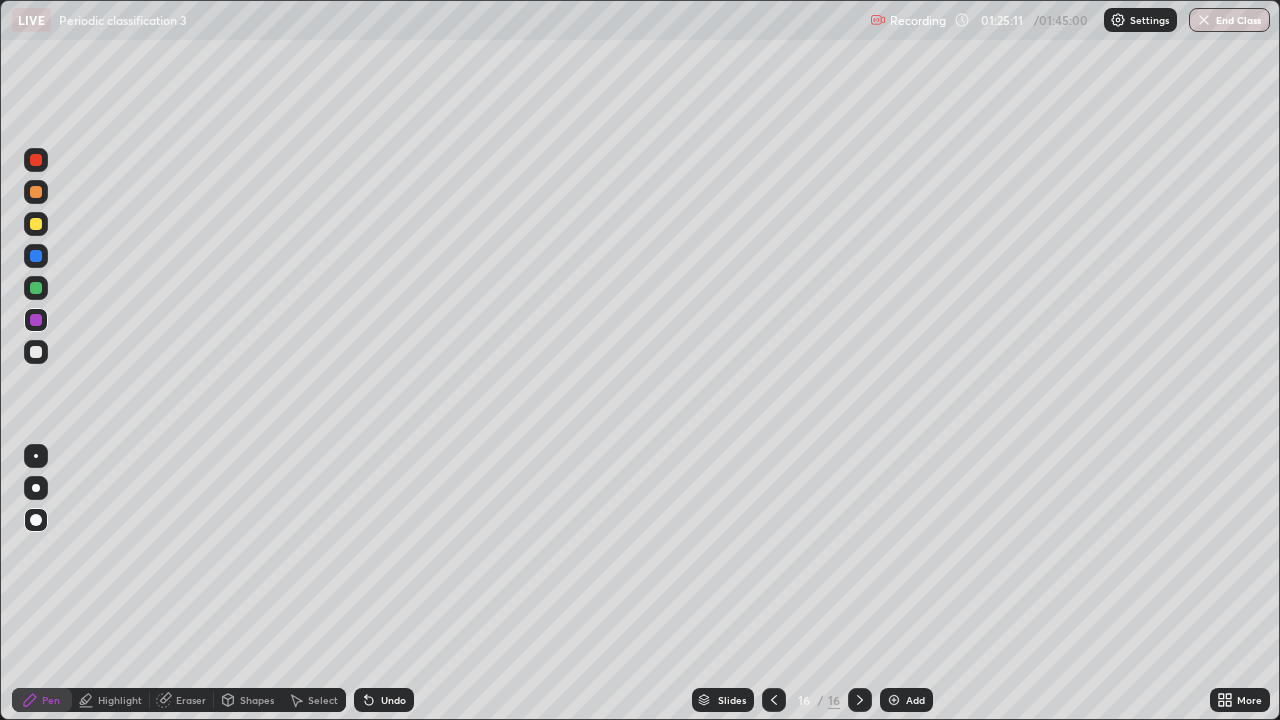 click on "Highlight" at bounding box center (111, 700) 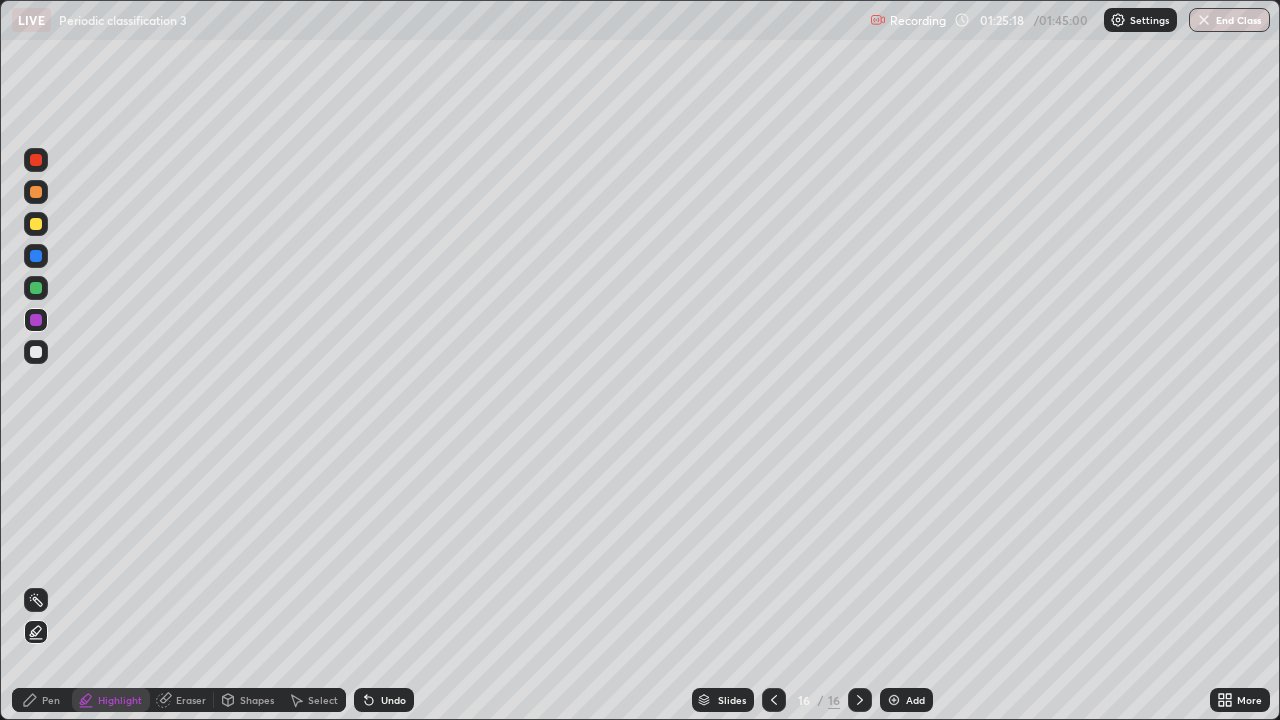 click on "Pen" at bounding box center [42, 700] 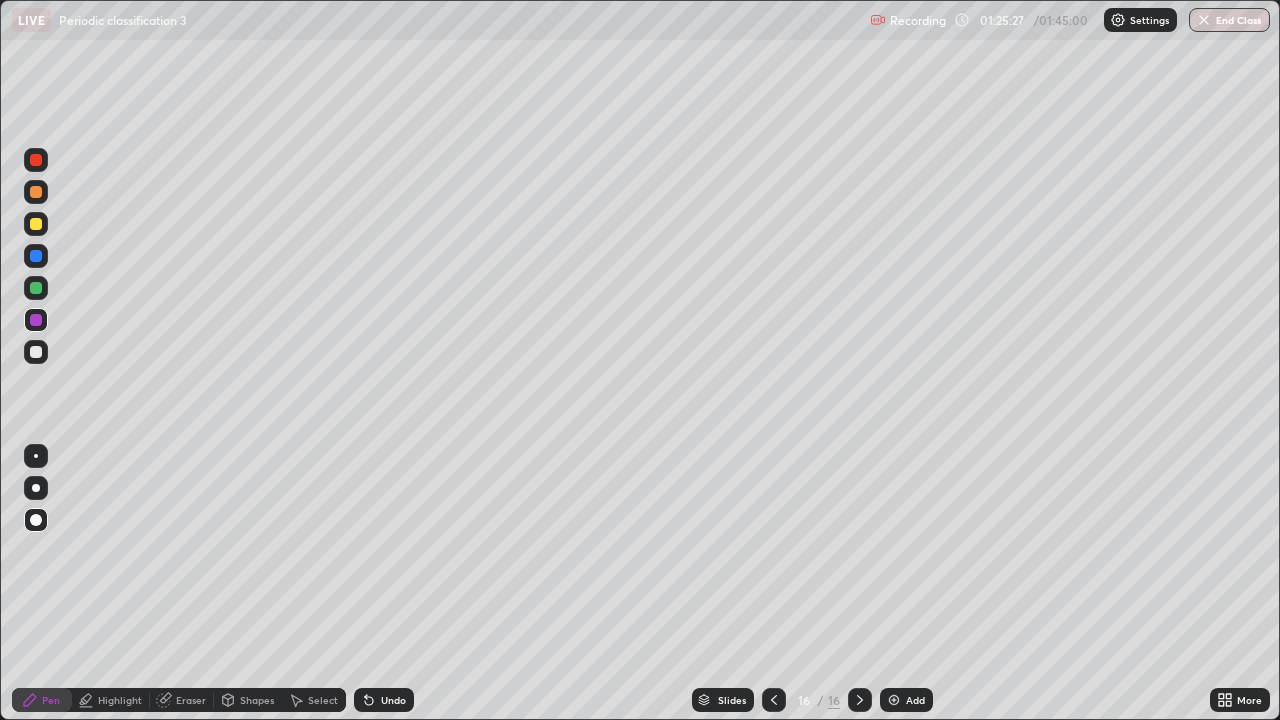 click at bounding box center (894, 700) 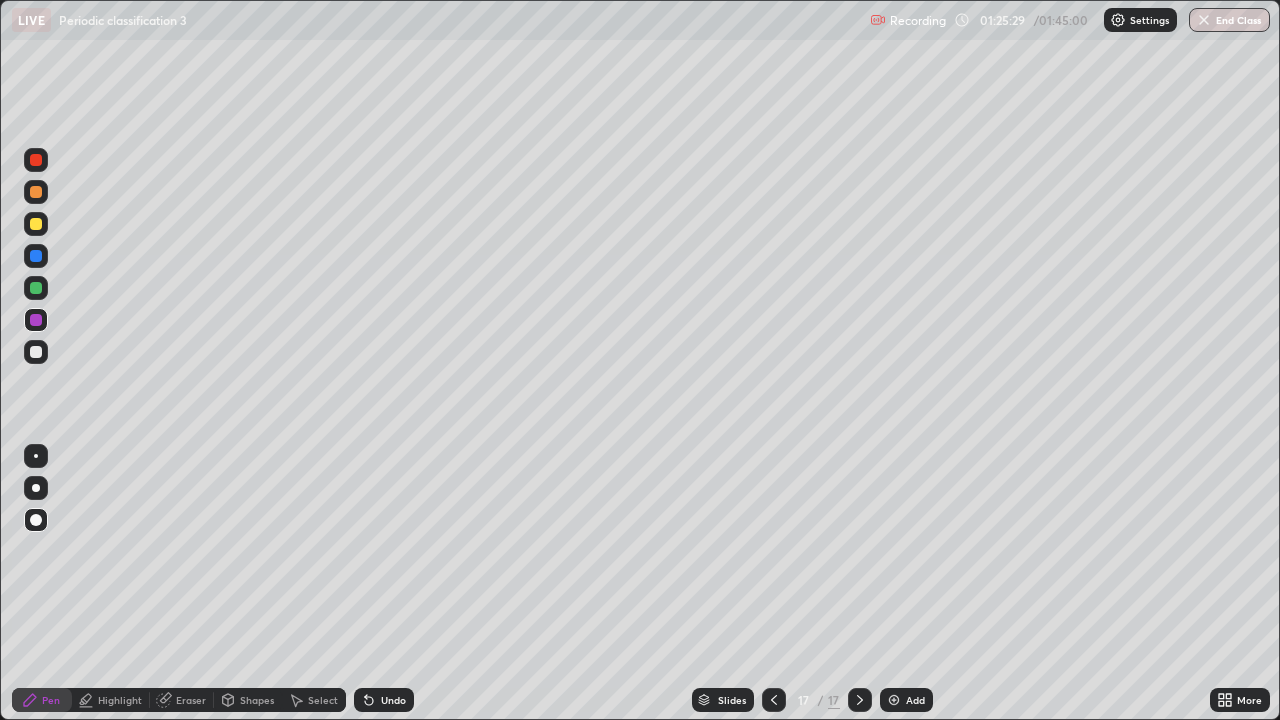 click at bounding box center [36, 288] 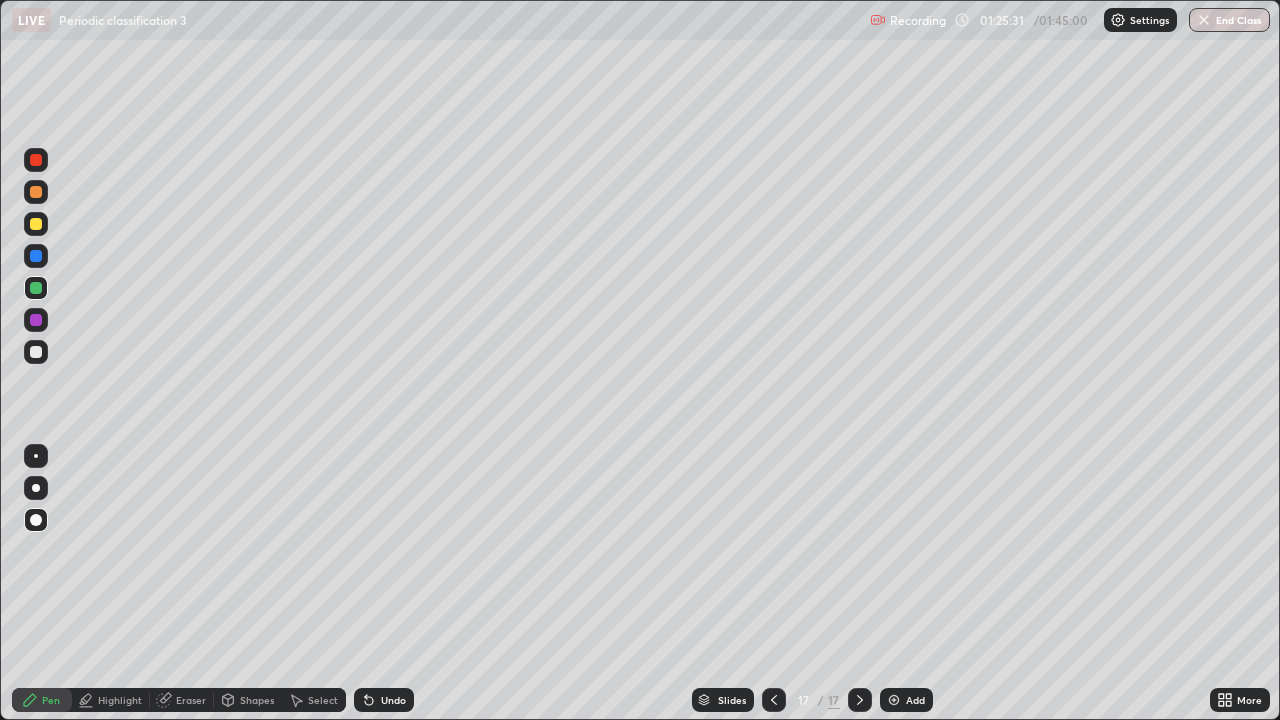 click on "Shapes" at bounding box center [257, 700] 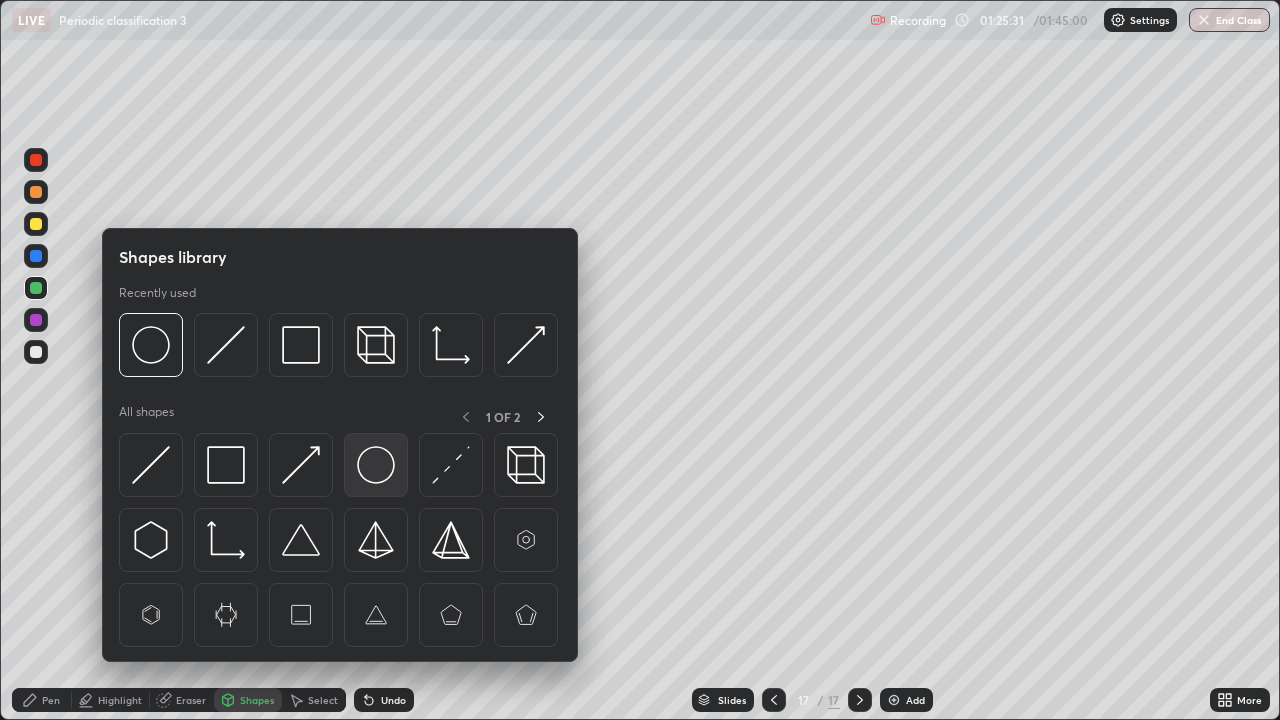 click at bounding box center (376, 465) 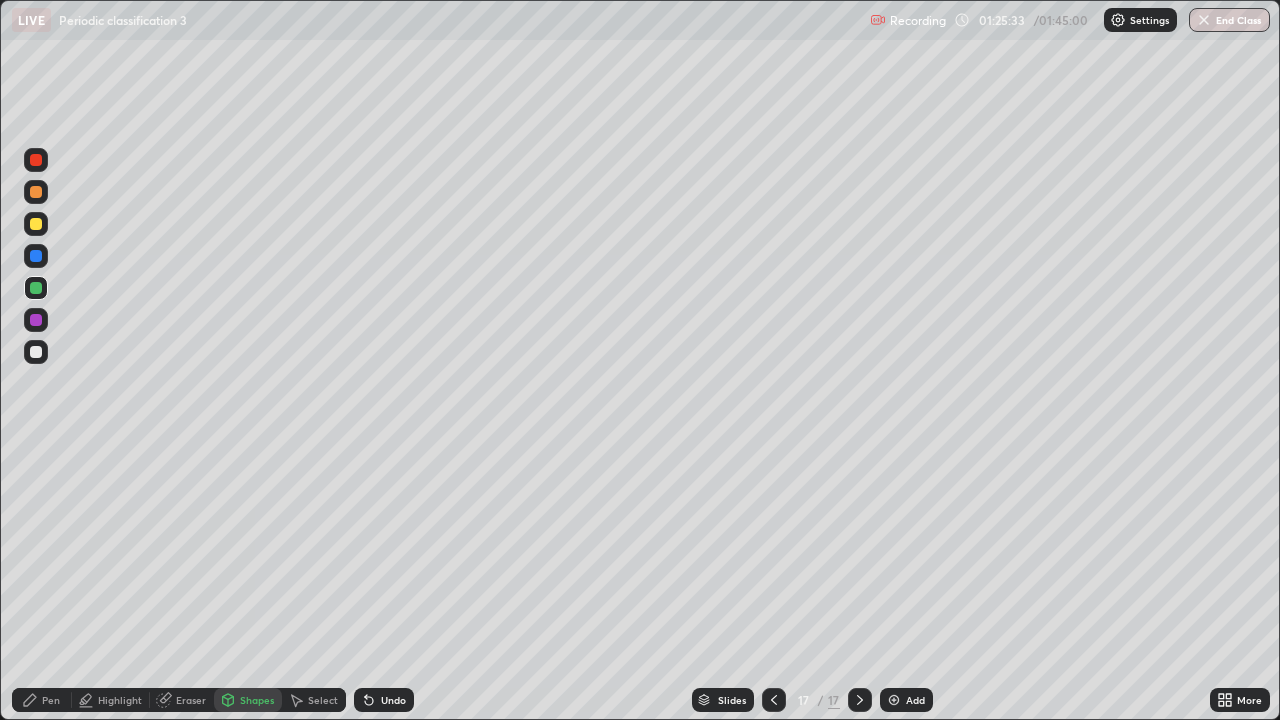 click on "Select" at bounding box center [314, 700] 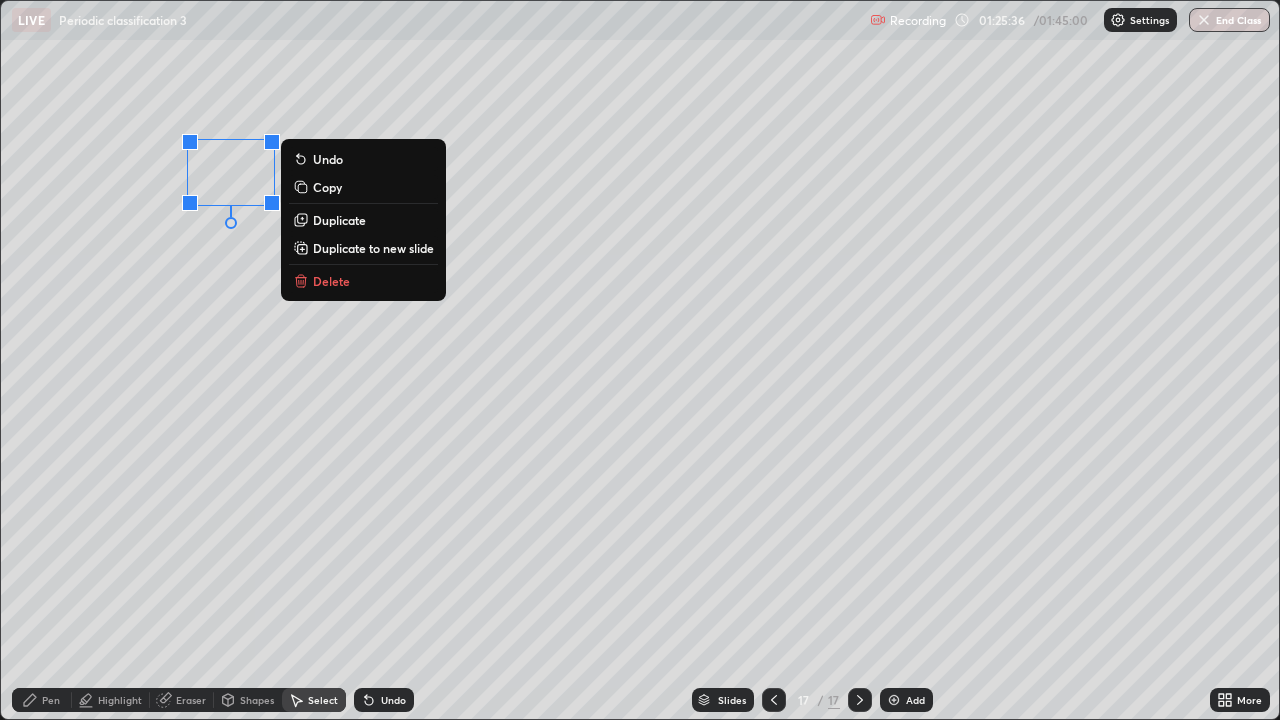 click on "Duplicate" at bounding box center [339, 220] 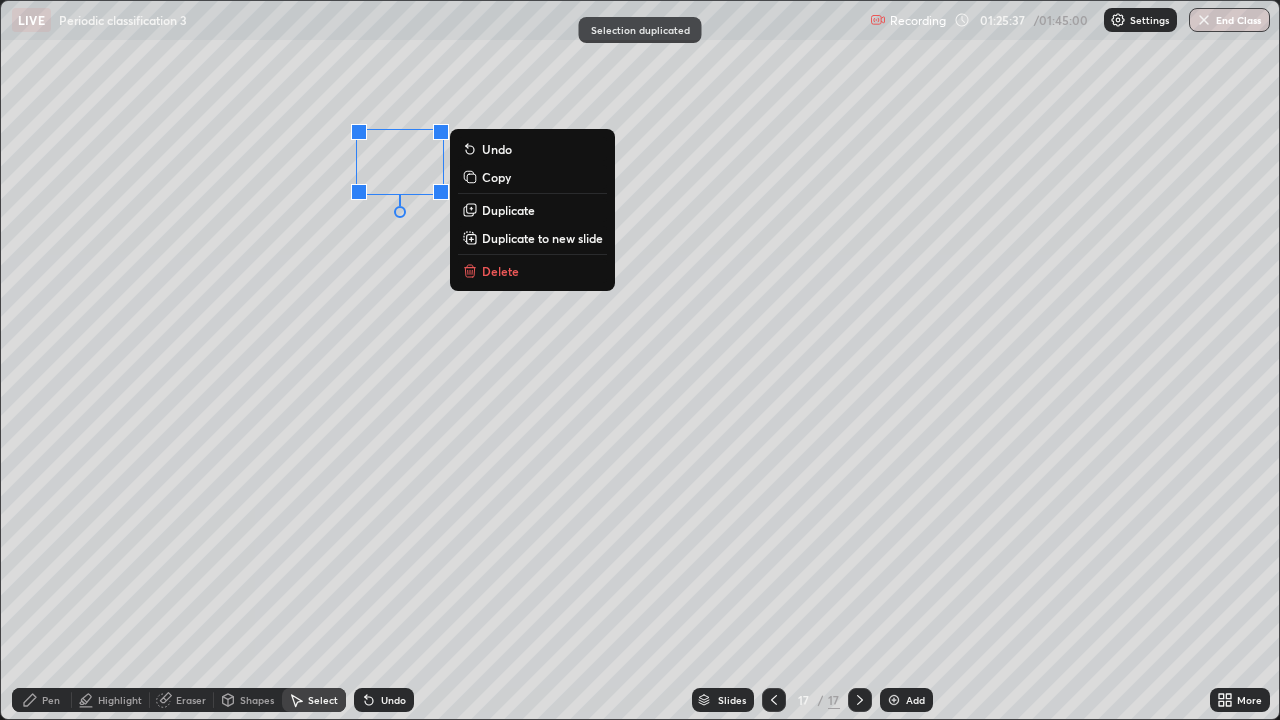 click on "0 ° Undo Copy Duplicate Duplicate to new slide Delete" at bounding box center (640, 360) 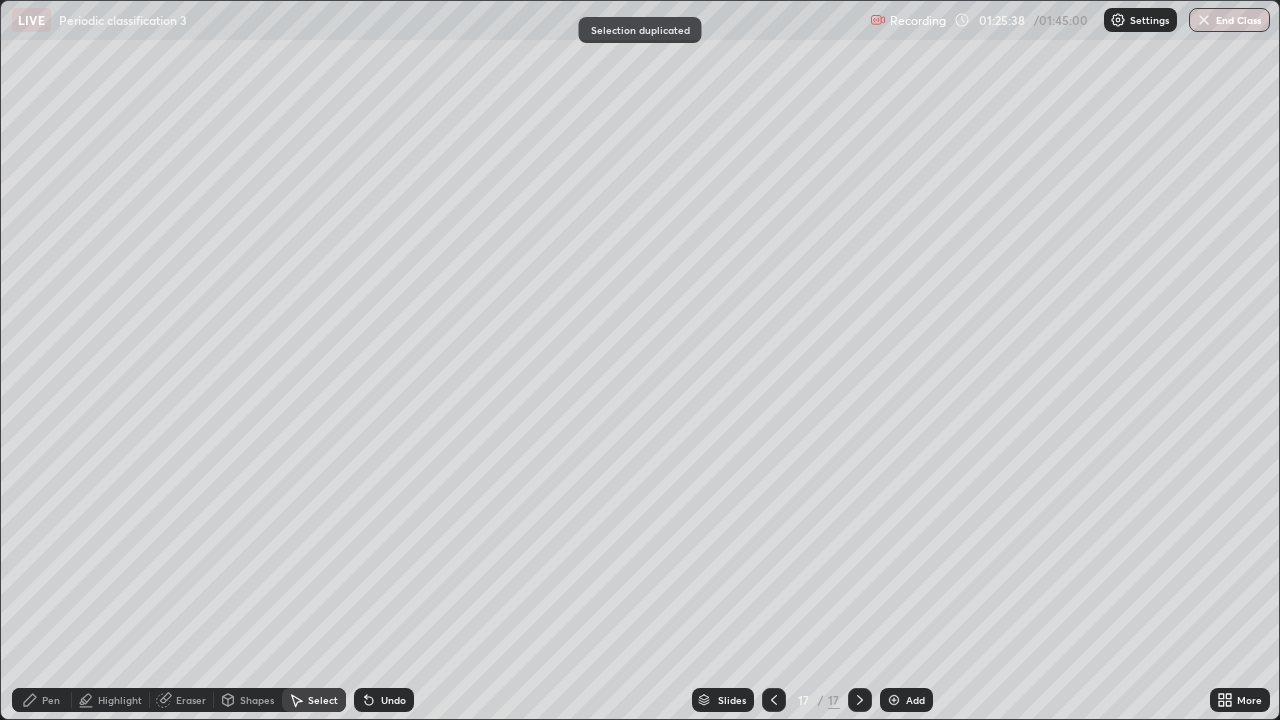 click on "Pen" at bounding box center (51, 700) 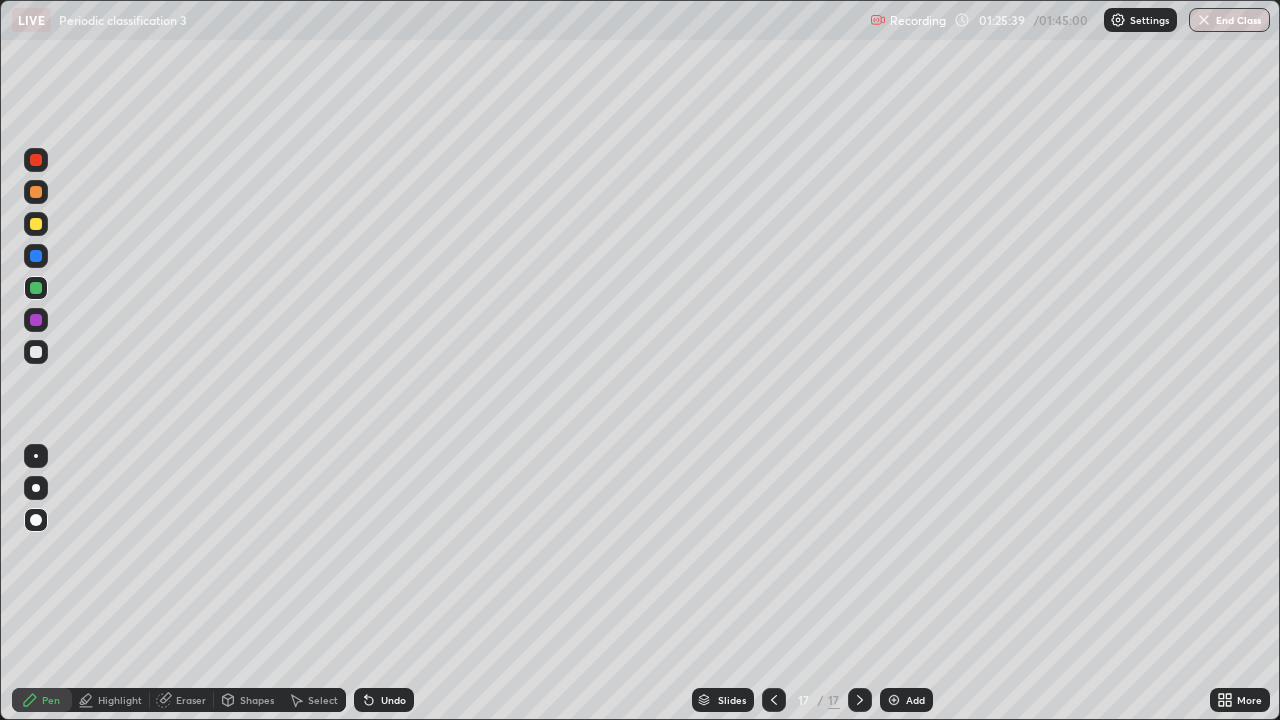 click at bounding box center (36, 352) 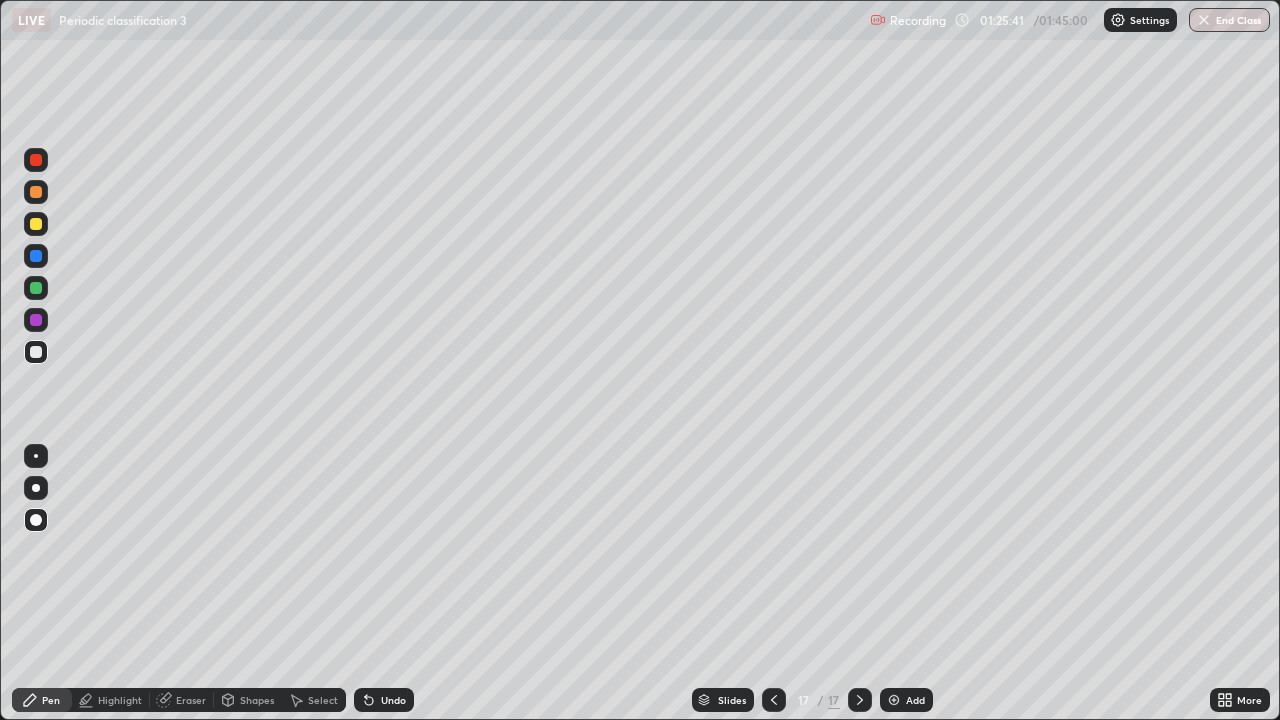 click at bounding box center [36, 456] 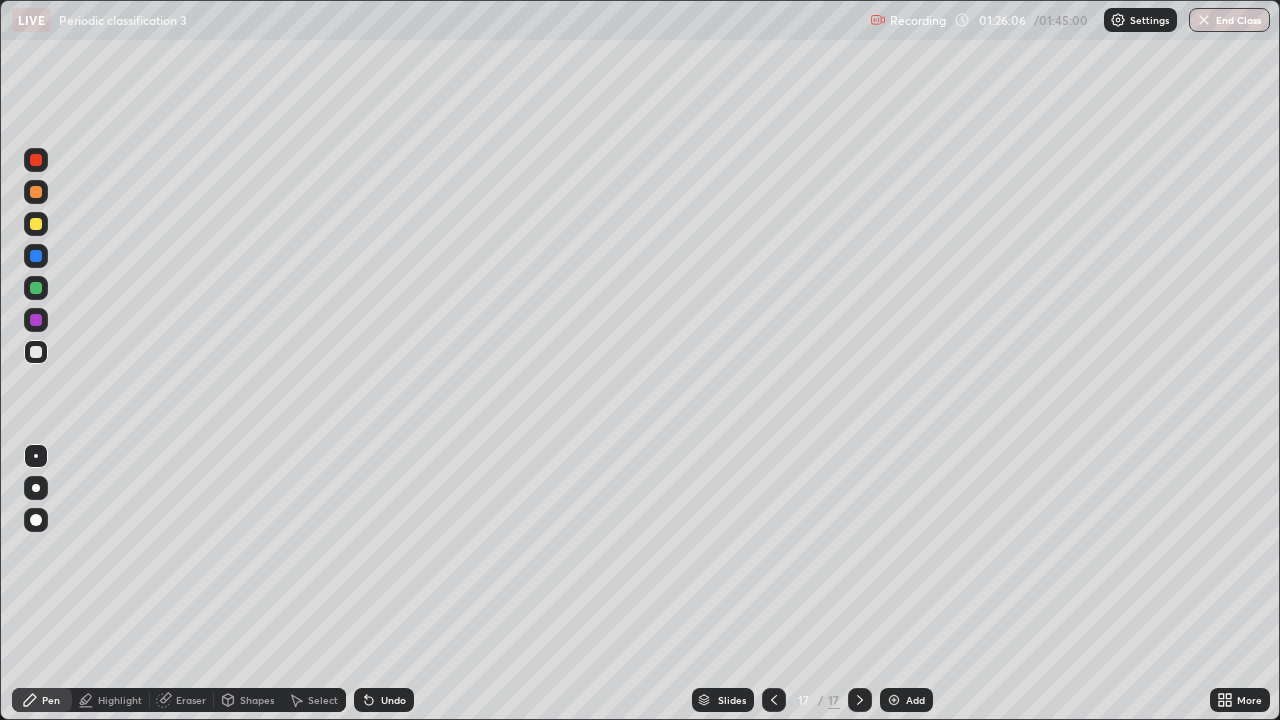 click at bounding box center (36, 224) 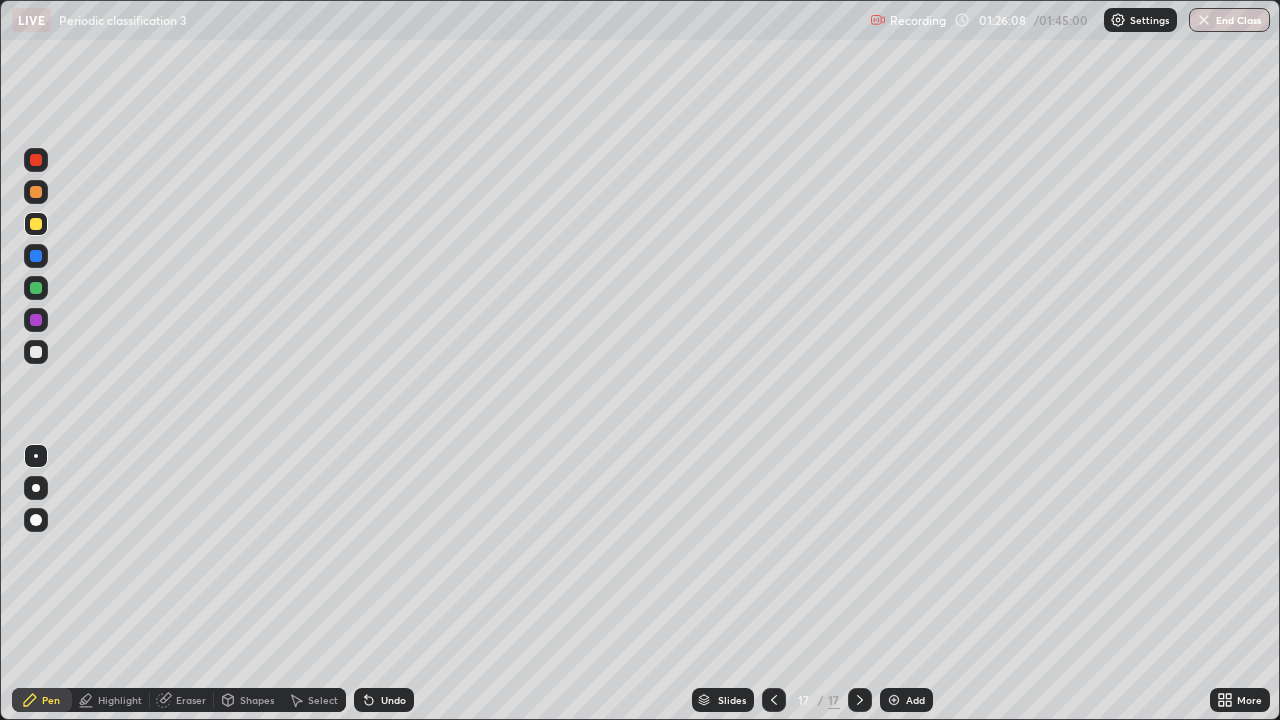 click on "Undo" at bounding box center [393, 700] 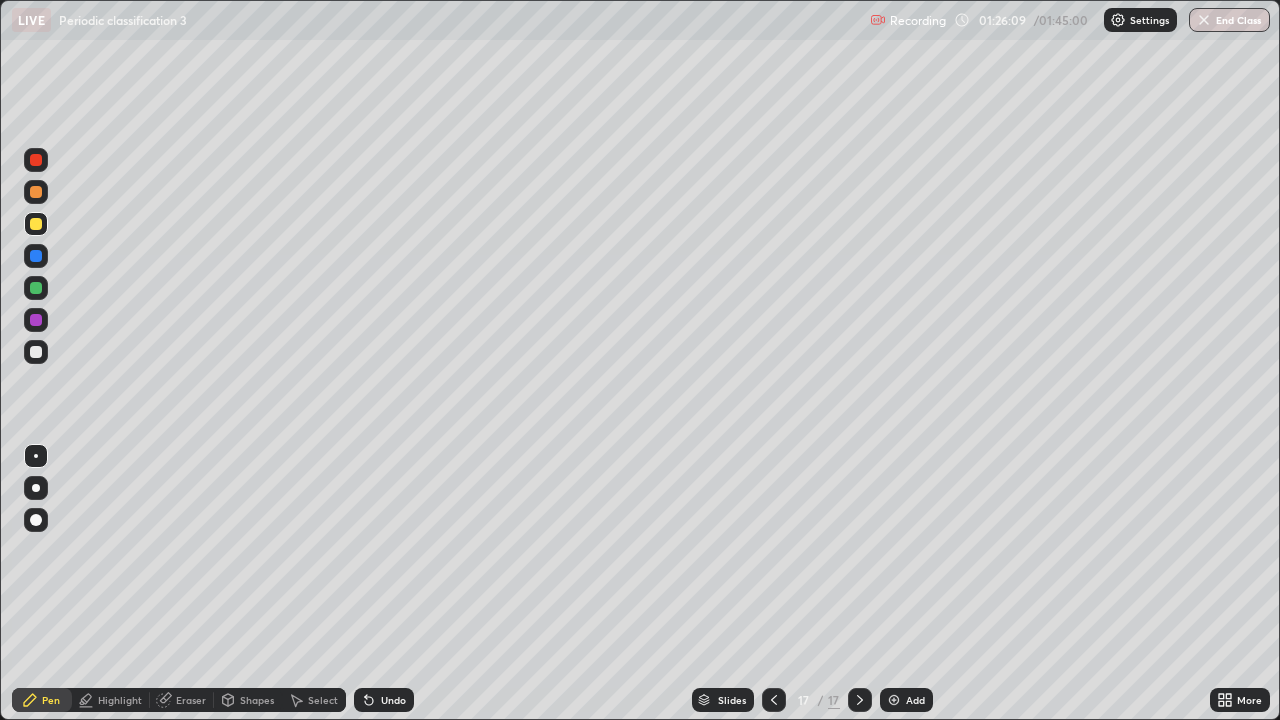 click on "Select" at bounding box center (314, 700) 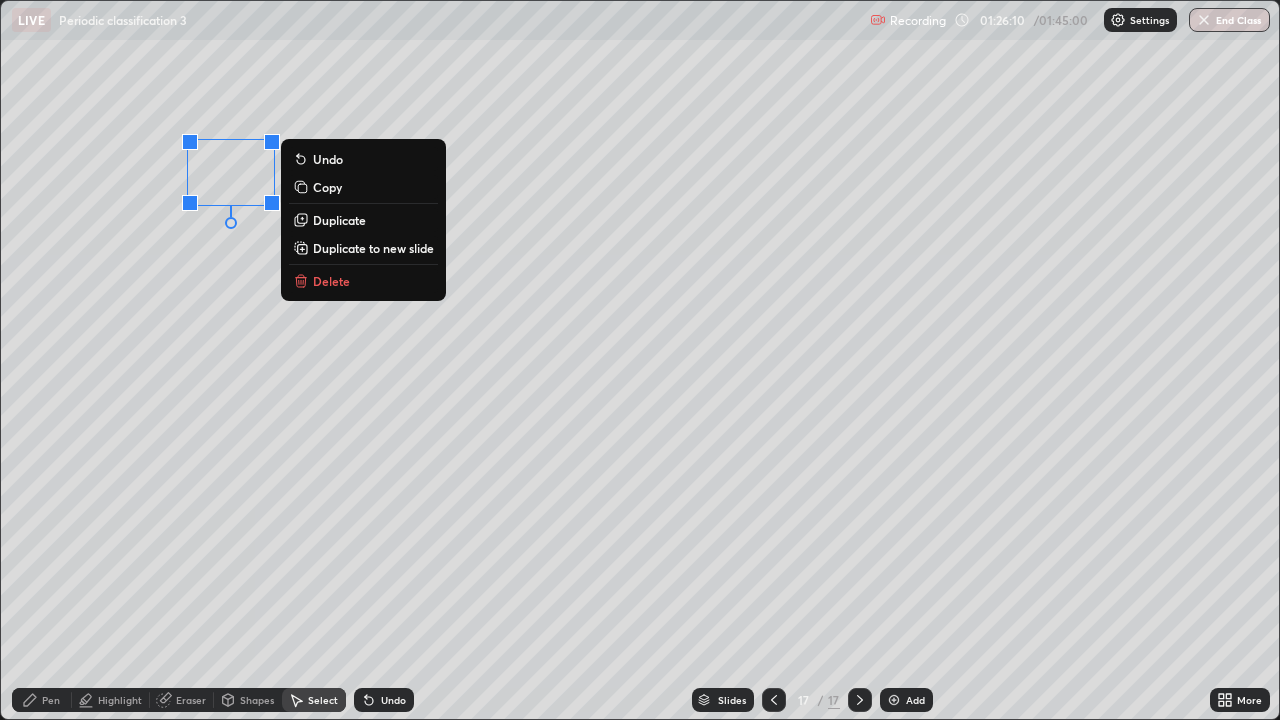 click on "Duplicate" at bounding box center [339, 220] 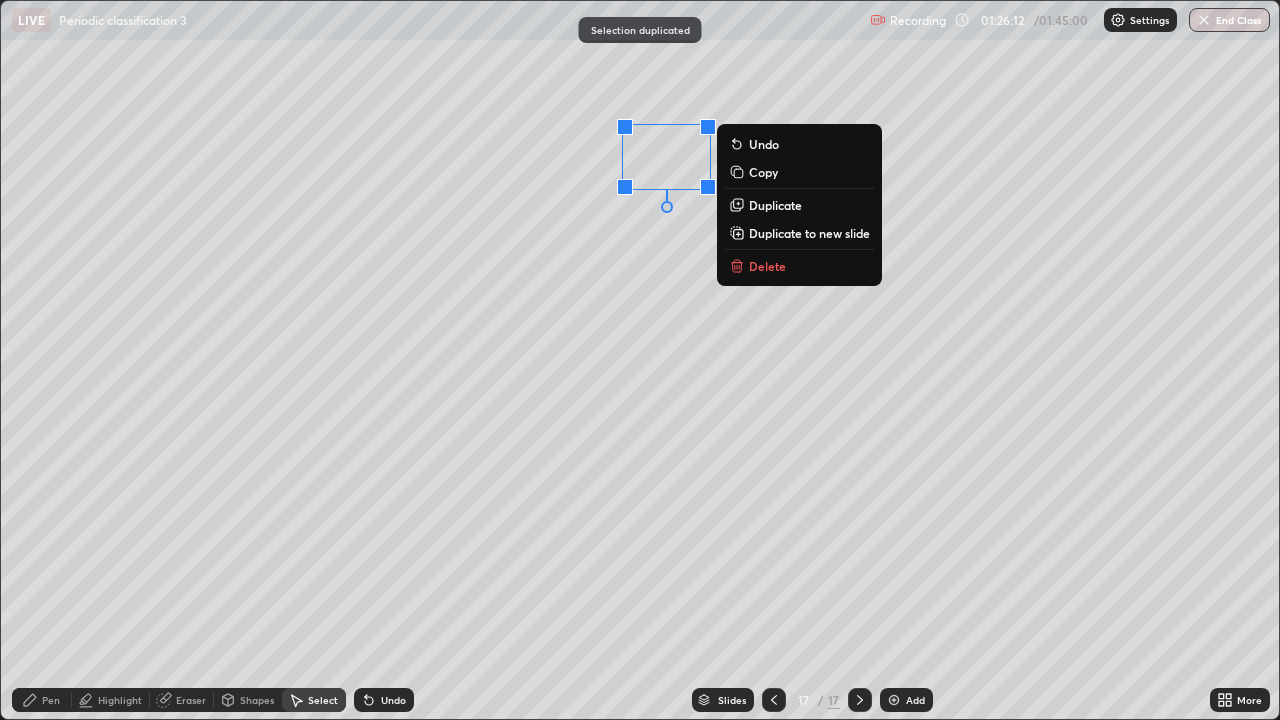 click on "0 ° Undo Copy Duplicate Duplicate to new slide Delete" at bounding box center (640, 360) 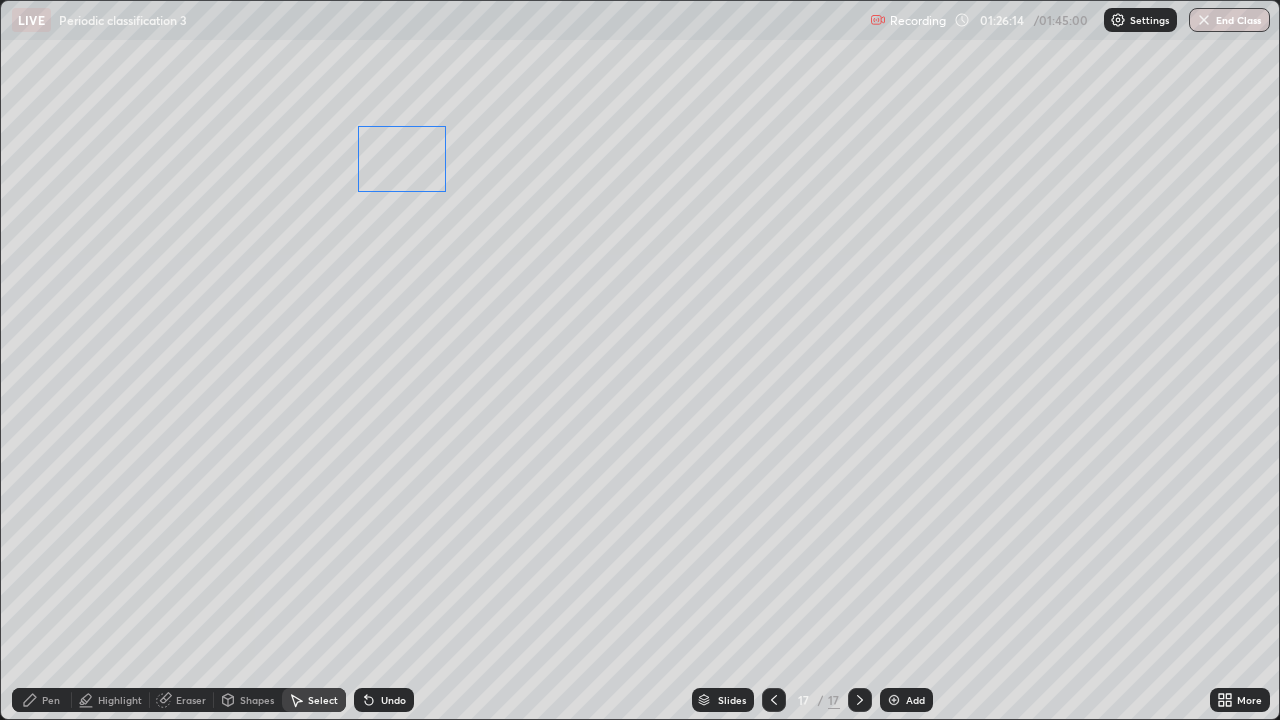 click on "0 ° Undo Copy Duplicate Duplicate to new slide Delete" at bounding box center [640, 360] 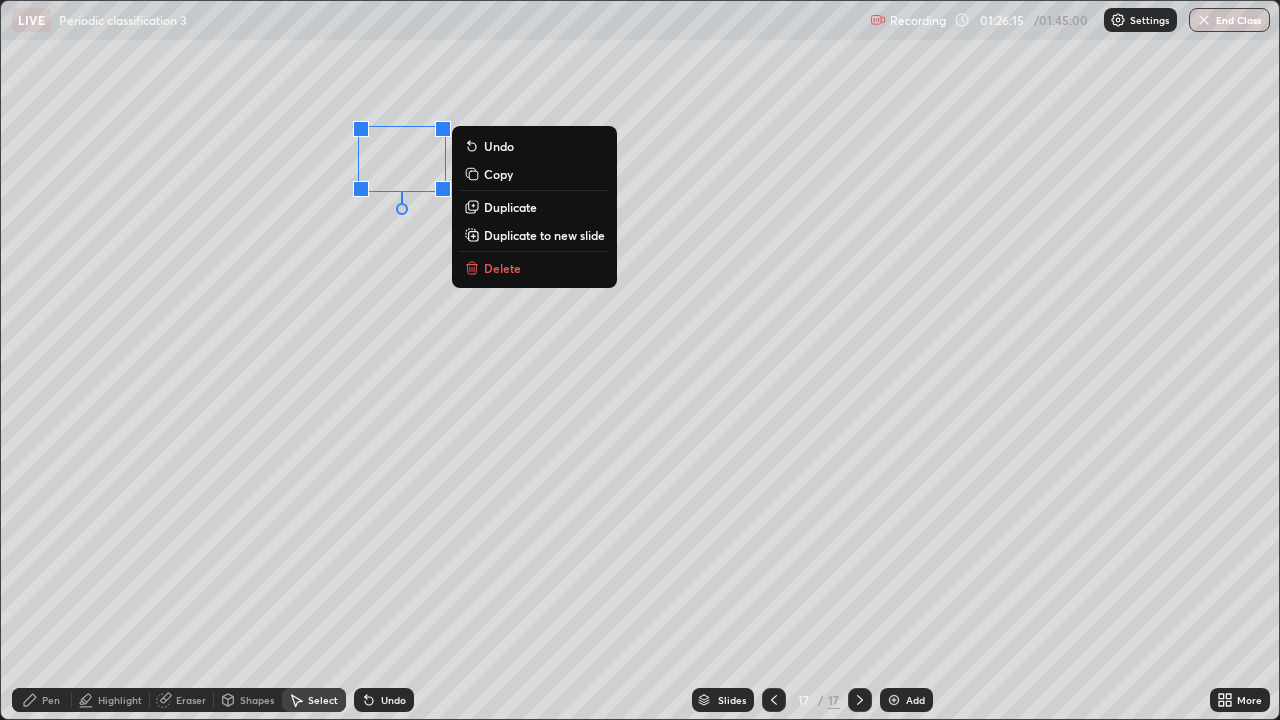 click on "Duplicate" at bounding box center (510, 207) 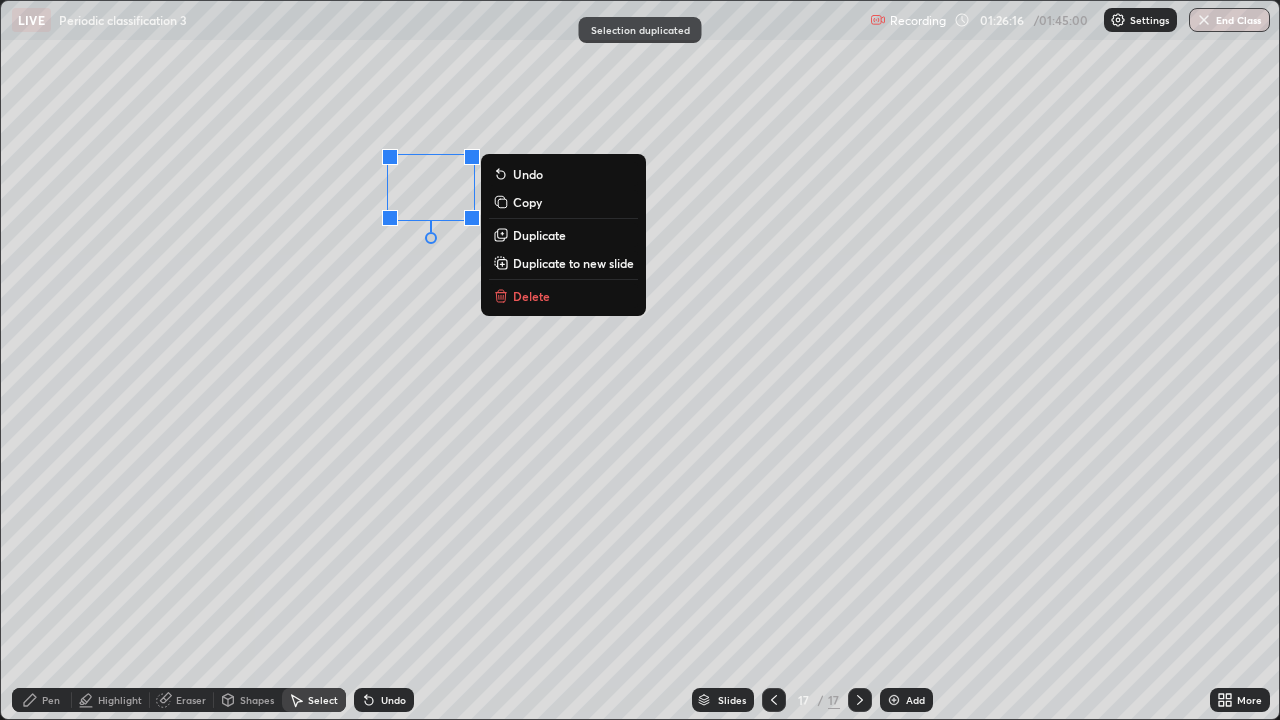 click on "Undo" at bounding box center (393, 700) 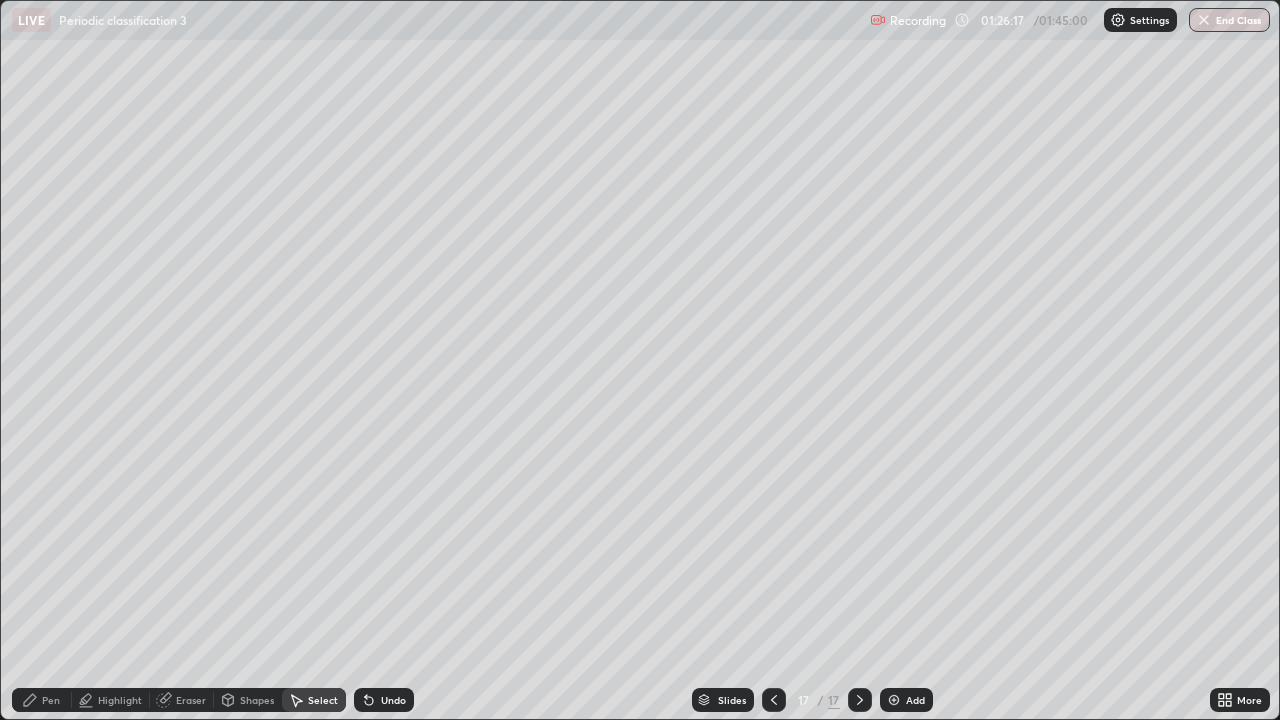 click on "Shapes" at bounding box center [257, 700] 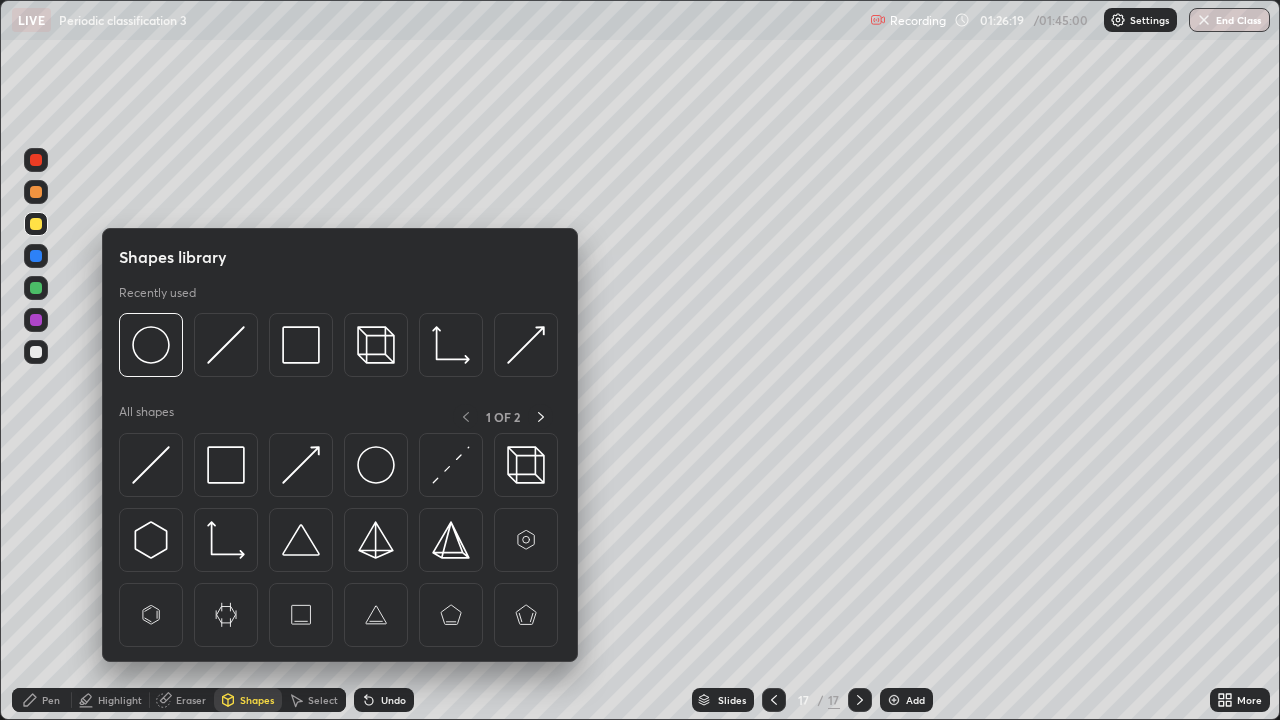 click on "Select" at bounding box center [314, 700] 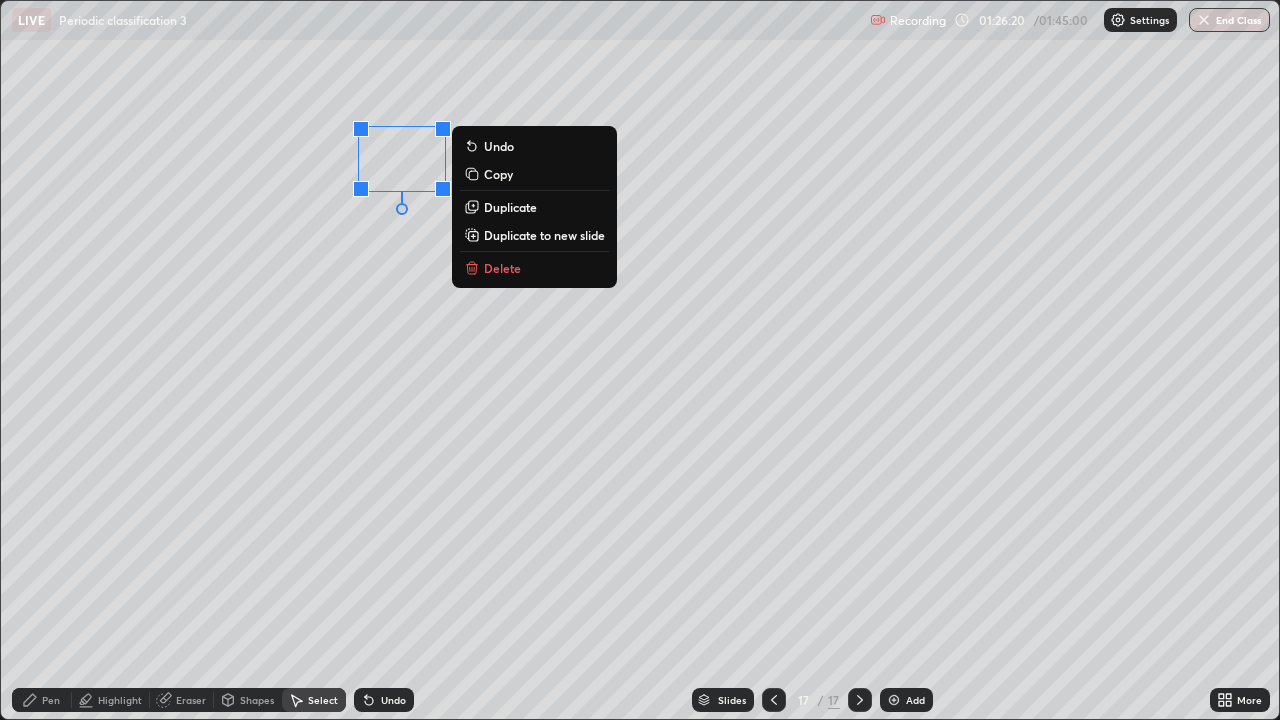 click on "Delete" at bounding box center [502, 268] 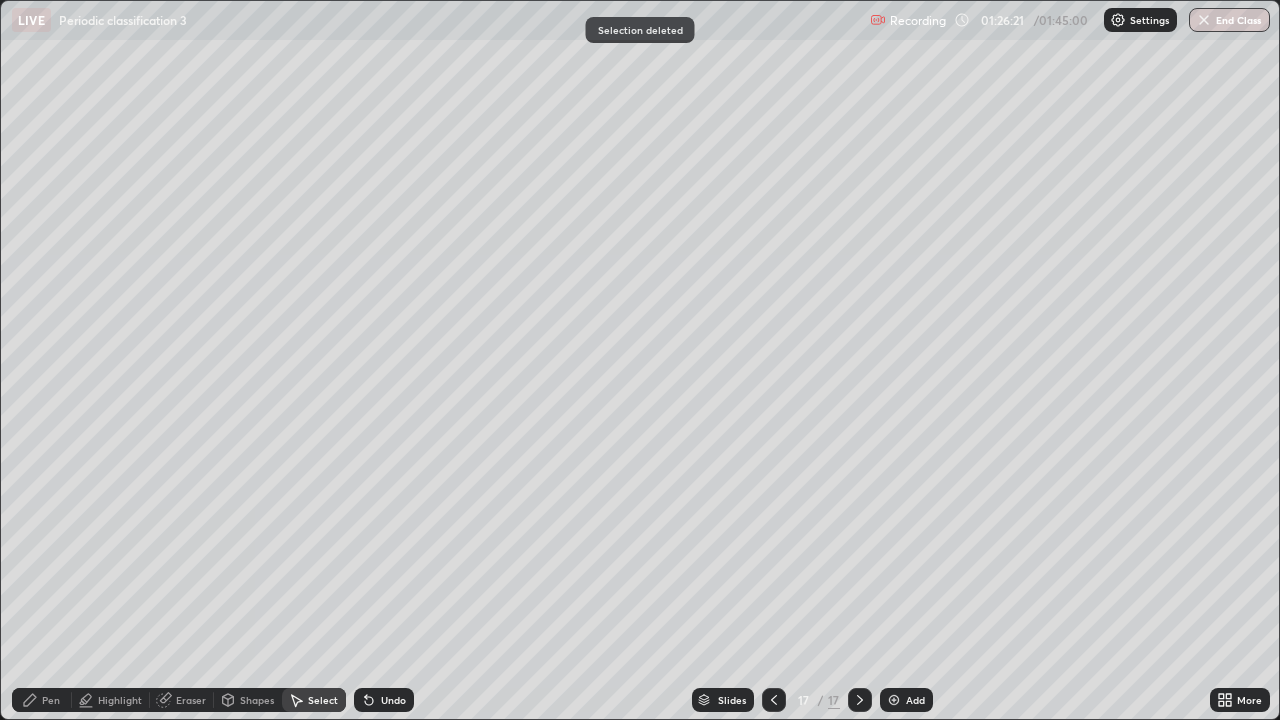 click on "Pen" at bounding box center (51, 700) 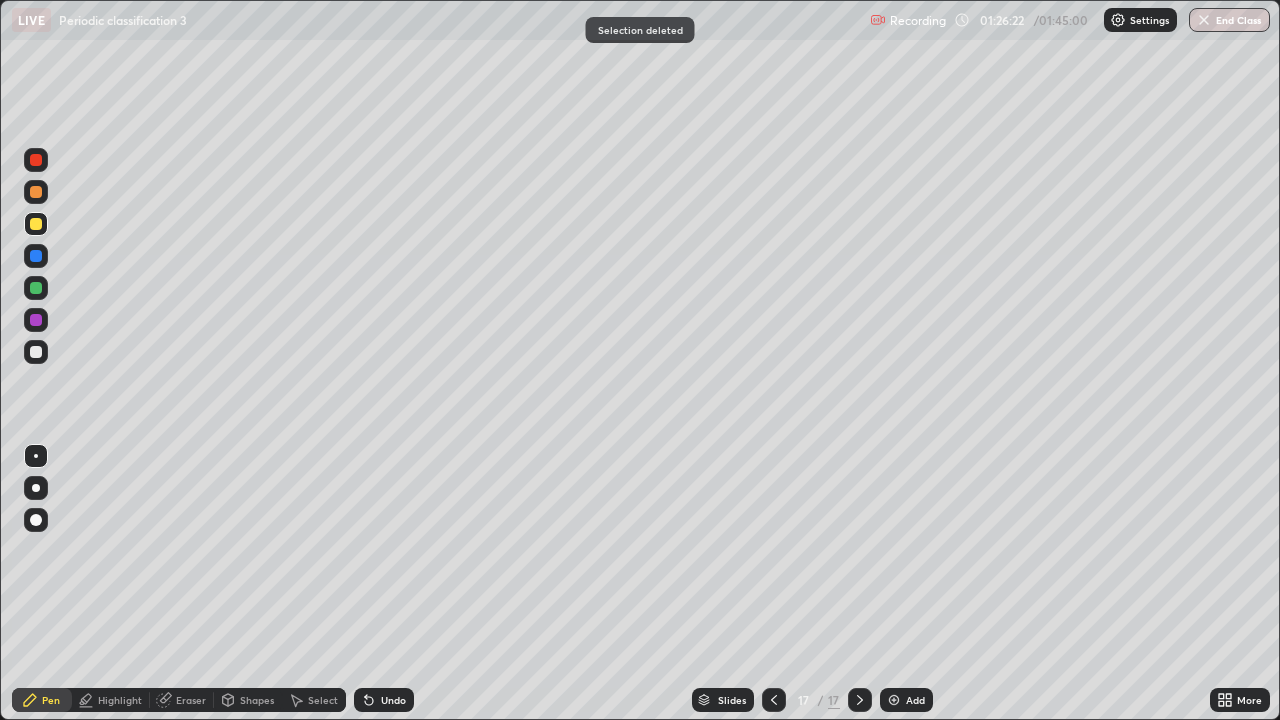 click at bounding box center [36, 288] 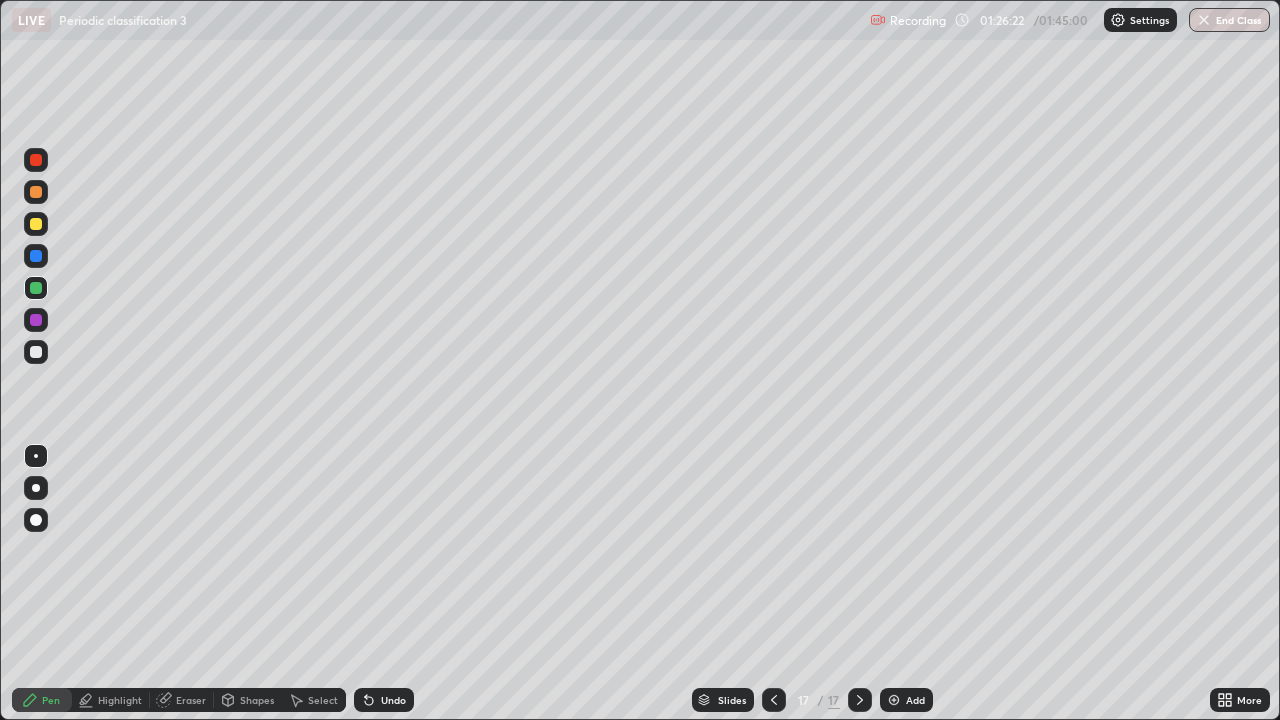 click at bounding box center [36, 192] 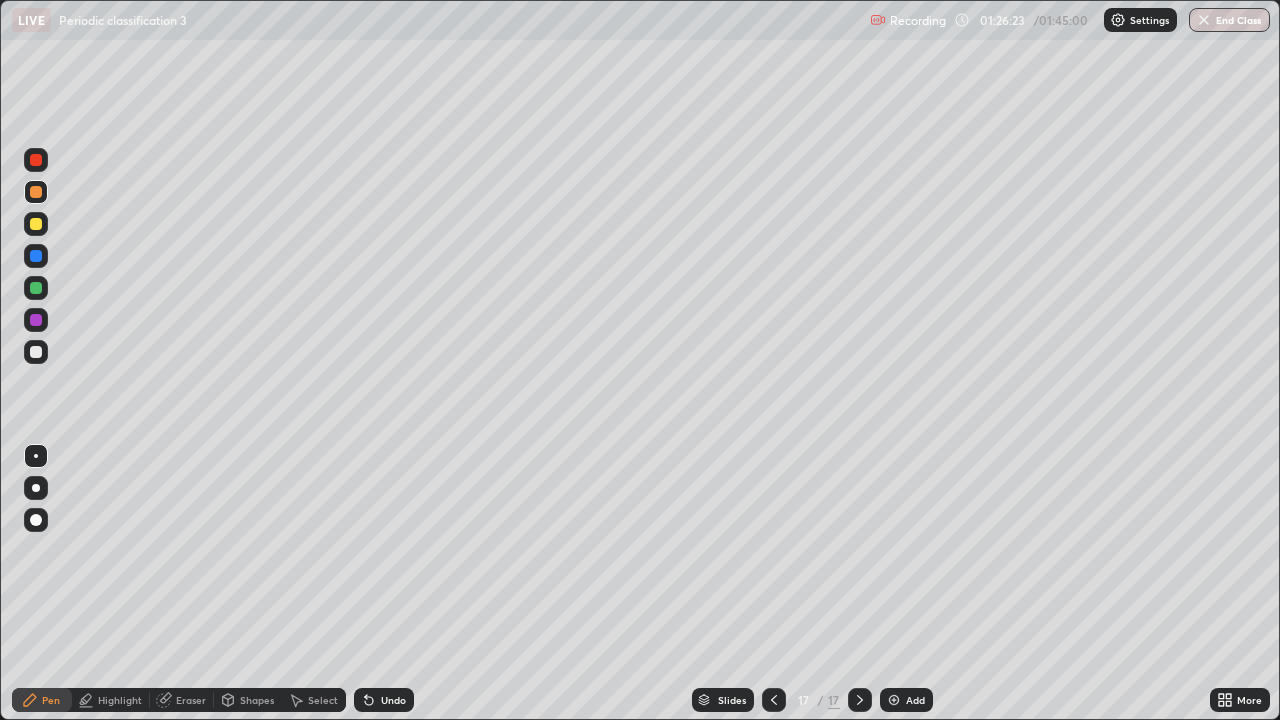 click at bounding box center (36, 224) 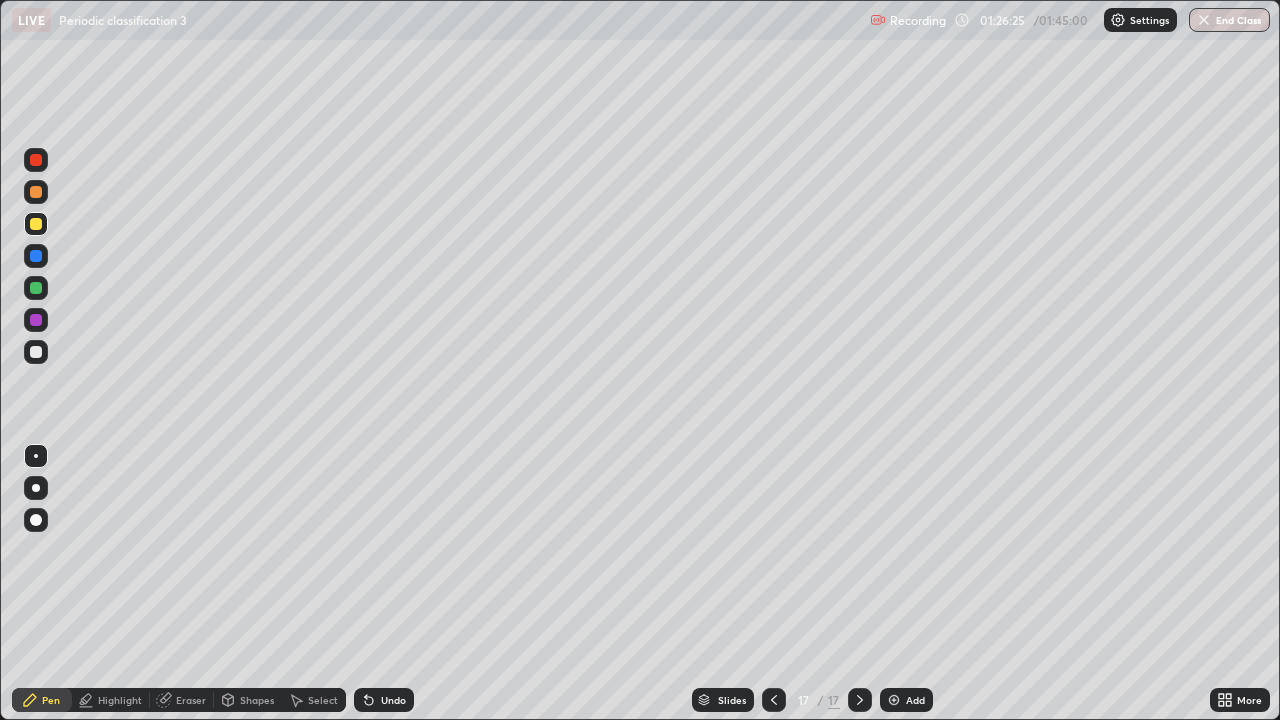 click at bounding box center [36, 520] 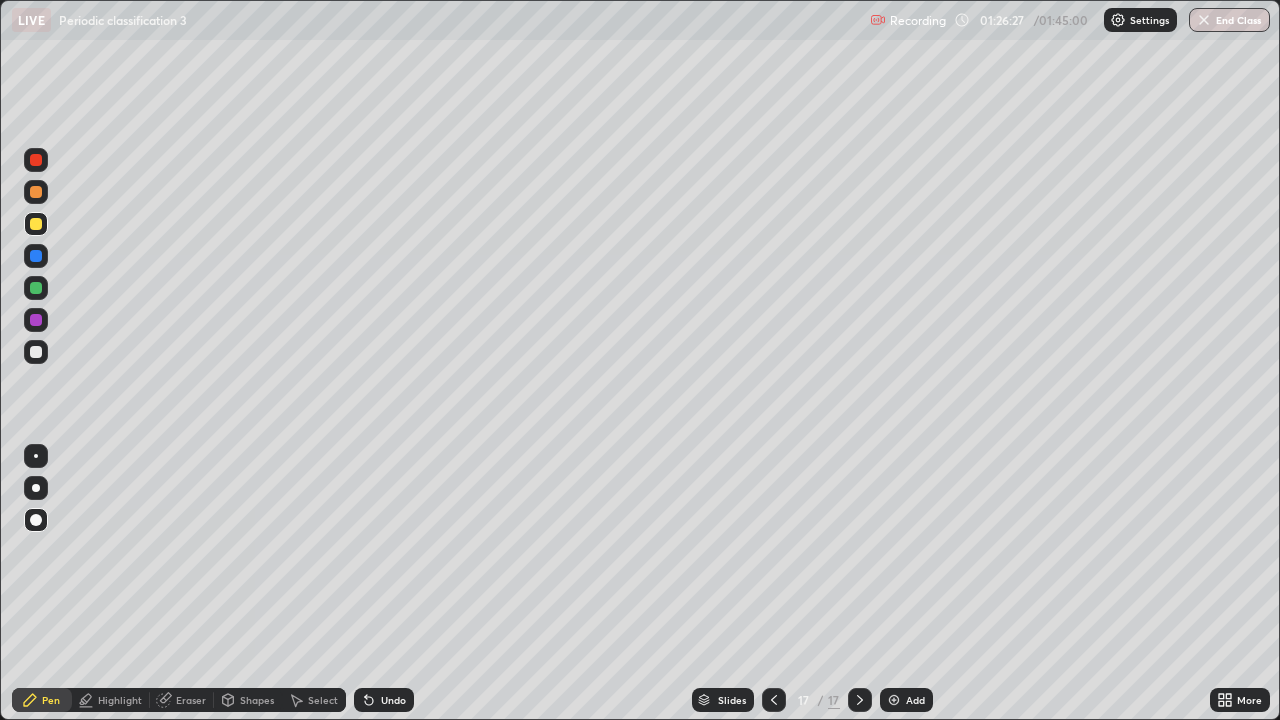 click on "Undo" at bounding box center (384, 700) 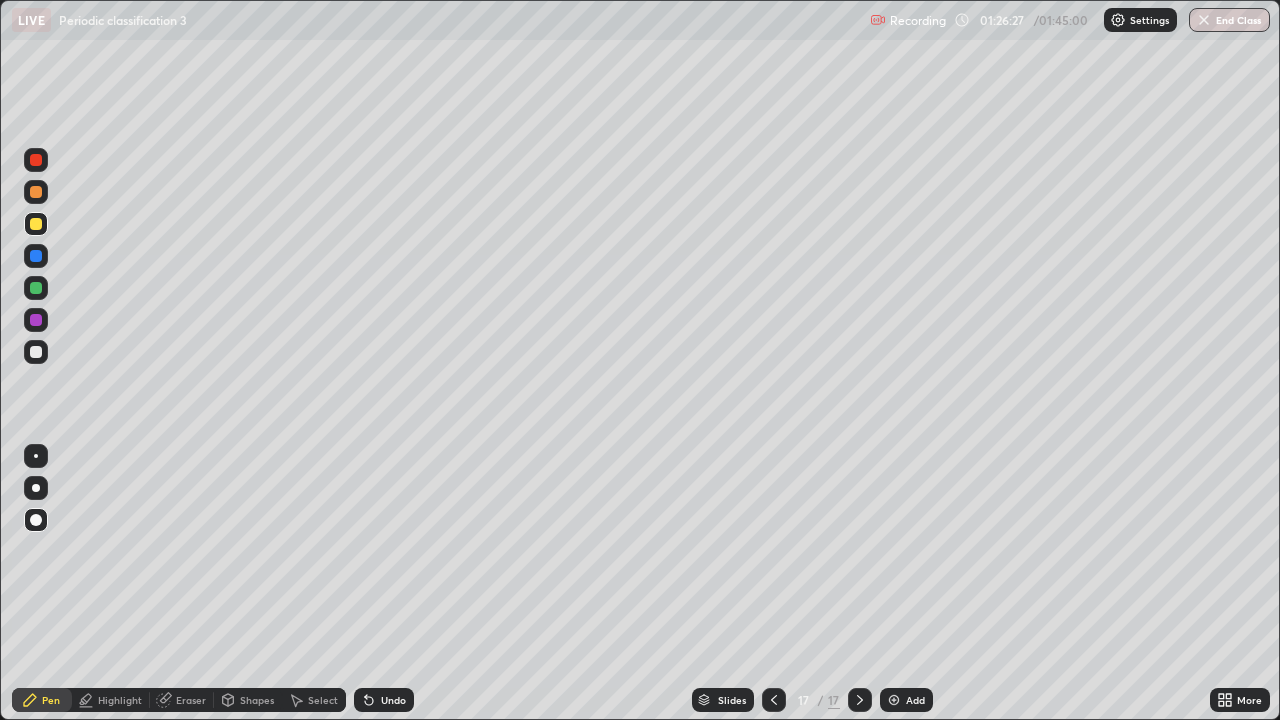 click on "Shapes" at bounding box center (257, 700) 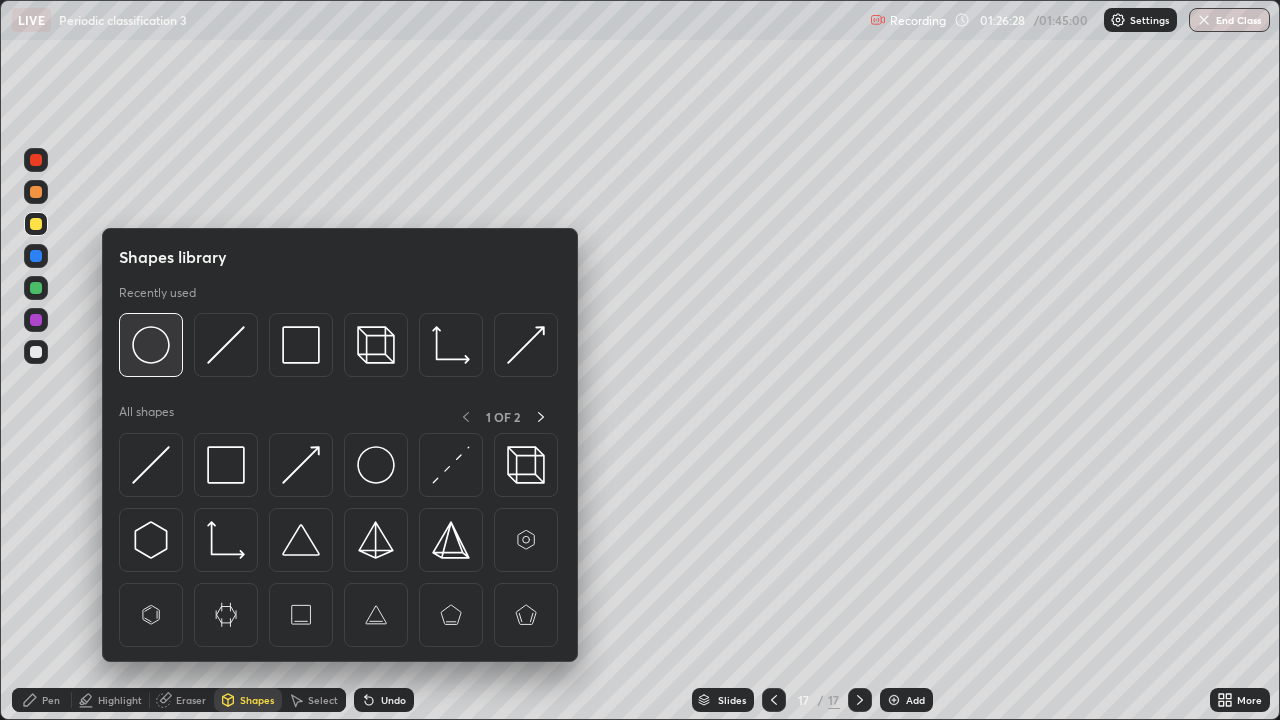 click at bounding box center [151, 345] 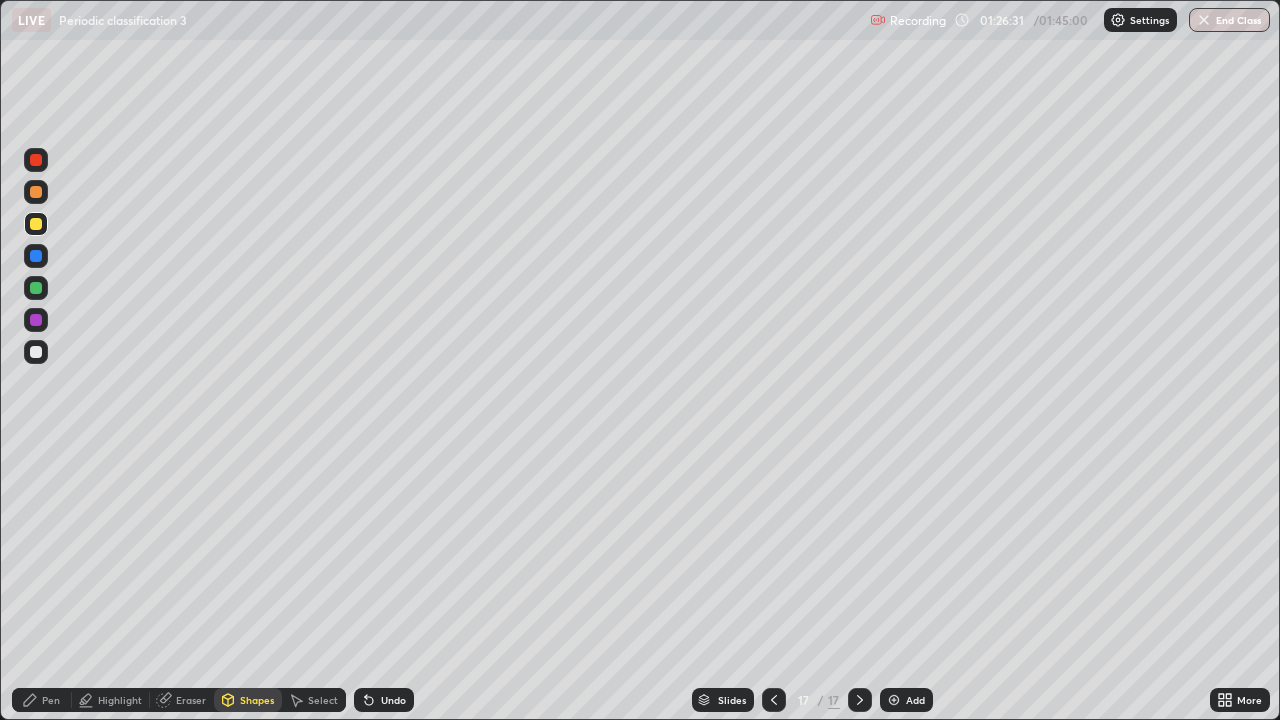 click on "Pen" at bounding box center (51, 700) 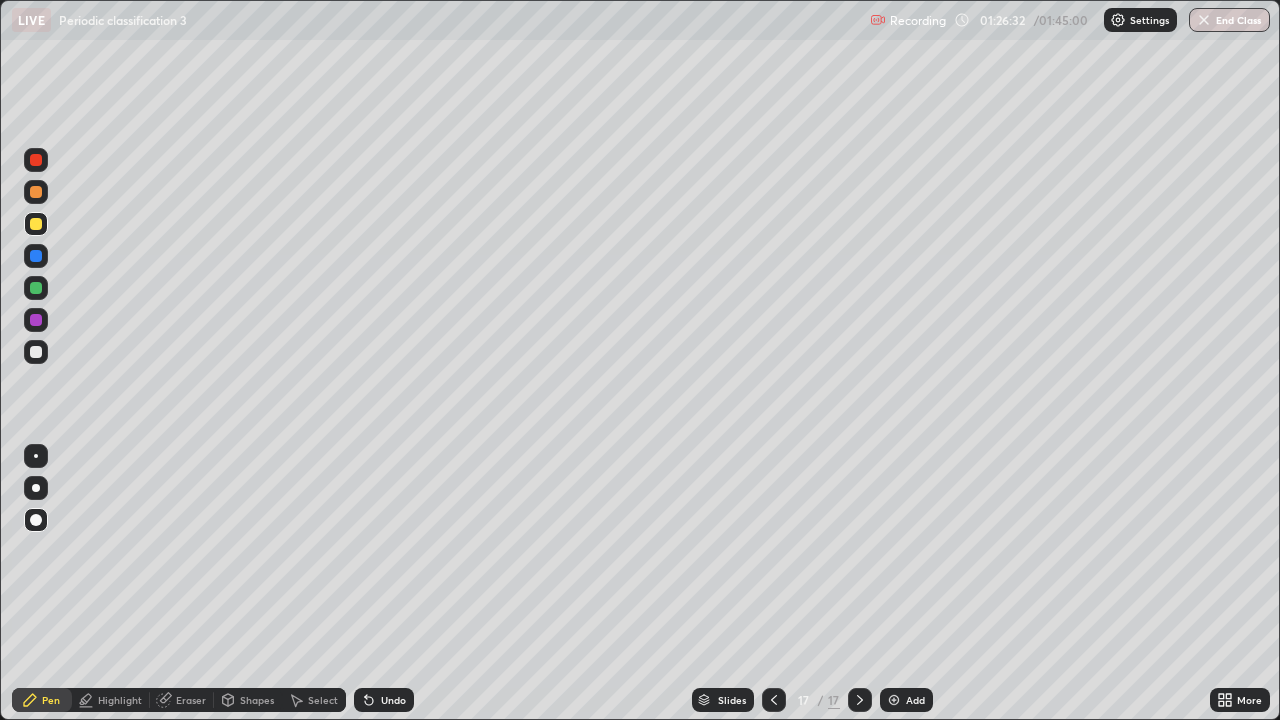 click at bounding box center [36, 352] 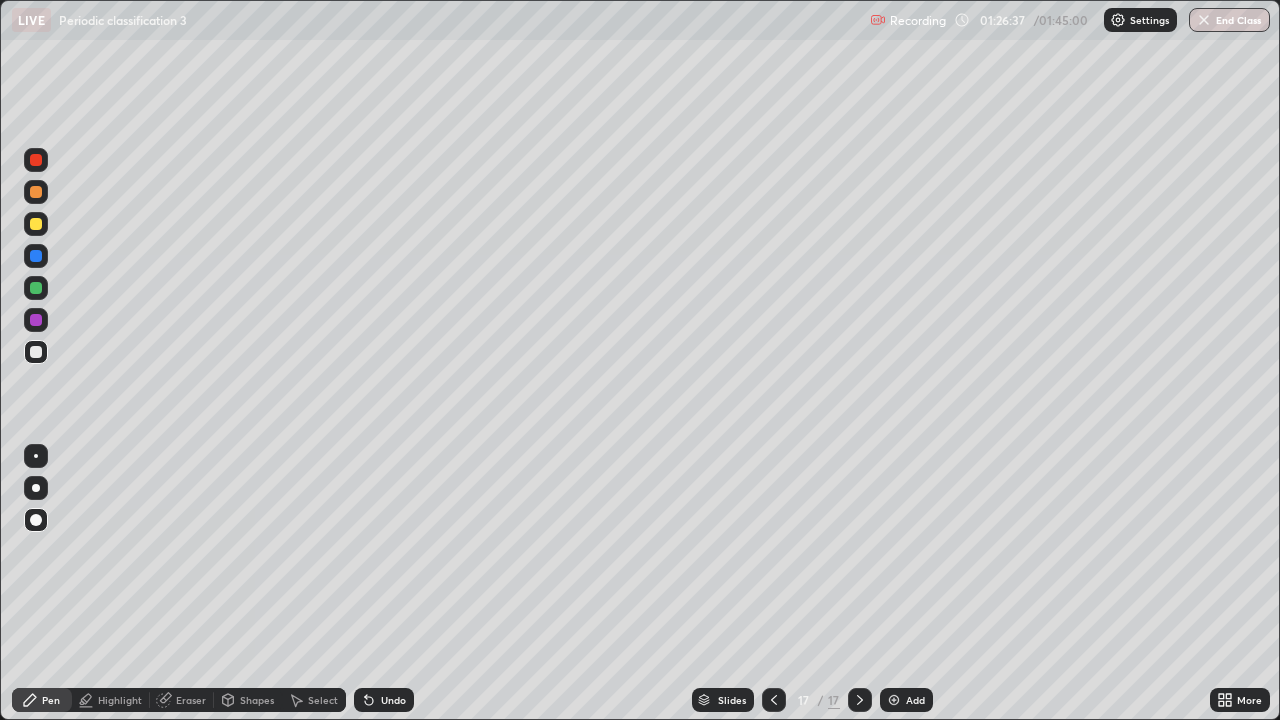 click on "Select" at bounding box center (323, 700) 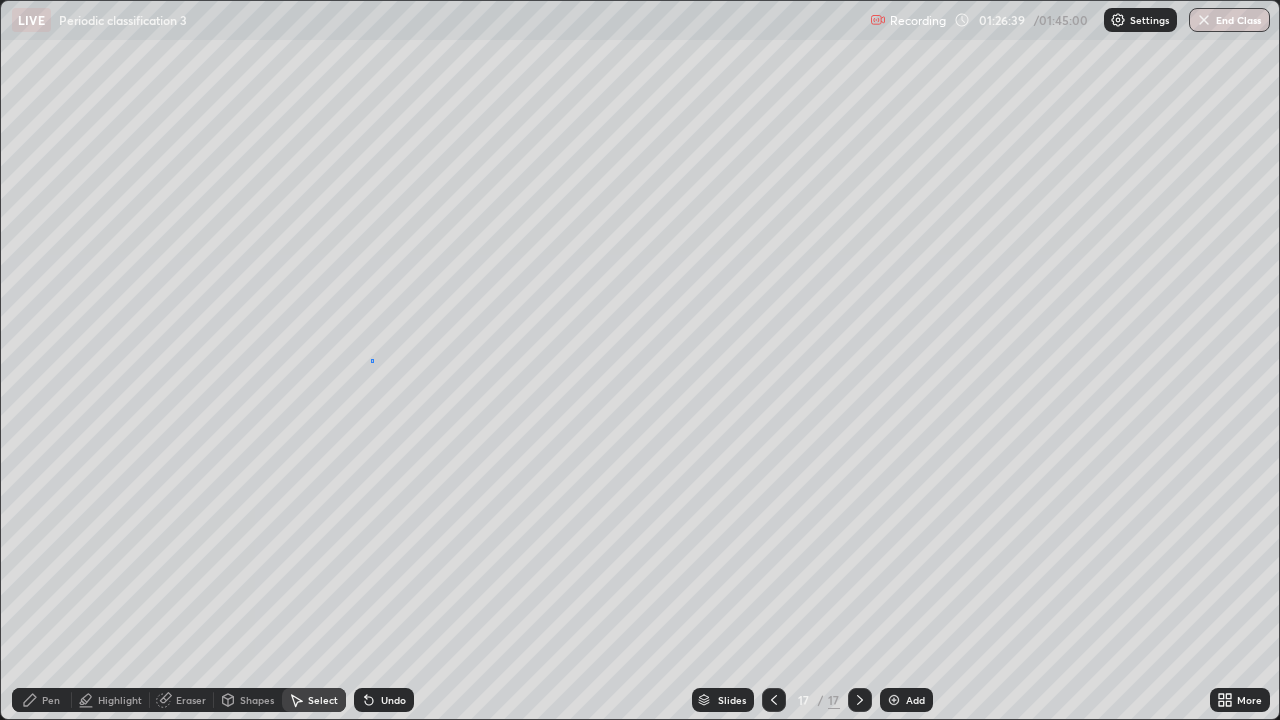 click on "0 ° Undo Copy Duplicate Duplicate to new slide Delete" at bounding box center [640, 360] 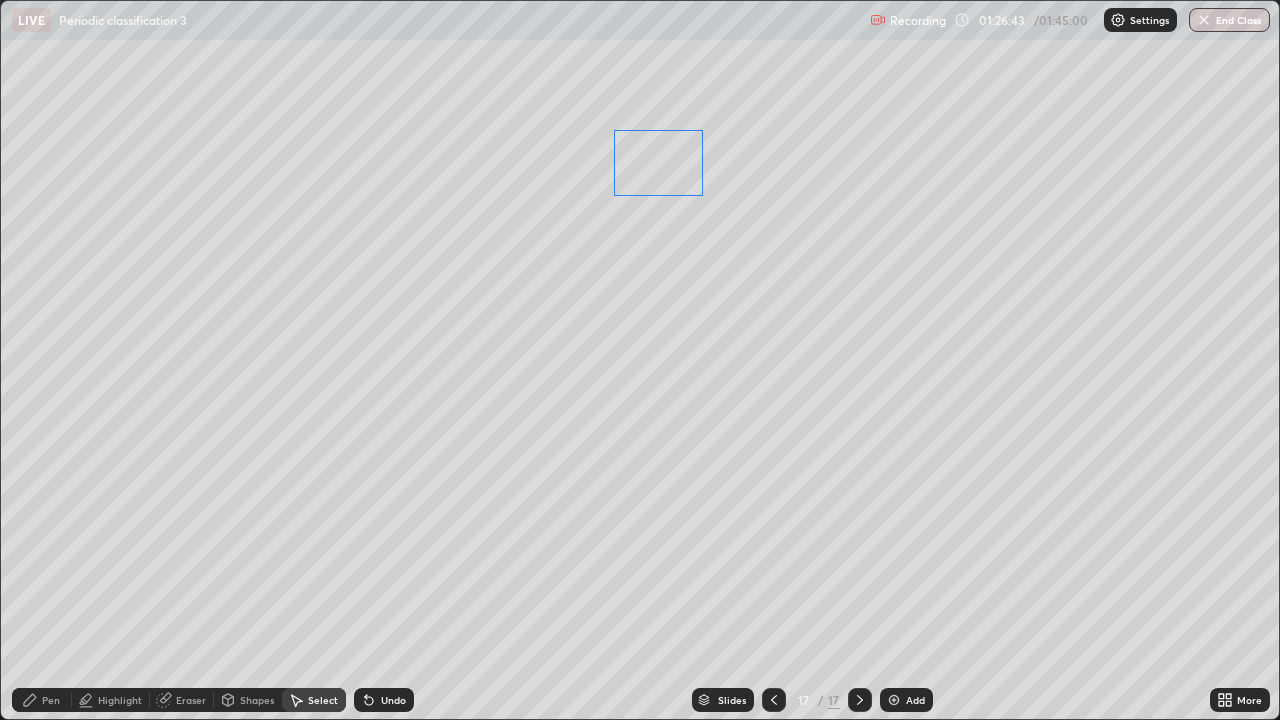 click on "0 ° Undo Copy Duplicate Duplicate to new slide Delete" at bounding box center (640, 360) 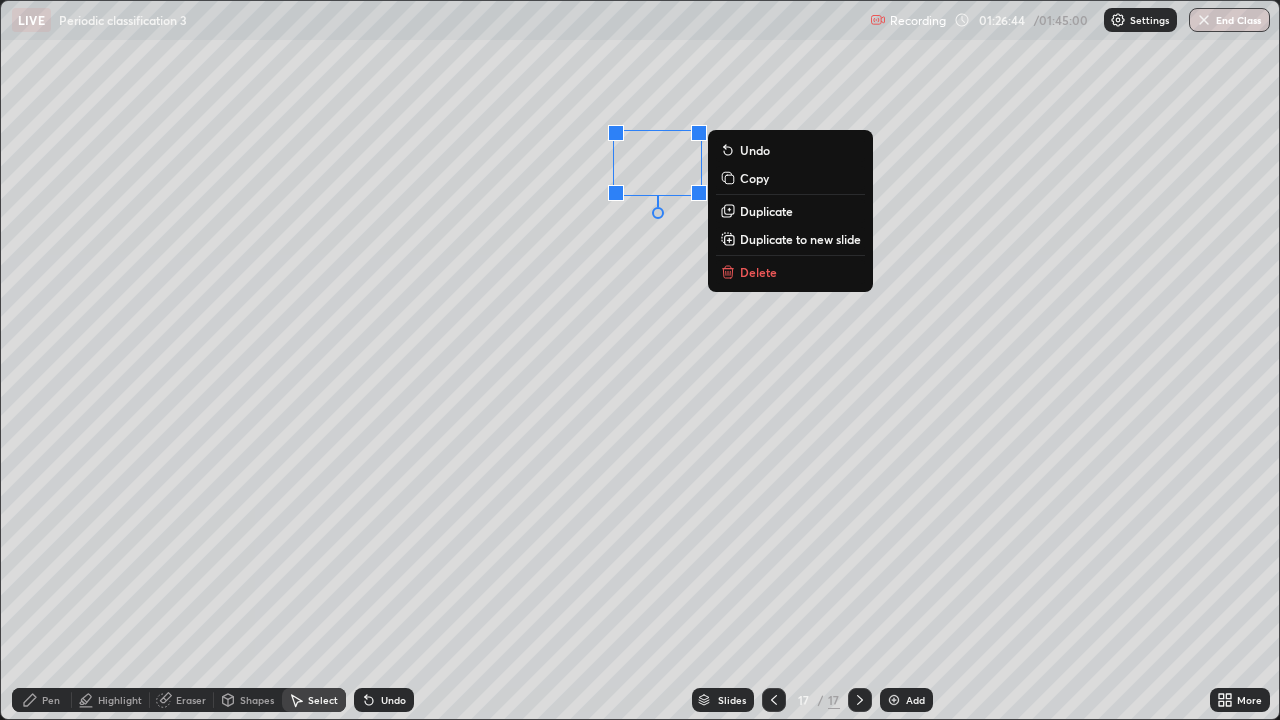 click on "0 ° Undo Copy Duplicate Duplicate to new slide Delete" at bounding box center [640, 360] 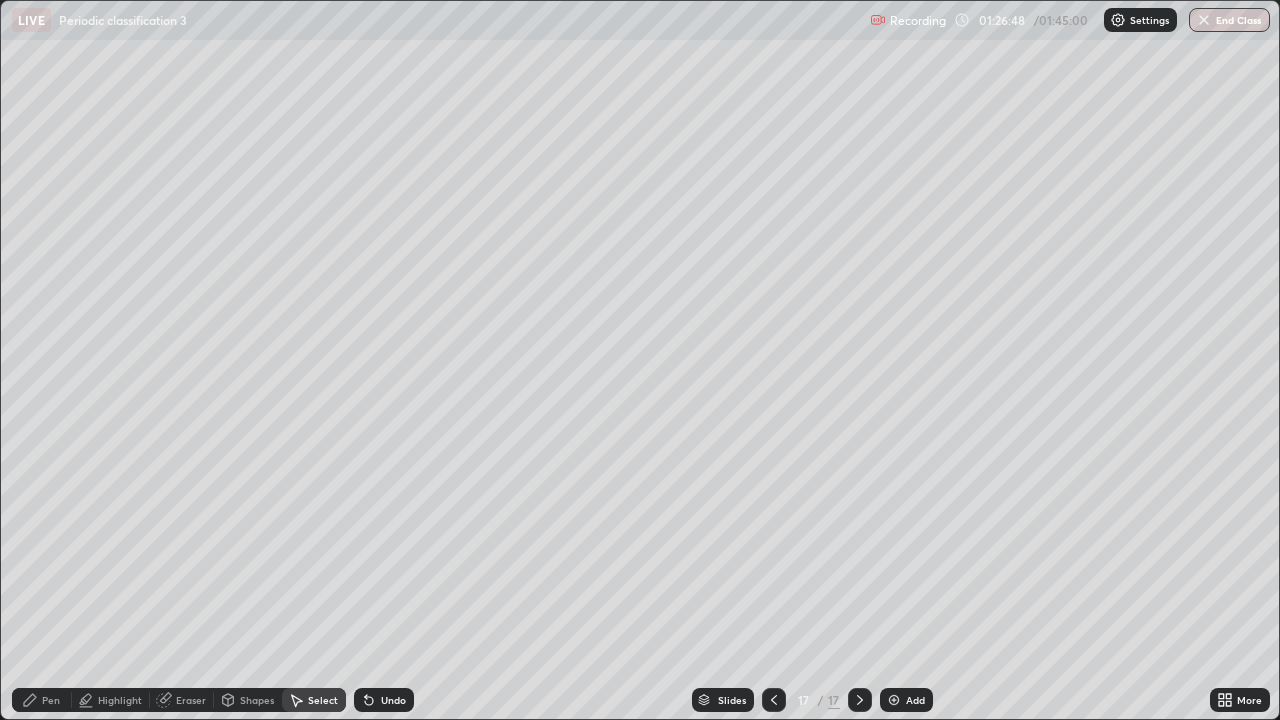 click 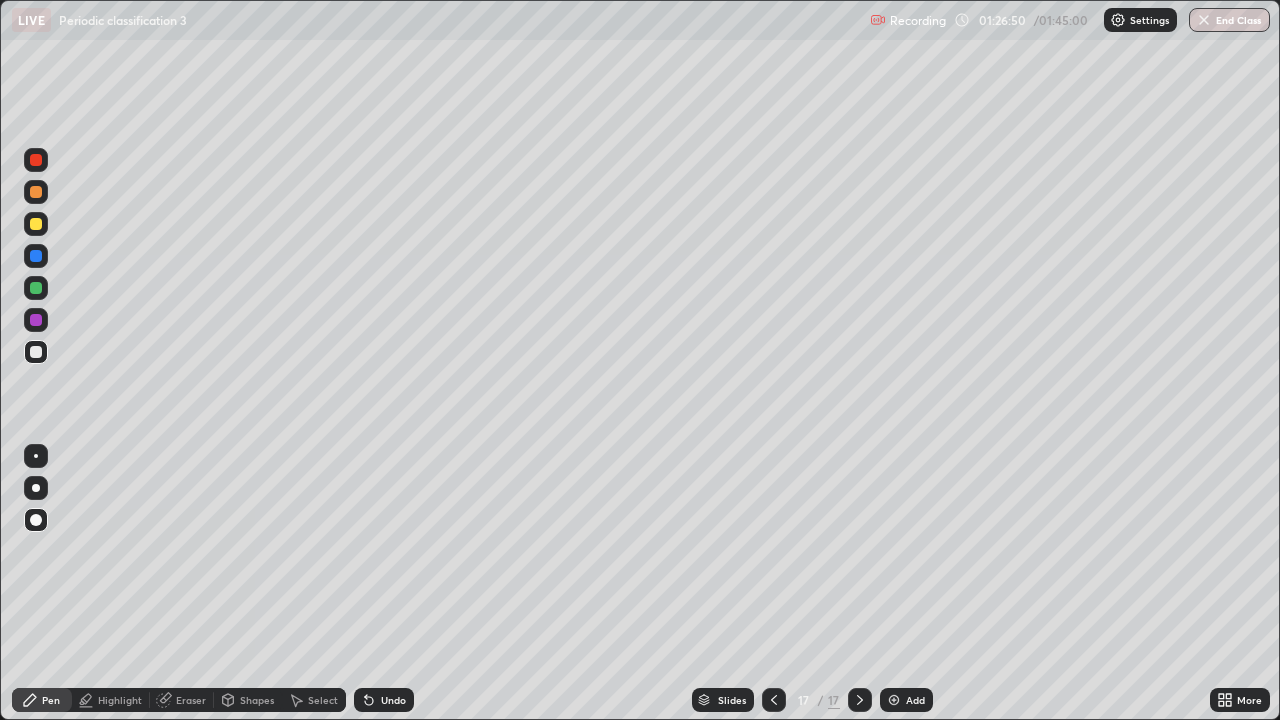 click on "Select" at bounding box center (314, 700) 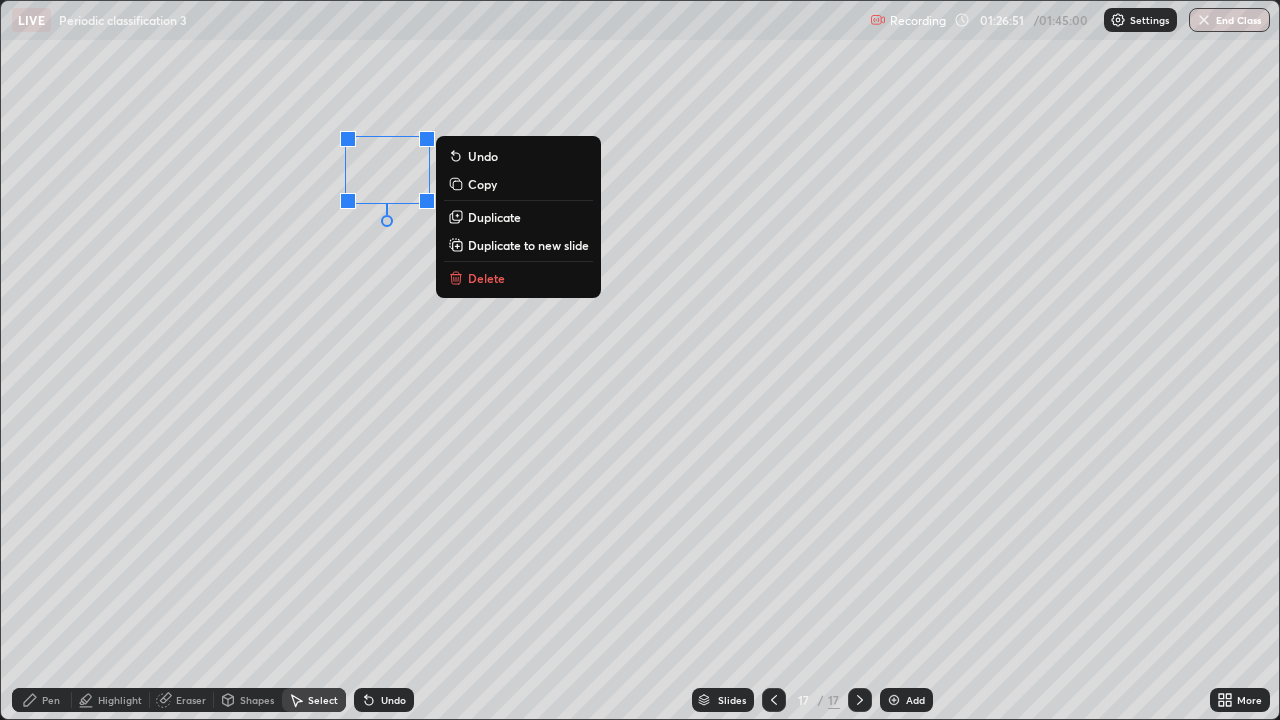 click on "Duplicate" at bounding box center (494, 217) 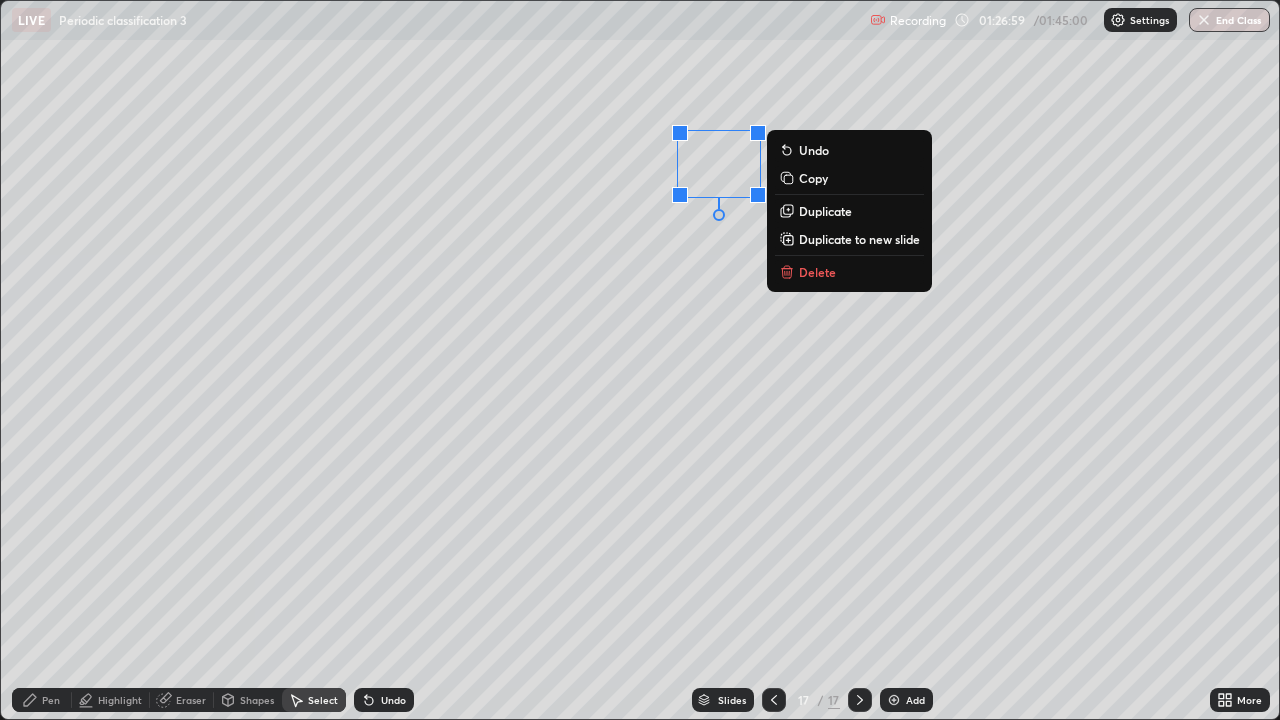 click on "0 ° Undo Copy Duplicate Duplicate to new slide Delete" at bounding box center (640, 360) 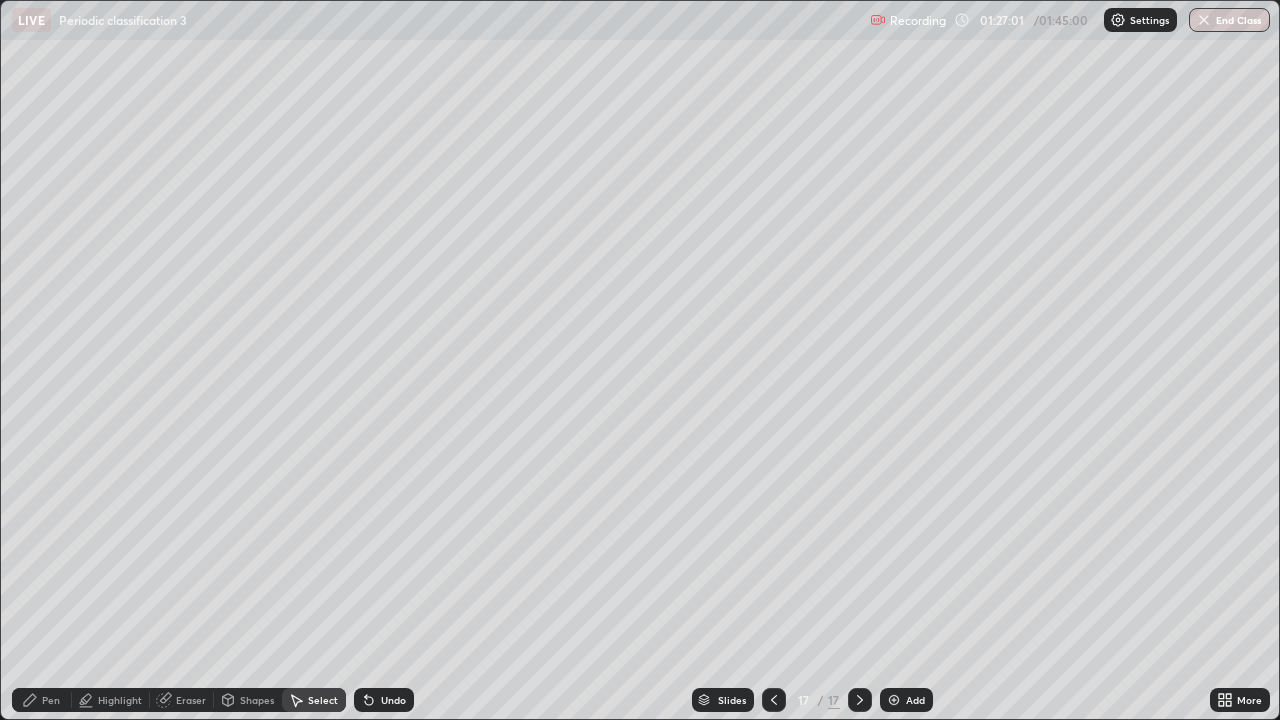 click on "Pen" at bounding box center (42, 700) 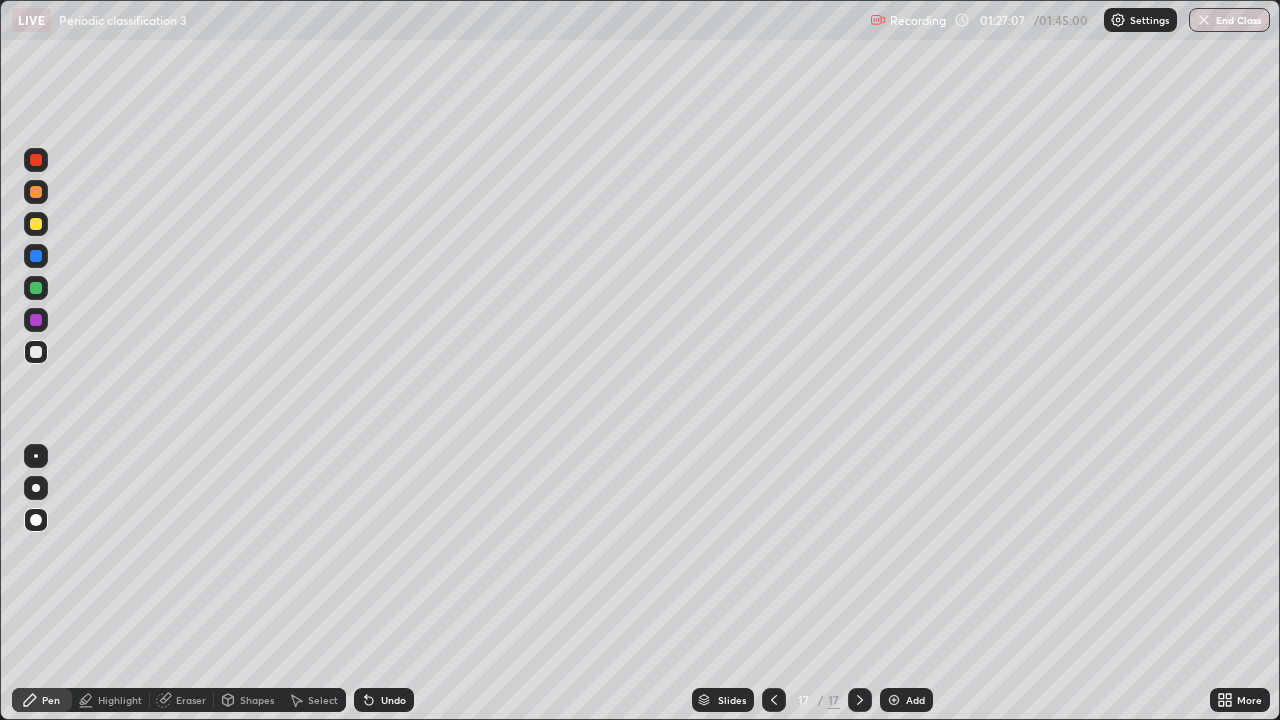 click on "Highlight" at bounding box center [120, 700] 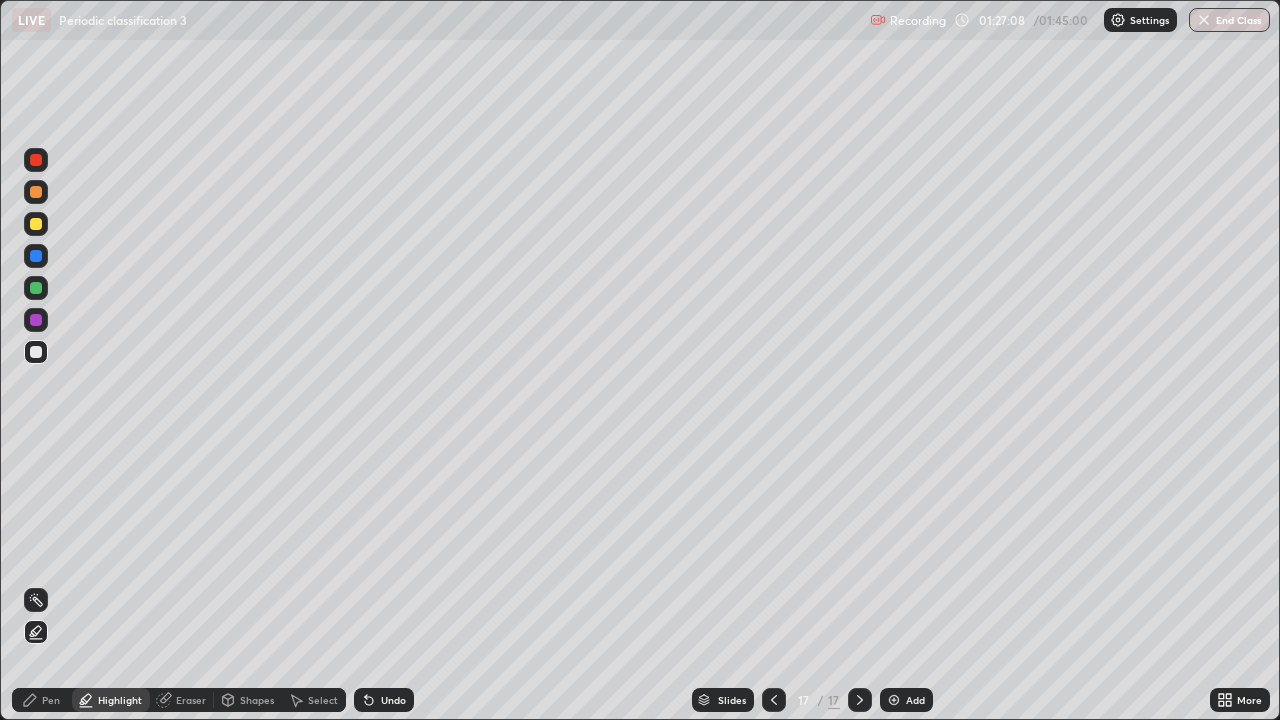 click at bounding box center (36, 352) 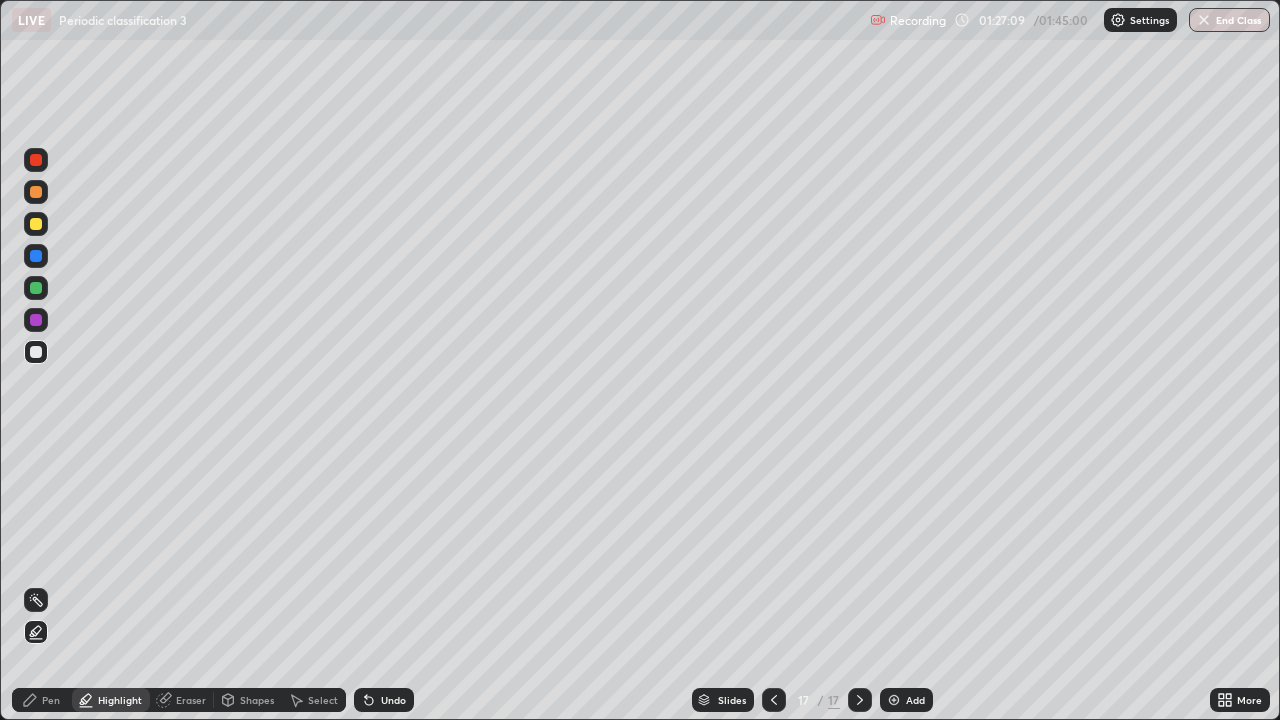click at bounding box center (36, 288) 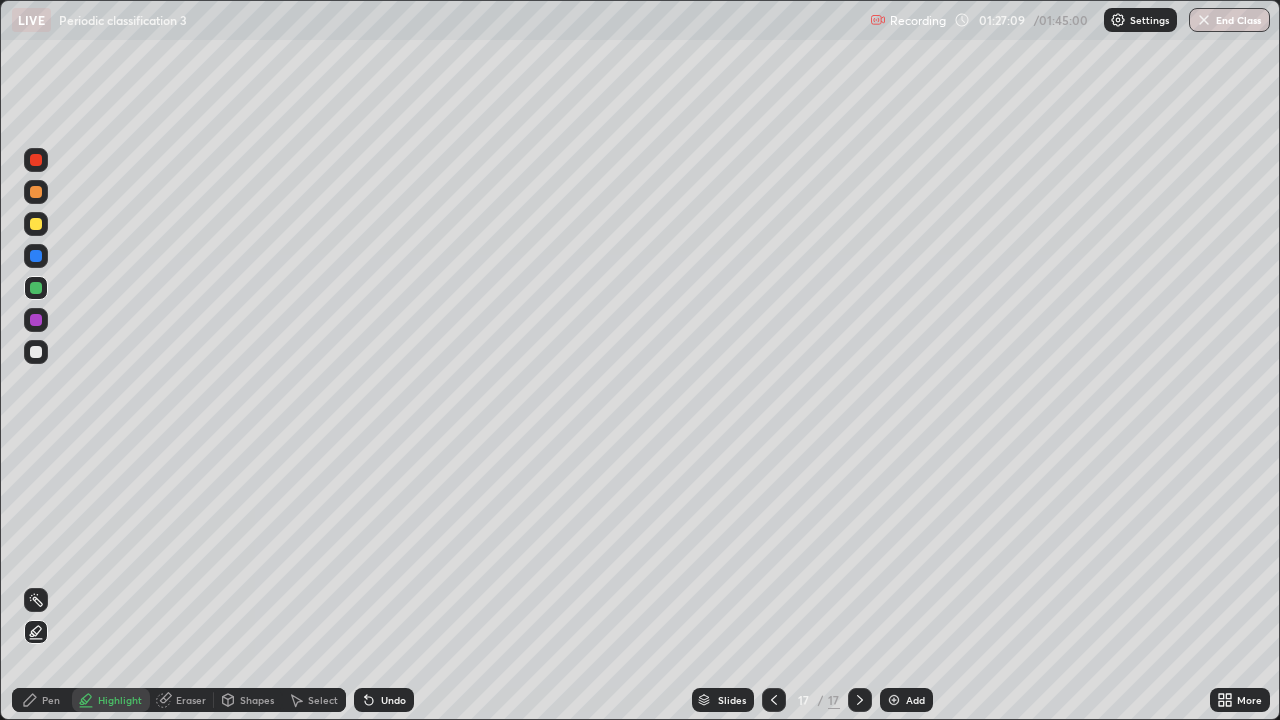 click 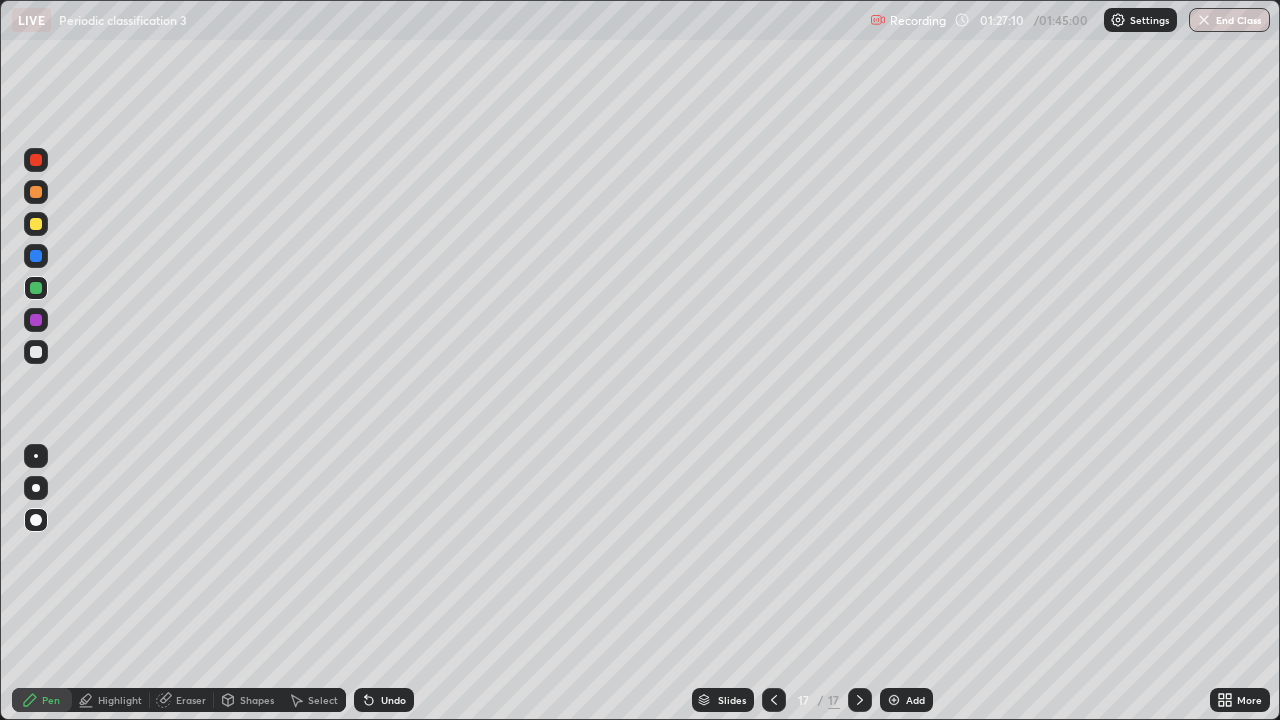 click at bounding box center [36, 456] 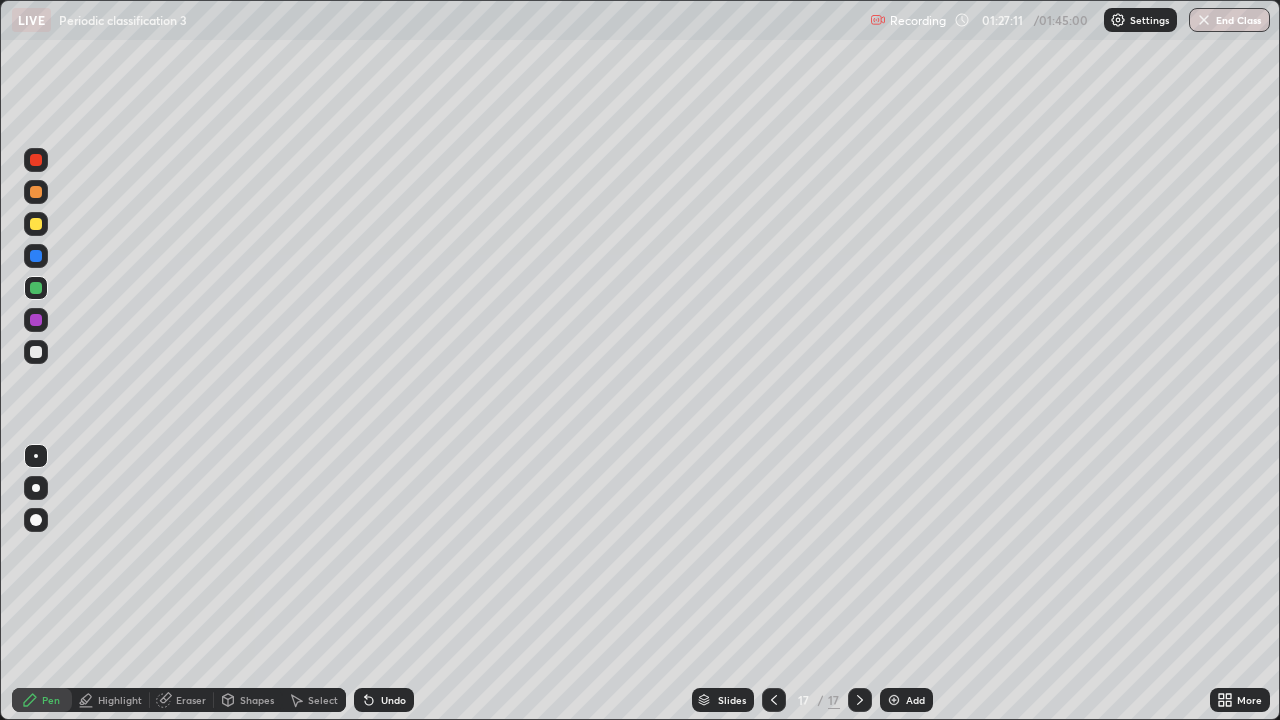click at bounding box center [36, 160] 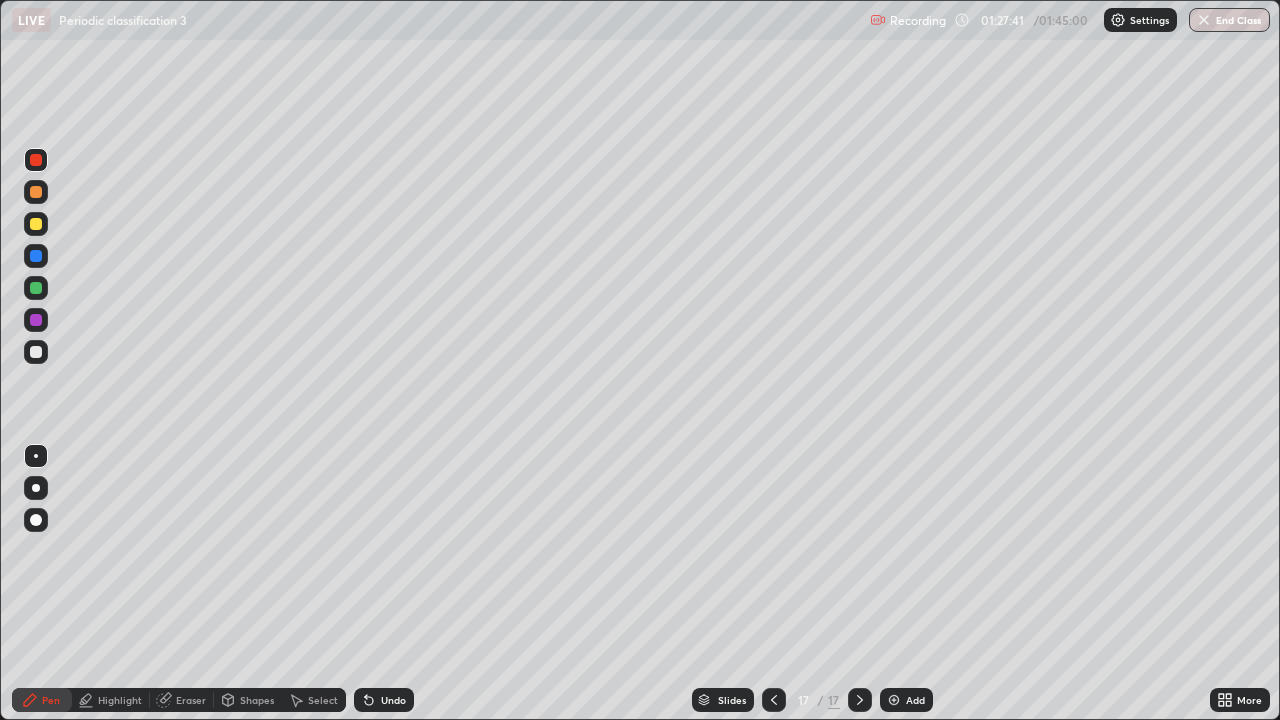 click at bounding box center (36, 288) 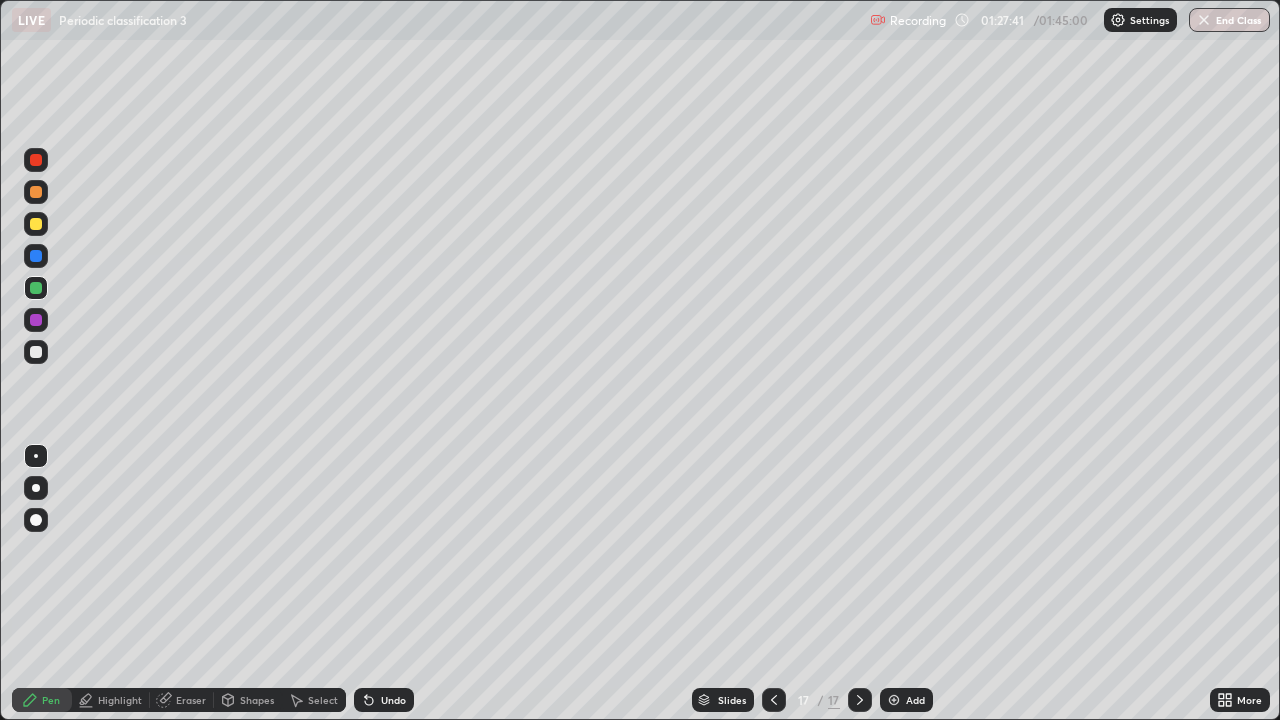 click at bounding box center [36, 256] 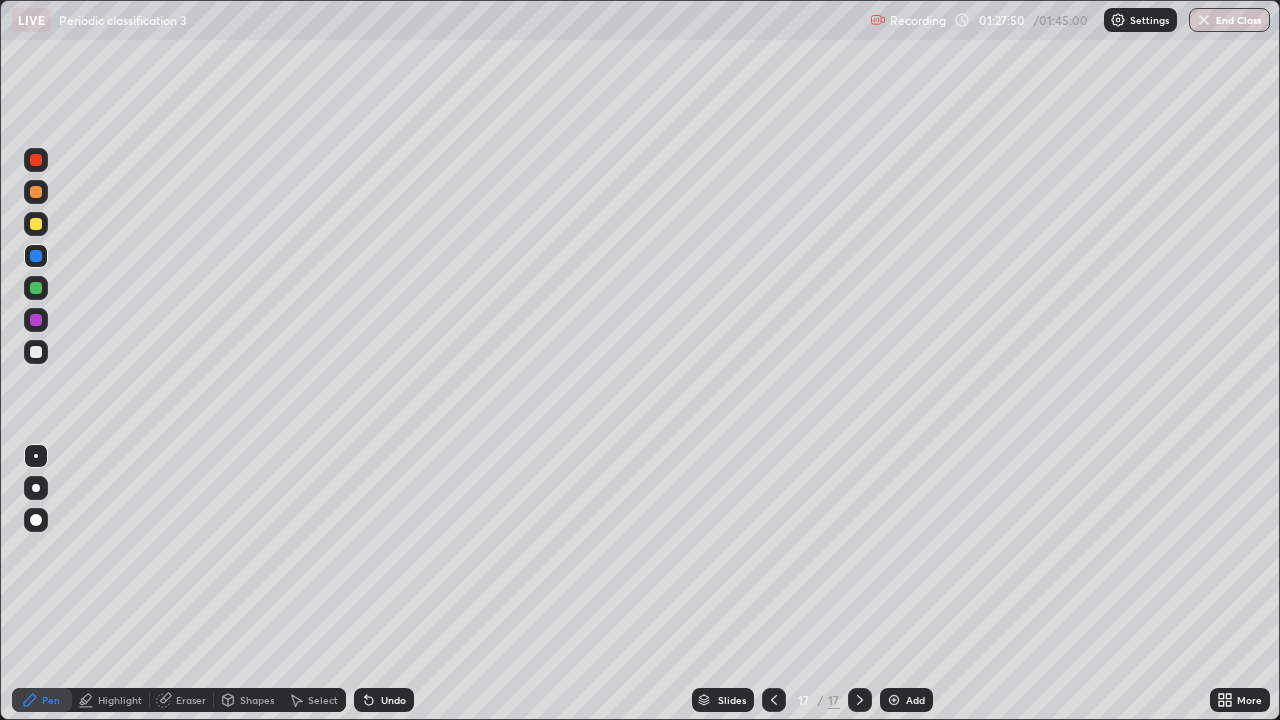 click at bounding box center [36, 288] 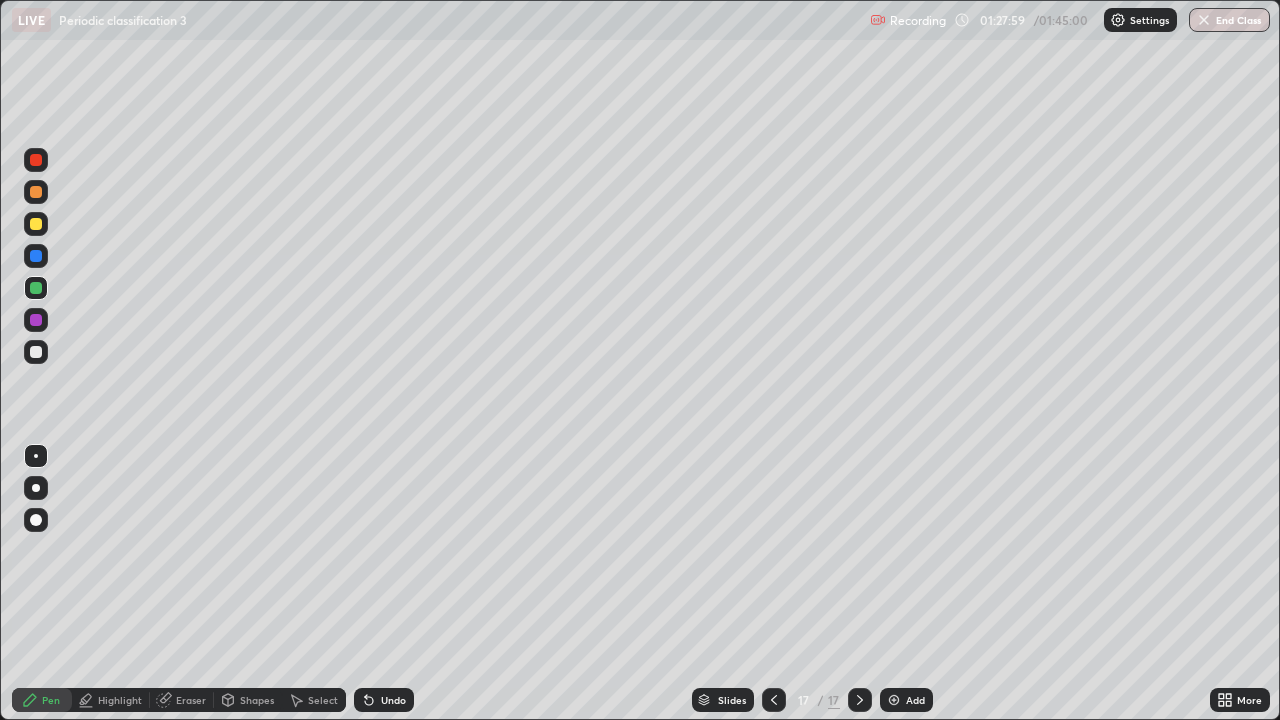 click on "Undo" at bounding box center (393, 700) 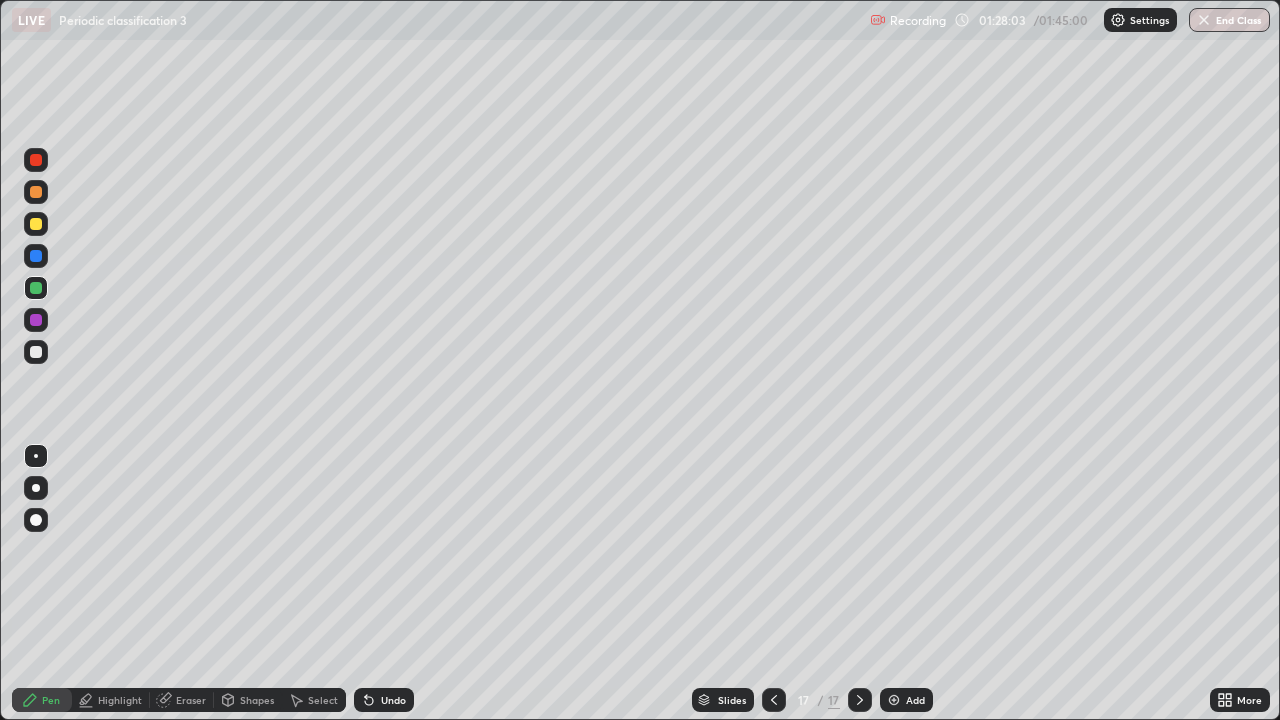 click at bounding box center [36, 352] 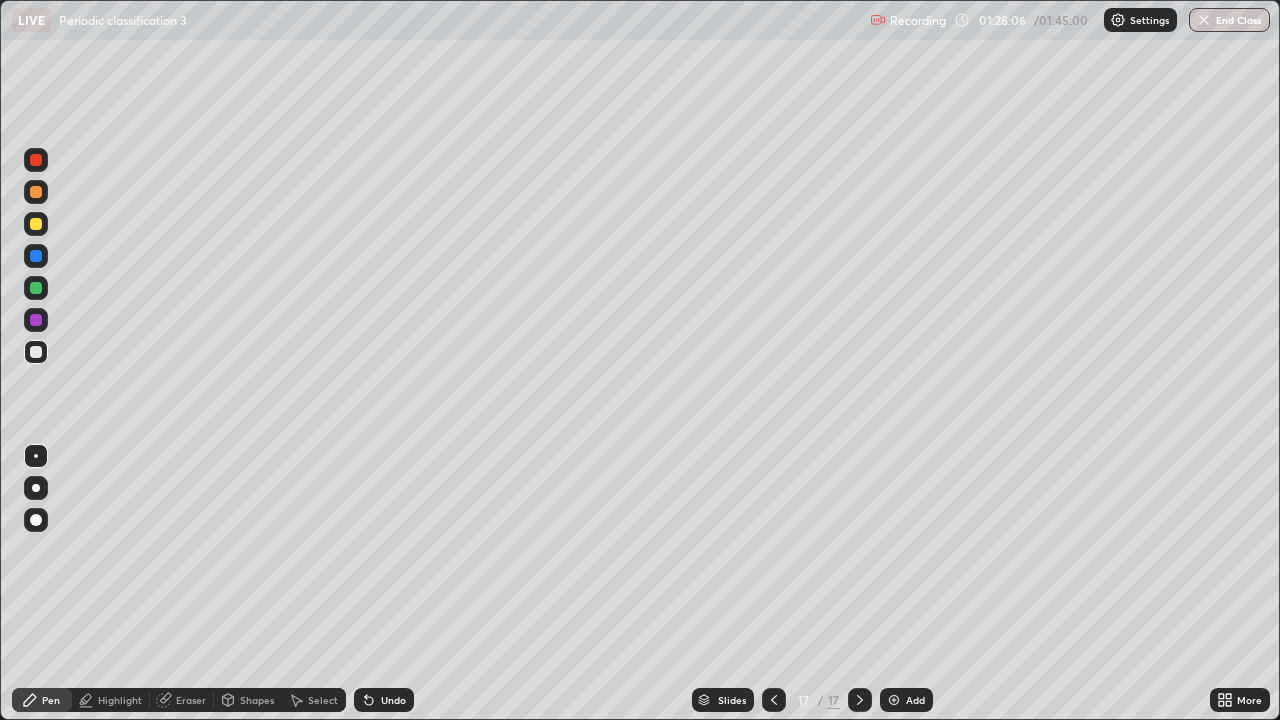 click on "Shapes" at bounding box center [257, 700] 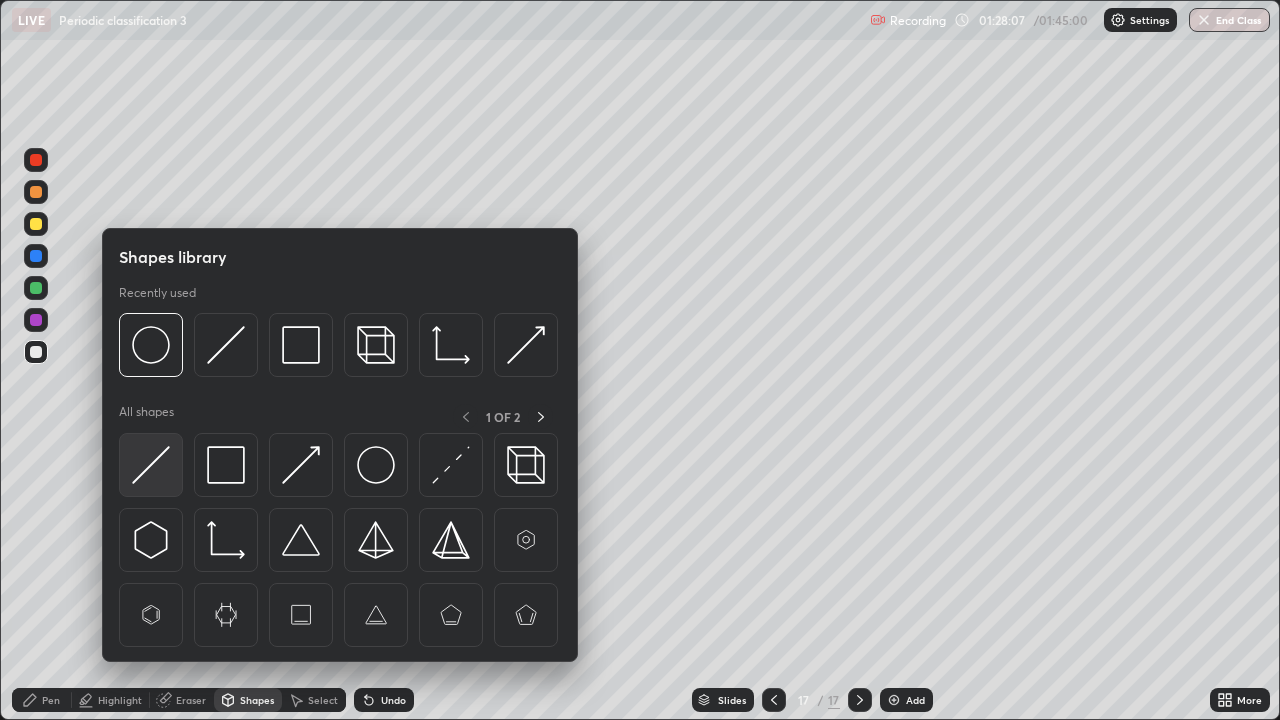 click at bounding box center [151, 465] 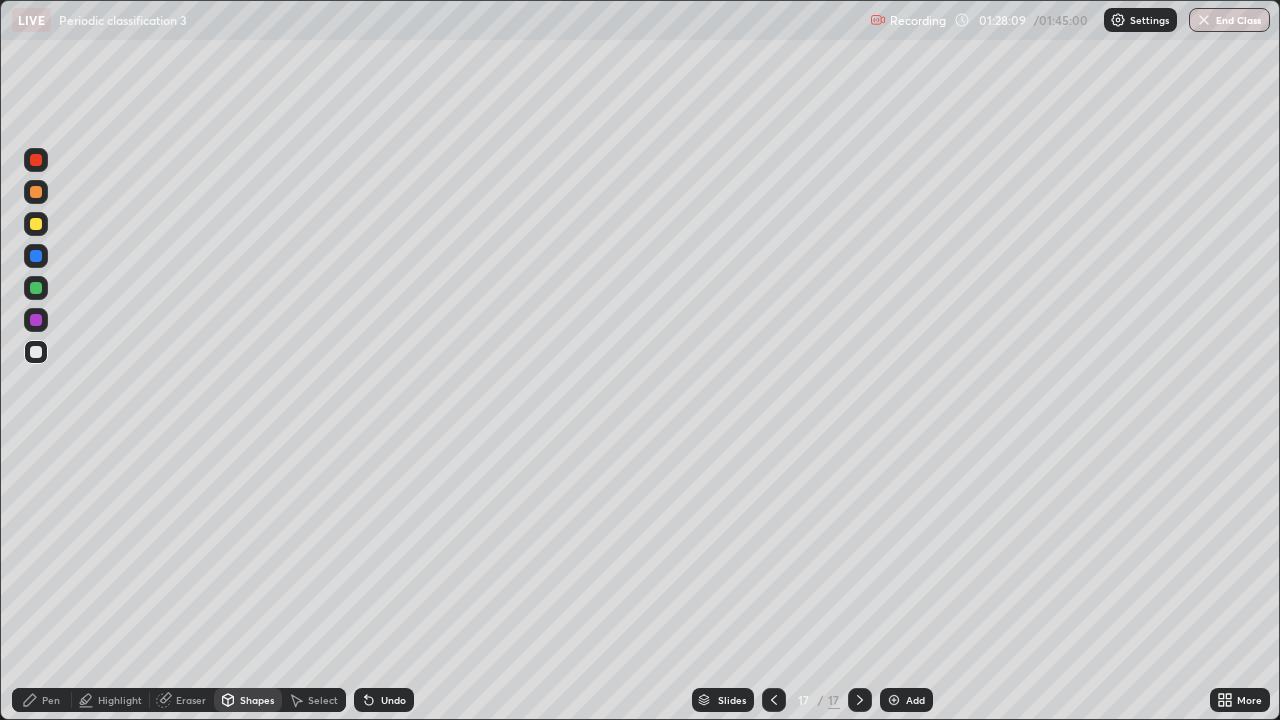 click on "Pen" at bounding box center (42, 700) 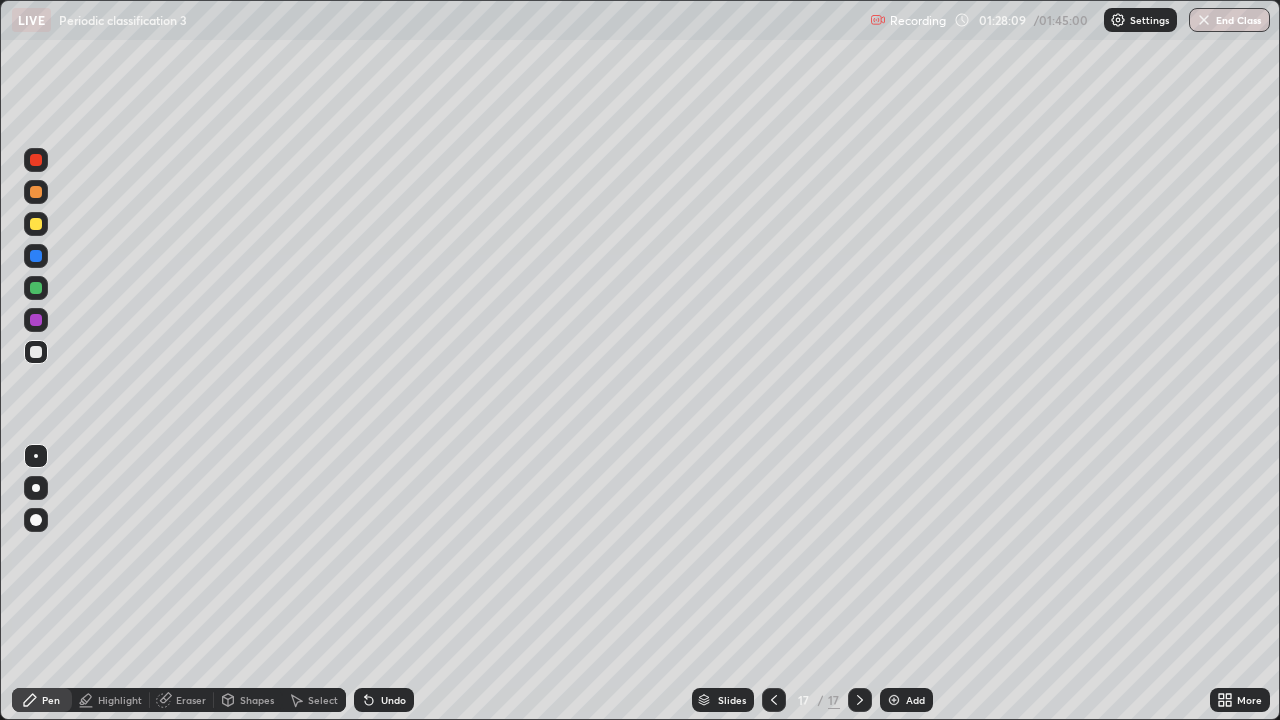 click at bounding box center [36, 352] 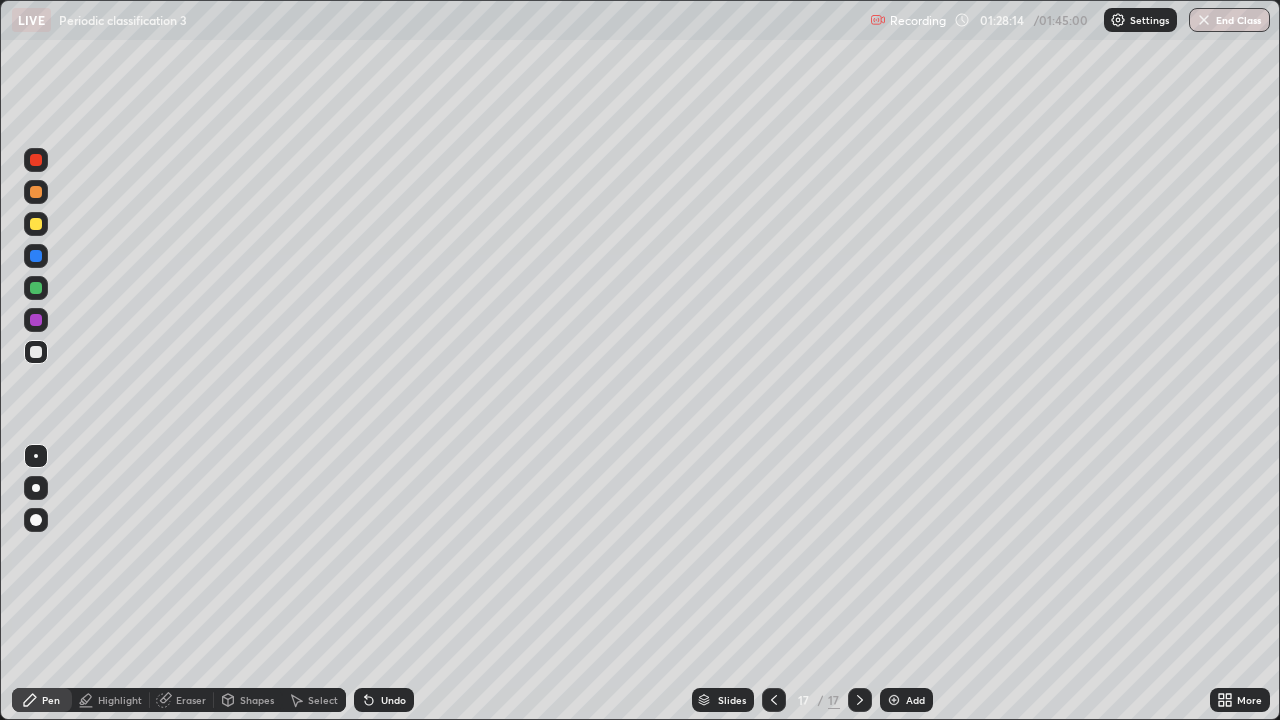 click at bounding box center (36, 288) 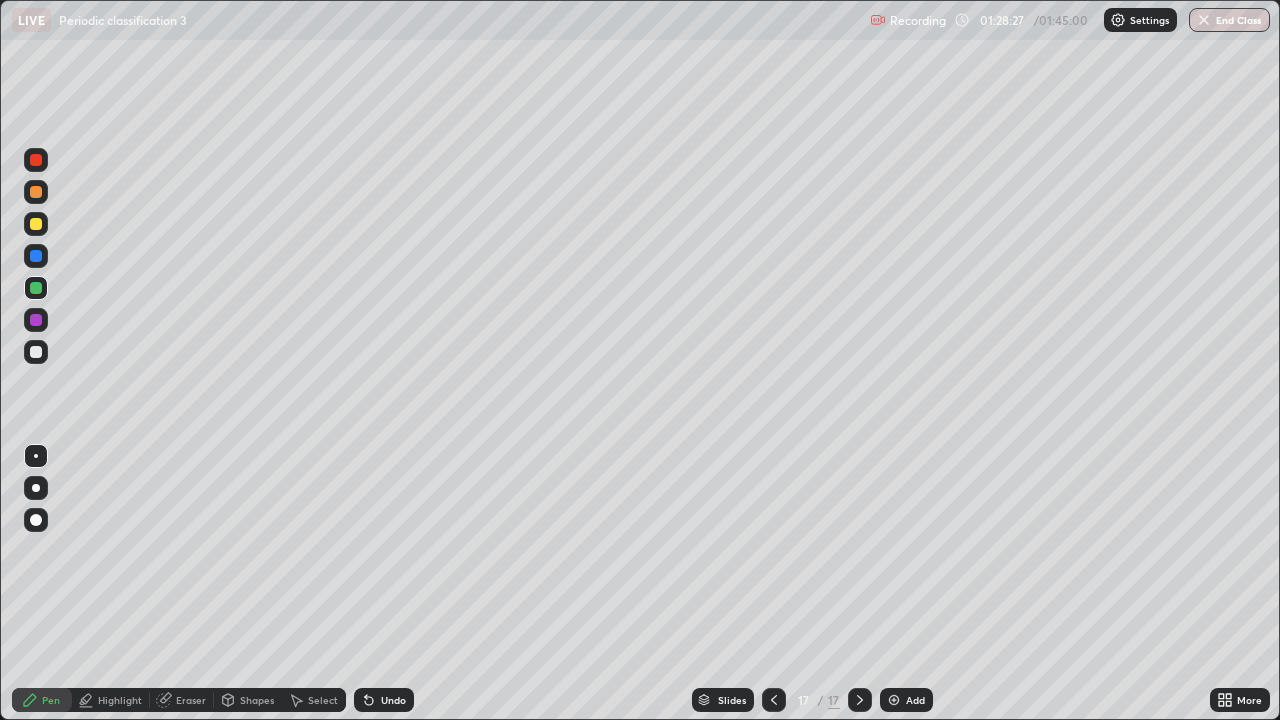 click on "Undo" at bounding box center [384, 700] 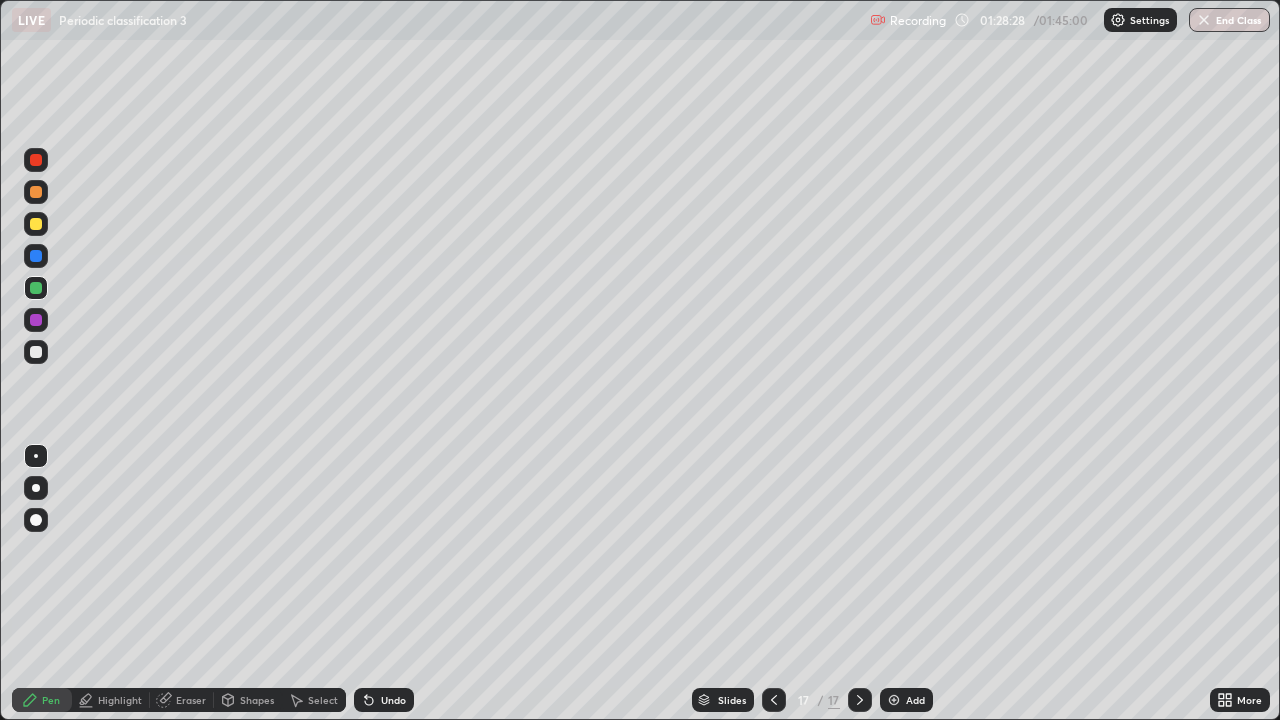 click at bounding box center (36, 352) 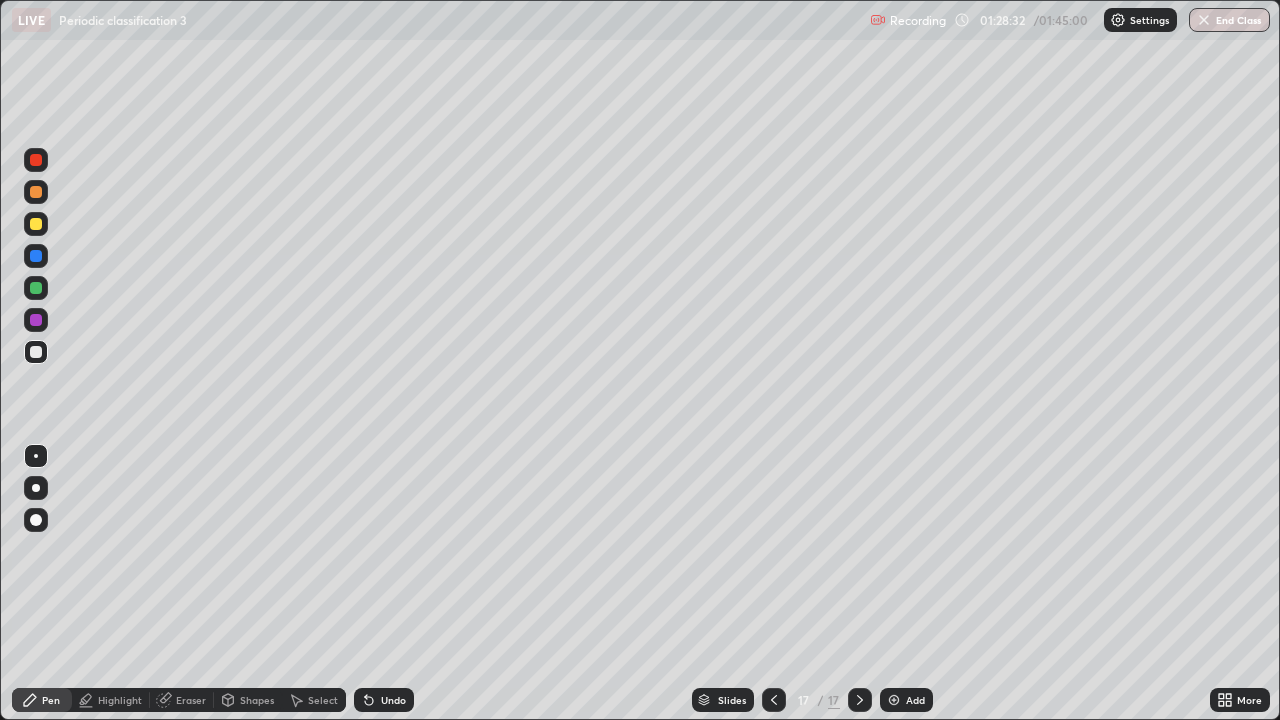 click at bounding box center (36, 288) 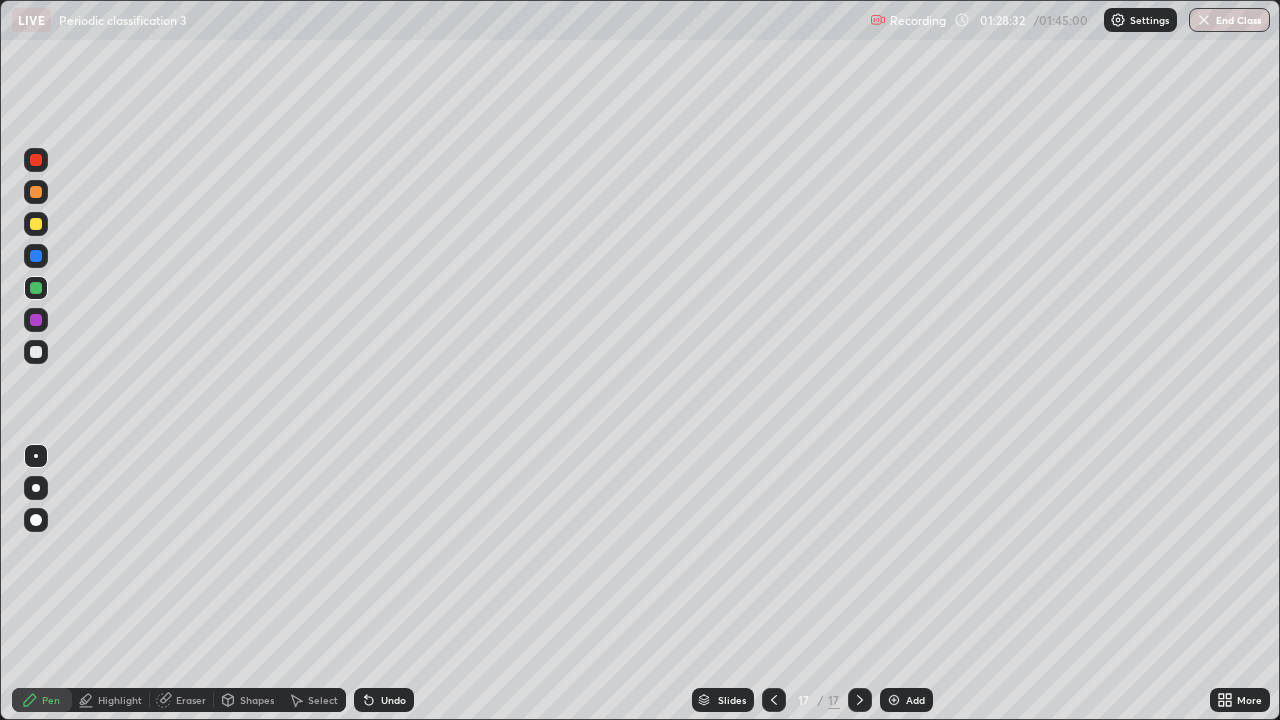 click at bounding box center (36, 256) 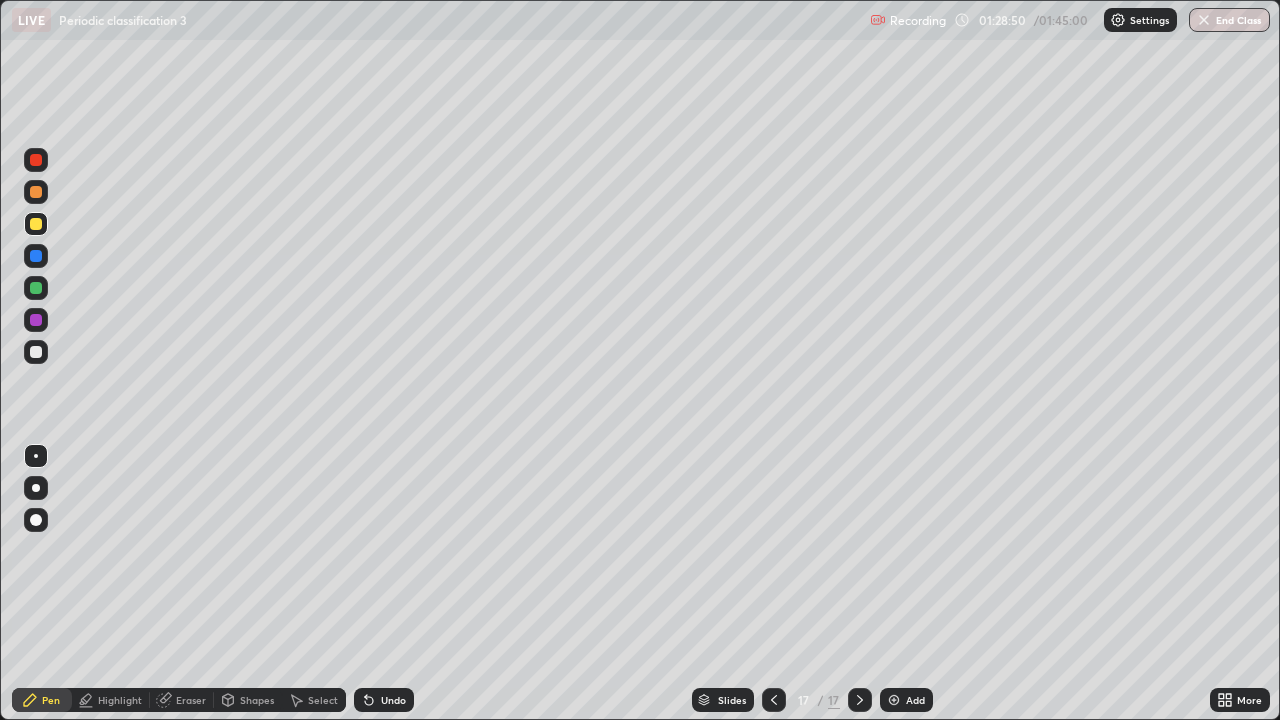 click at bounding box center (36, 352) 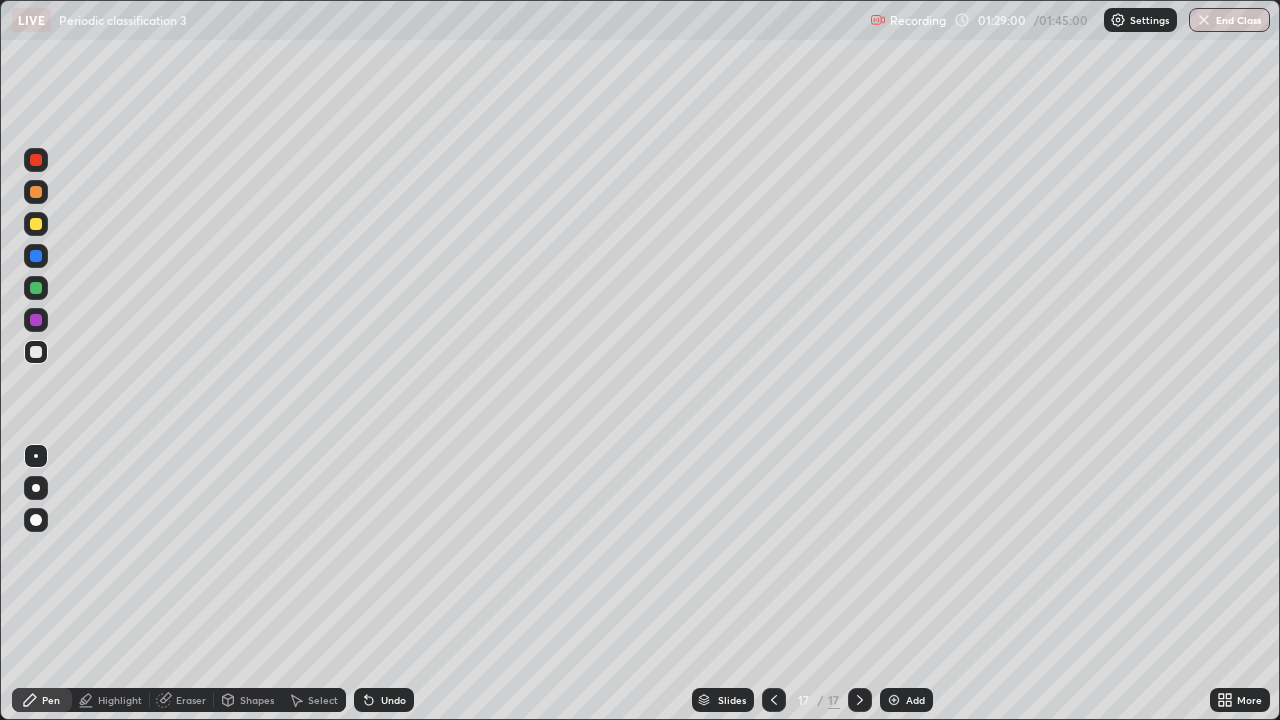 click at bounding box center (36, 288) 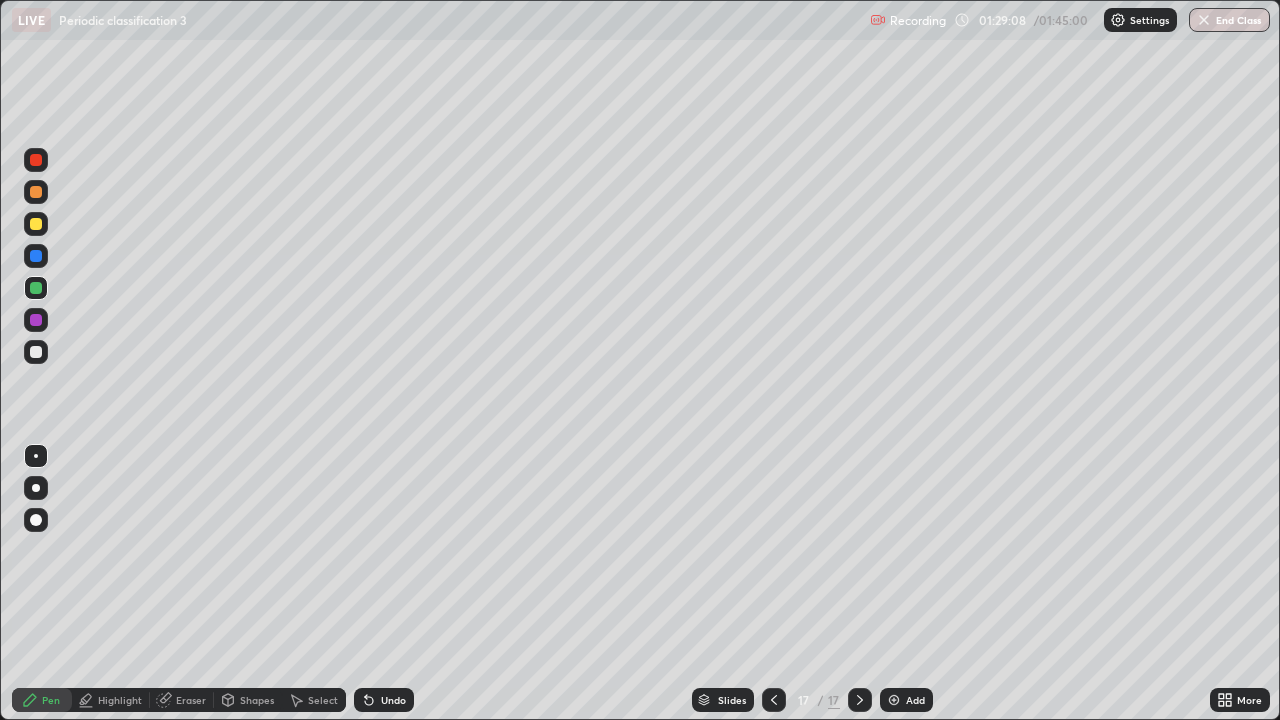 click on "Pen" at bounding box center (51, 700) 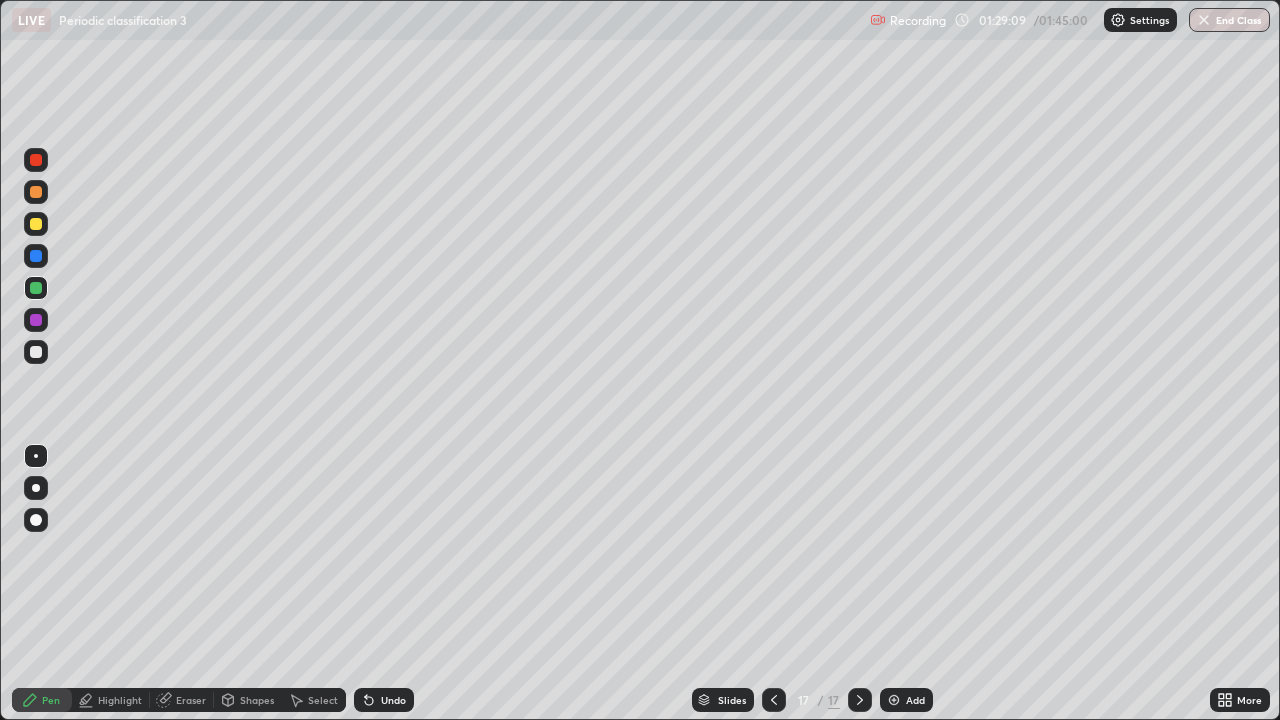 click at bounding box center (36, 160) 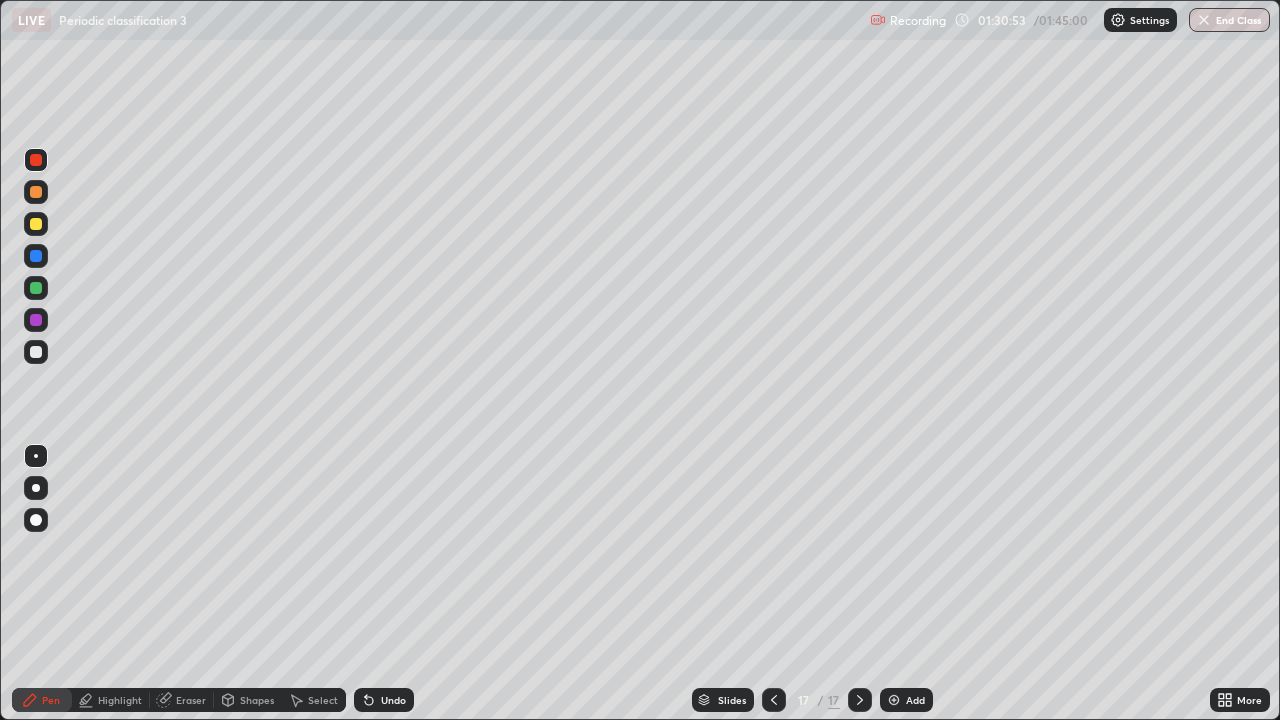 click at bounding box center [36, 352] 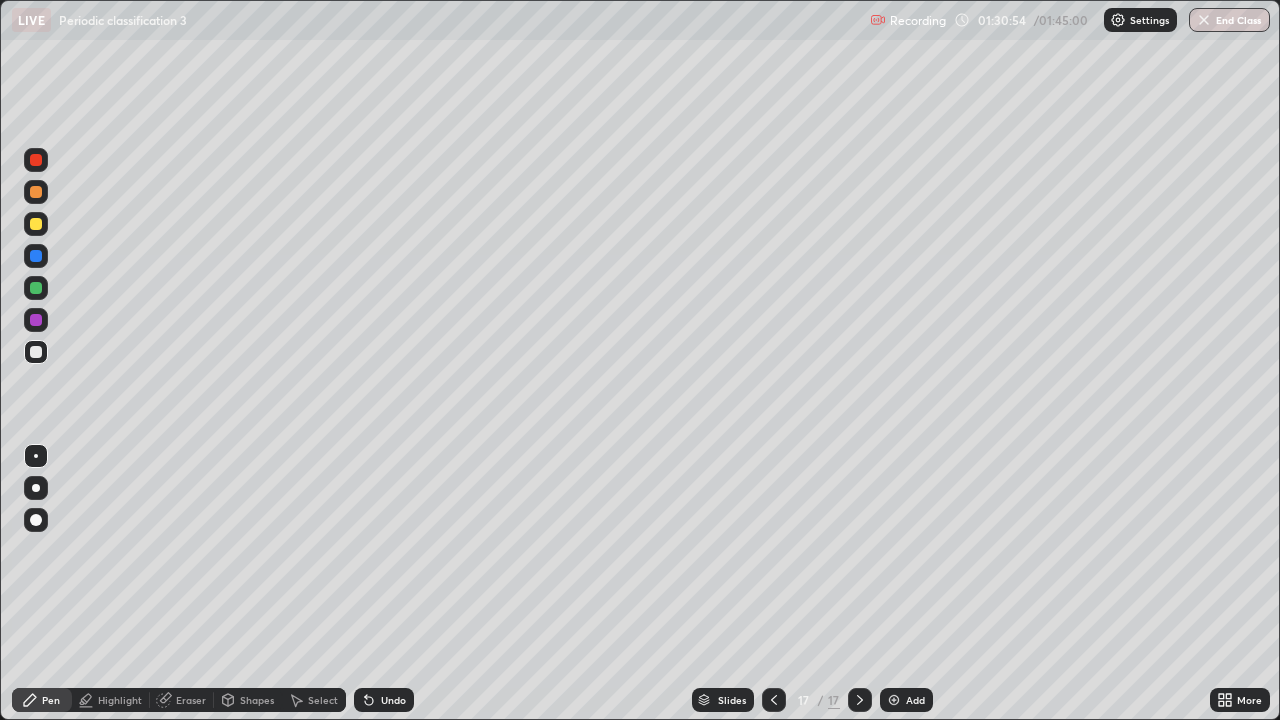 click 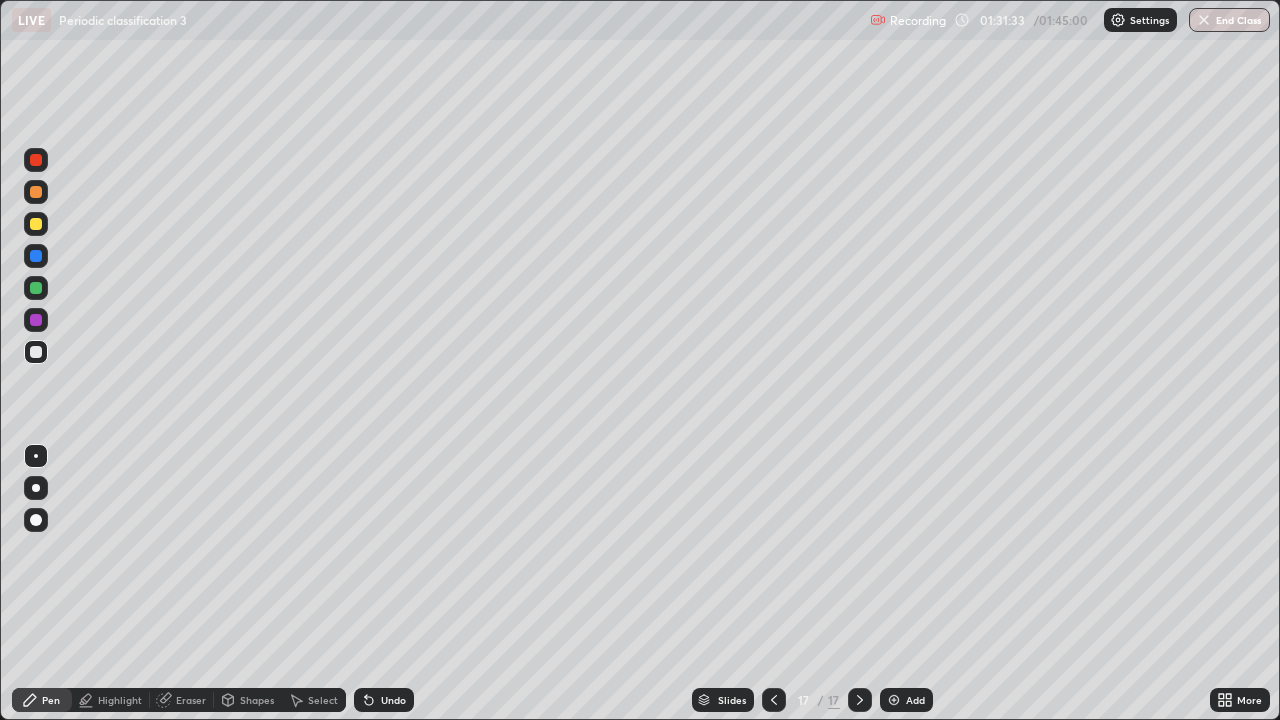 click at bounding box center (36, 224) 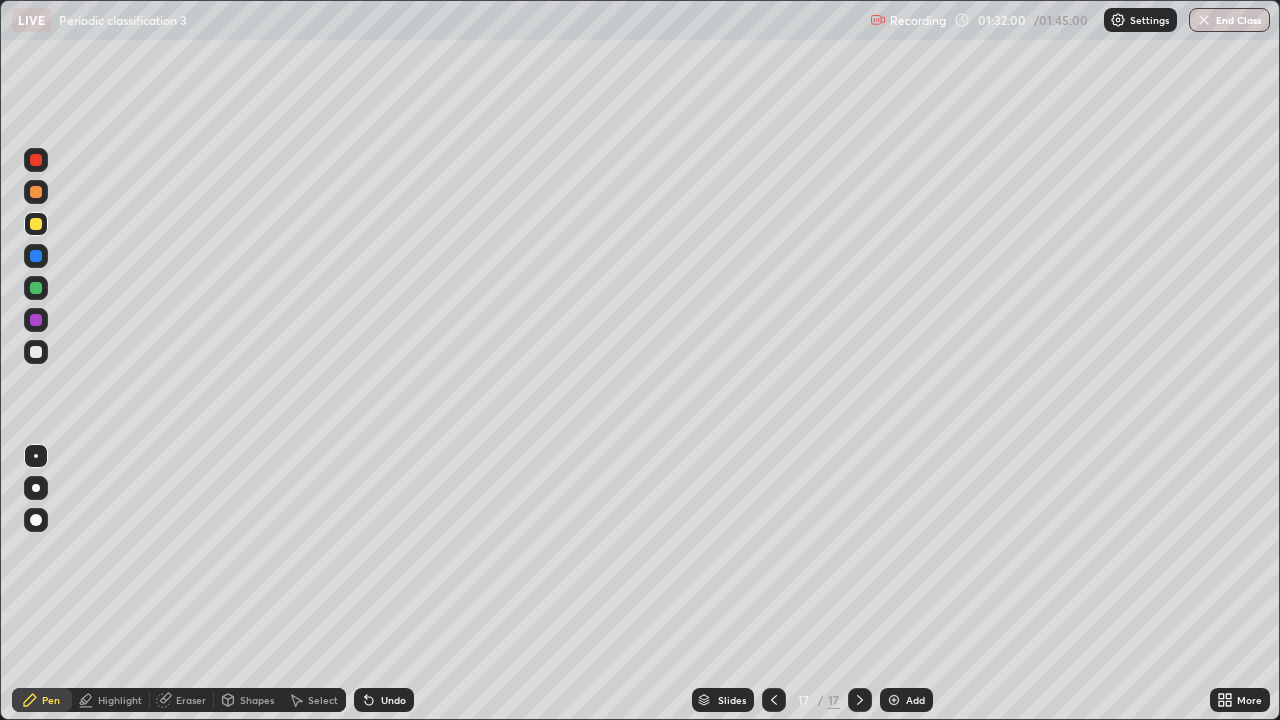 click at bounding box center [36, 288] 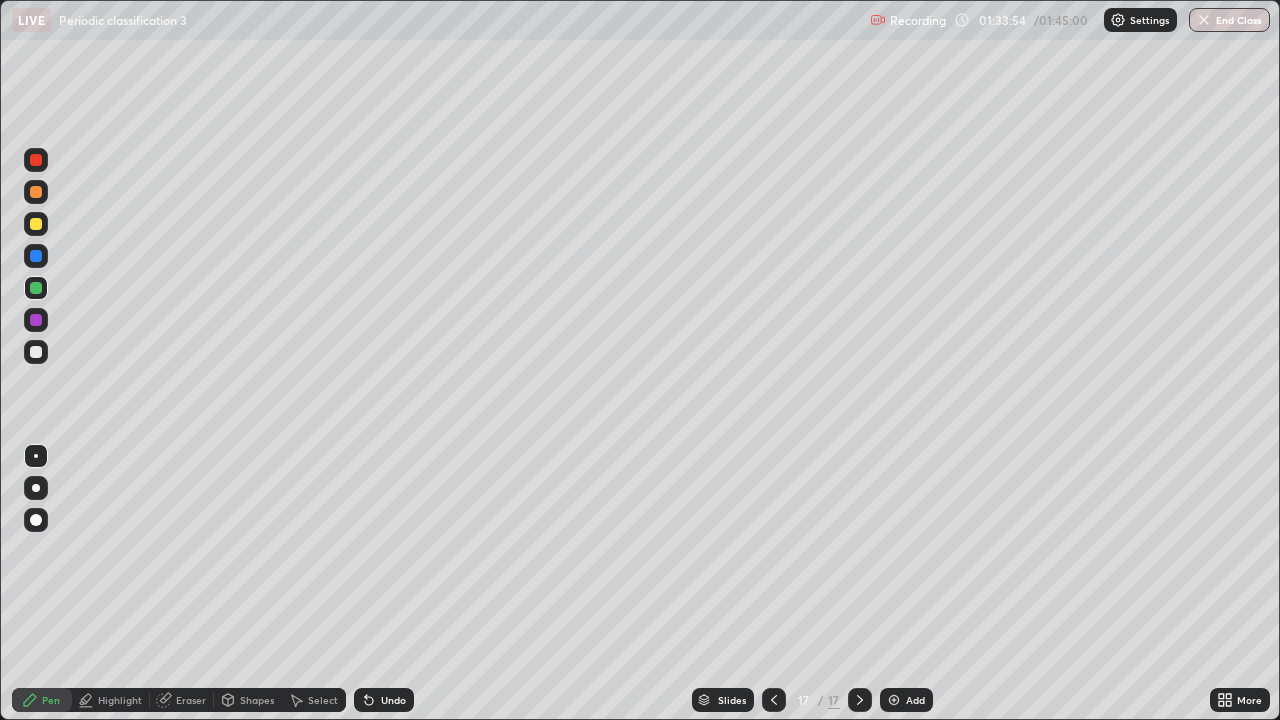 click on "Undo" at bounding box center [384, 700] 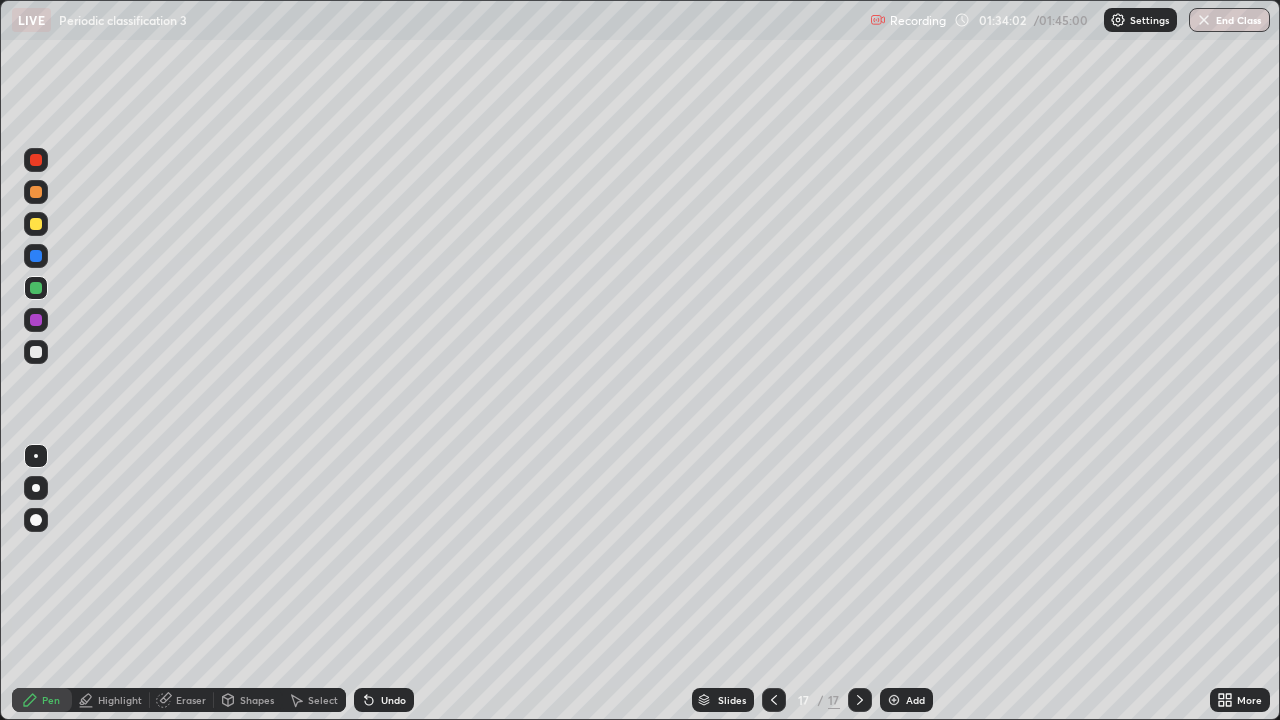 click at bounding box center (36, 288) 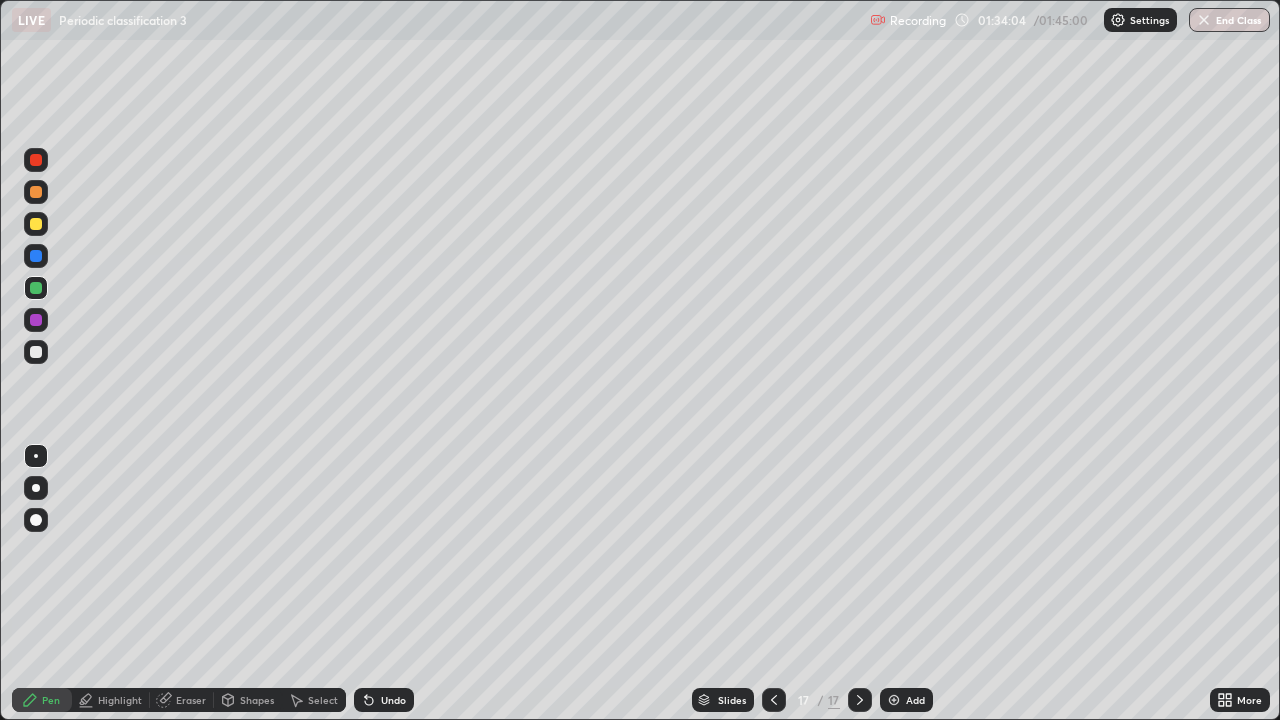 click at bounding box center [36, 192] 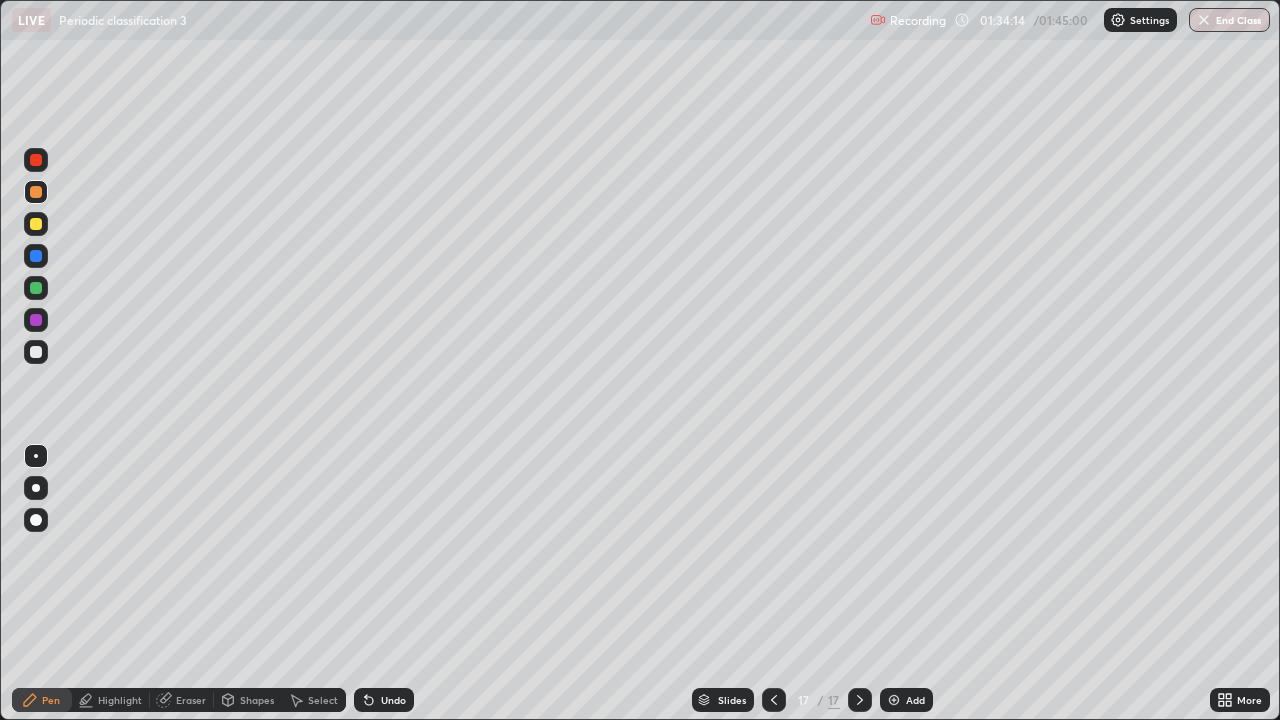 click at bounding box center [36, 160] 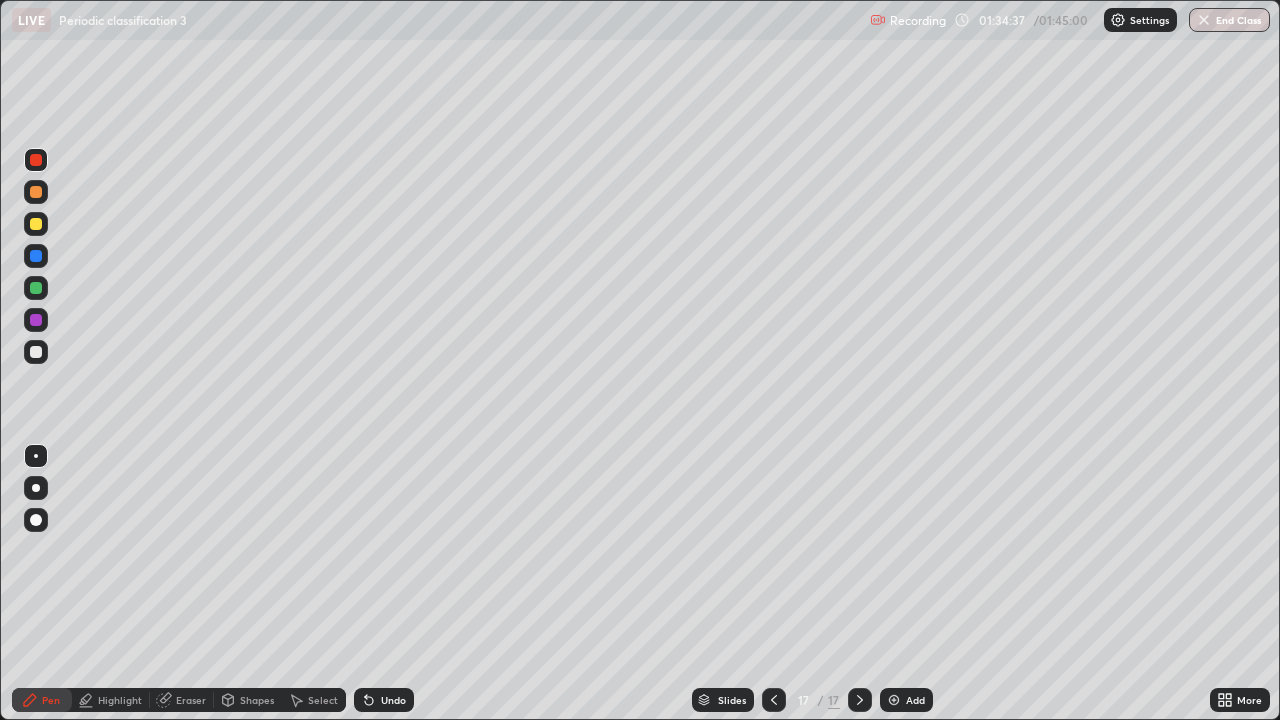 click on "Undo" at bounding box center (393, 700) 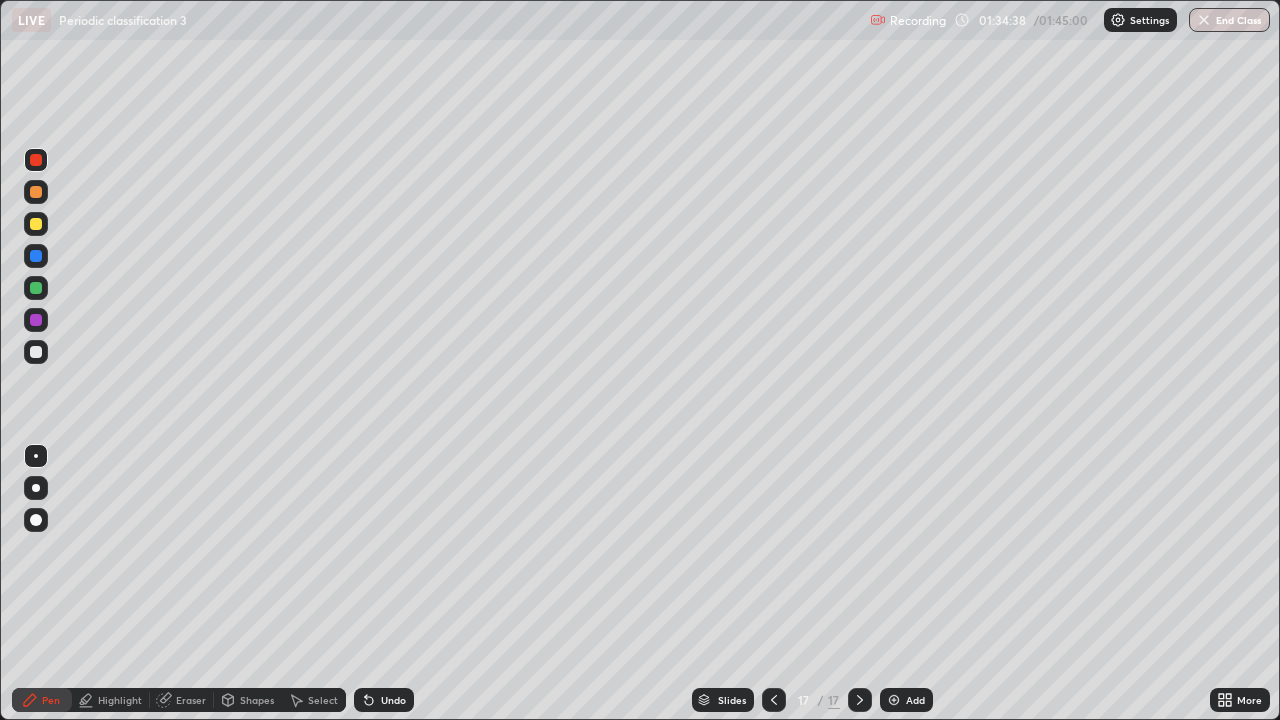 click on "Undo" at bounding box center [393, 700] 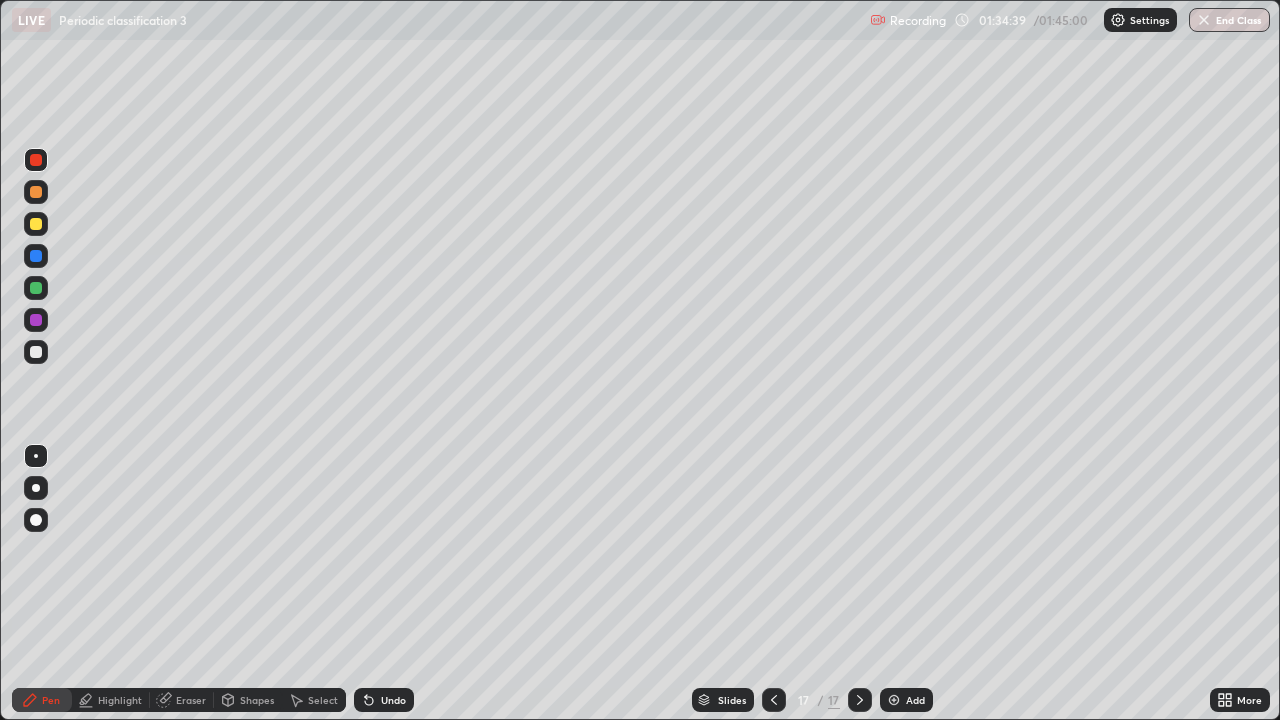 click on "Undo" at bounding box center [393, 700] 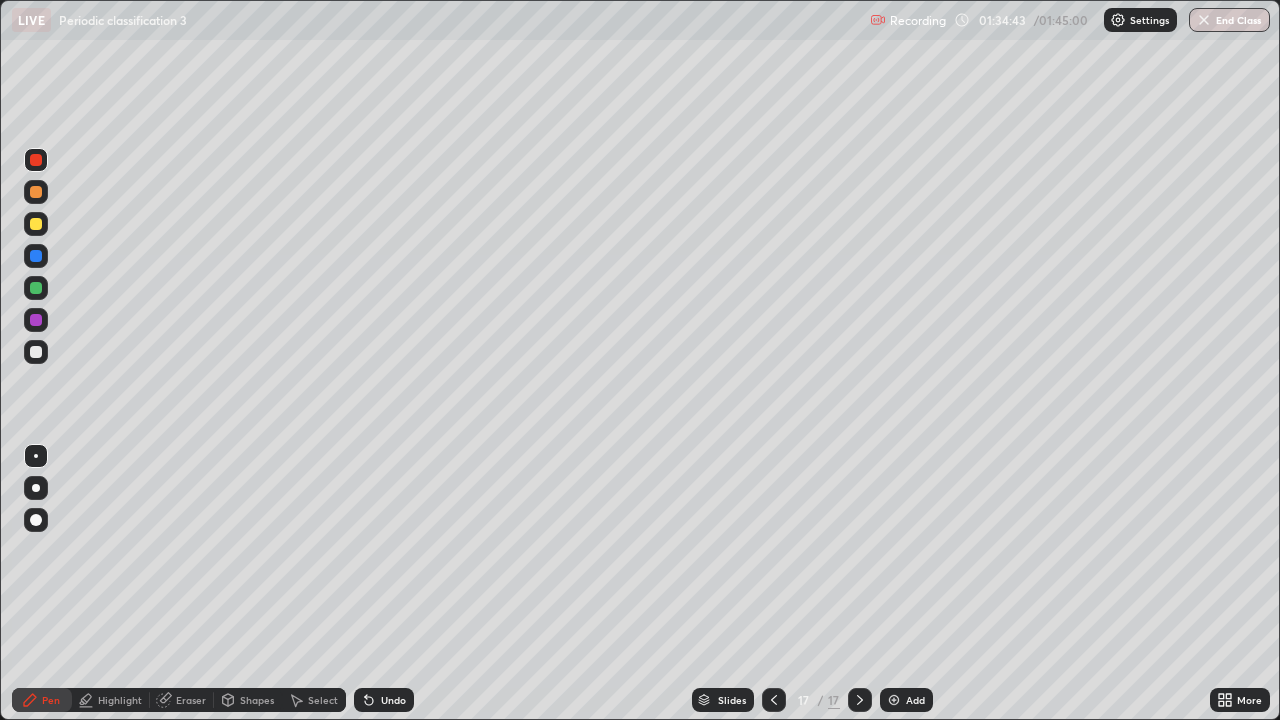 click on "Undo" at bounding box center [384, 700] 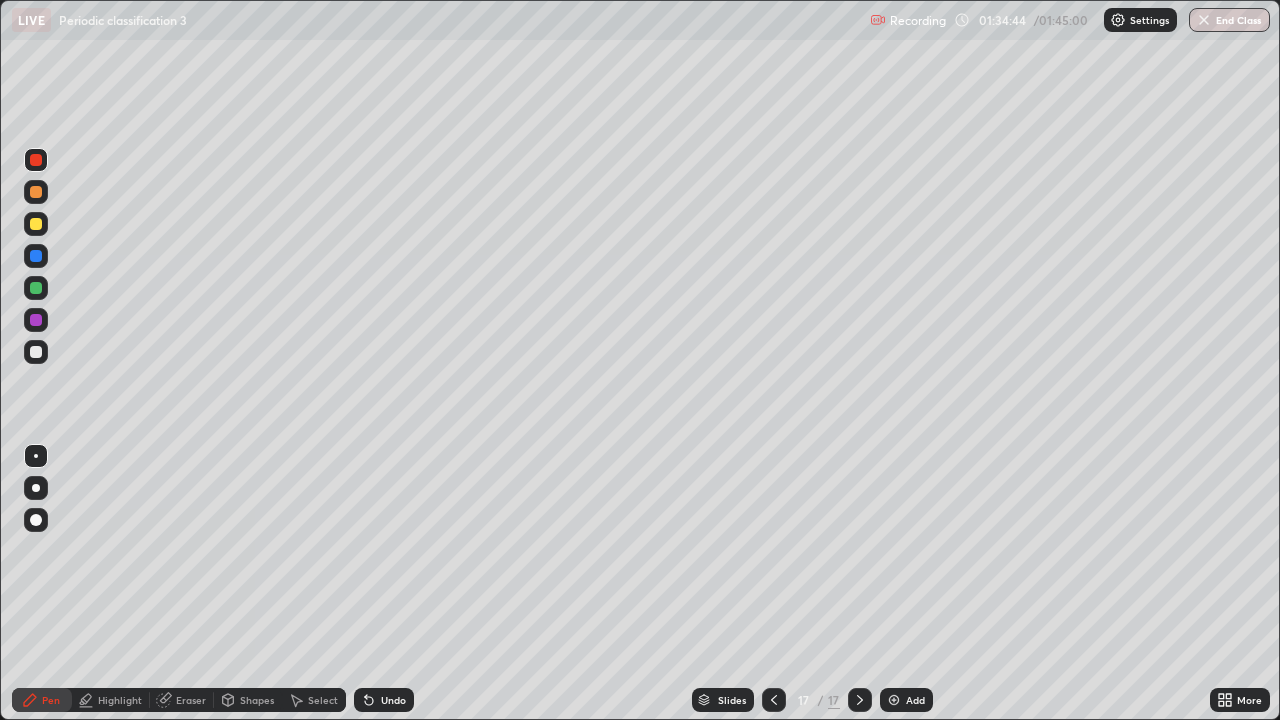 click on "Eraser" at bounding box center [191, 700] 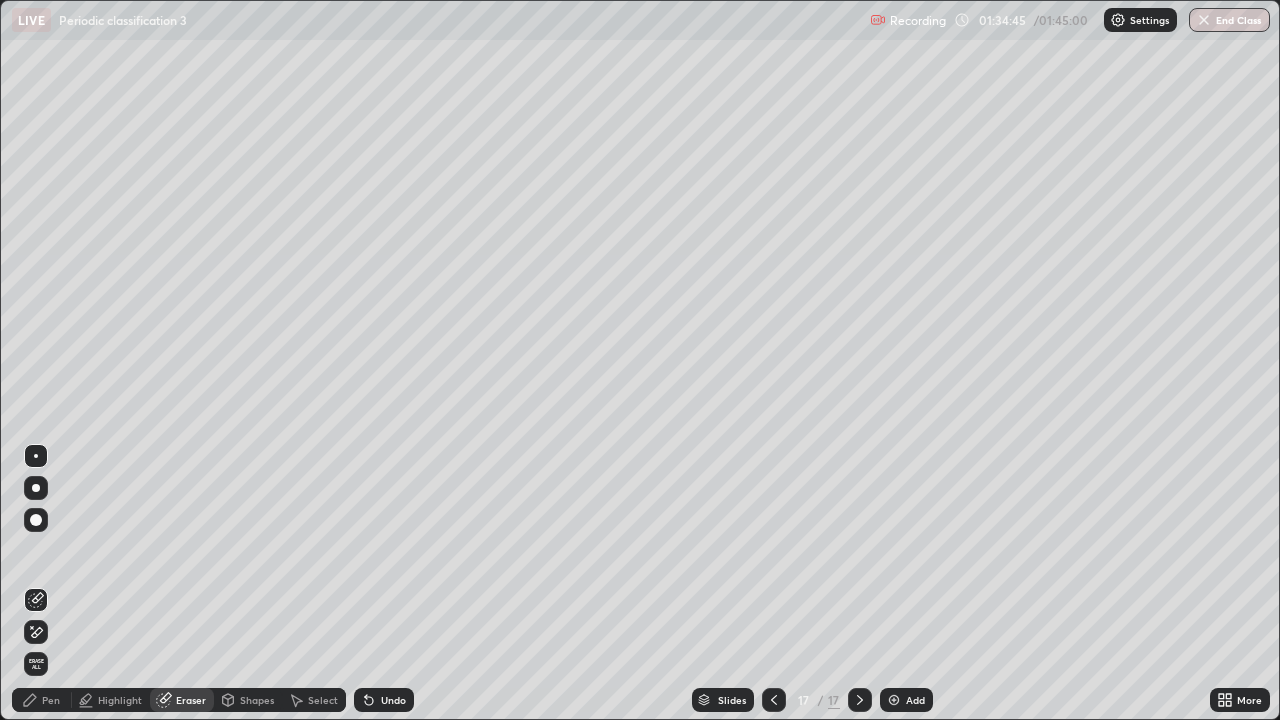 click at bounding box center [36, 632] 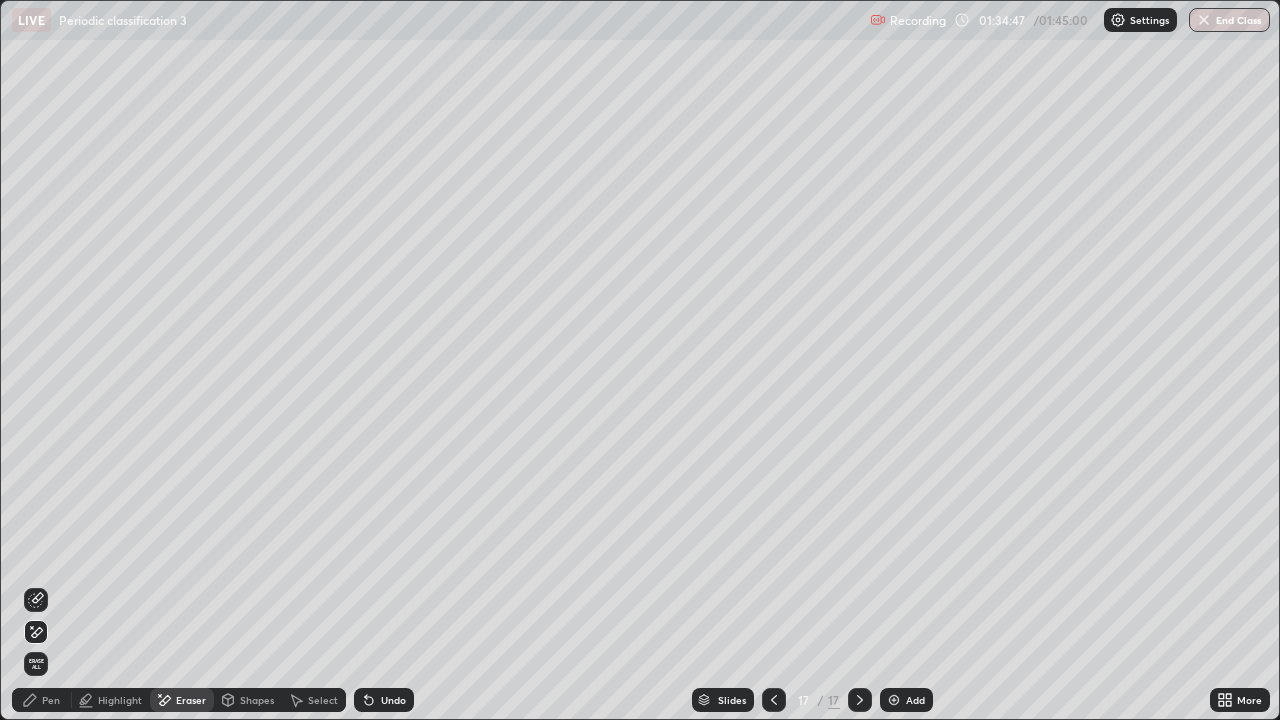 click on "Pen" at bounding box center (42, 700) 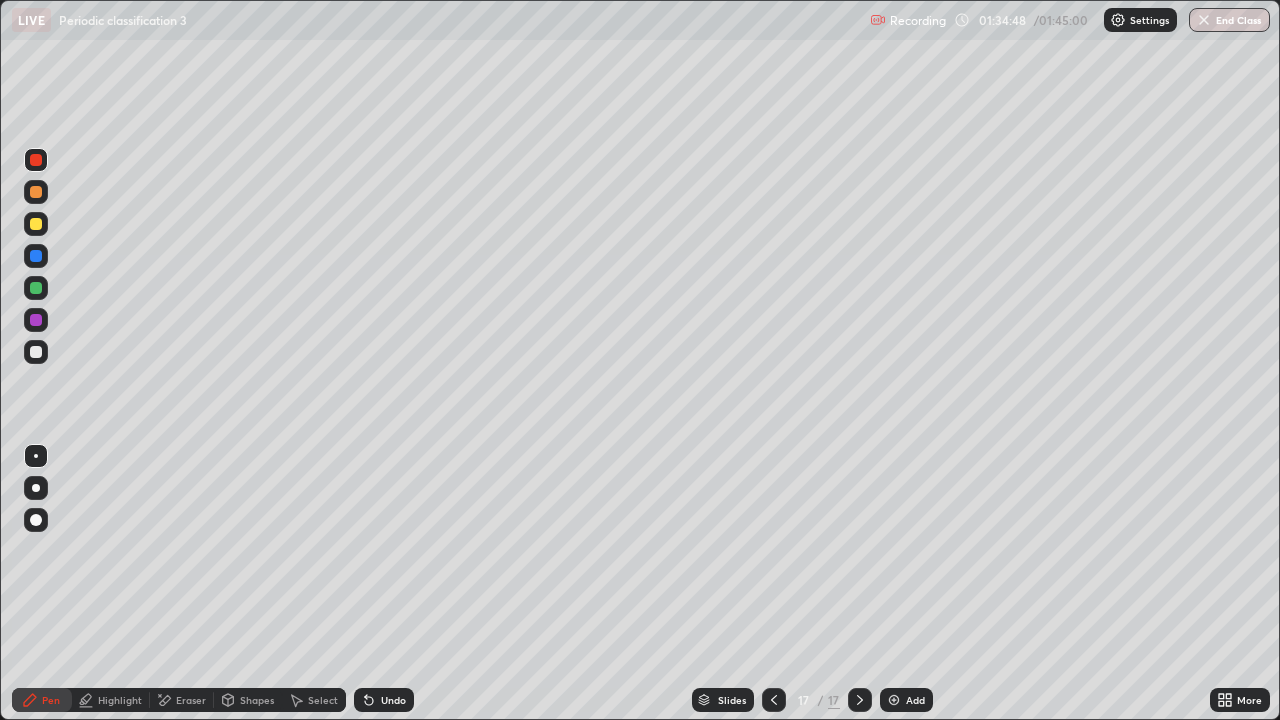 click at bounding box center (36, 320) 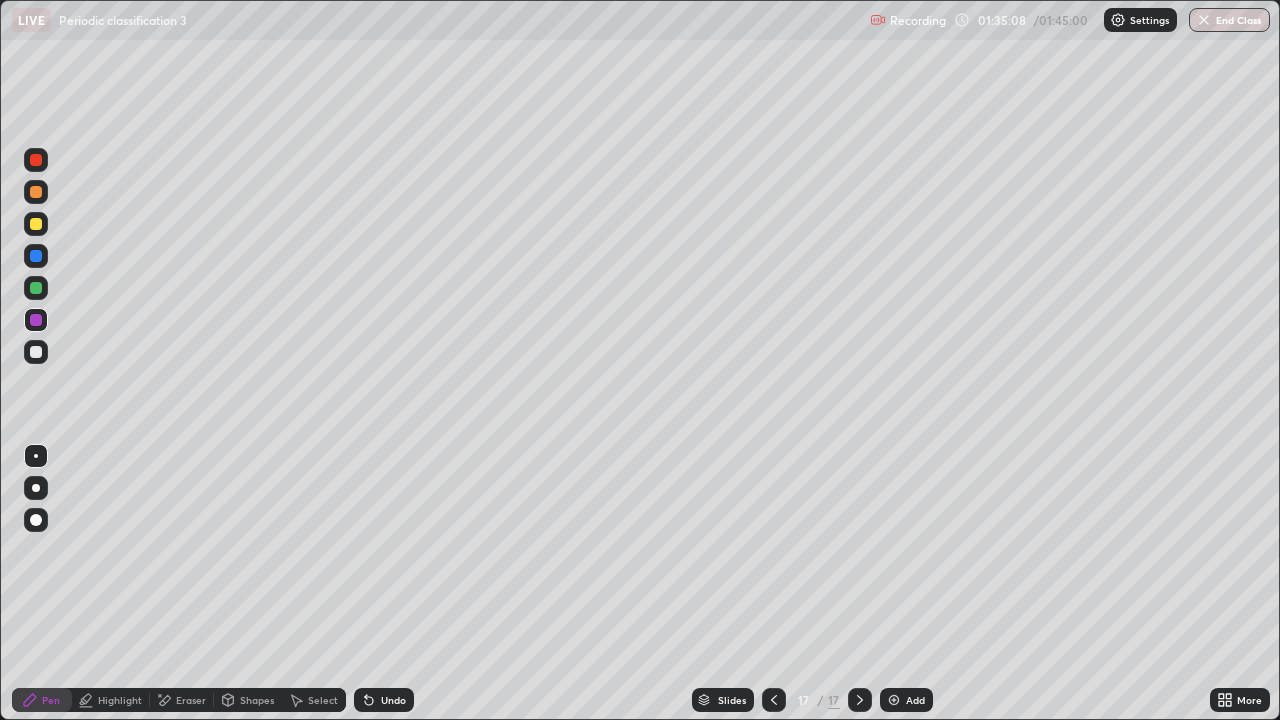 click 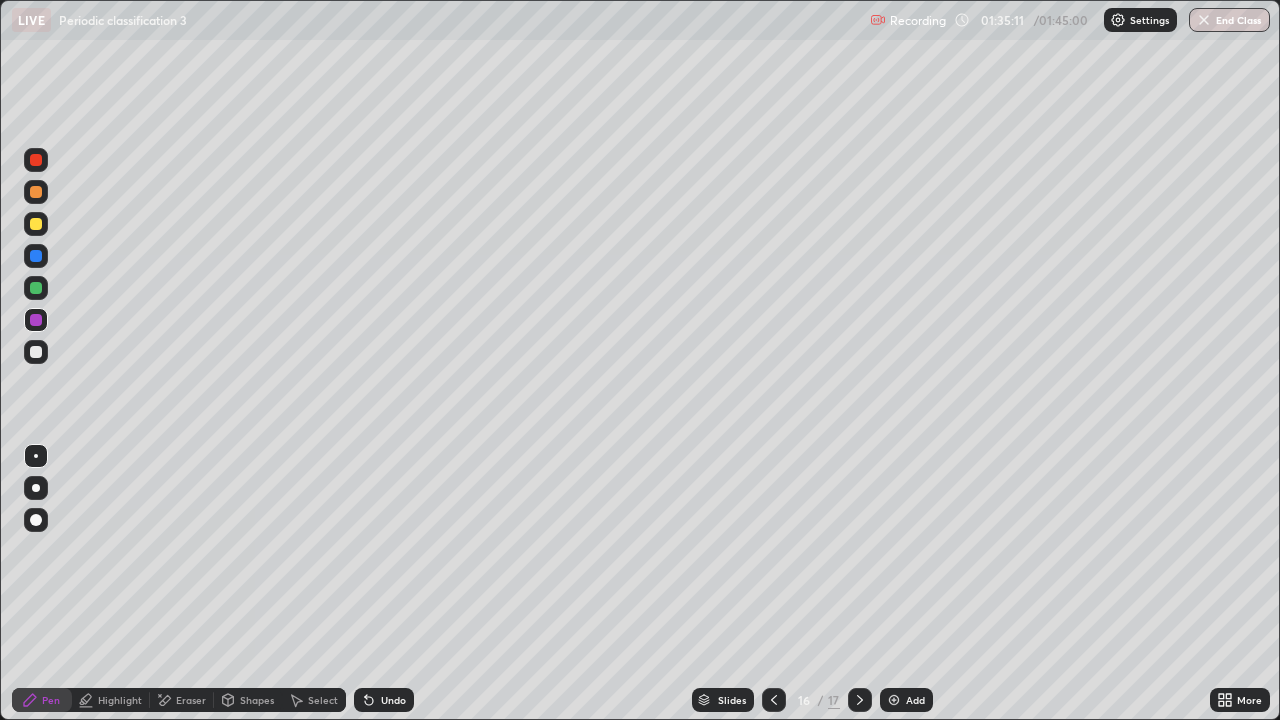 click at bounding box center (36, 352) 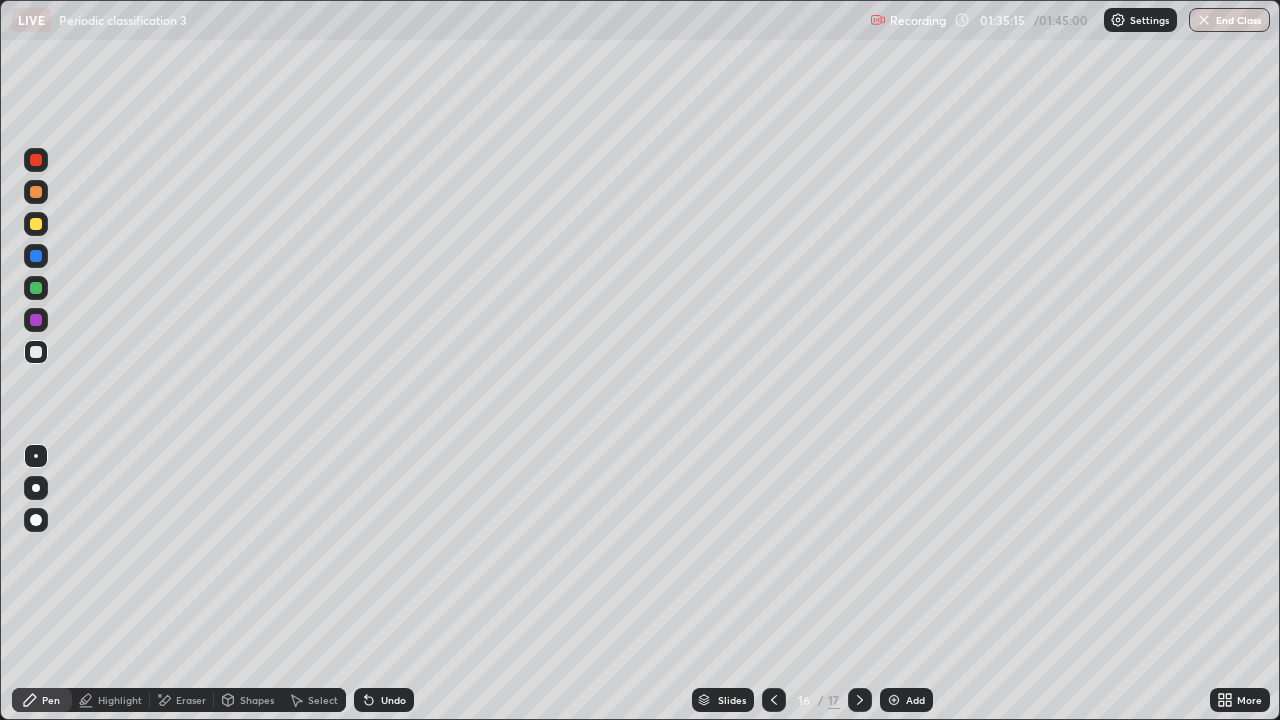 click at bounding box center [36, 224] 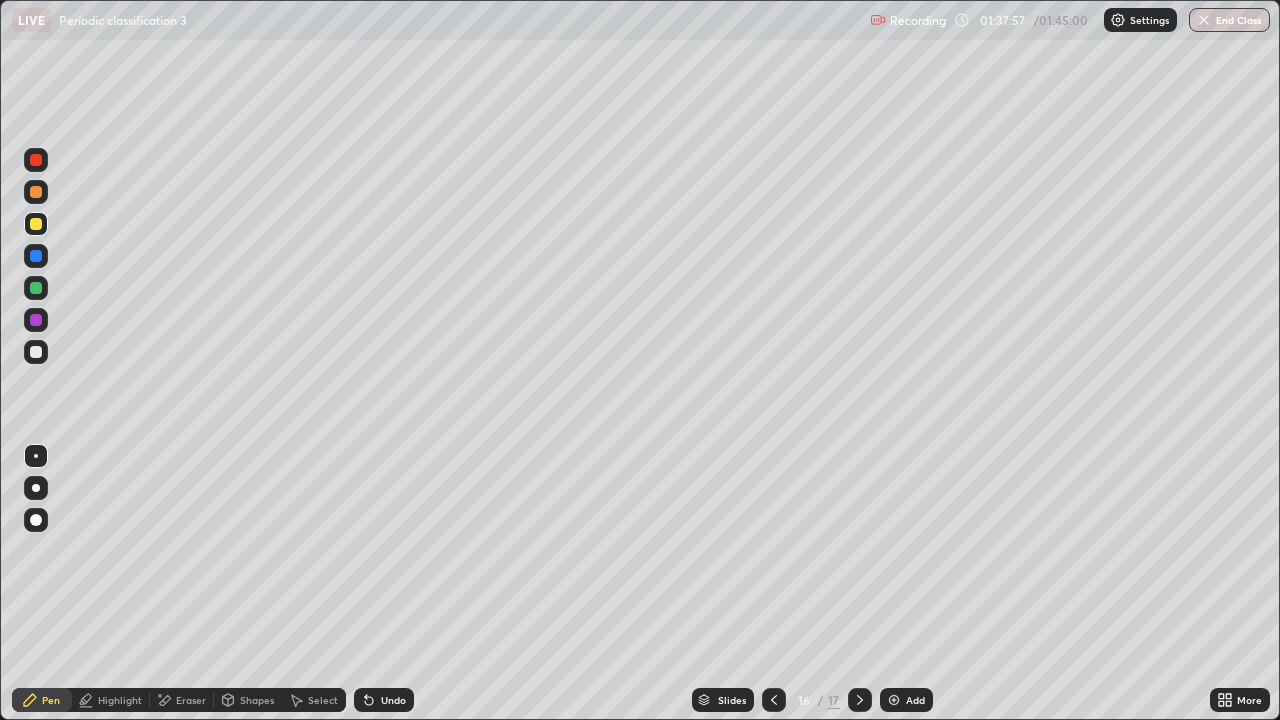 click 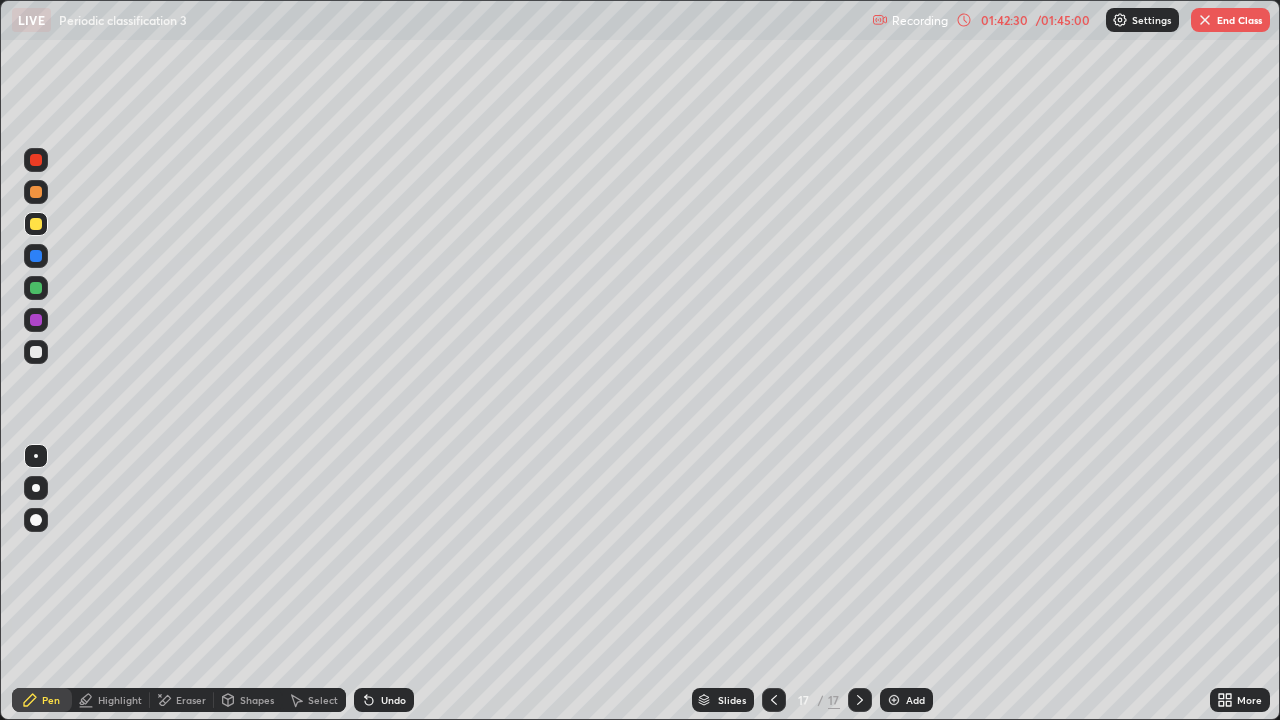 click at bounding box center (36, 352) 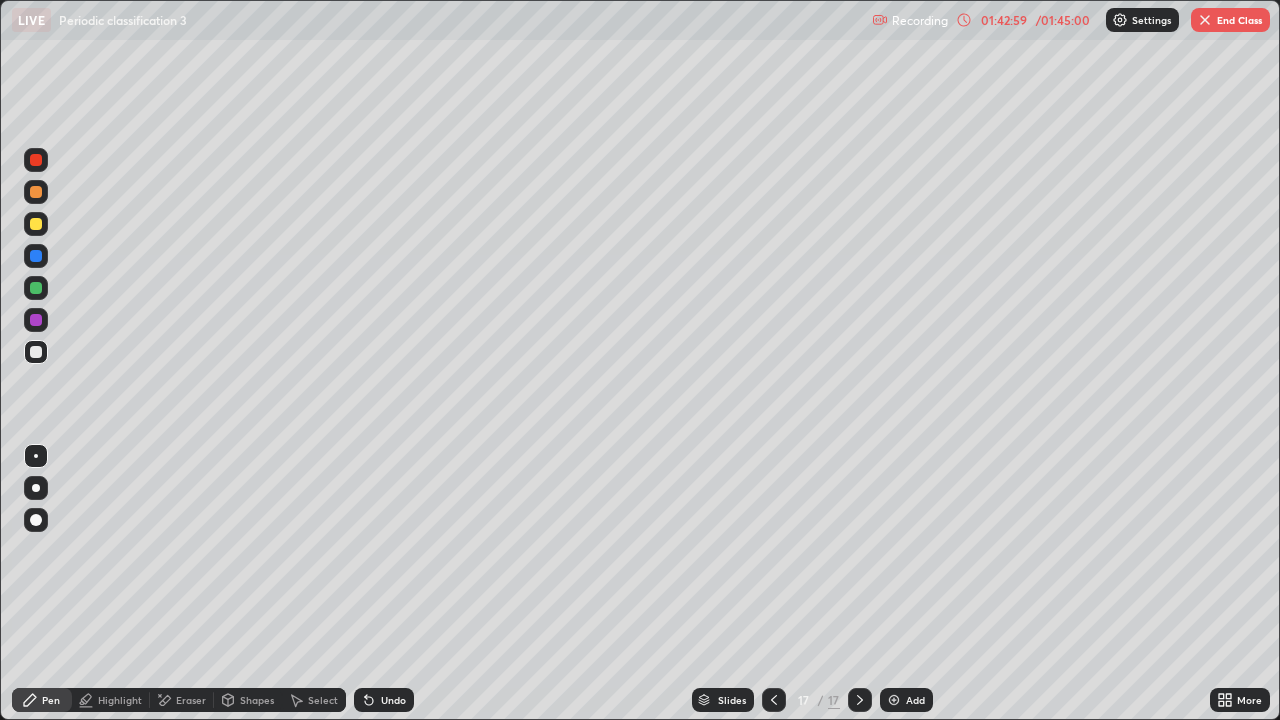 click on "Select" at bounding box center (314, 700) 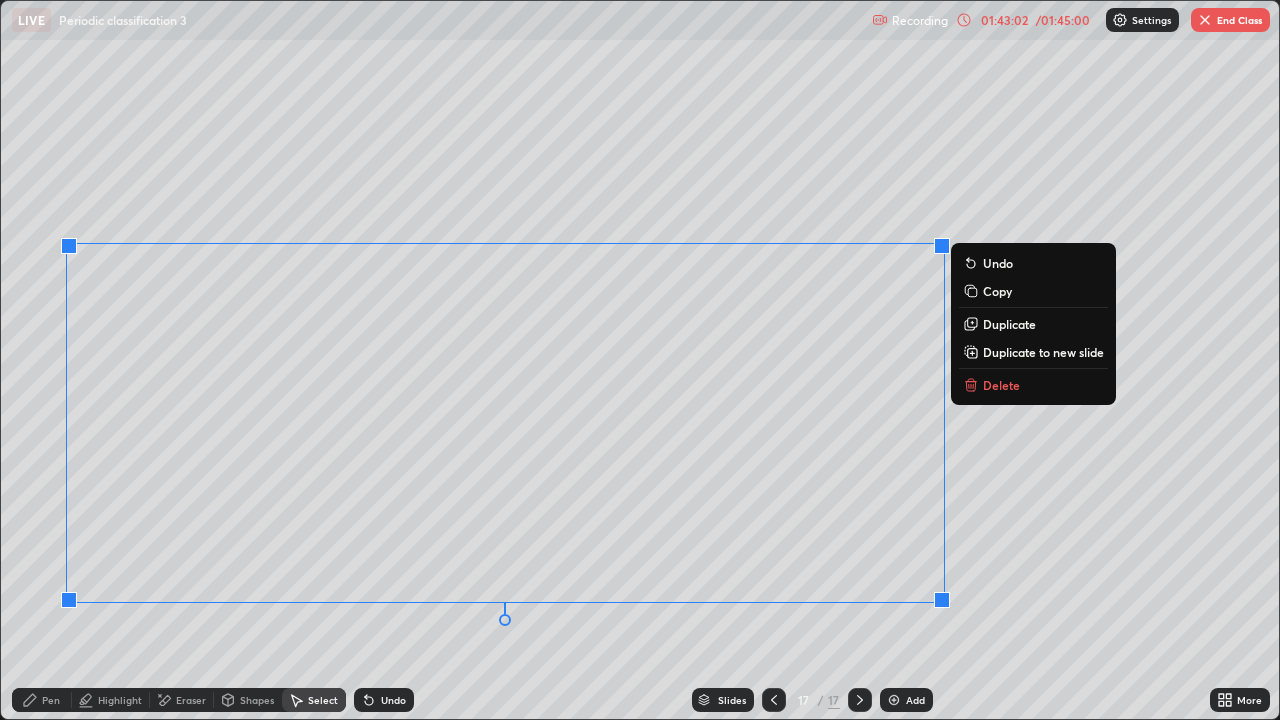 click on "Duplicate to new slide" at bounding box center [1033, 352] 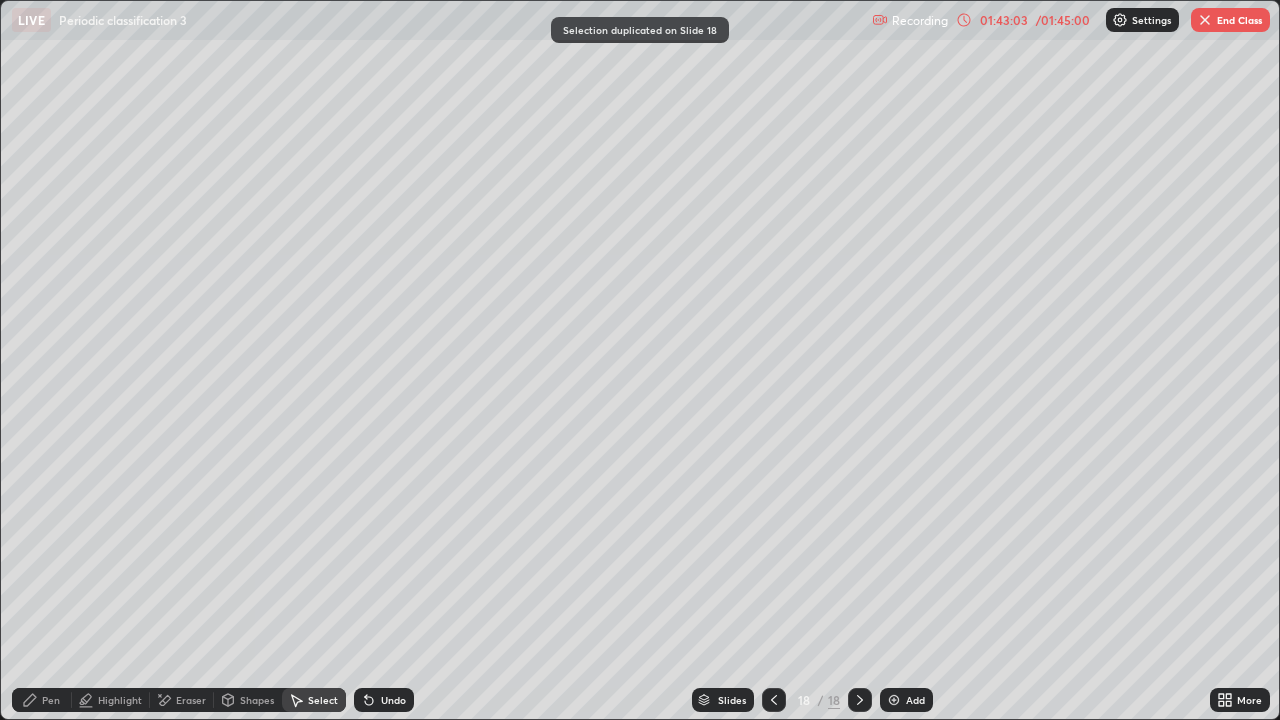 click at bounding box center (774, 700) 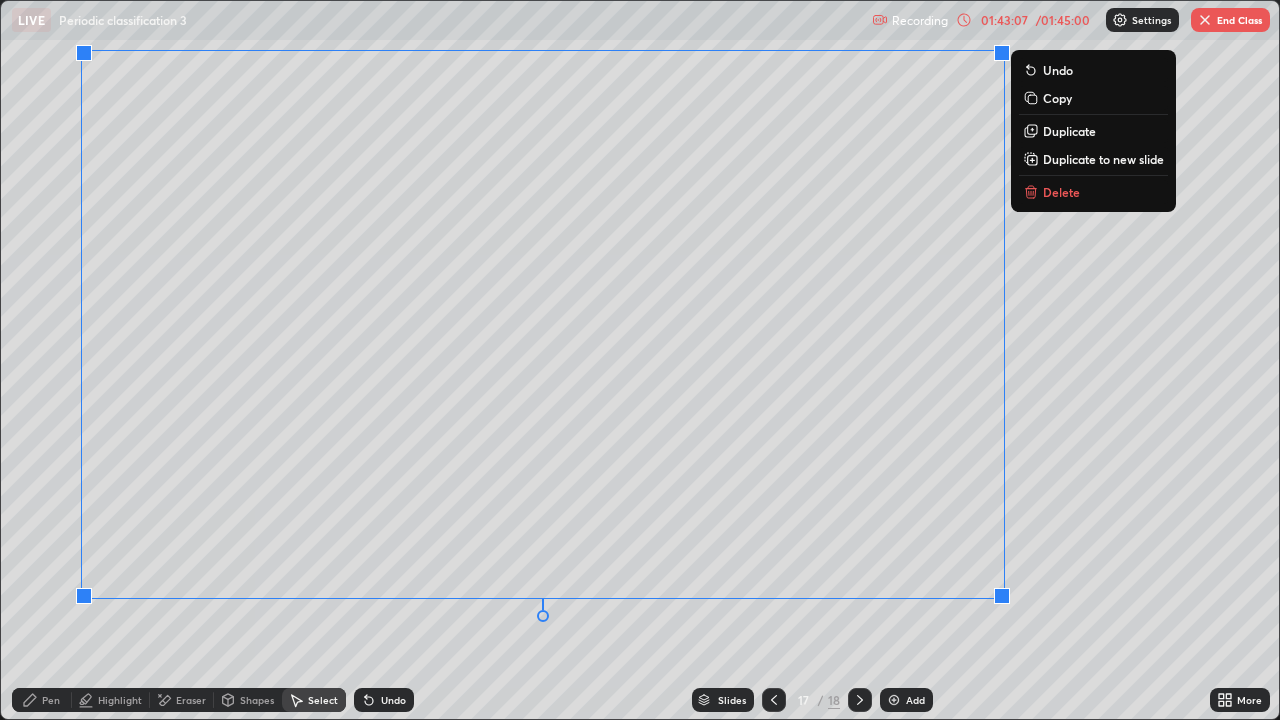 click on "Duplicate to new slide" at bounding box center (1103, 159) 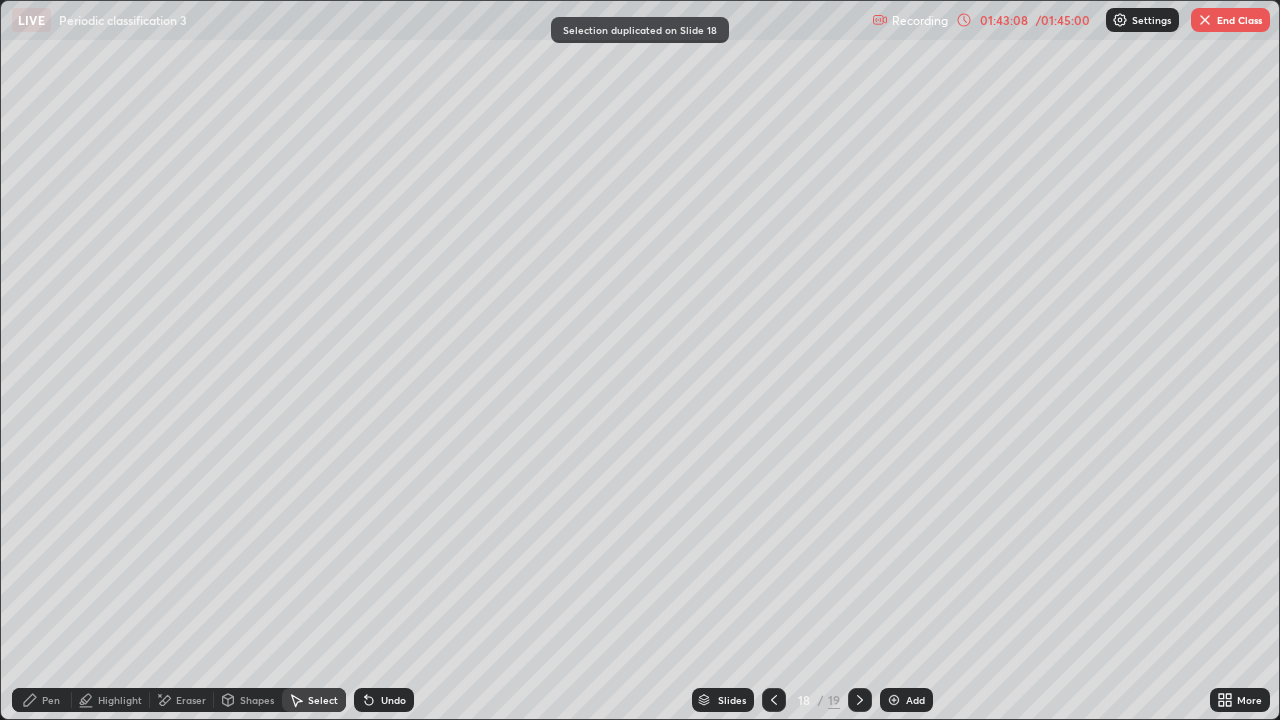 click on "Eraser" at bounding box center (182, 700) 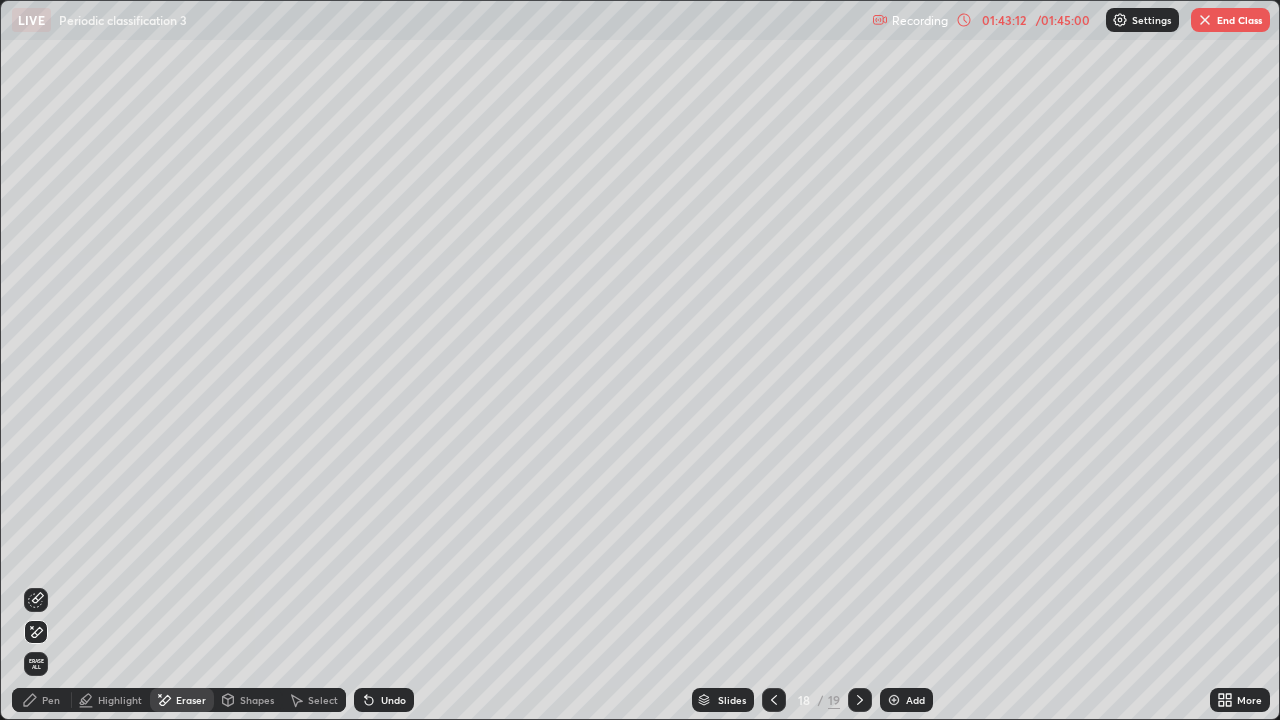 click on "Select" at bounding box center [314, 700] 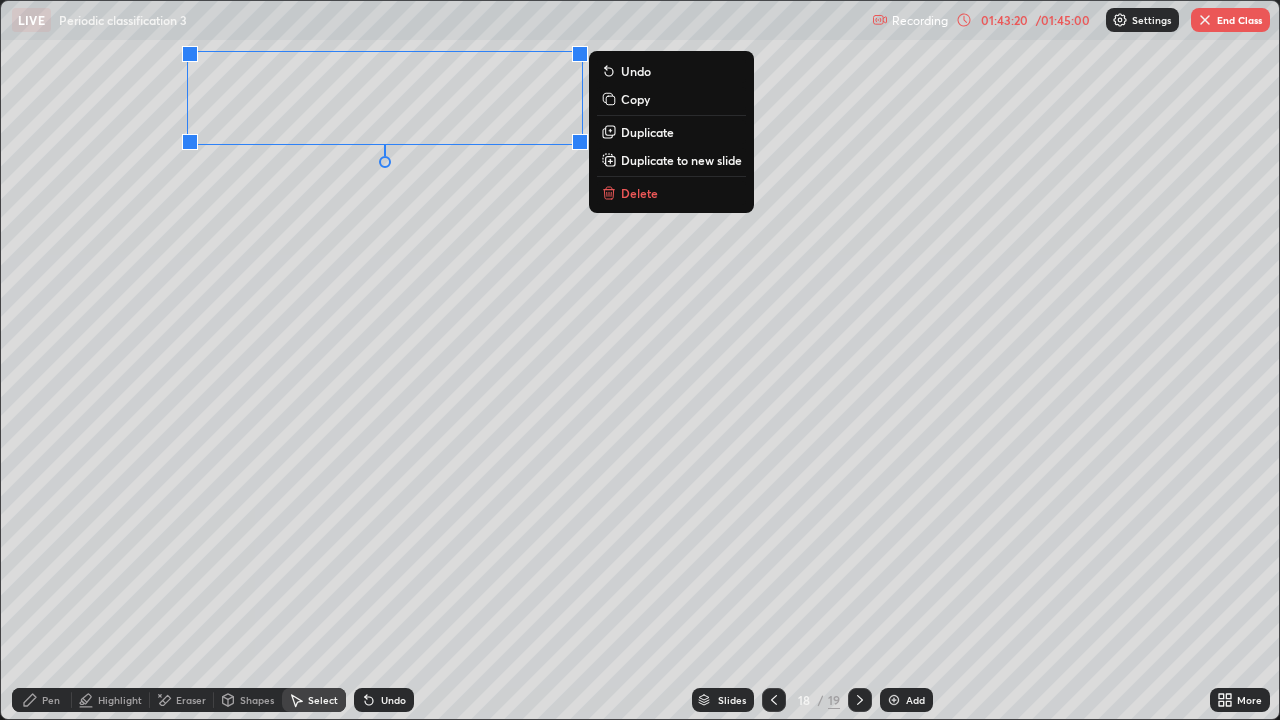 click on "Eraser" at bounding box center (182, 700) 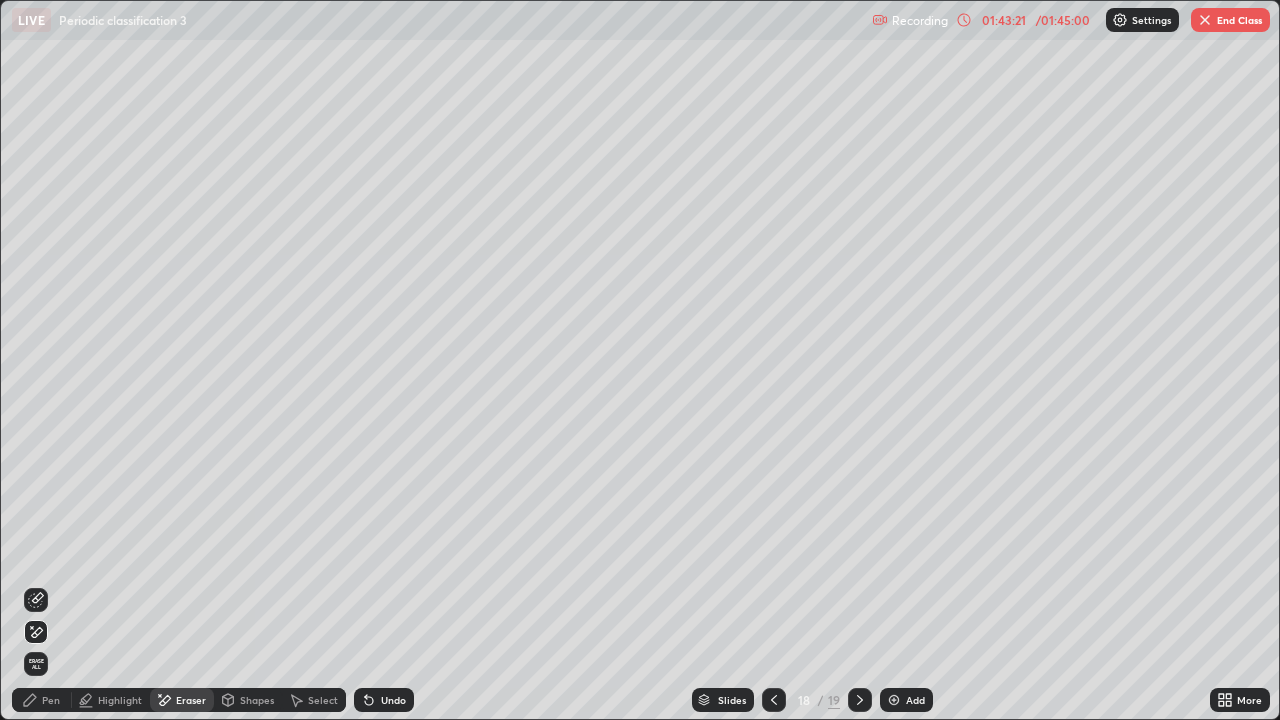 click 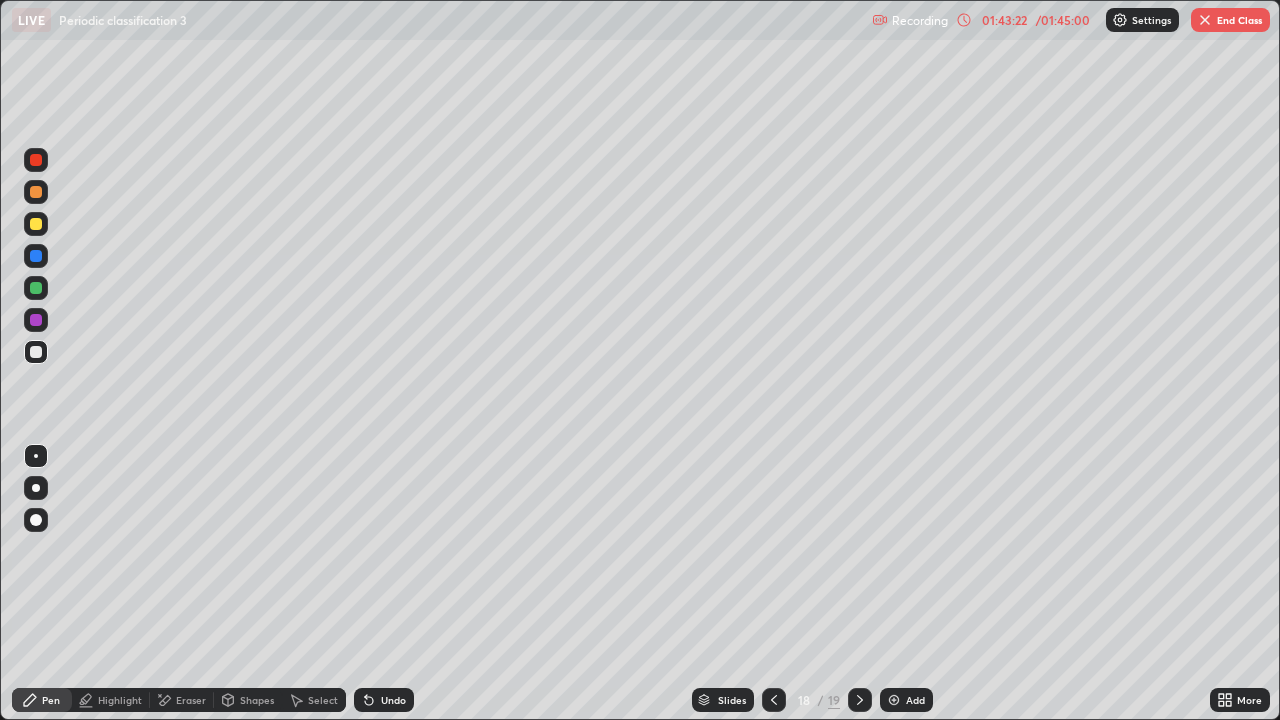 click at bounding box center (36, 224) 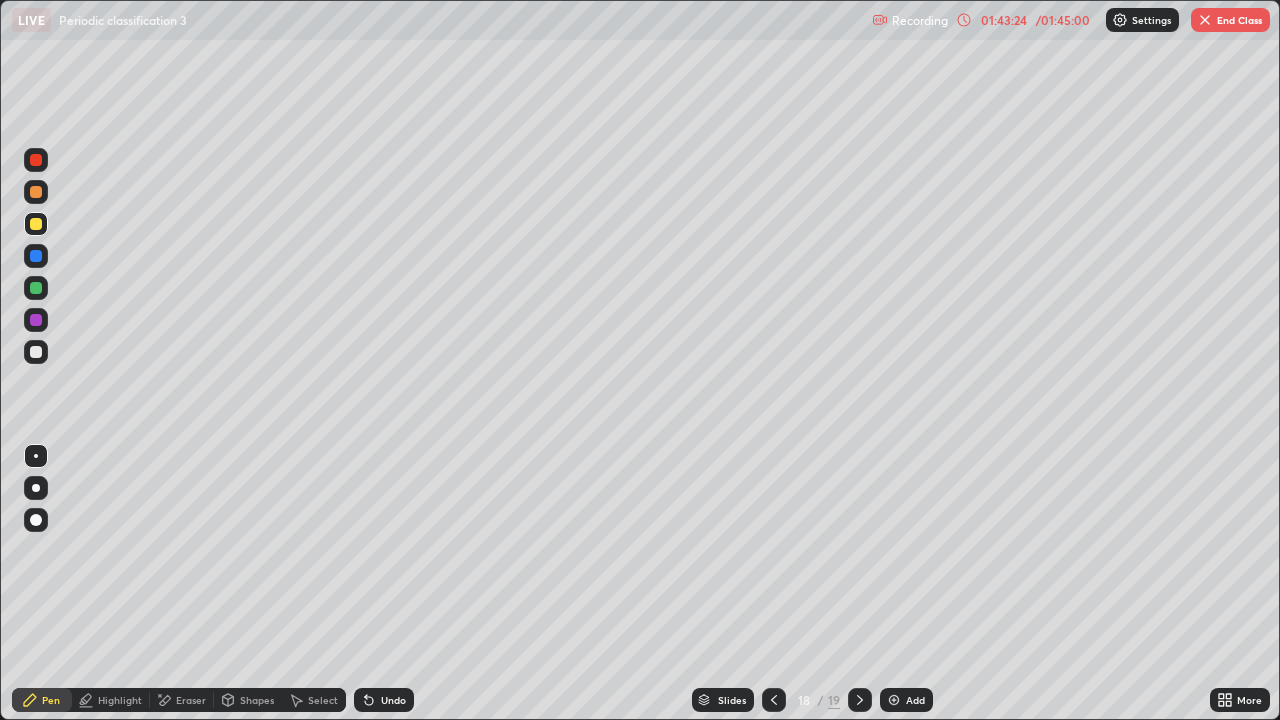 click at bounding box center [36, 288] 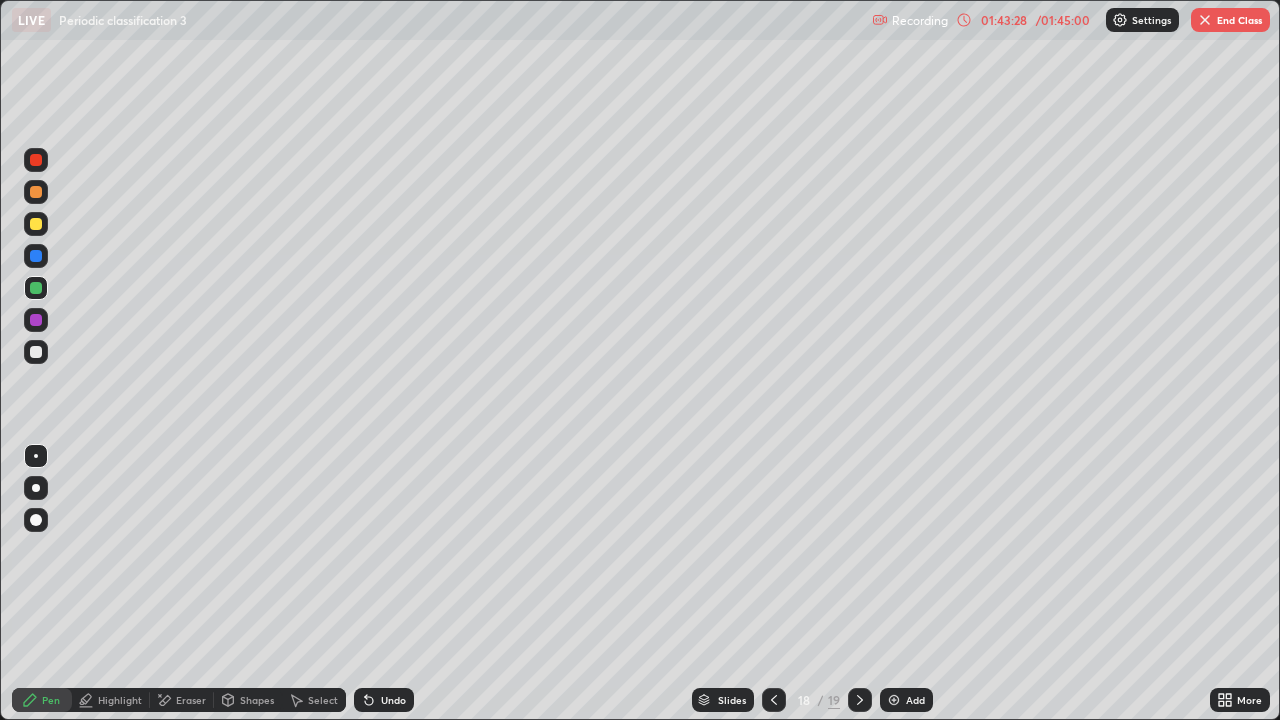 click at bounding box center (36, 320) 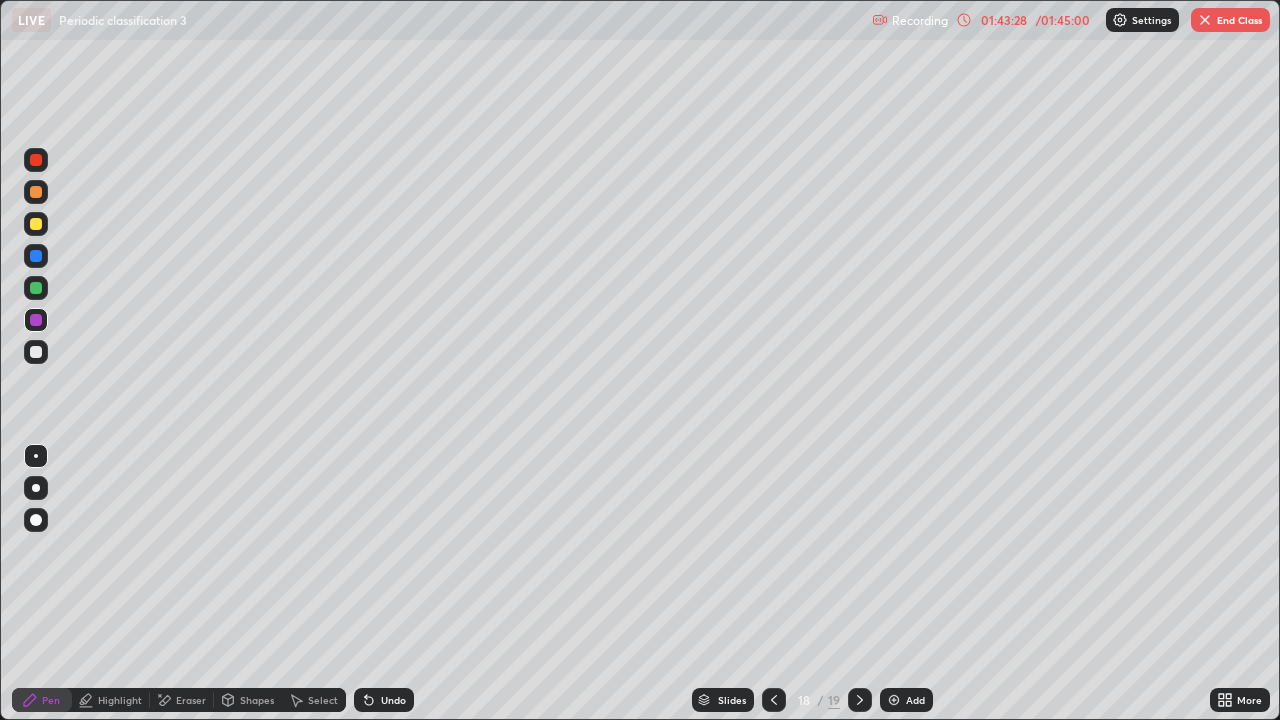 click at bounding box center [36, 352] 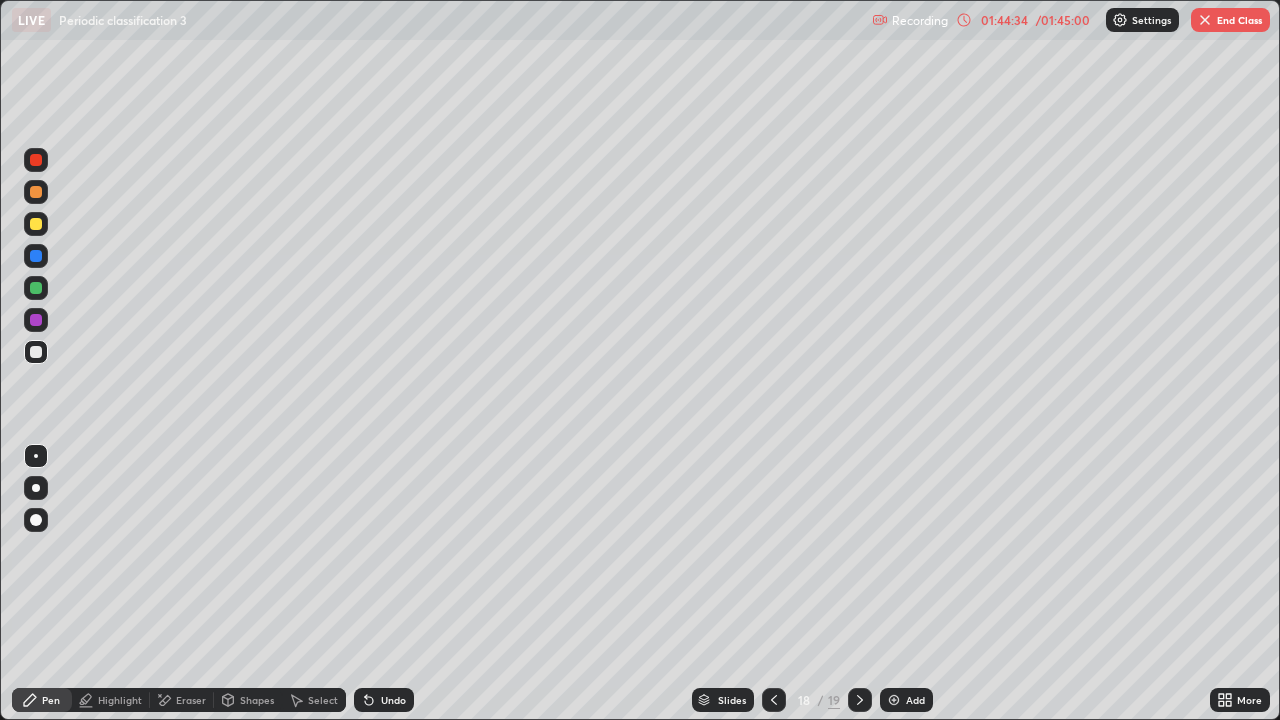 click on "Undo" at bounding box center [393, 700] 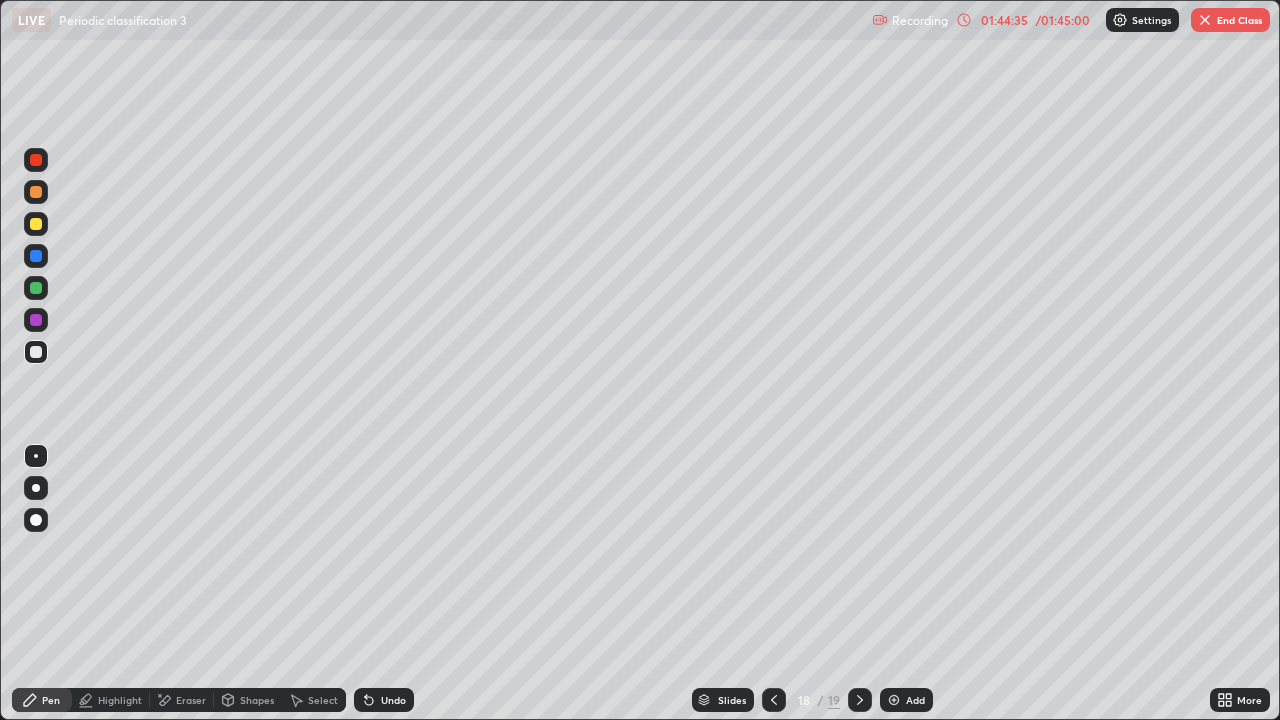 click on "Undo" at bounding box center [384, 700] 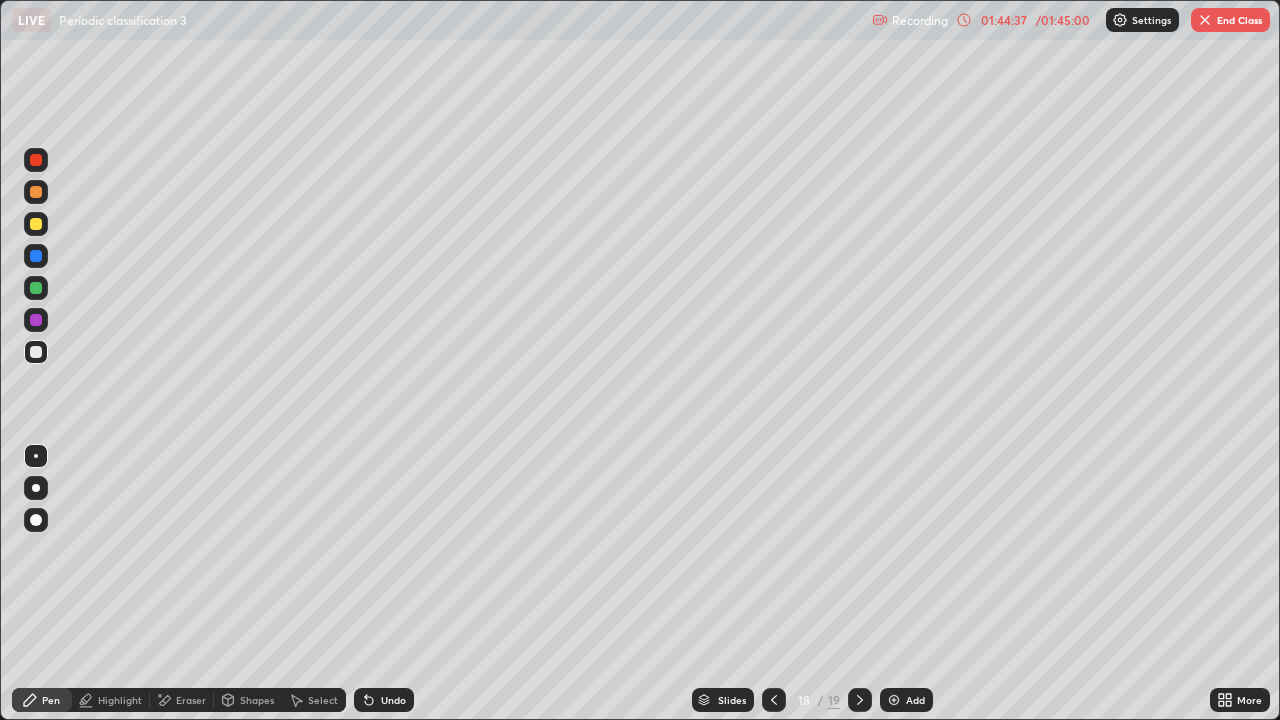 click on "Select" at bounding box center (314, 700) 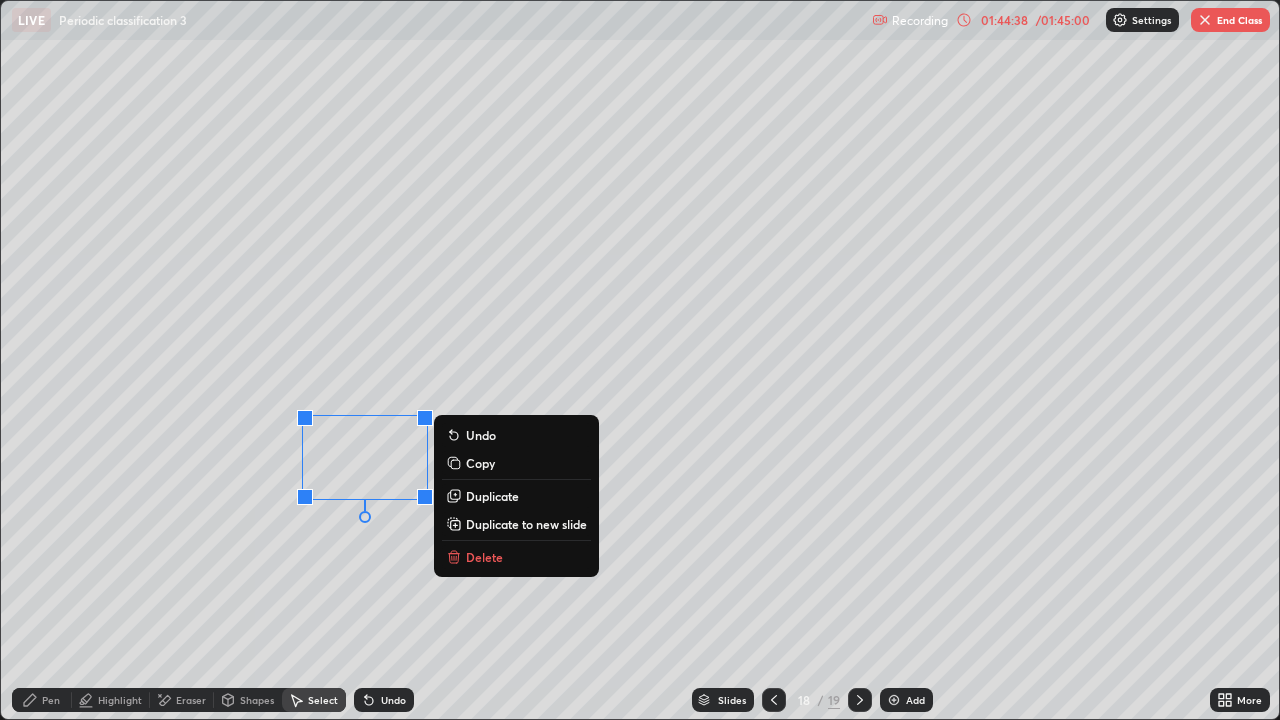 click on "Duplicate" at bounding box center (492, 496) 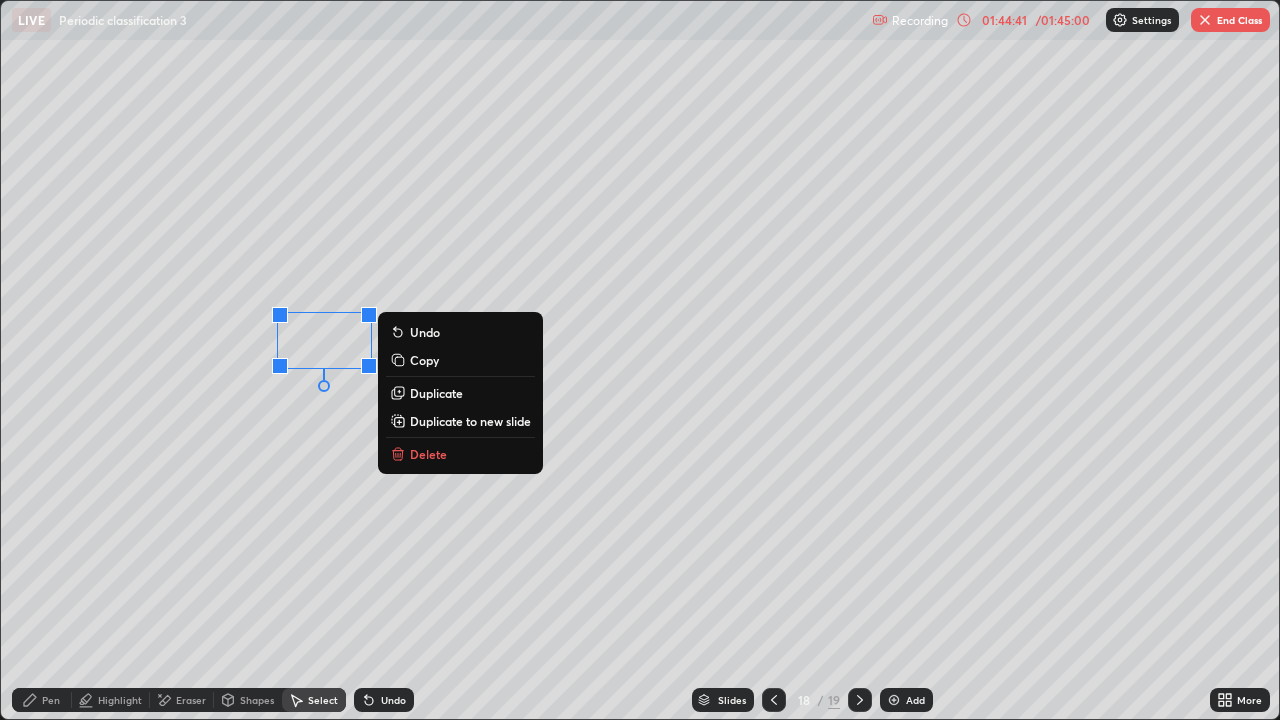 click on "Duplicate" at bounding box center (436, 393) 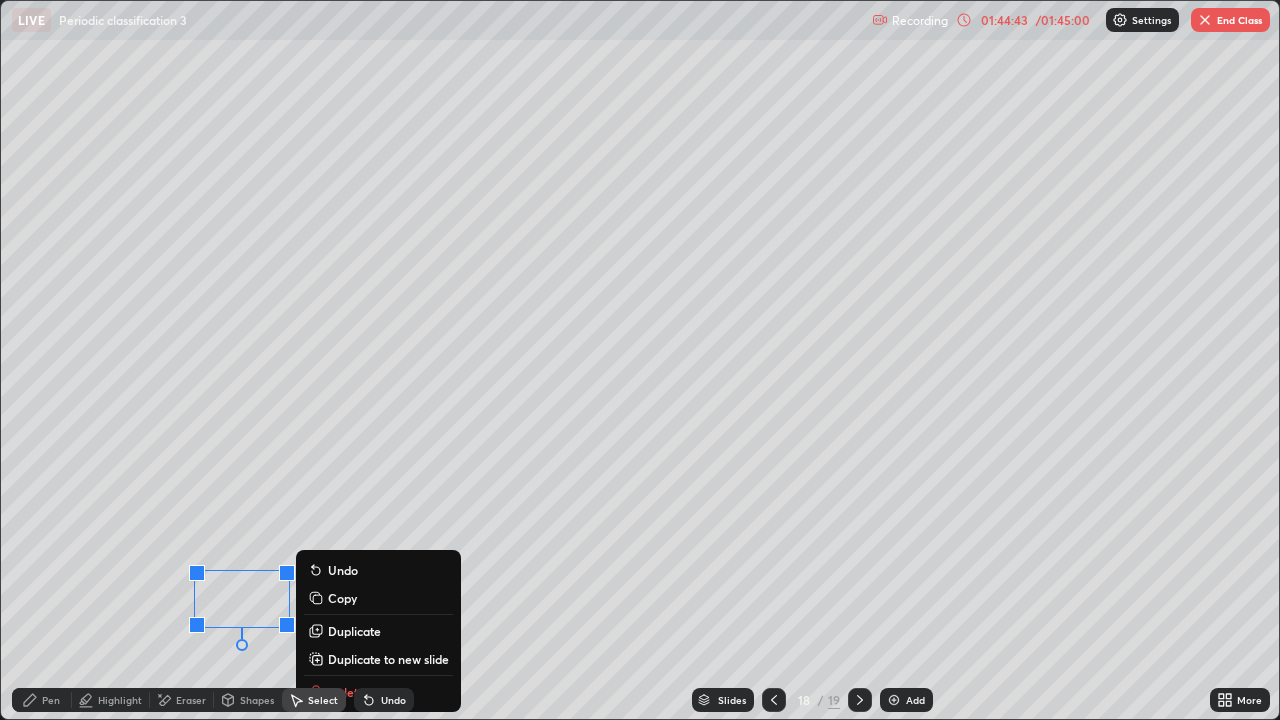 click on "Pen" at bounding box center (42, 700) 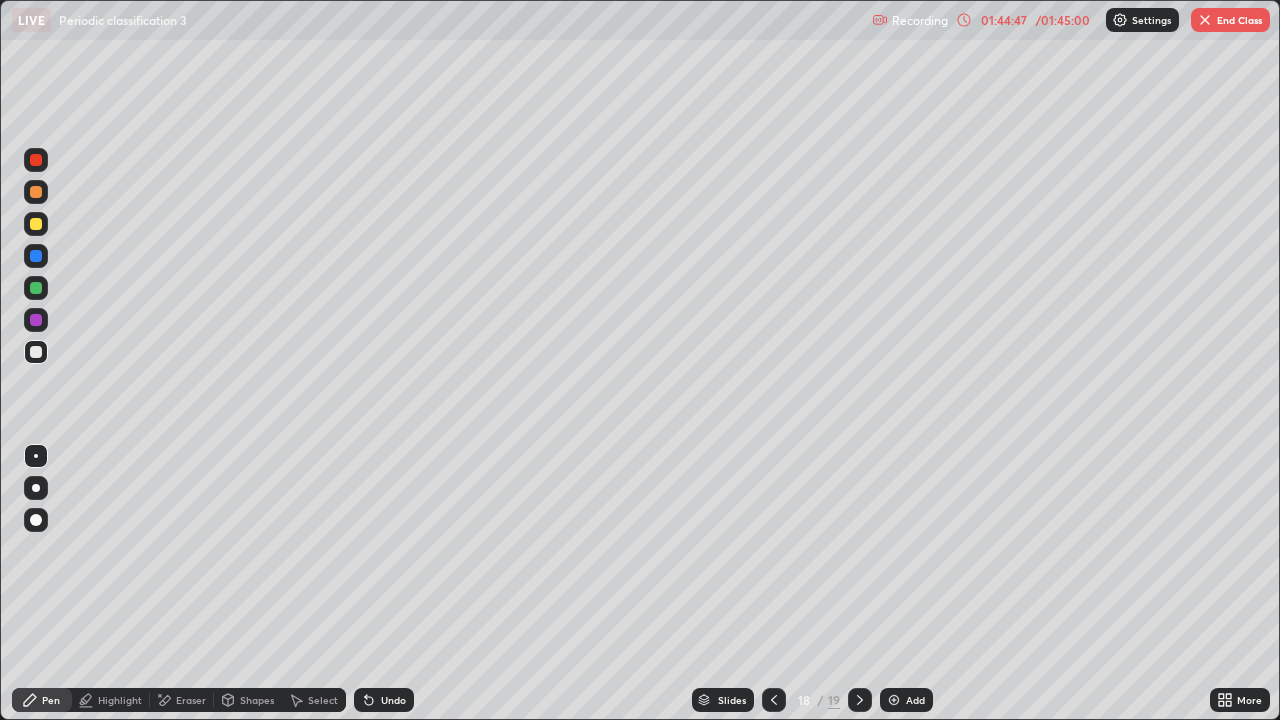 click on "Select" at bounding box center (323, 700) 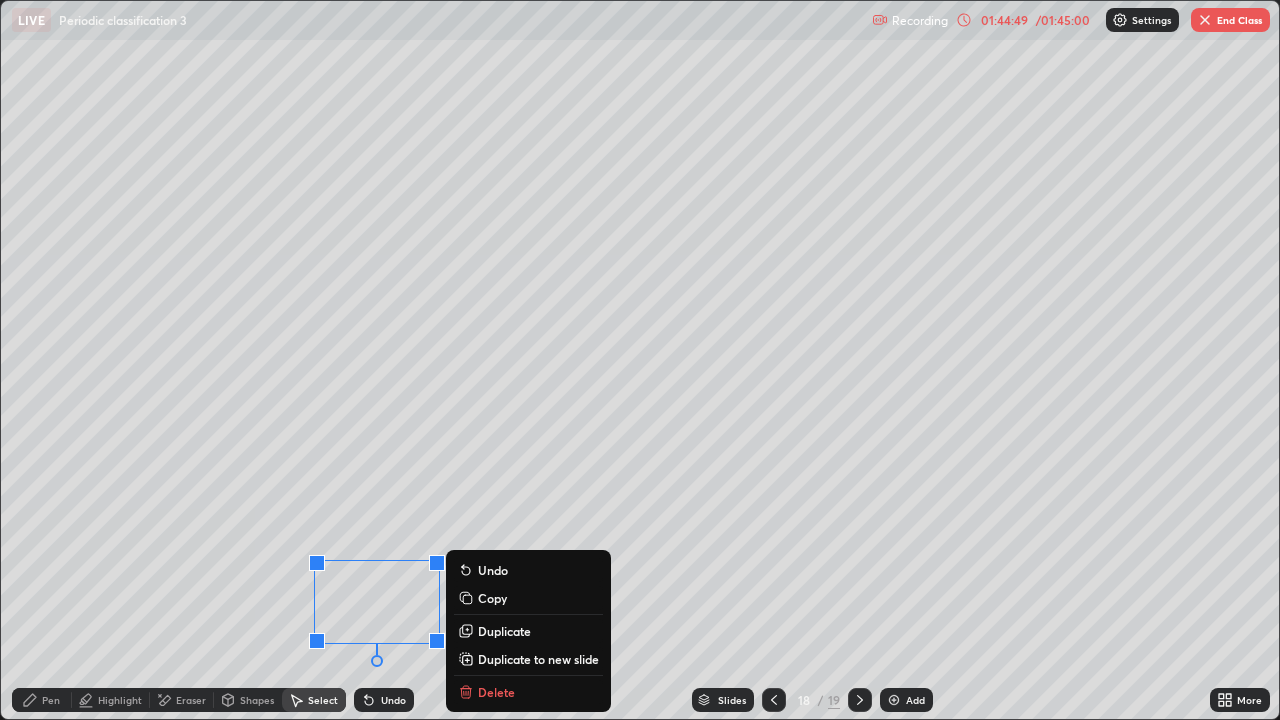 click on "Duplicate" at bounding box center (504, 631) 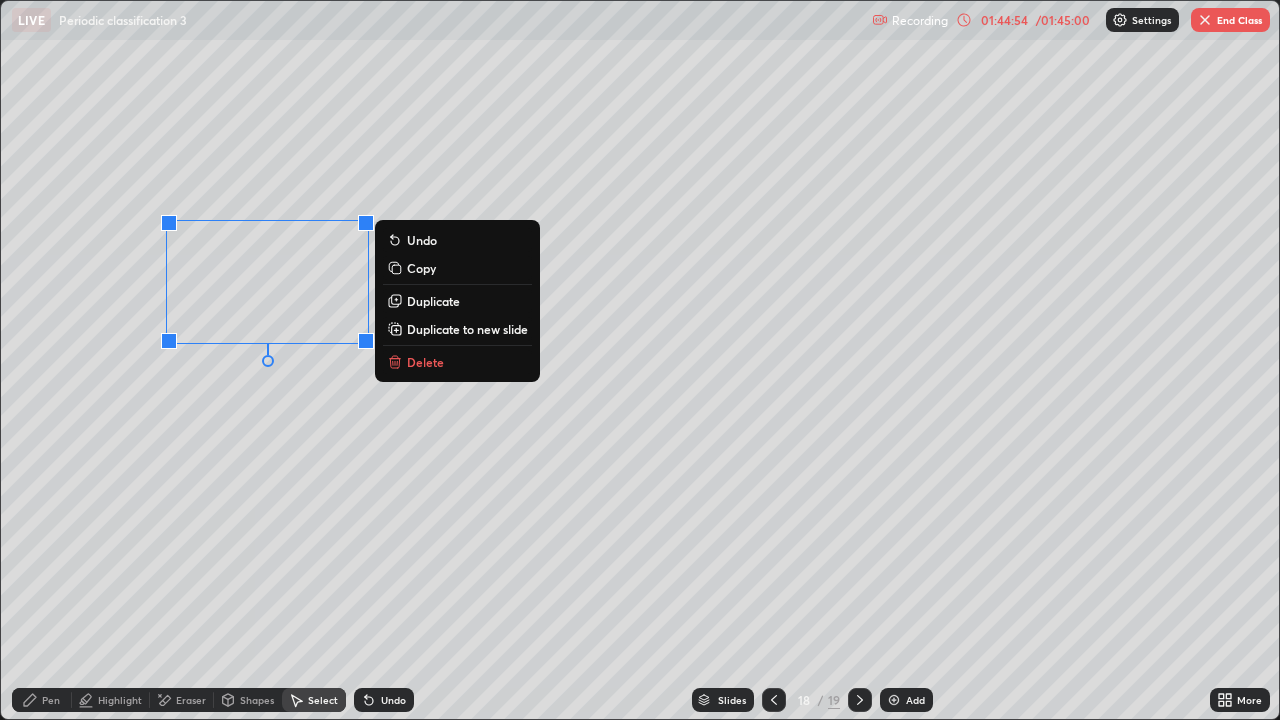 click on "0 ° Undo Copy Duplicate Duplicate to new slide Delete" at bounding box center [640, 360] 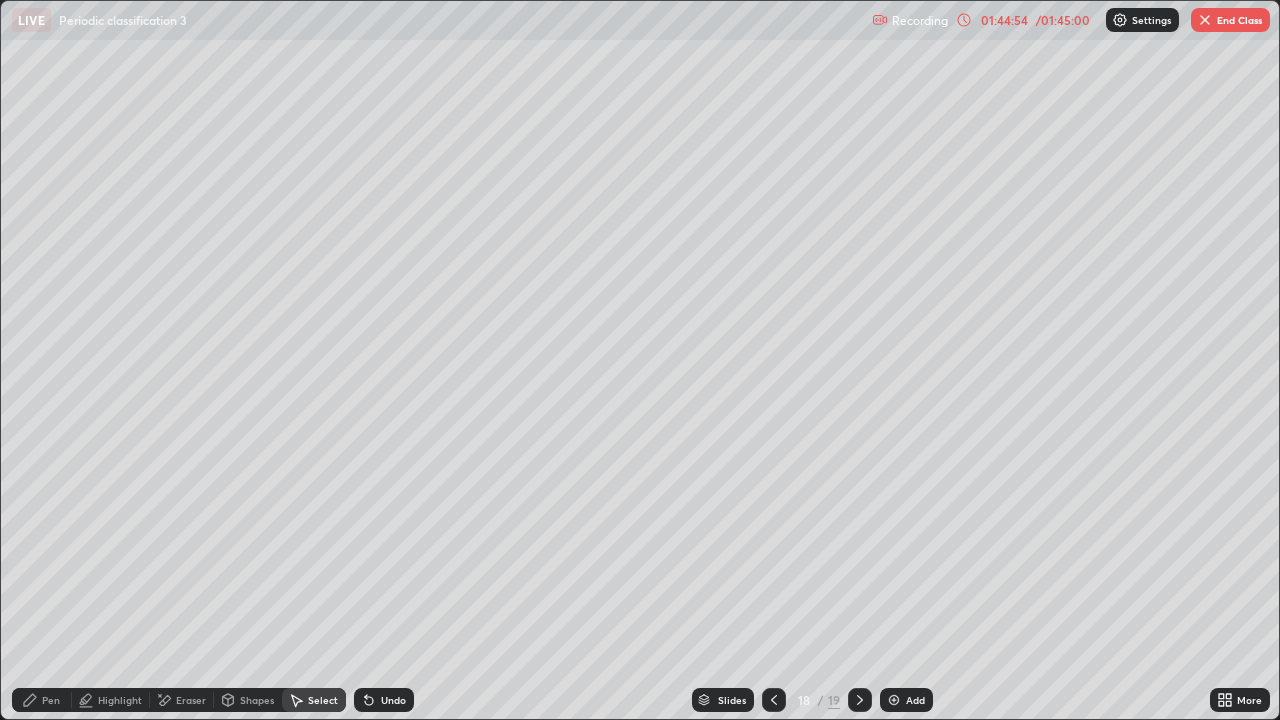 click on "0 ° Undo Copy Duplicate Duplicate to new slide Delete" at bounding box center (640, 360) 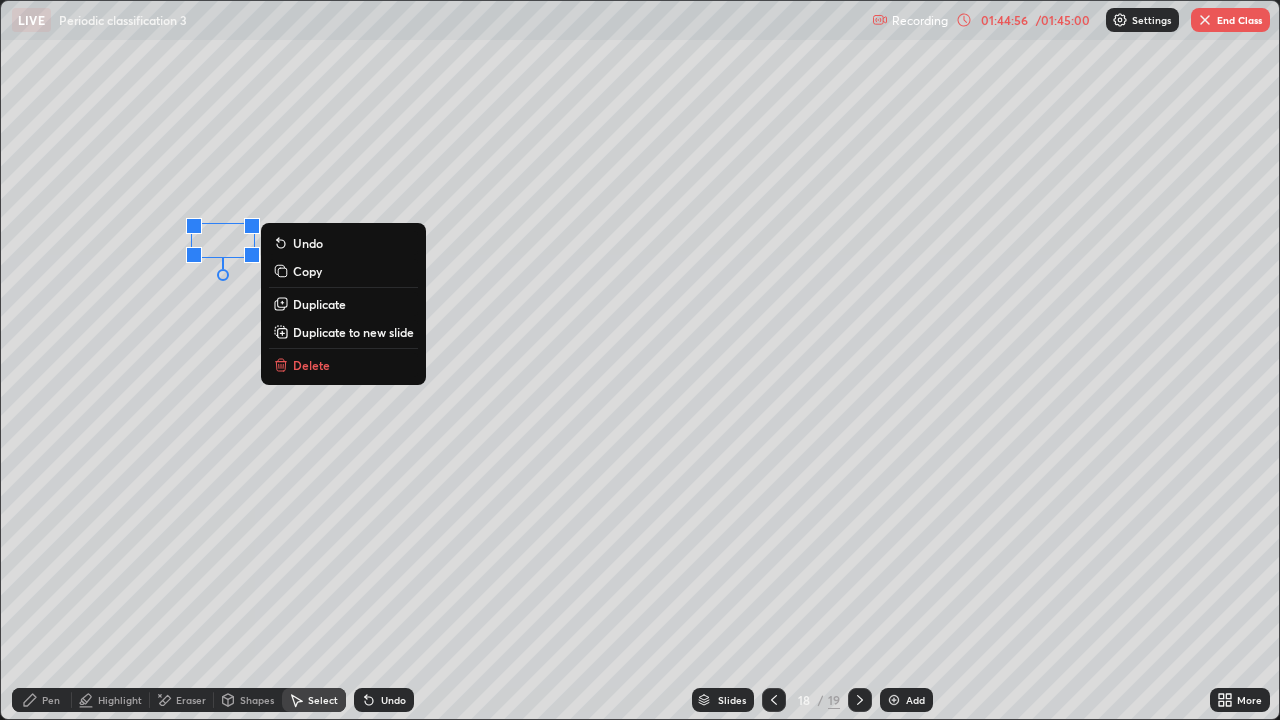 click on "Duplicate" at bounding box center [319, 304] 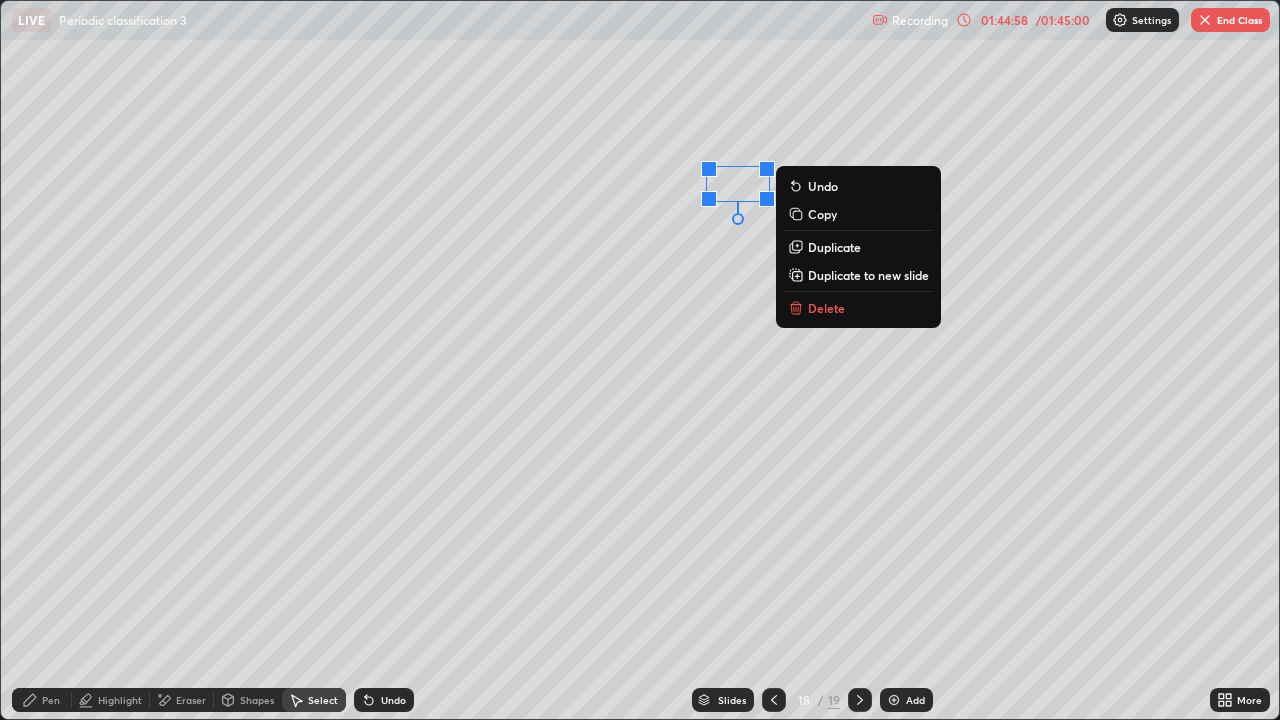 click on "0 ° Undo Copy Duplicate Duplicate to new slide Delete" at bounding box center (640, 360) 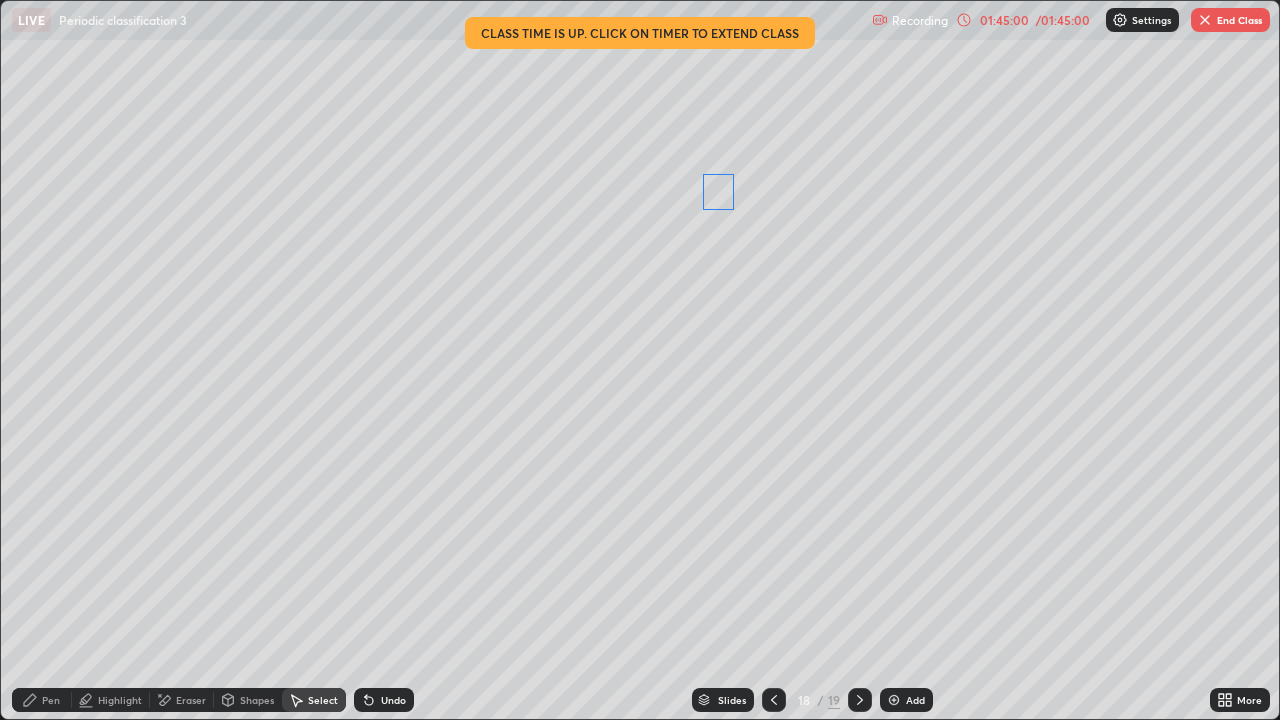 click on "0 ° Undo Copy Duplicate Duplicate to new slide Delete" at bounding box center (640, 360) 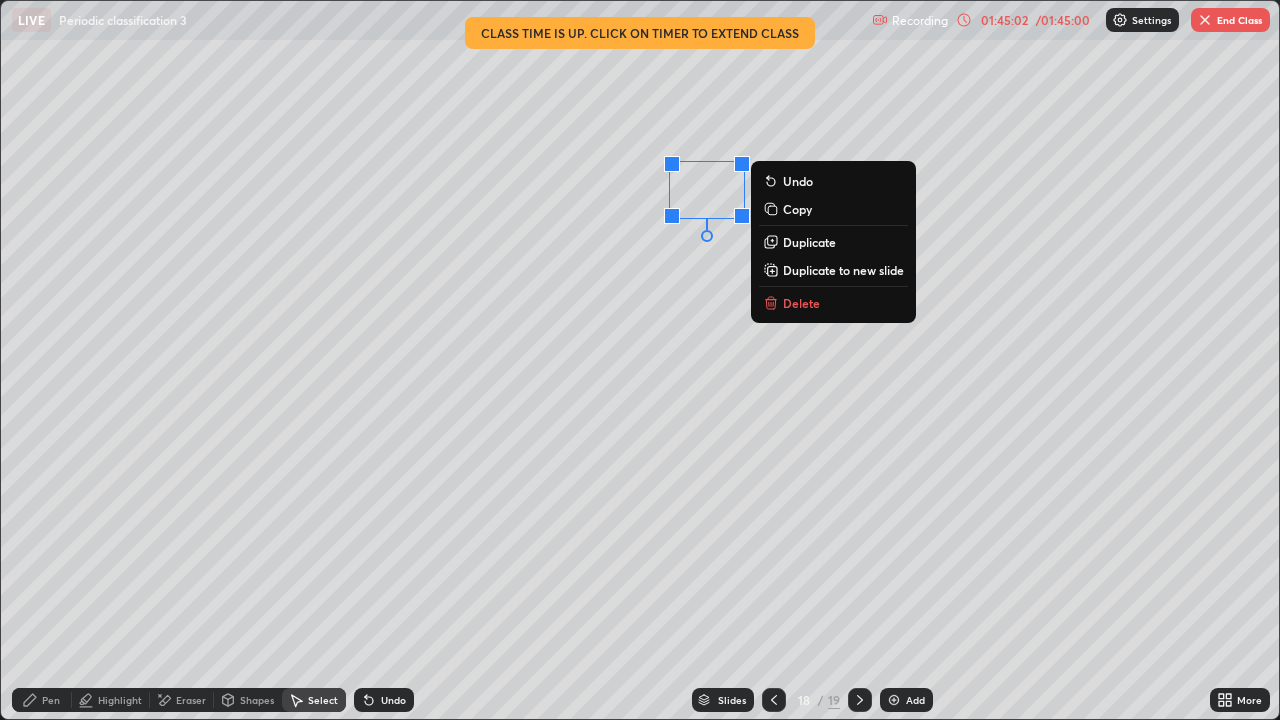 click on "Pen" at bounding box center [42, 700] 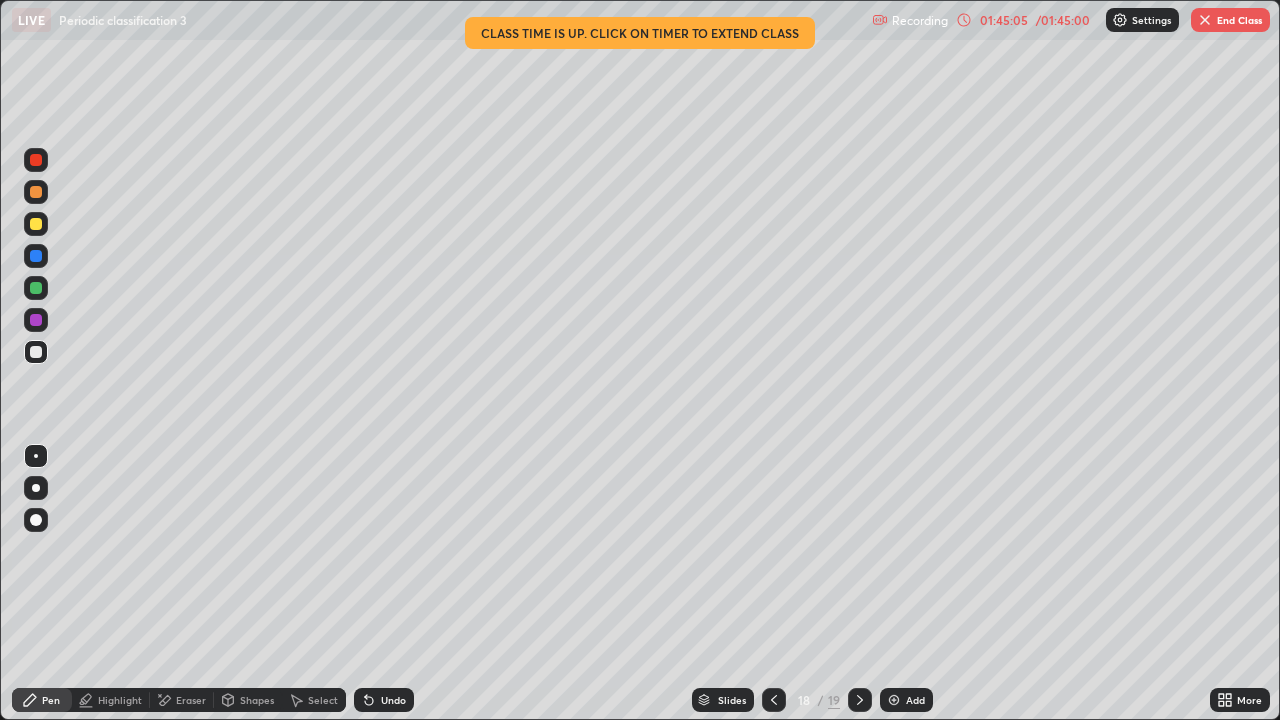 click on "01:45:05" at bounding box center (1004, 20) 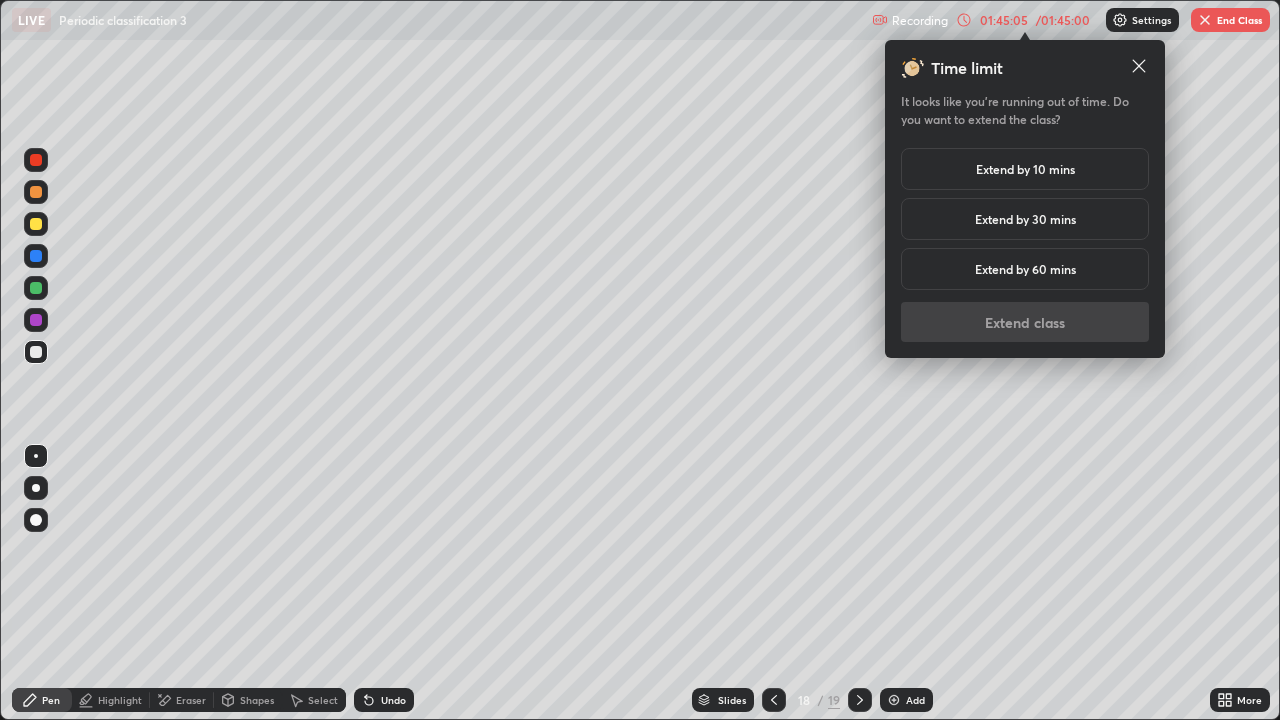 click on "Extend by 30 mins" at bounding box center (1025, 219) 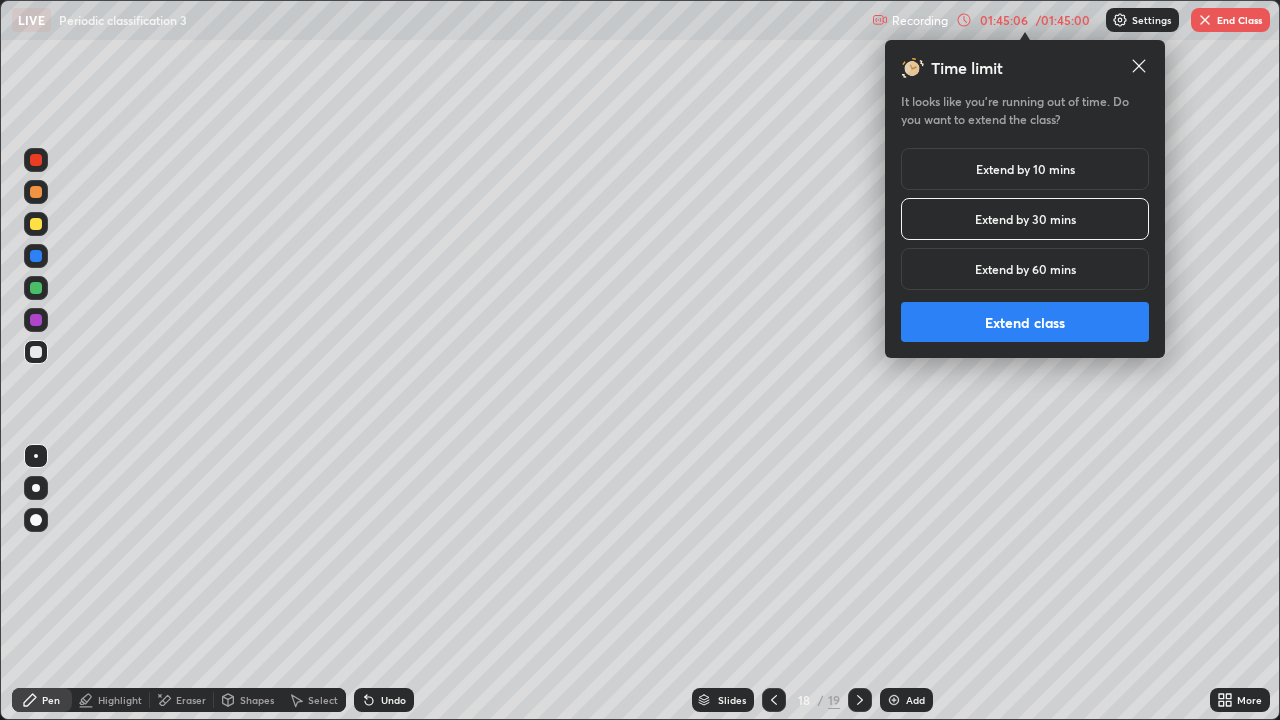 click on "Extend class" at bounding box center (1025, 322) 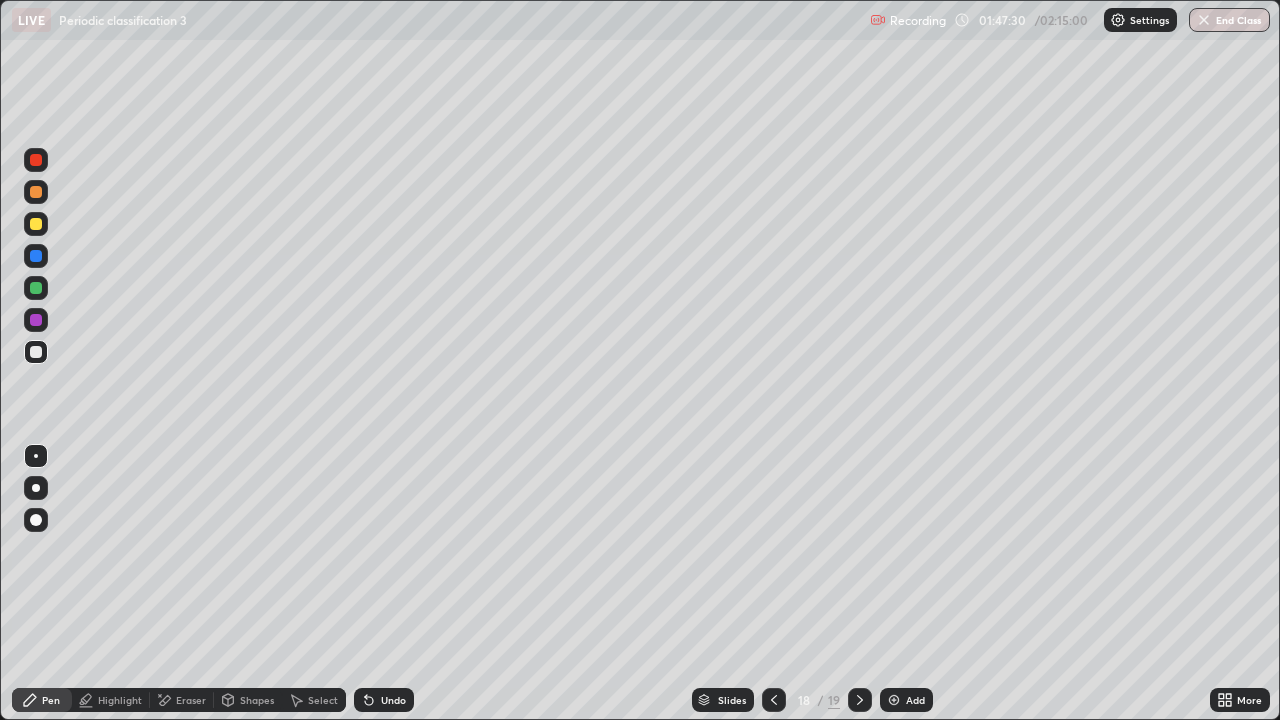 click 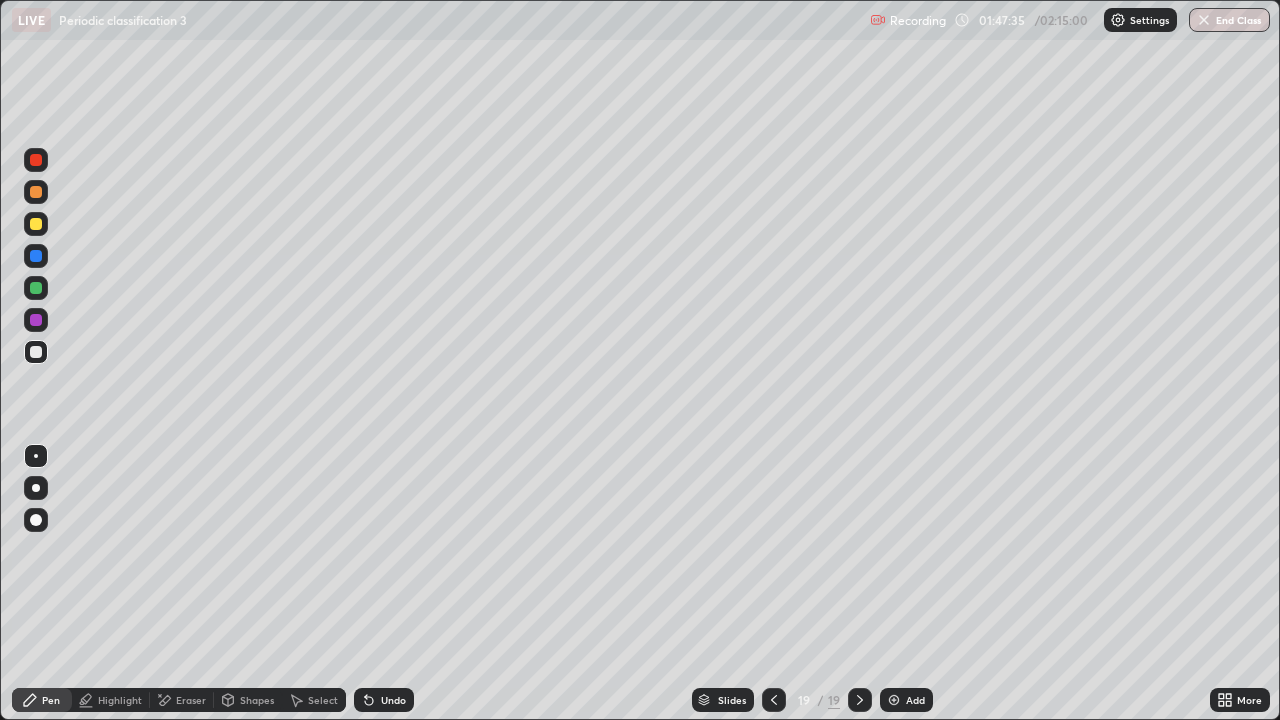 click on "Select" at bounding box center (323, 700) 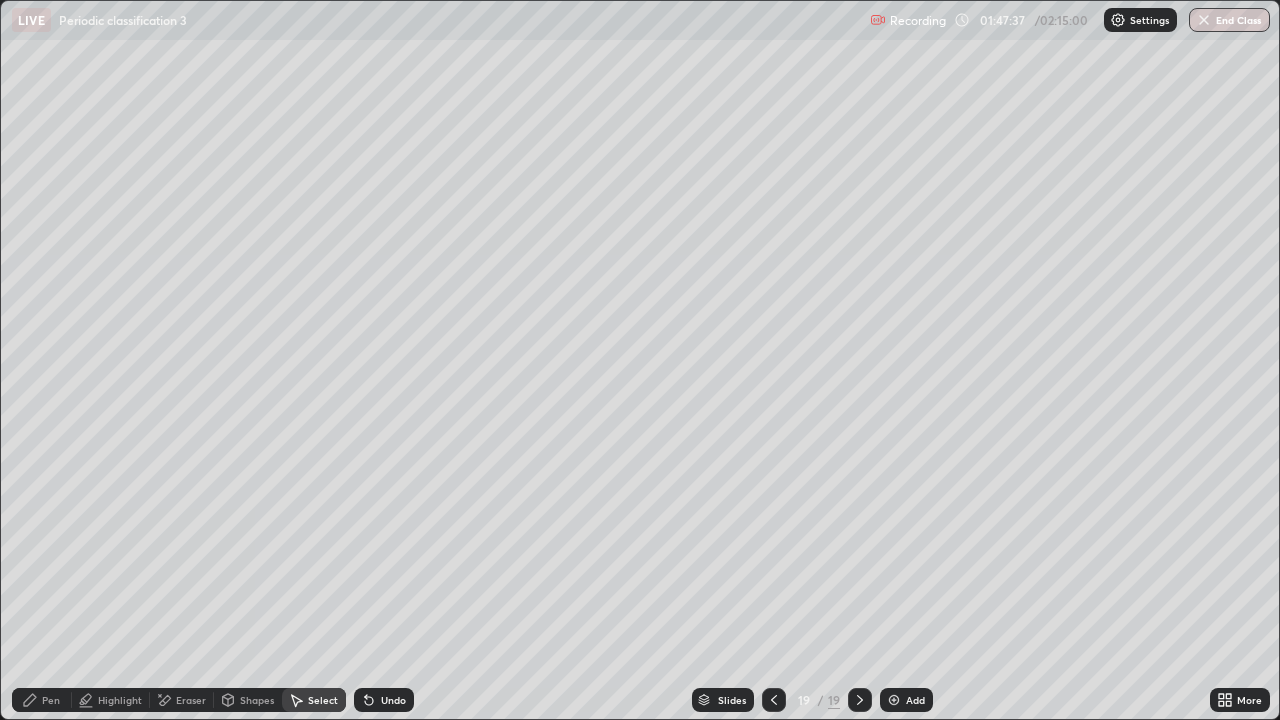 click on "Pen" at bounding box center (42, 700) 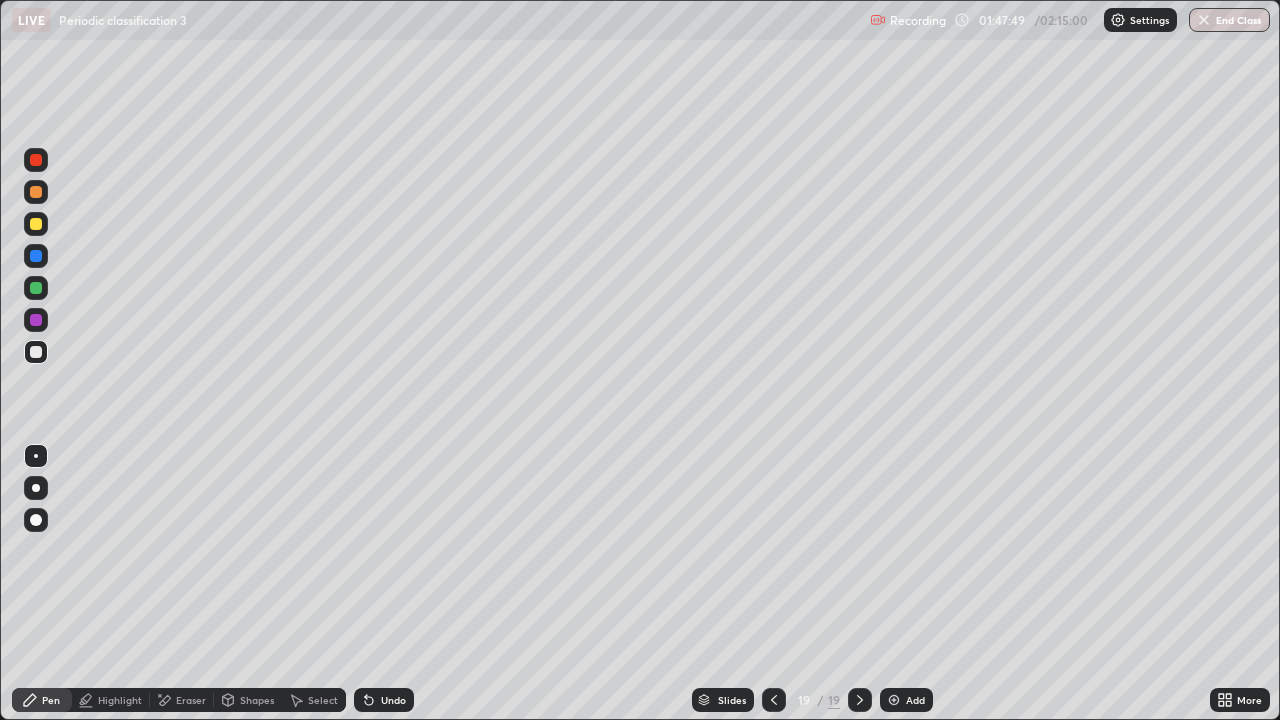 click on "Select" at bounding box center (314, 700) 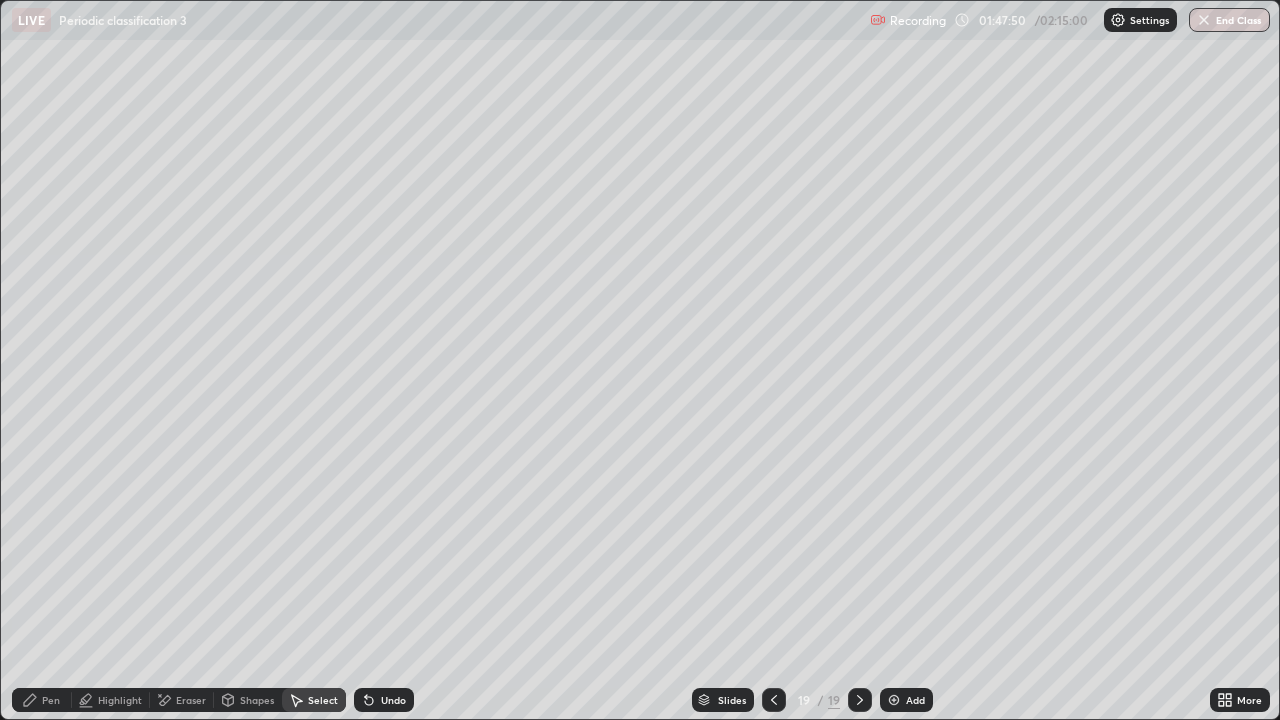 click 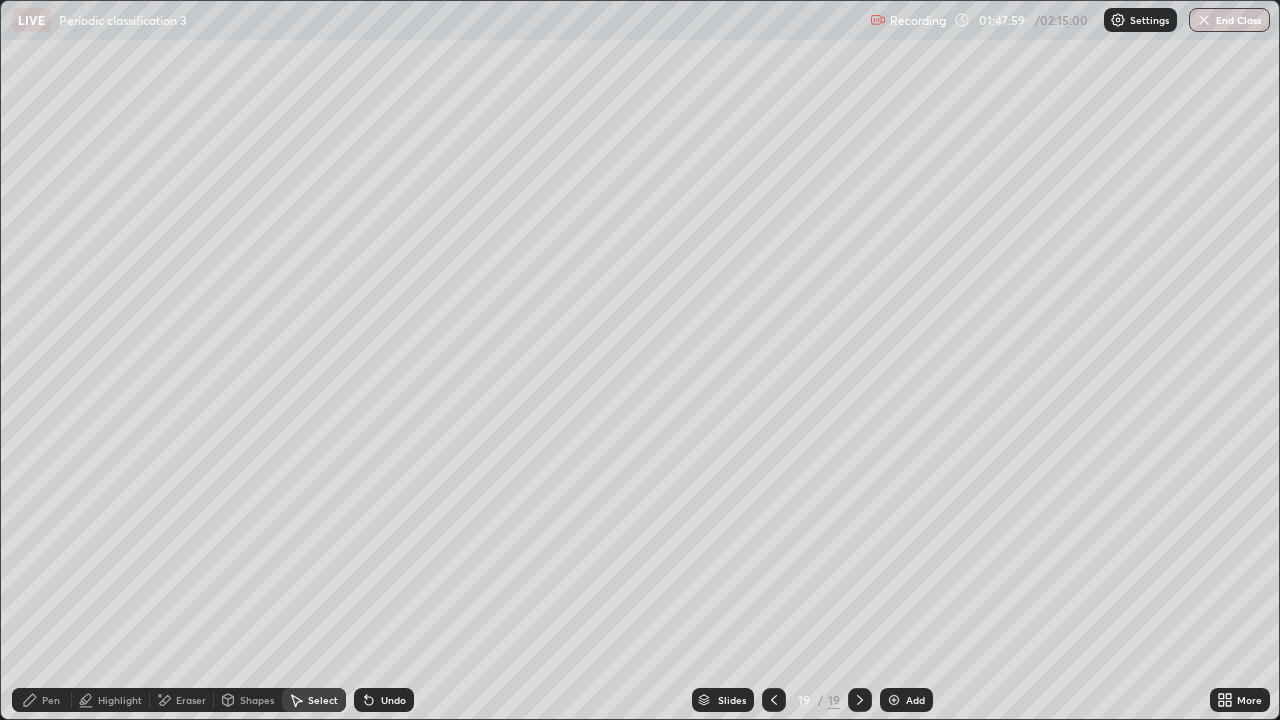 click 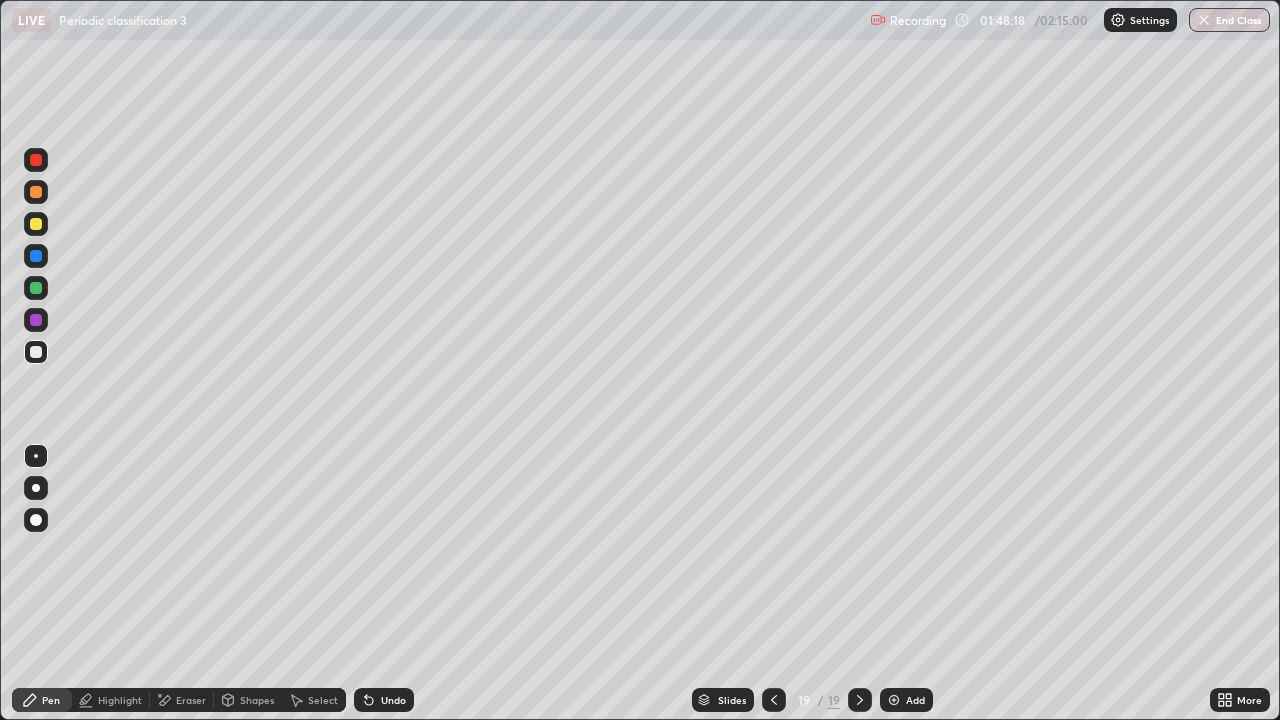 click at bounding box center [36, 352] 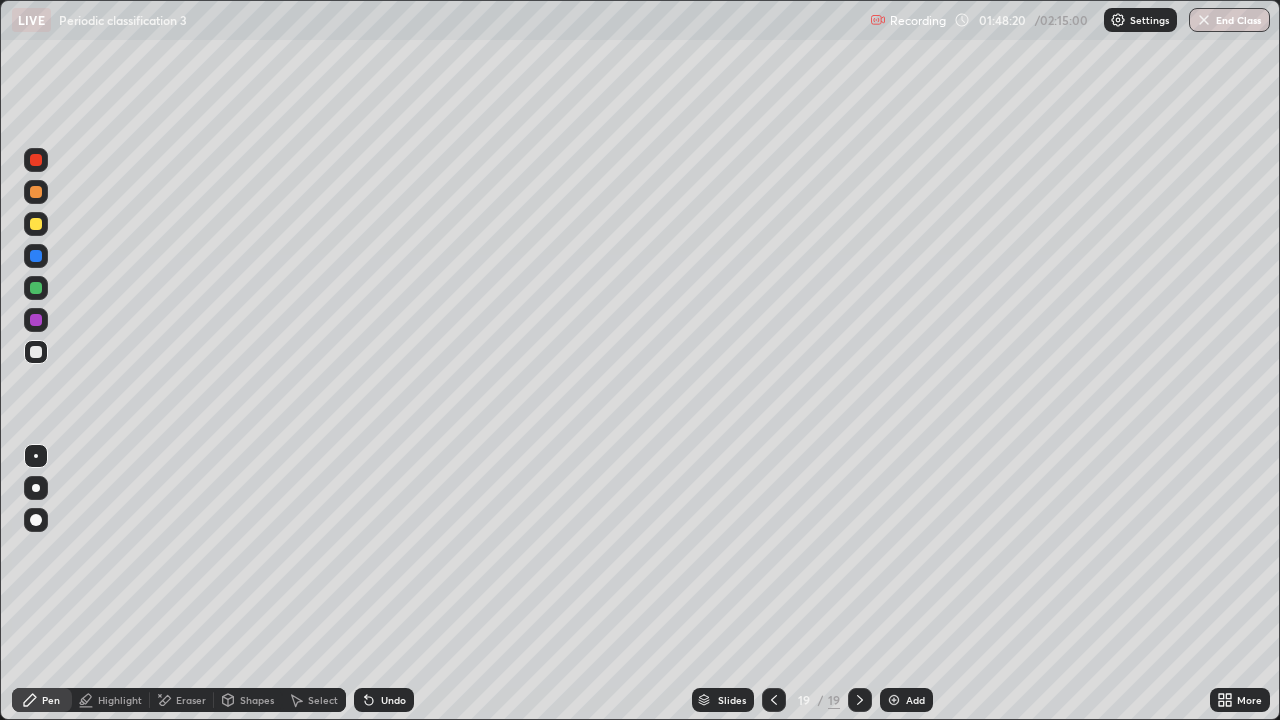 click at bounding box center (36, 224) 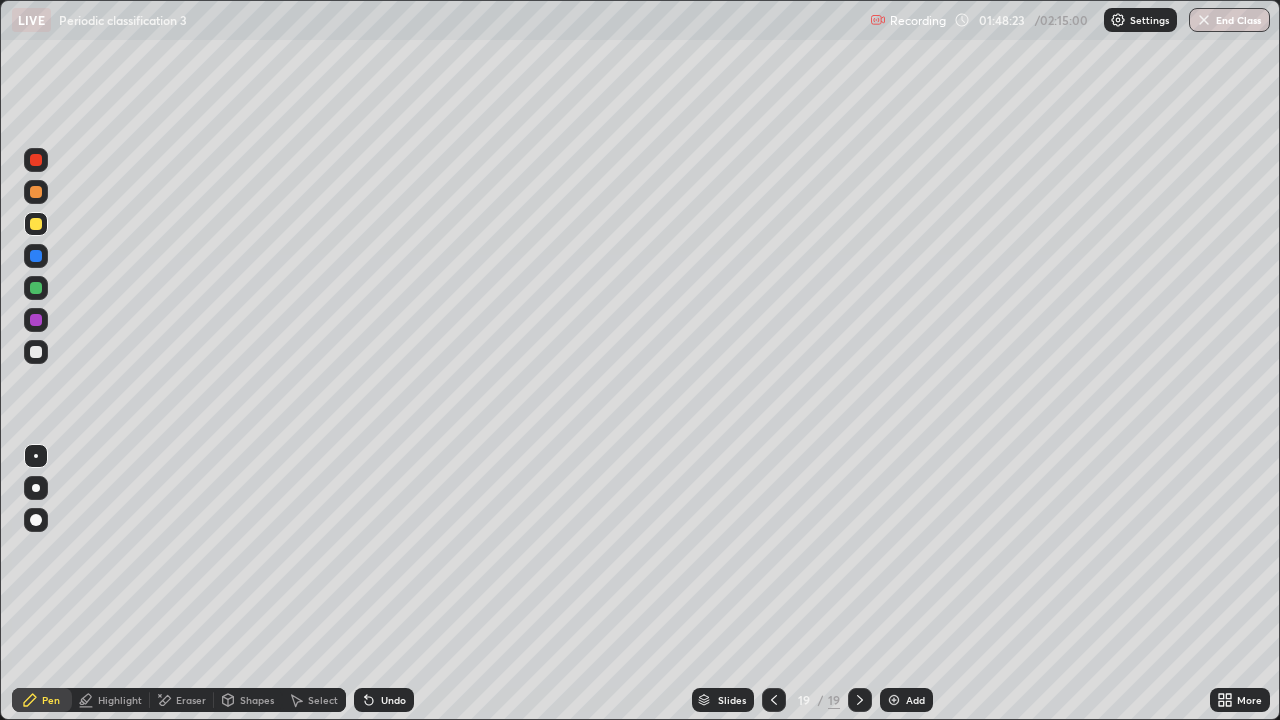 click on "Eraser" at bounding box center (182, 700) 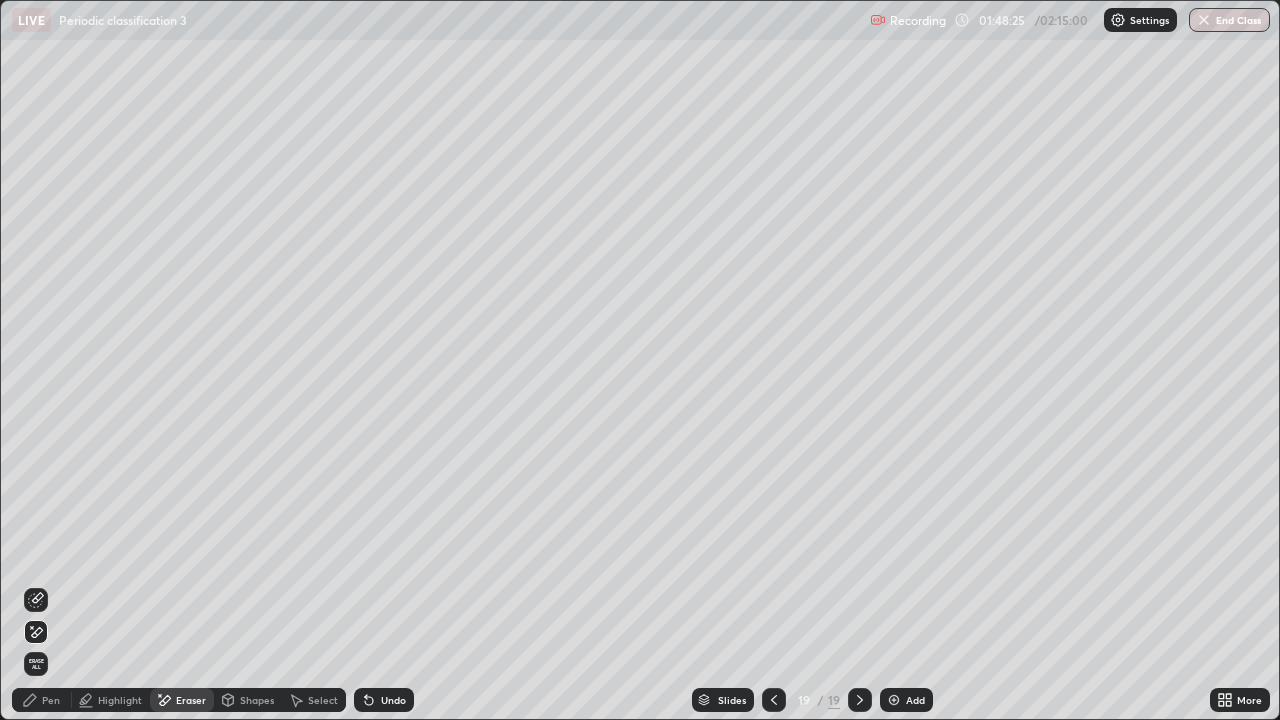 click on "Pen" at bounding box center (42, 700) 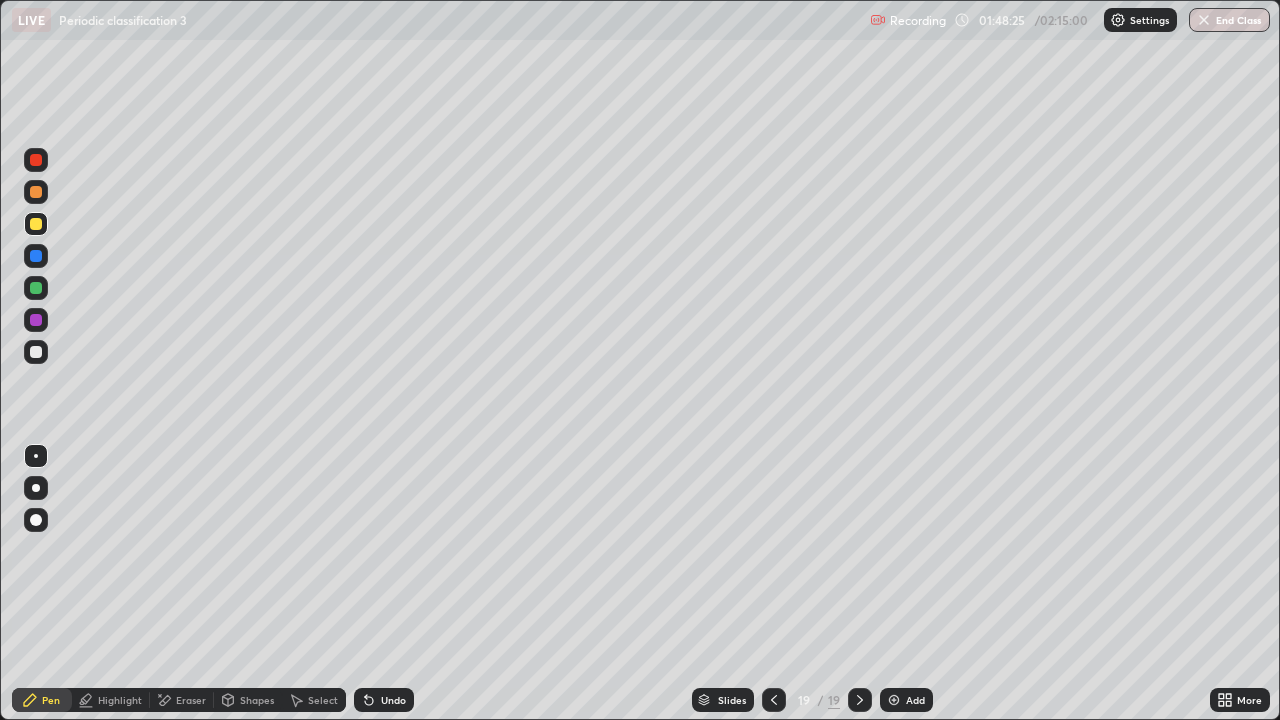 click at bounding box center [36, 352] 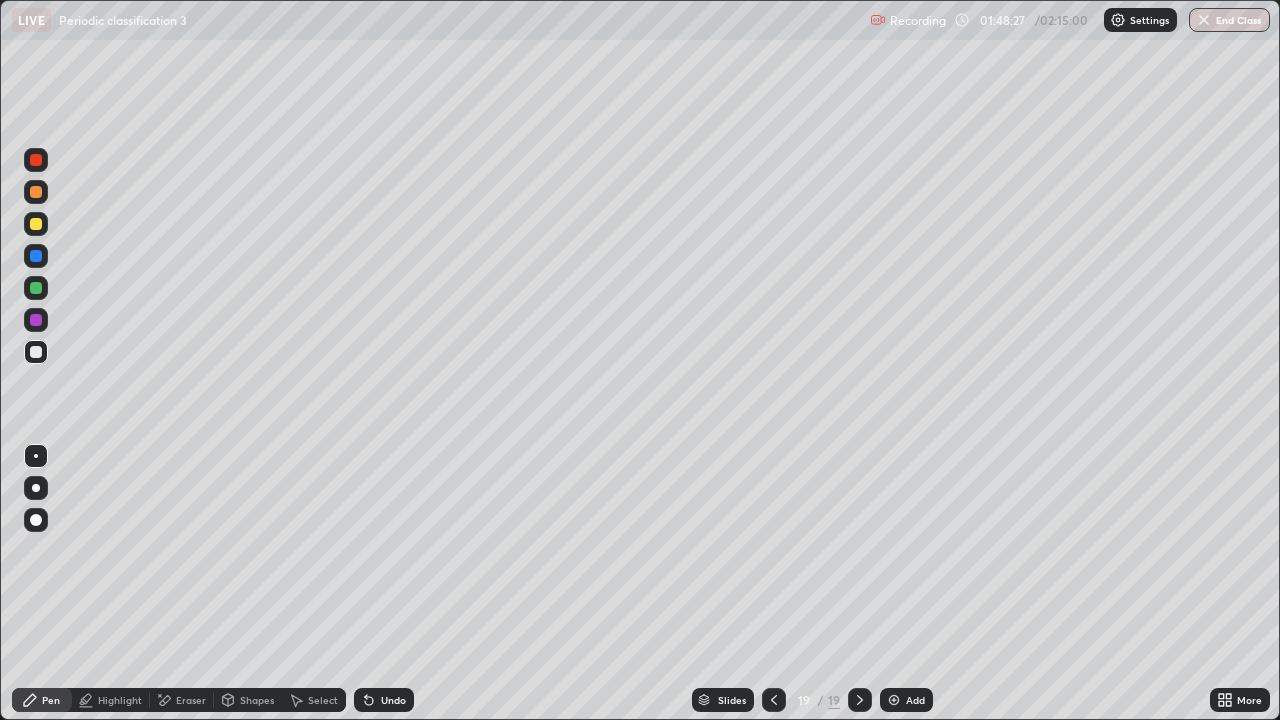 click at bounding box center [36, 192] 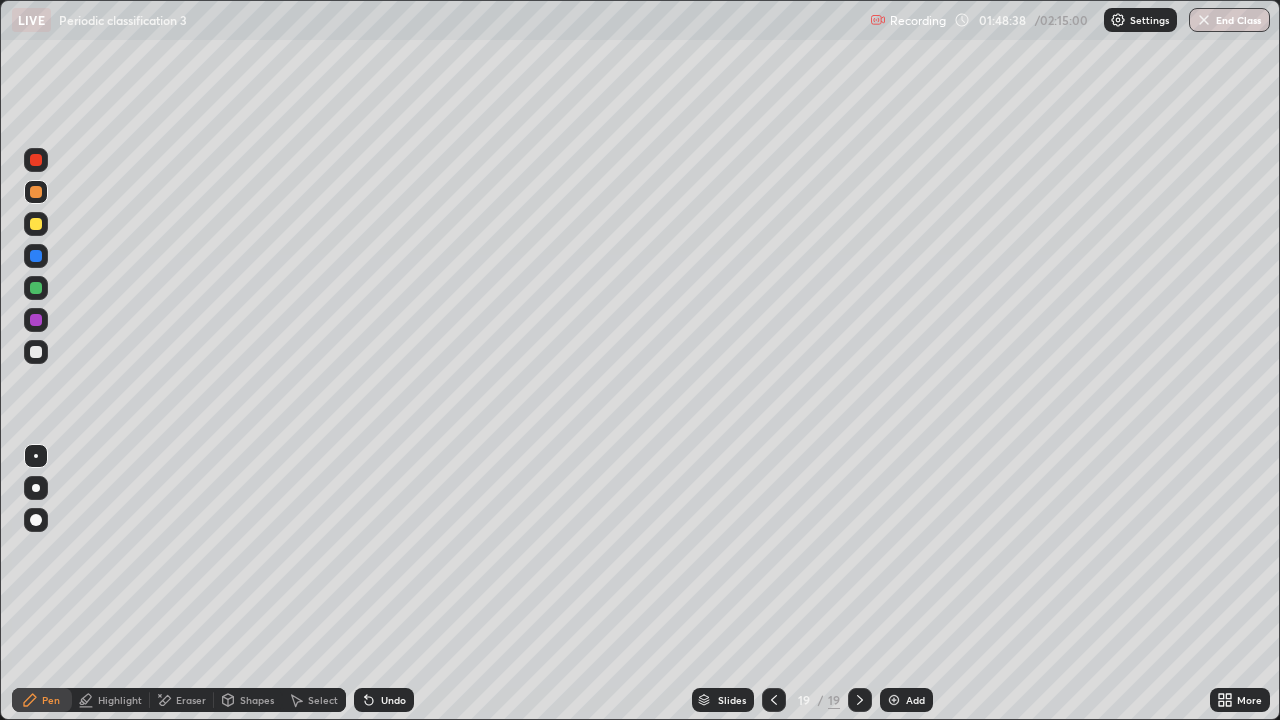 click on "Add" at bounding box center (906, 700) 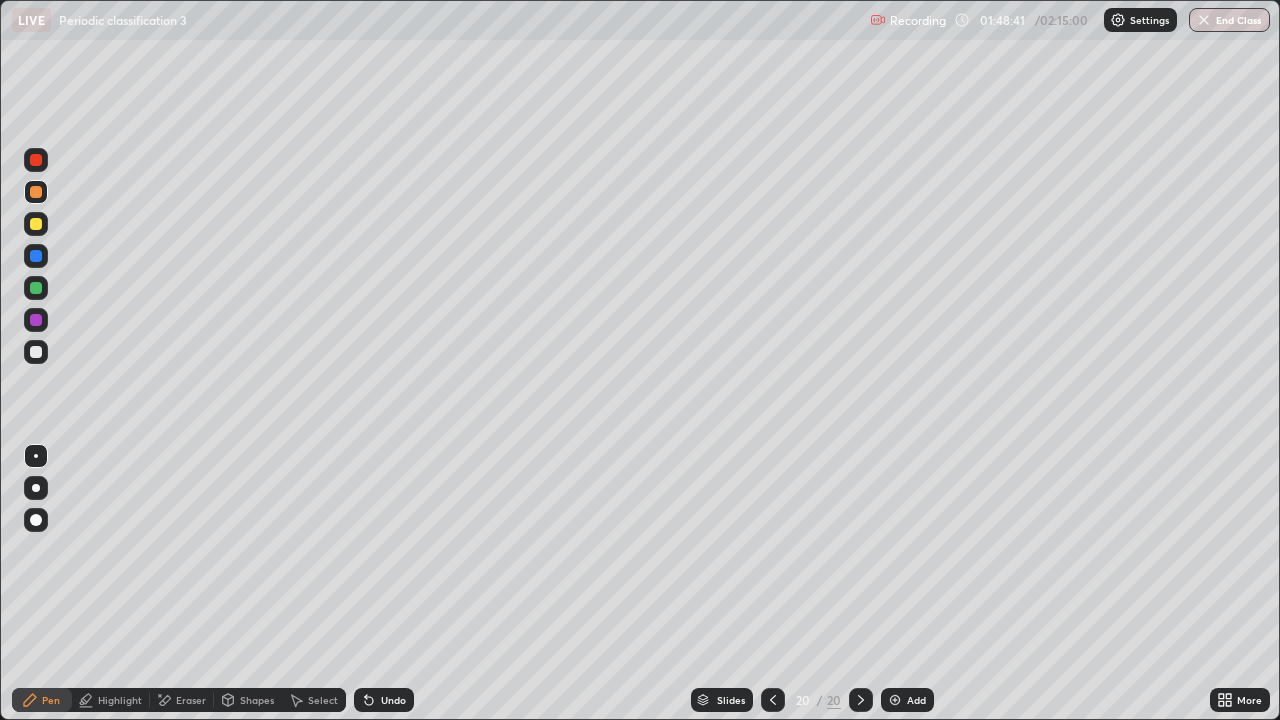 click at bounding box center (36, 224) 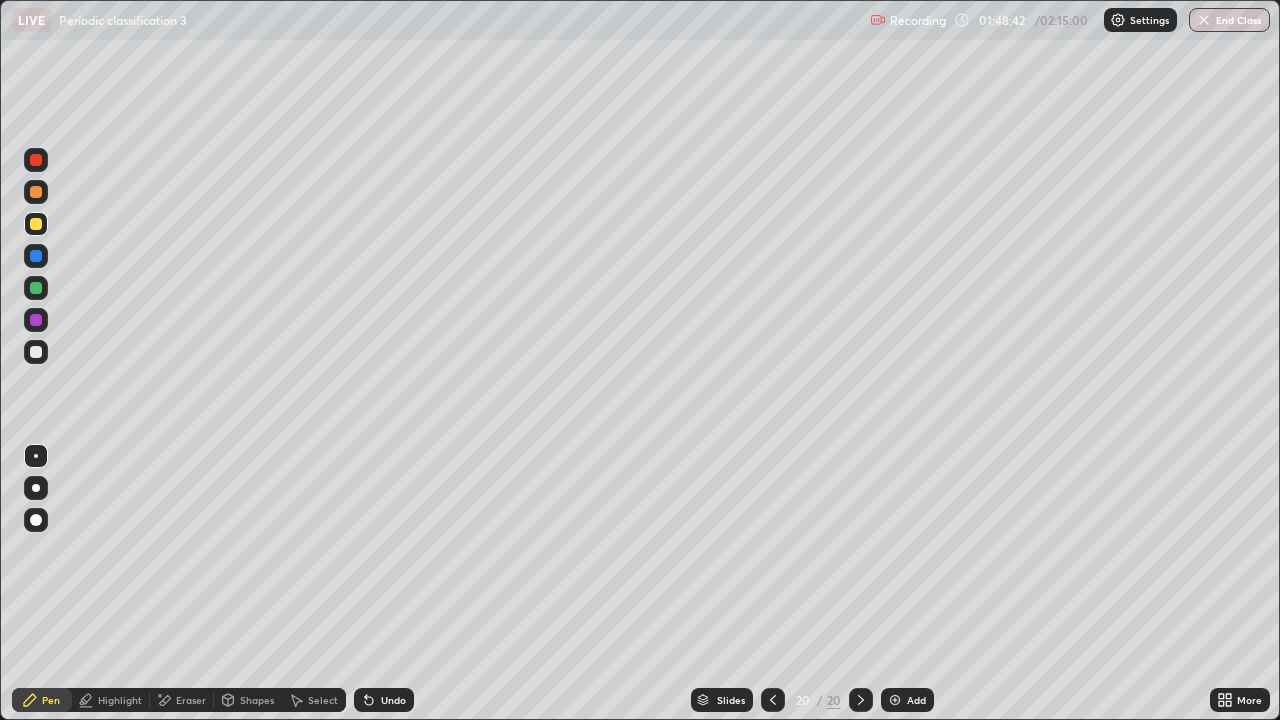 click 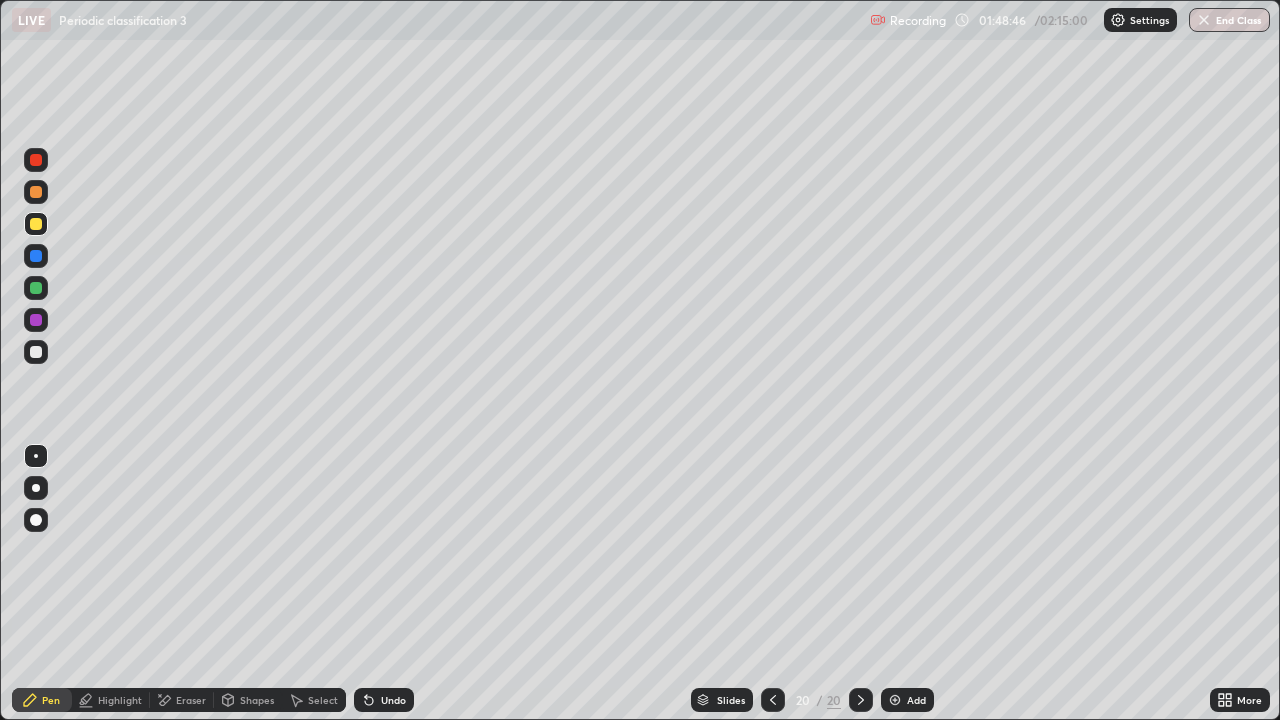 click on "Select" at bounding box center (314, 700) 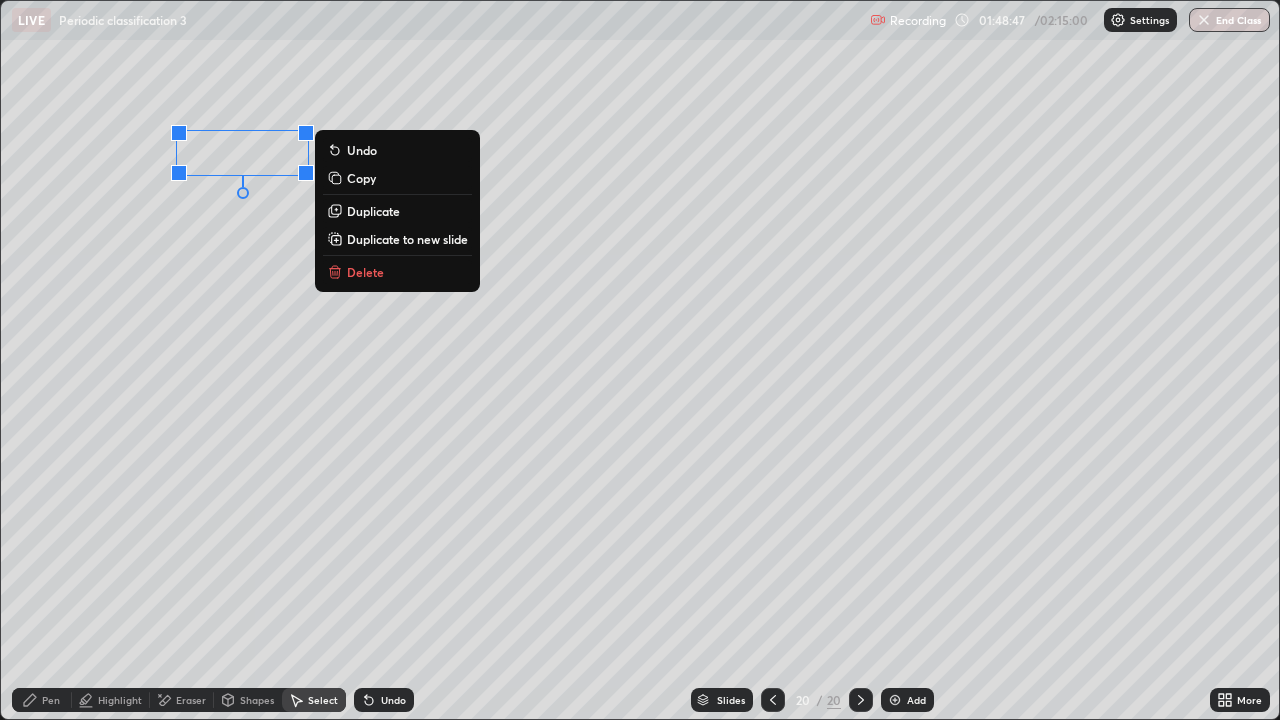 click on "Duplicate" at bounding box center (397, 211) 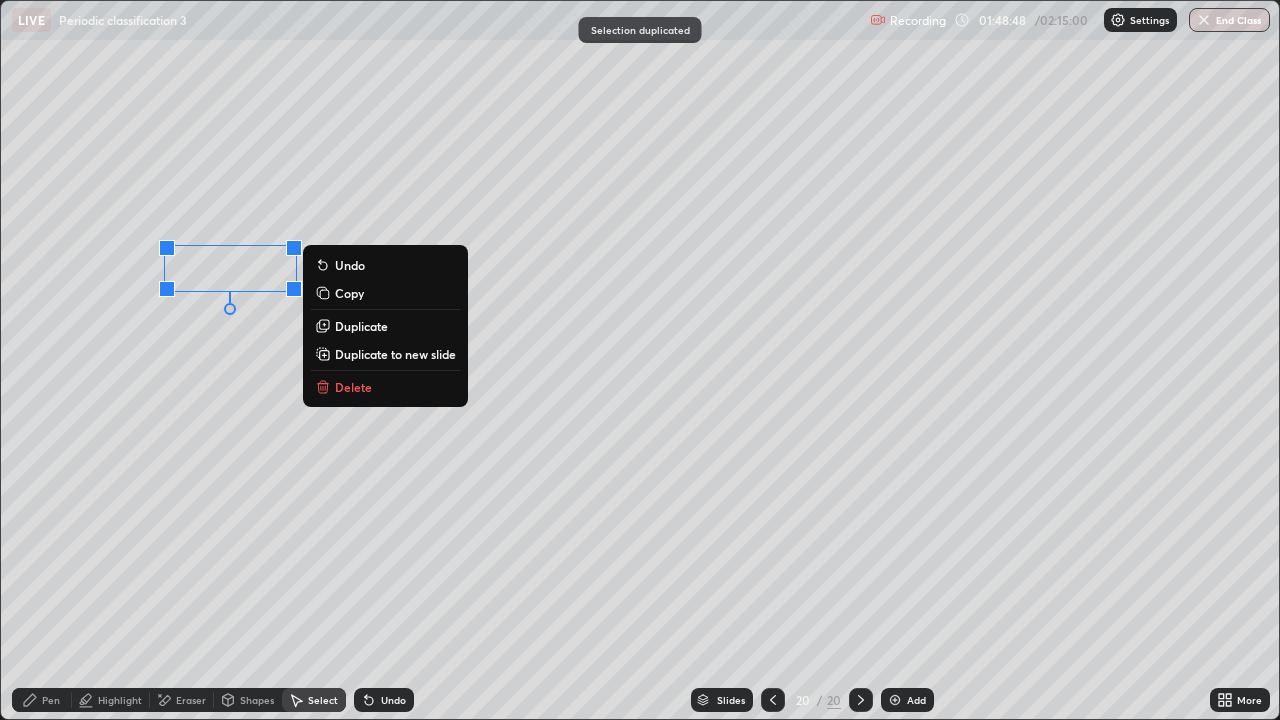 click on "Duplicate" at bounding box center (361, 326) 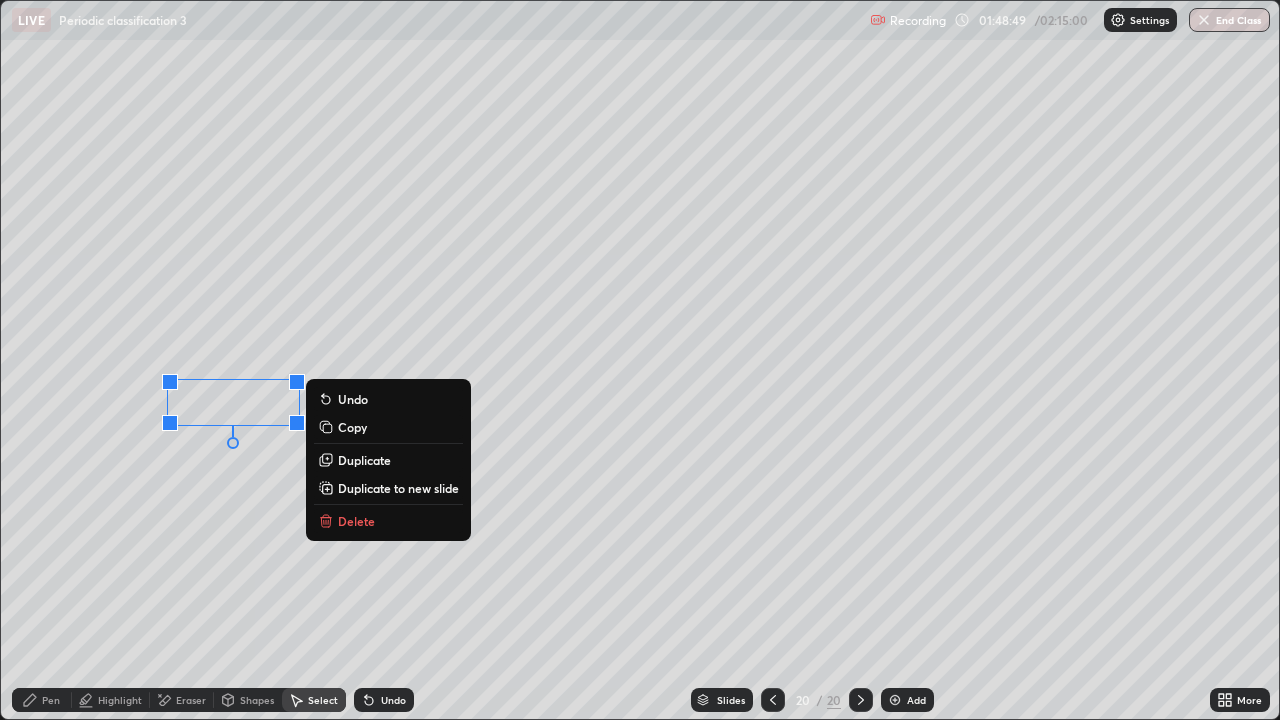 click on "Duplicate" at bounding box center [364, 460] 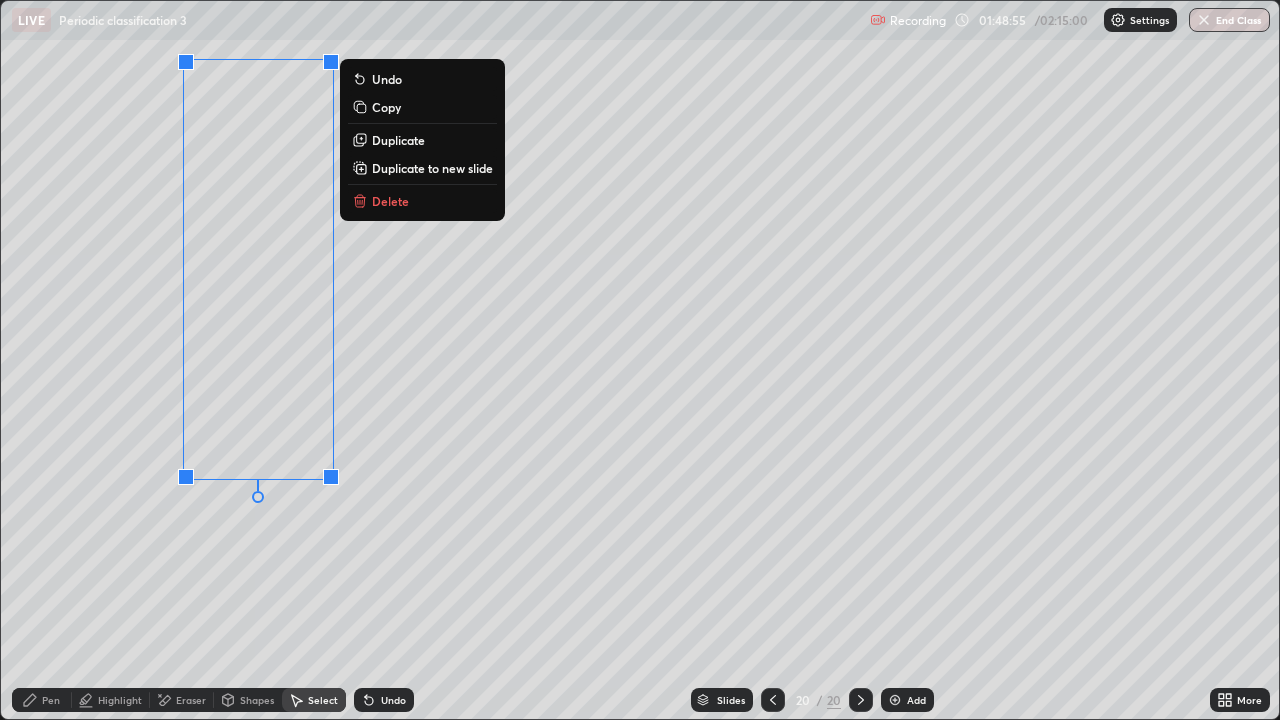 click on "0 ° Undo Copy Duplicate Duplicate to new slide Delete" at bounding box center (640, 360) 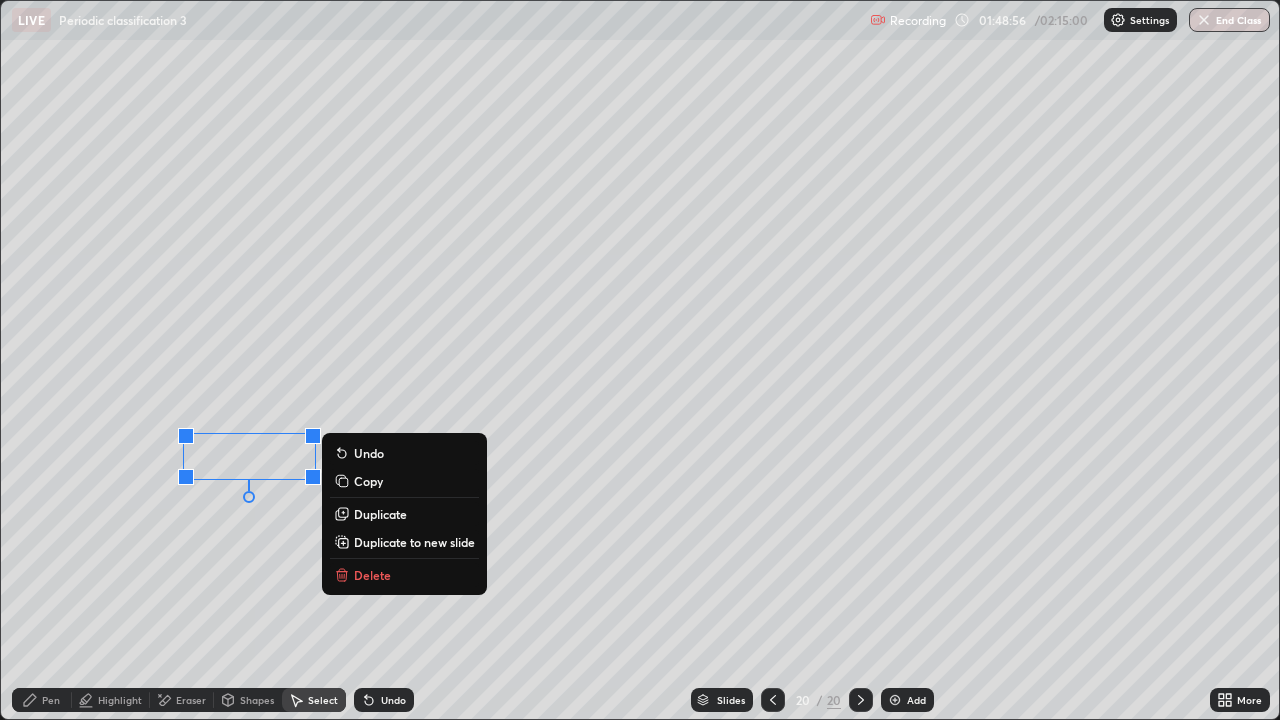 click on "Duplicate" at bounding box center (380, 514) 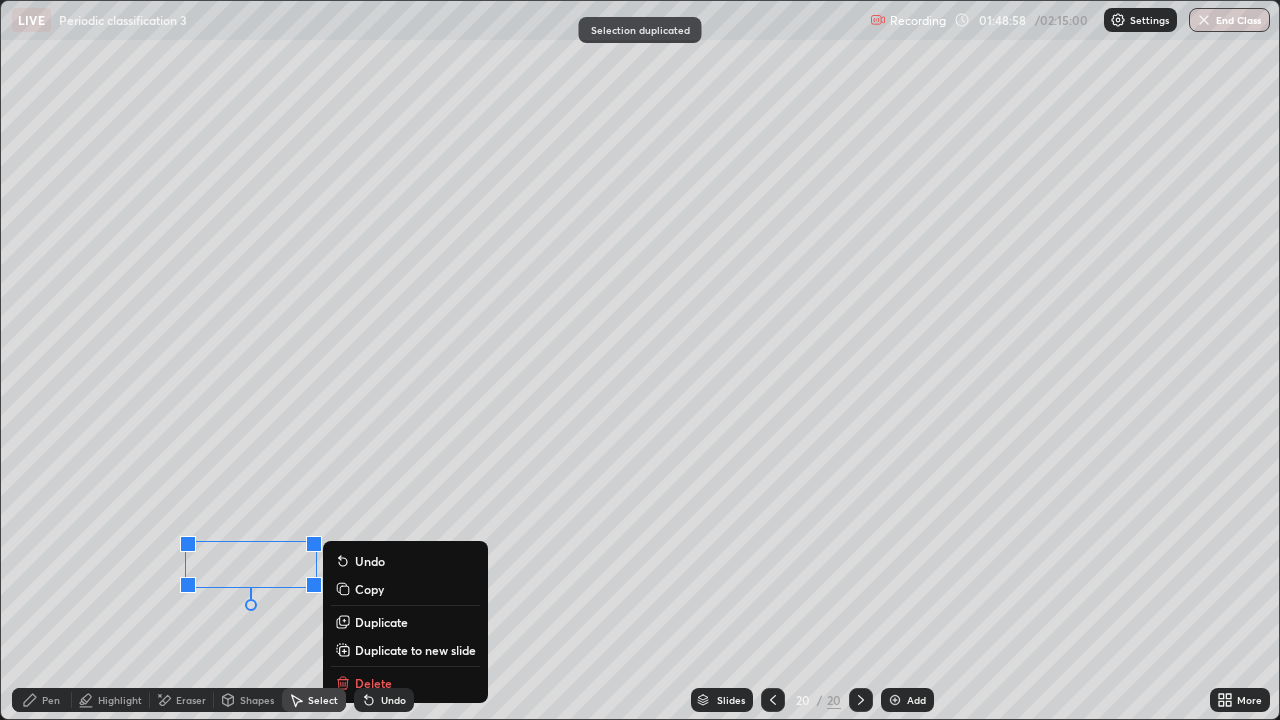 click on "Pen" at bounding box center (51, 700) 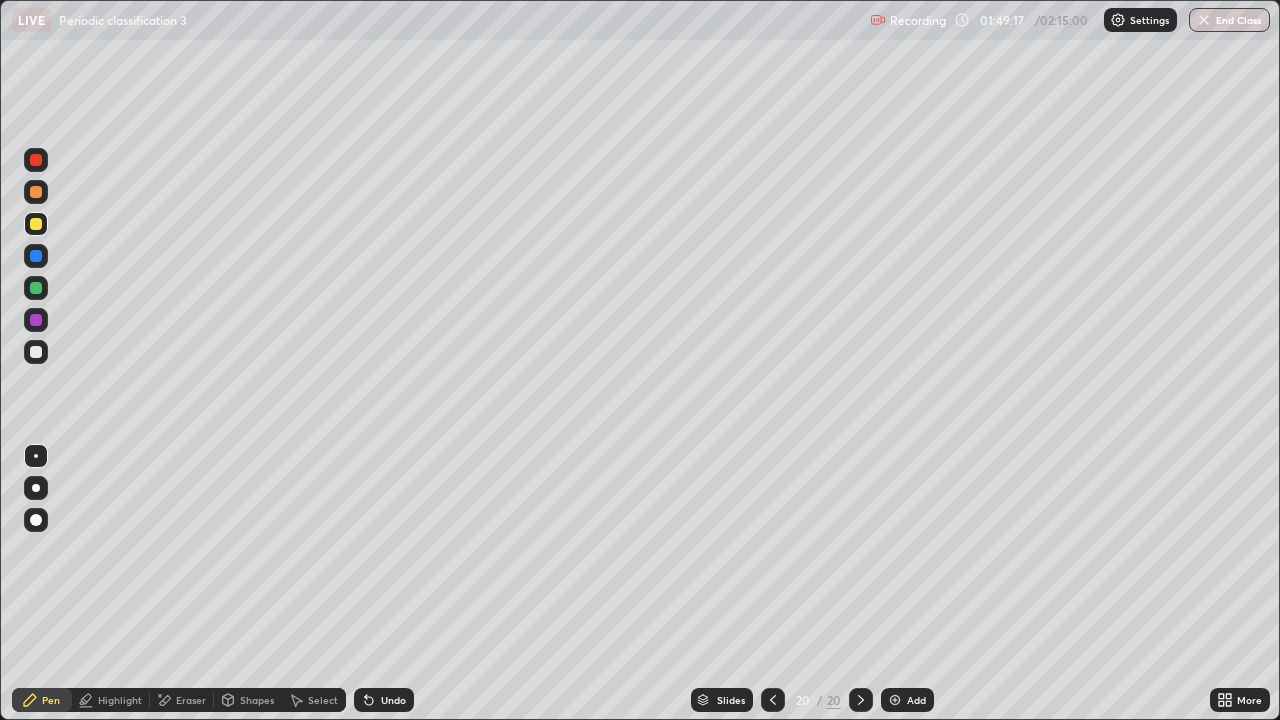 click at bounding box center [36, 352] 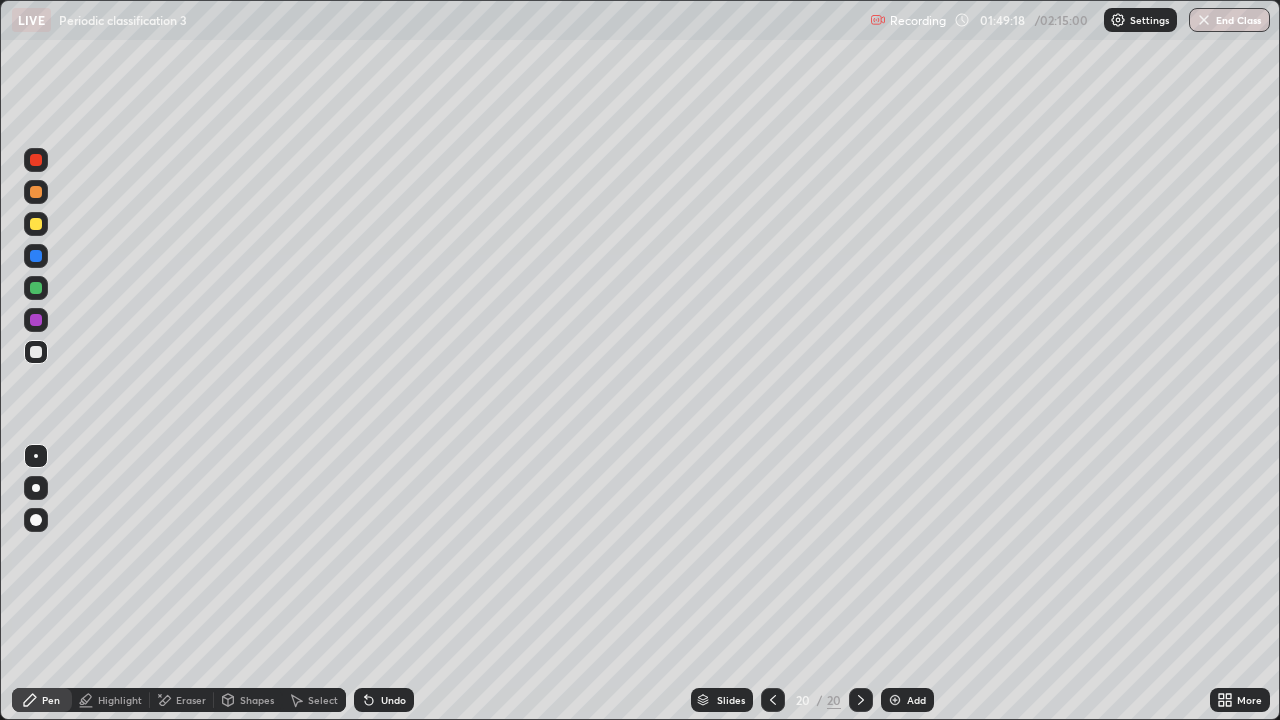 click at bounding box center [36, 352] 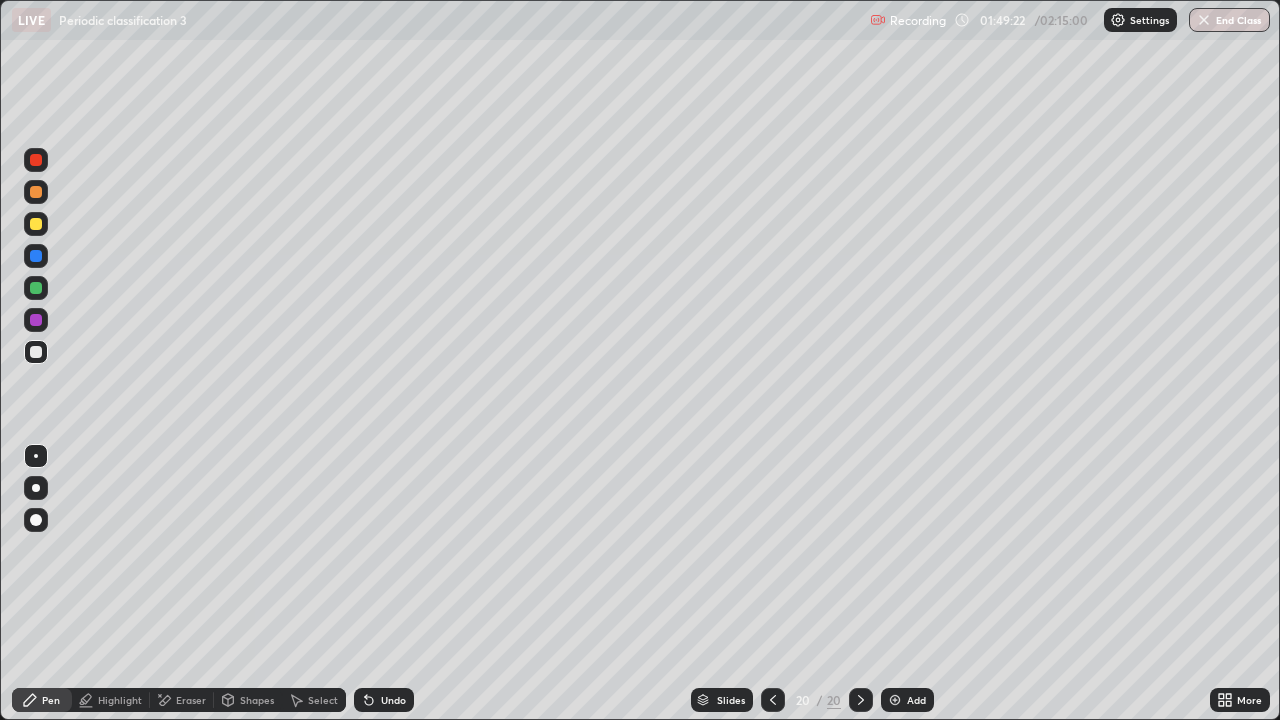 click at bounding box center (36, 224) 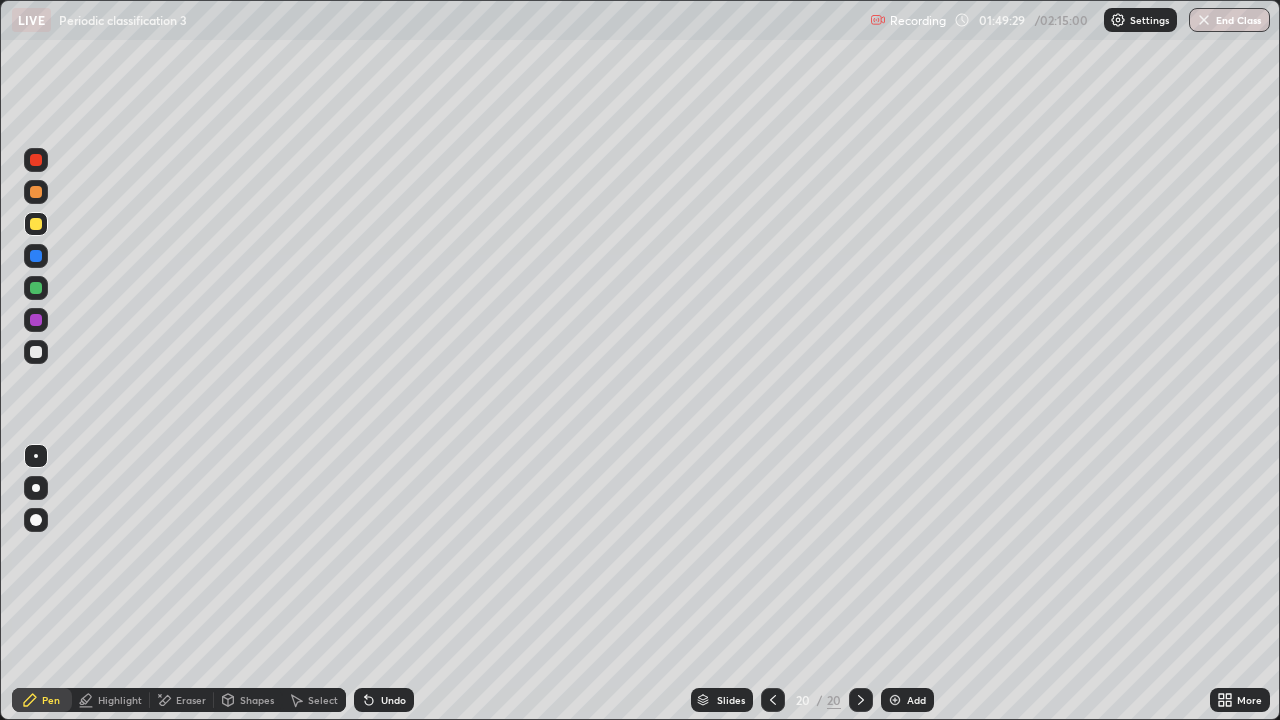 click at bounding box center (36, 352) 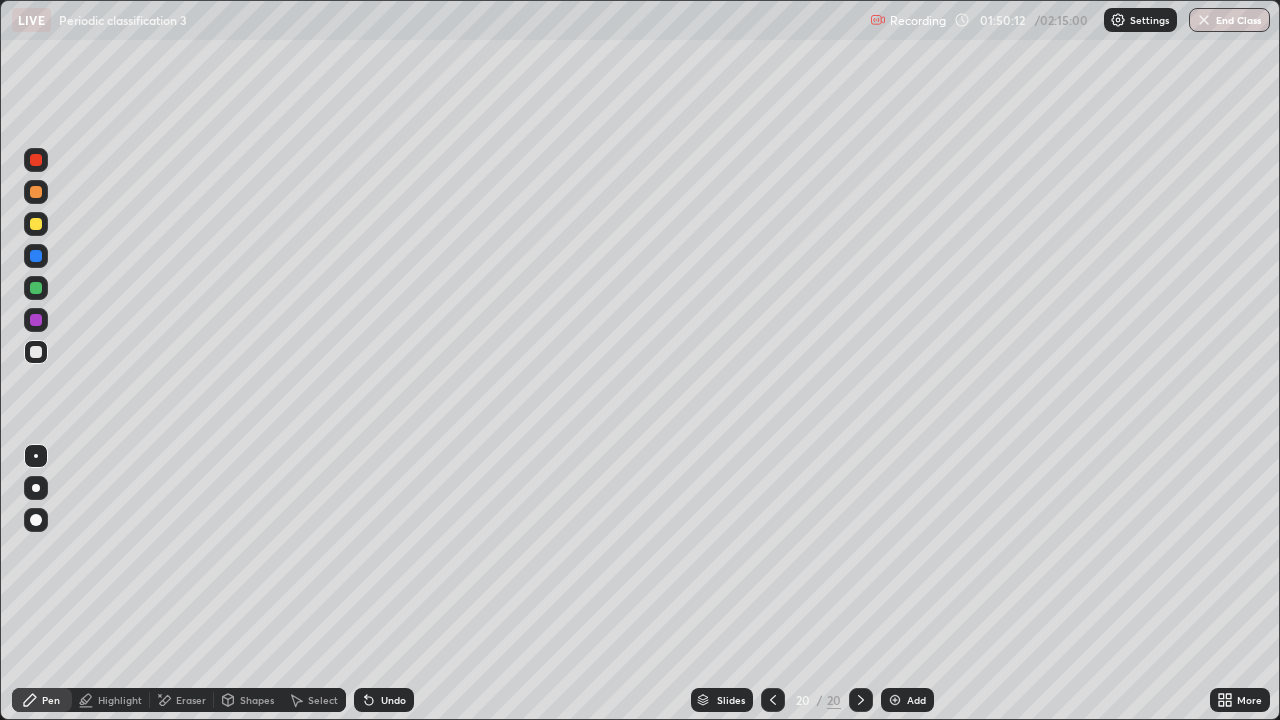 click at bounding box center [36, 288] 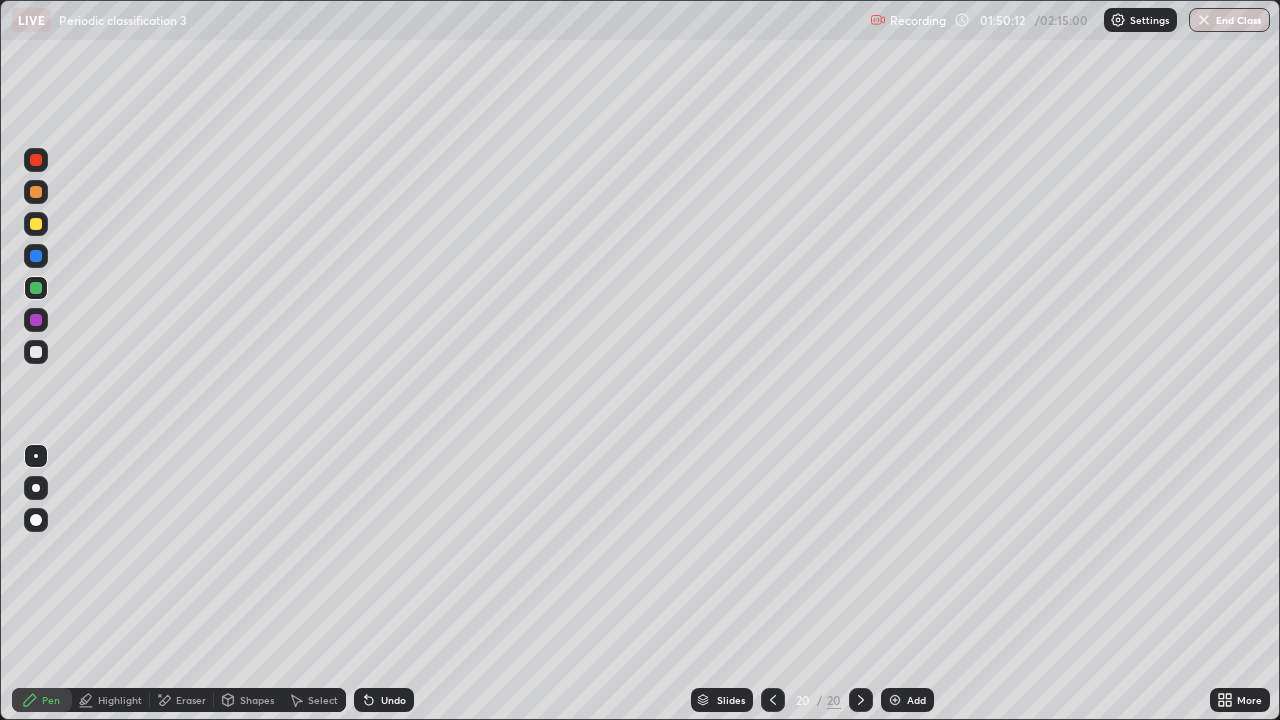 click at bounding box center (36, 320) 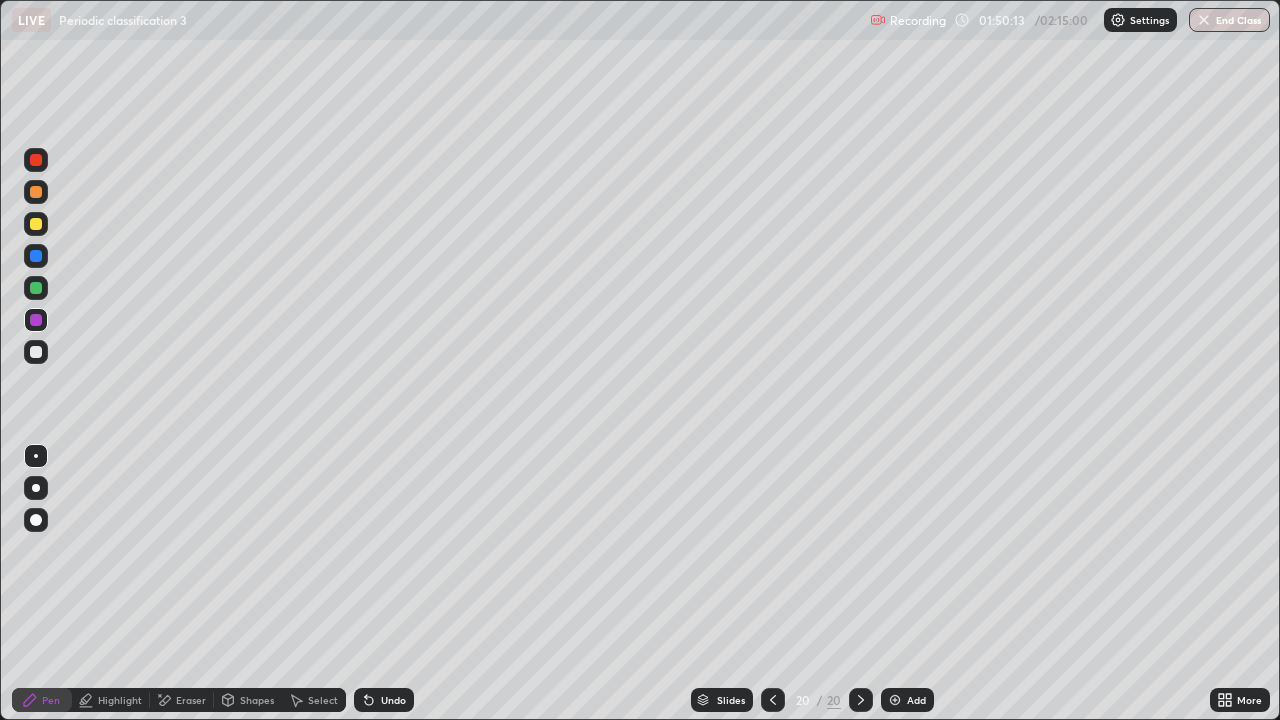 click at bounding box center (36, 352) 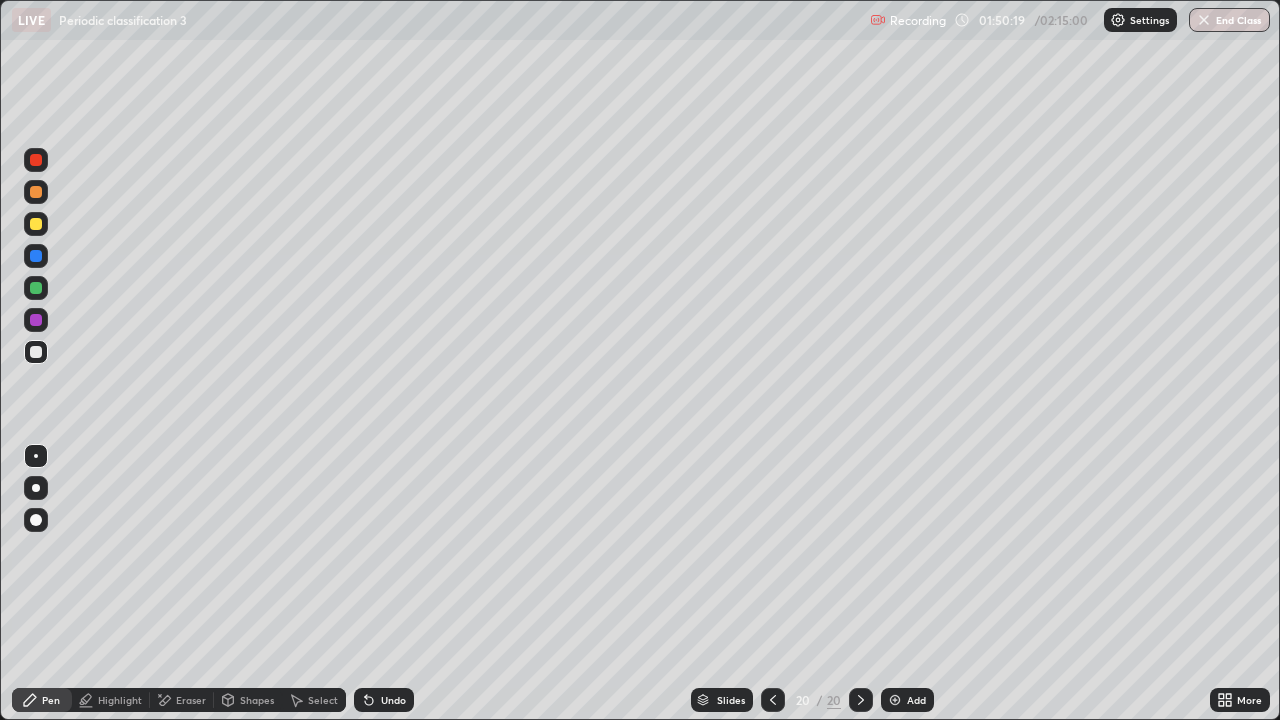 click at bounding box center [36, 224] 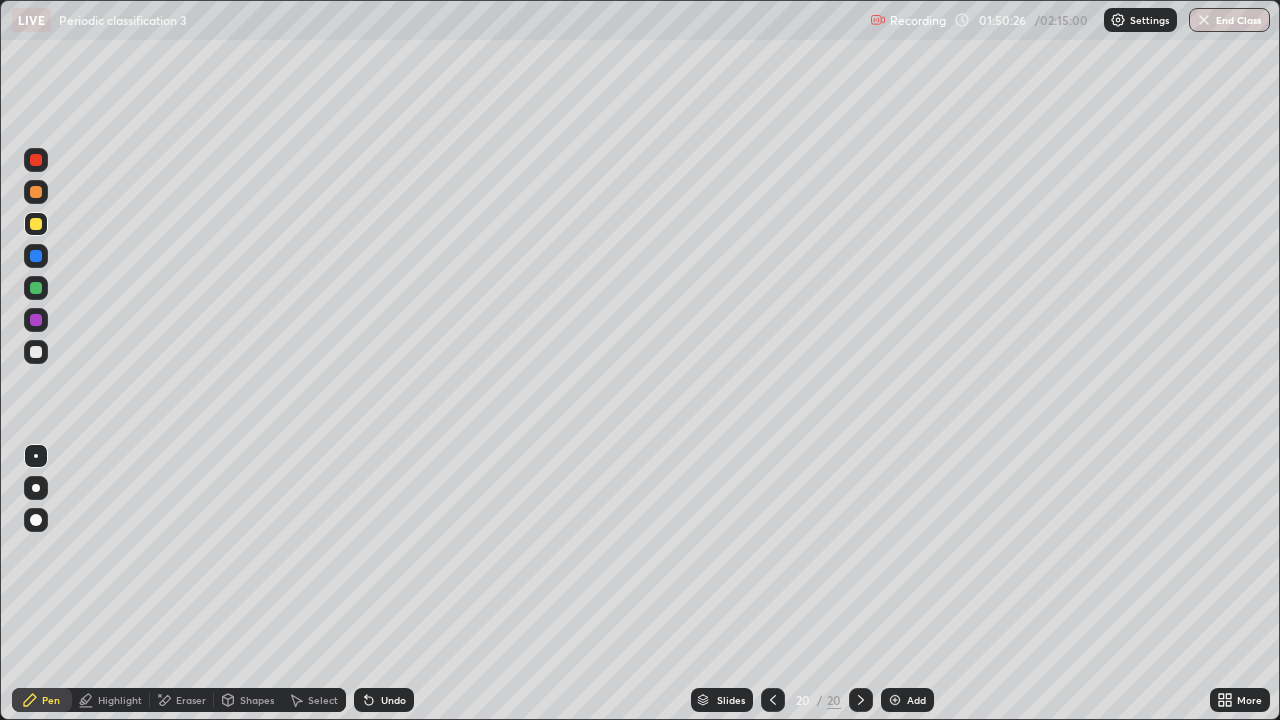 click at bounding box center (36, 352) 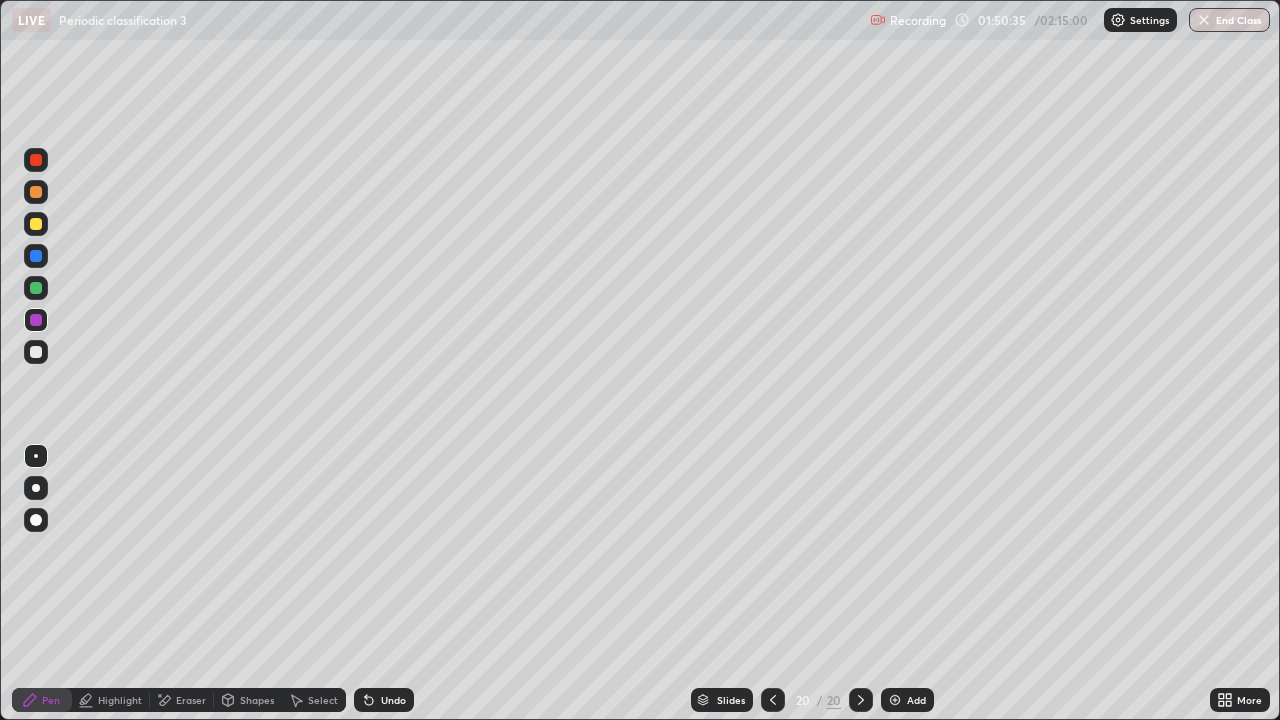 click at bounding box center [36, 192] 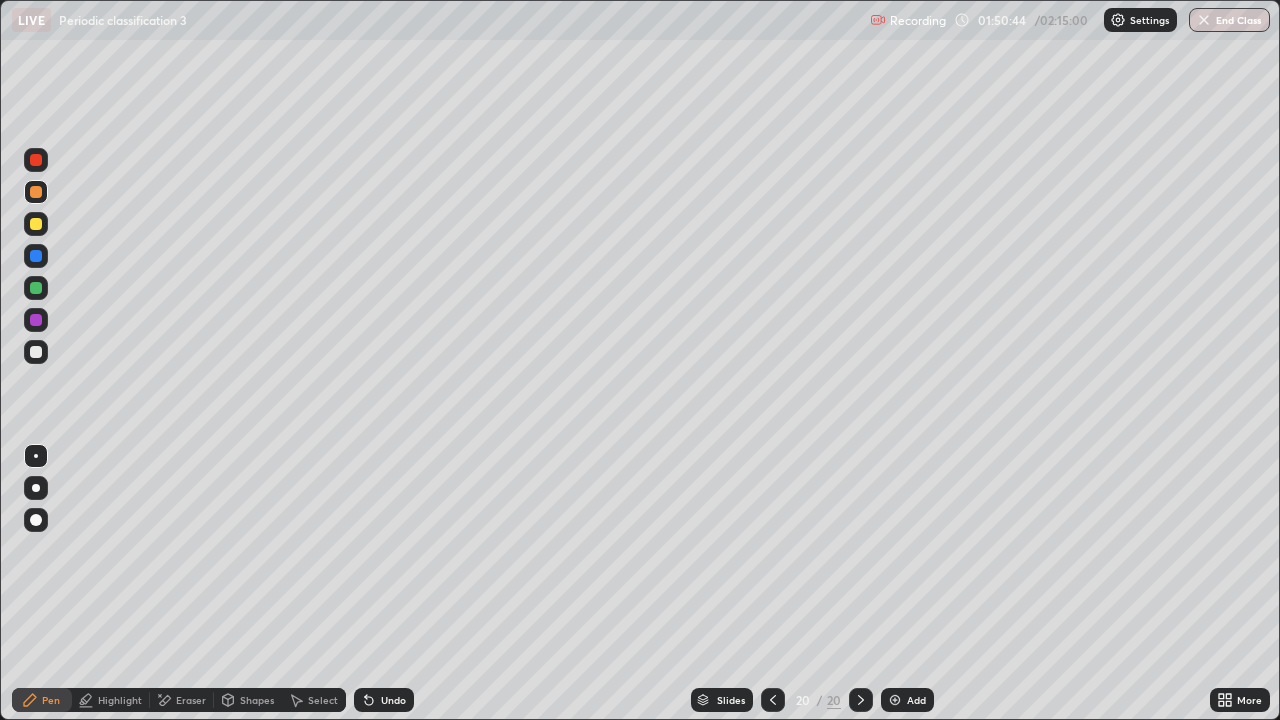click at bounding box center [36, 288] 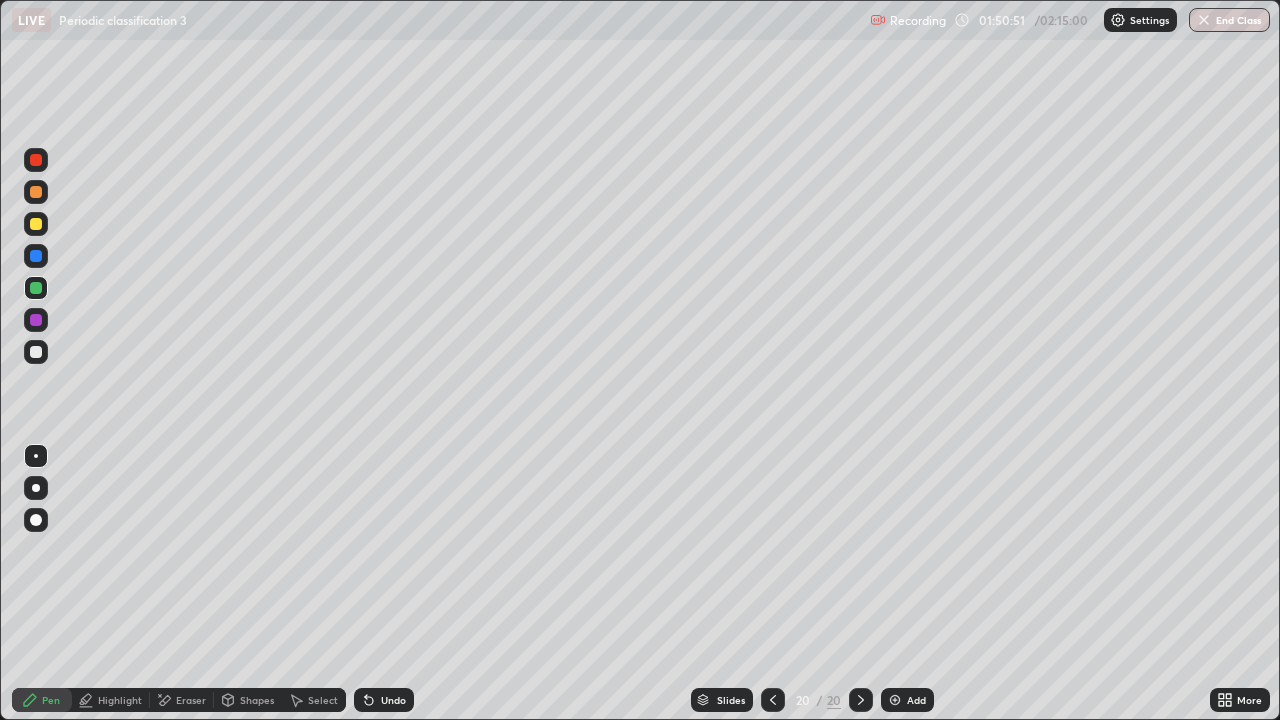 click on "Undo" at bounding box center [393, 700] 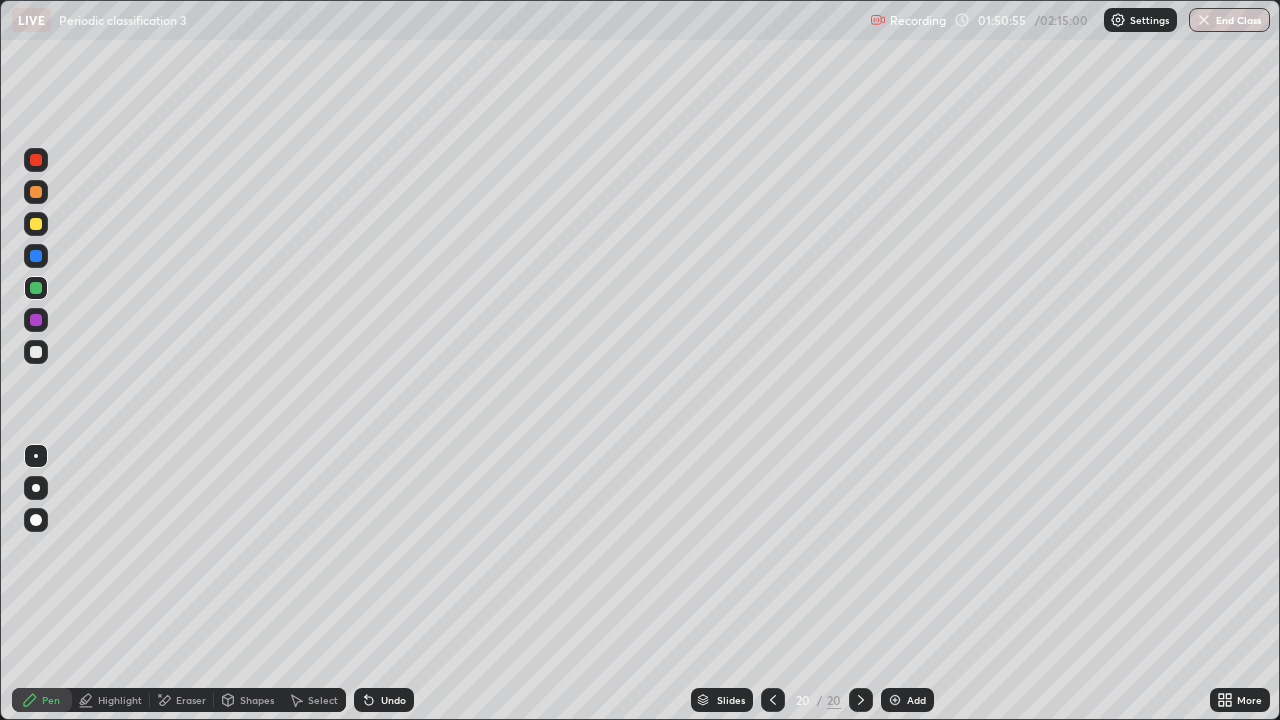 click on "Undo" at bounding box center [380, 700] 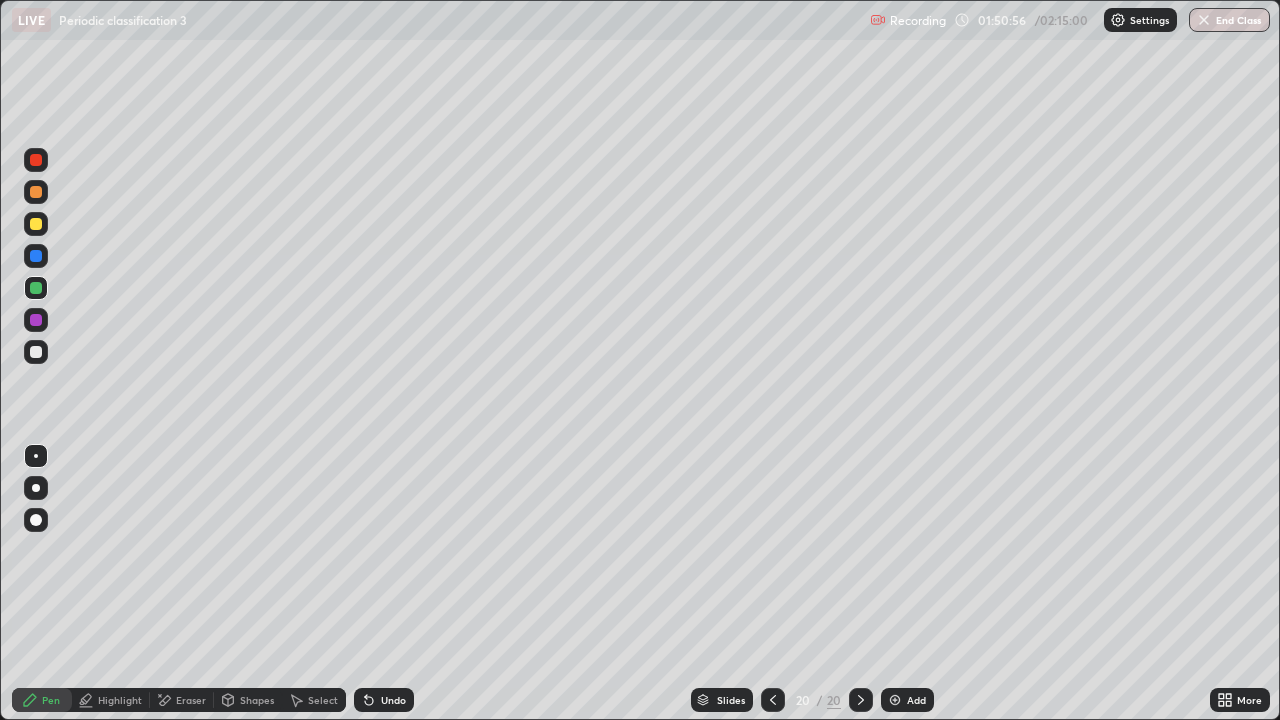 click on "Select" at bounding box center (323, 700) 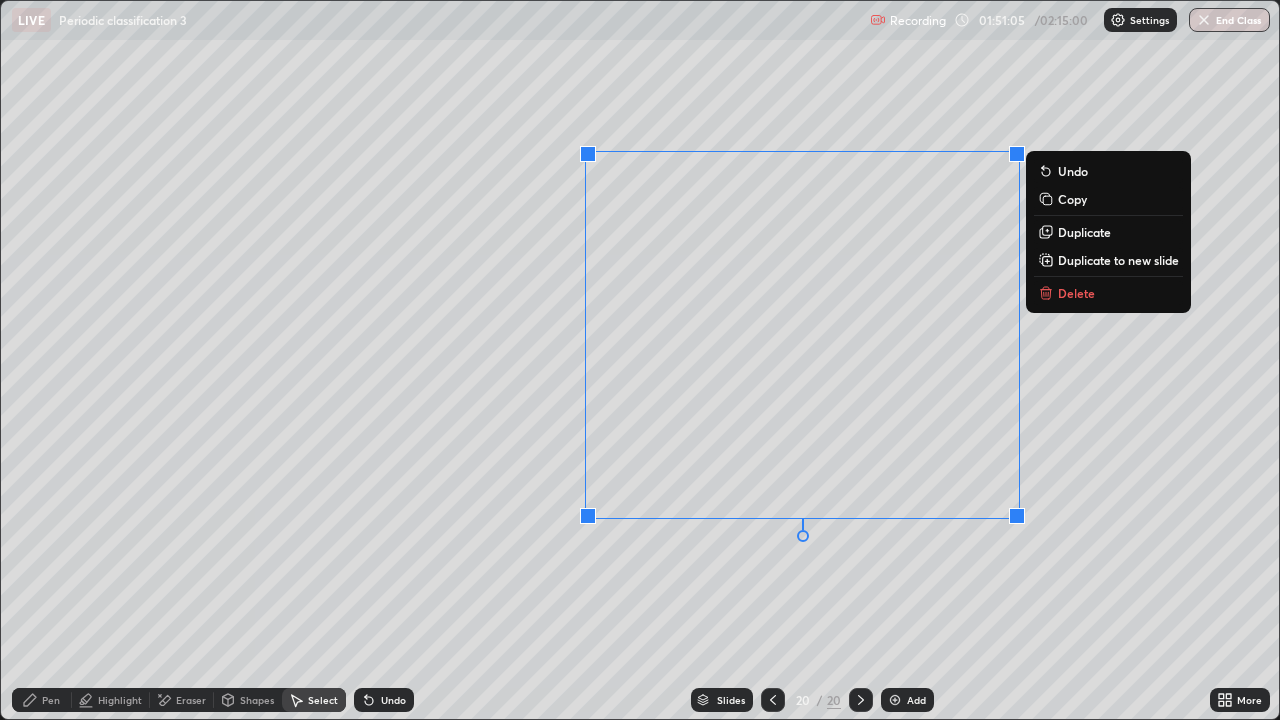 click on "0 ° Undo Copy Duplicate Duplicate to new slide Delete" at bounding box center [640, 360] 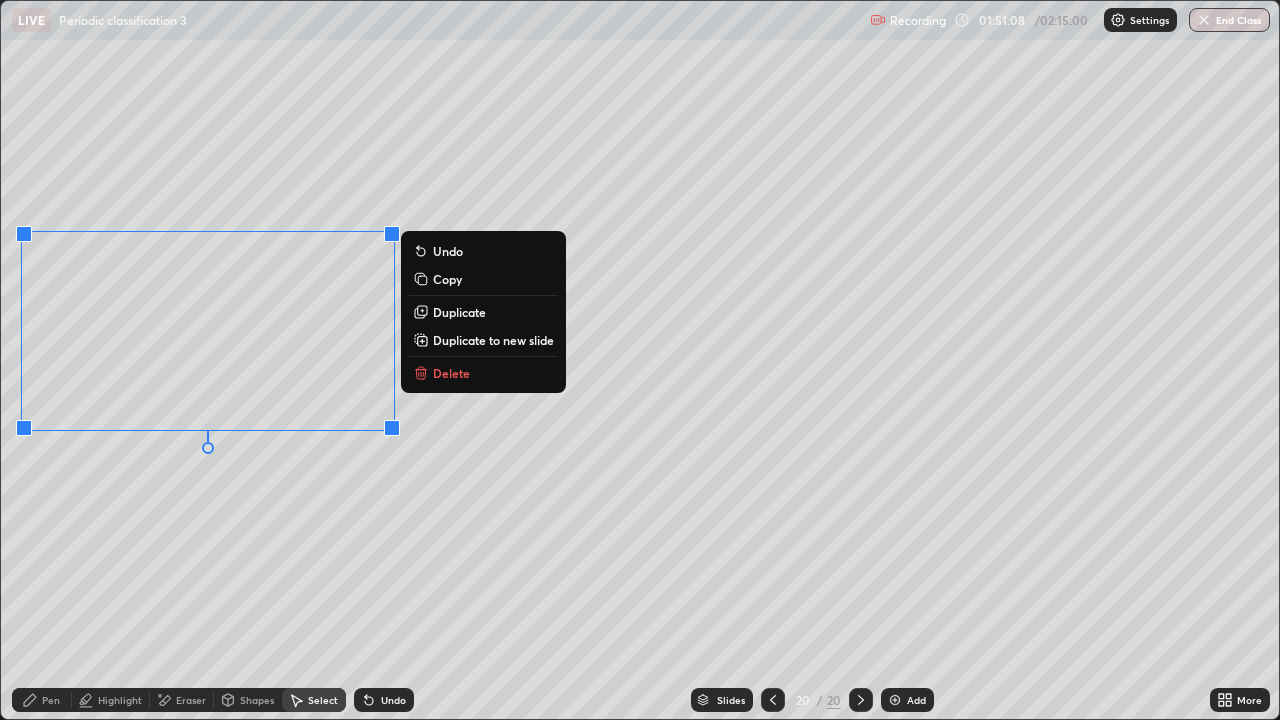 click on "0 ° Undo Copy Duplicate Duplicate to new slide Delete" at bounding box center [640, 360] 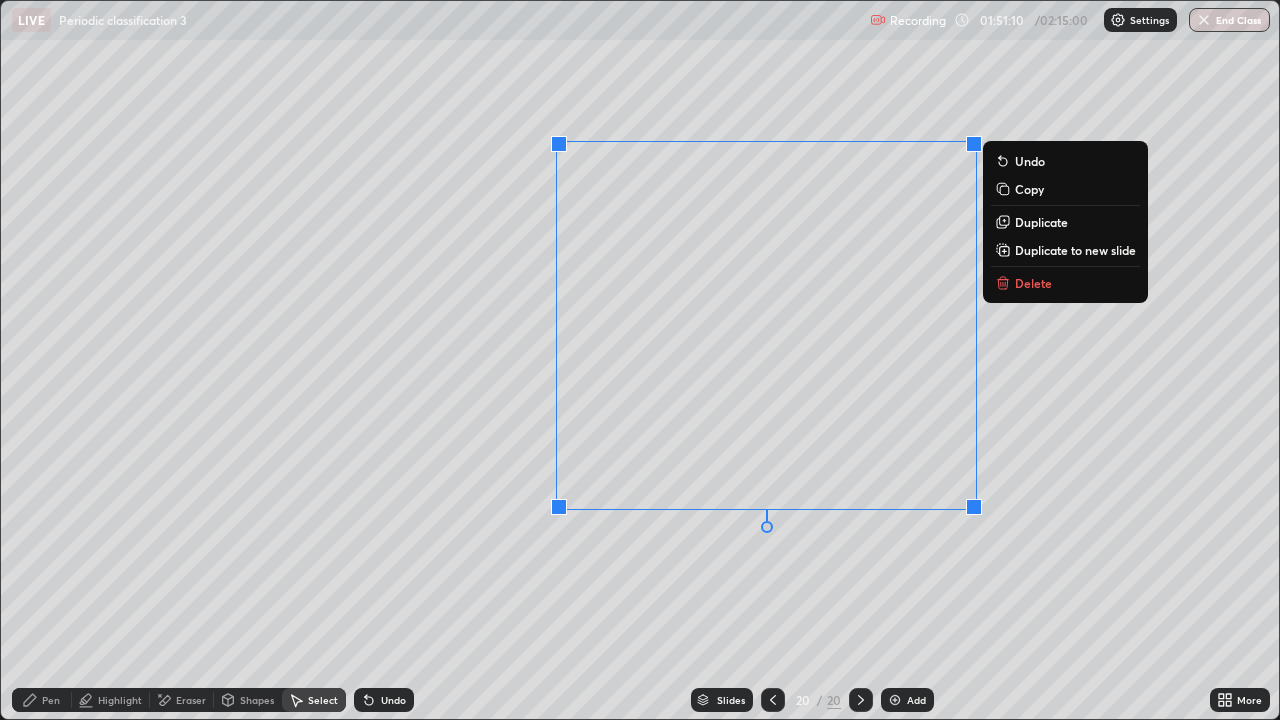 click on "Undo" at bounding box center (384, 700) 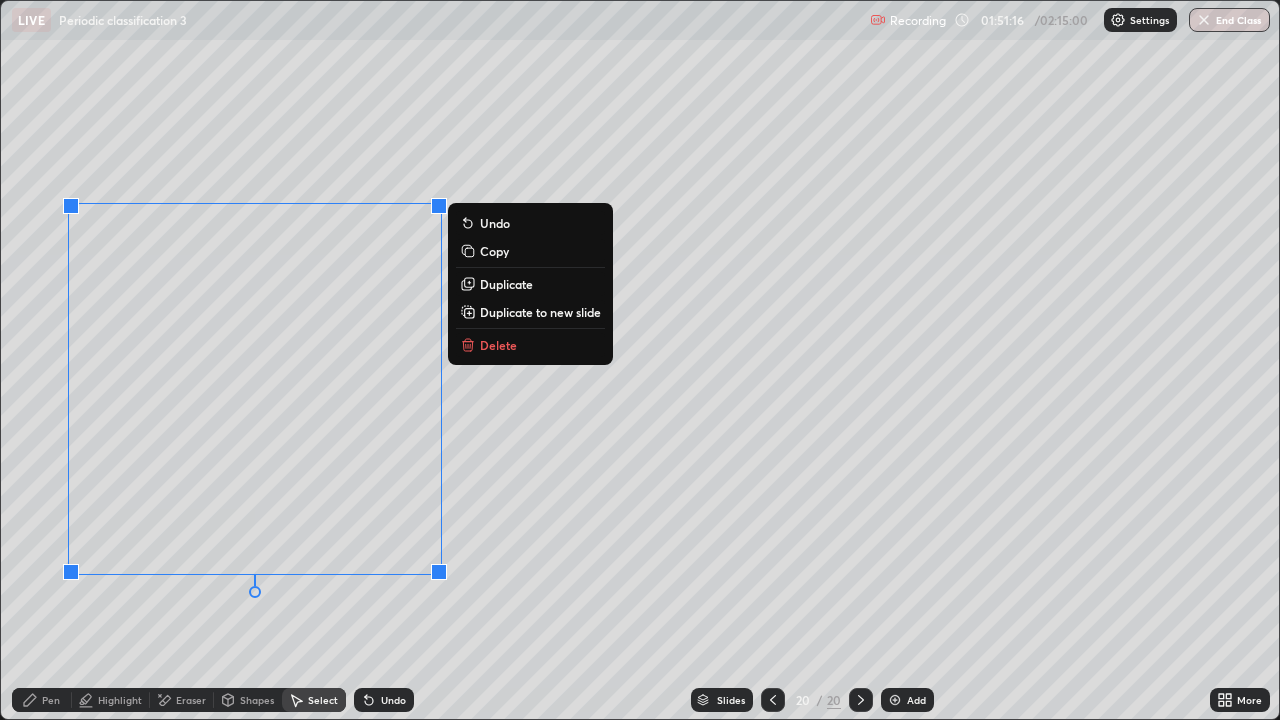 click on "0 ° Undo Copy Duplicate Duplicate to new slide Delete" at bounding box center [640, 360] 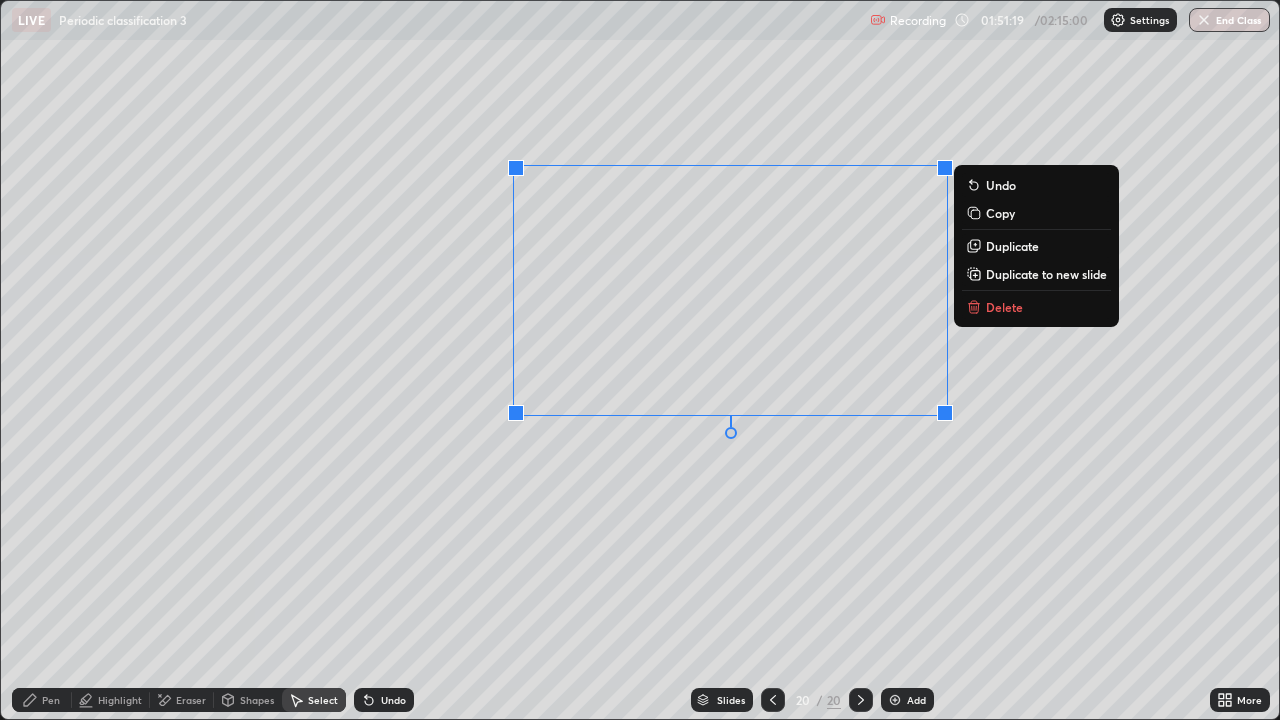 click on "0 ° Undo Copy Duplicate Duplicate to new slide Delete" at bounding box center (640, 360) 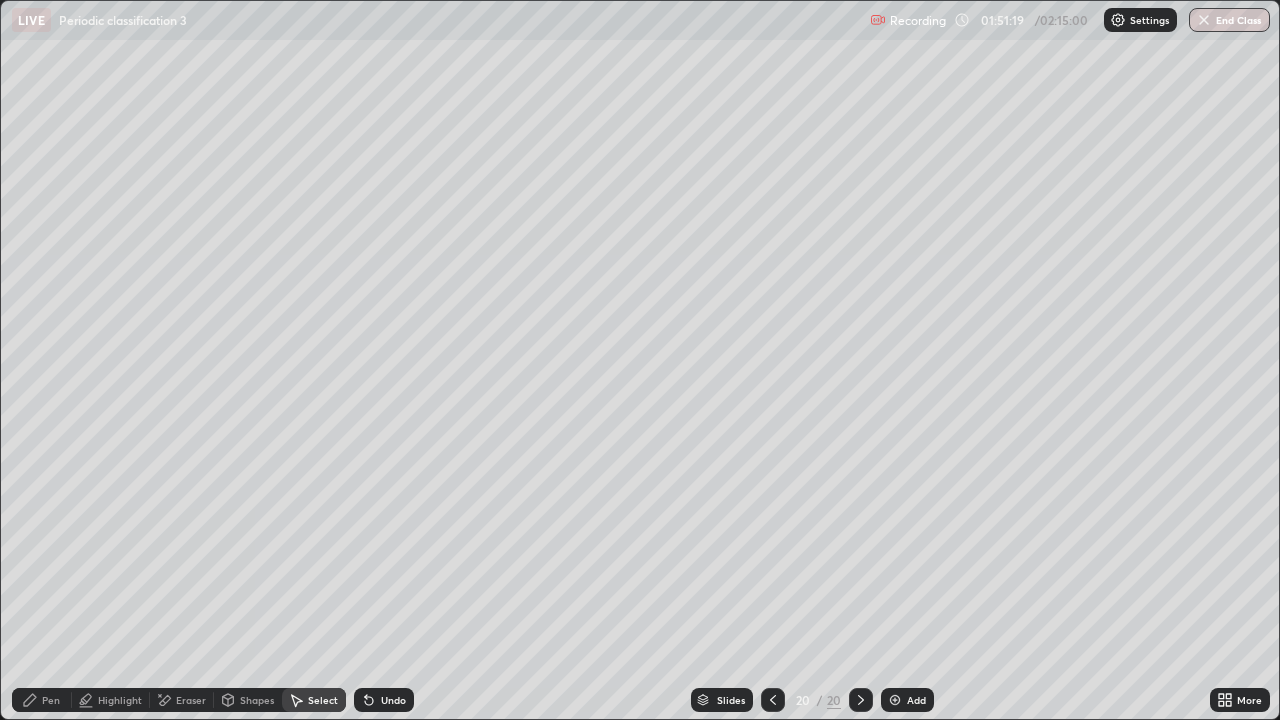 click on "Pen" at bounding box center (51, 700) 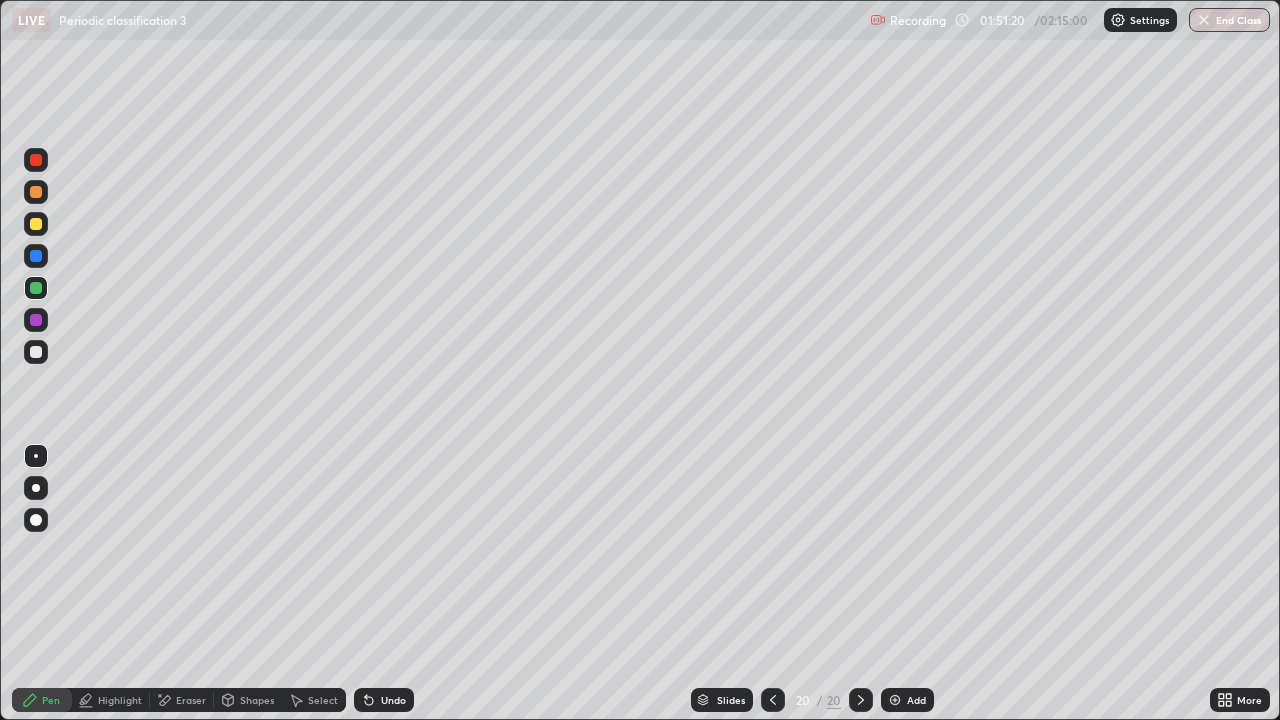 click at bounding box center (36, 352) 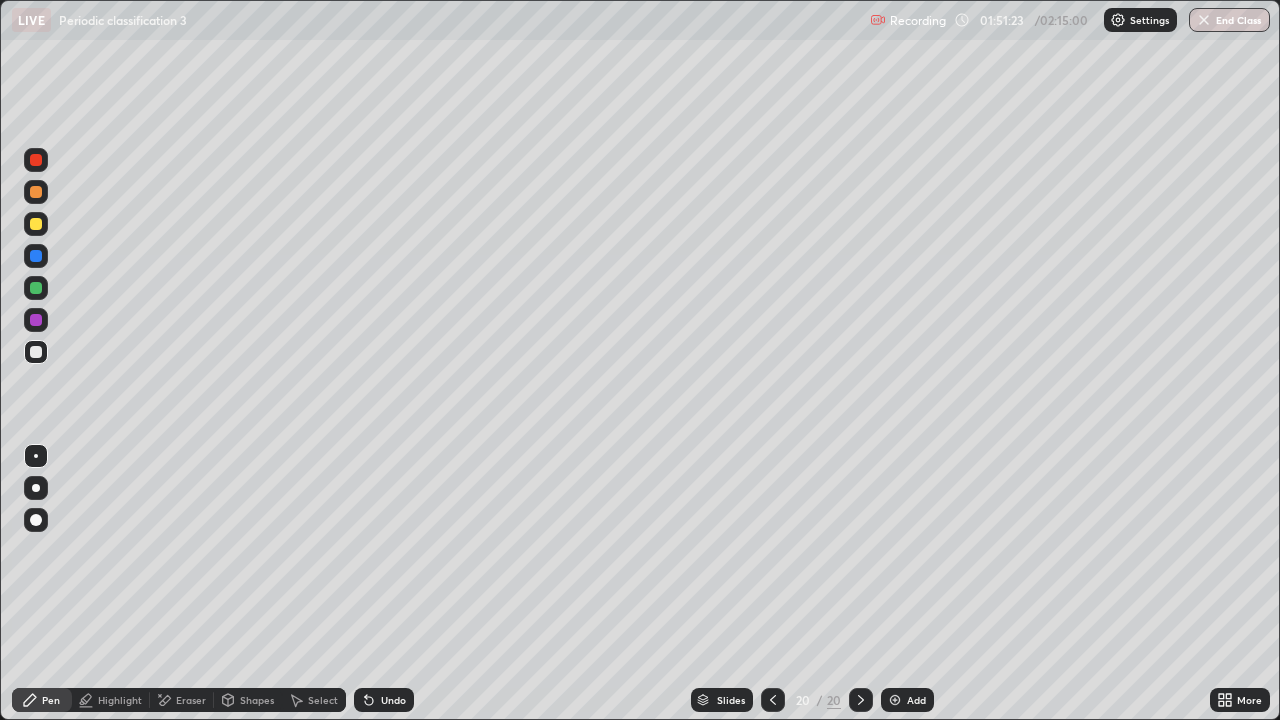 click on "Select" at bounding box center [323, 700] 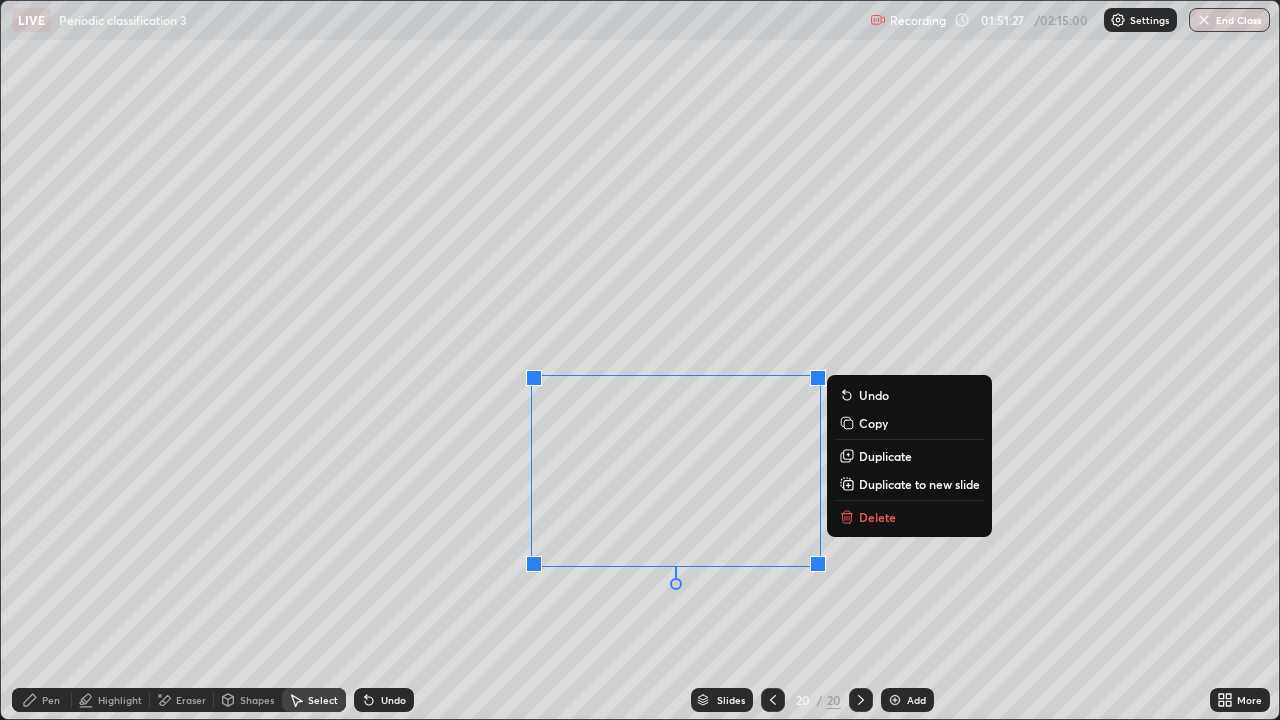 click on "Pen" at bounding box center (51, 700) 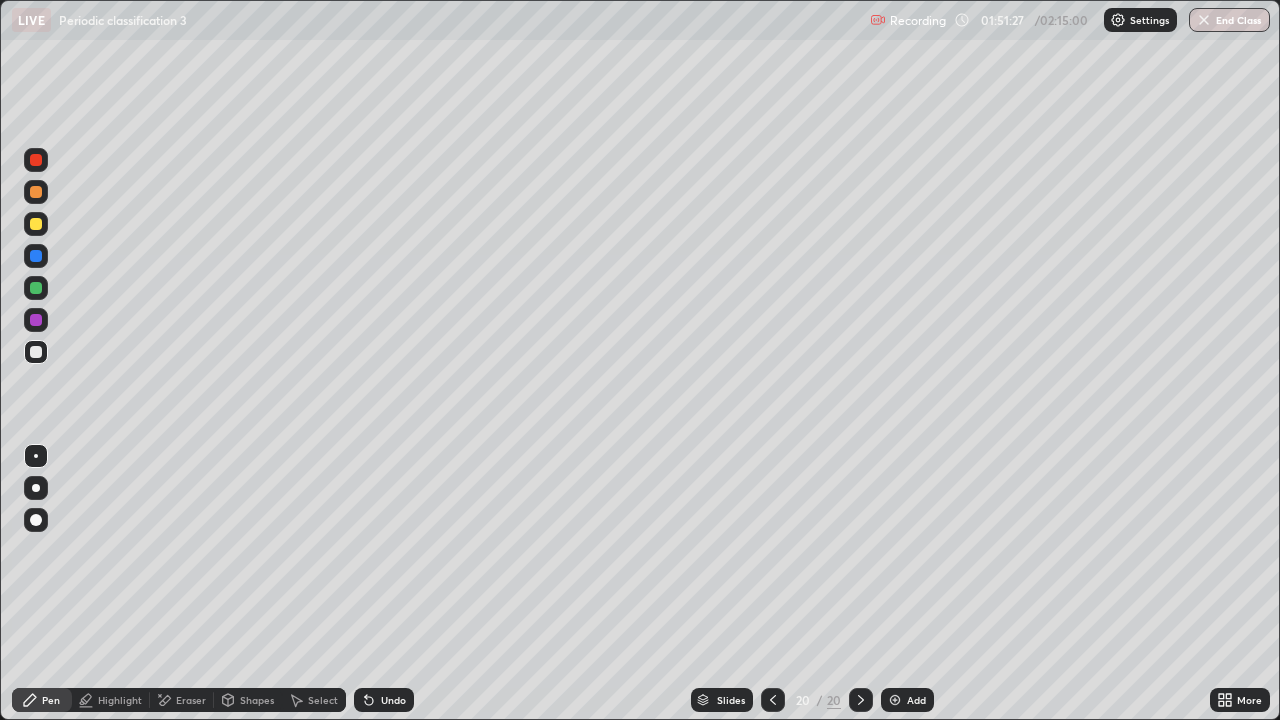 click on "Eraser" at bounding box center [191, 700] 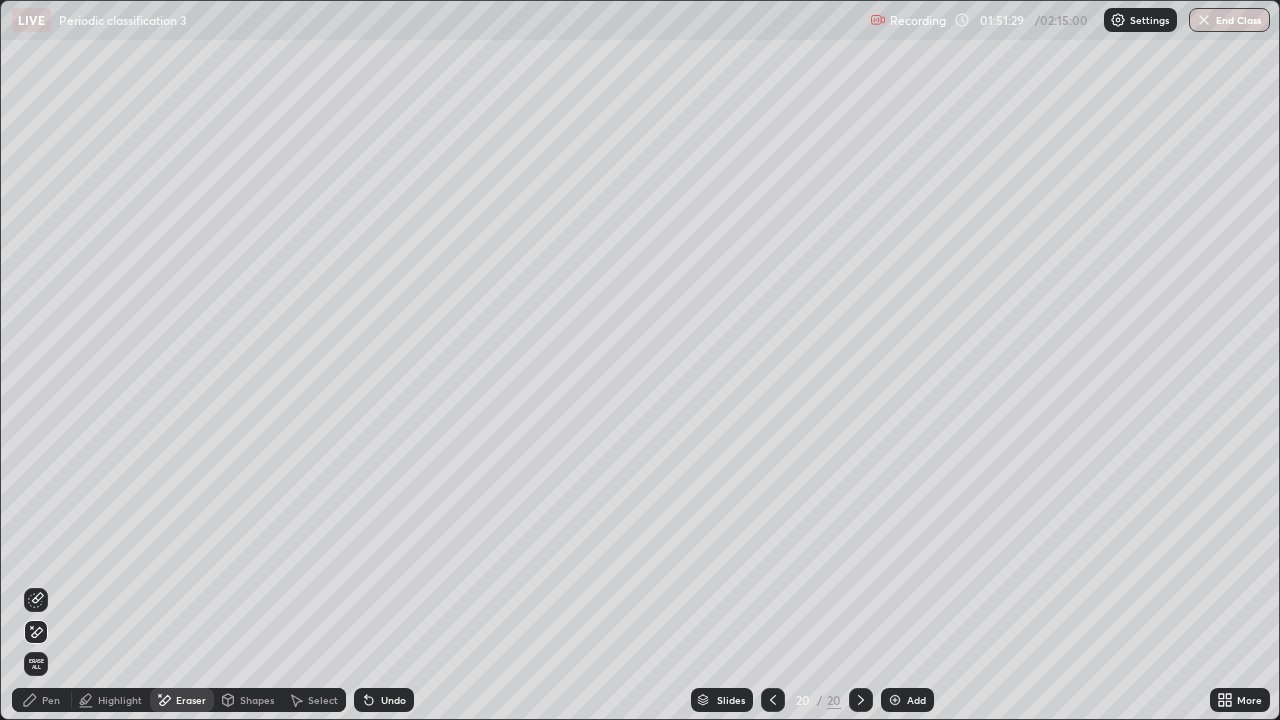 click on "Pen" at bounding box center [51, 700] 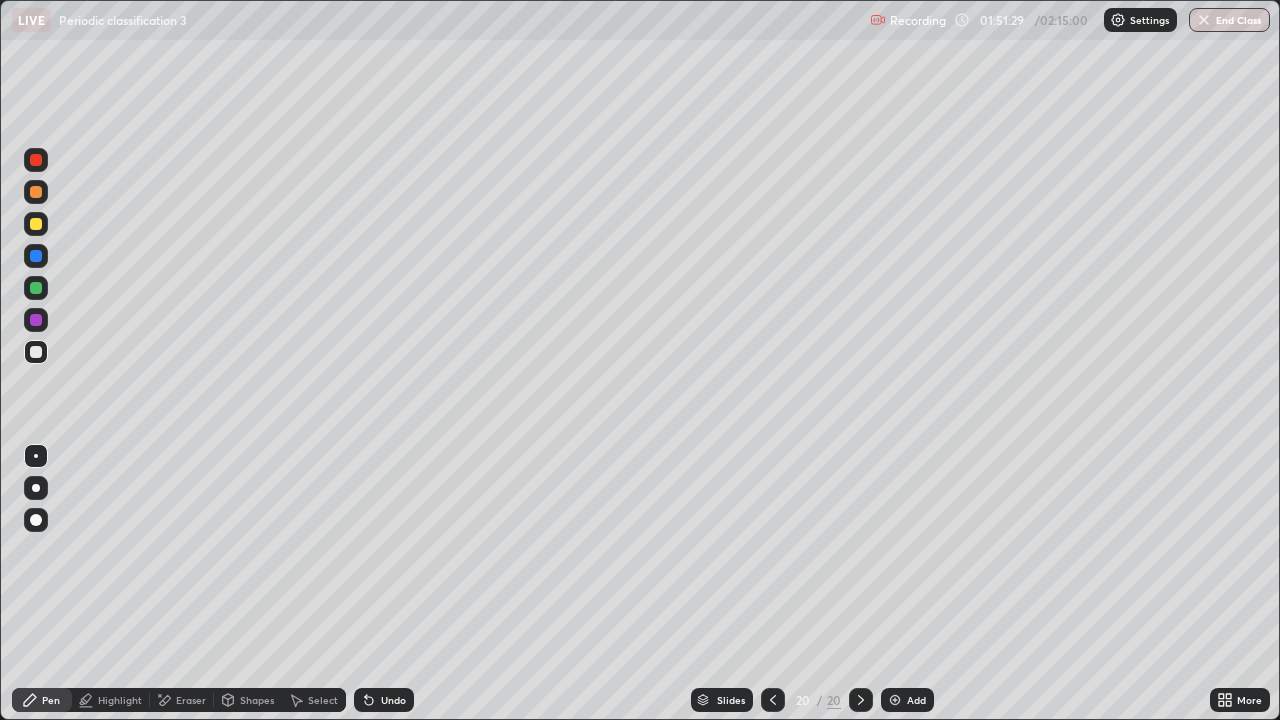 click at bounding box center [36, 288] 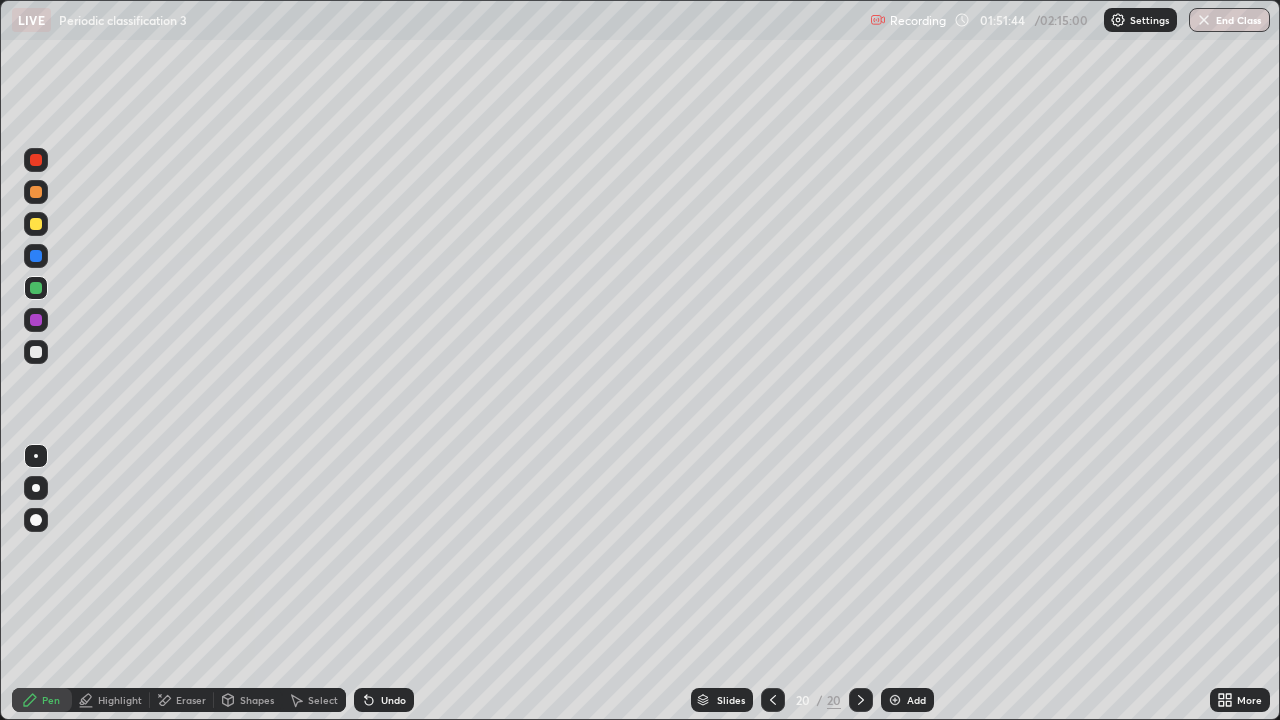 click at bounding box center [36, 224] 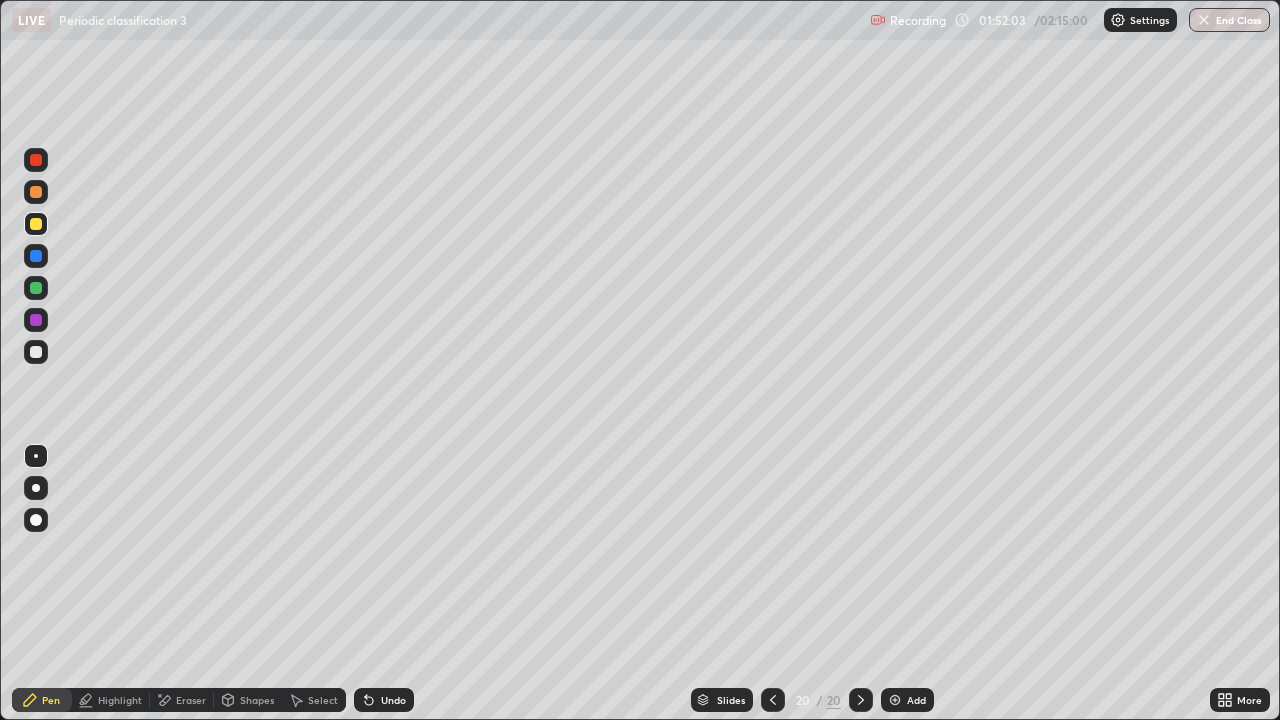 click at bounding box center (36, 192) 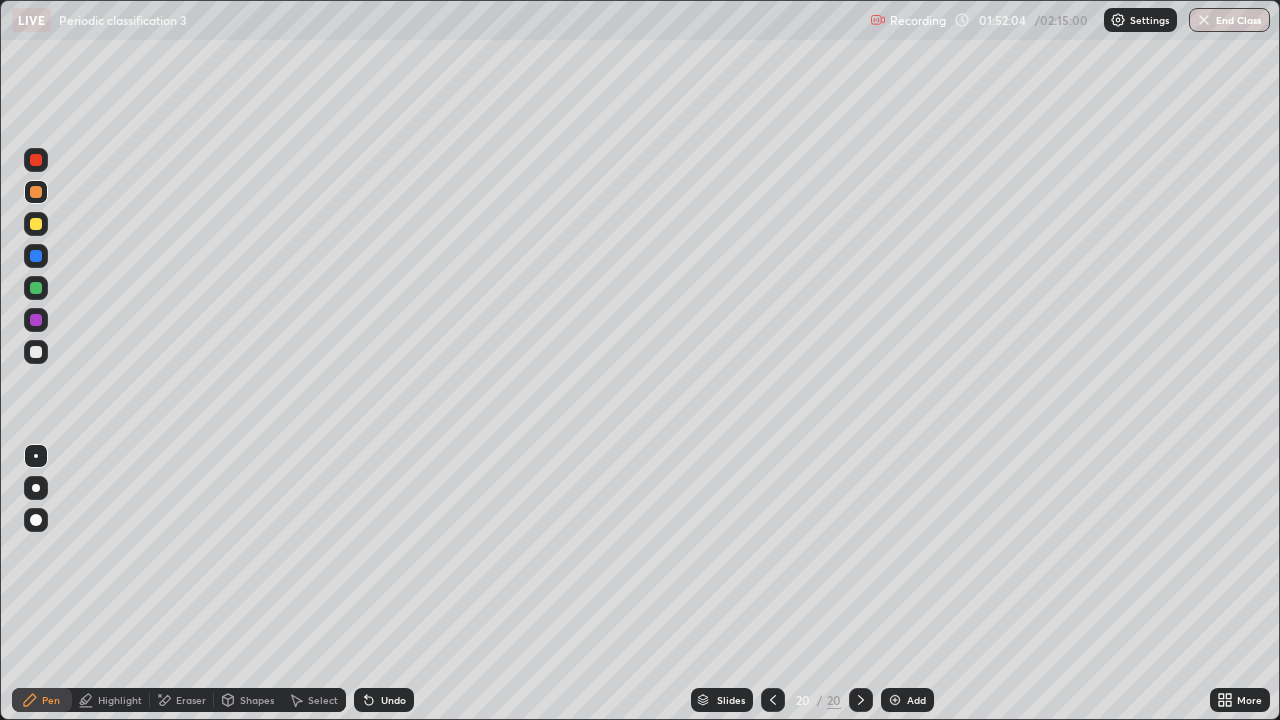 click at bounding box center (895, 700) 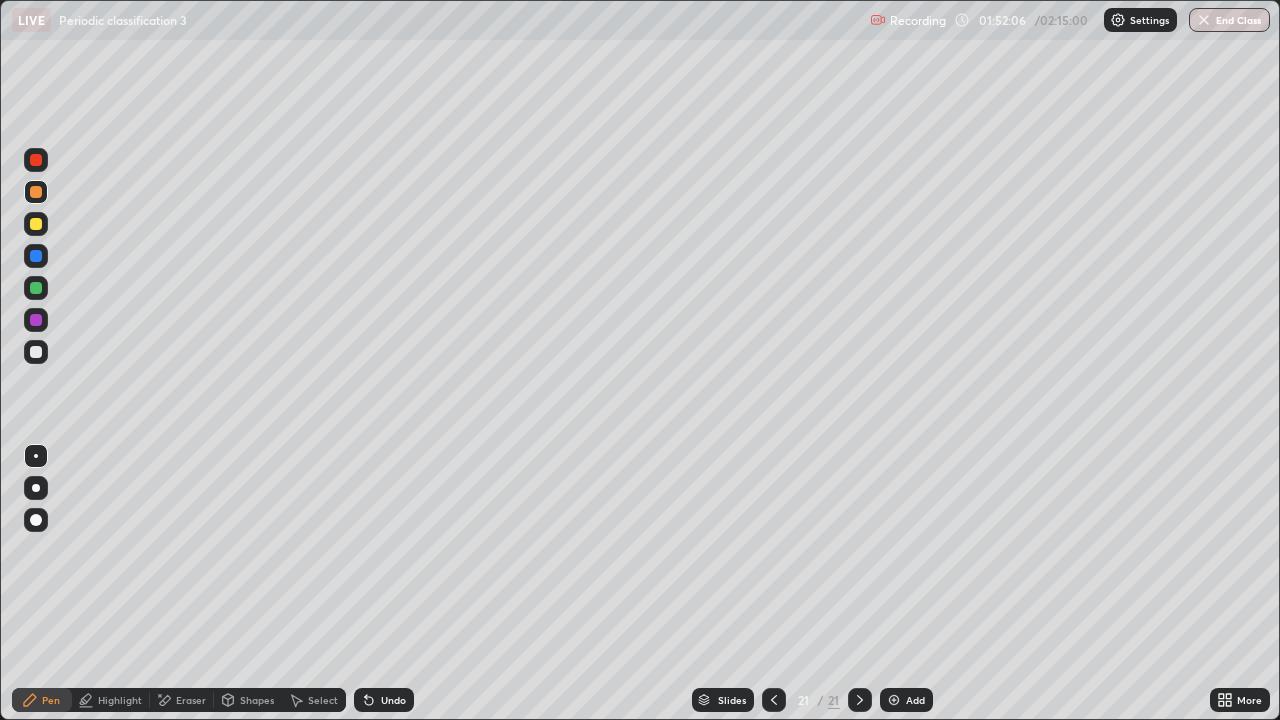 click at bounding box center (36, 224) 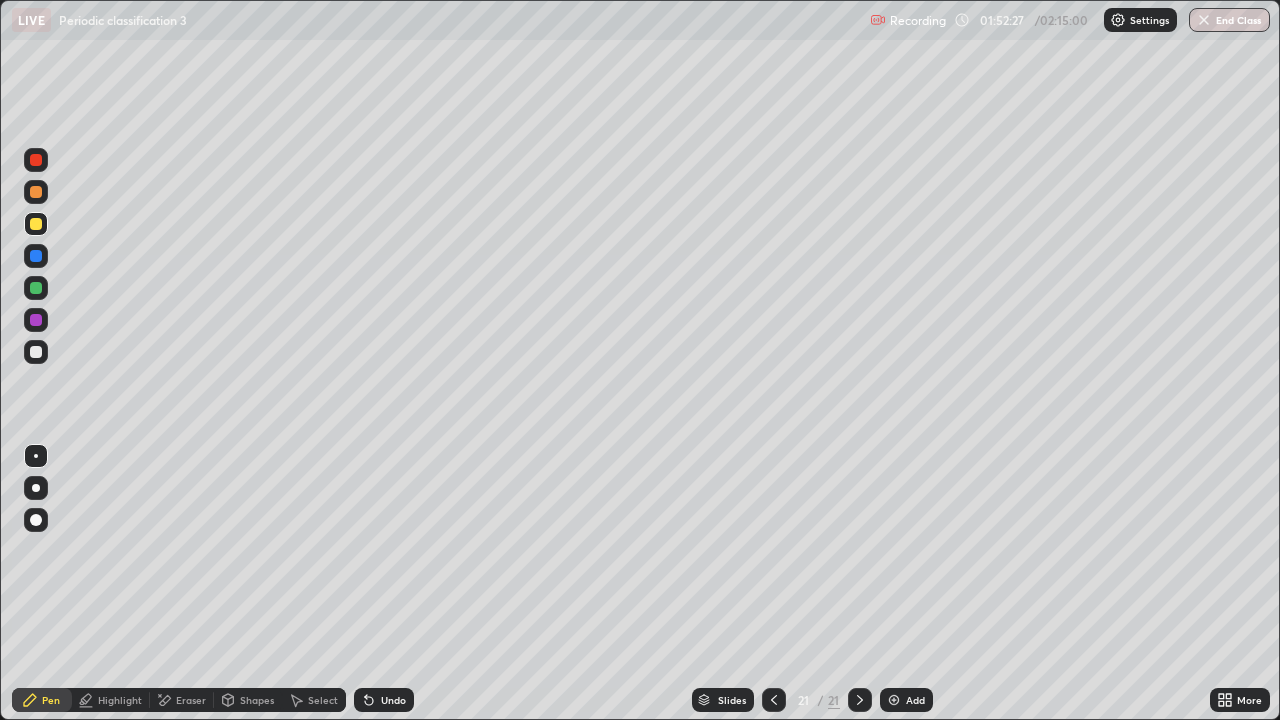 click at bounding box center [36, 352] 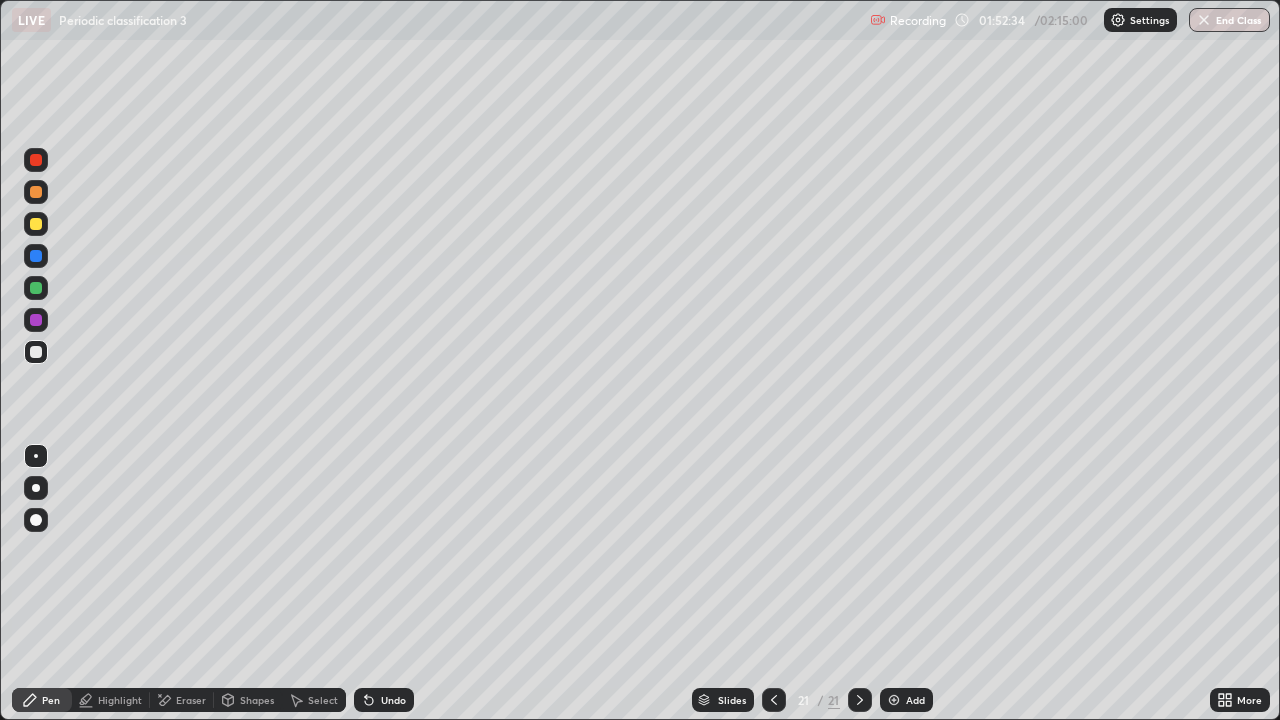 click on "Undo" at bounding box center [393, 700] 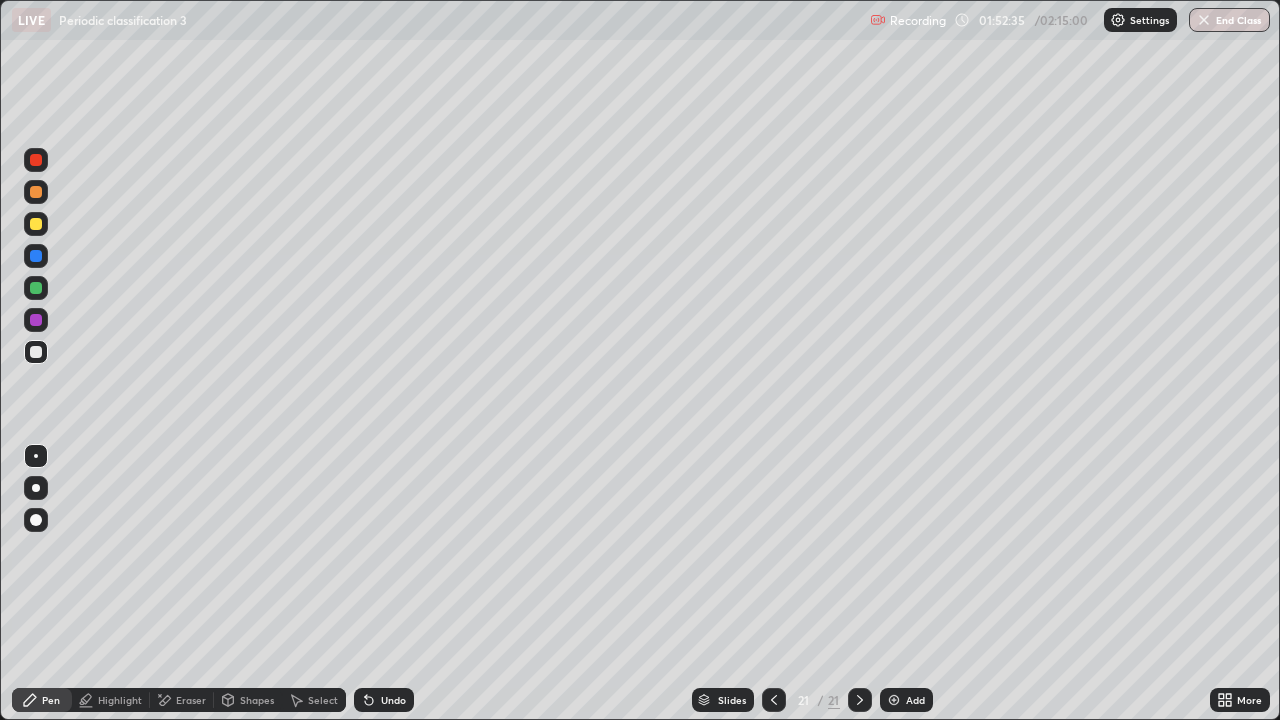 click at bounding box center (894, 700) 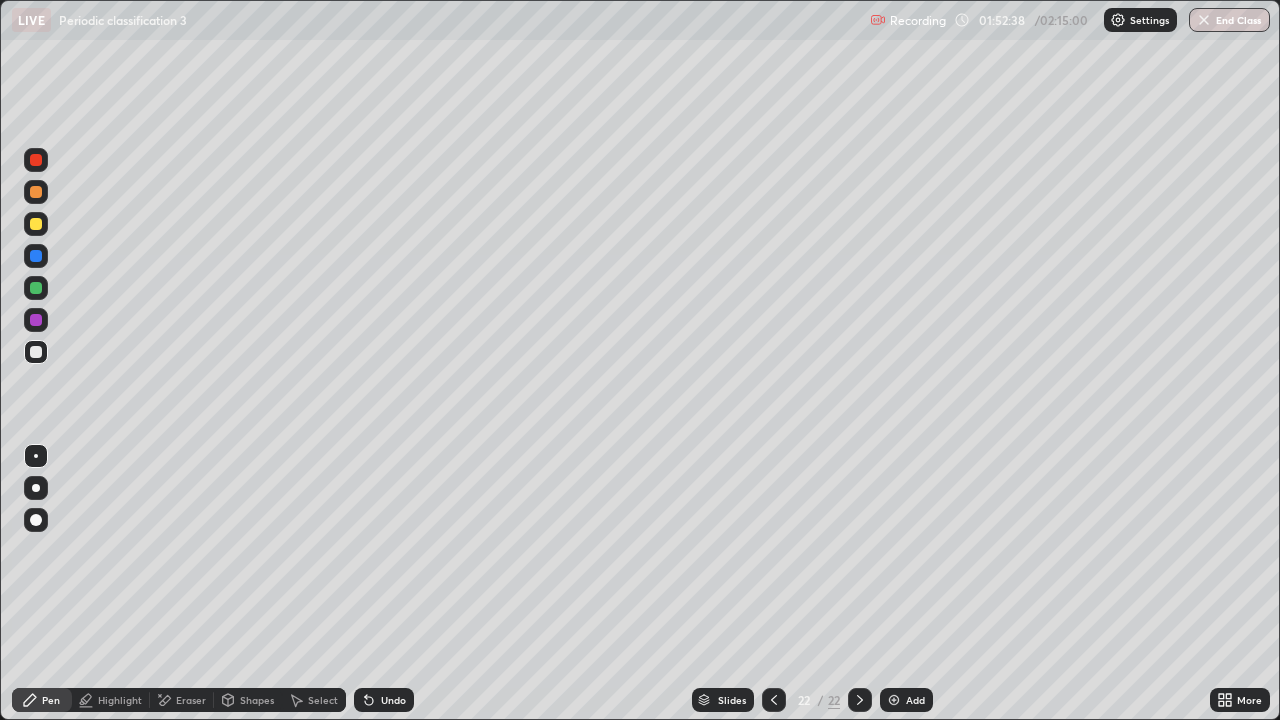 click at bounding box center (36, 520) 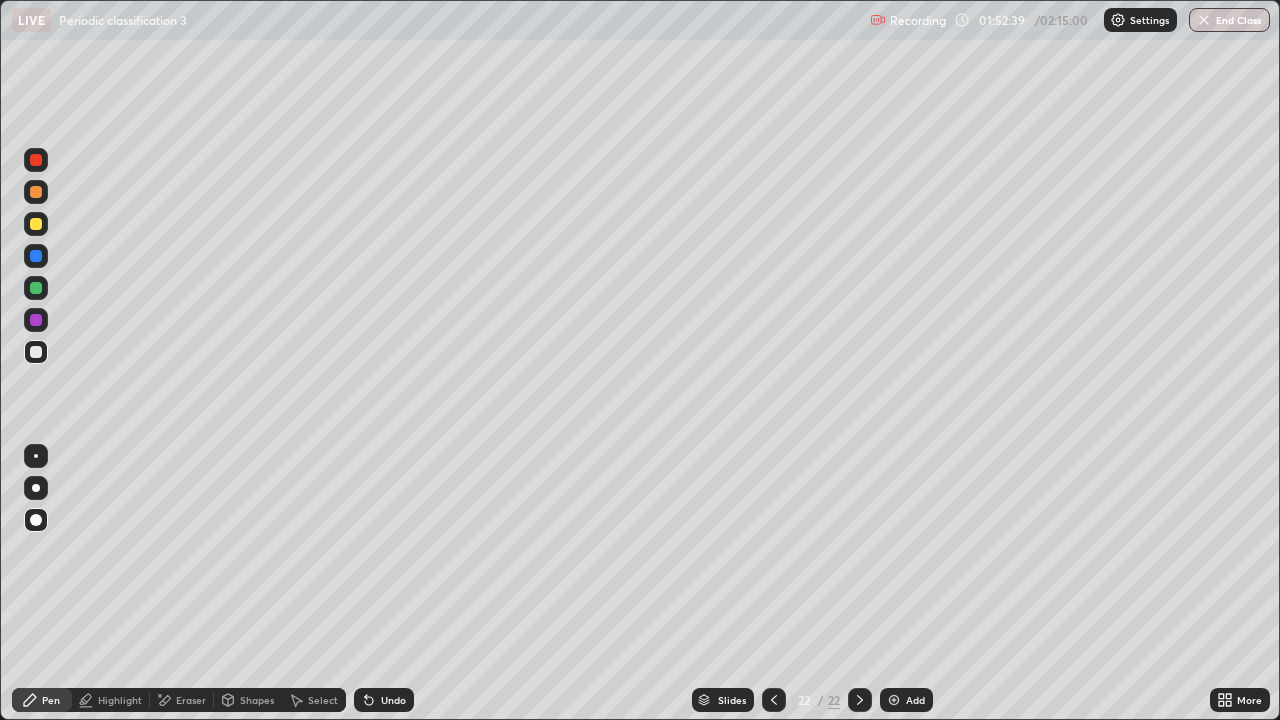 click at bounding box center (36, 224) 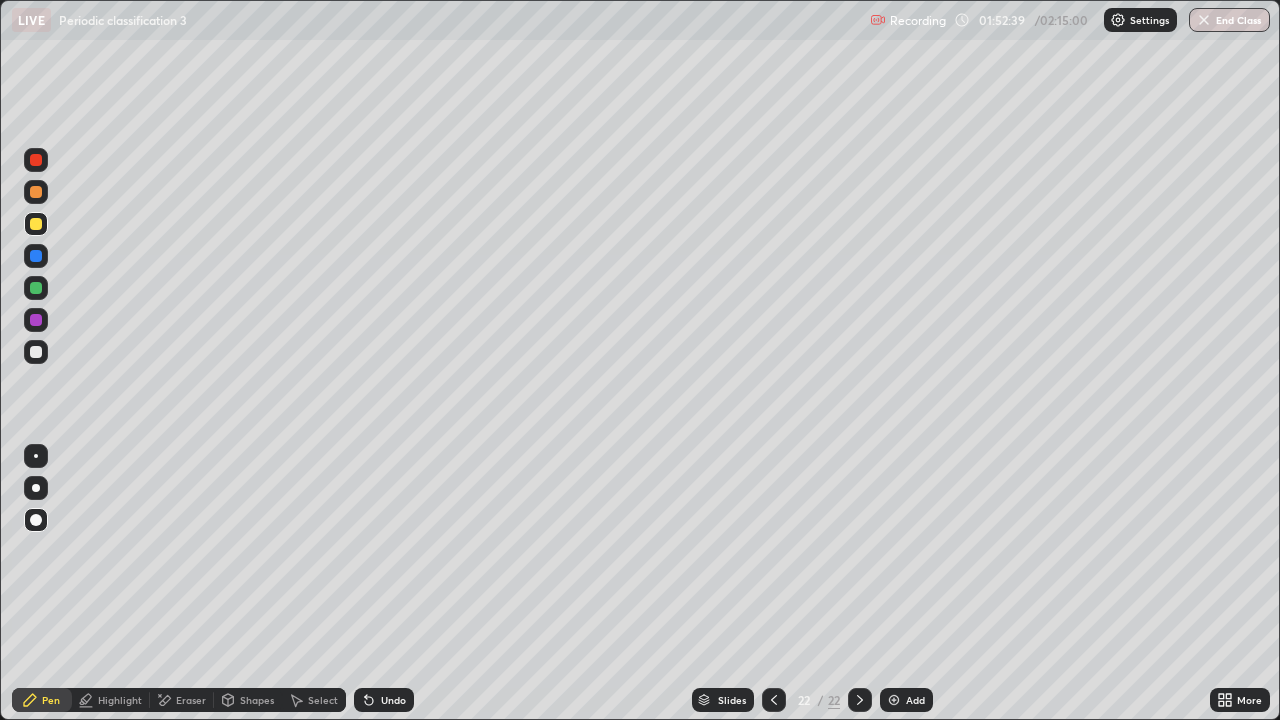 click at bounding box center (36, 192) 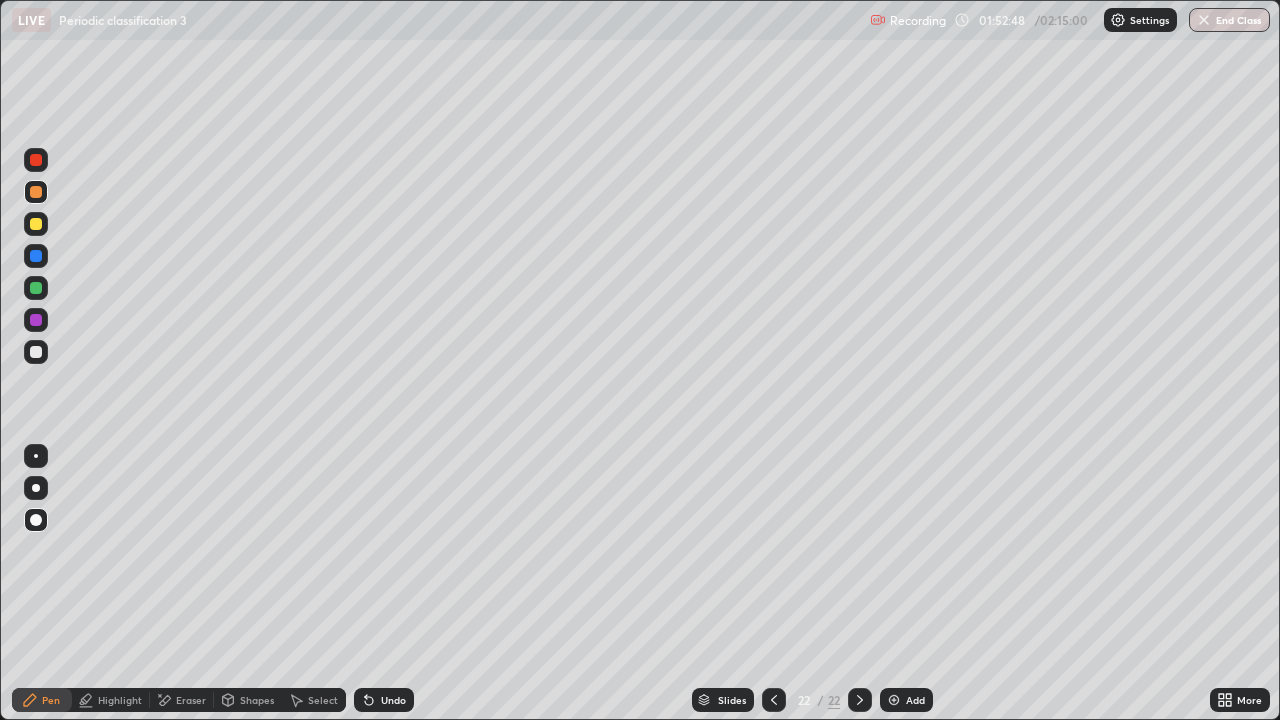 click at bounding box center (36, 256) 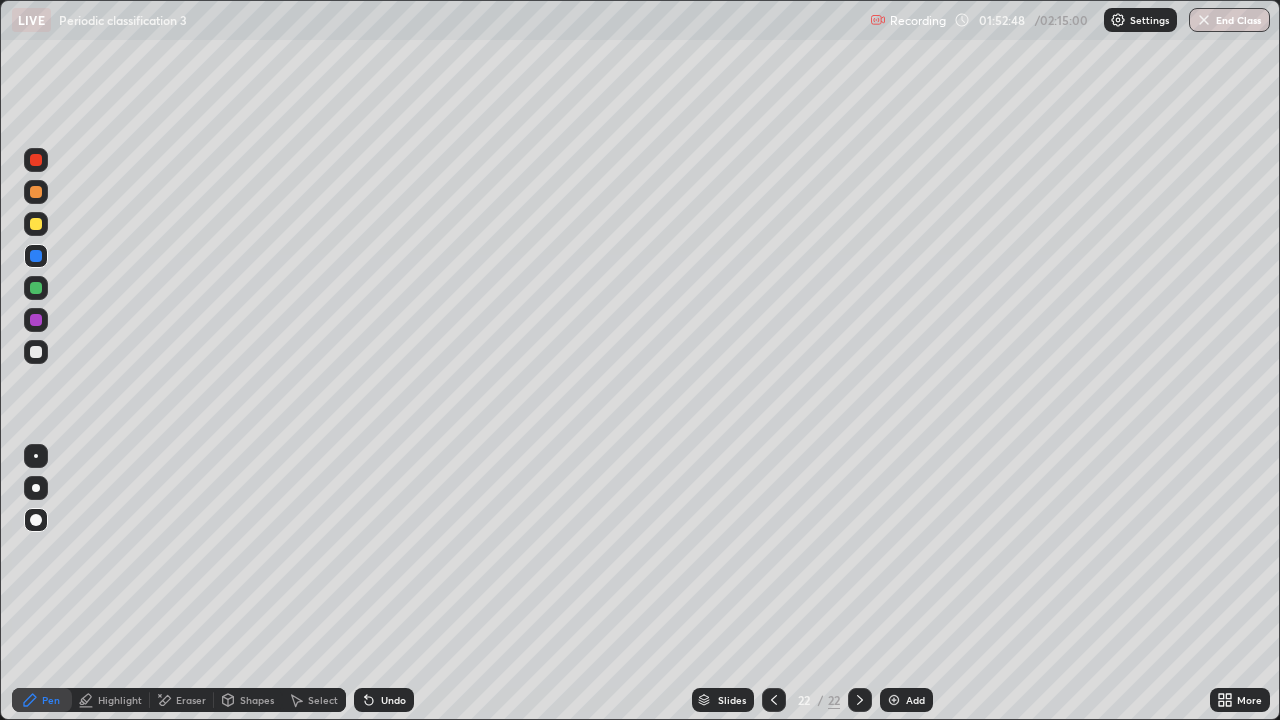 click at bounding box center (36, 224) 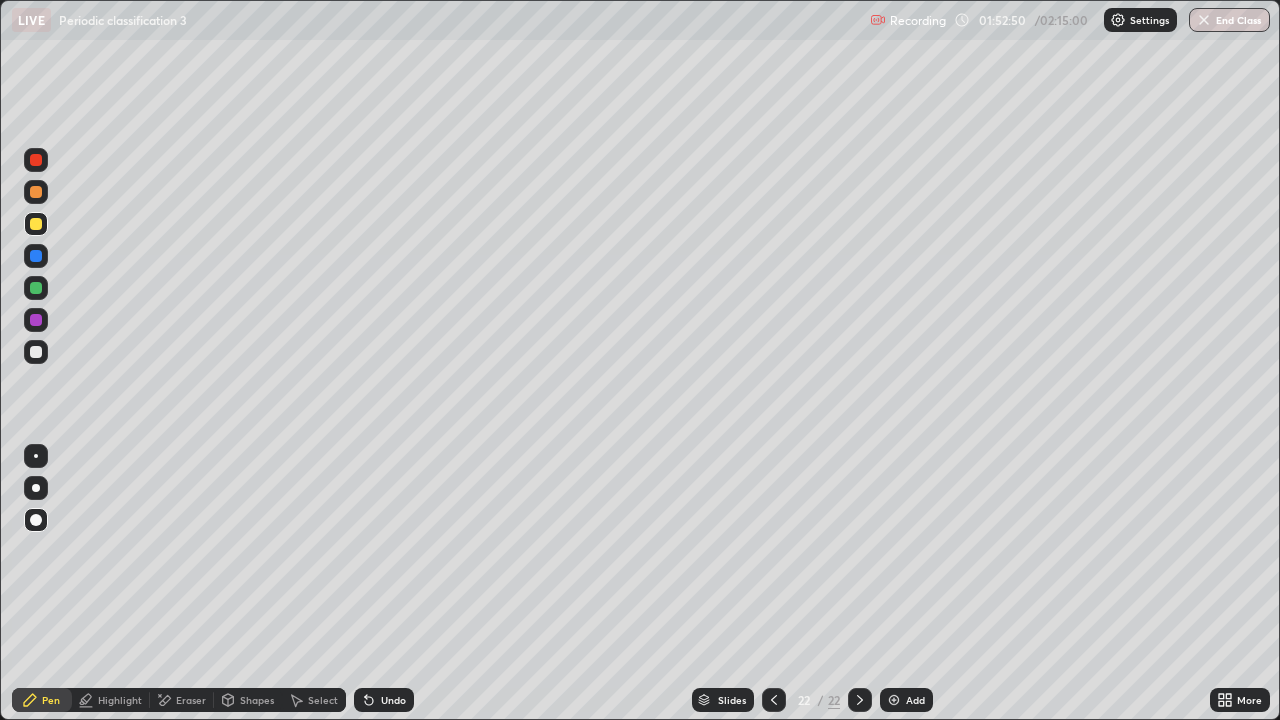 click at bounding box center (36, 352) 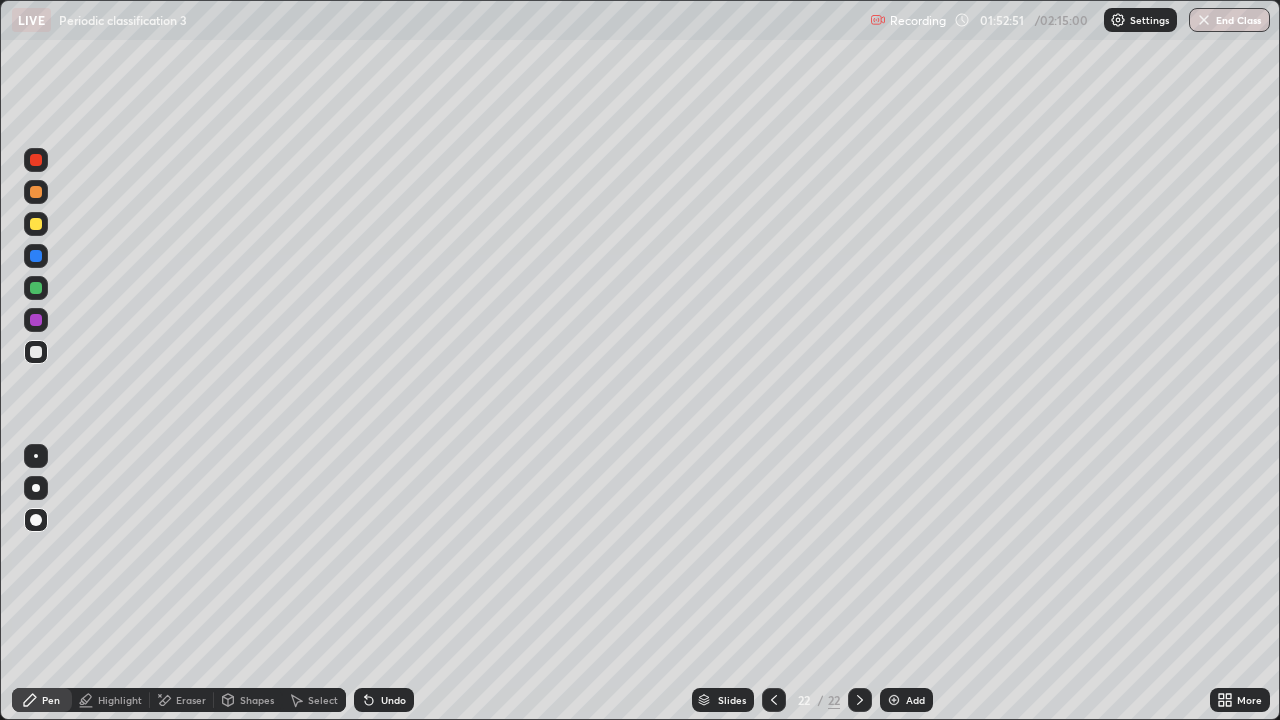 click at bounding box center [36, 456] 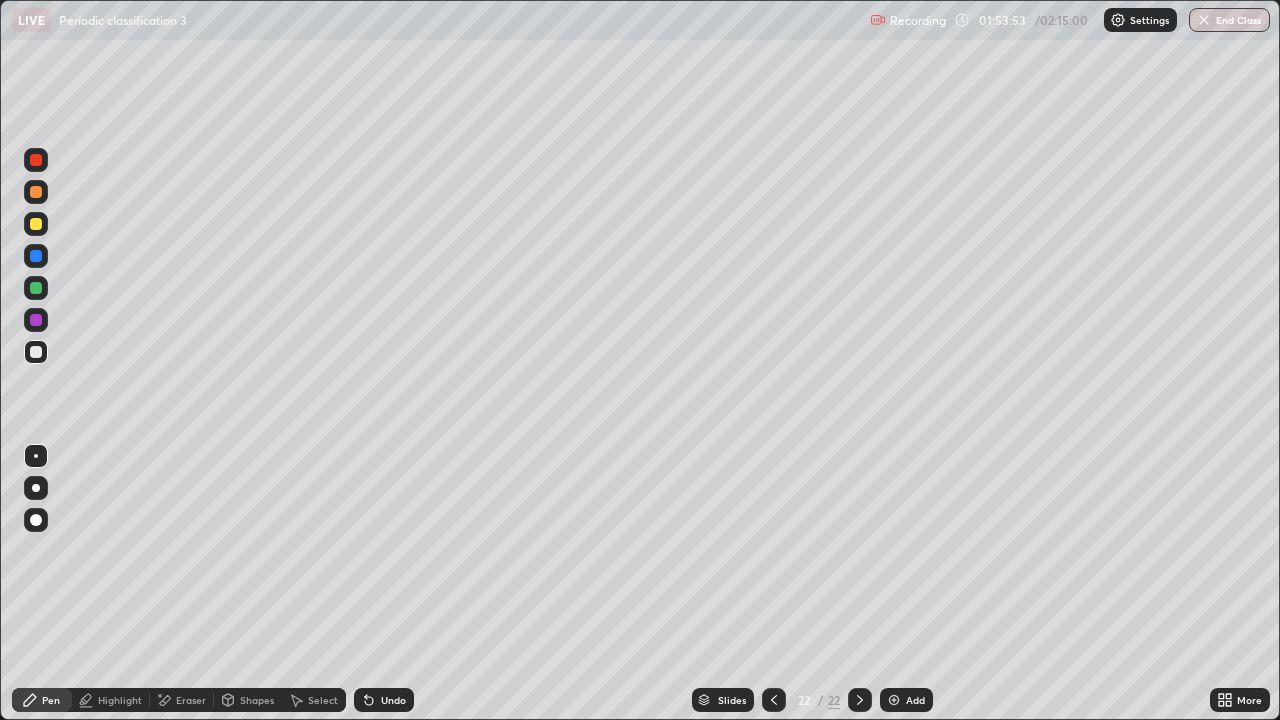 click at bounding box center (36, 224) 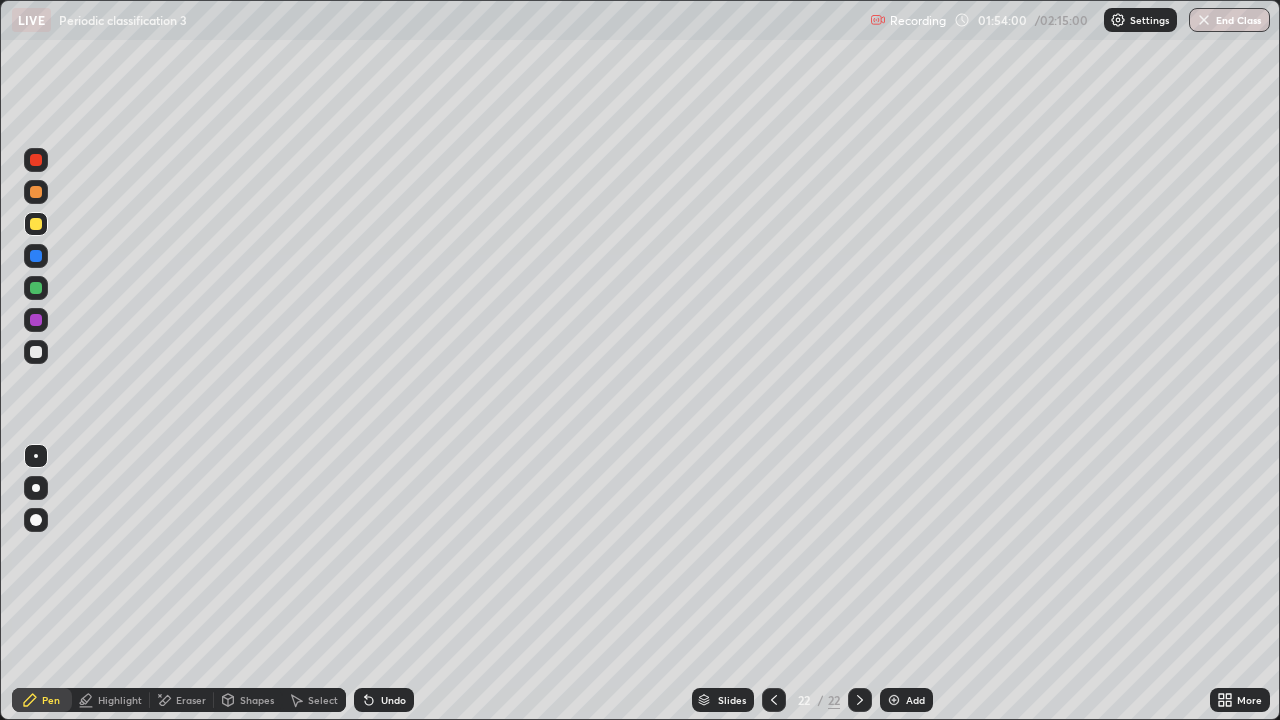 click at bounding box center (36, 320) 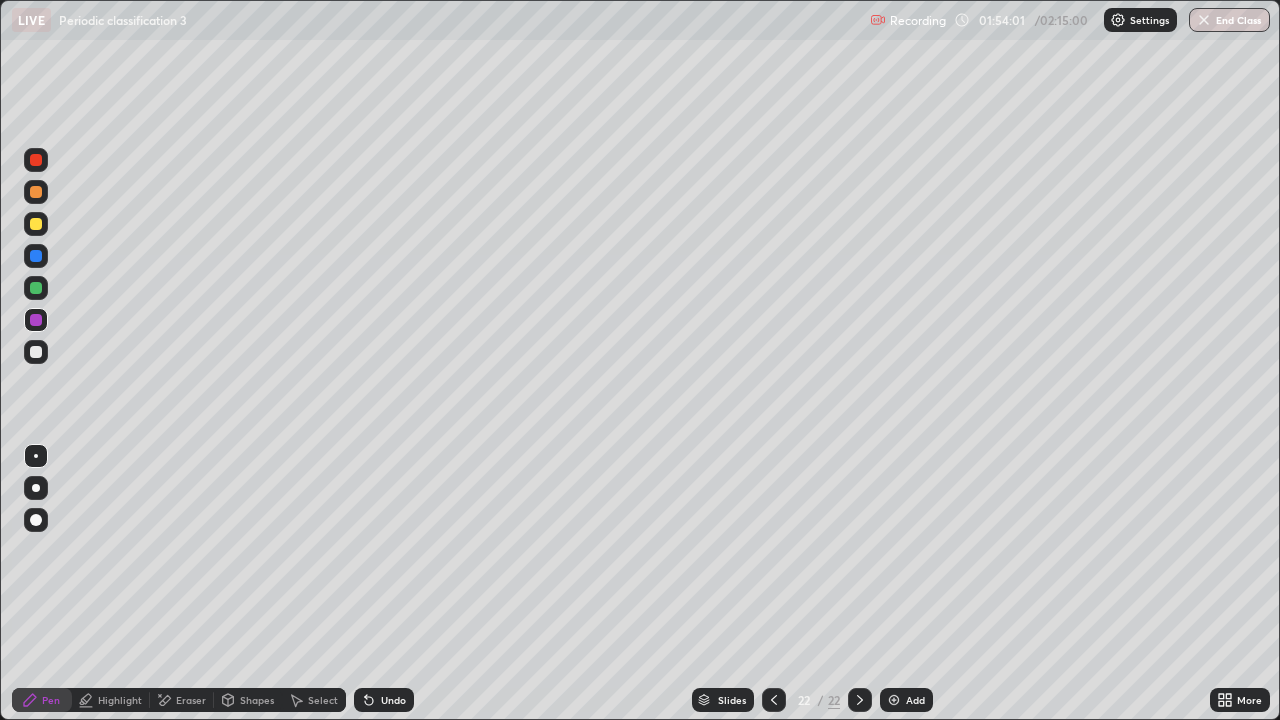 click at bounding box center (36, 224) 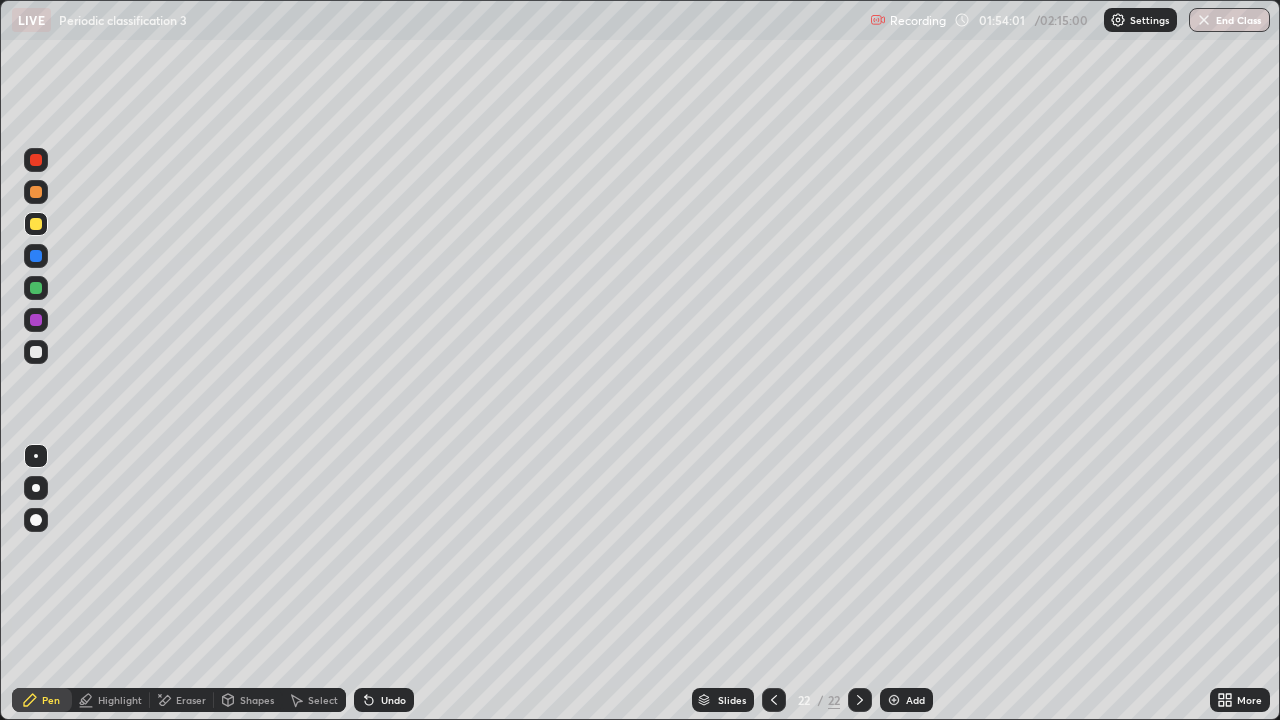 click at bounding box center [36, 192] 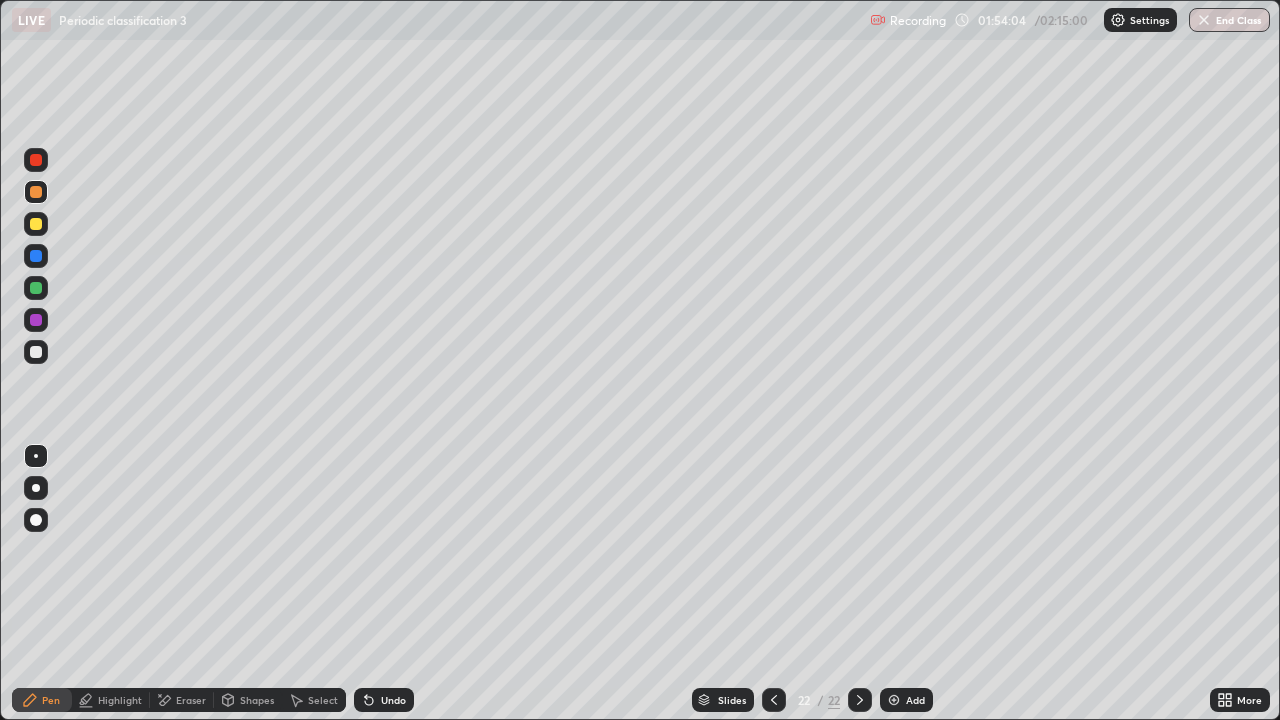 click at bounding box center (36, 288) 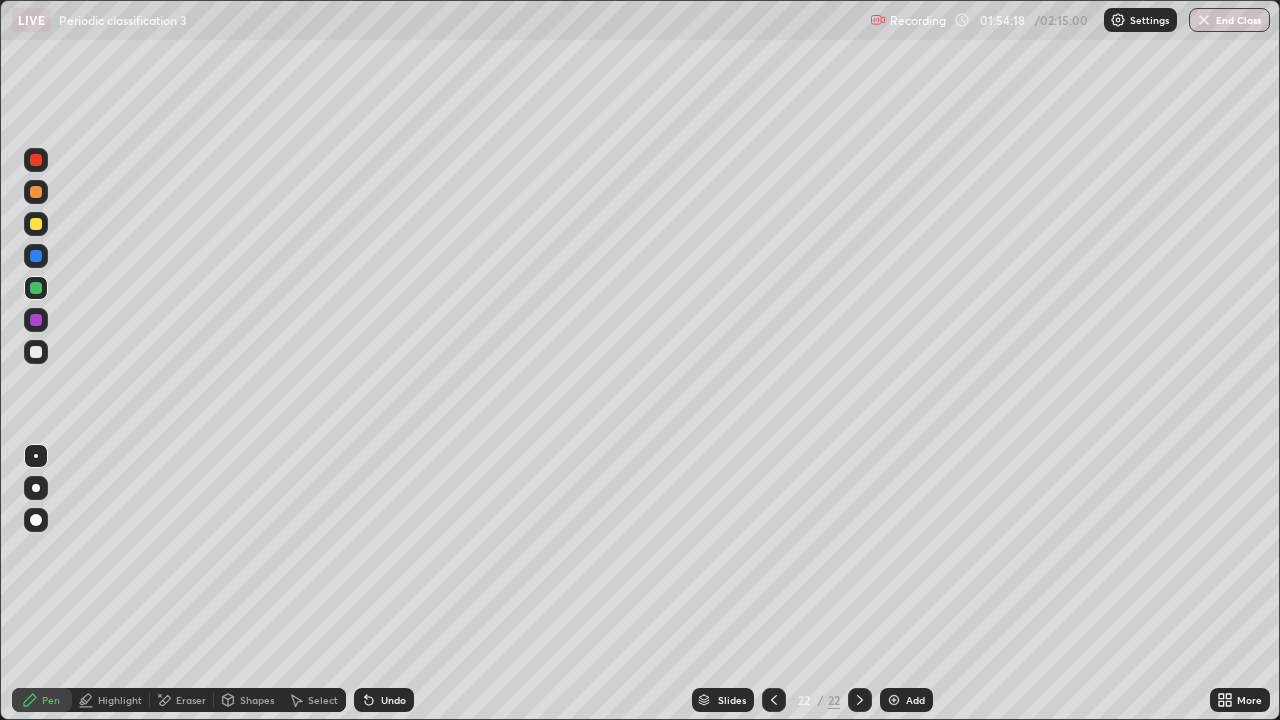 click at bounding box center [36, 224] 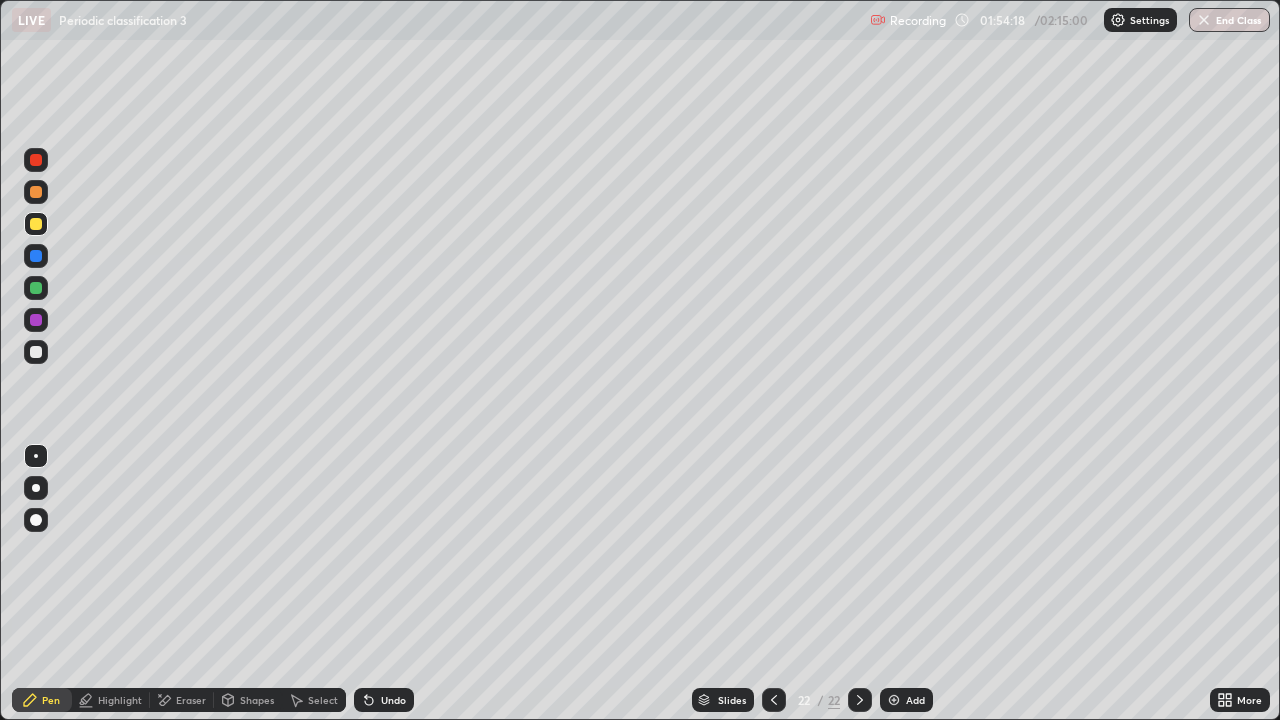 click at bounding box center [36, 192] 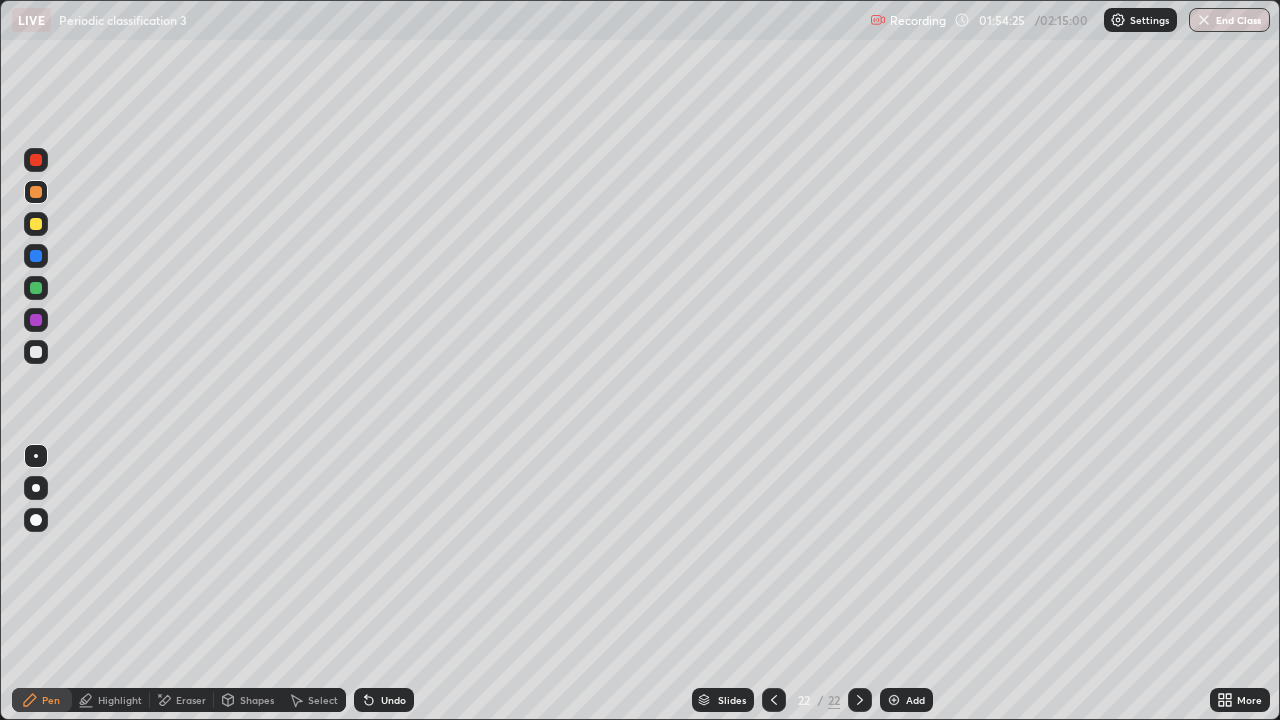 click at bounding box center (894, 700) 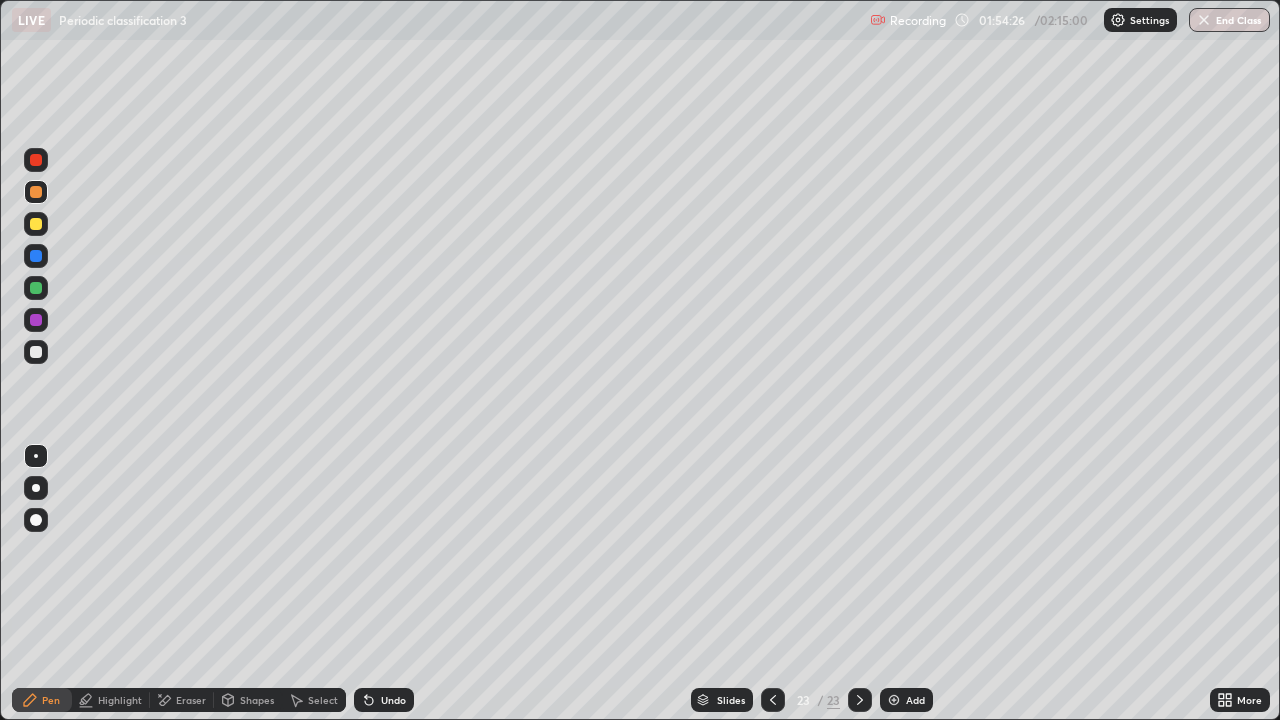 click at bounding box center (773, 700) 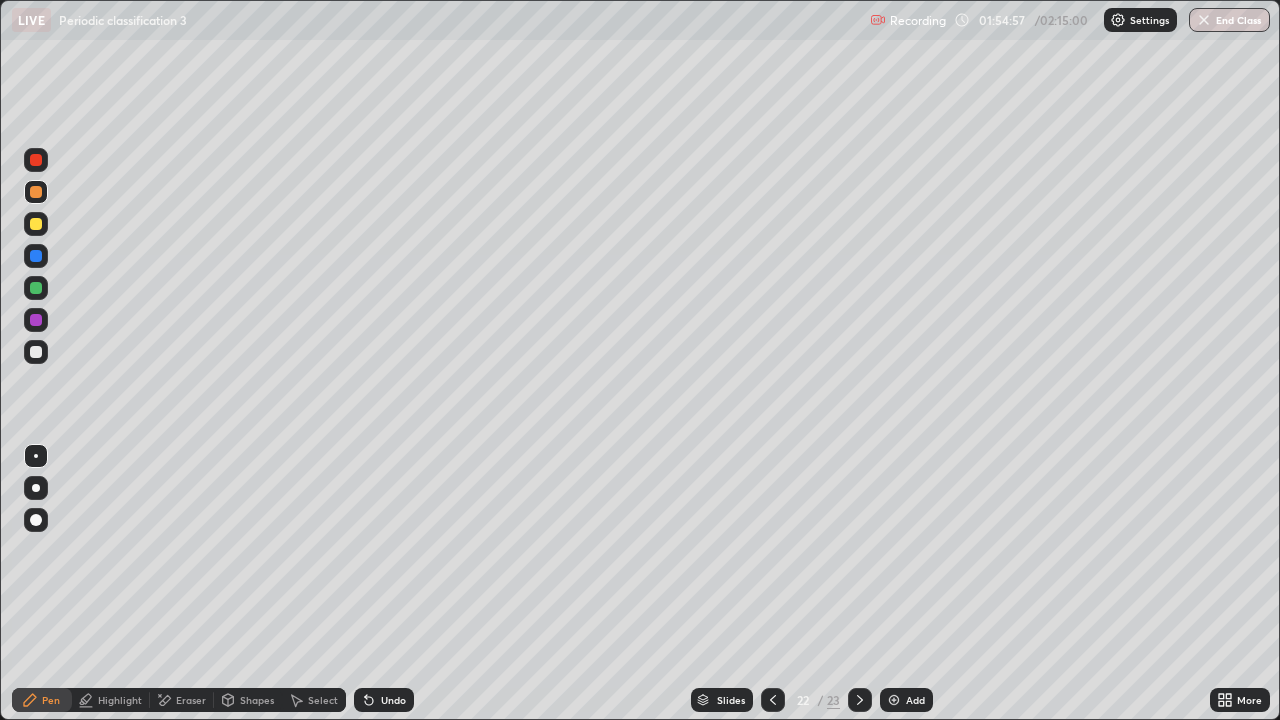 click on "Undo" at bounding box center (384, 700) 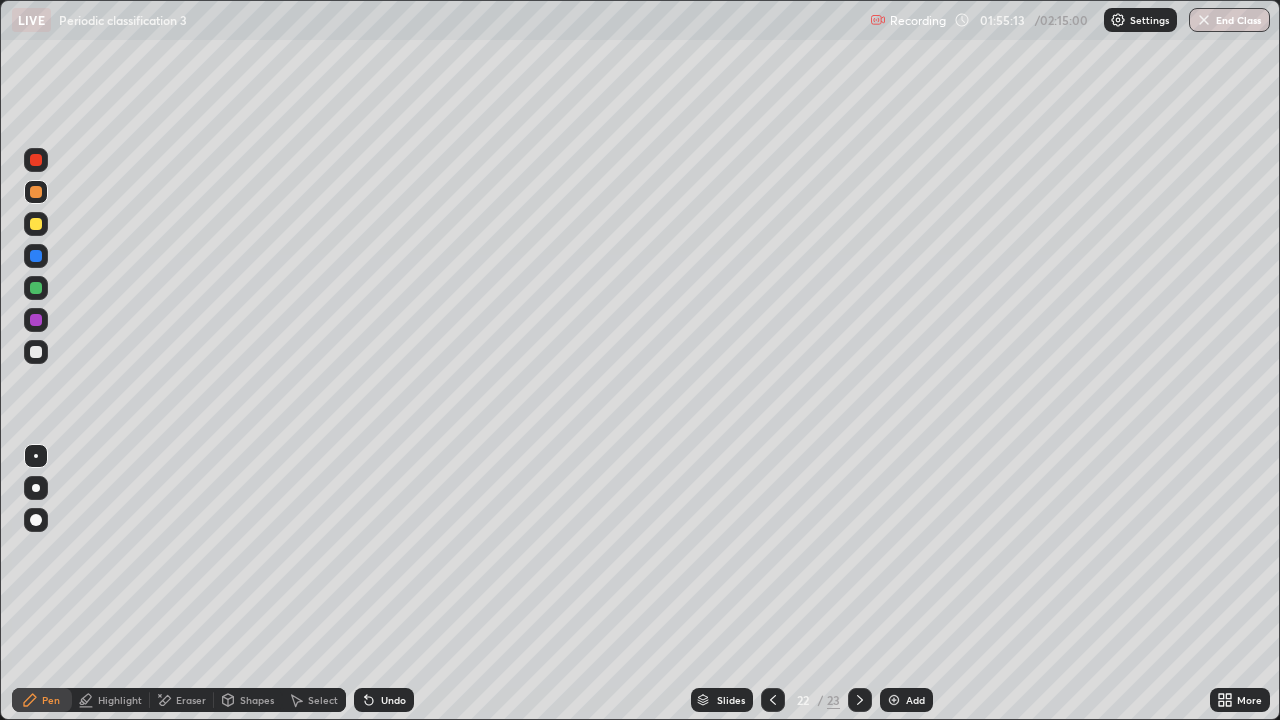 click on "Eraser" at bounding box center [191, 700] 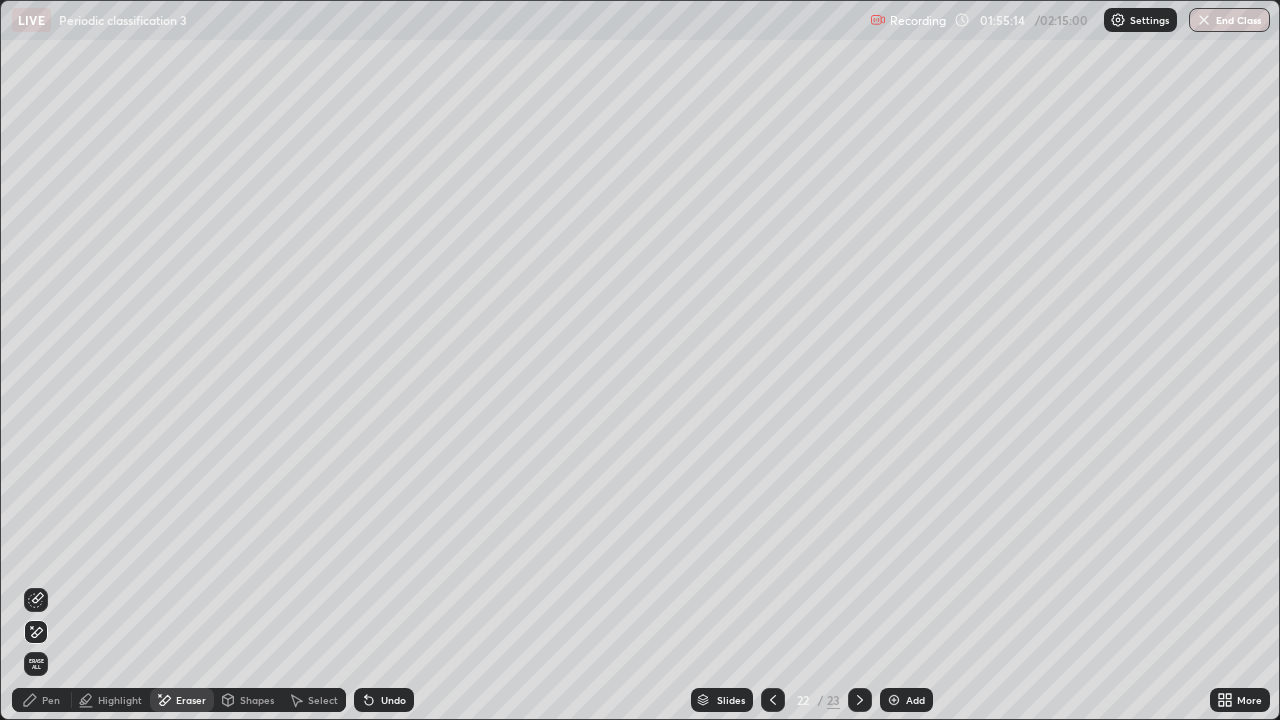 click on "Pen" at bounding box center [51, 700] 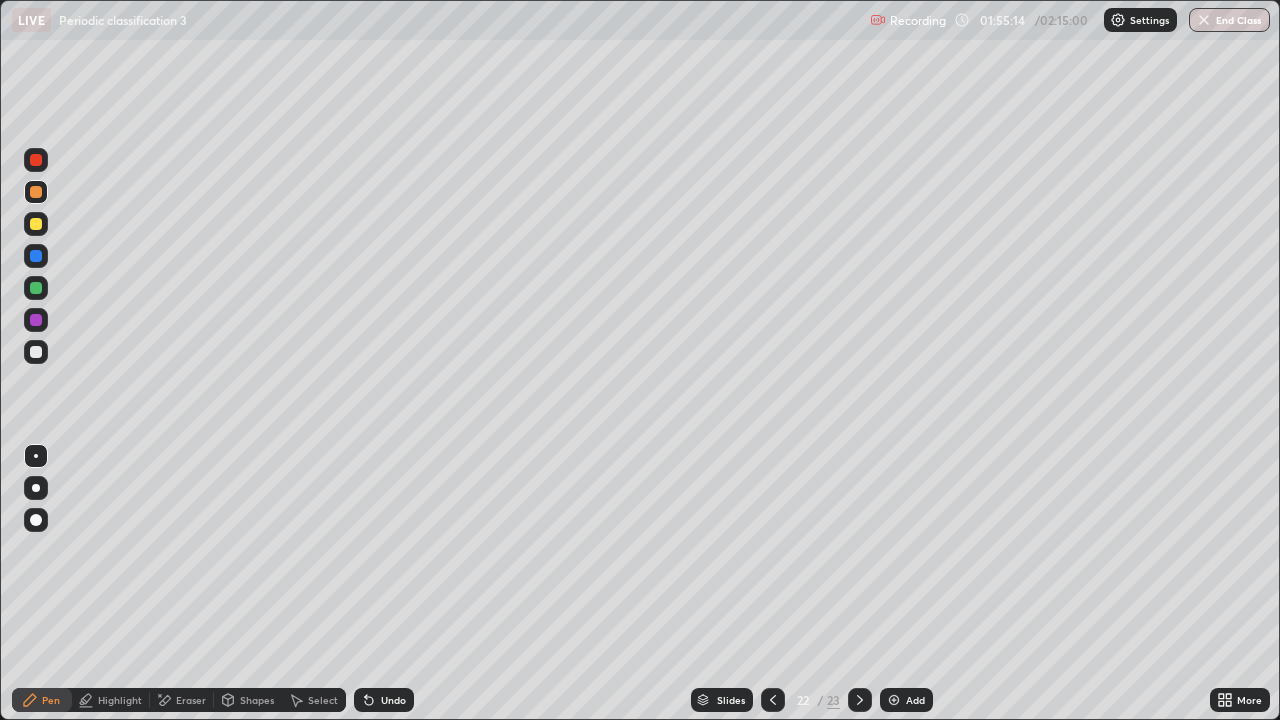 click at bounding box center (36, 288) 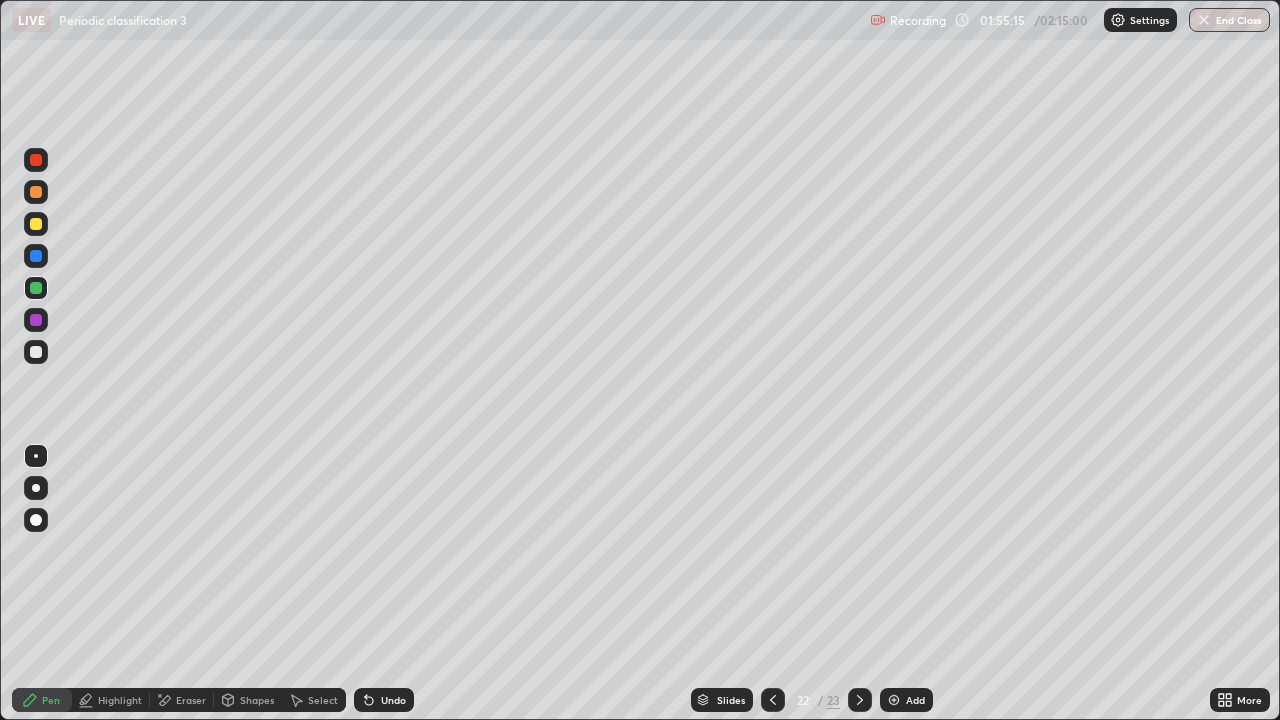 click at bounding box center [36, 224] 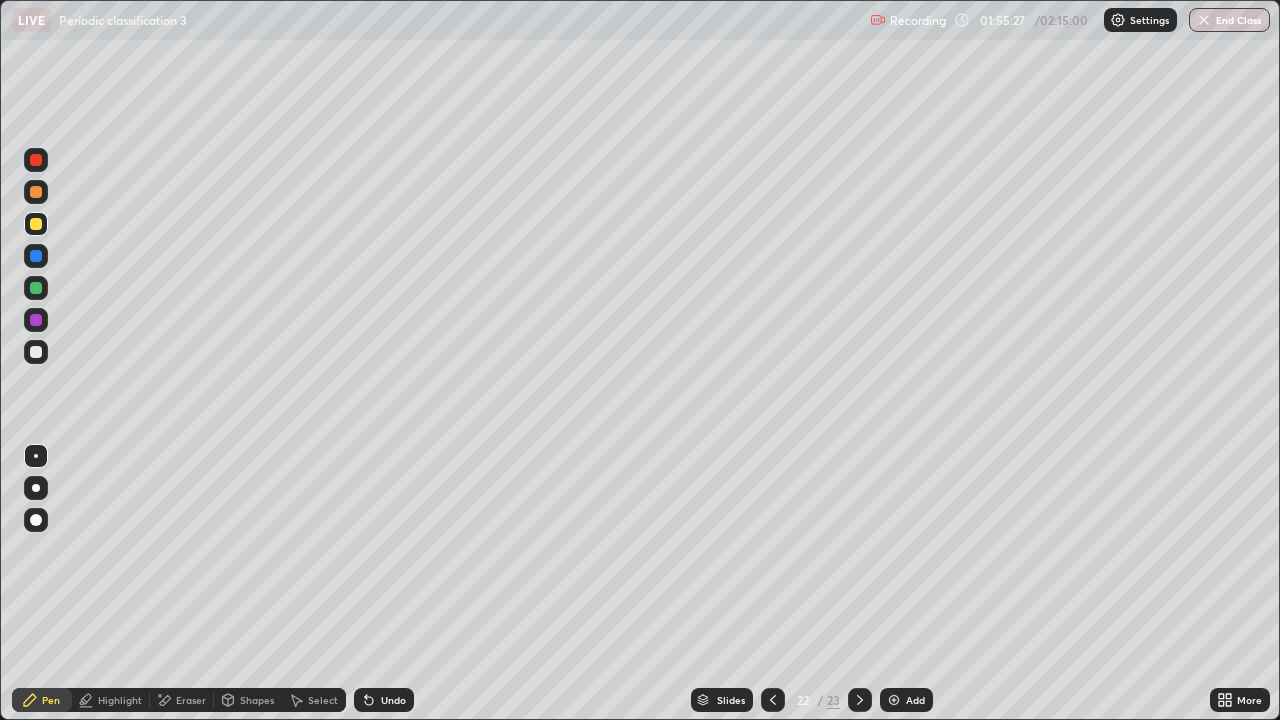 click at bounding box center [36, 192] 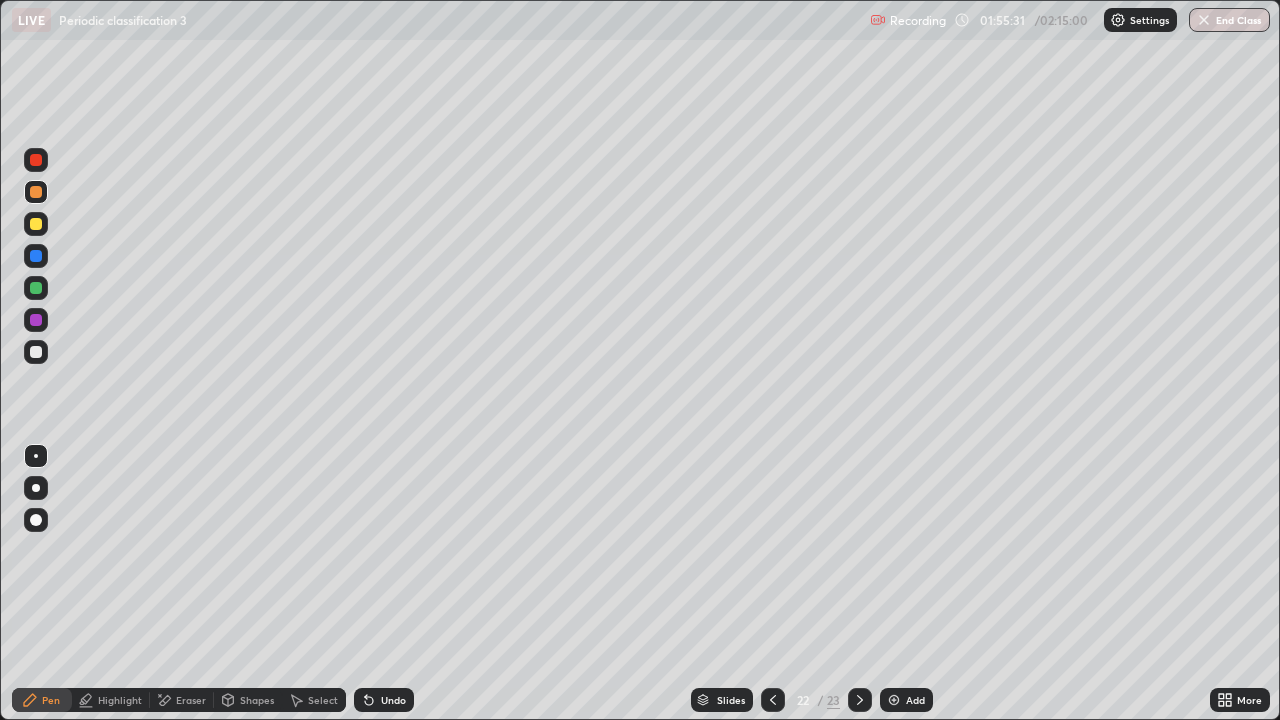 click at bounding box center [36, 288] 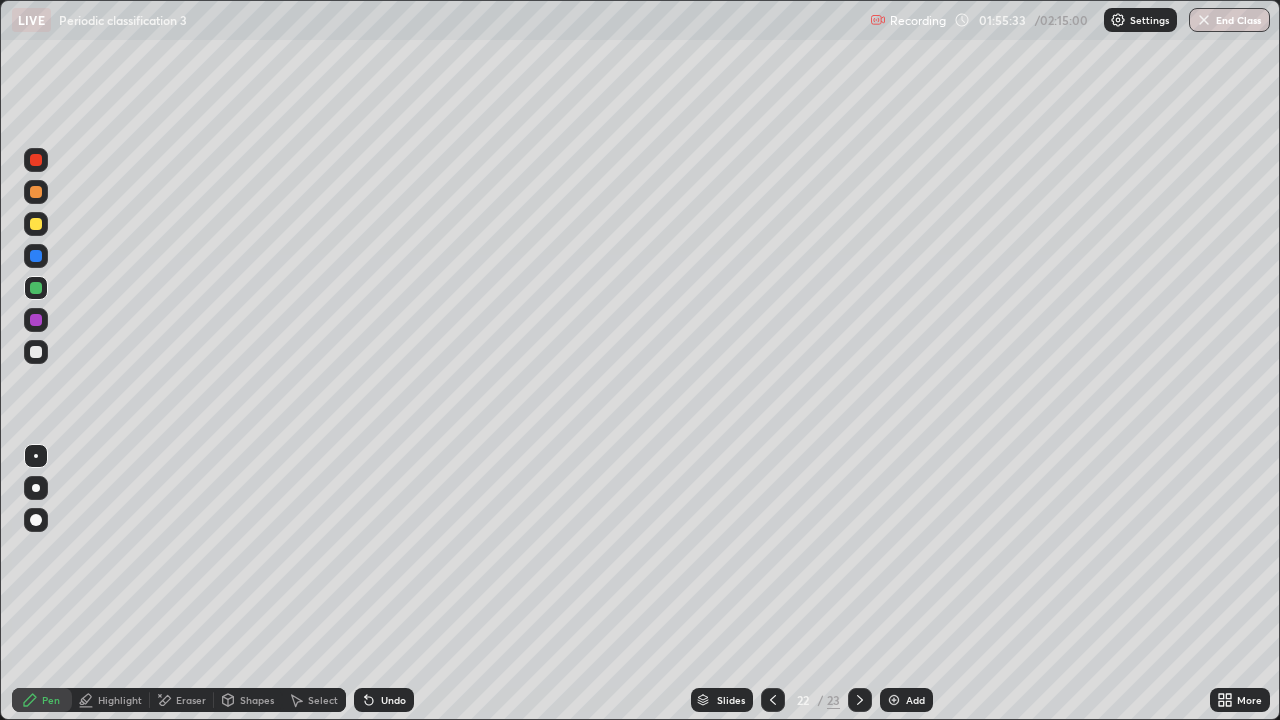 click at bounding box center (894, 700) 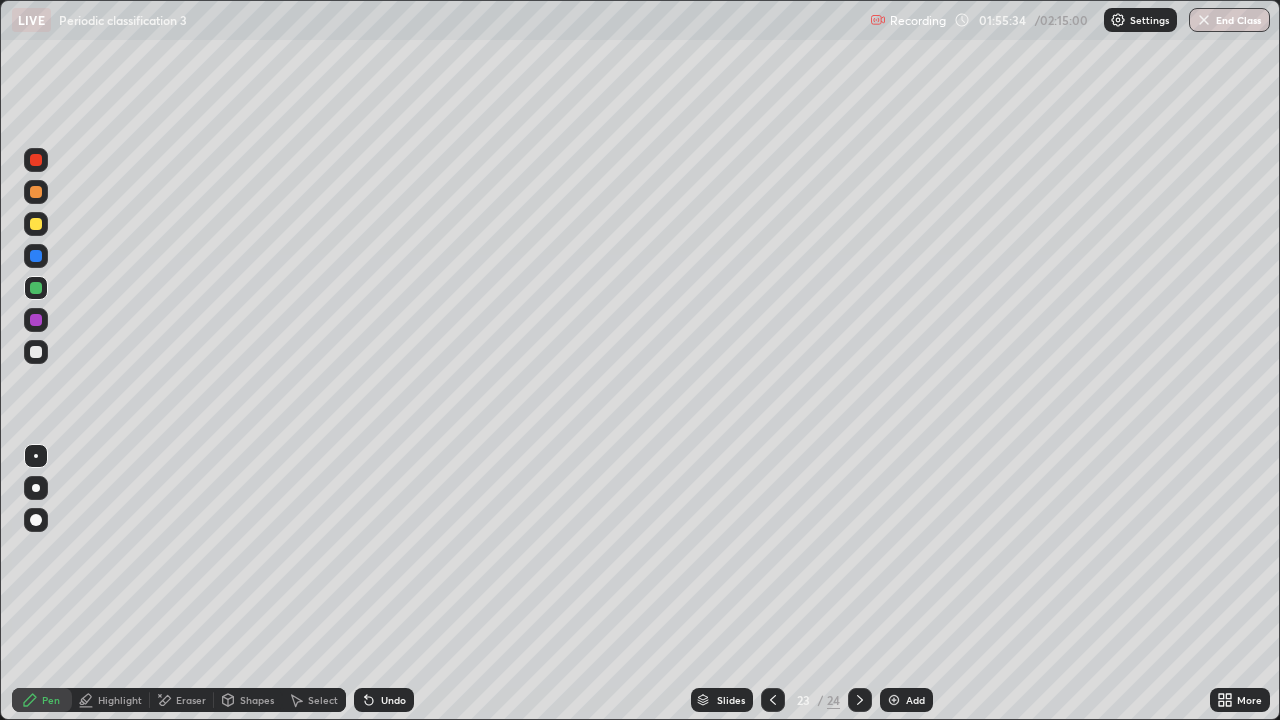 click at bounding box center [36, 224] 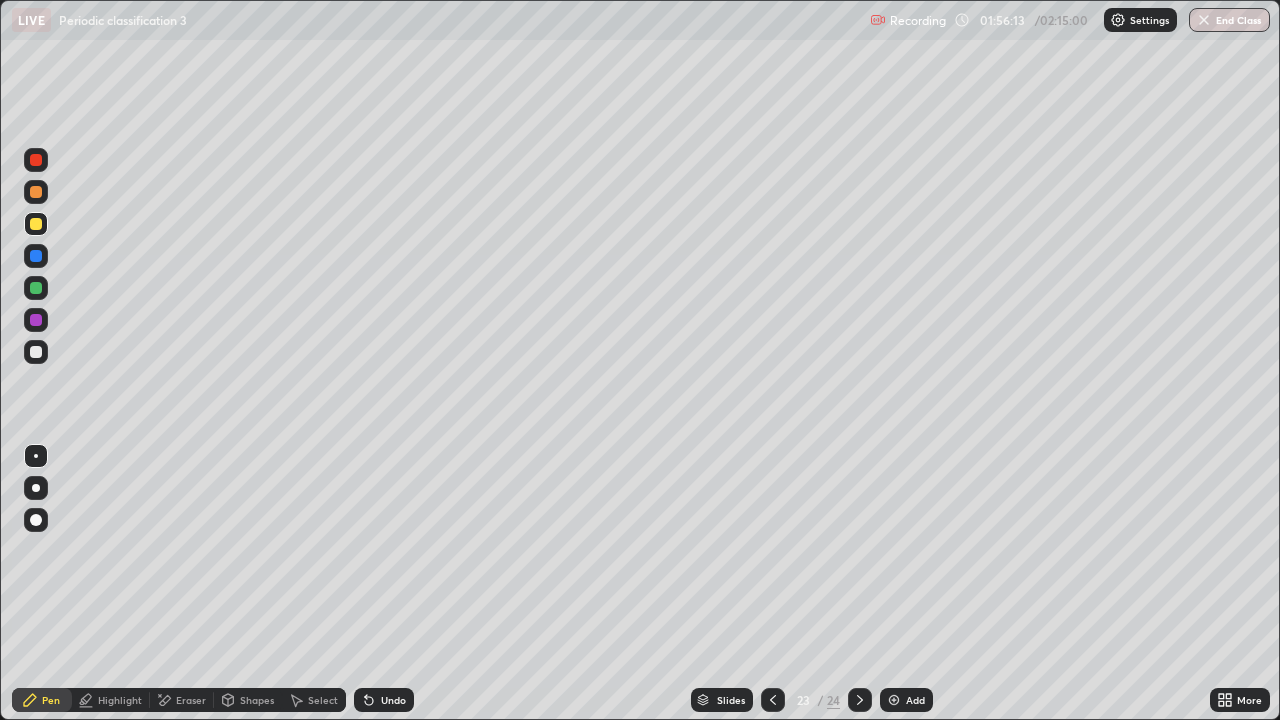click 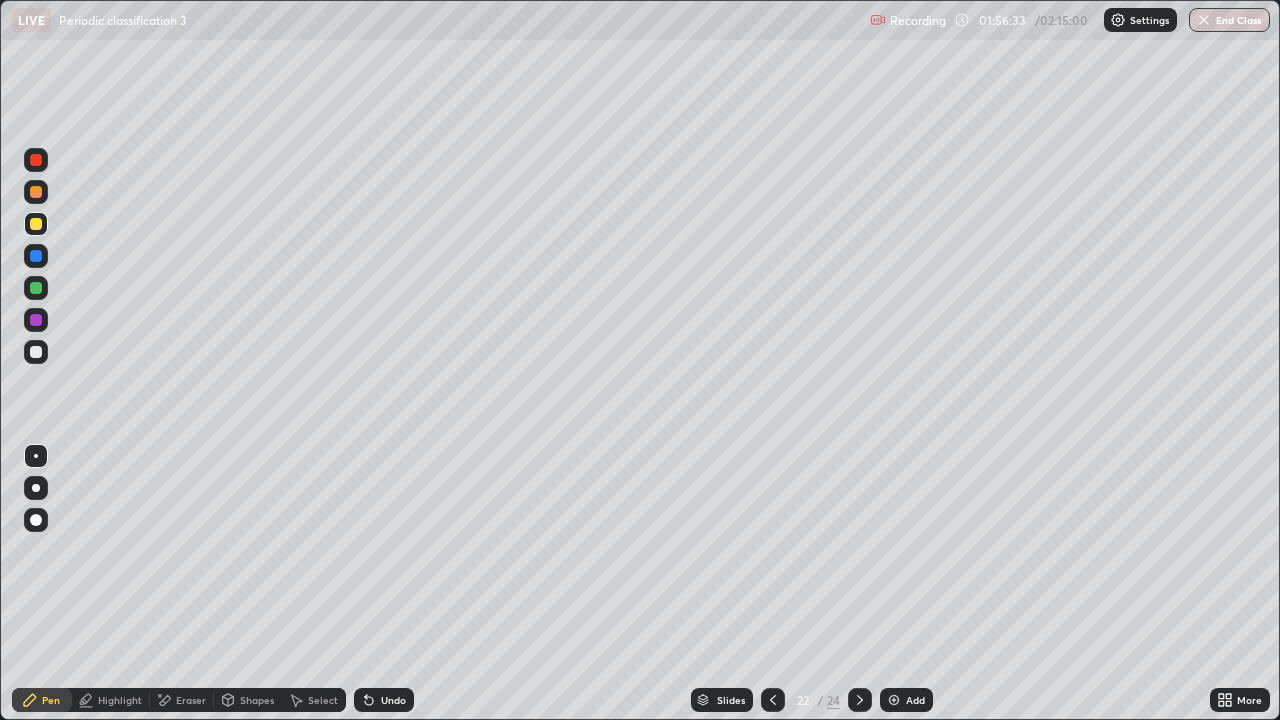 click at bounding box center (860, 700) 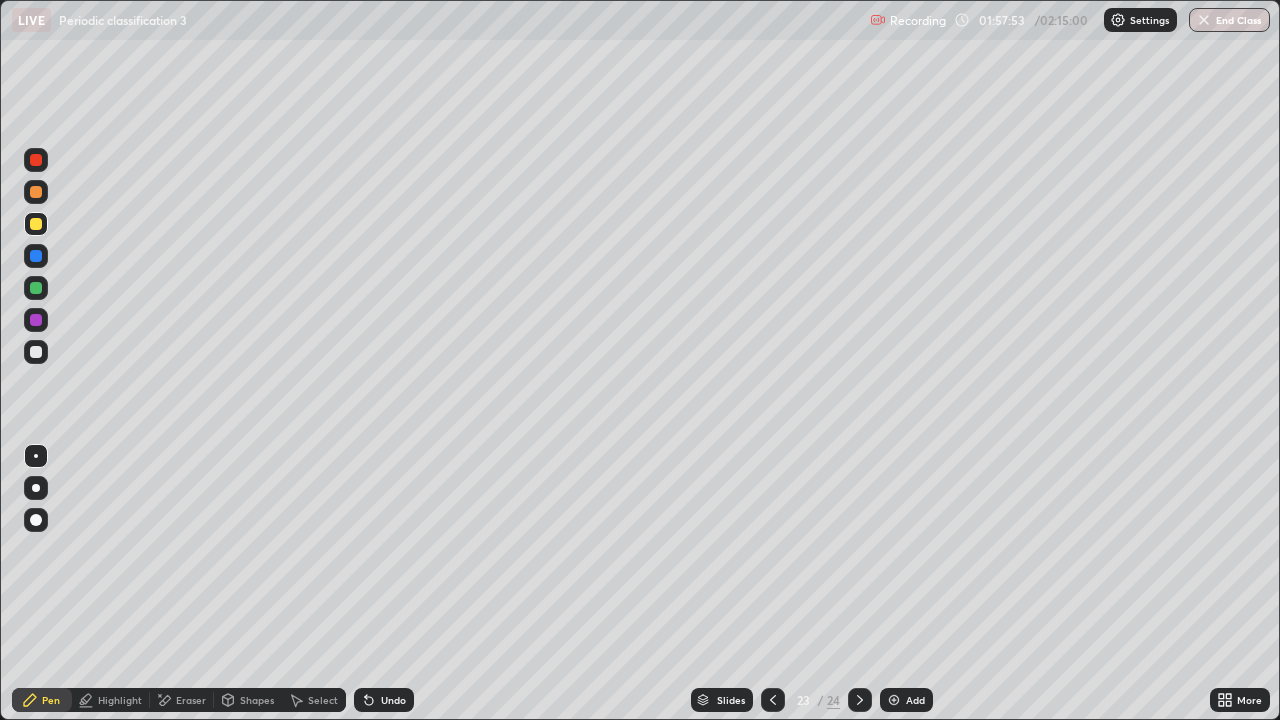 click on "Select" at bounding box center [323, 700] 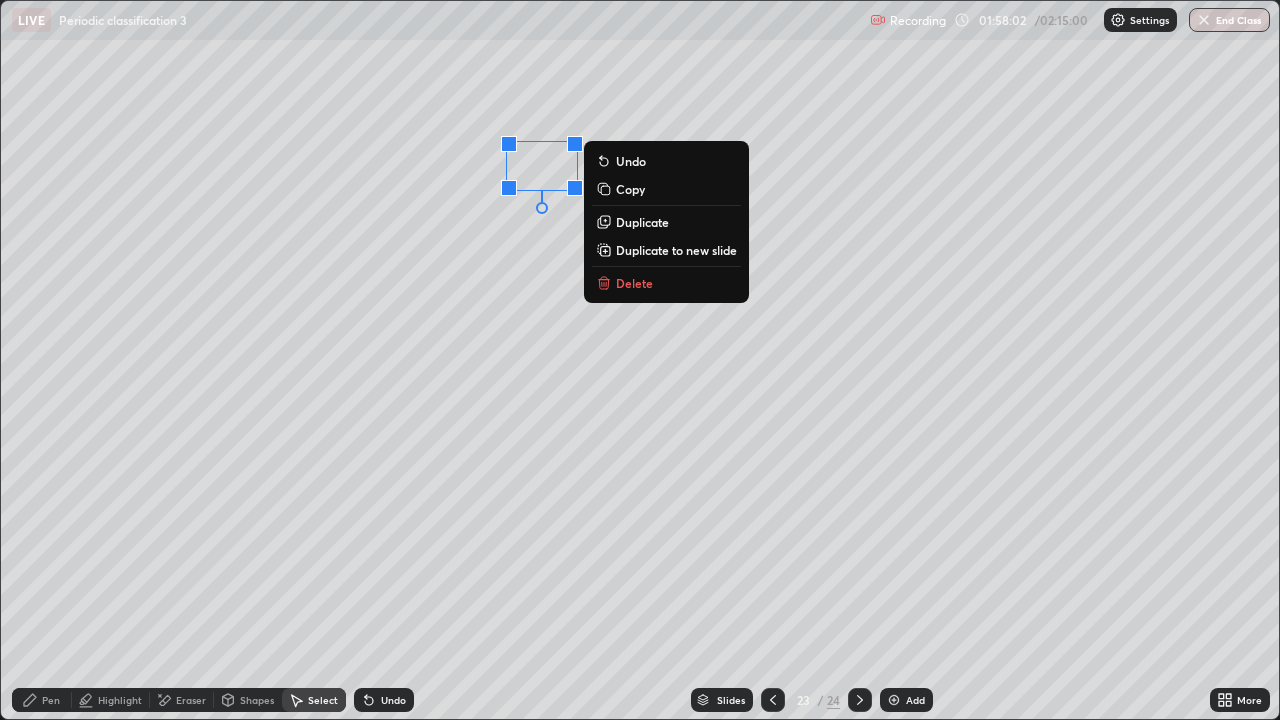 click on "Pen" at bounding box center (42, 700) 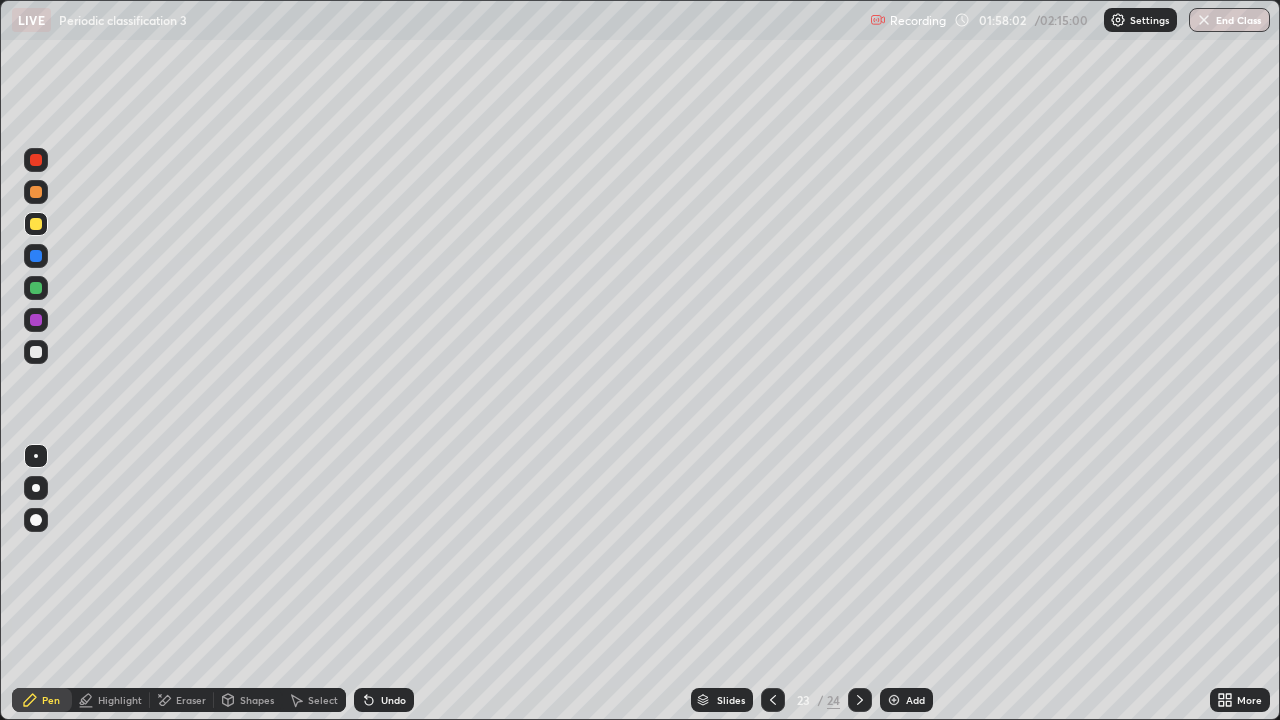 click at bounding box center [36, 352] 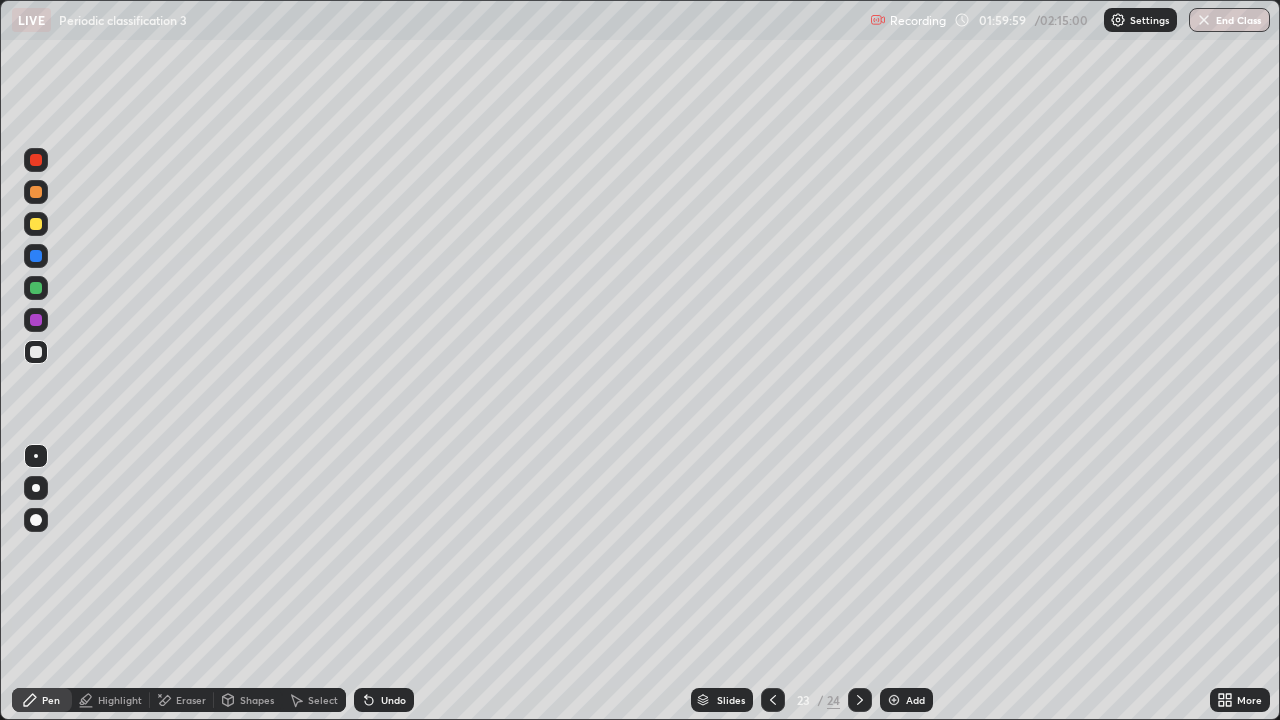 click 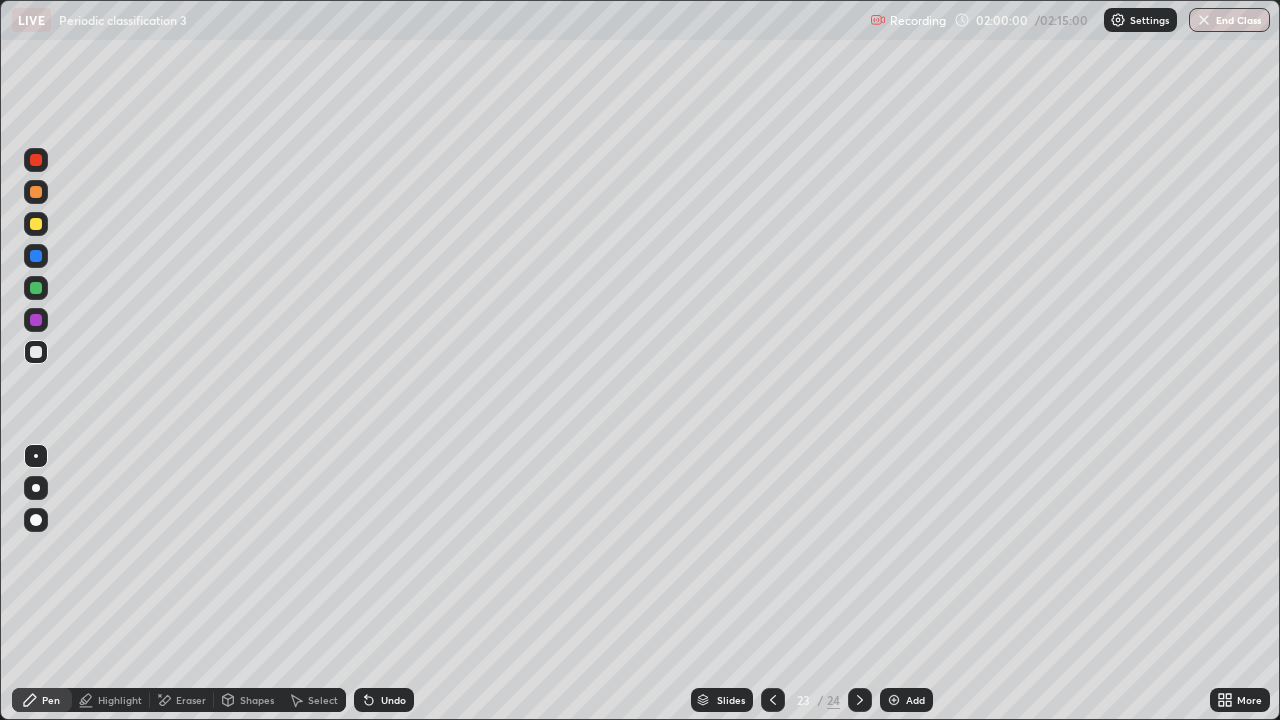 click at bounding box center (36, 320) 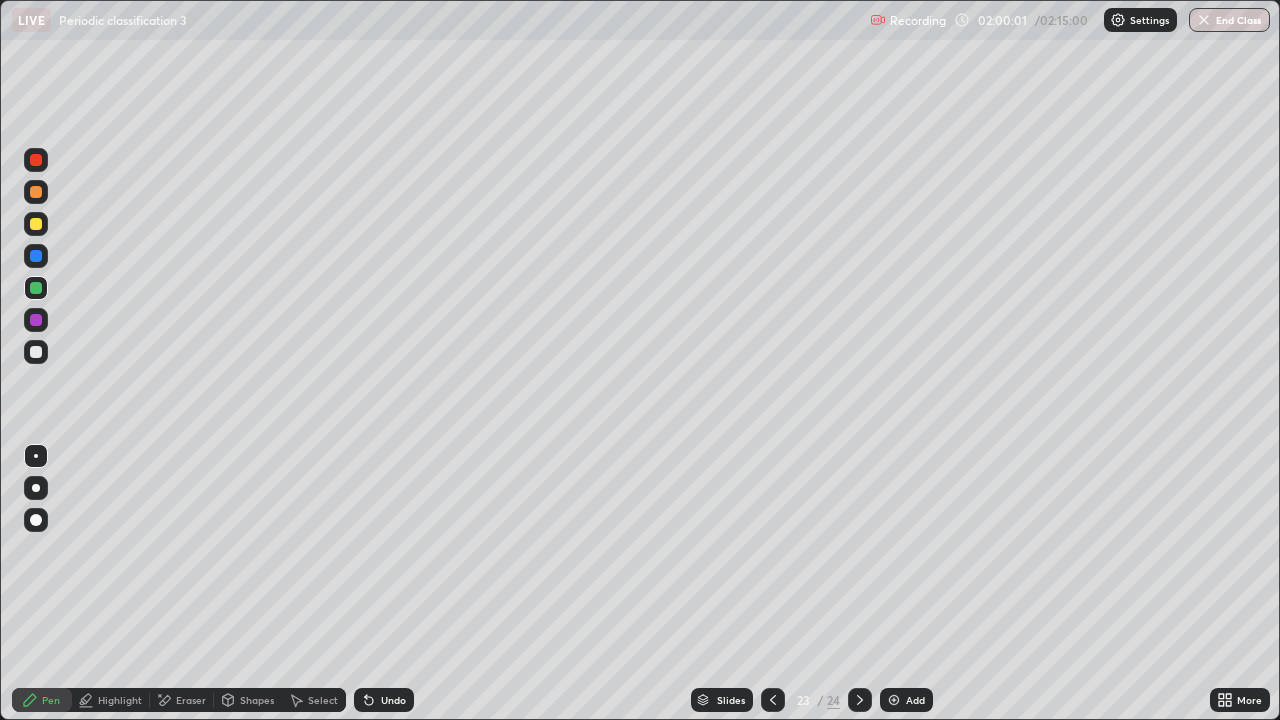 click on "Select" at bounding box center [314, 700] 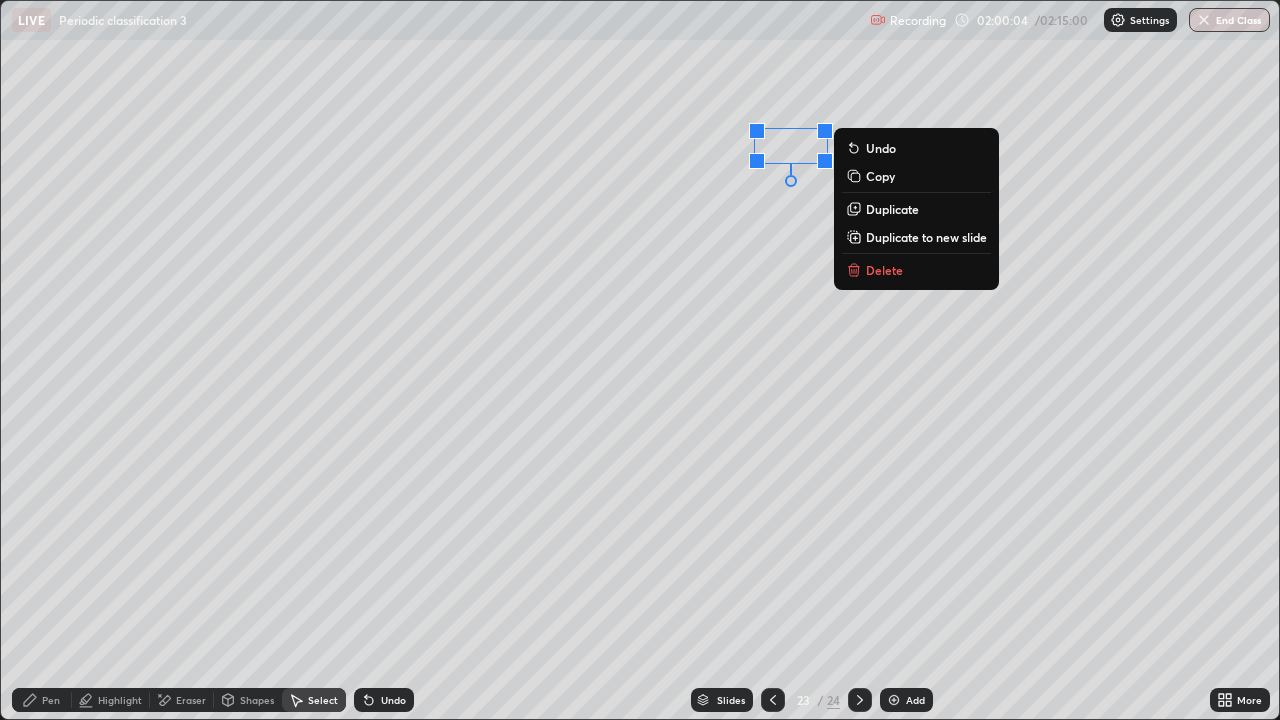 click on "Pen" at bounding box center (42, 700) 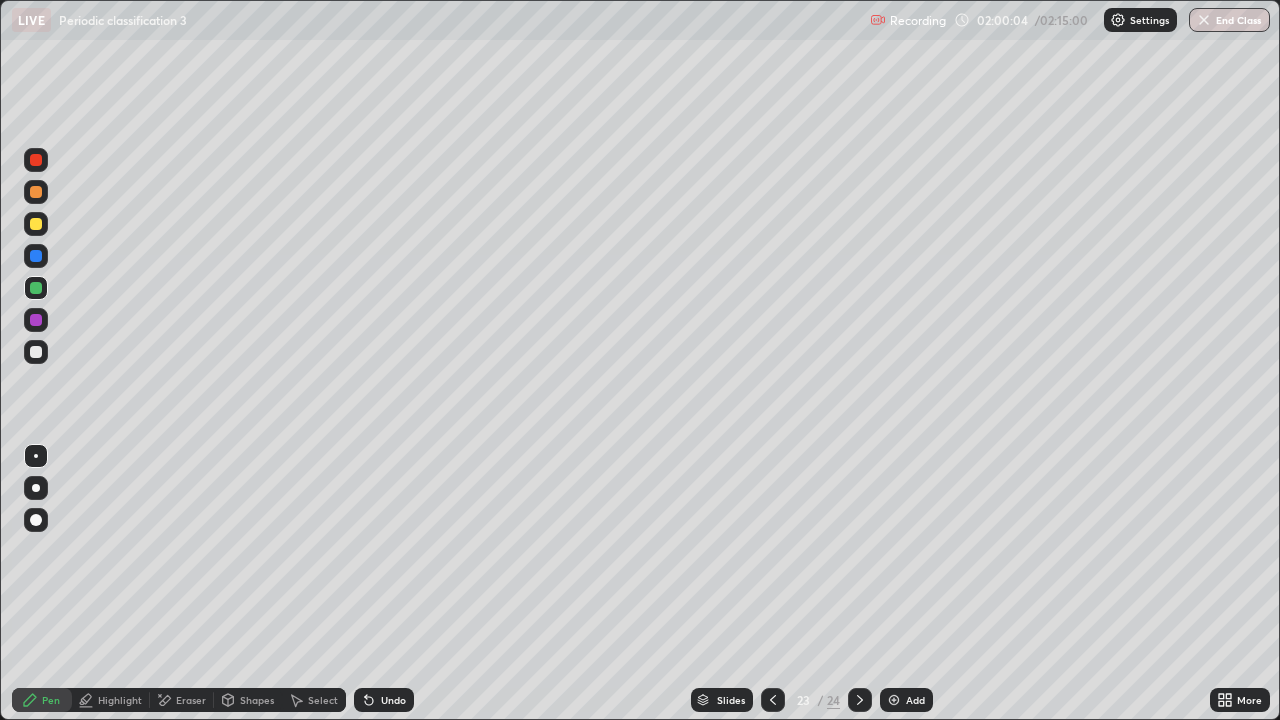 click at bounding box center [36, 352] 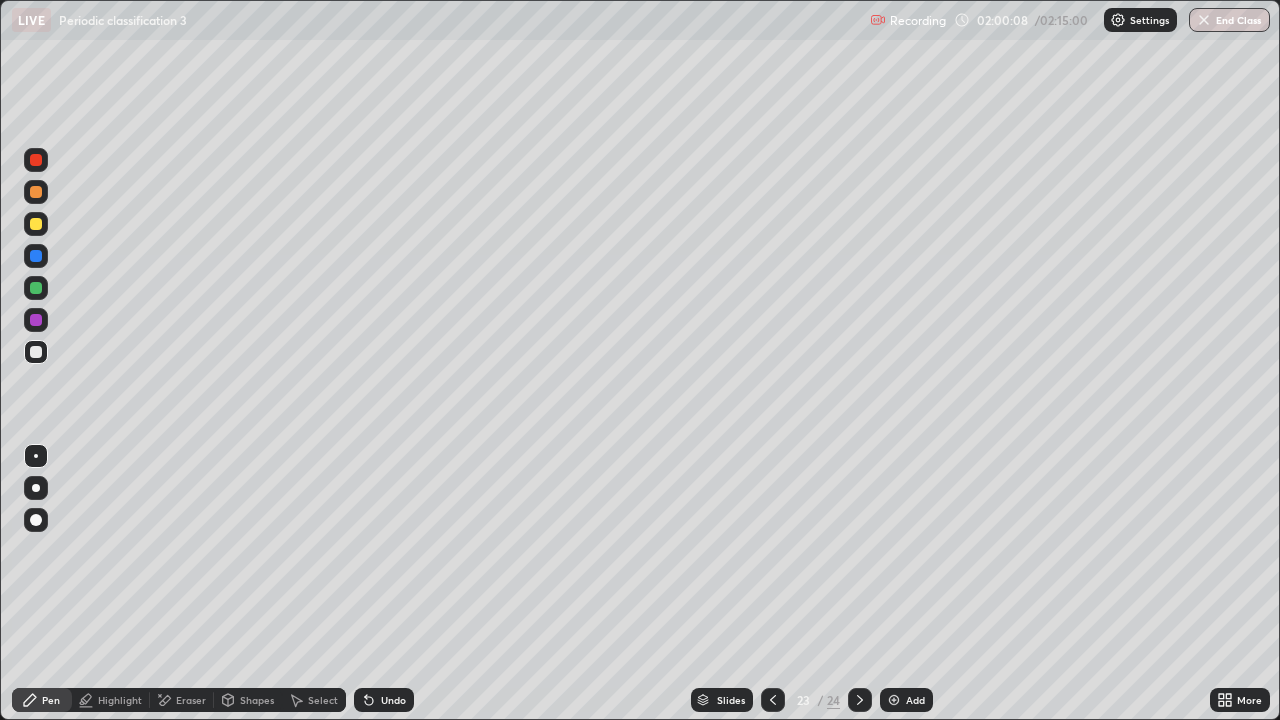 click at bounding box center (36, 256) 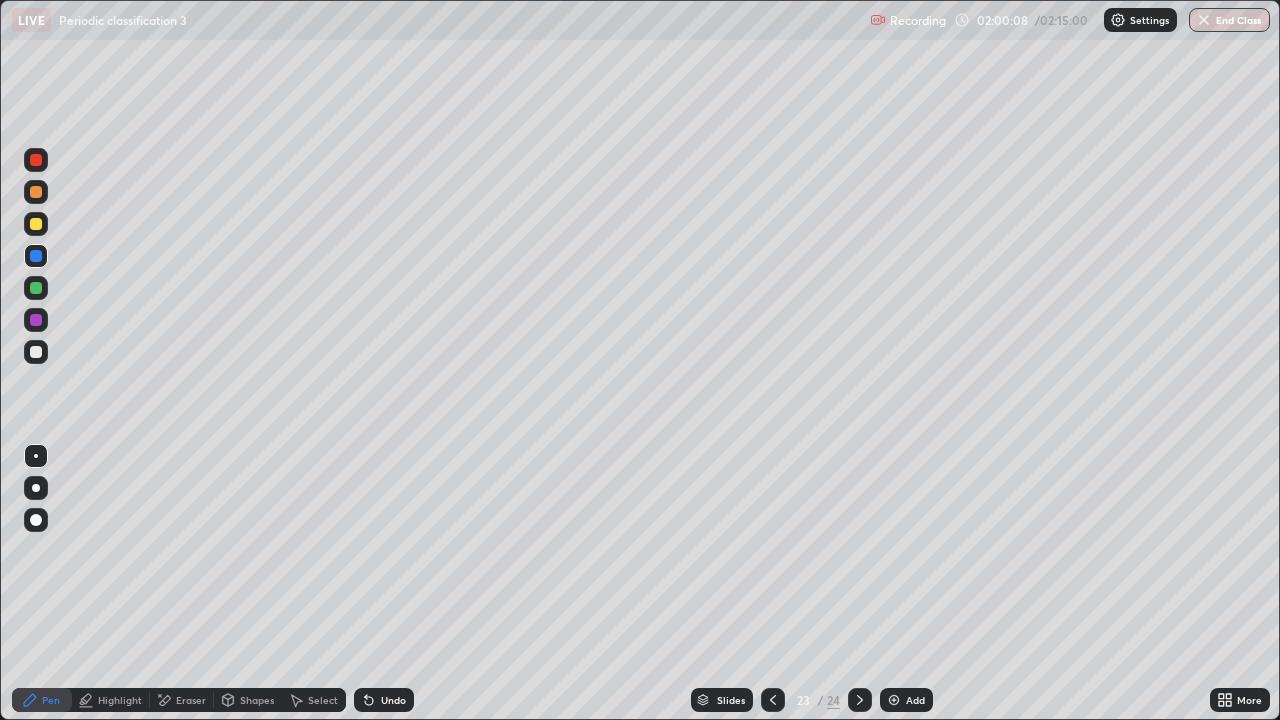 click at bounding box center (36, 192) 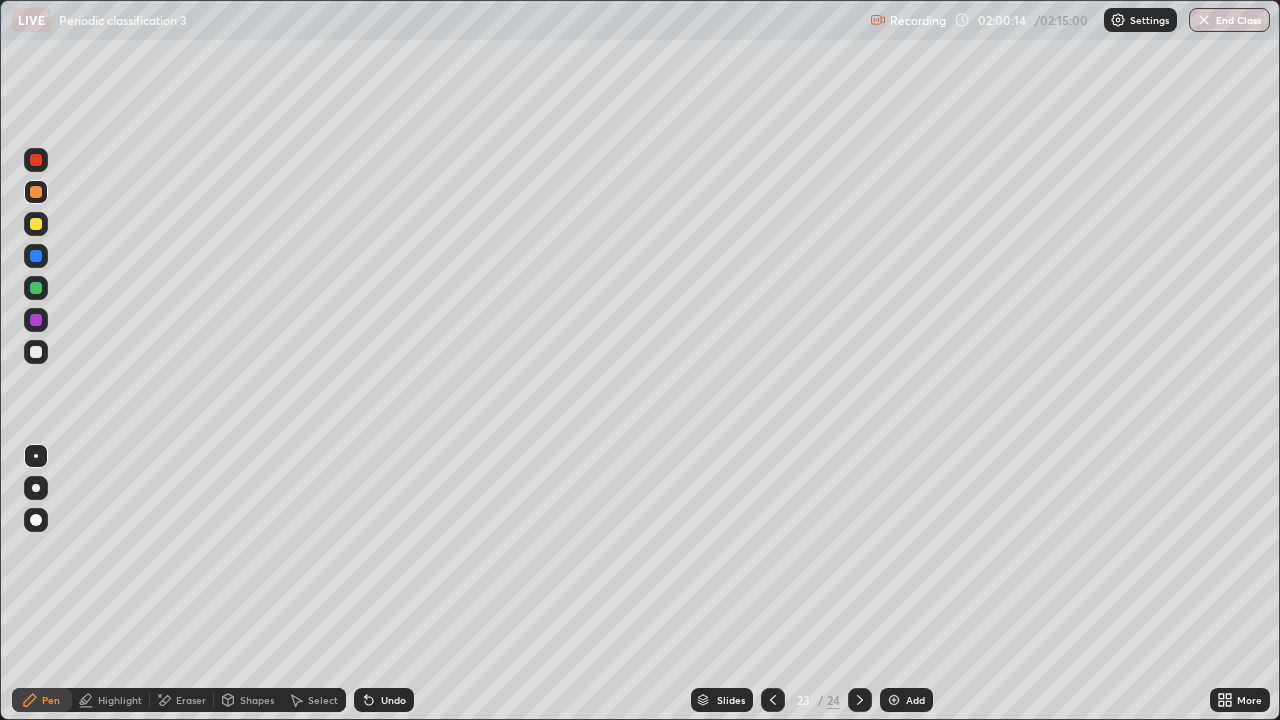 click at bounding box center [36, 224] 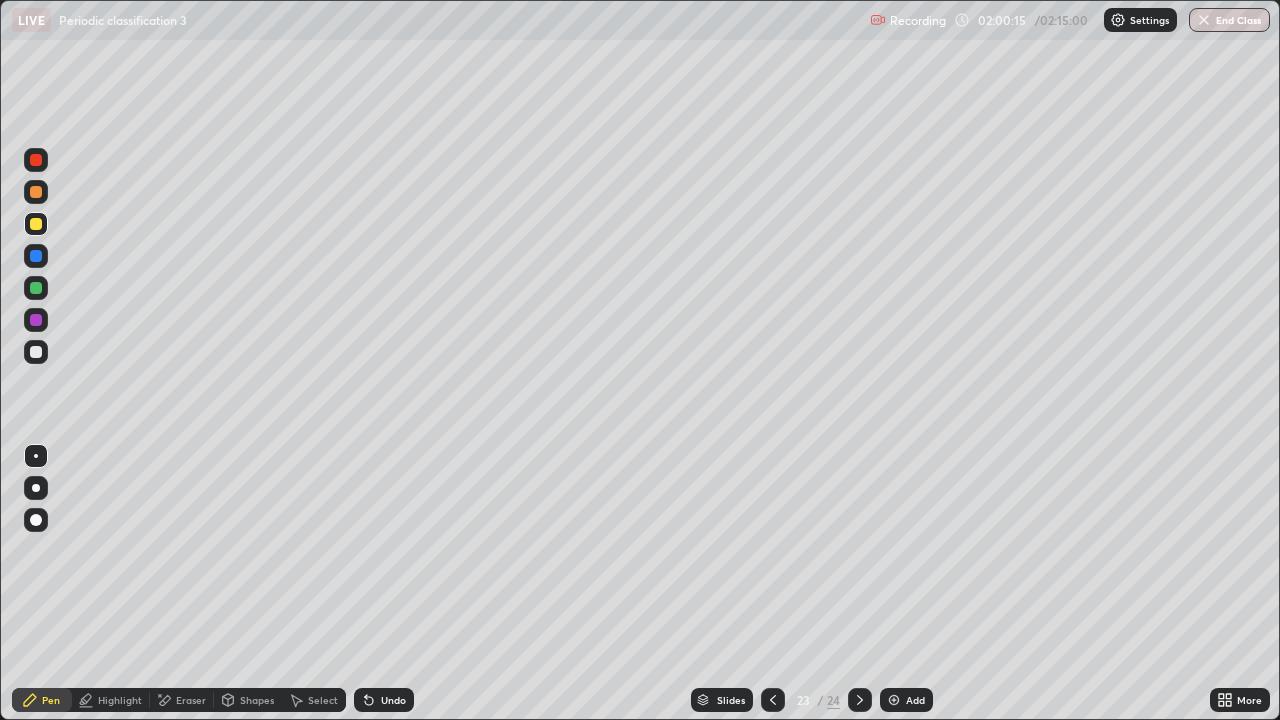 click at bounding box center [36, 352] 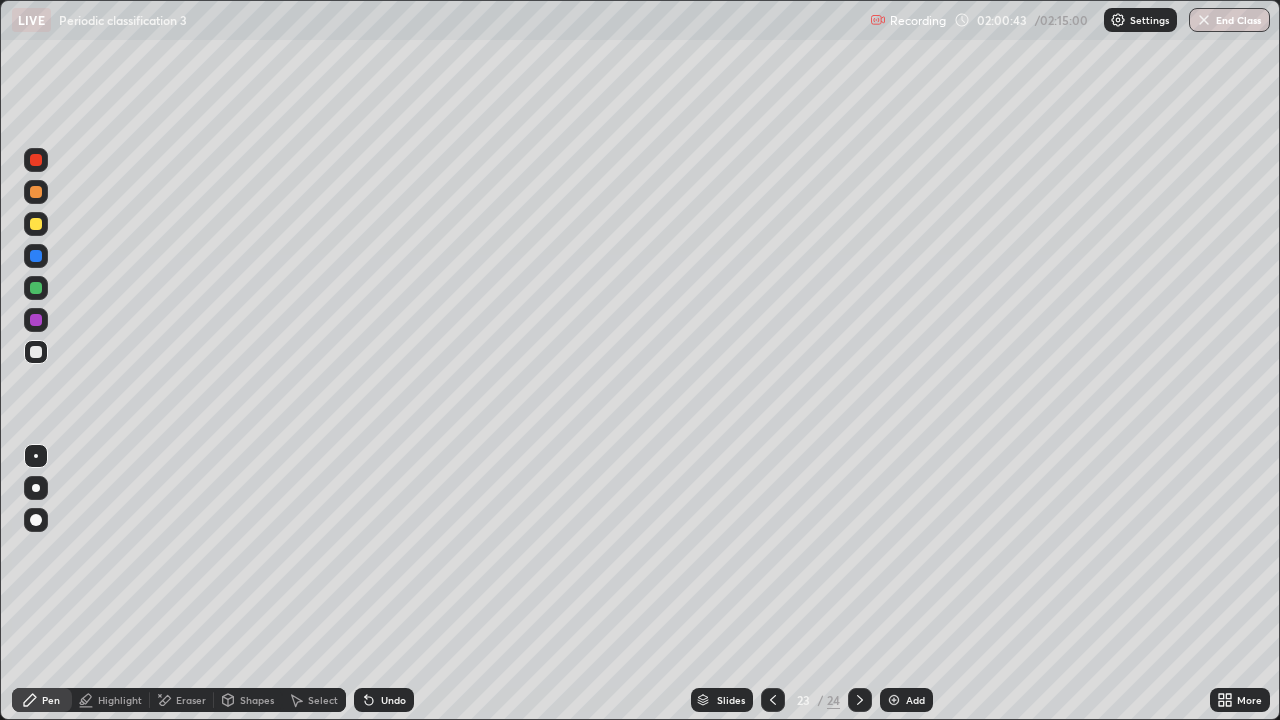 click on "Eraser" at bounding box center (191, 700) 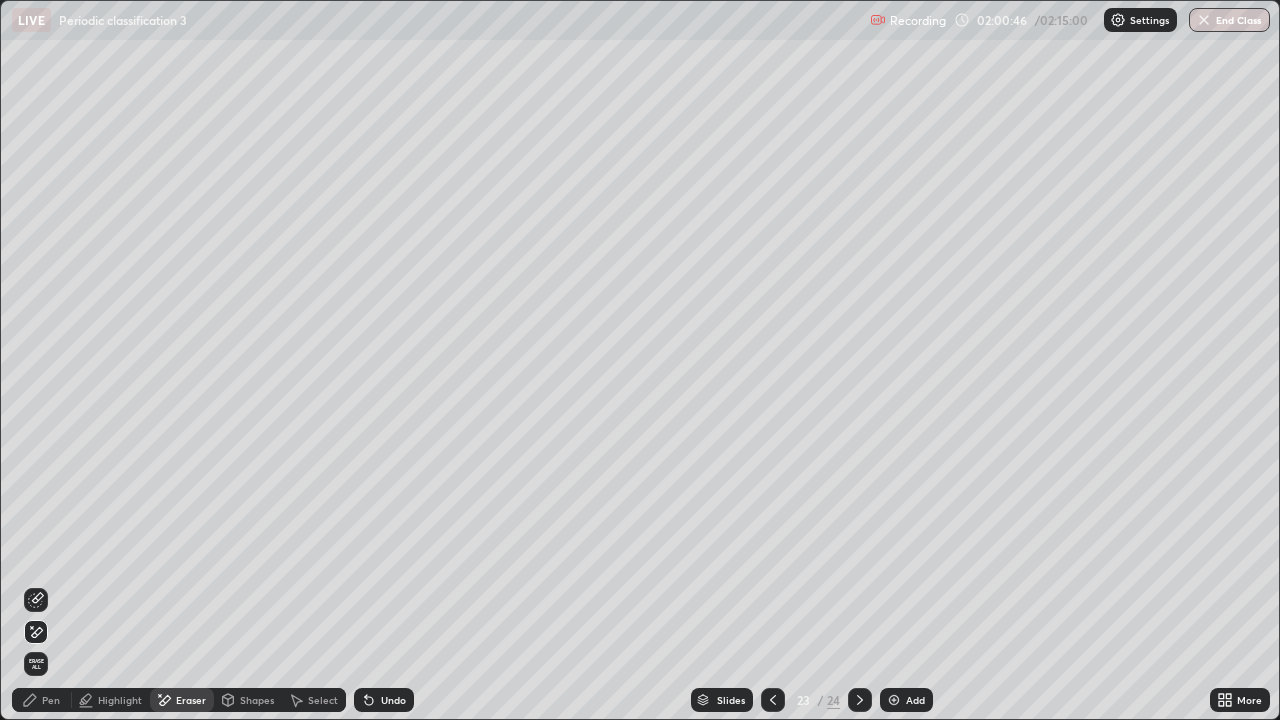 click on "Pen" at bounding box center (42, 700) 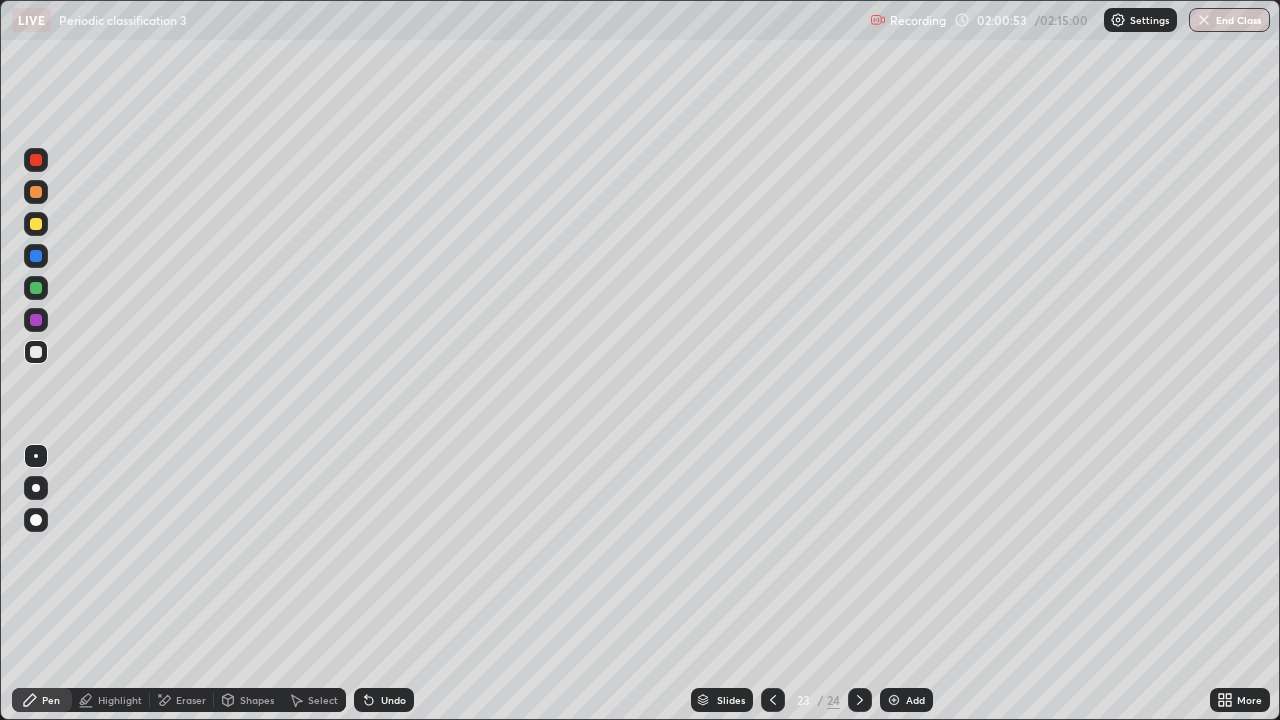 click at bounding box center [36, 288] 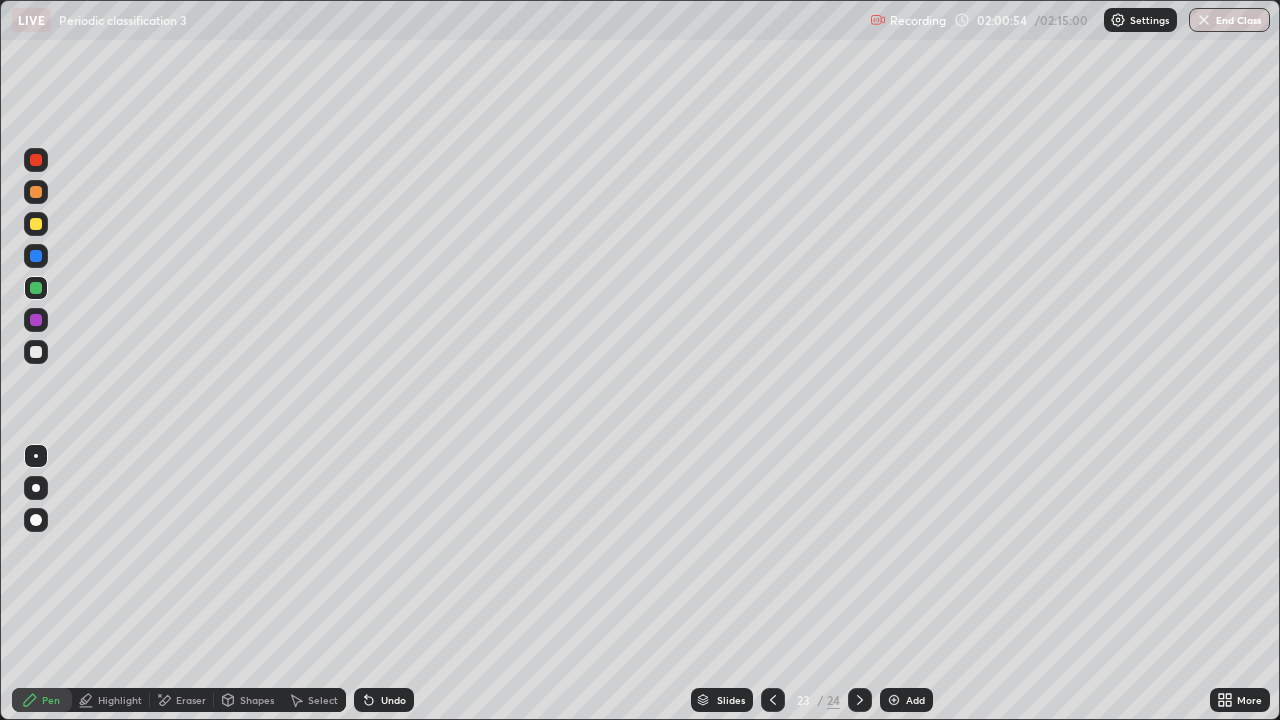click 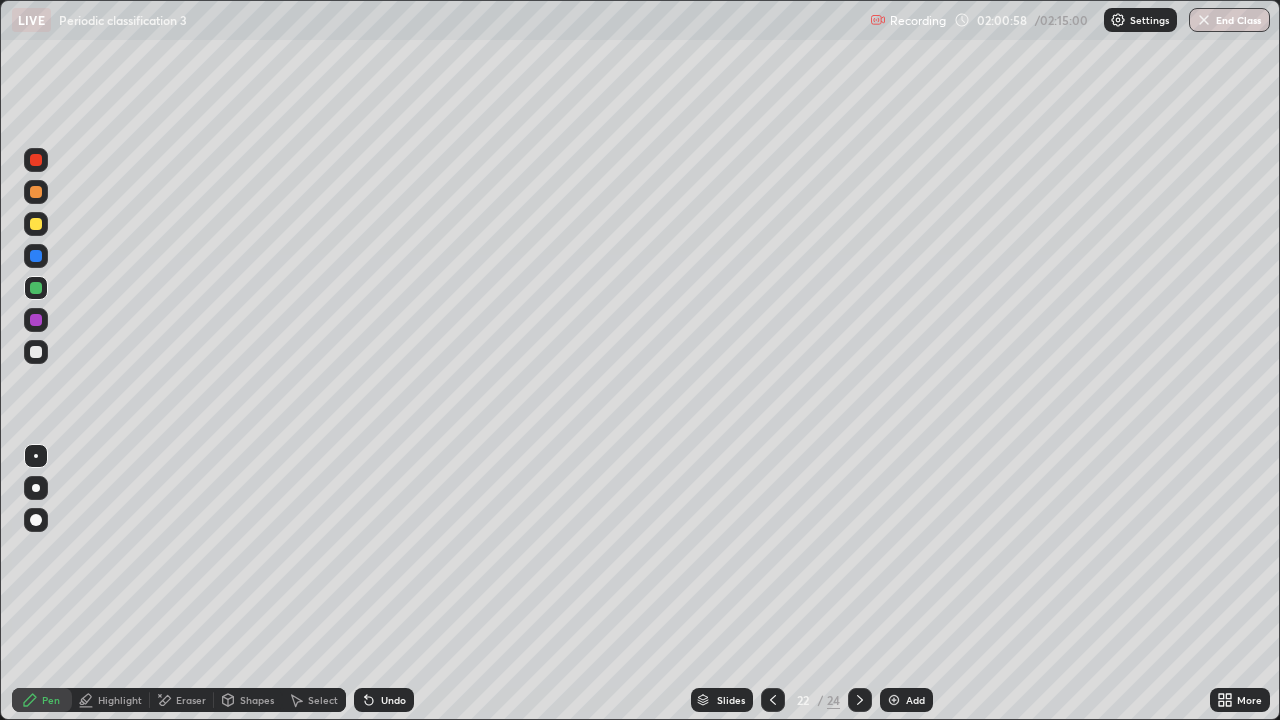click at bounding box center (36, 288) 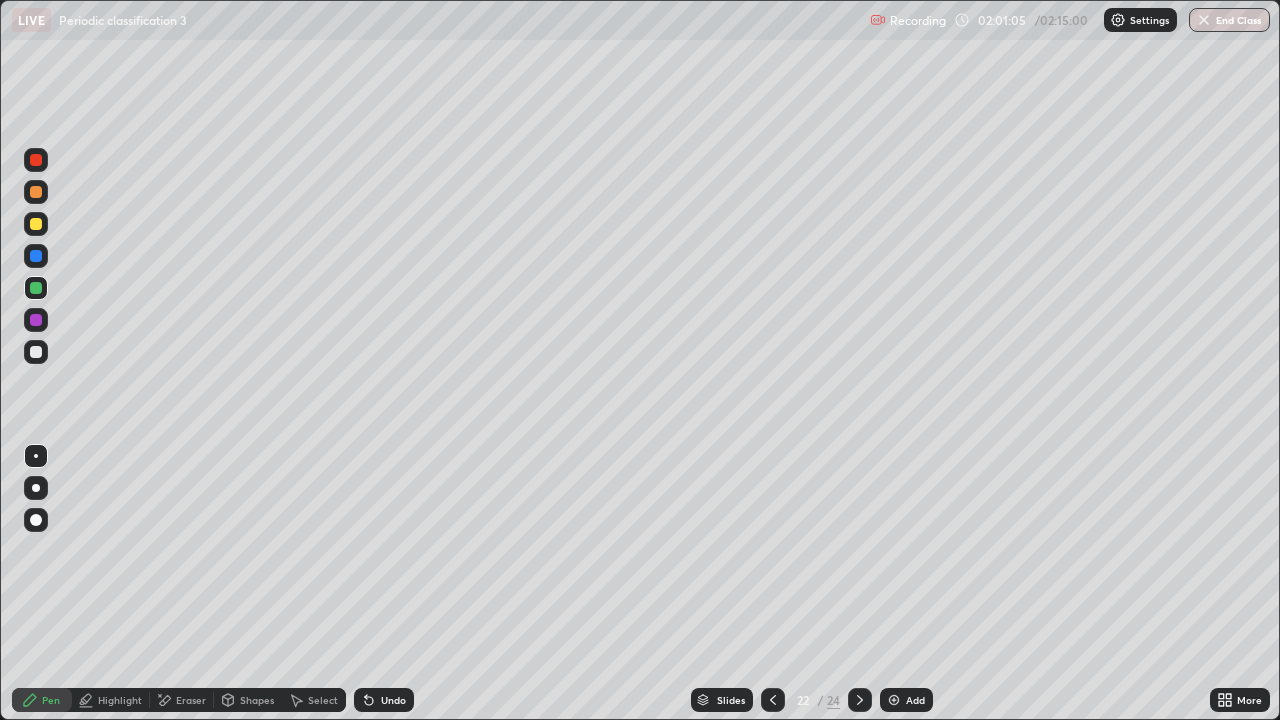 click on "Erase all" at bounding box center [36, 360] 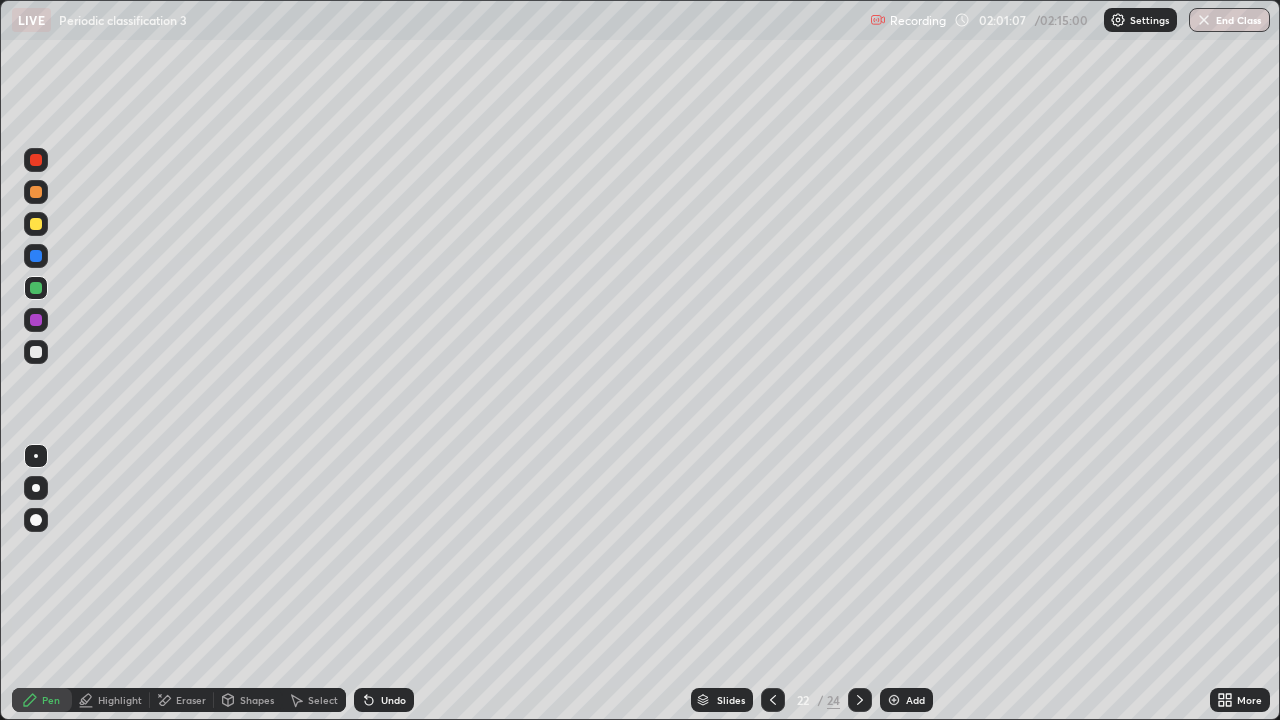 click at bounding box center (36, 352) 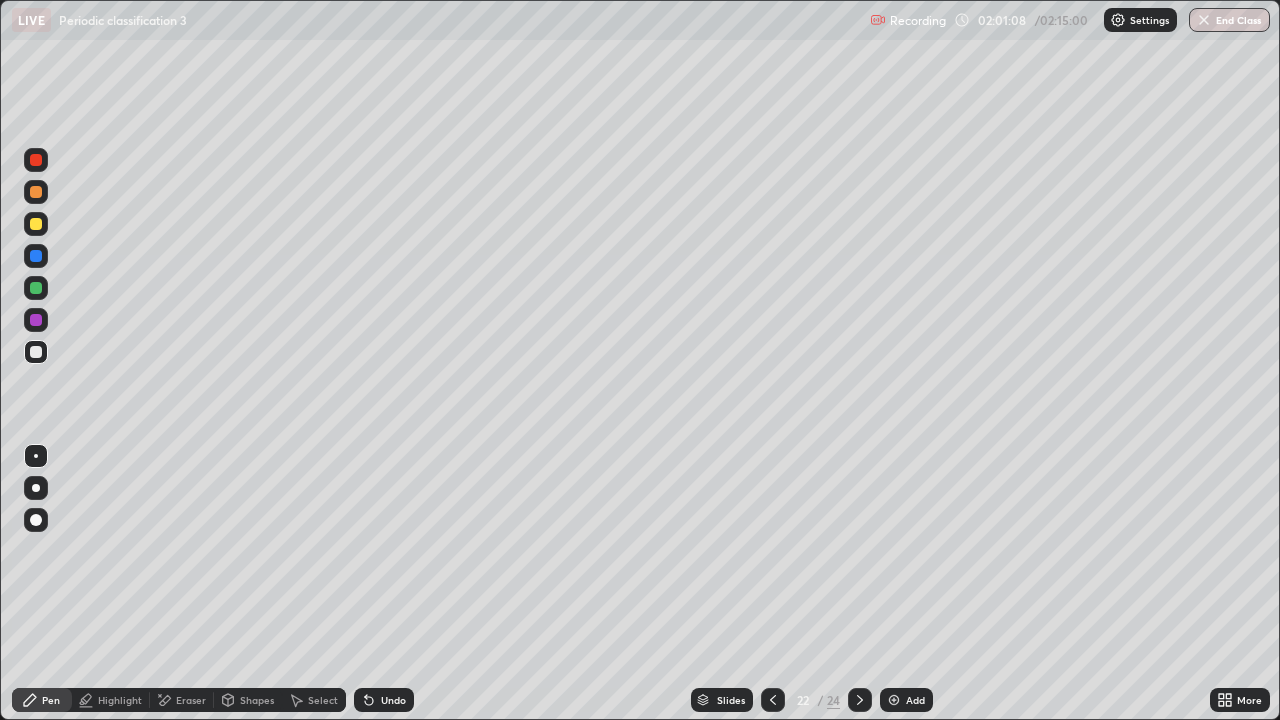 click at bounding box center (36, 224) 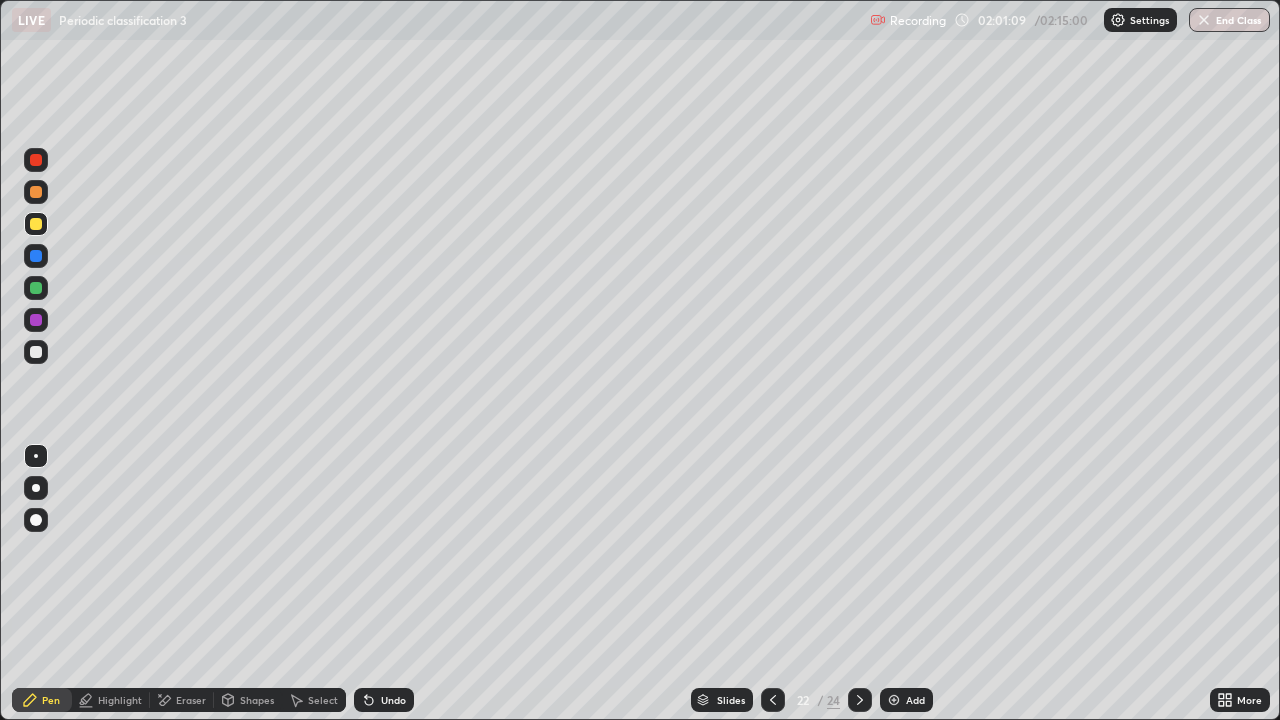 click at bounding box center [36, 256] 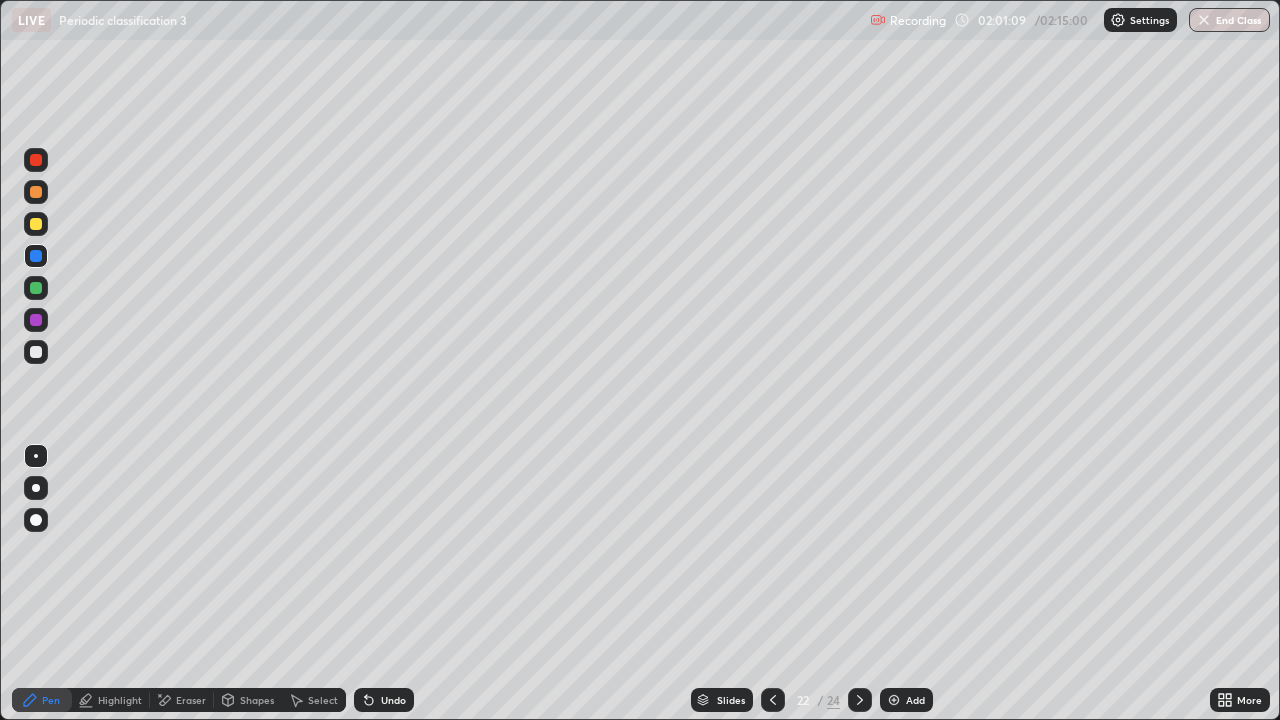 click at bounding box center [36, 288] 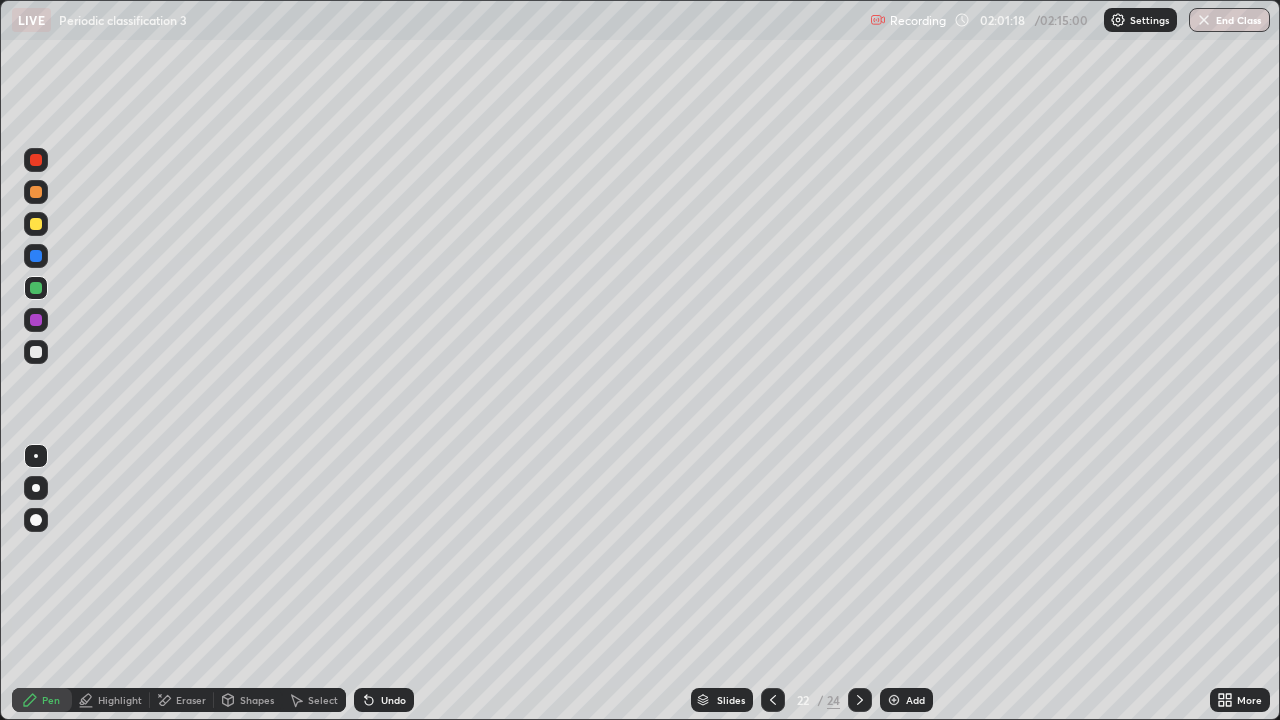 click at bounding box center [36, 352] 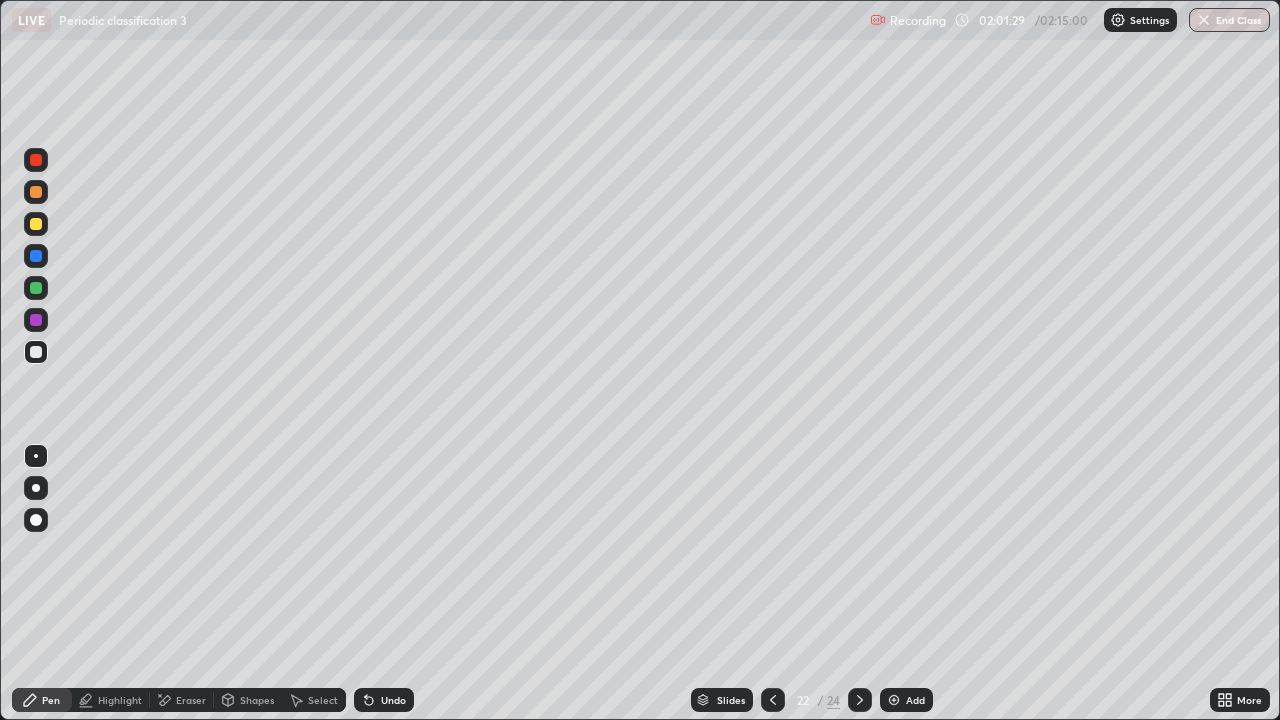 click at bounding box center (773, 700) 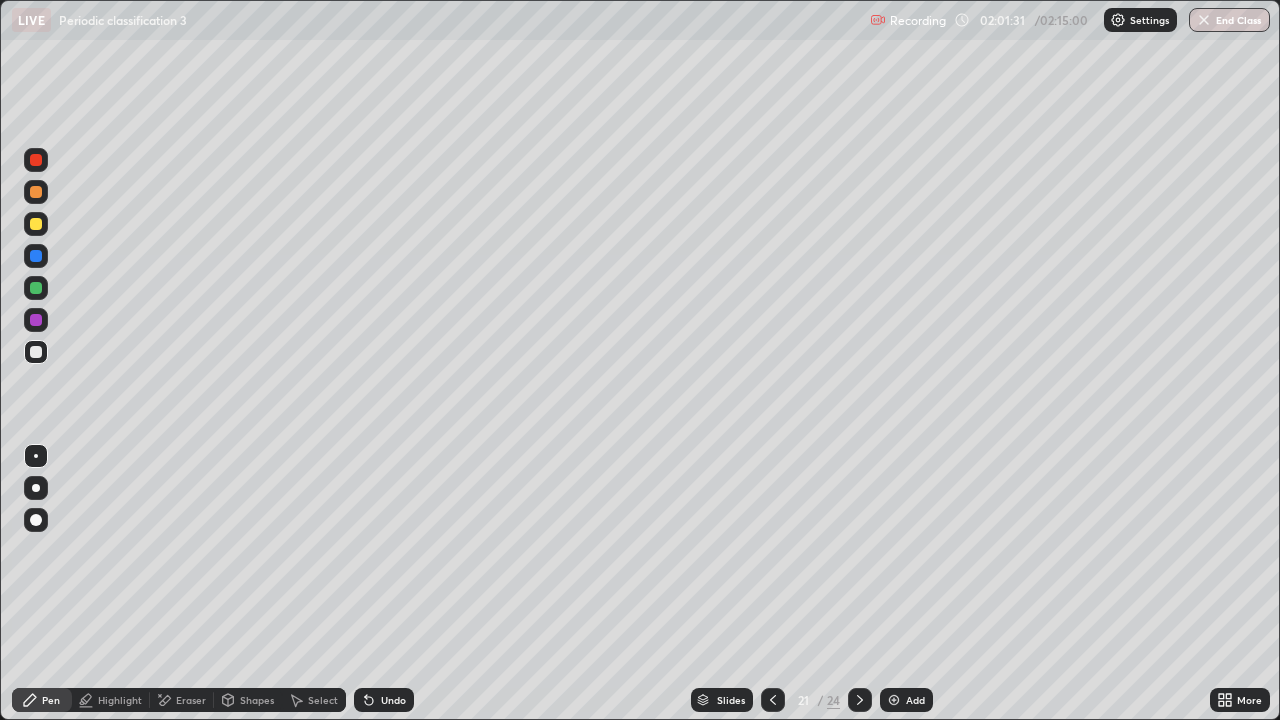 click at bounding box center [773, 700] 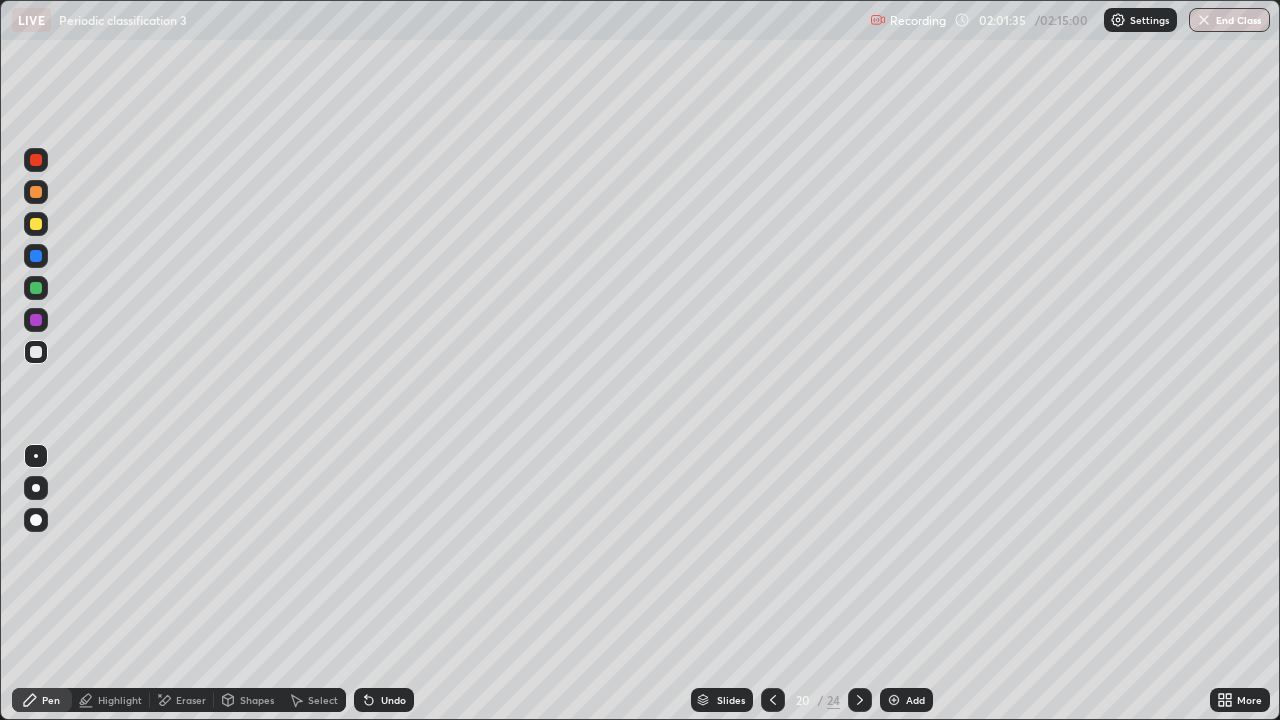 click at bounding box center (36, 520) 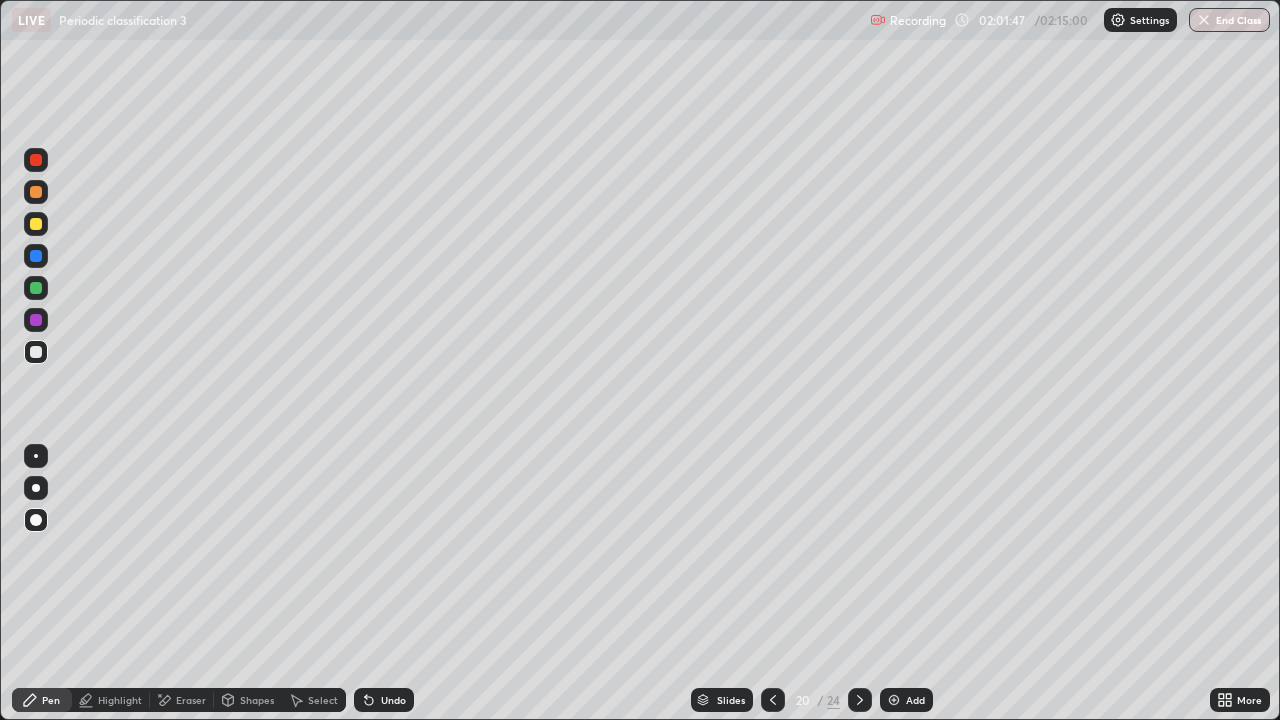 click 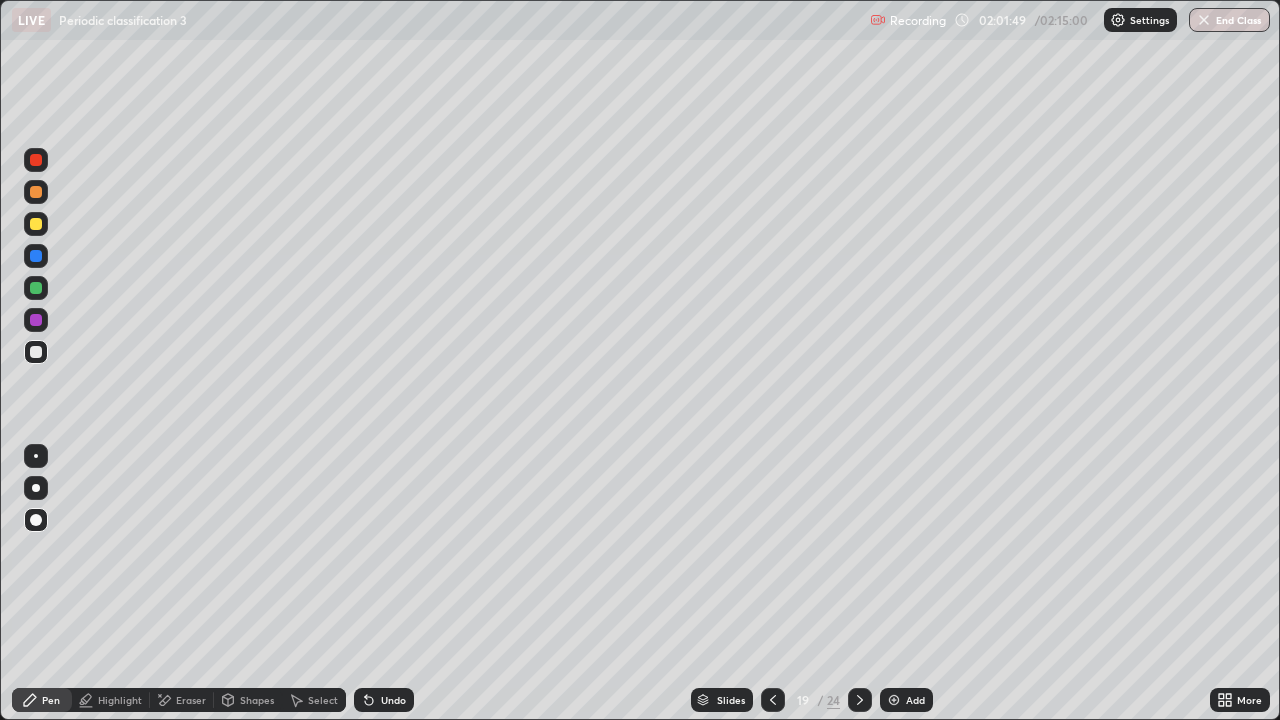 click at bounding box center [36, 520] 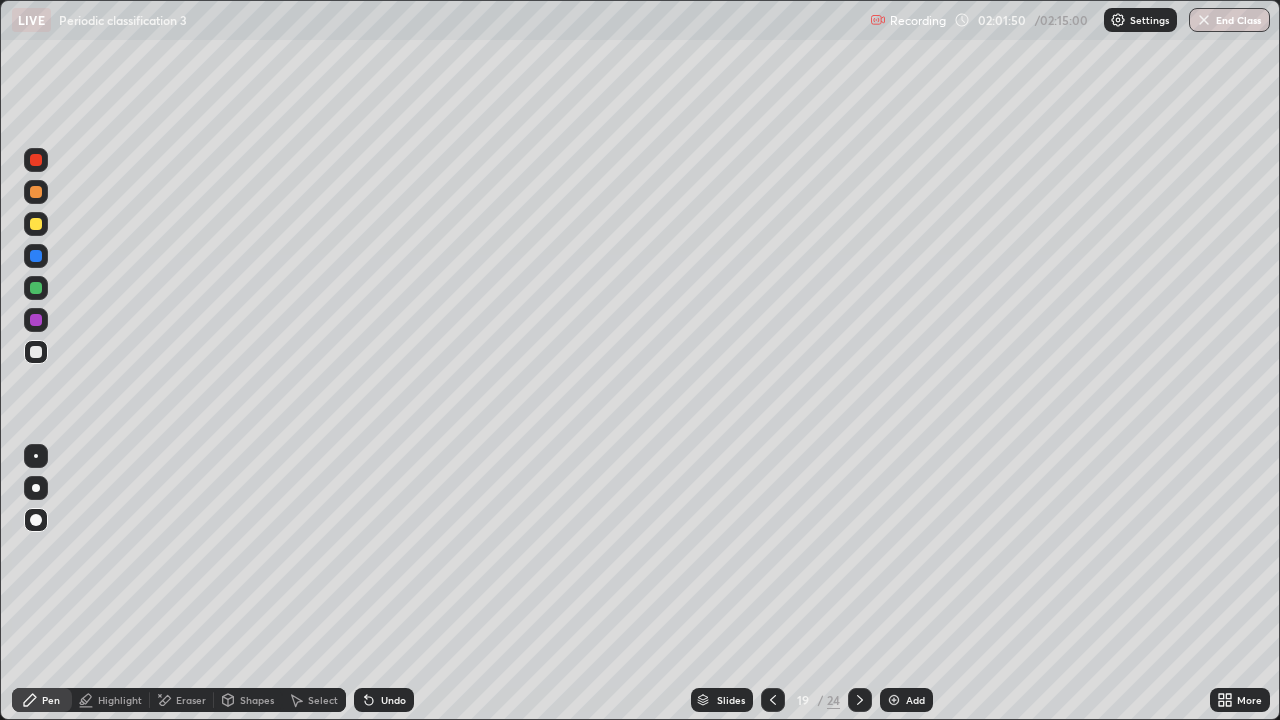 click at bounding box center [36, 160] 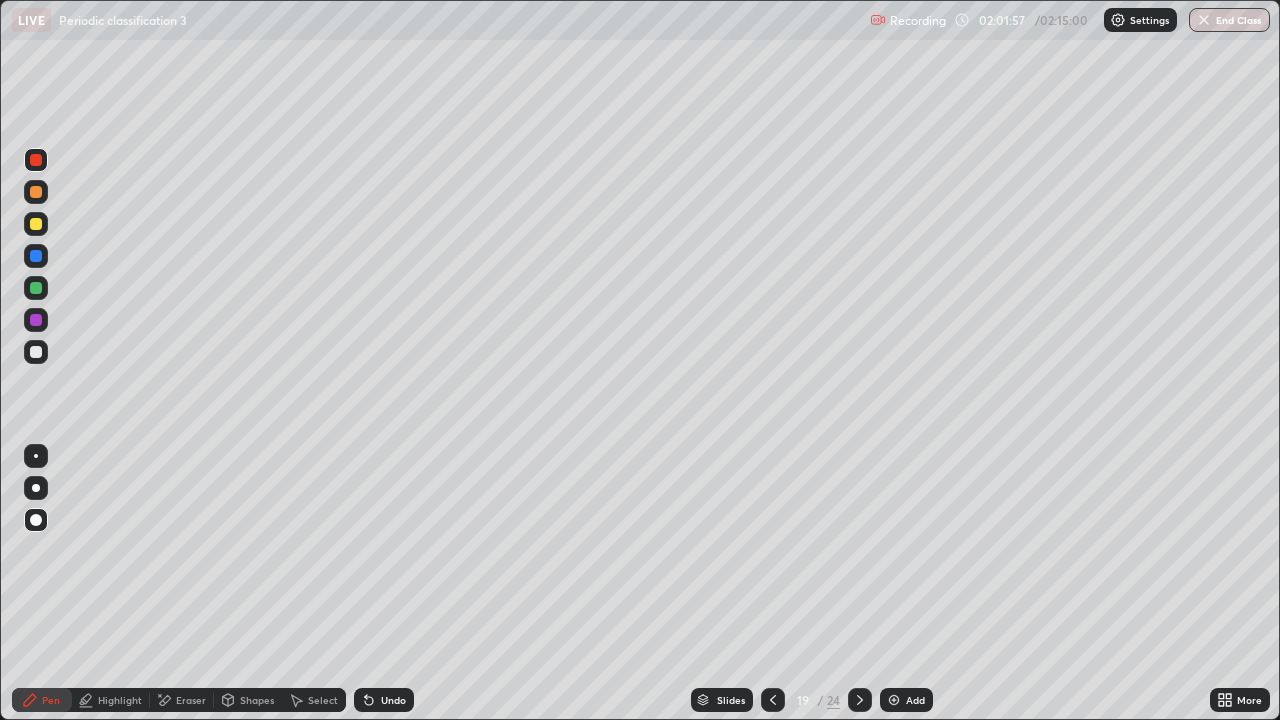 click at bounding box center [36, 256] 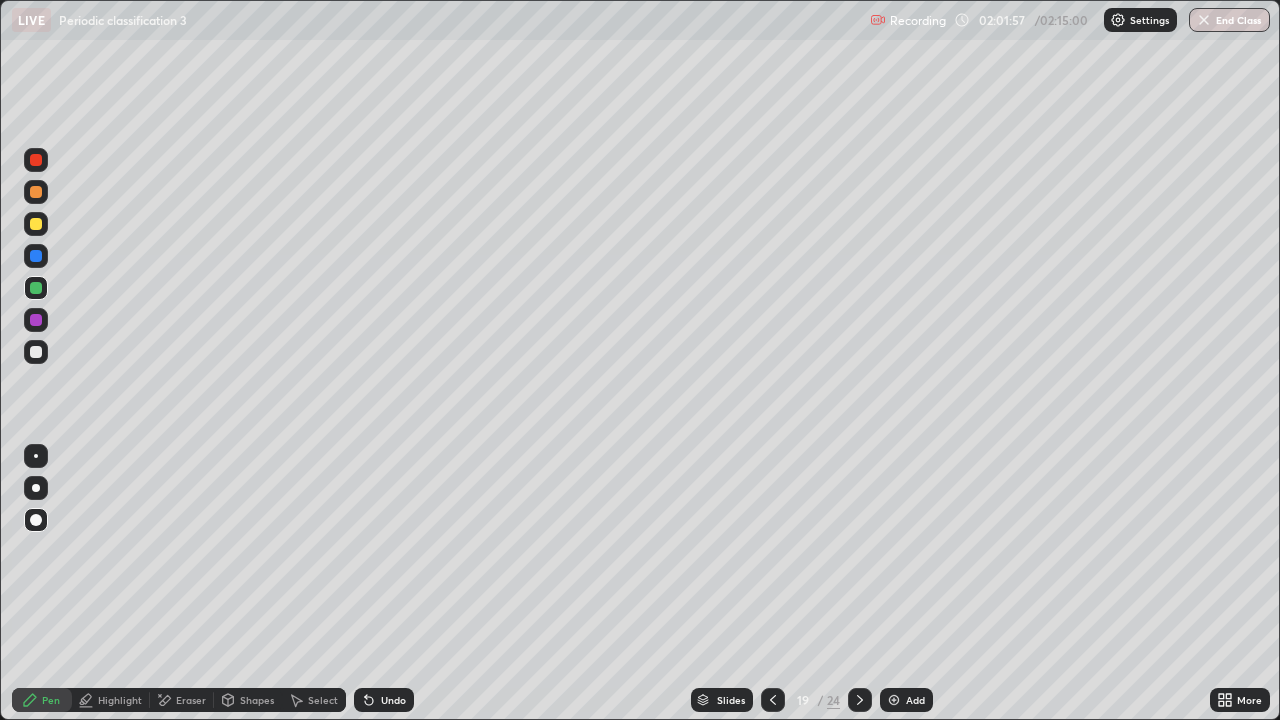 click at bounding box center (36, 320) 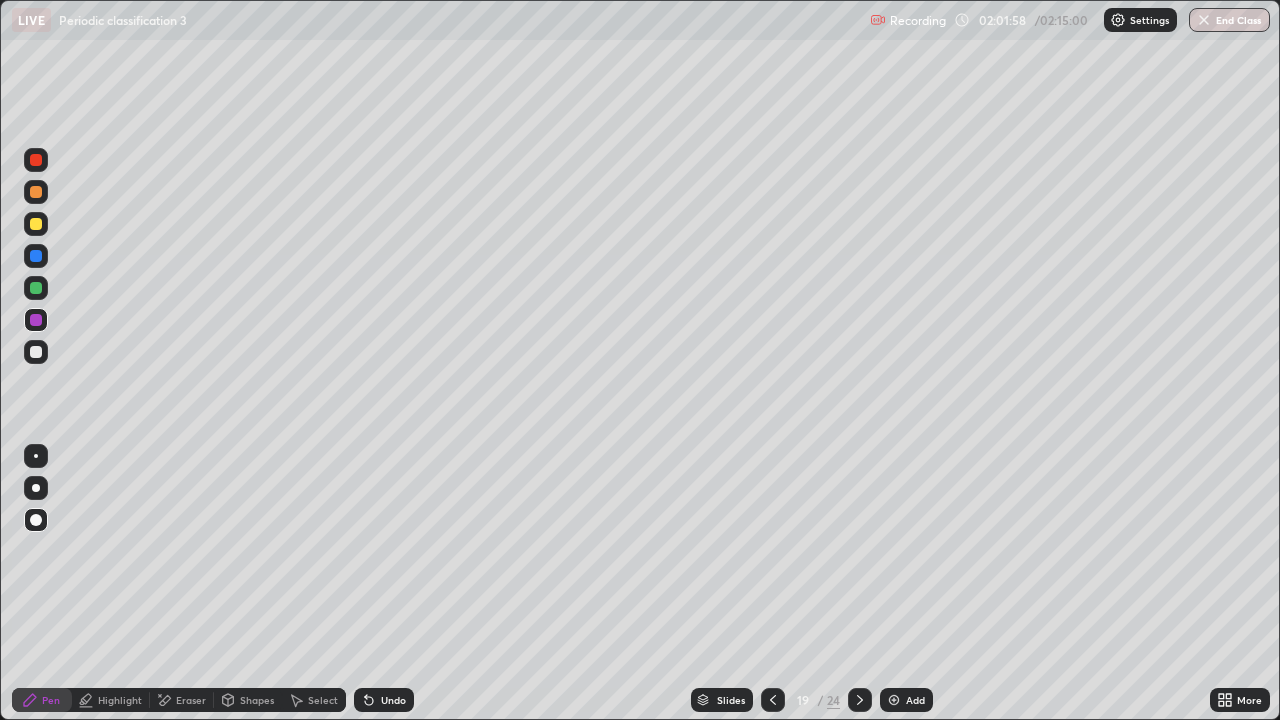 click at bounding box center (36, 352) 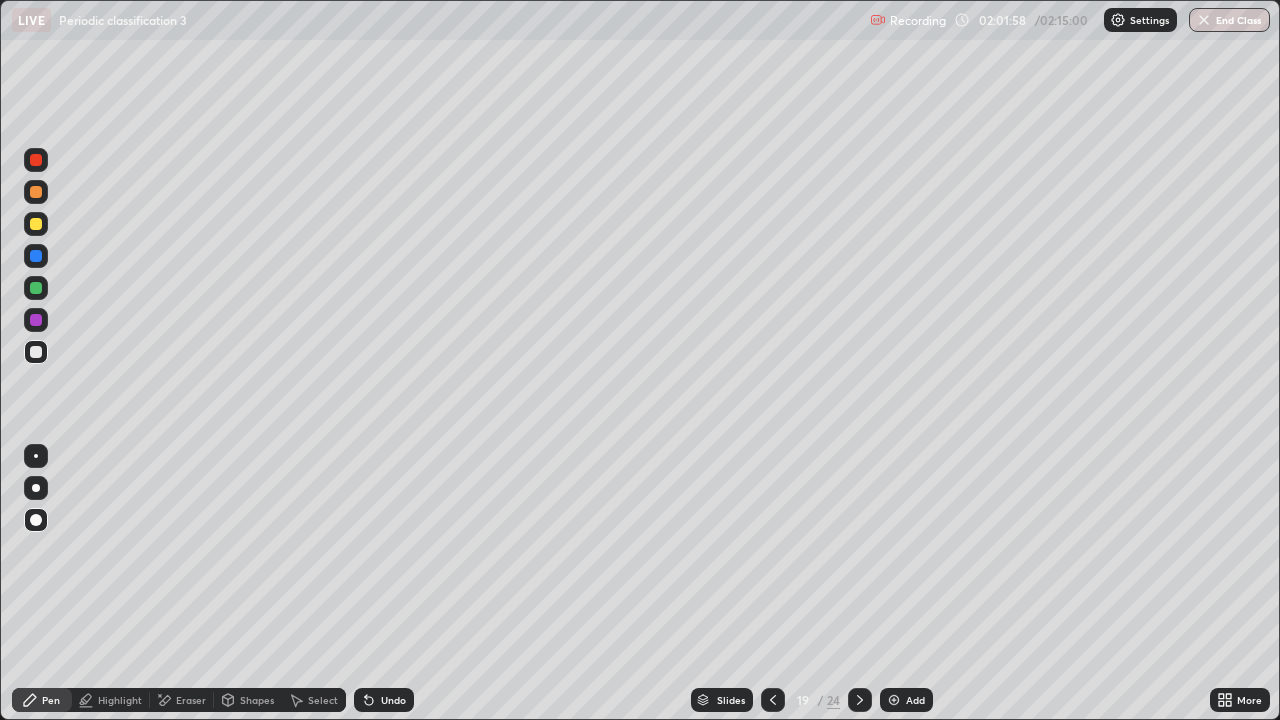 click at bounding box center (36, 224) 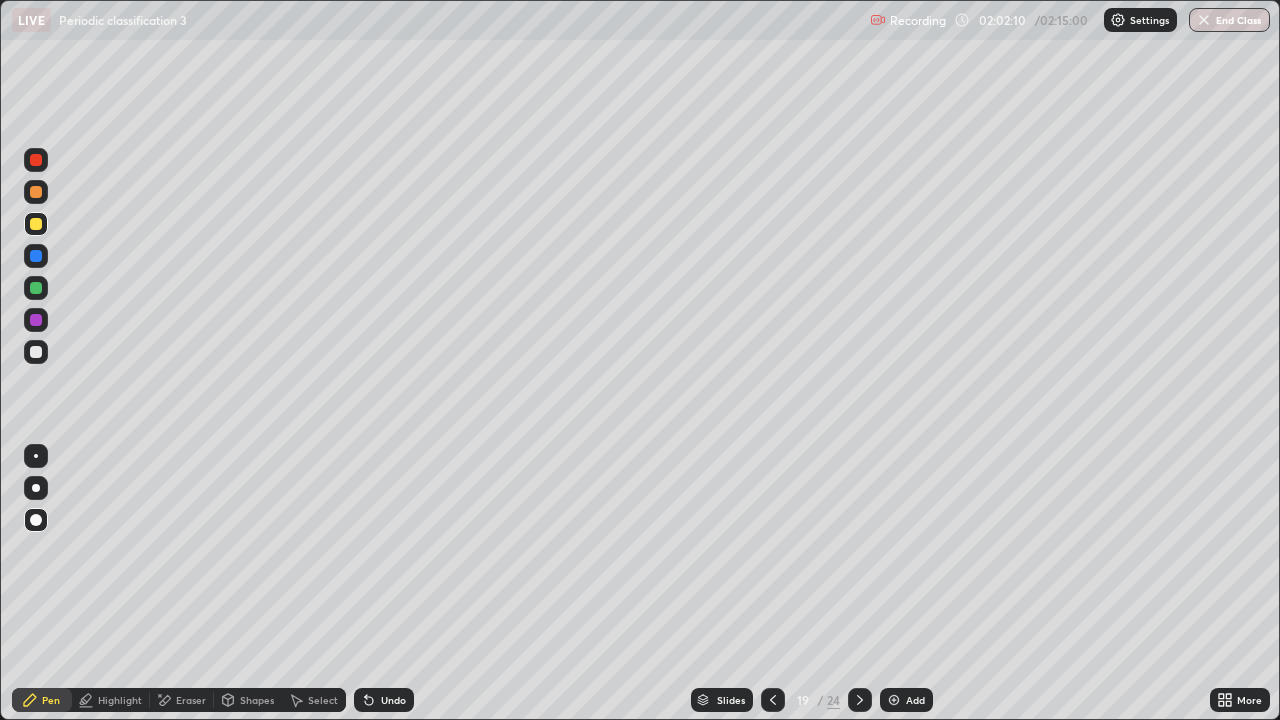 click at bounding box center [36, 352] 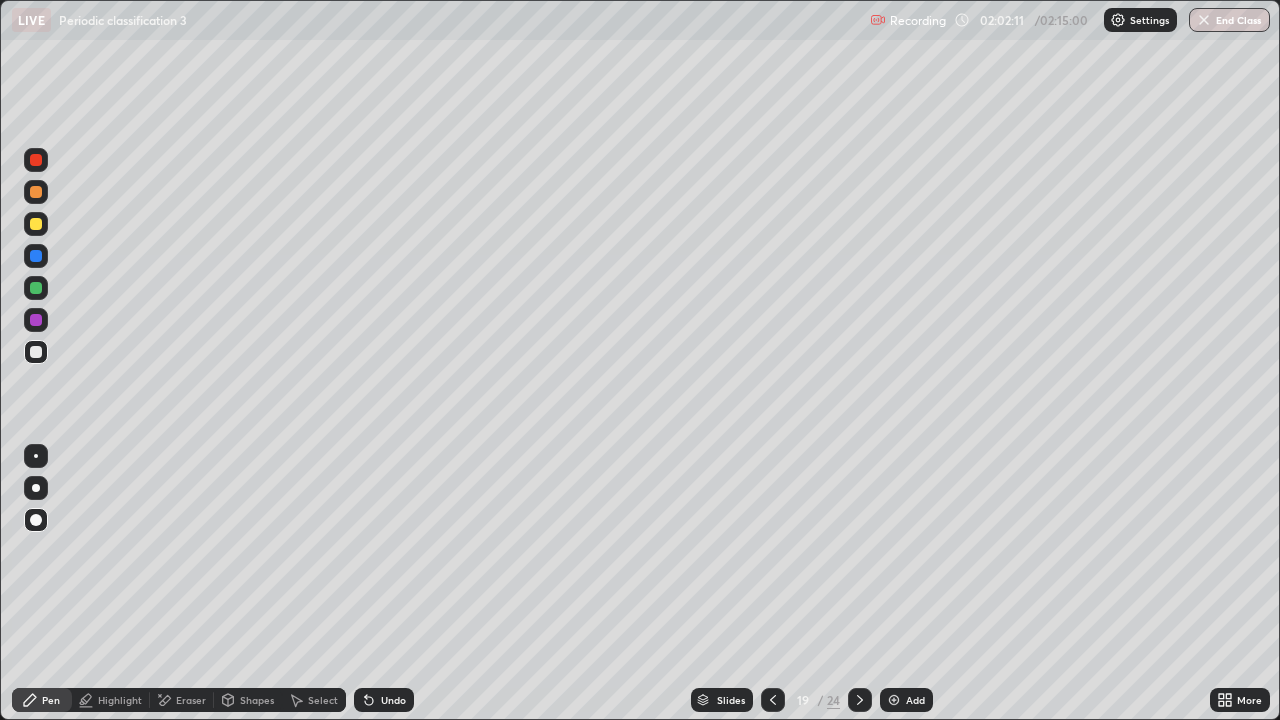 click at bounding box center [36, 192] 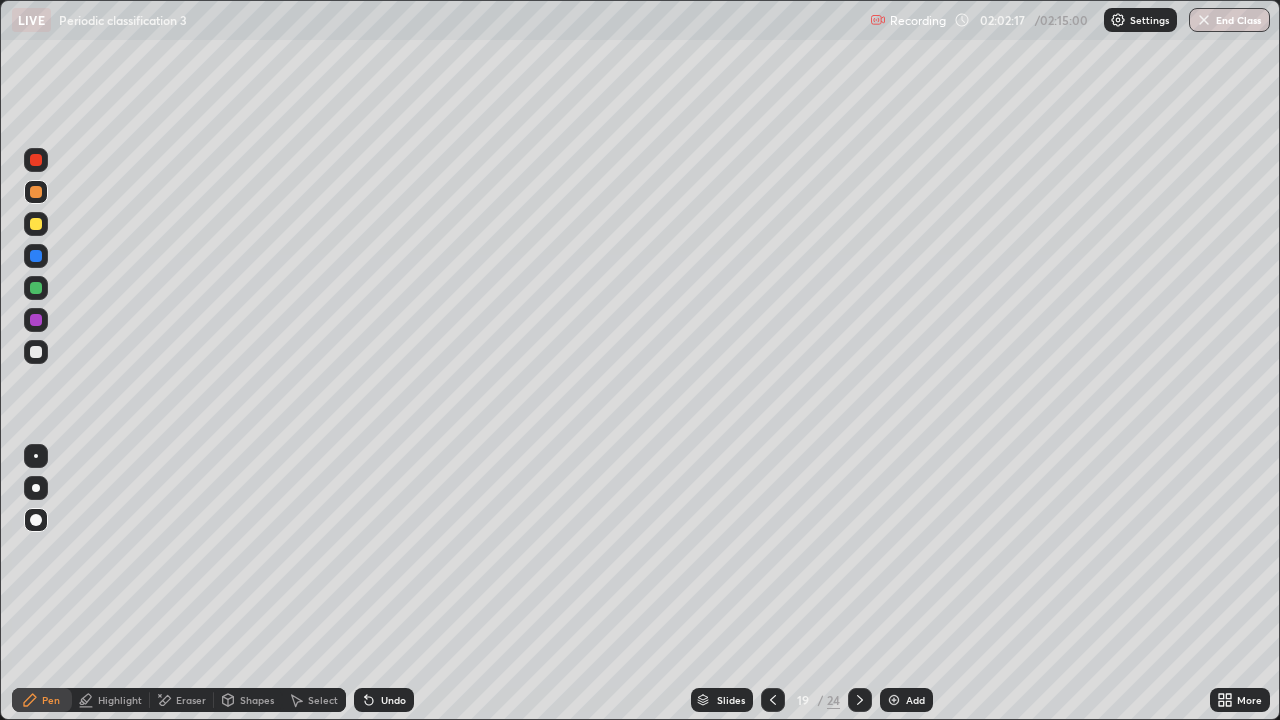 click at bounding box center [36, 352] 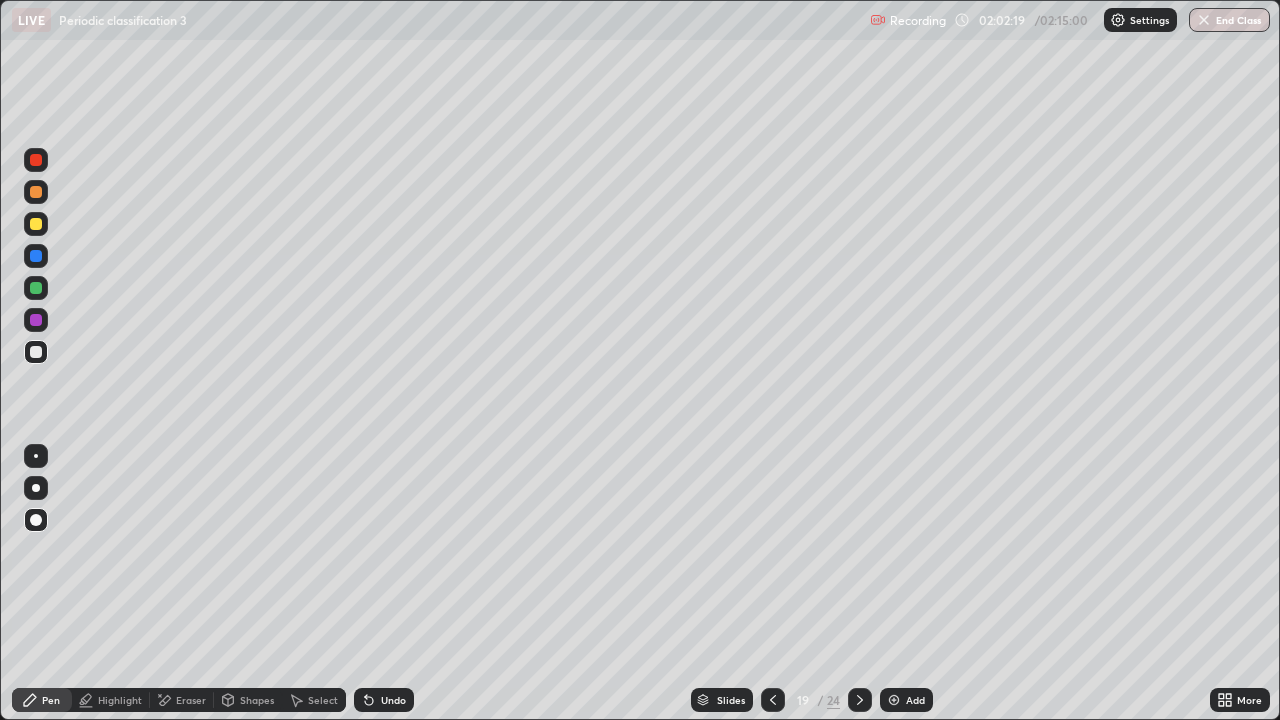 click at bounding box center (36, 256) 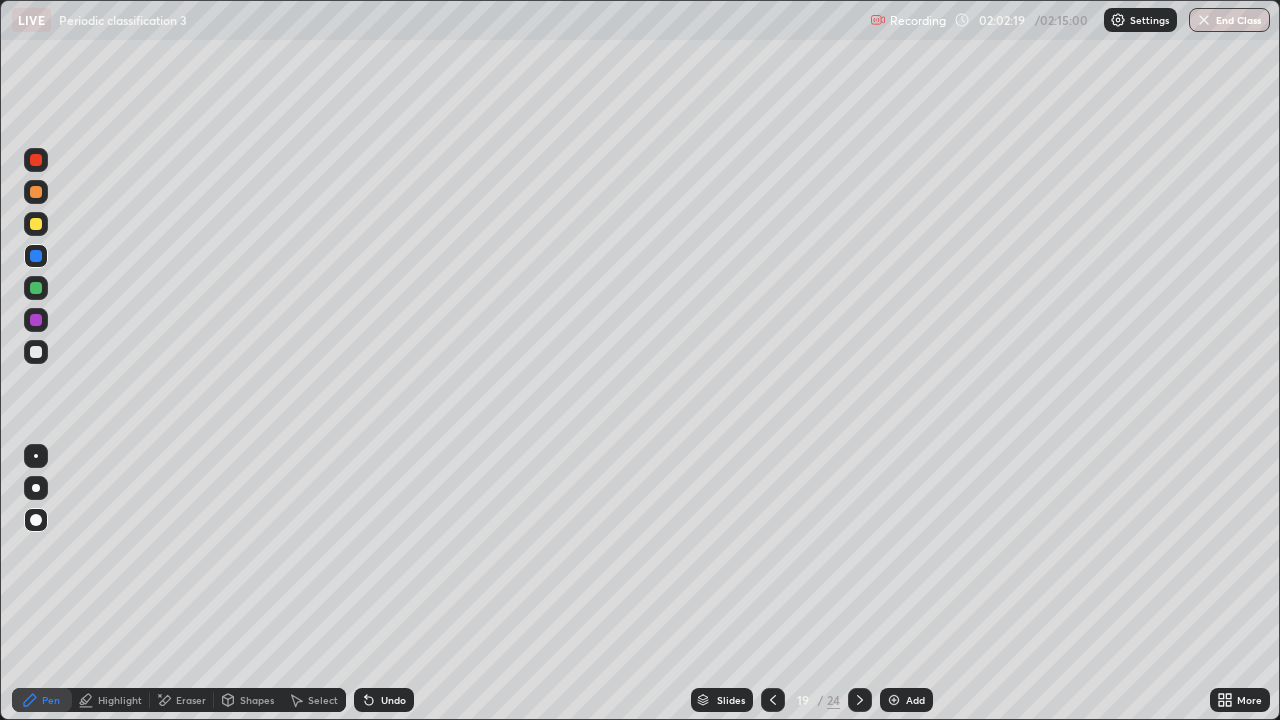 click at bounding box center (36, 224) 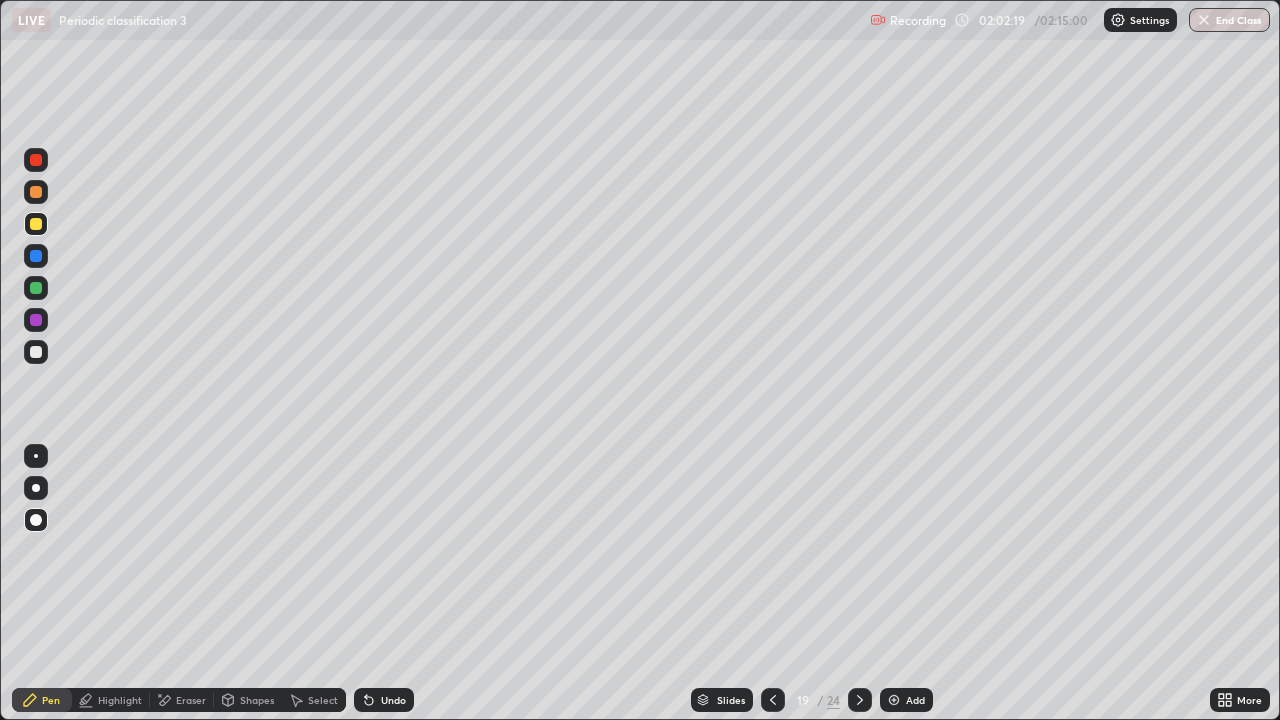 click at bounding box center [36, 224] 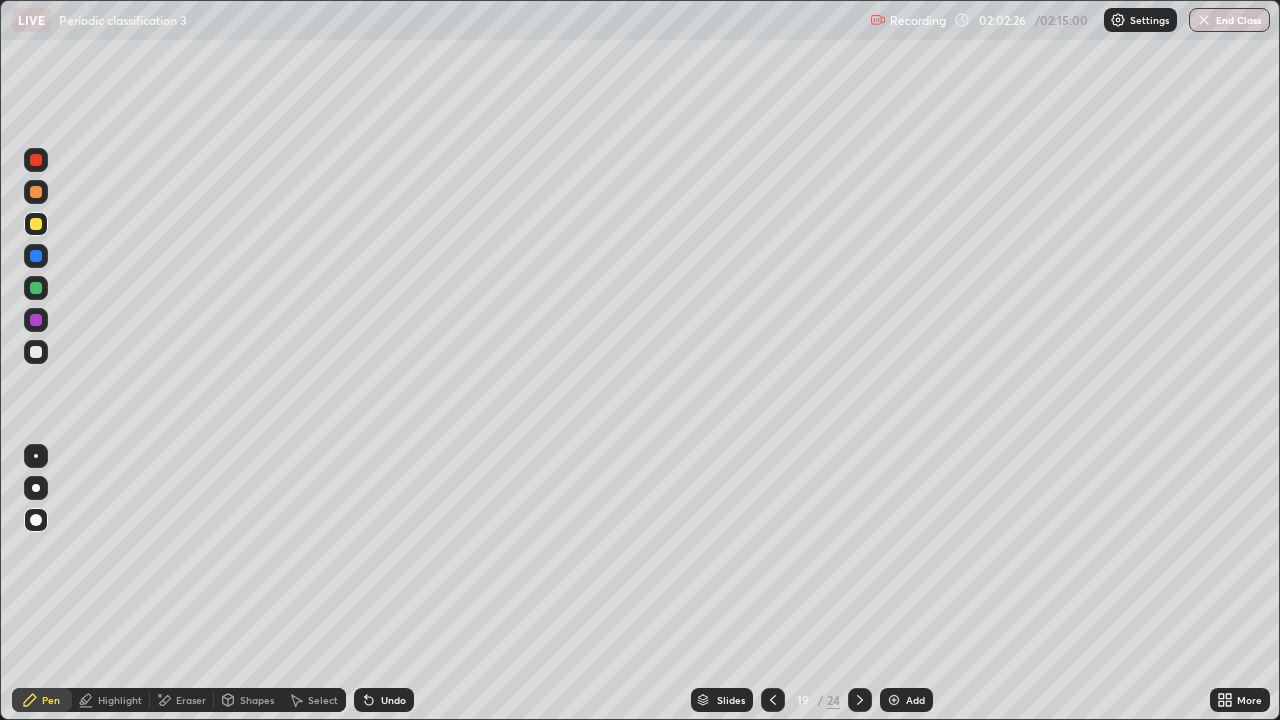 click at bounding box center [36, 192] 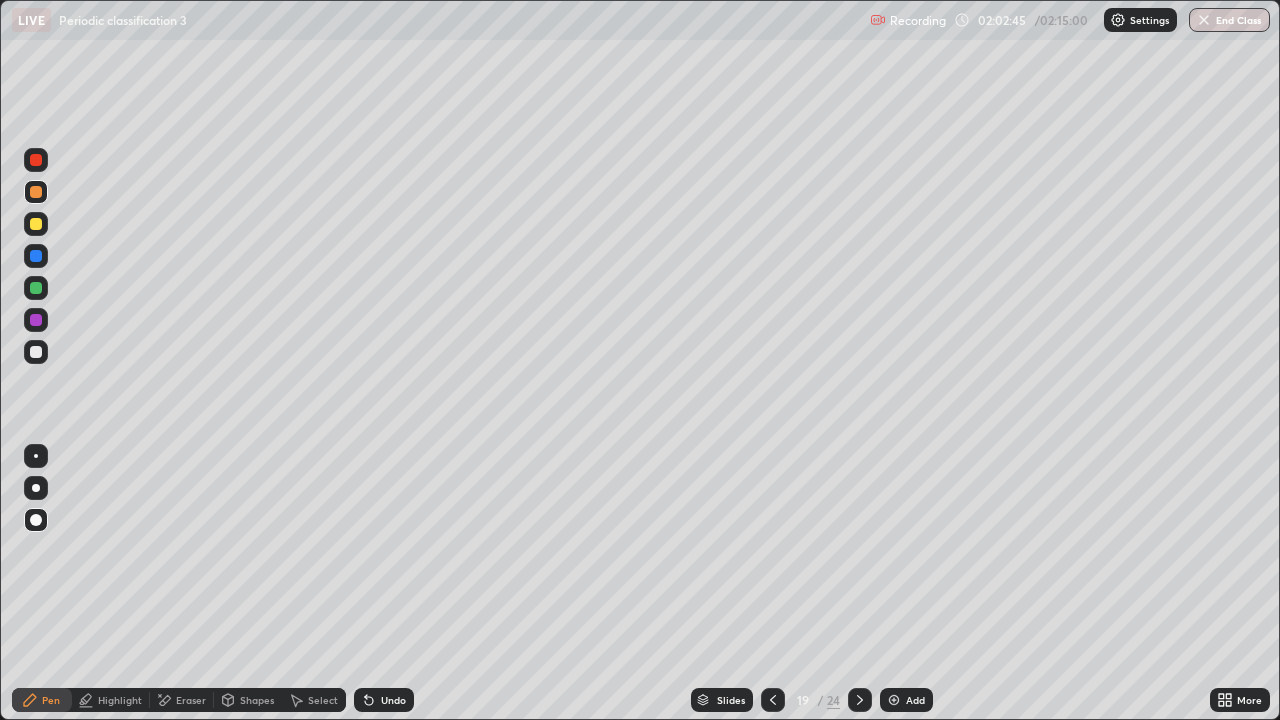 click at bounding box center (36, 352) 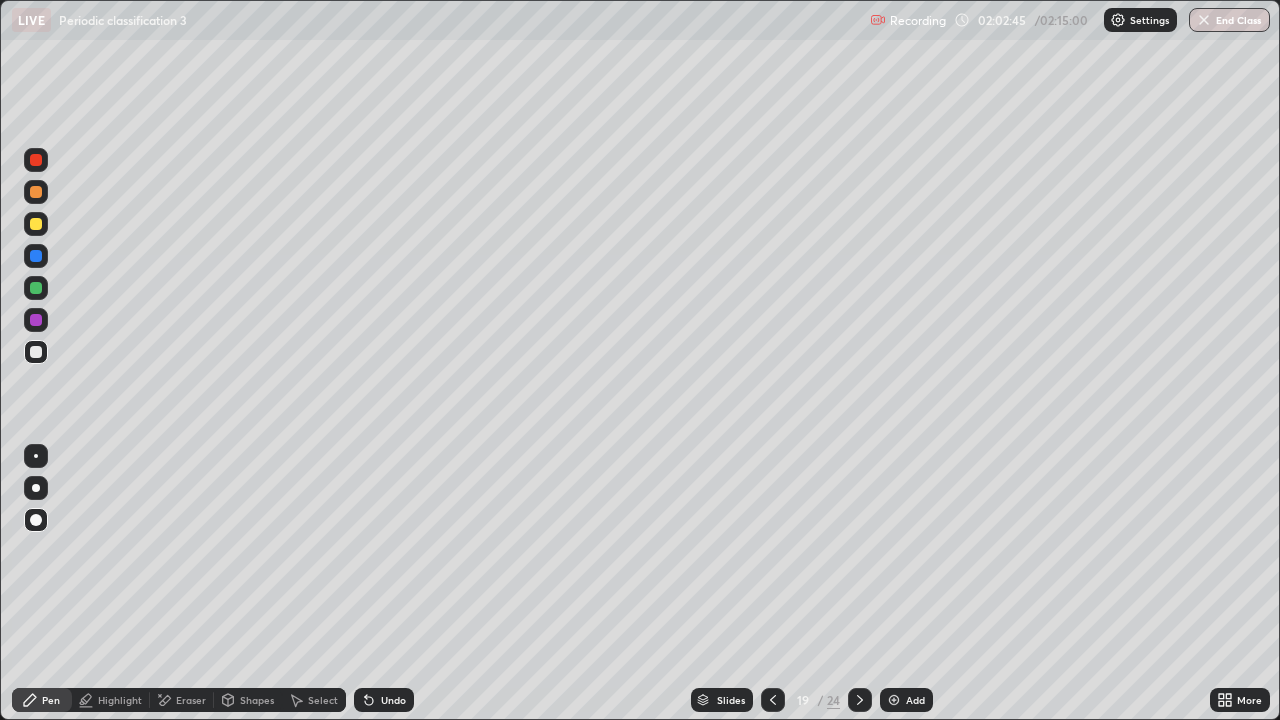 click at bounding box center (36, 456) 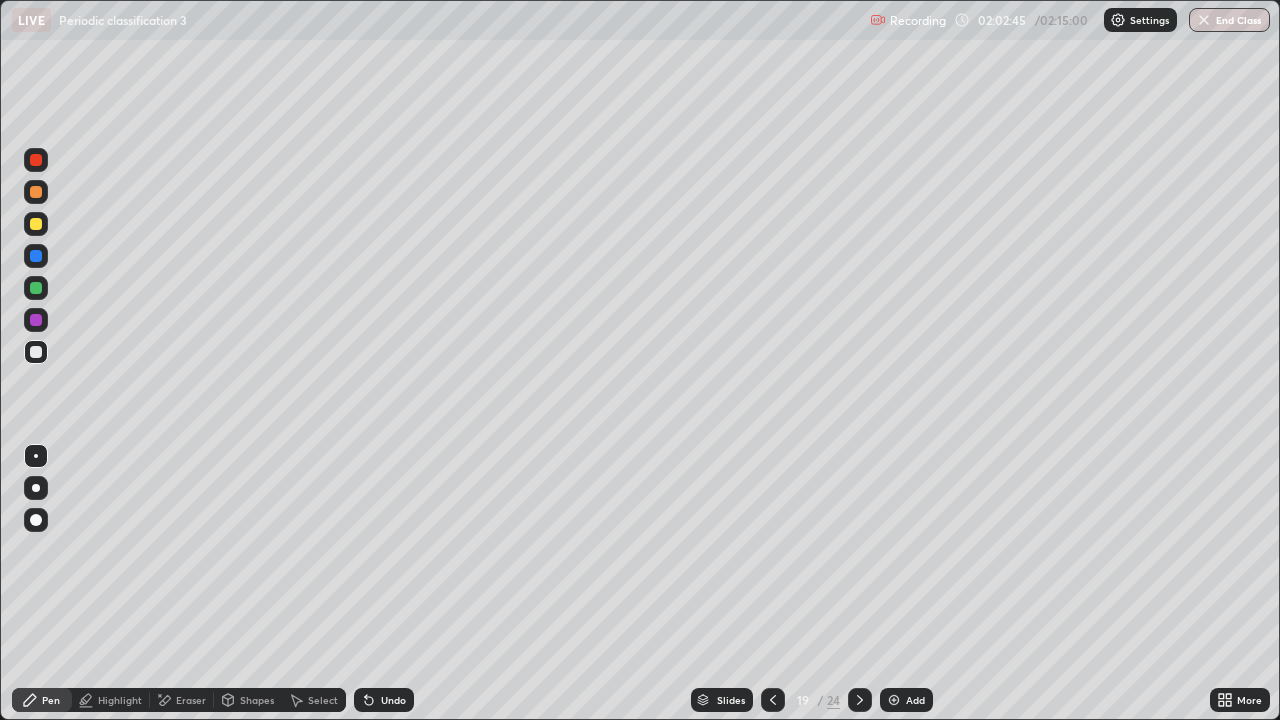 click at bounding box center [36, 456] 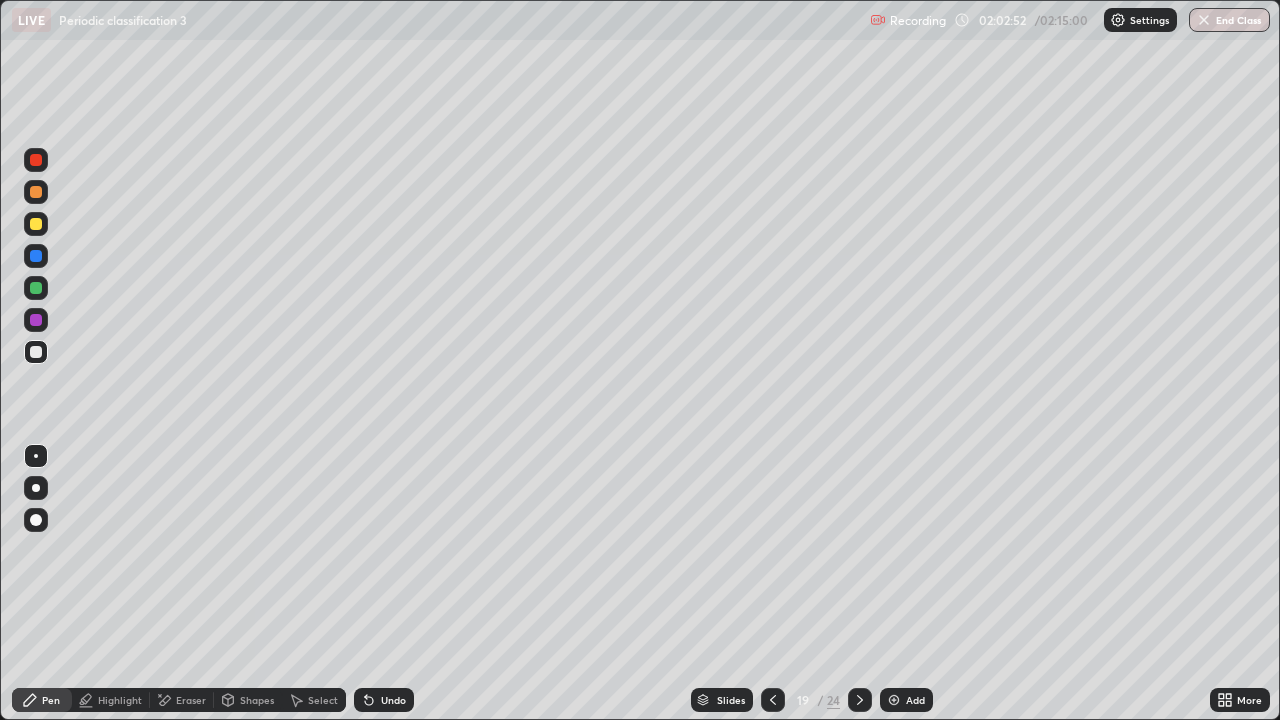 click at bounding box center [36, 352] 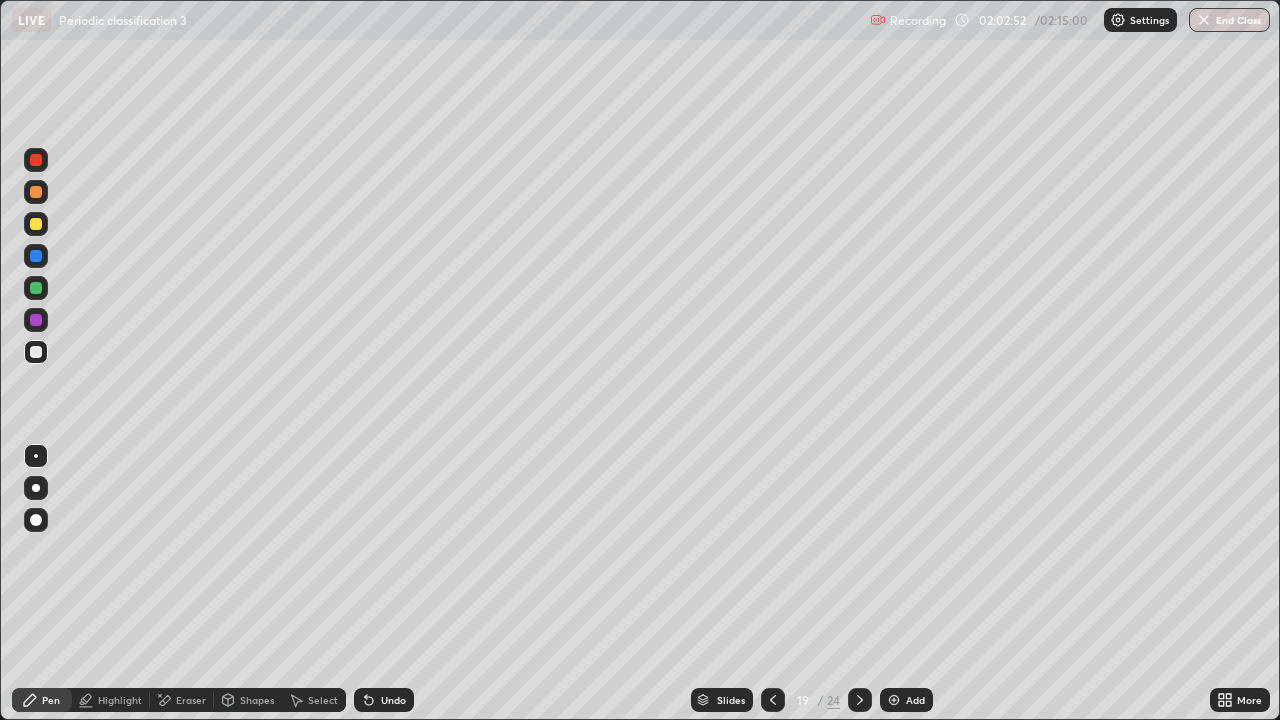 click at bounding box center (36, 320) 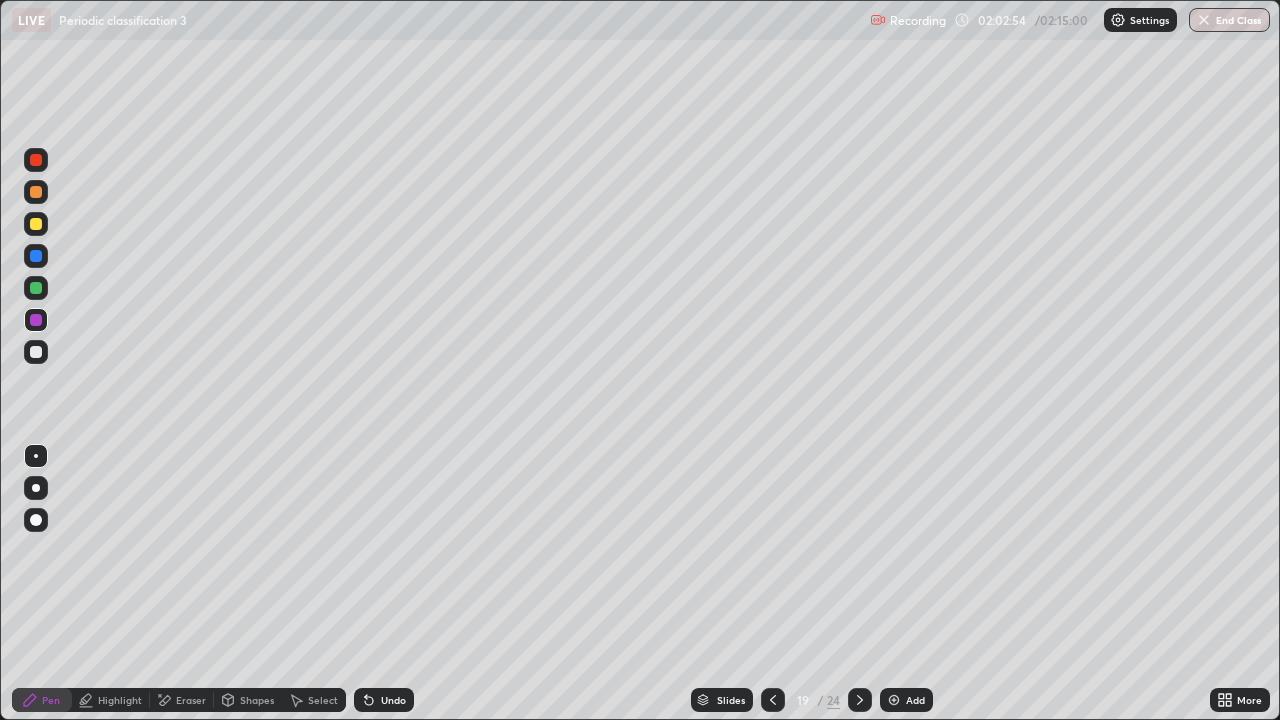 click at bounding box center [36, 256] 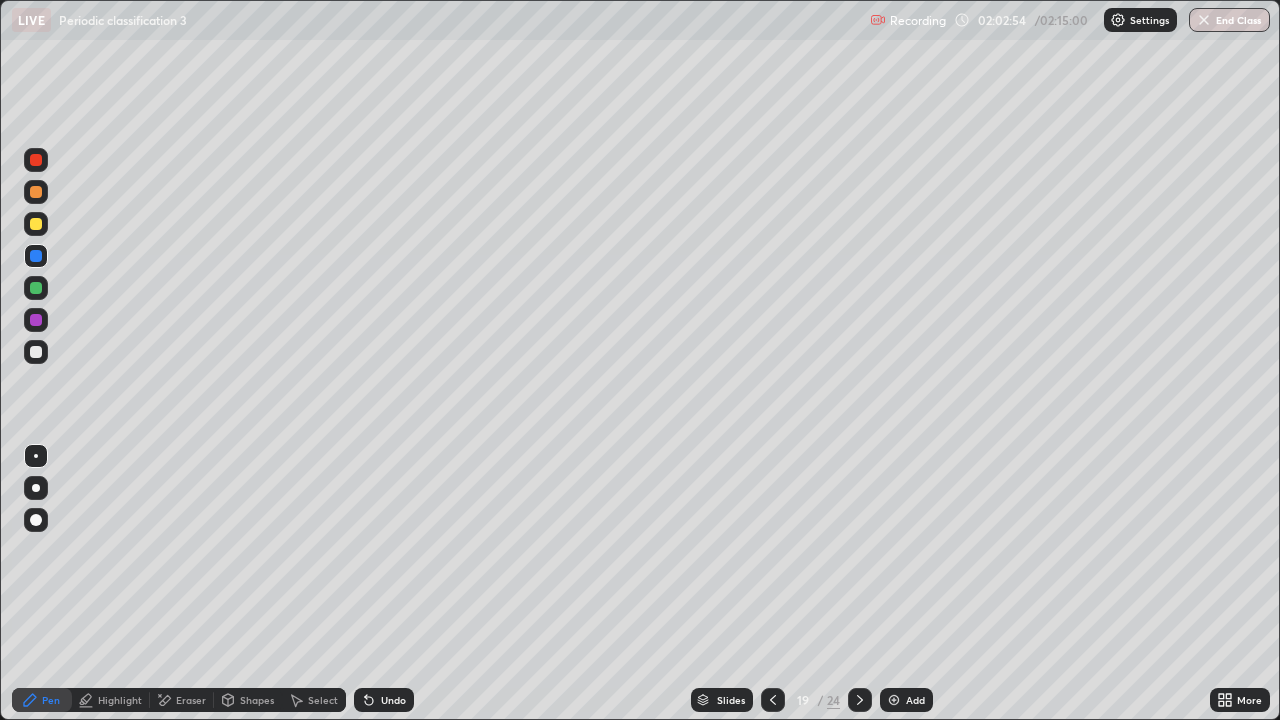 click at bounding box center [36, 224] 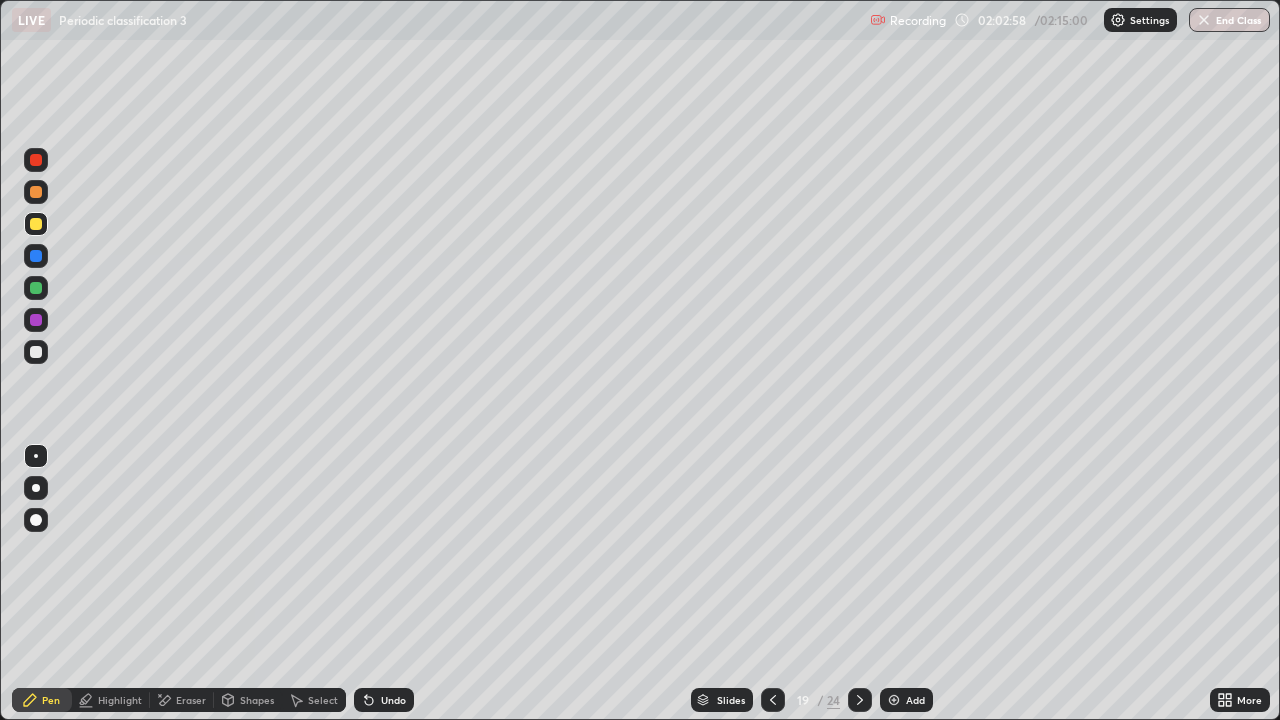 click at bounding box center [36, 256] 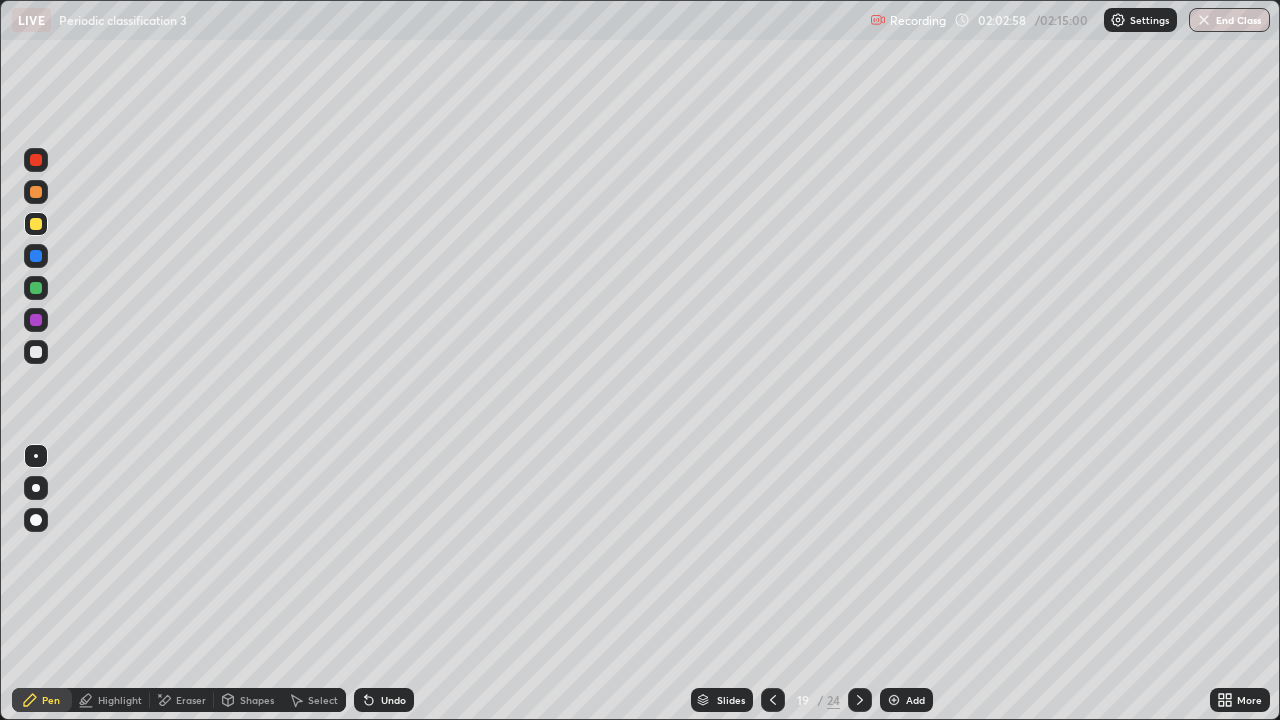 click at bounding box center (36, 288) 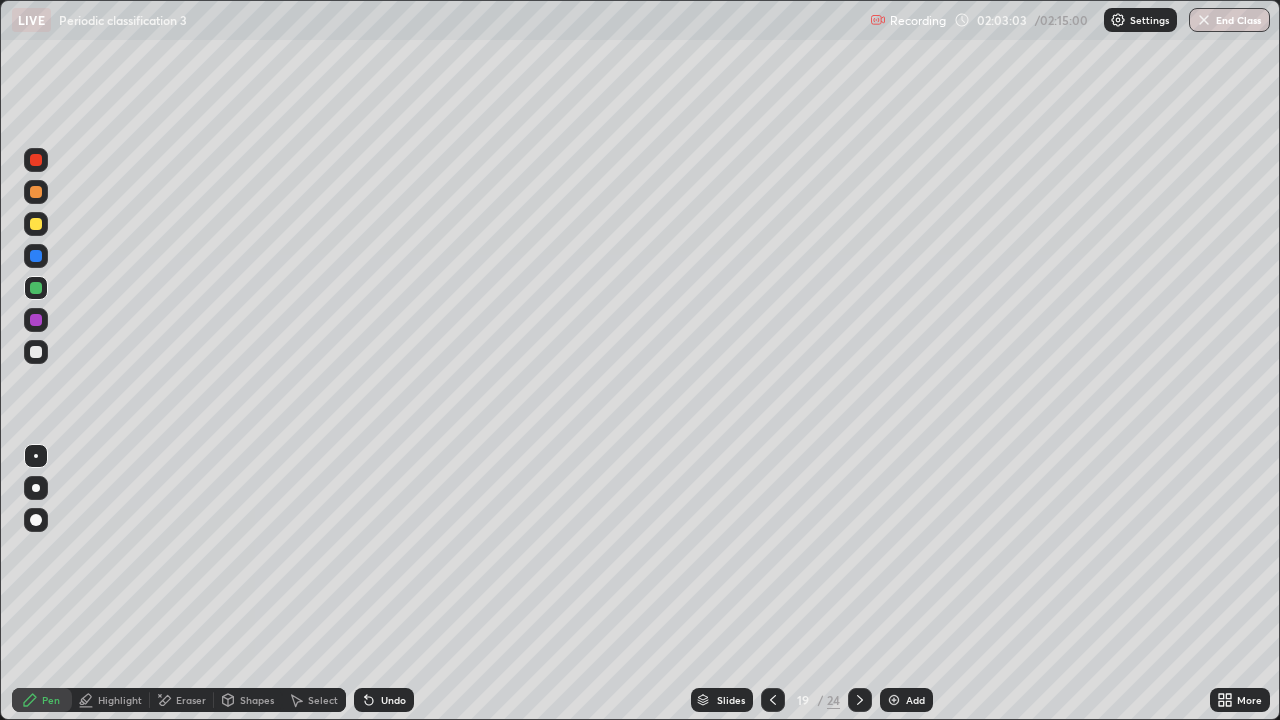 click at bounding box center [36, 352] 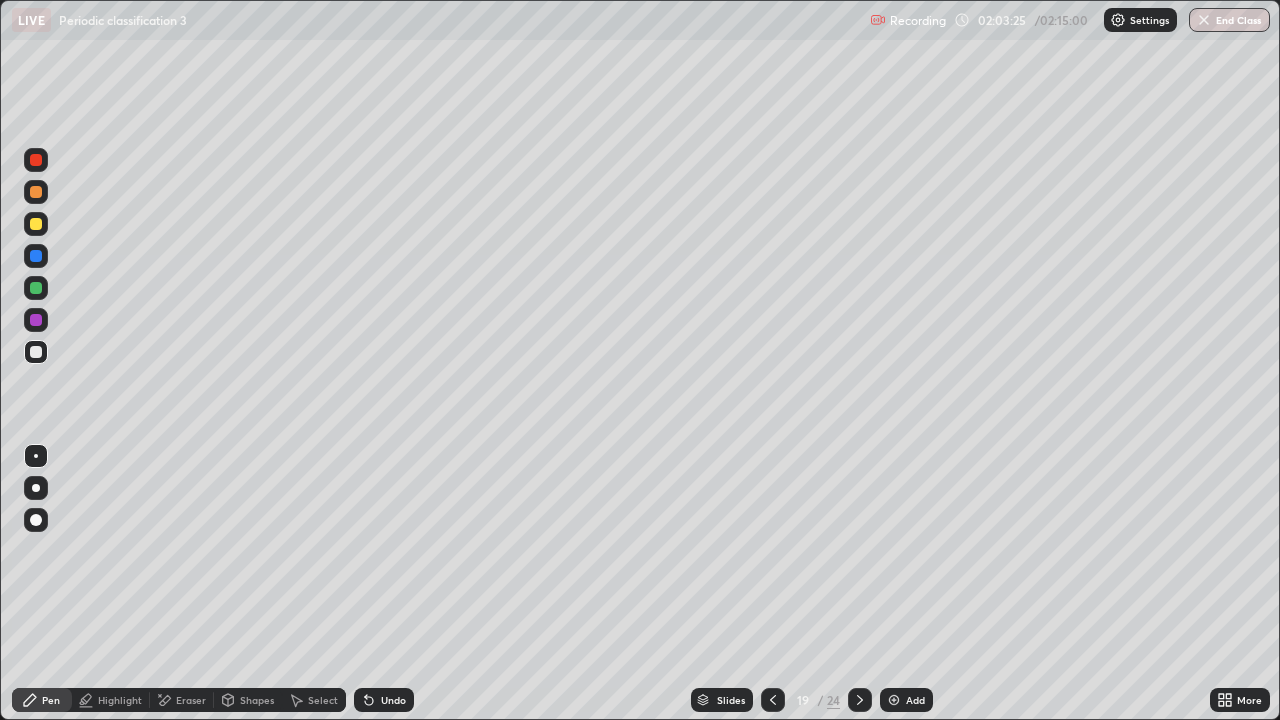 click on "Undo" at bounding box center [393, 700] 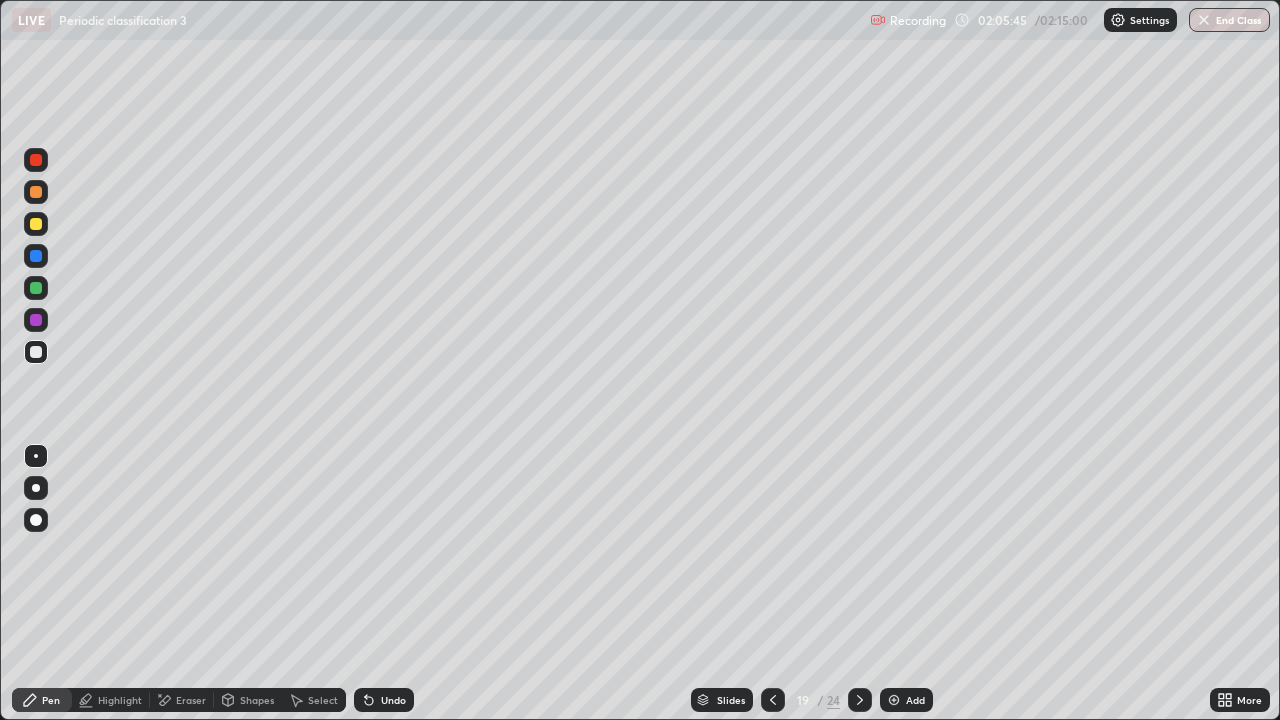 click 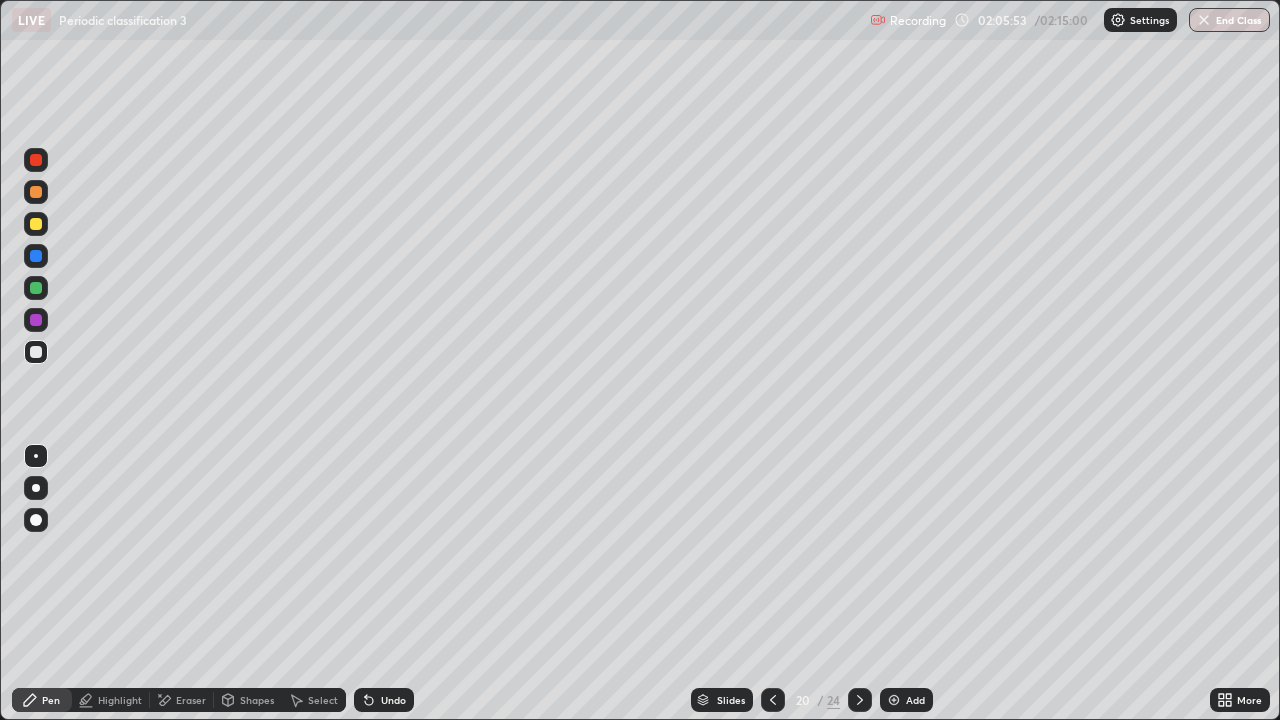 click at bounding box center [36, 224] 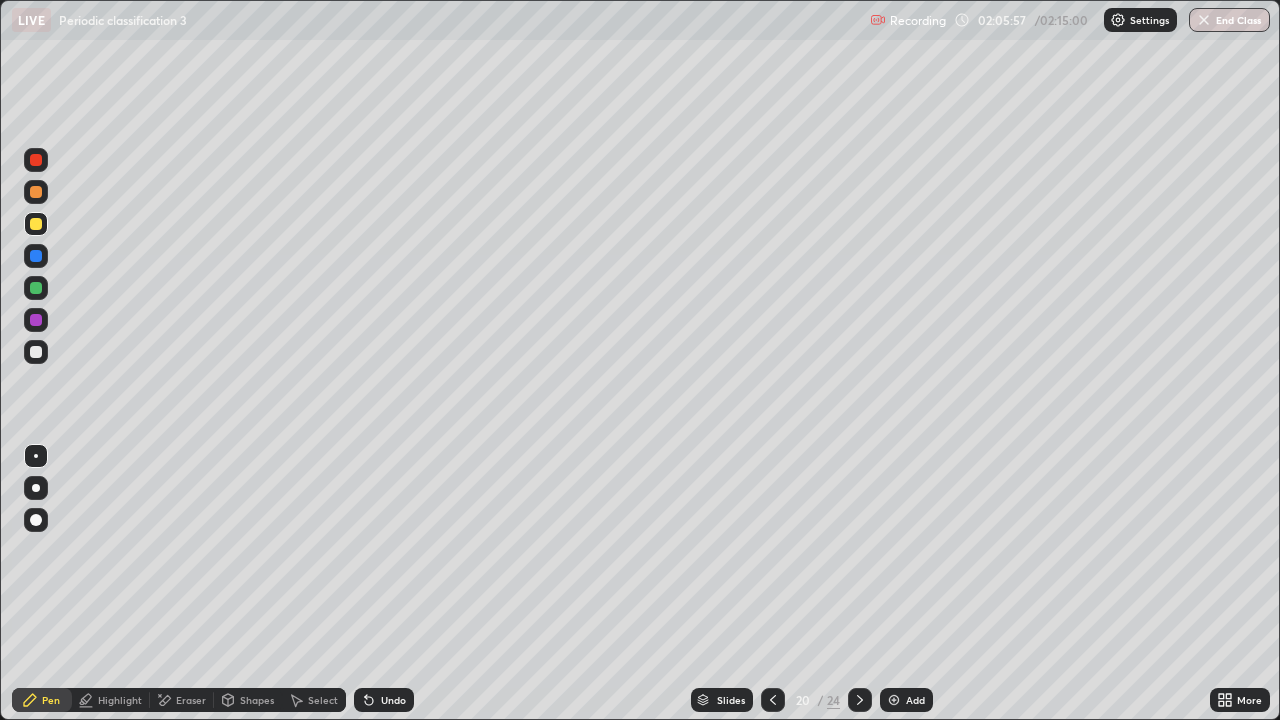 click 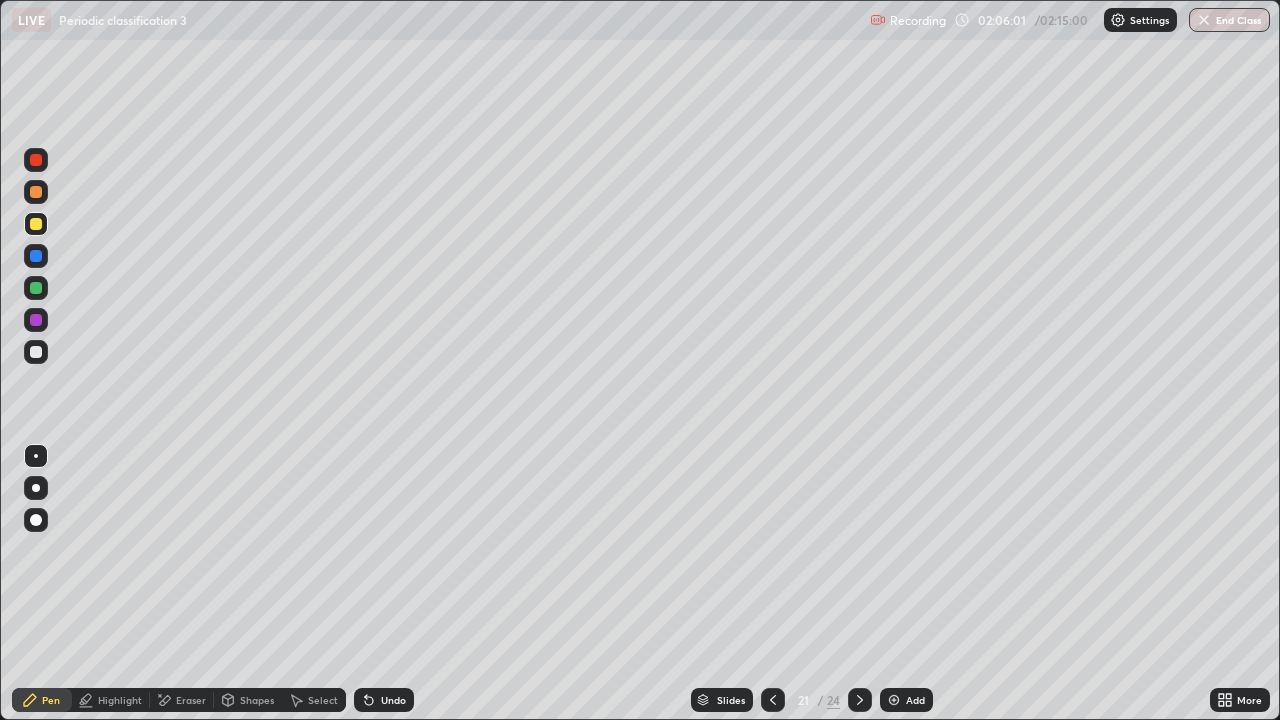 click at bounding box center [860, 700] 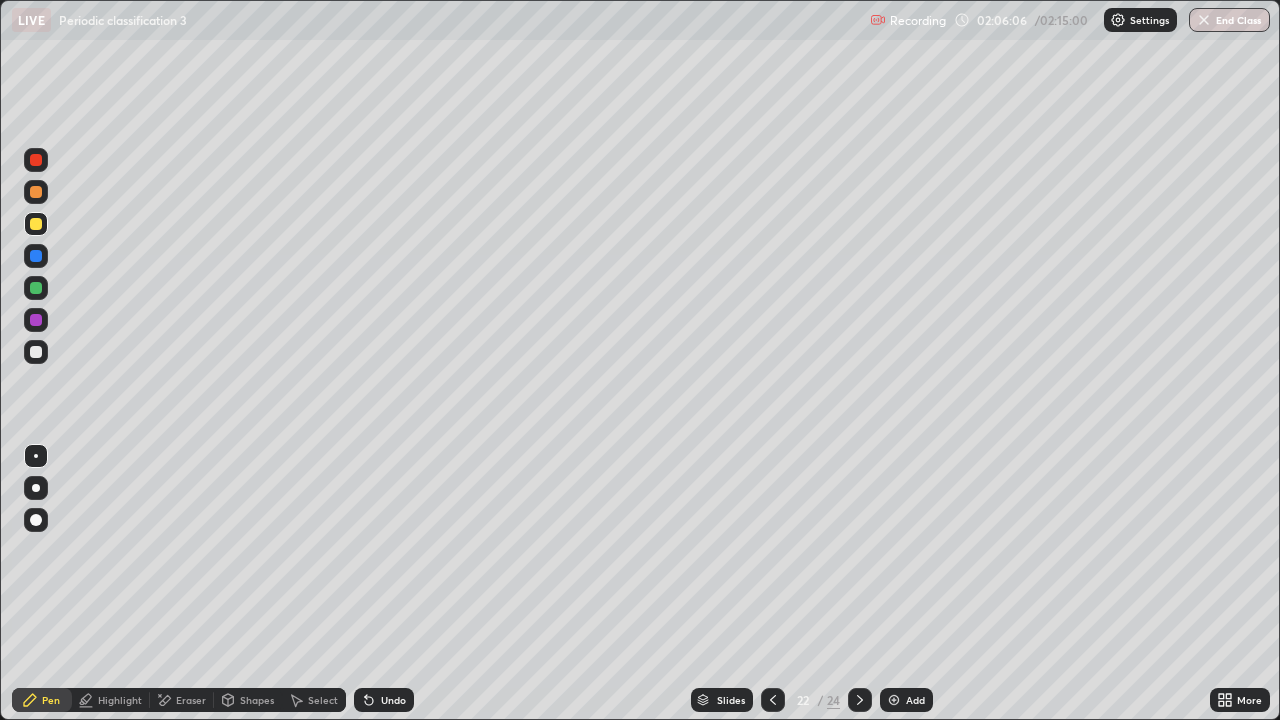 click 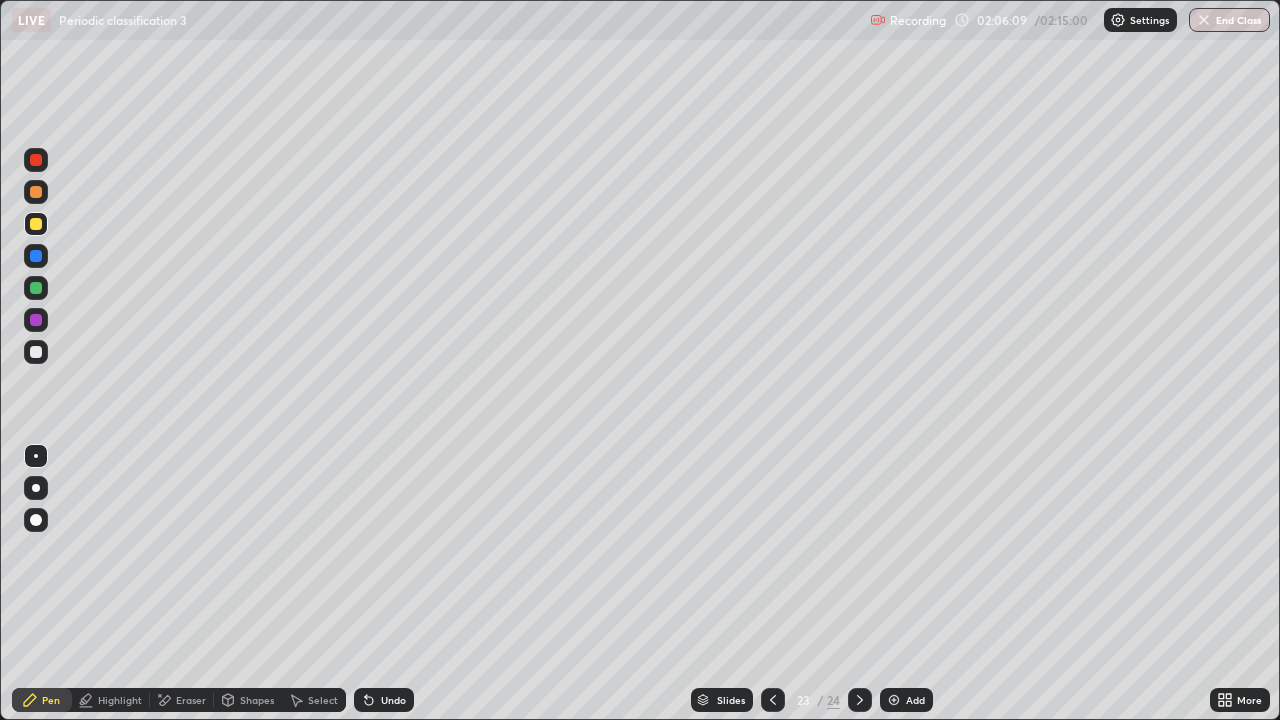 click 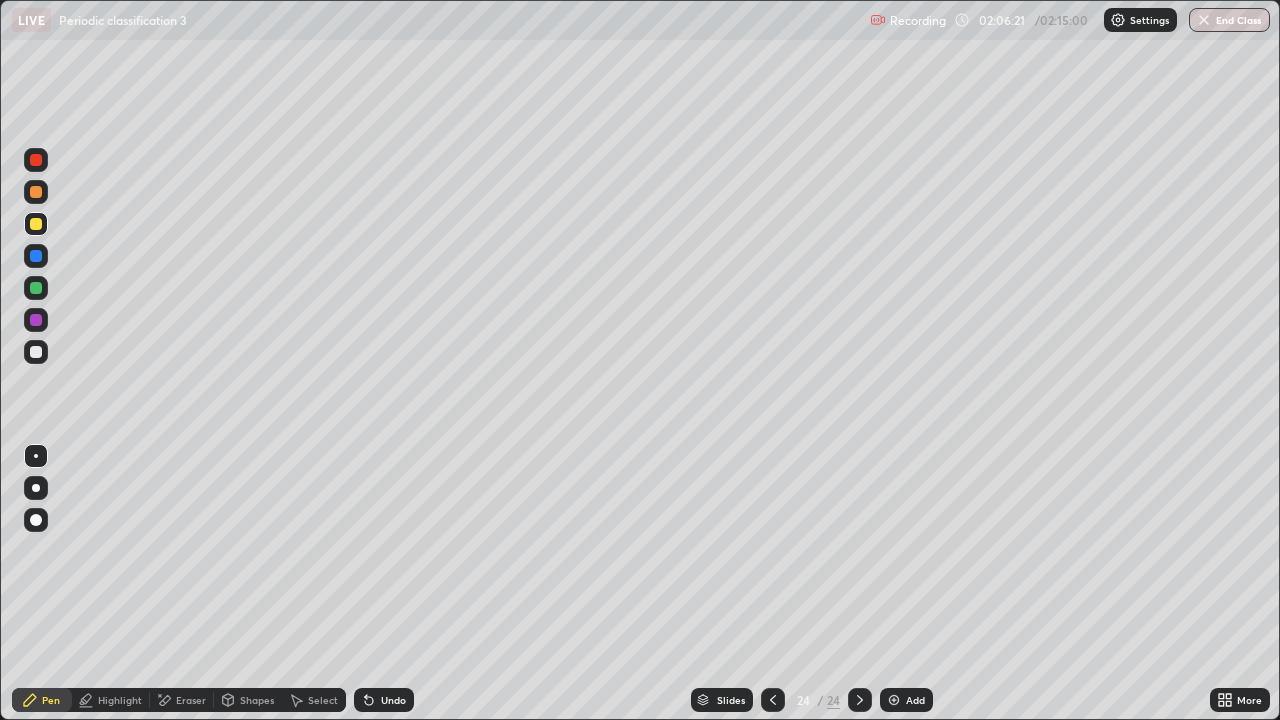 click at bounding box center (36, 520) 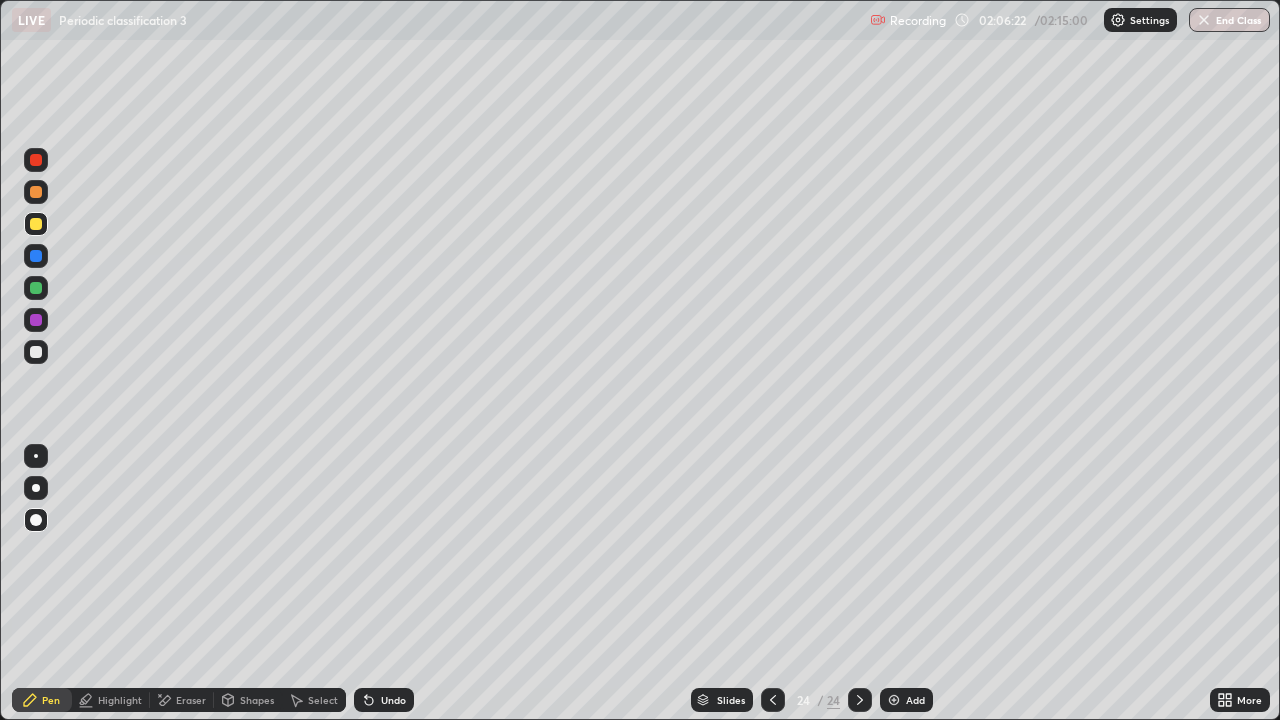 click at bounding box center (36, 352) 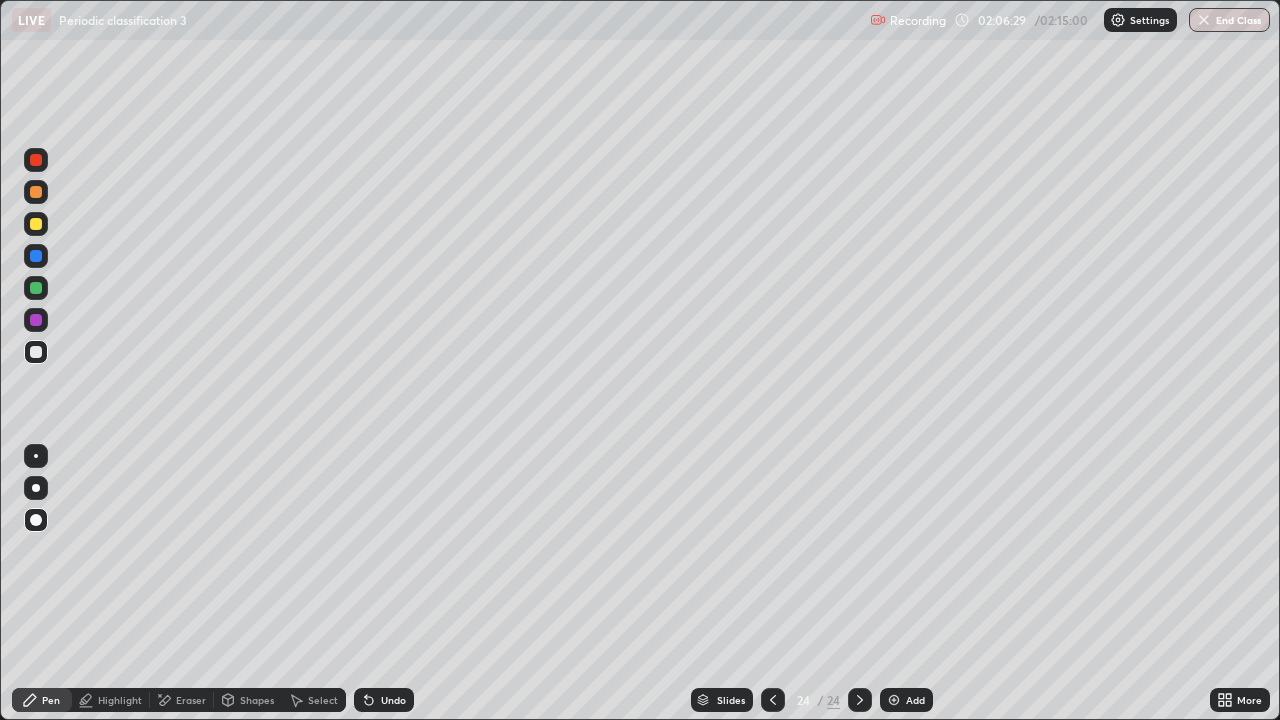 click at bounding box center [36, 352] 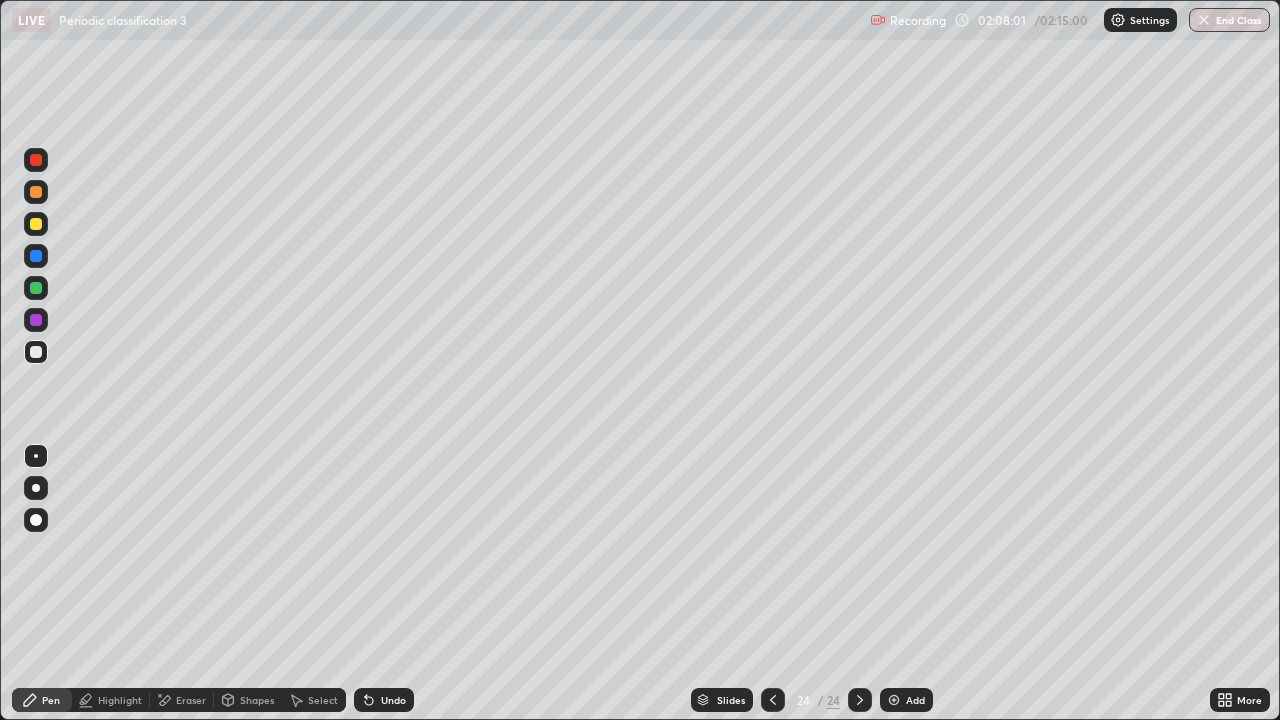 click at bounding box center [36, 320] 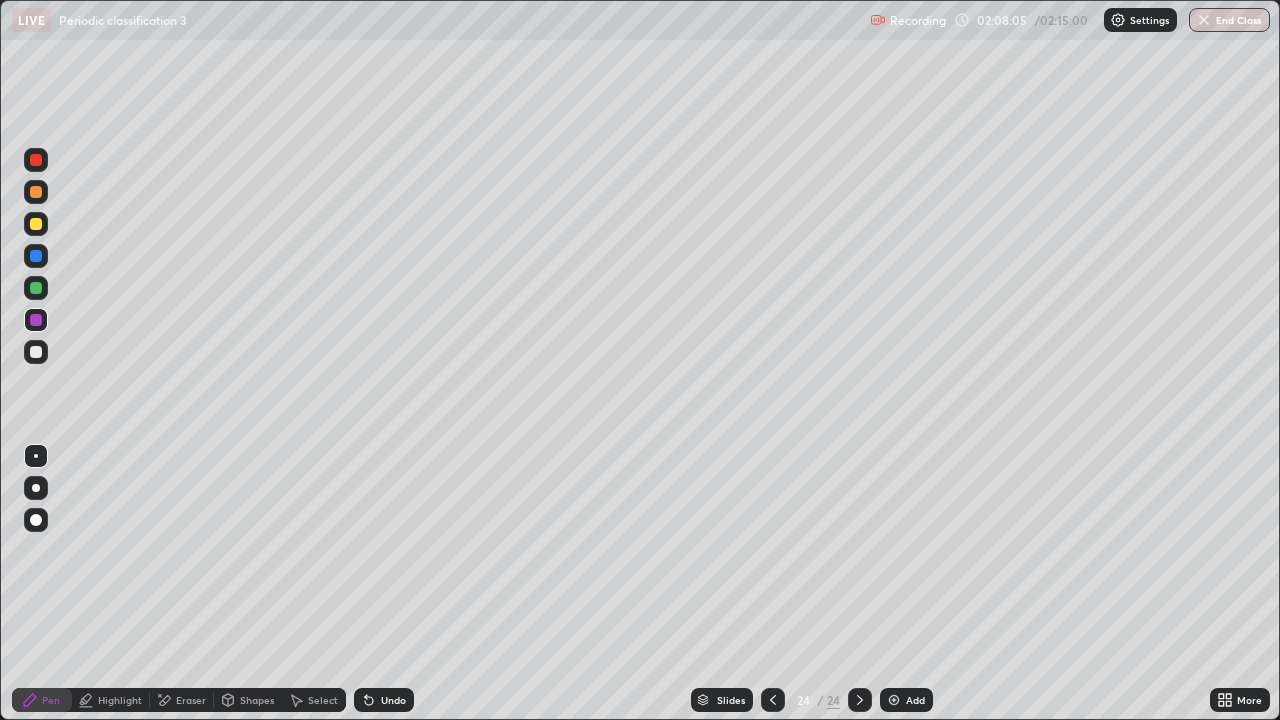 click at bounding box center [36, 352] 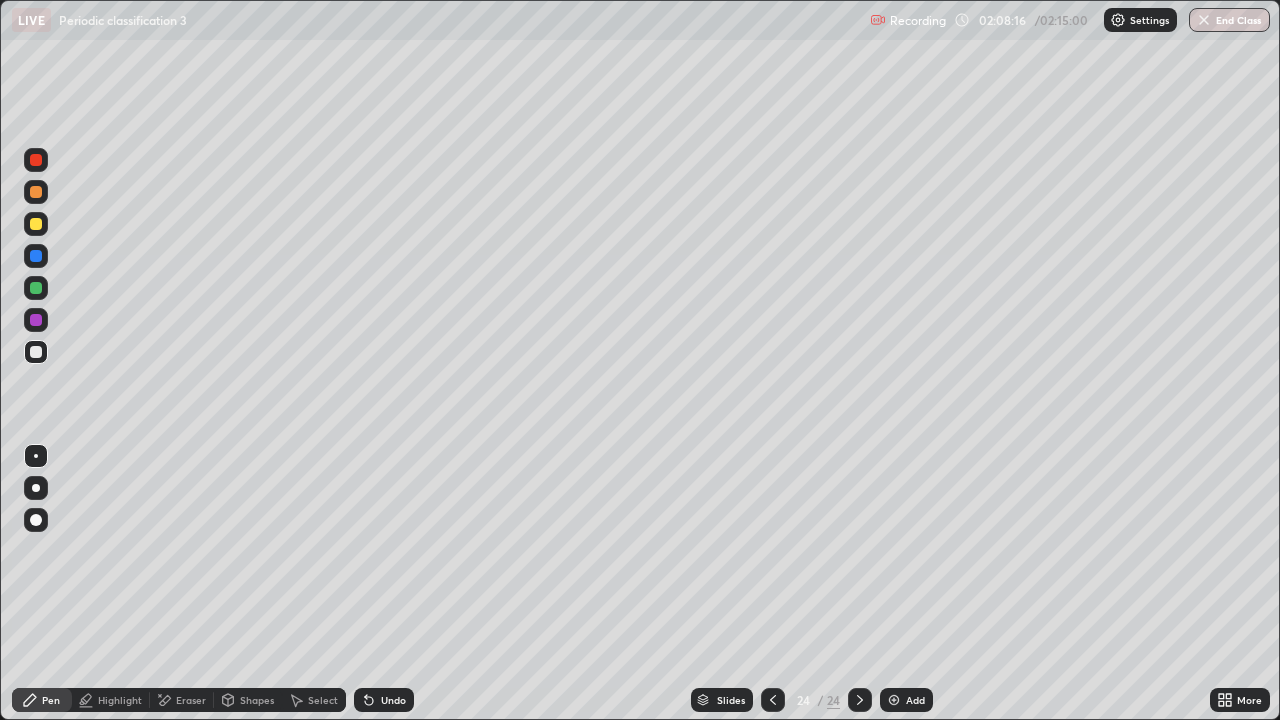 click at bounding box center [36, 456] 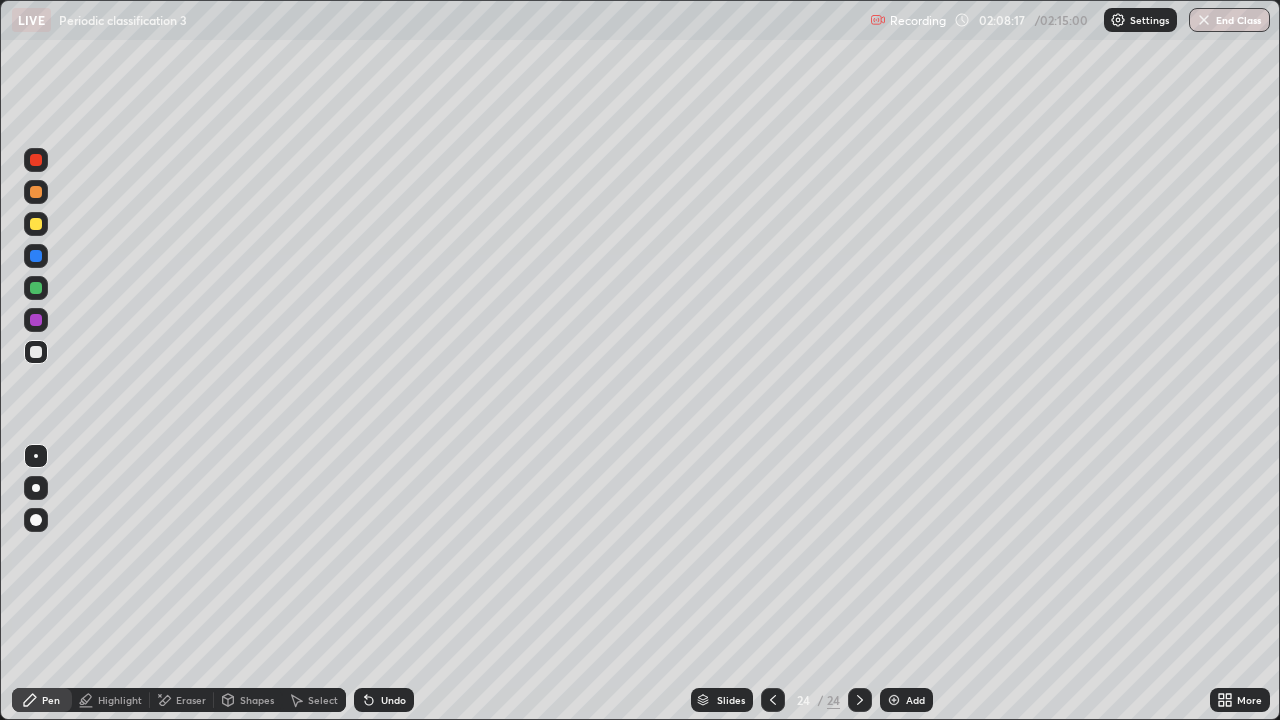 click at bounding box center (36, 352) 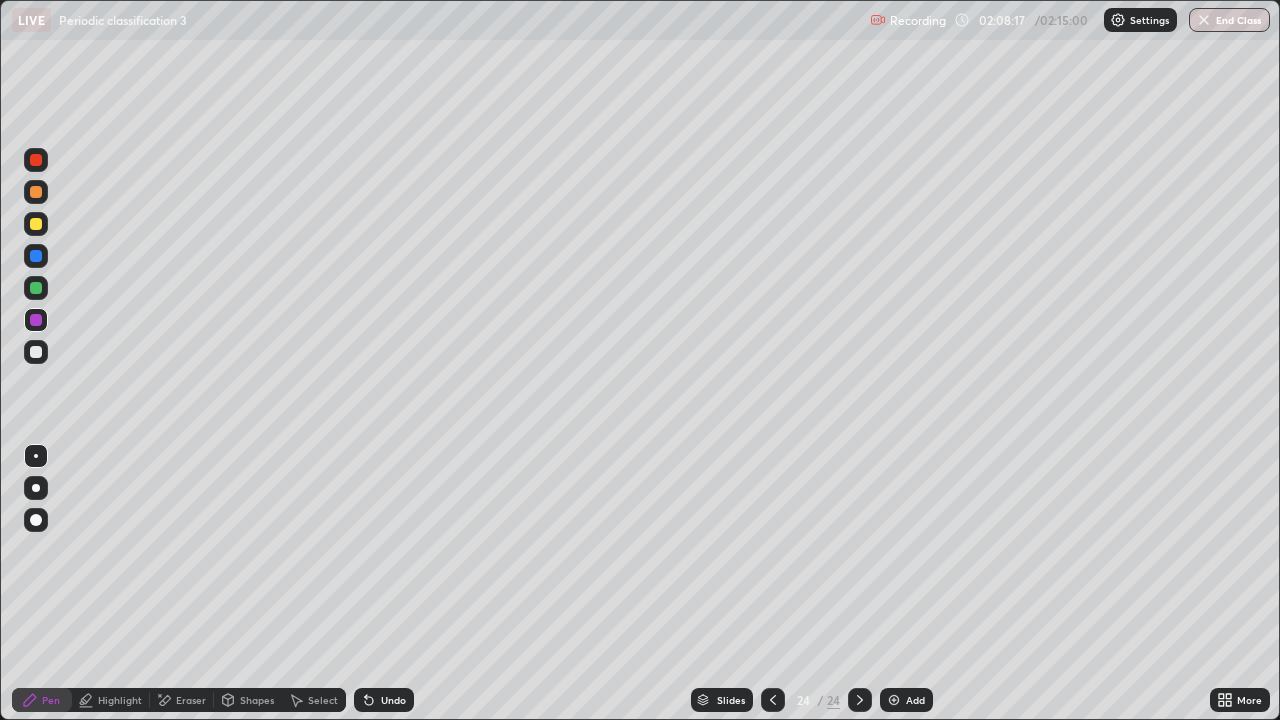 click at bounding box center [36, 288] 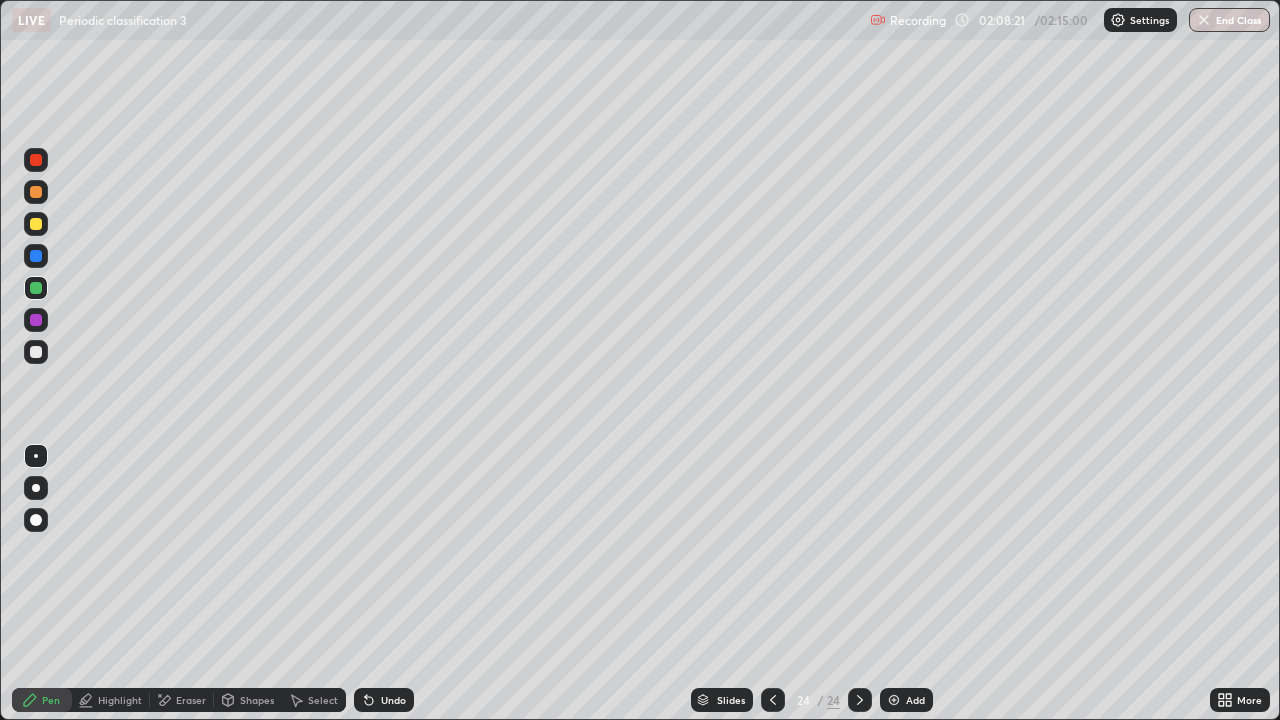 click at bounding box center [36, 224] 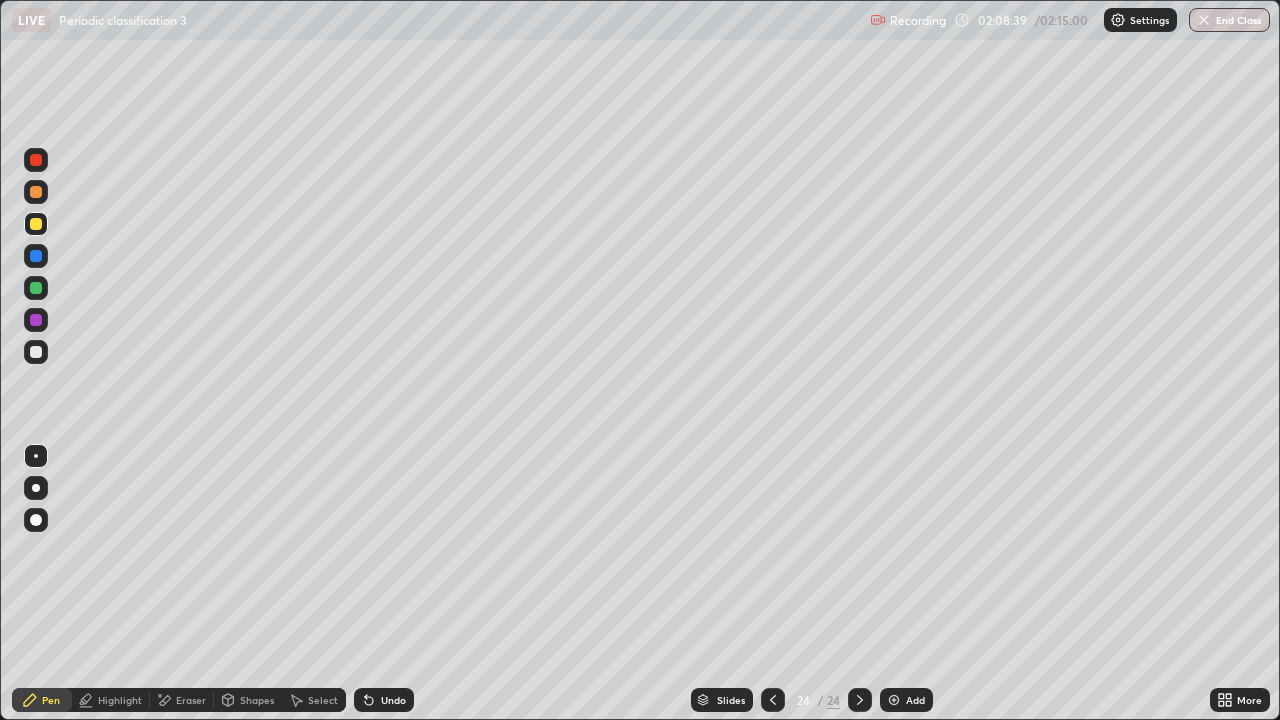 click at bounding box center [36, 288] 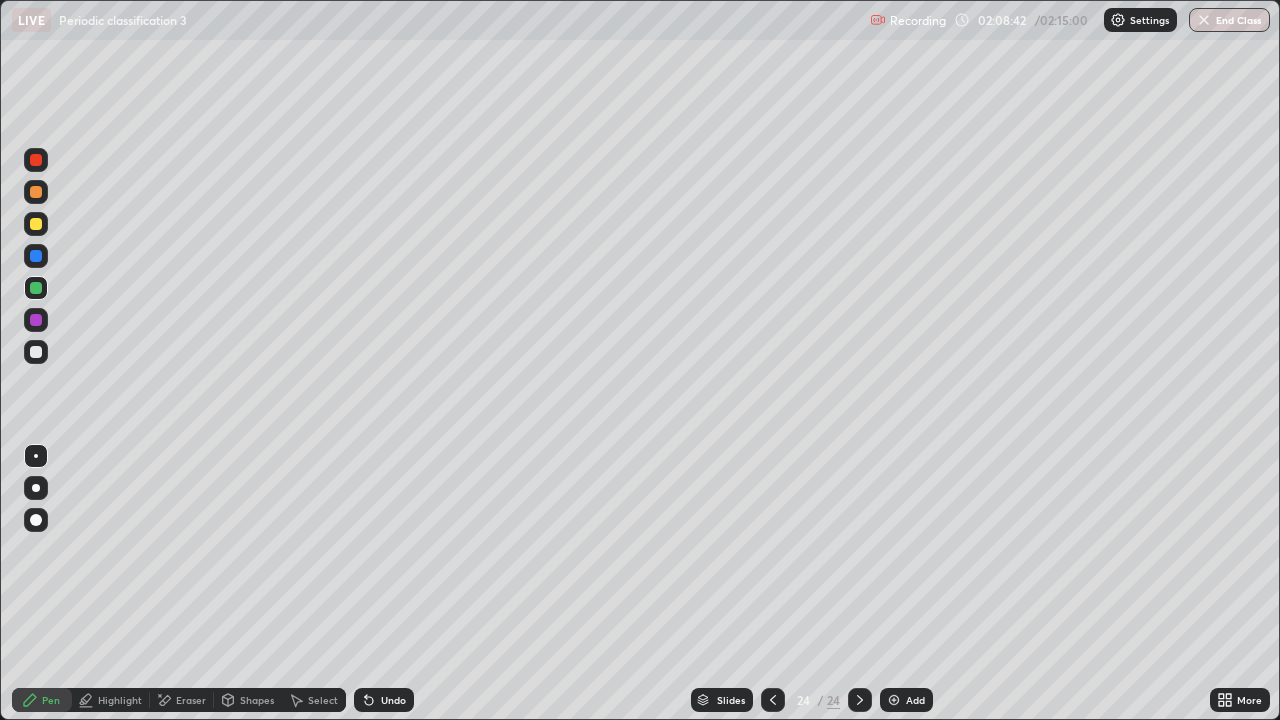 scroll, scrollTop: 0, scrollLeft: 0, axis: both 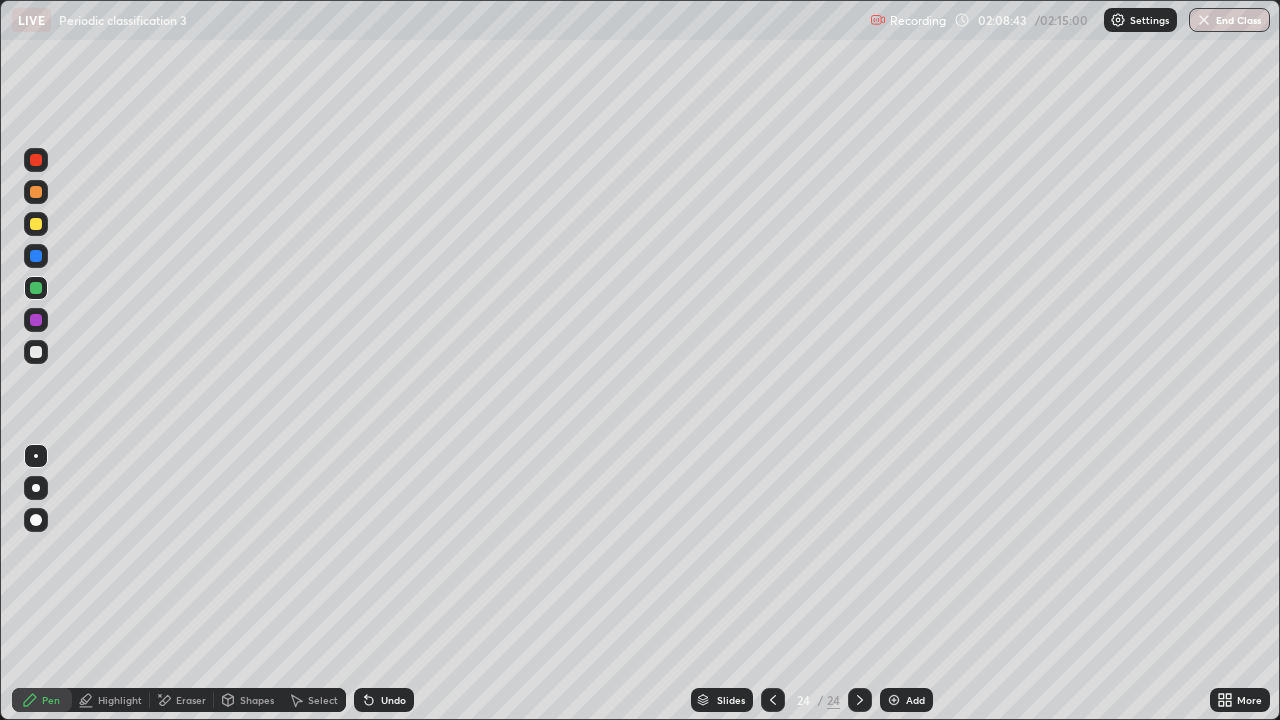 click on "Undo" at bounding box center [384, 700] 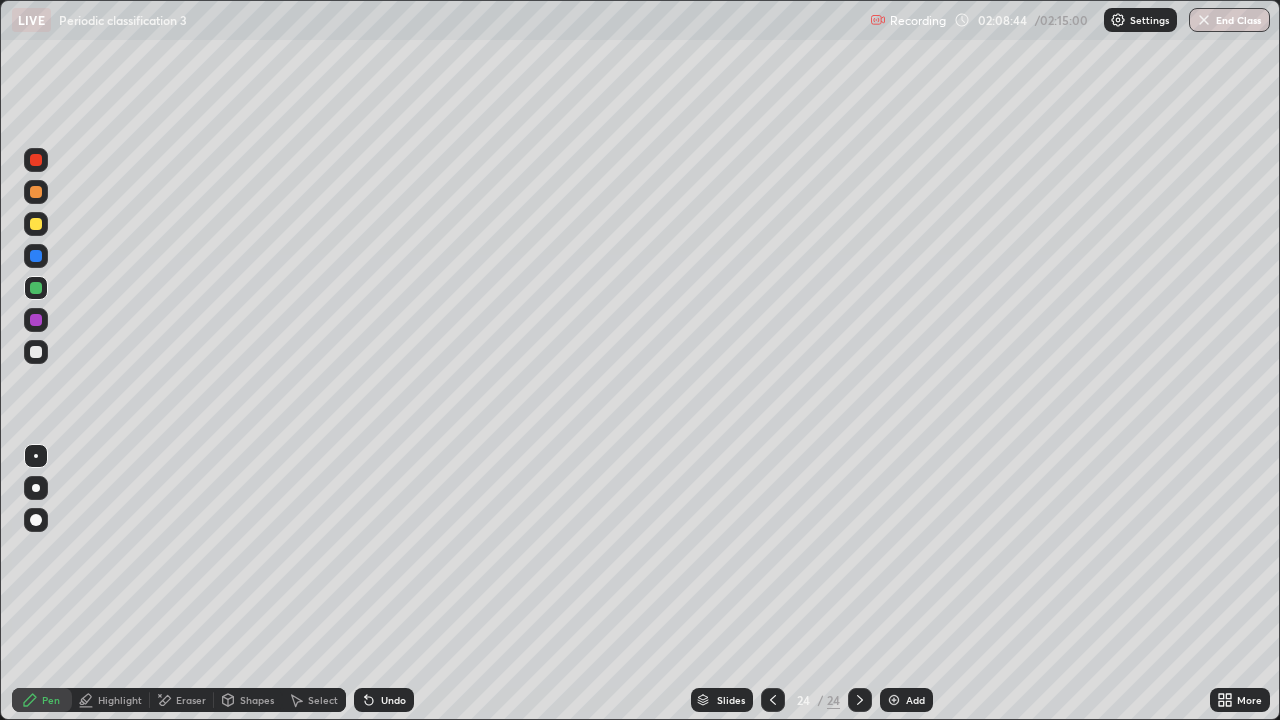 click 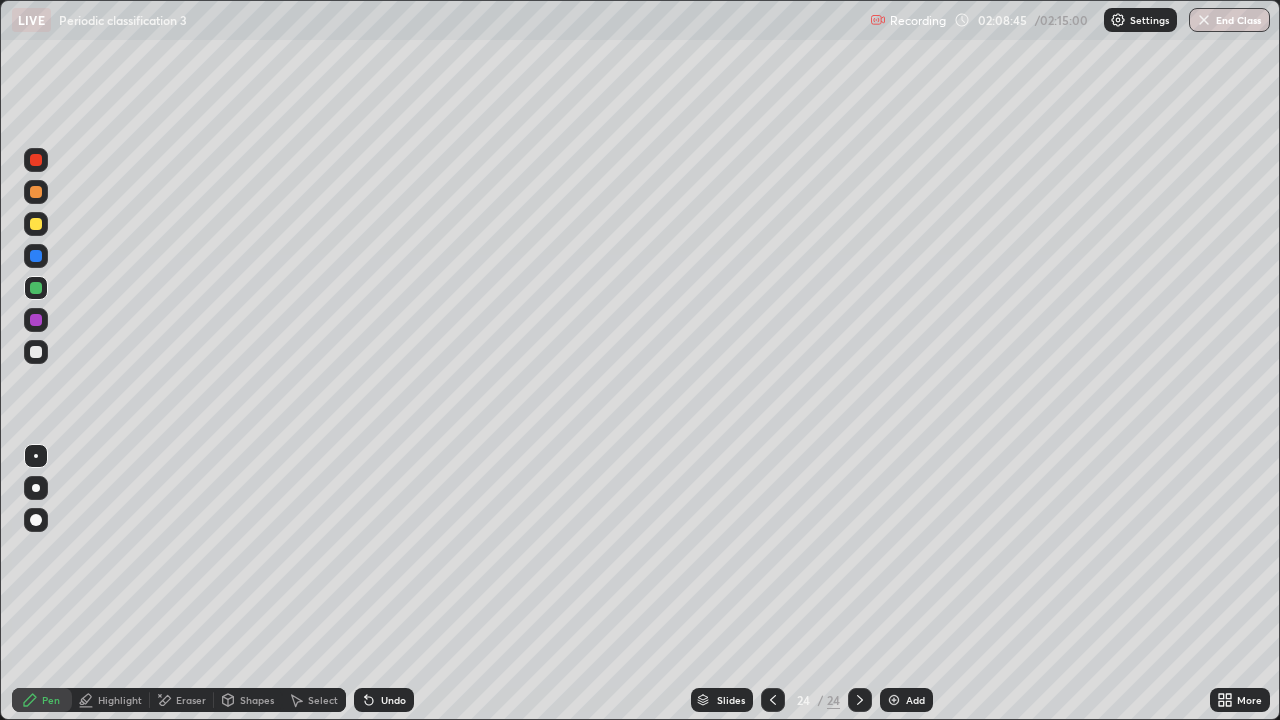 click on "Pen" at bounding box center (51, 700) 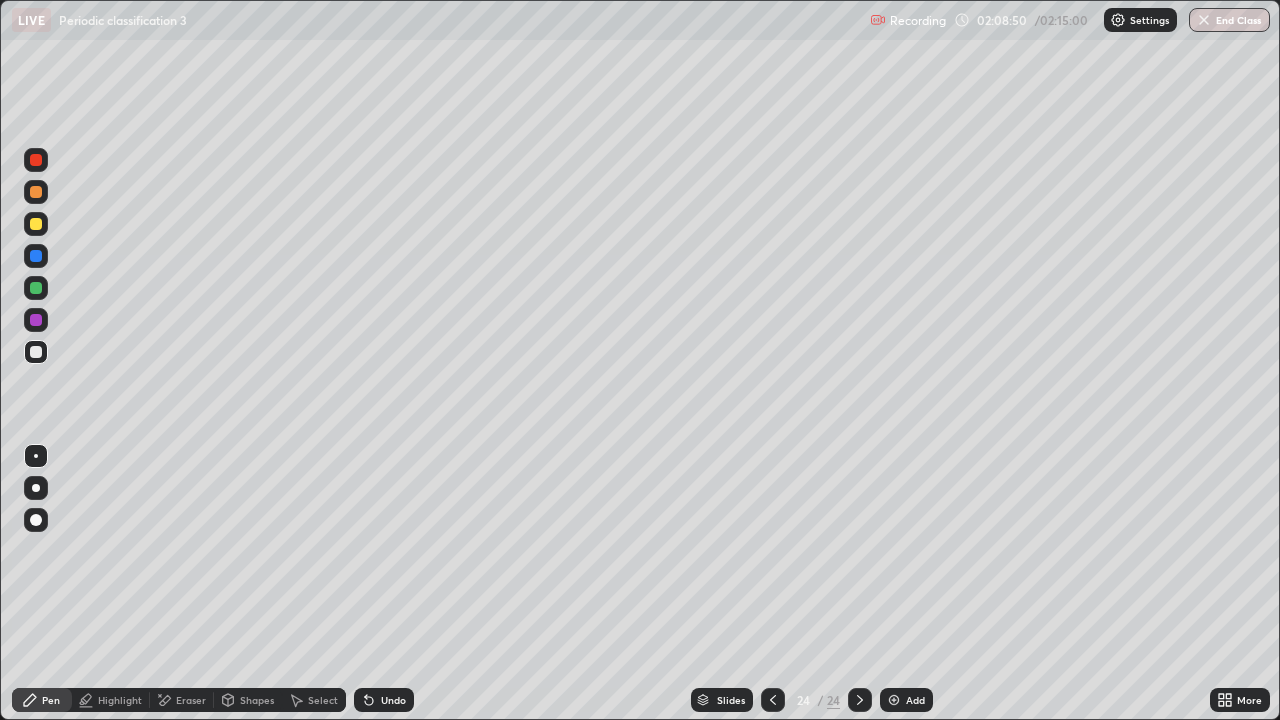 click at bounding box center [36, 224] 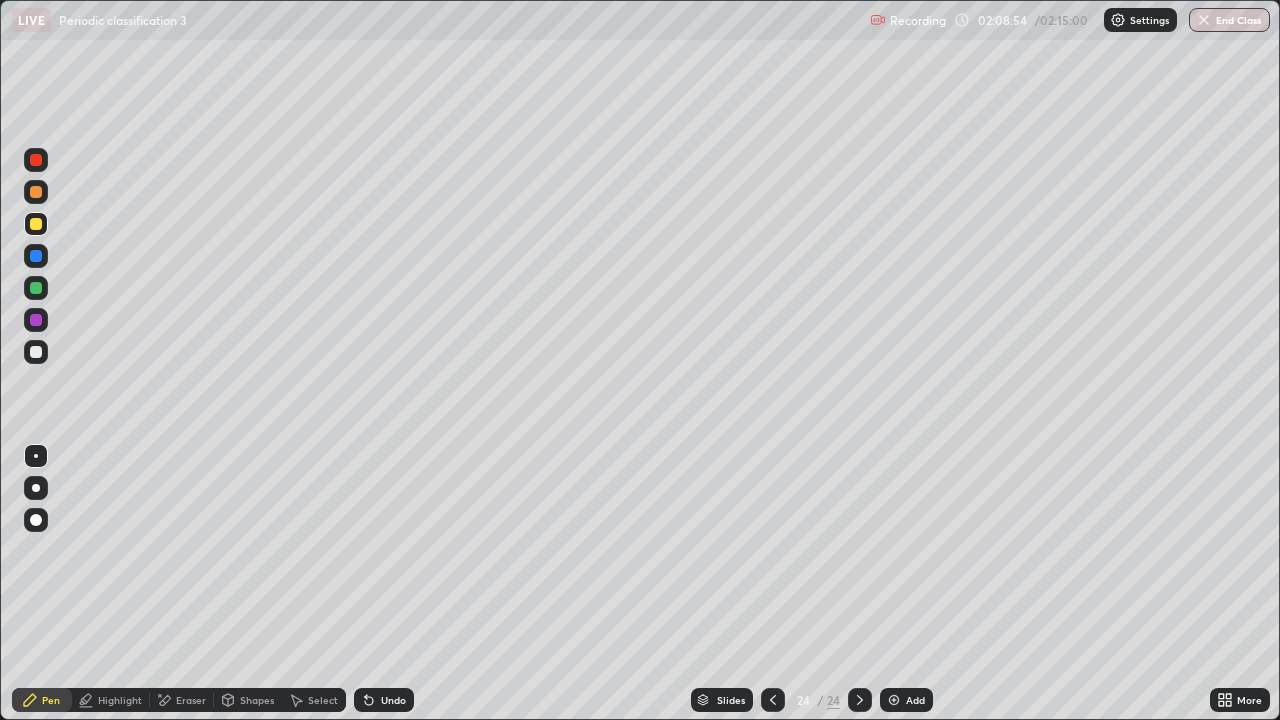 click at bounding box center (36, 192) 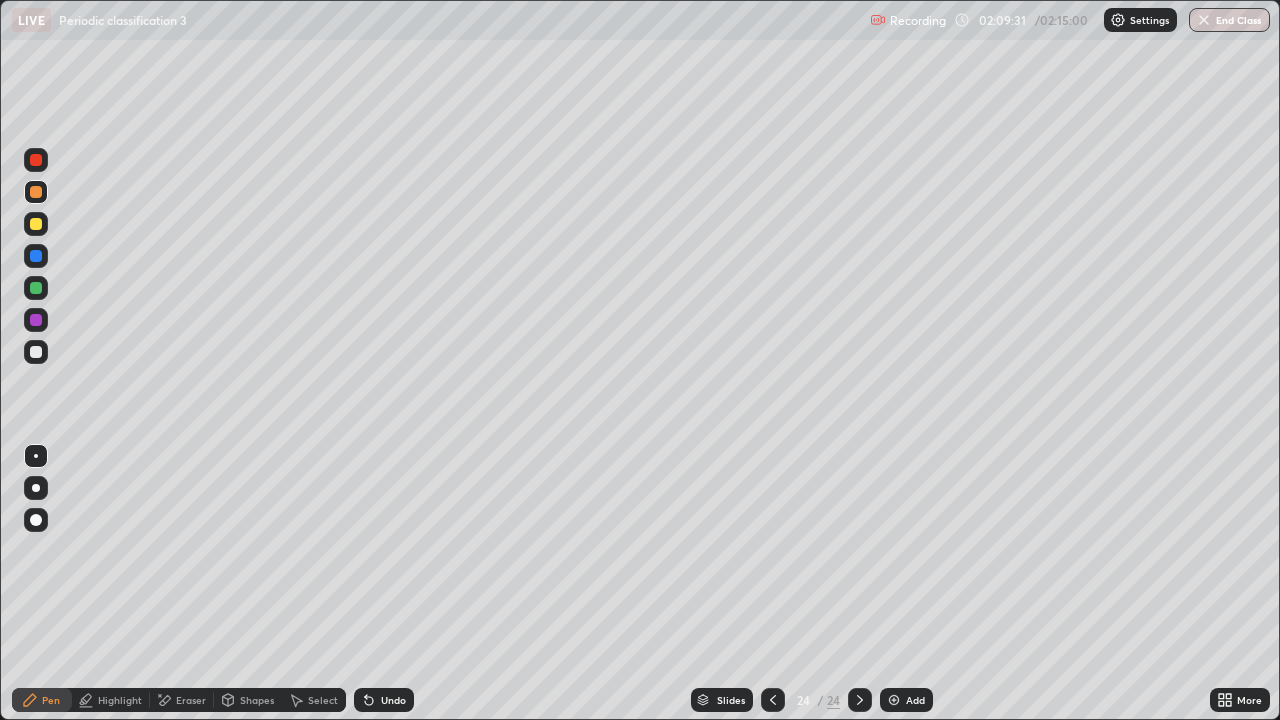 click on "Select" at bounding box center (323, 700) 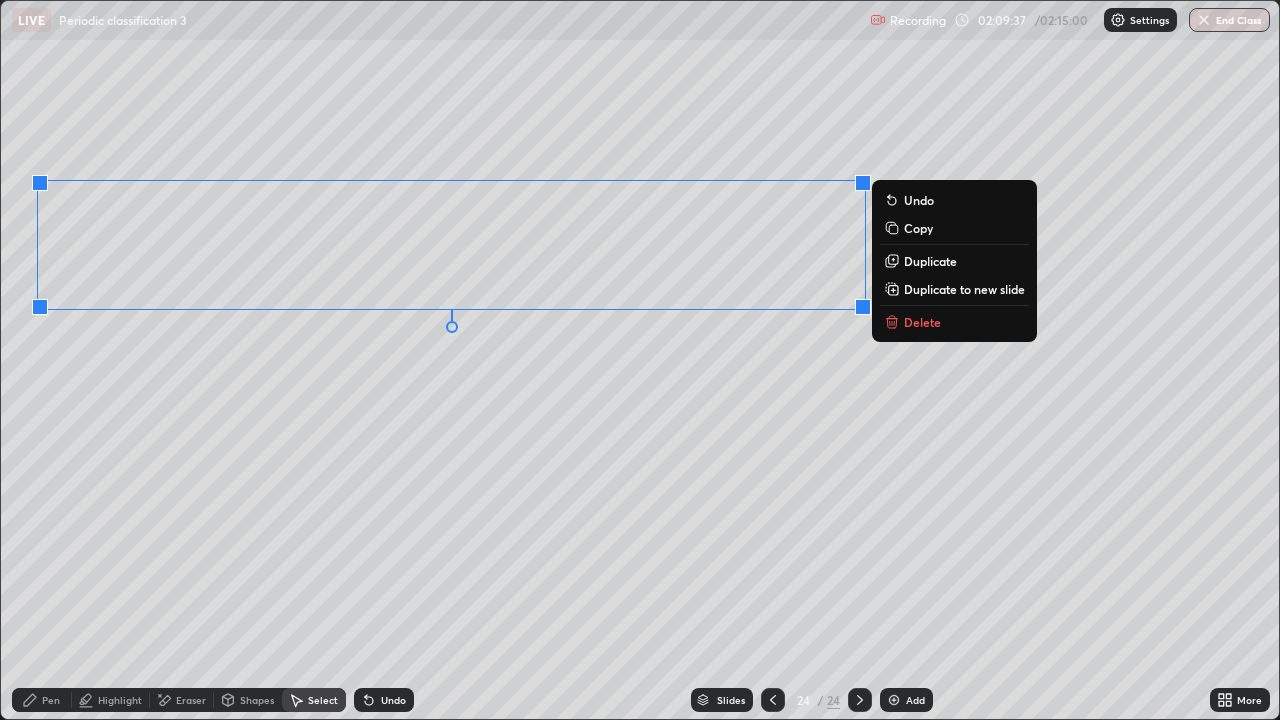 click on "0 ° Undo Copy Duplicate Duplicate to new slide Delete" at bounding box center [640, 360] 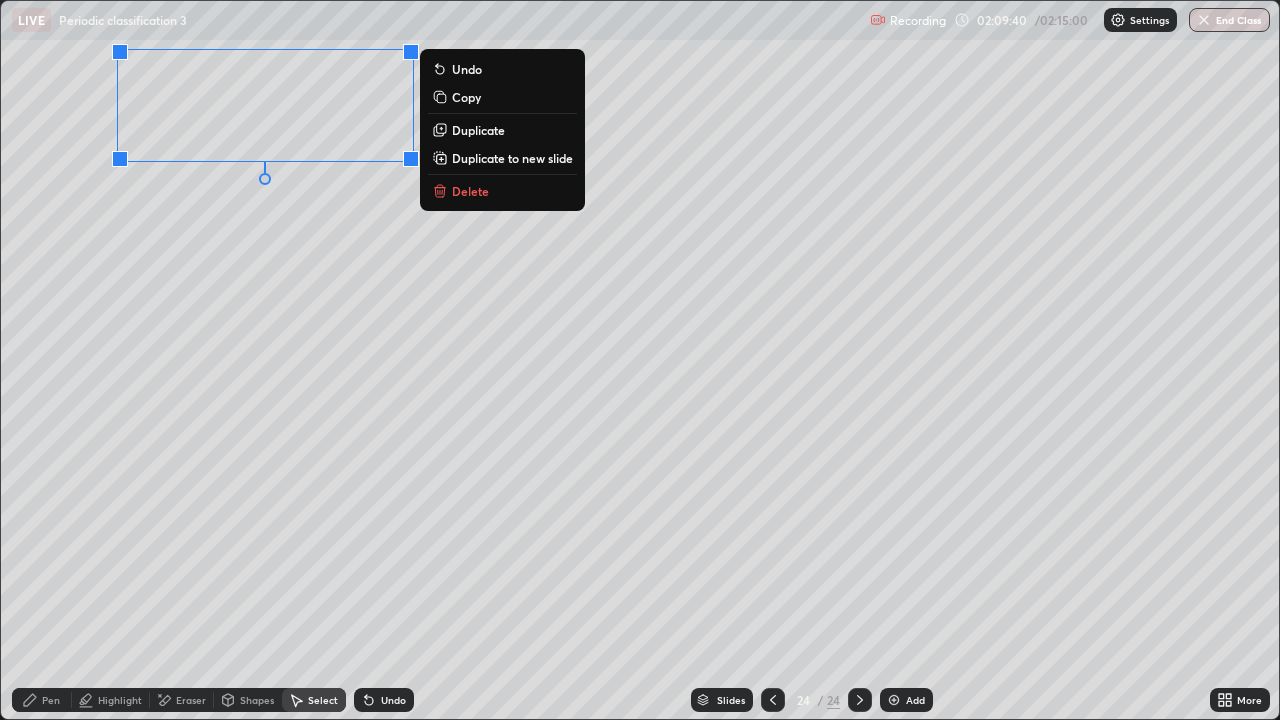 click on "Duplicate to new slide" at bounding box center [512, 158] 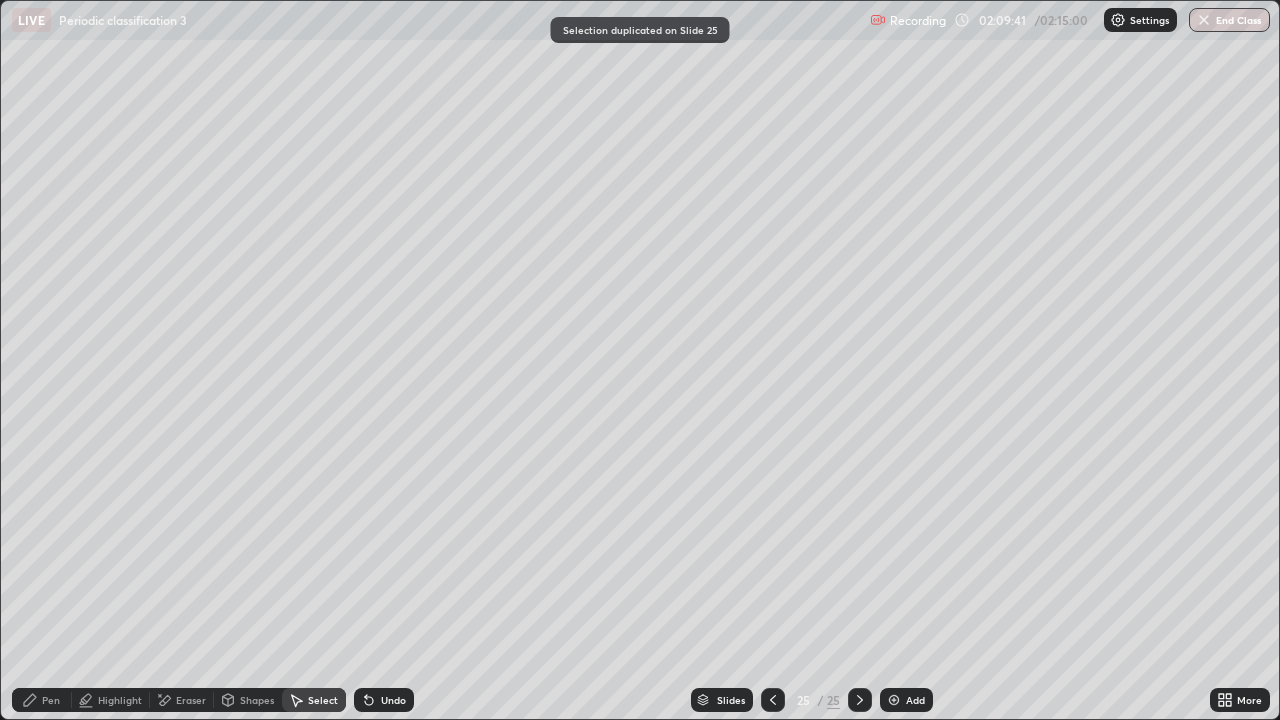 click at bounding box center [773, 700] 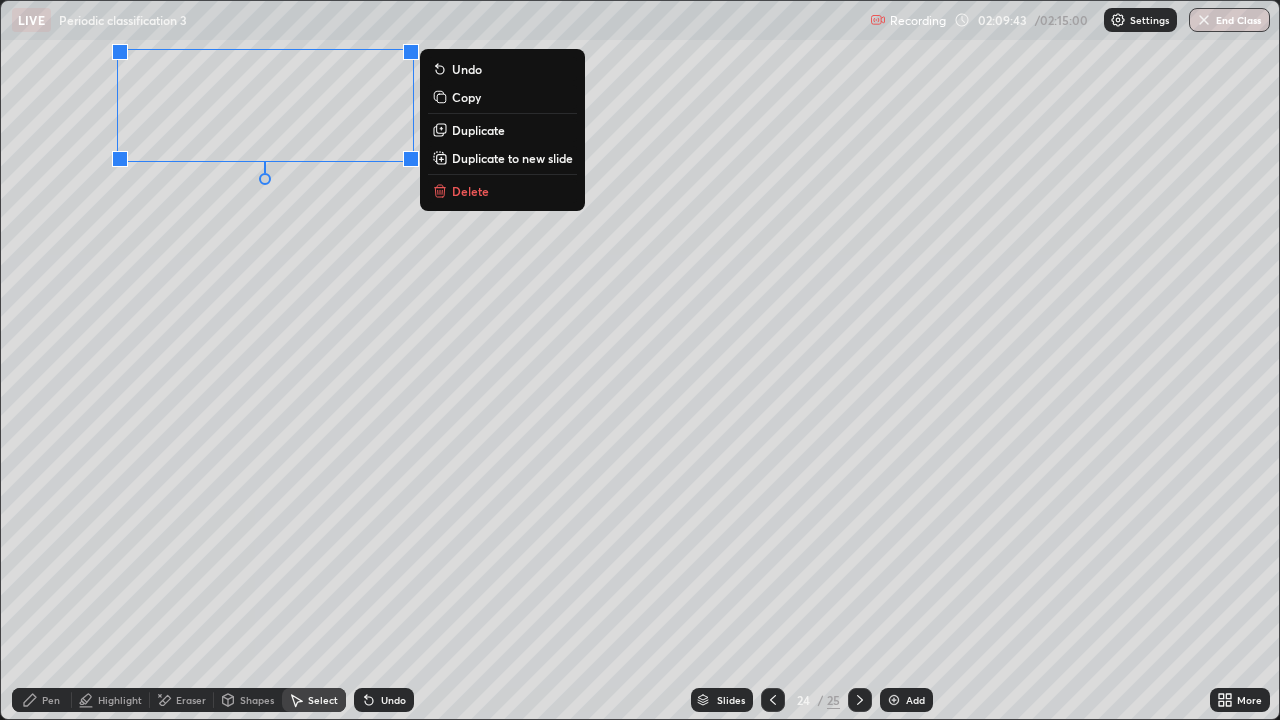 click on "Delete" at bounding box center [470, 191] 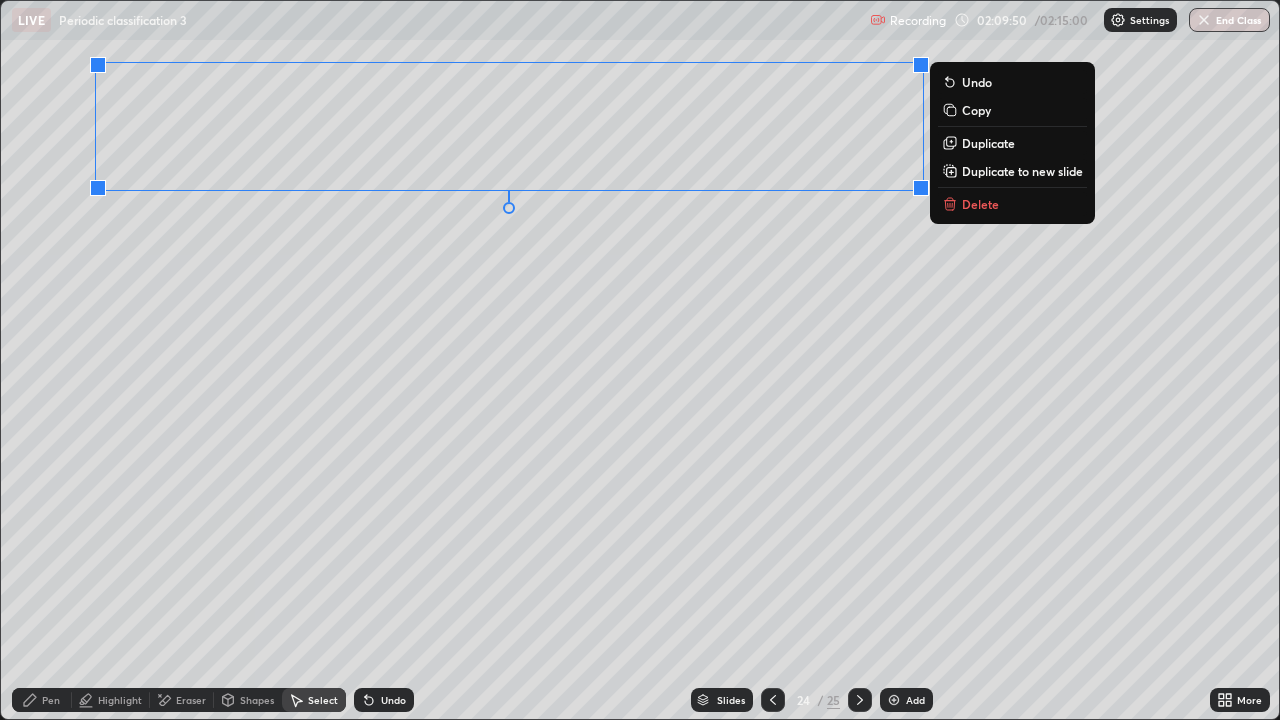 click on "Pen" at bounding box center (42, 700) 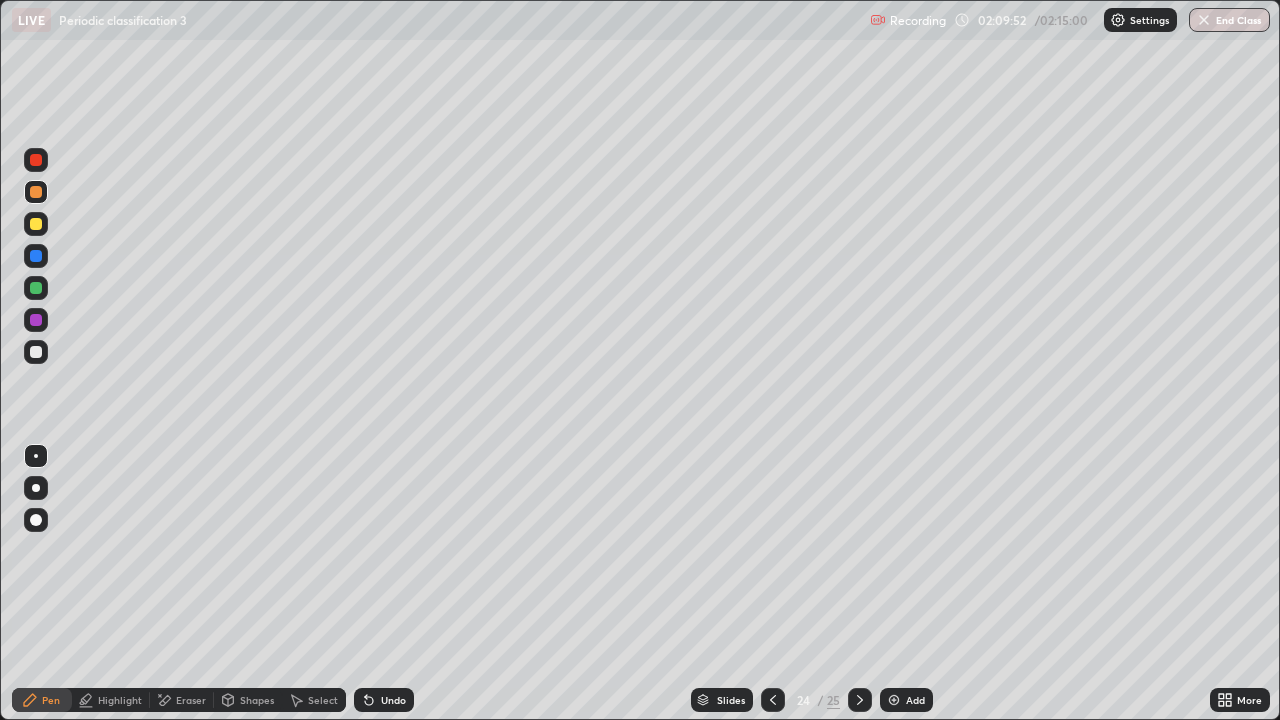 click at bounding box center [36, 352] 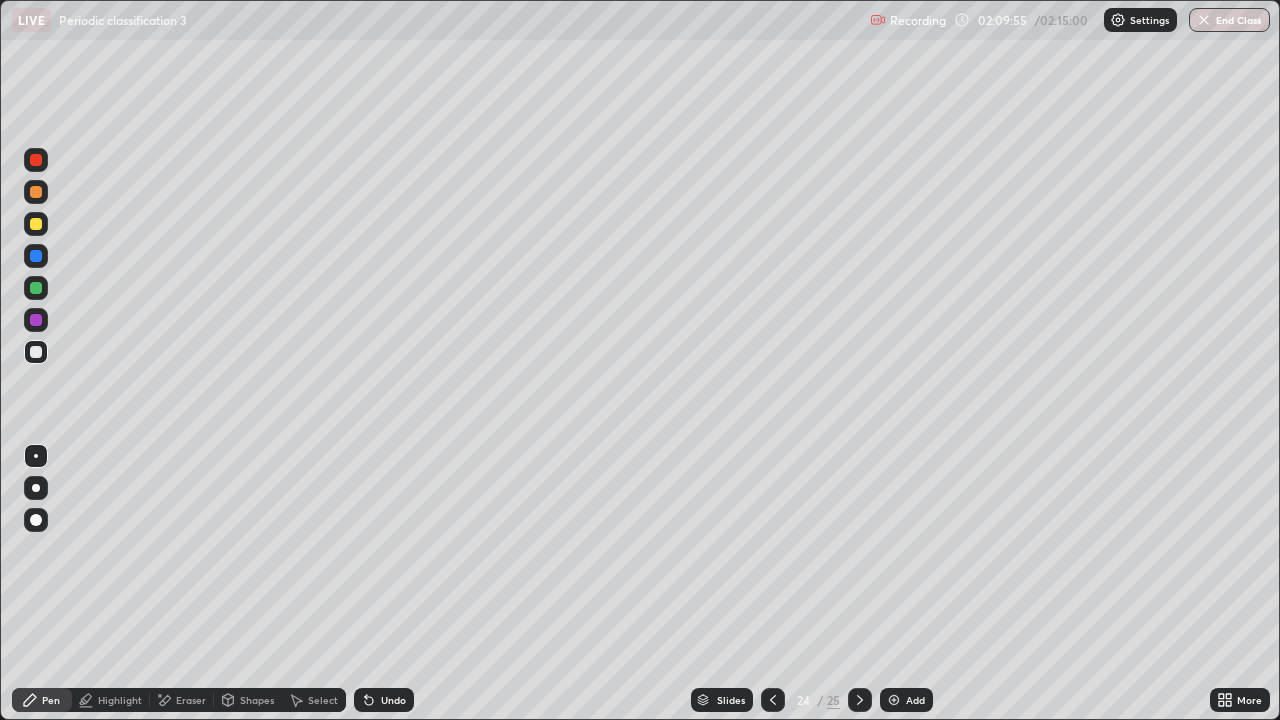 click at bounding box center [36, 256] 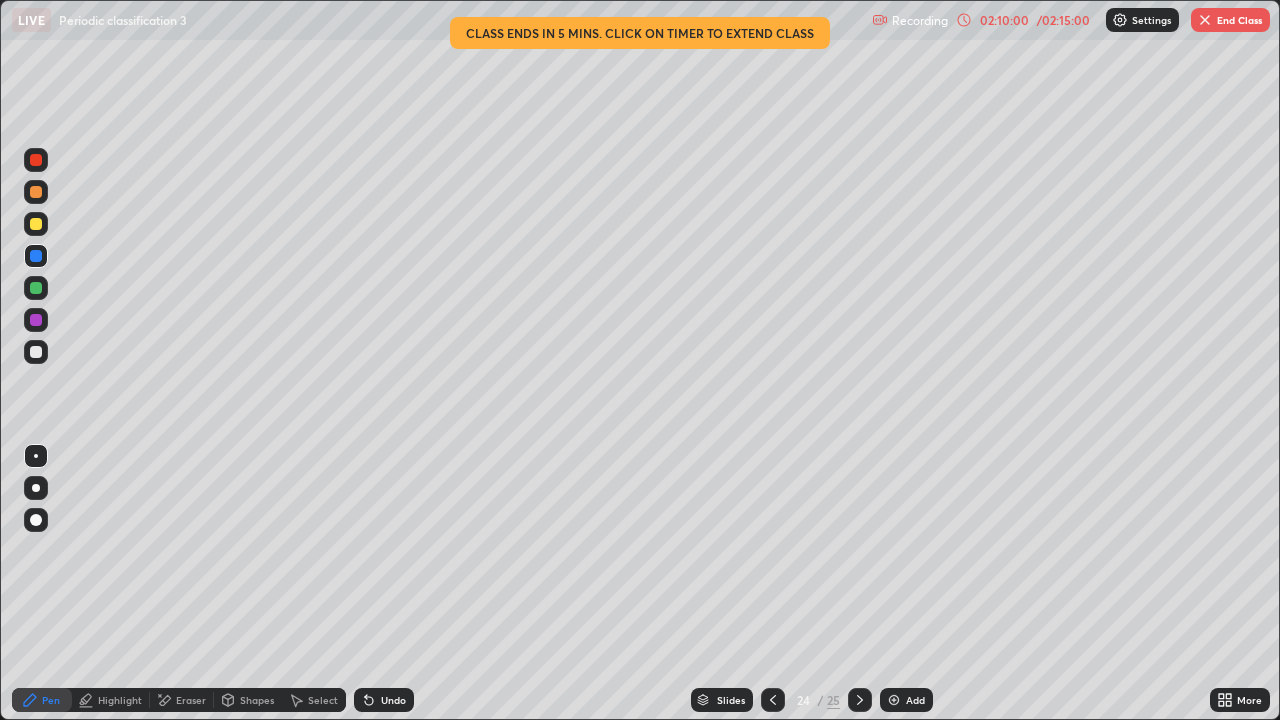 click at bounding box center [36, 352] 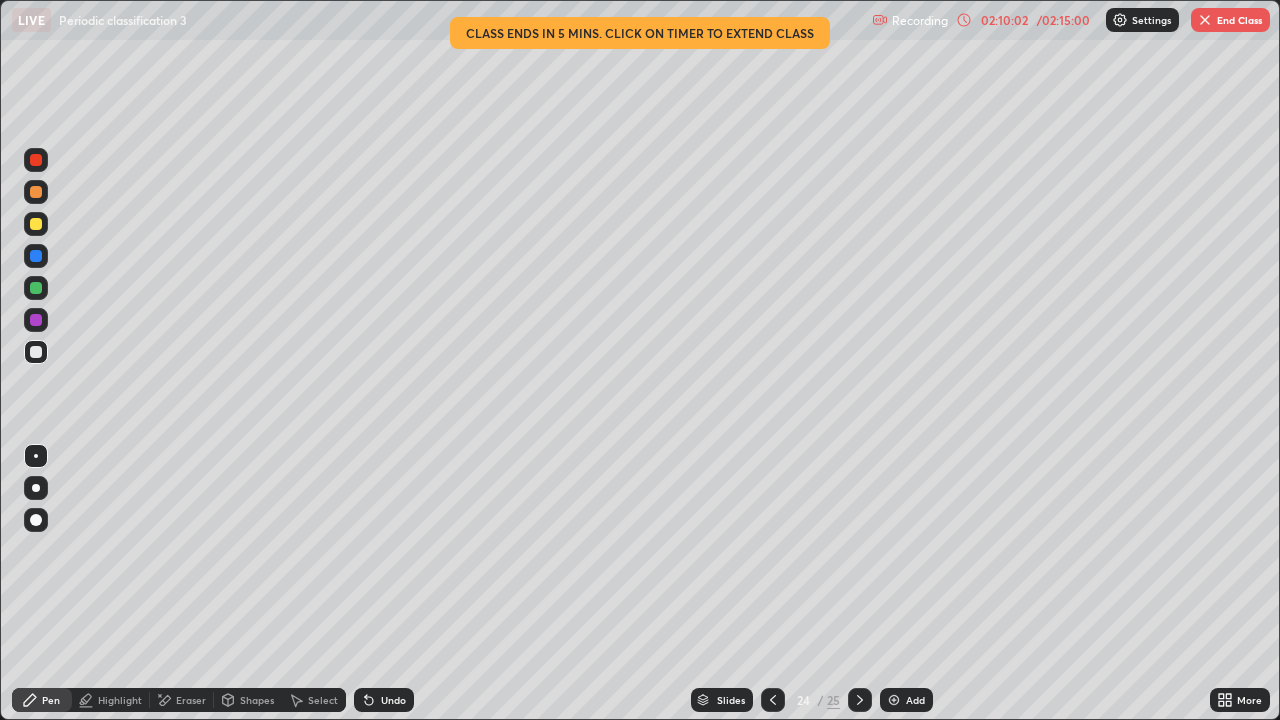 click on "/  02:15:00" at bounding box center (1063, 20) 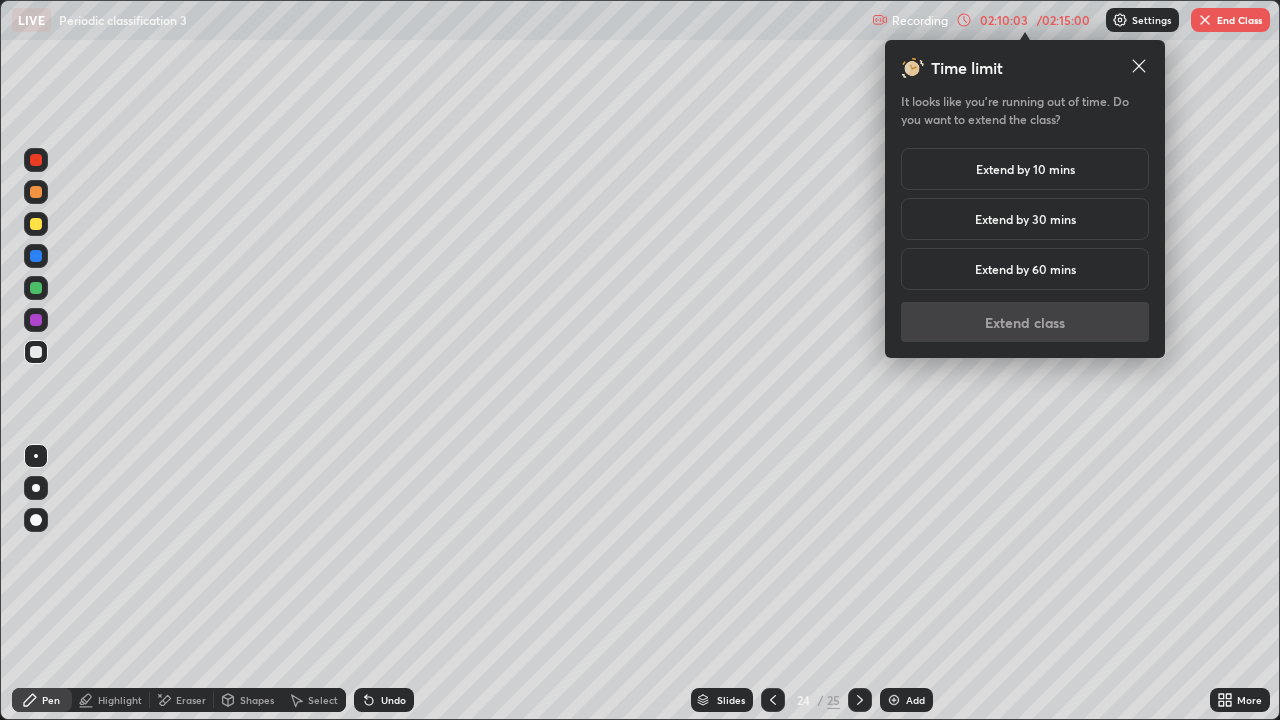 click on "Extend by 30 mins" at bounding box center (1025, 219) 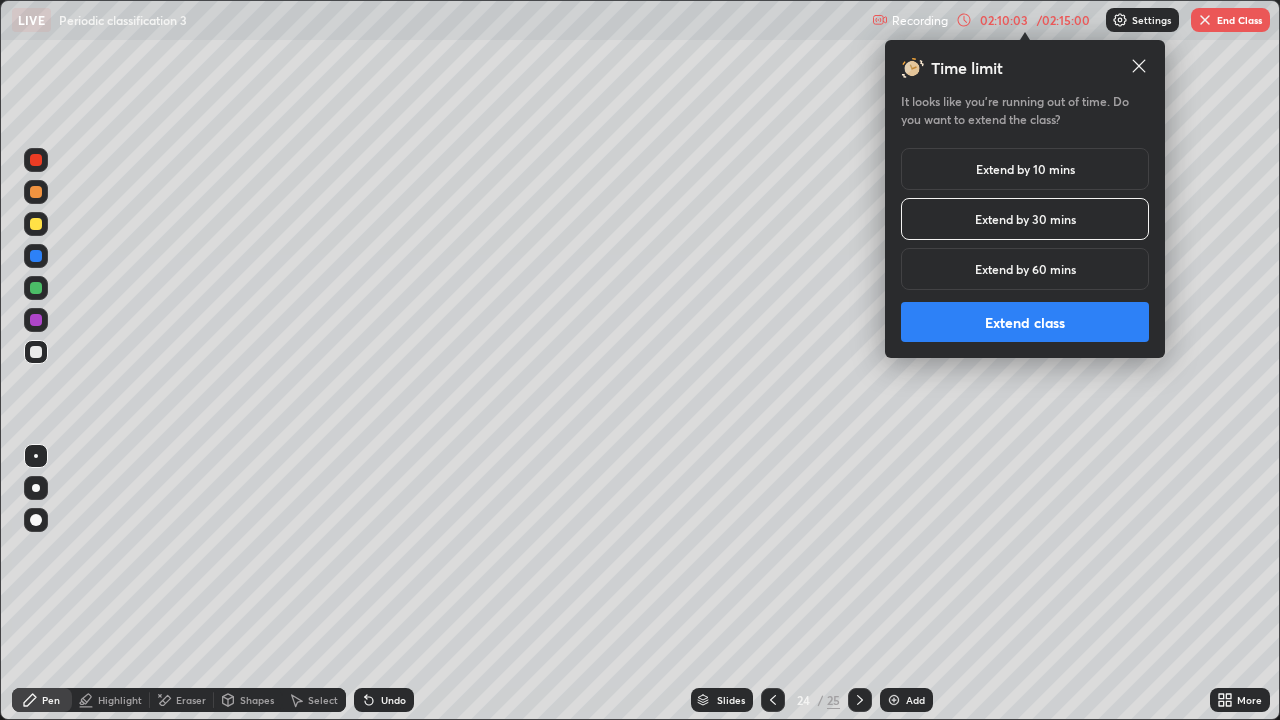 click on "Extend class" at bounding box center [1025, 322] 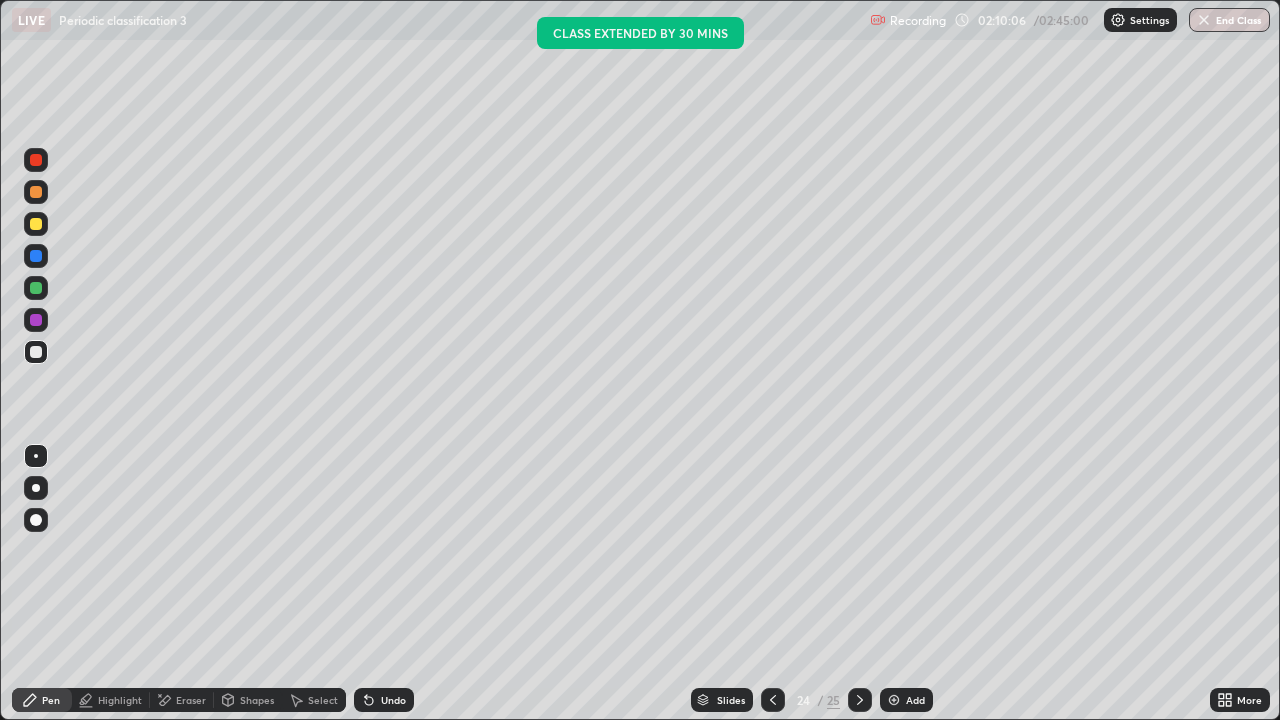 click at bounding box center (36, 456) 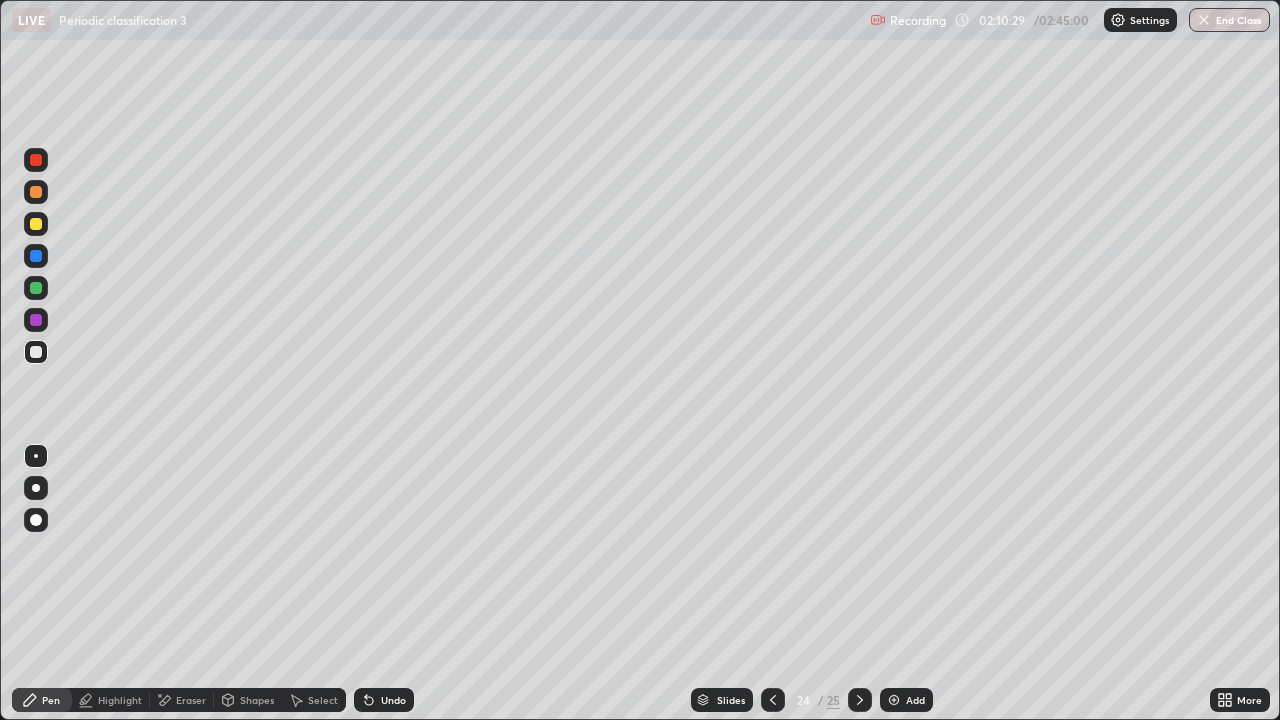 click at bounding box center (36, 288) 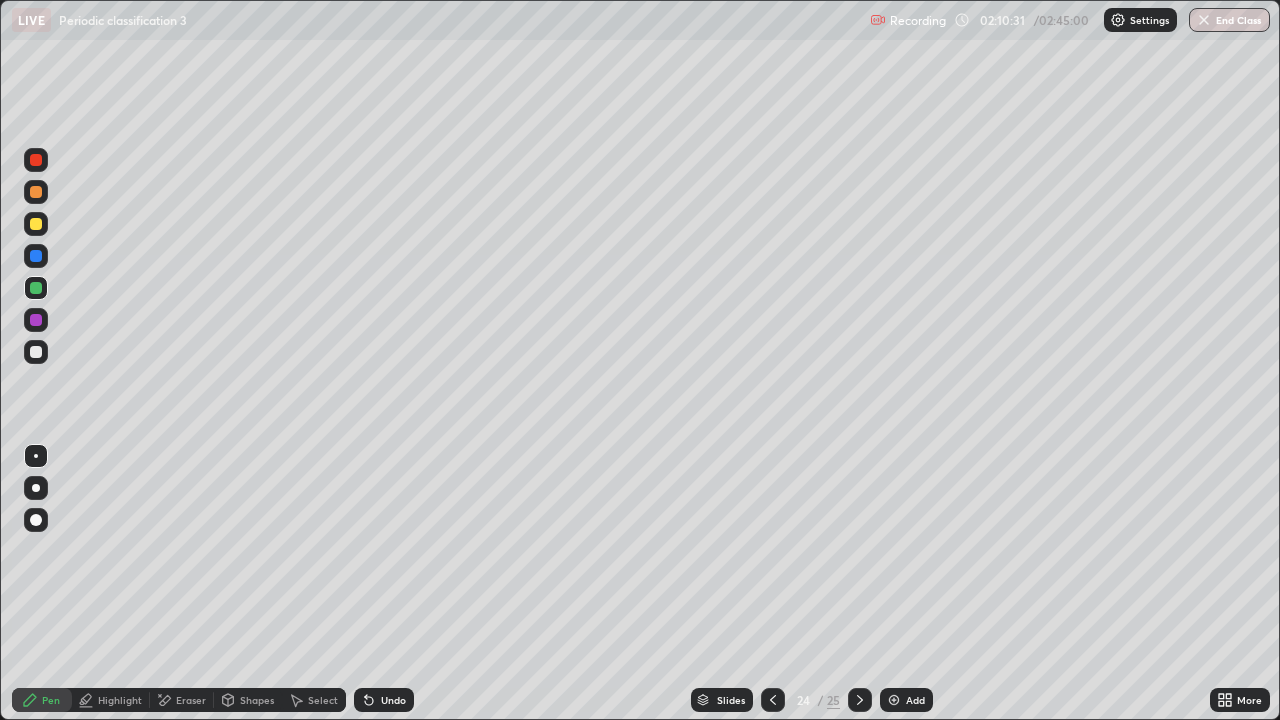 click at bounding box center [36, 224] 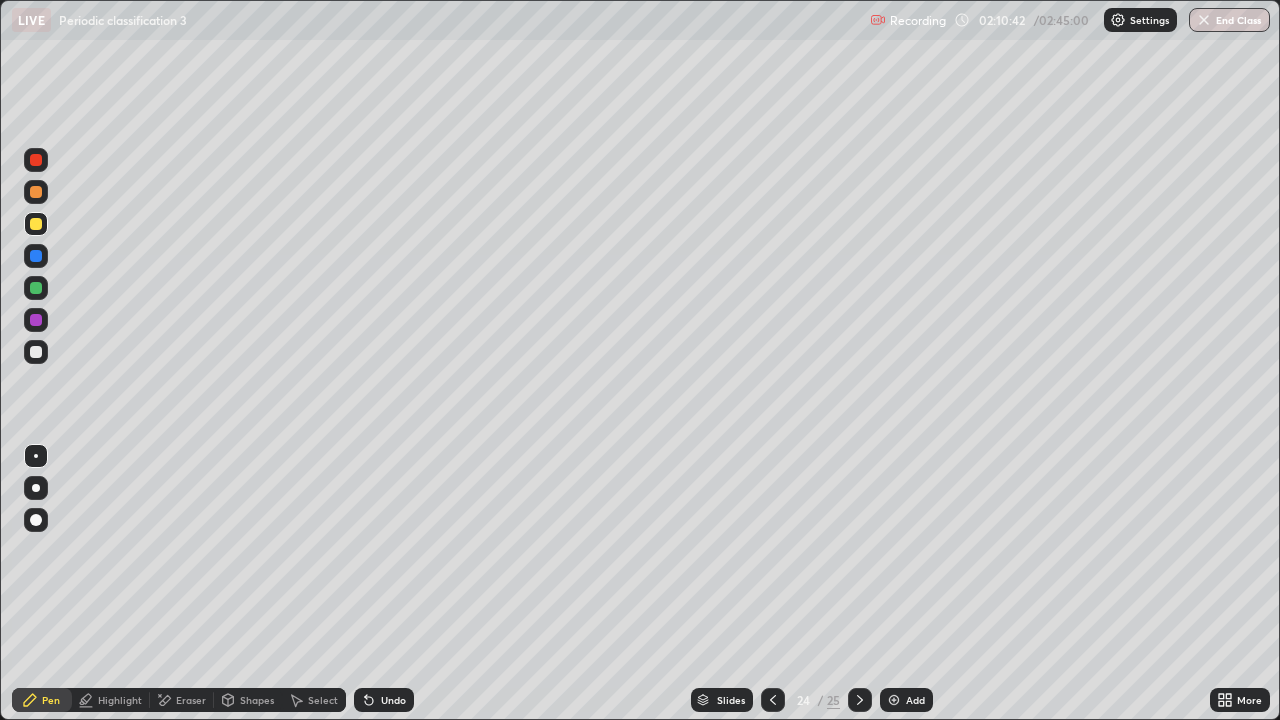 click on "Undo" at bounding box center (384, 700) 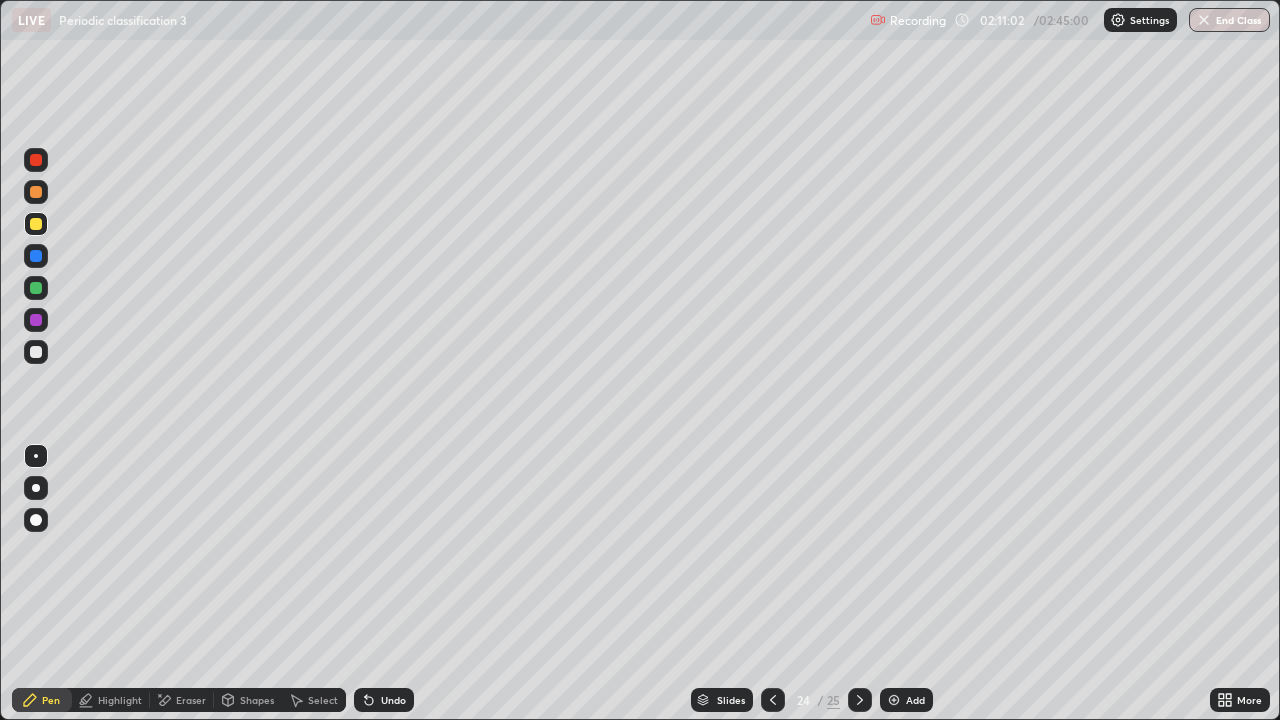 click on "Eraser" at bounding box center (182, 700) 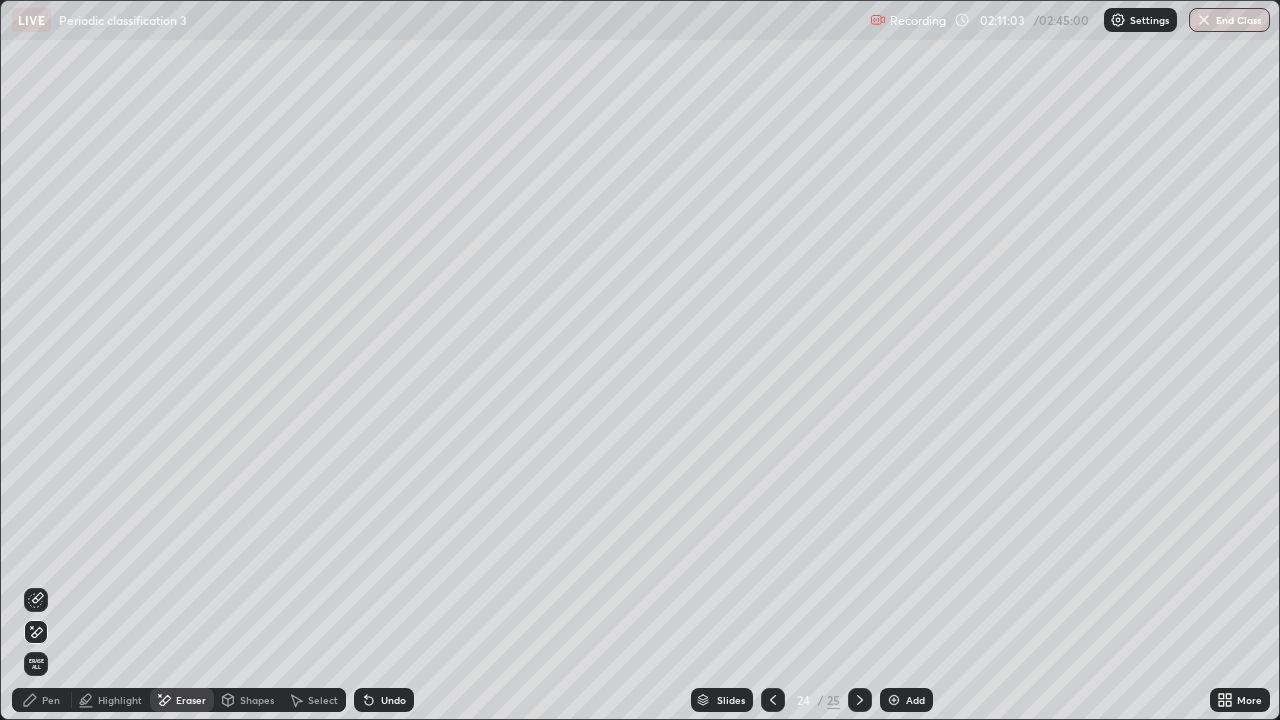 click on "Pen" at bounding box center (51, 700) 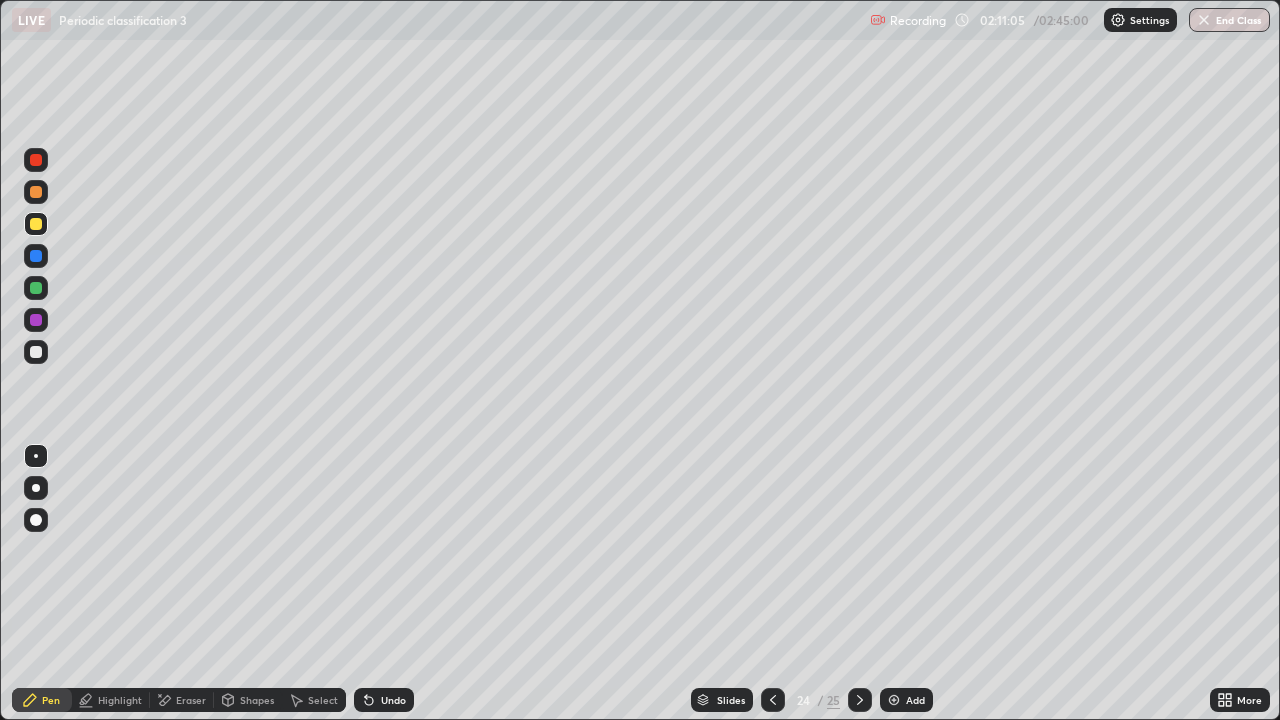 click 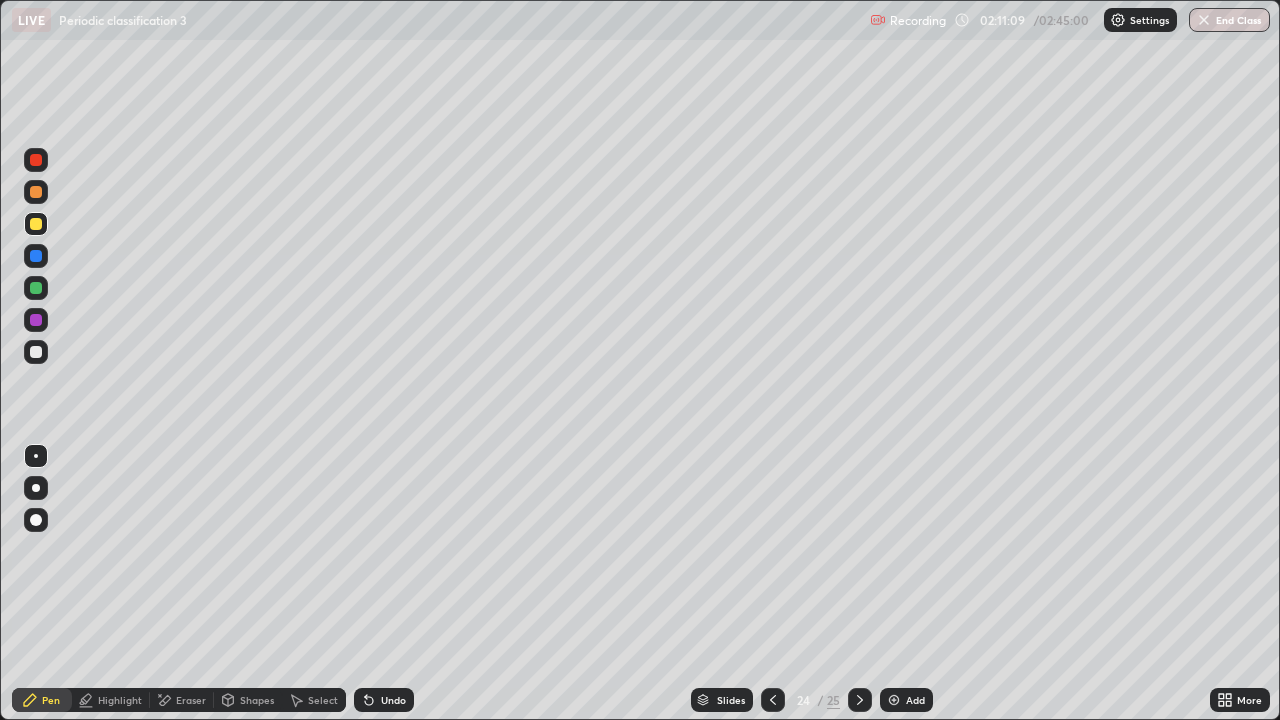 click 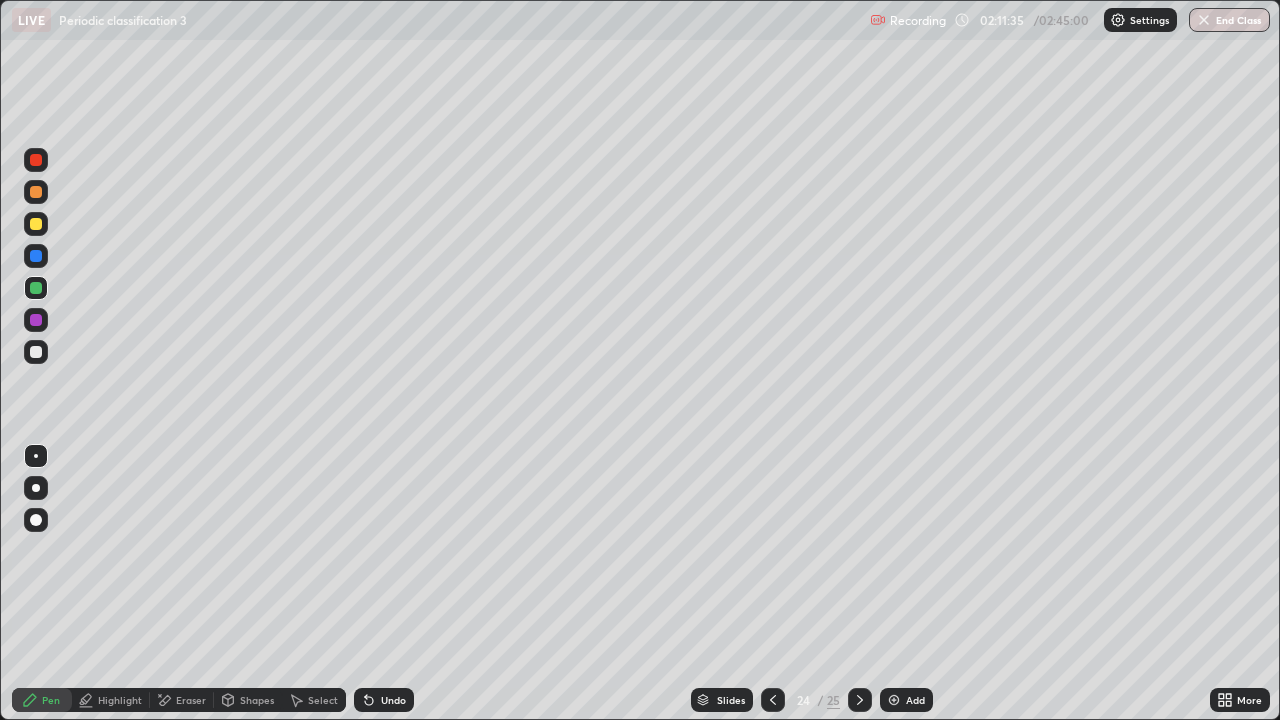 click on "Select" at bounding box center [314, 700] 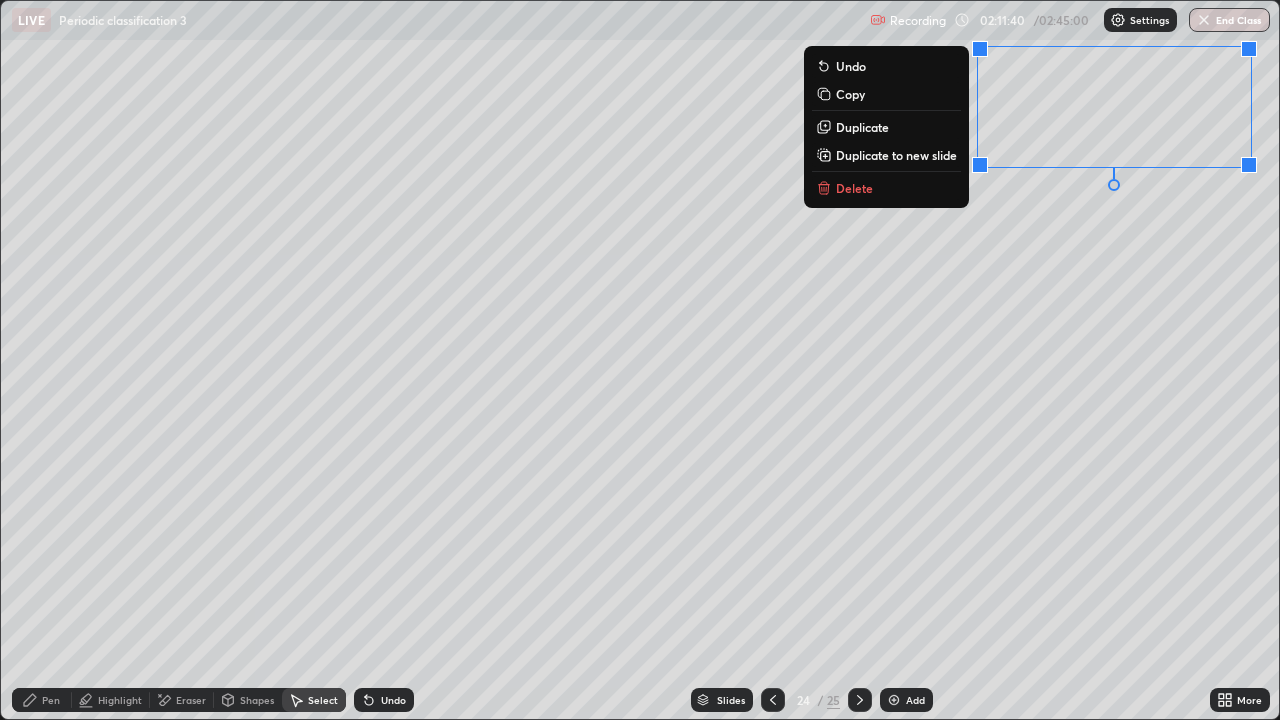 click on "0 ° Undo Copy Duplicate Duplicate to new slide Delete" at bounding box center [640, 360] 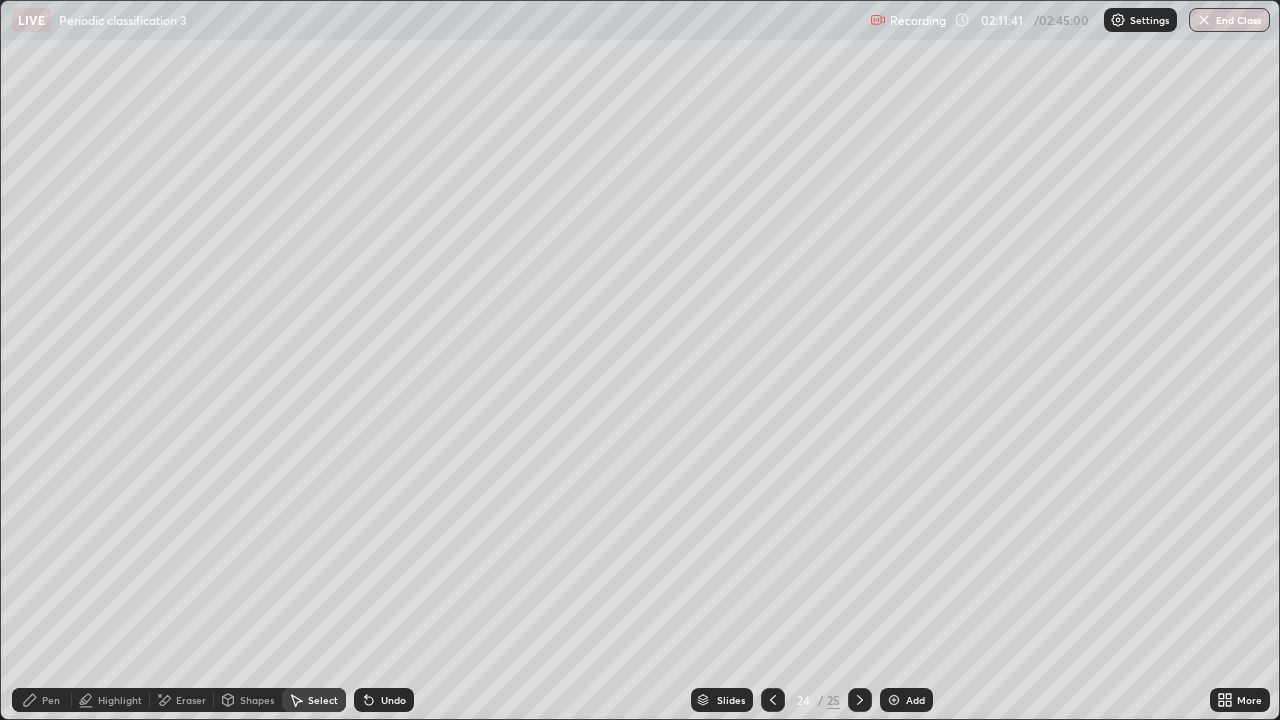 click on "Eraser" at bounding box center [191, 700] 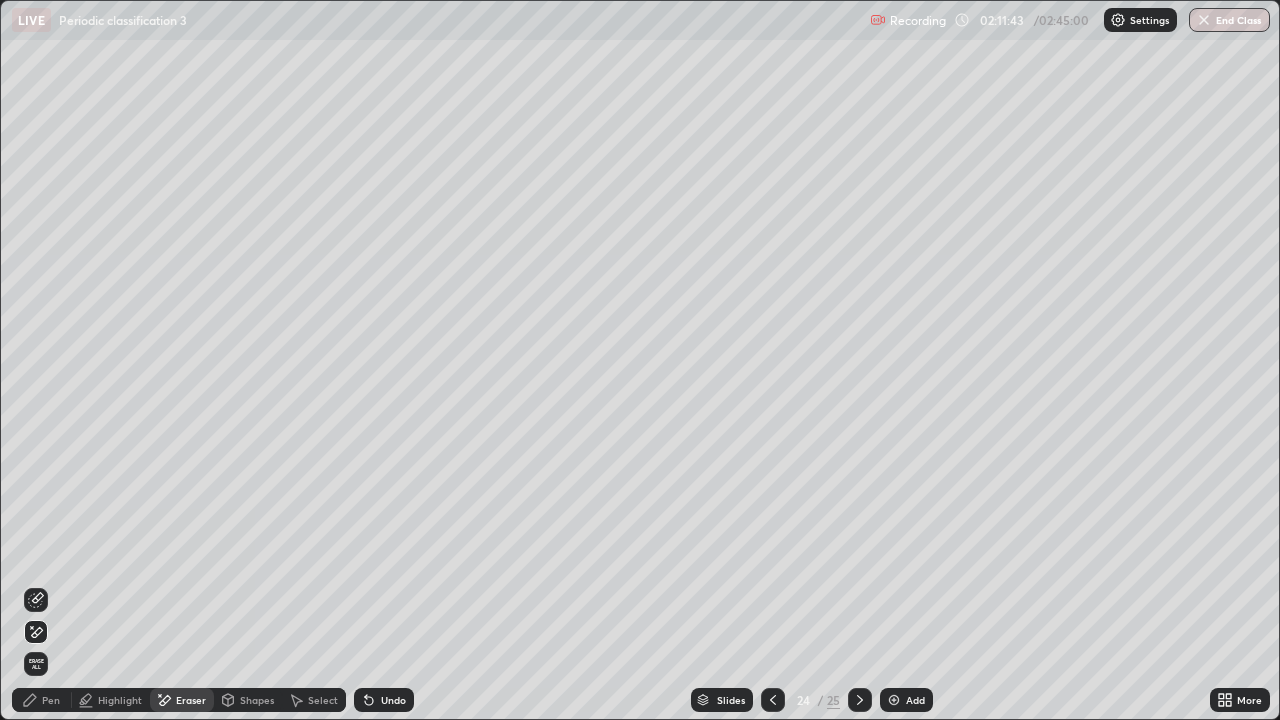 click on "Pen" at bounding box center [42, 700] 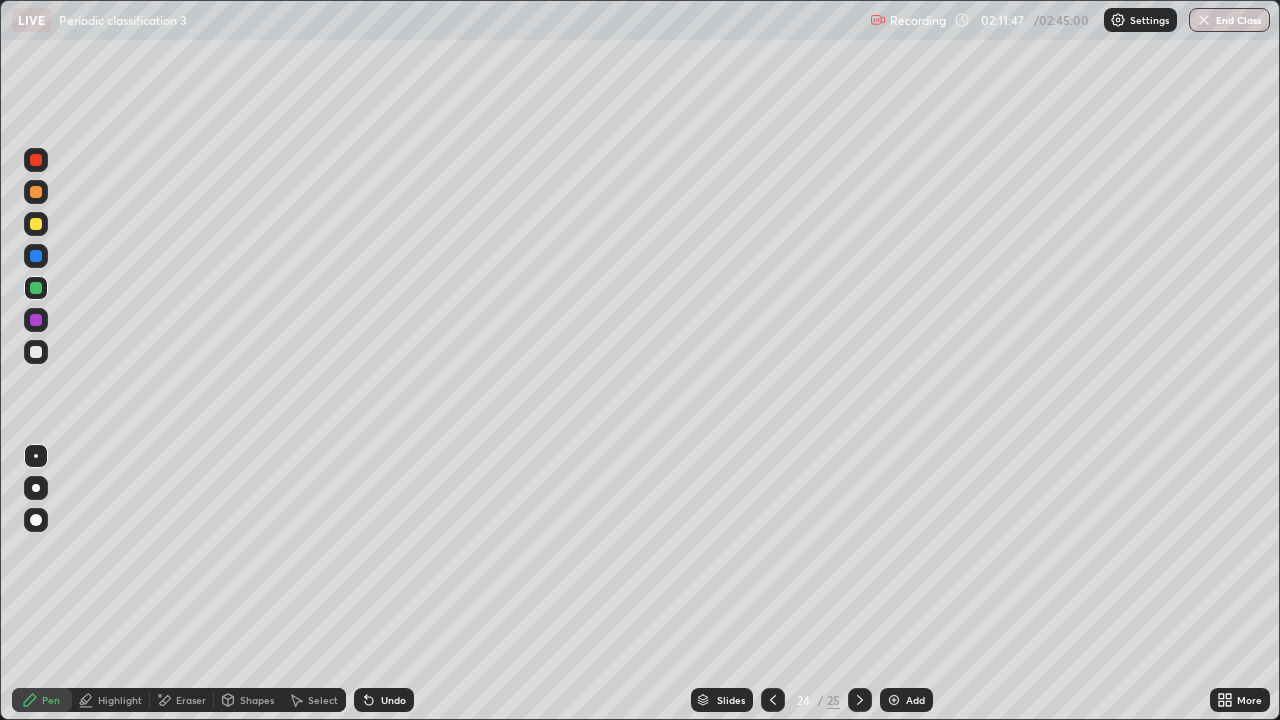 click on "Select" at bounding box center [323, 700] 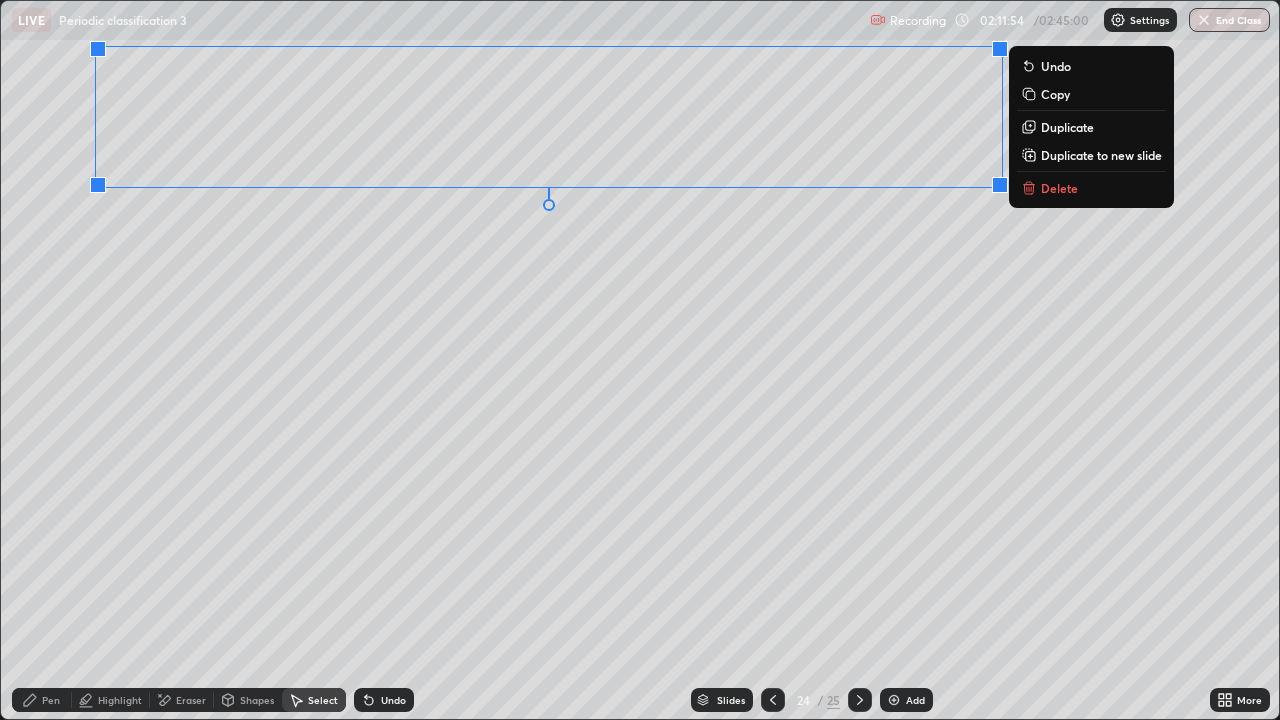 click on "Pen" at bounding box center [51, 700] 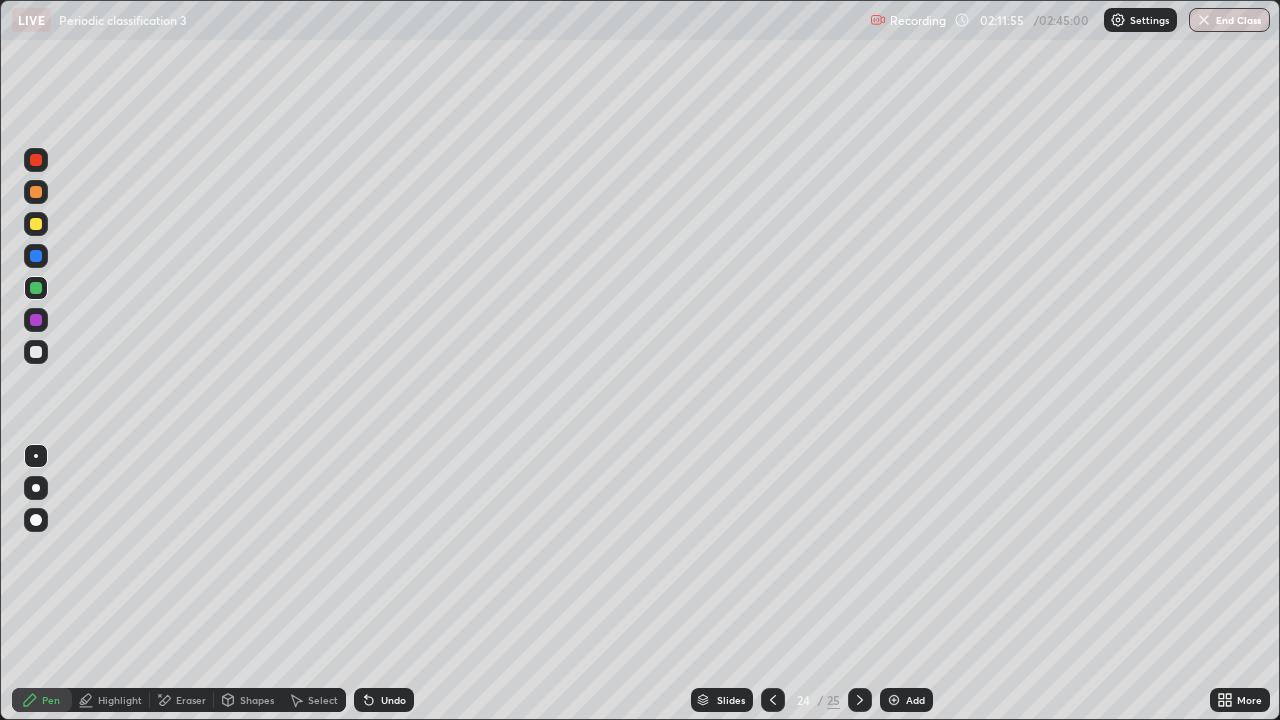 click at bounding box center (36, 224) 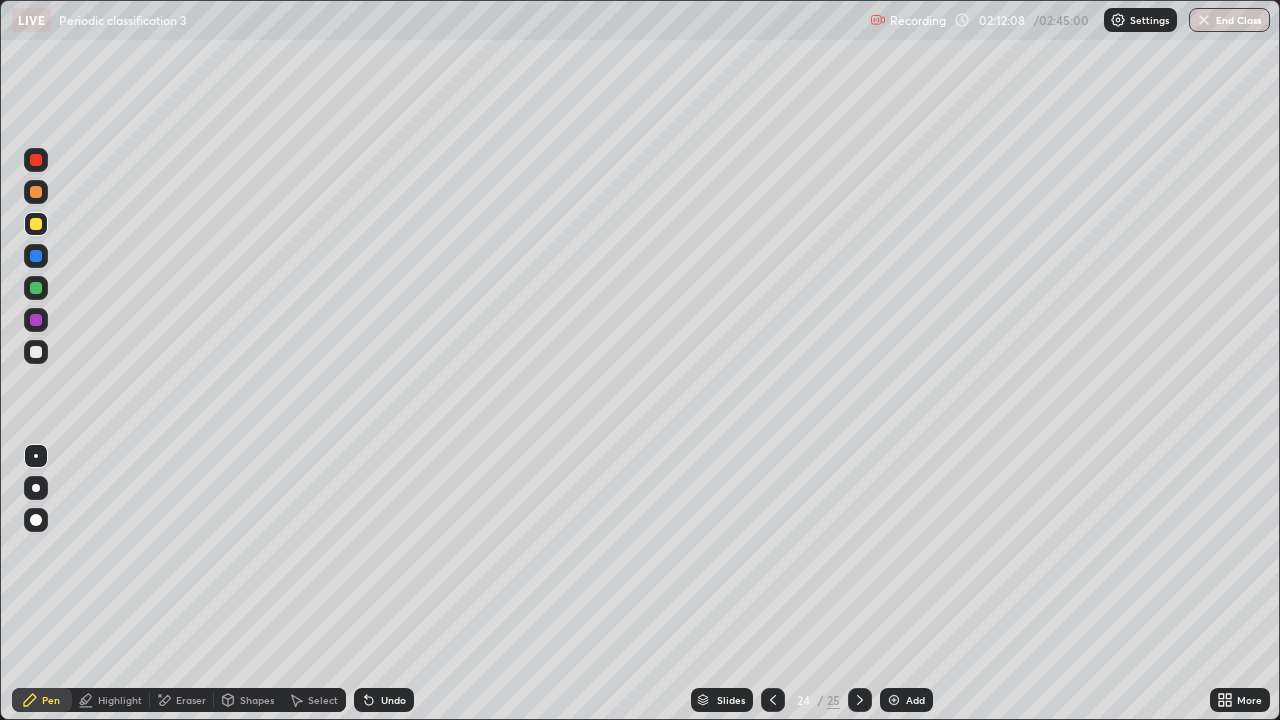 click on "Eraser" at bounding box center [182, 700] 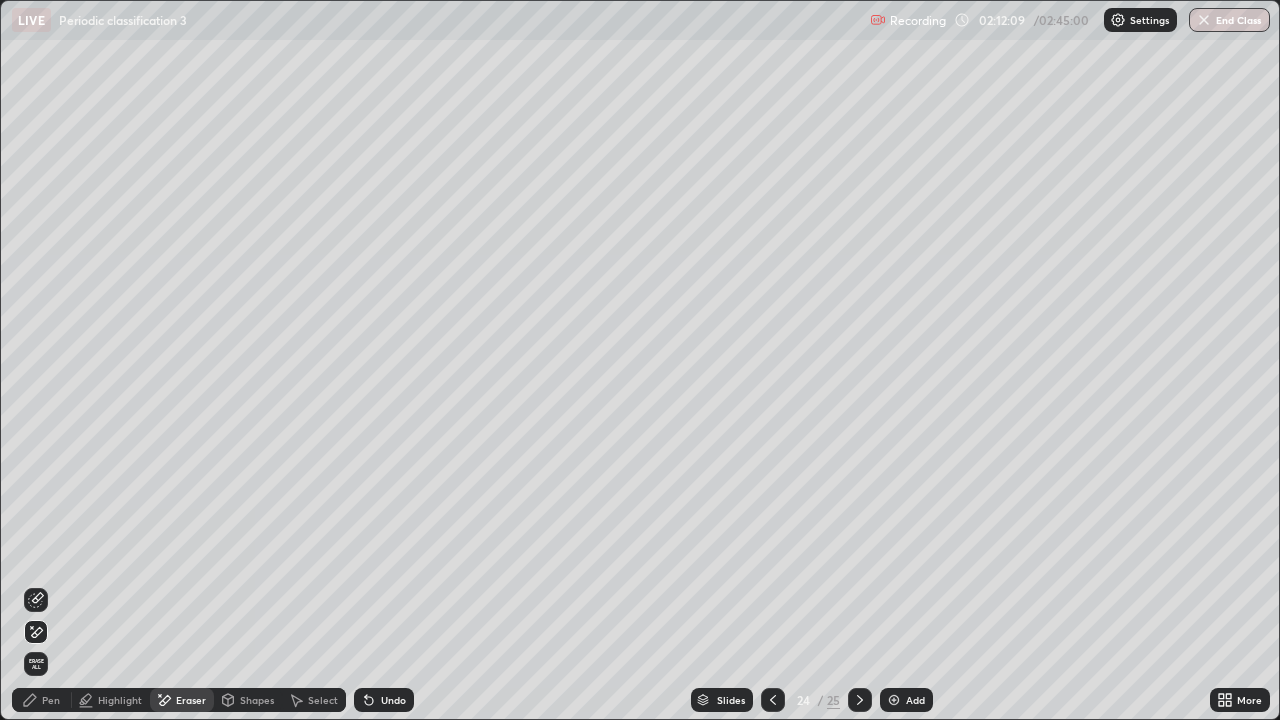 click on "Pen" at bounding box center [42, 700] 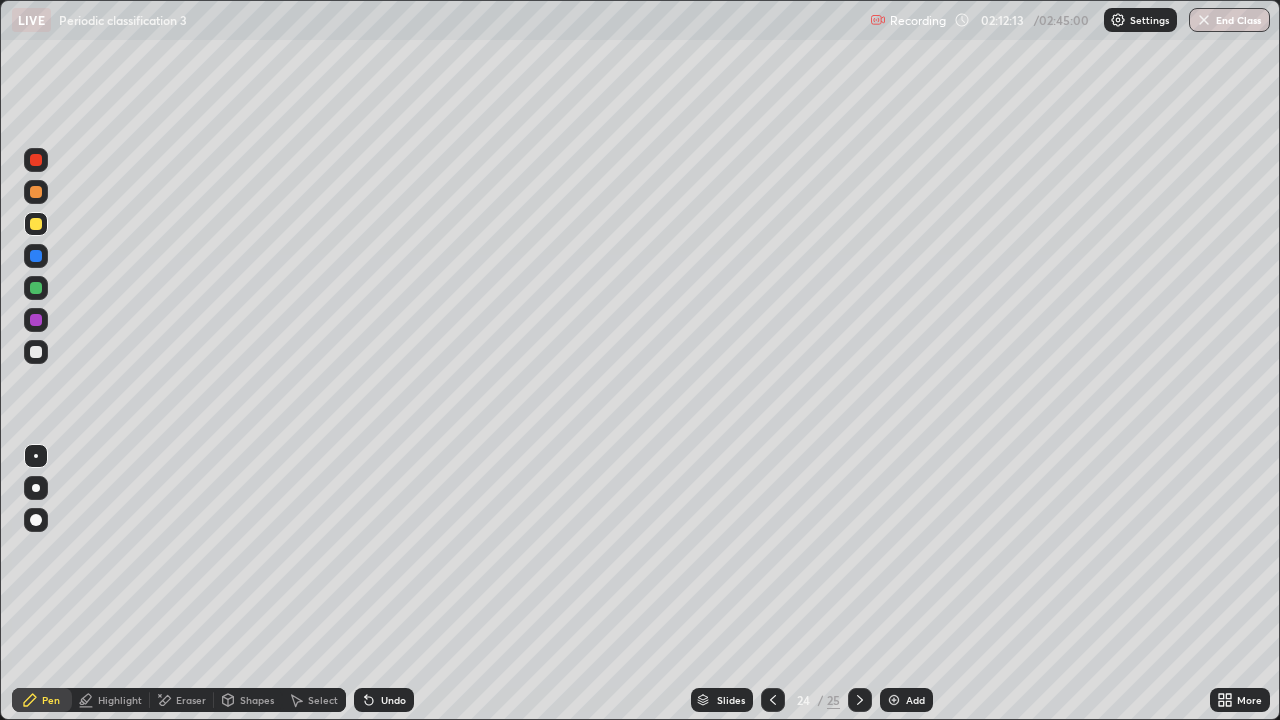 click on "Highlight" at bounding box center [120, 700] 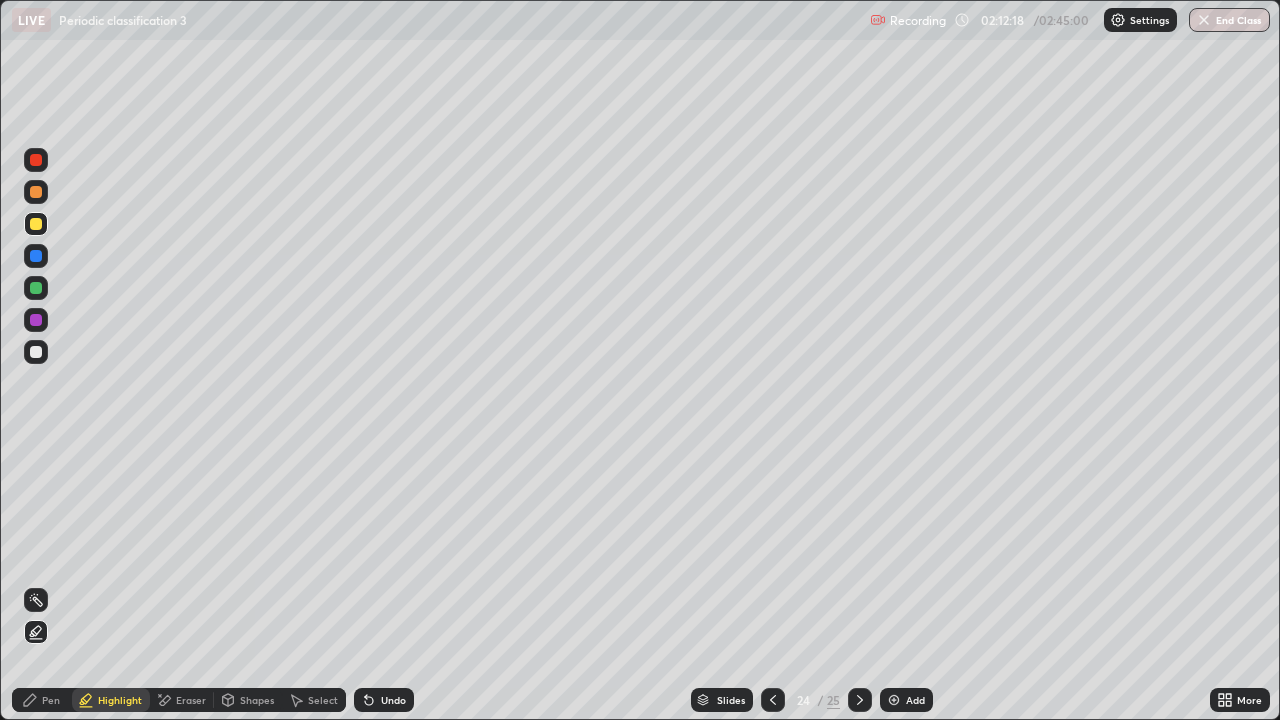 click on "Pen" at bounding box center (42, 700) 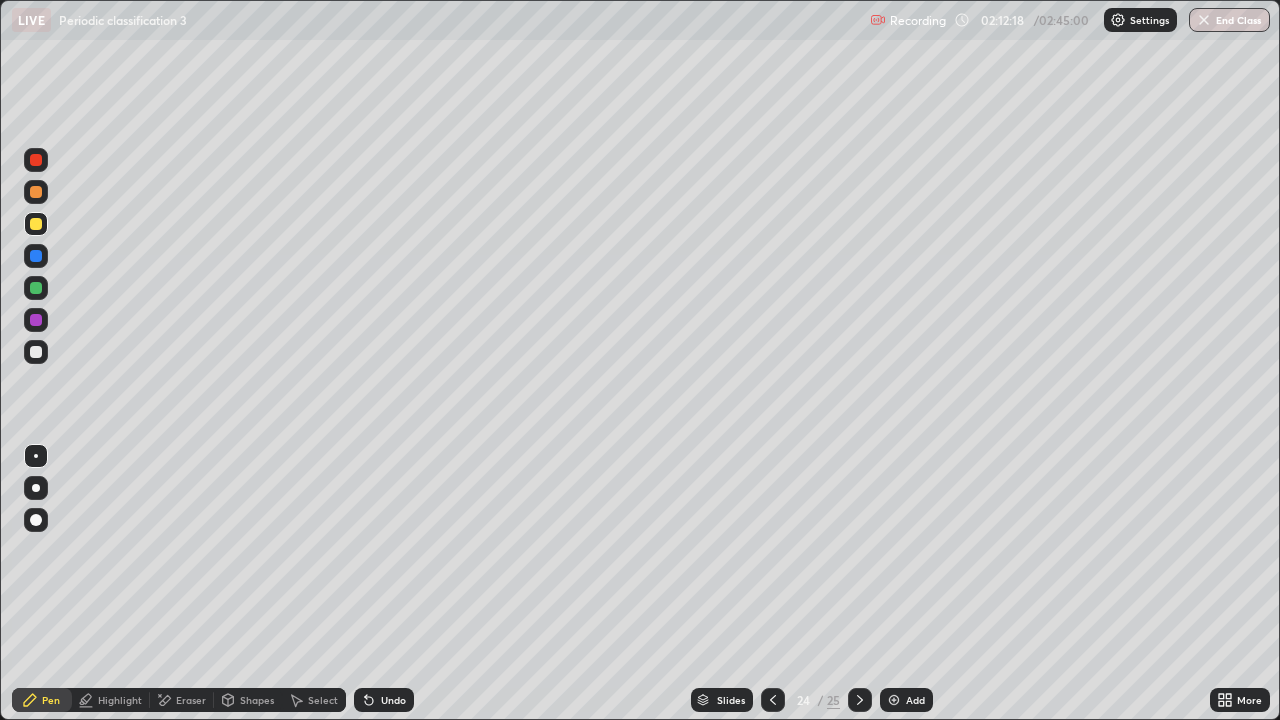 click at bounding box center [36, 288] 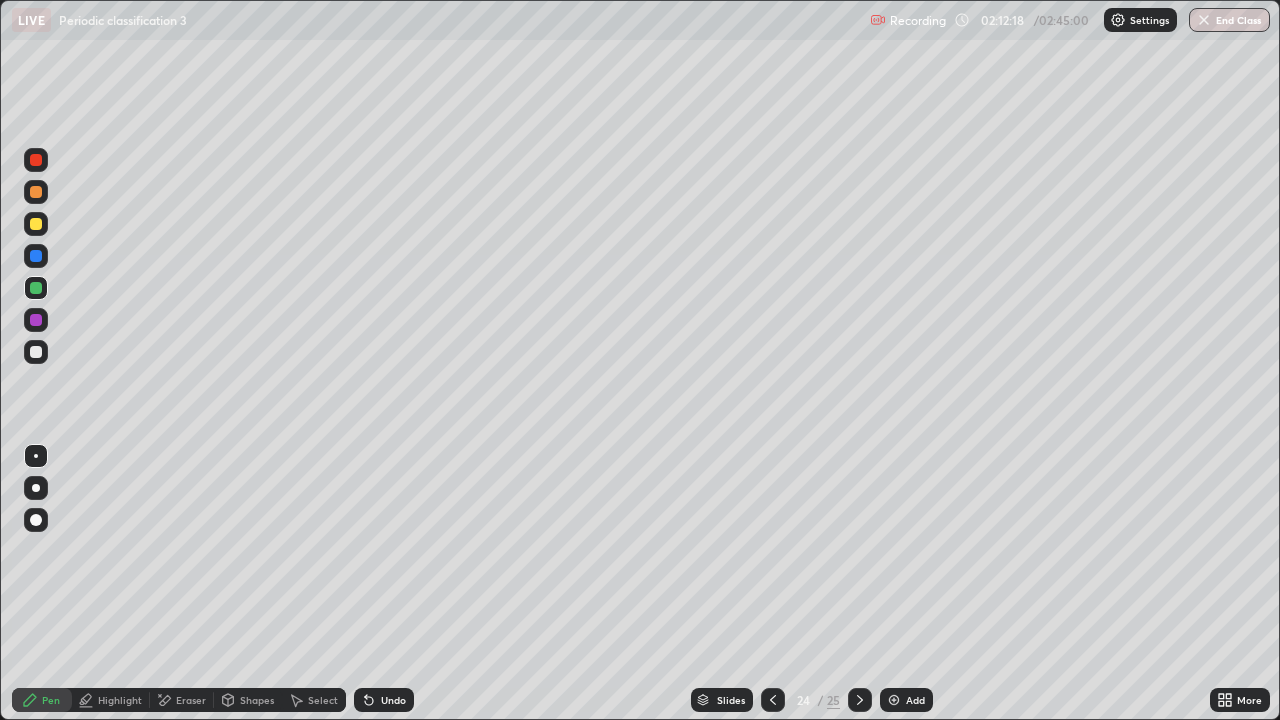 click at bounding box center [36, 224] 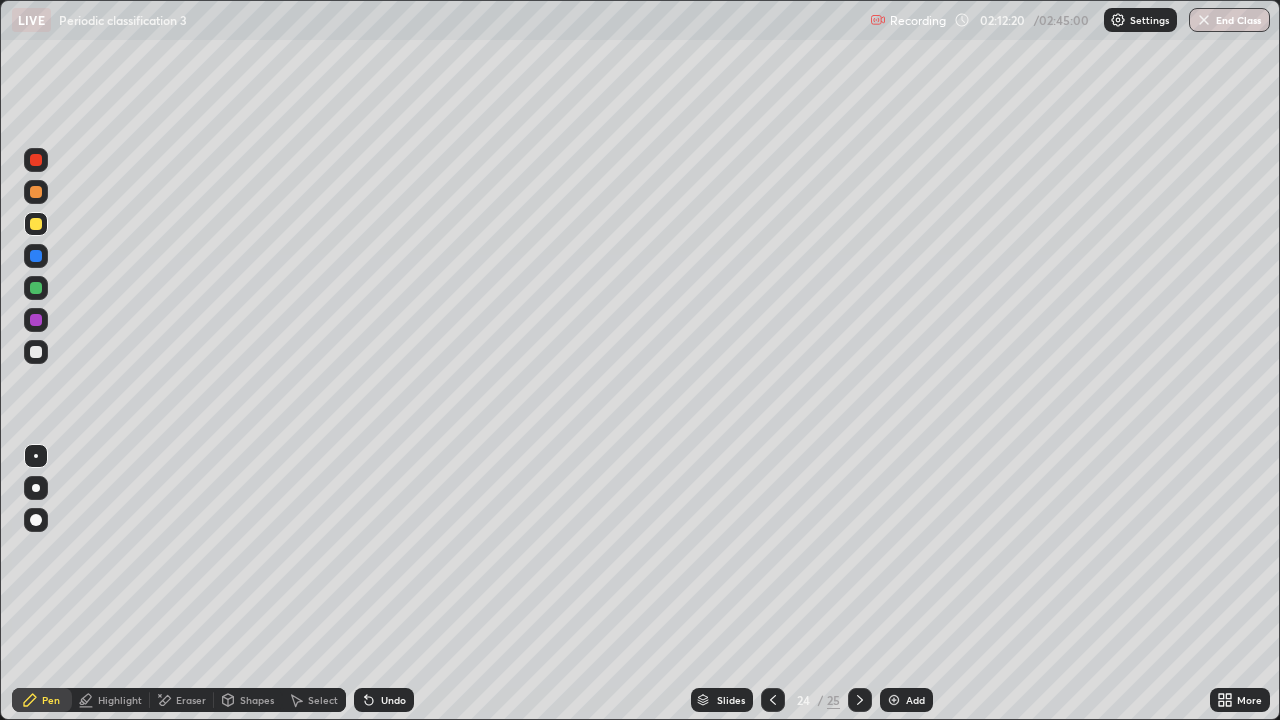 click at bounding box center [36, 192] 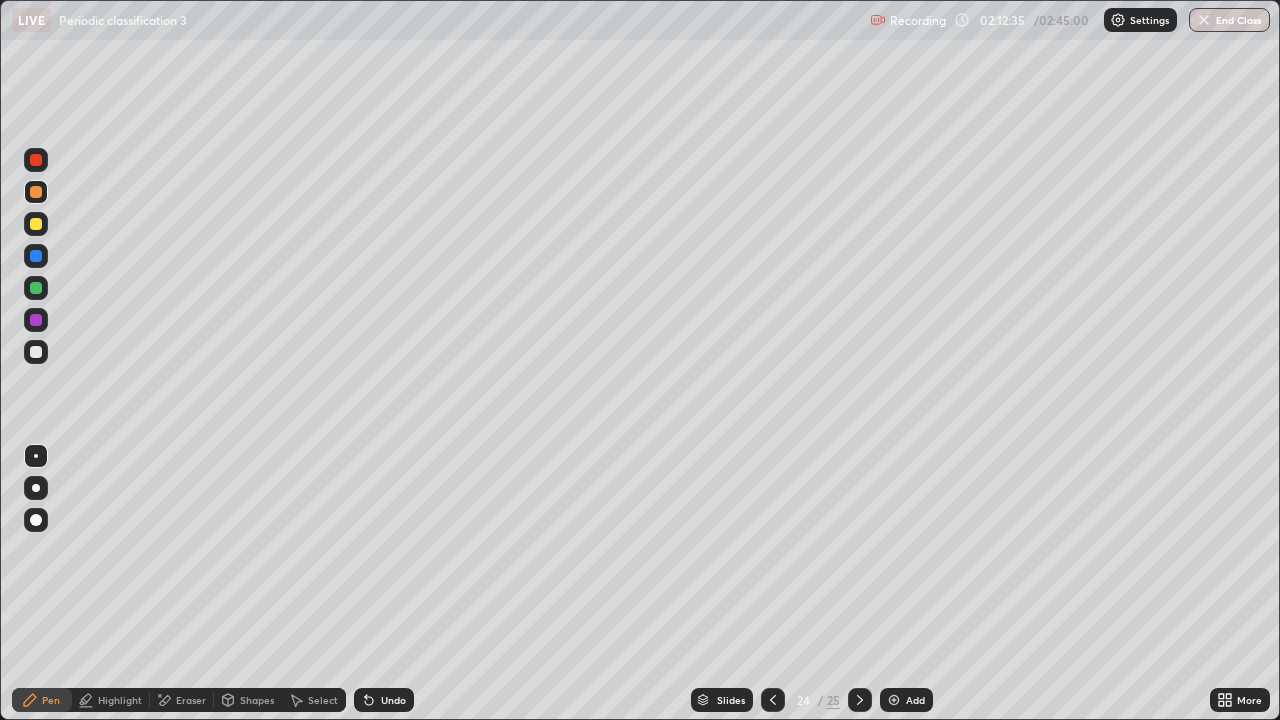 click at bounding box center [36, 288] 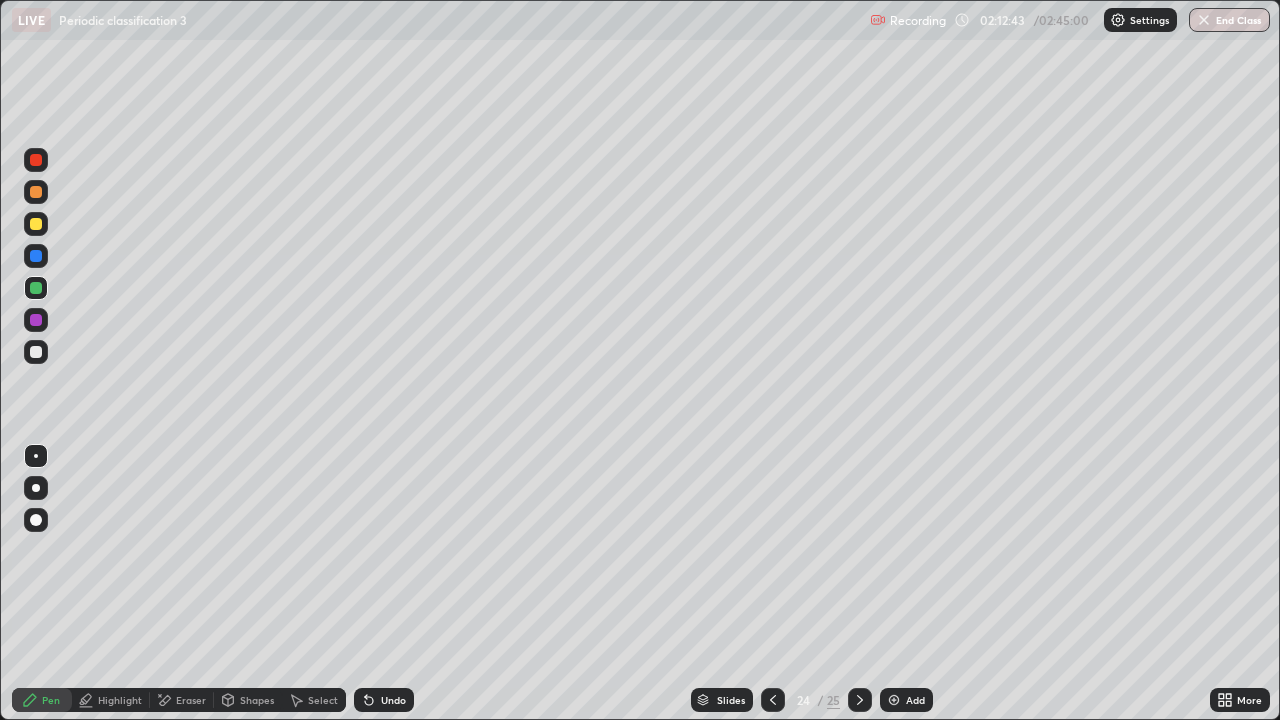 click at bounding box center (36, 352) 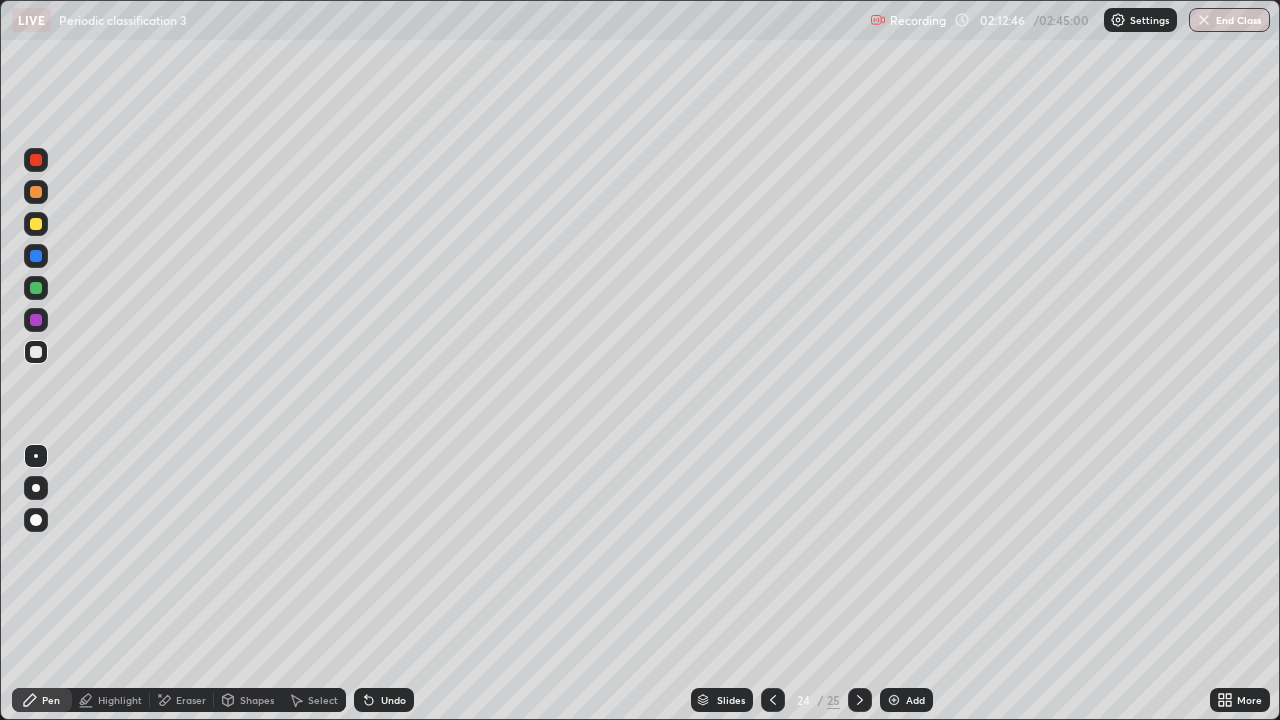 click at bounding box center [36, 320] 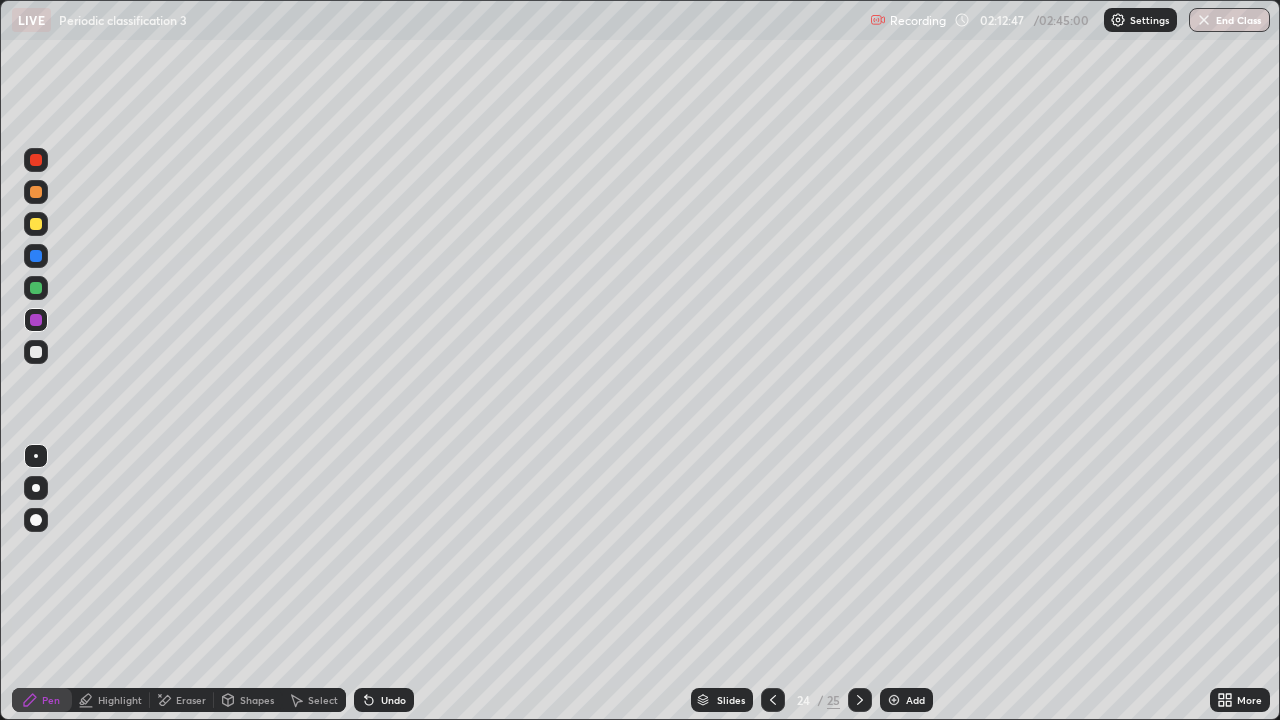 click at bounding box center (36, 288) 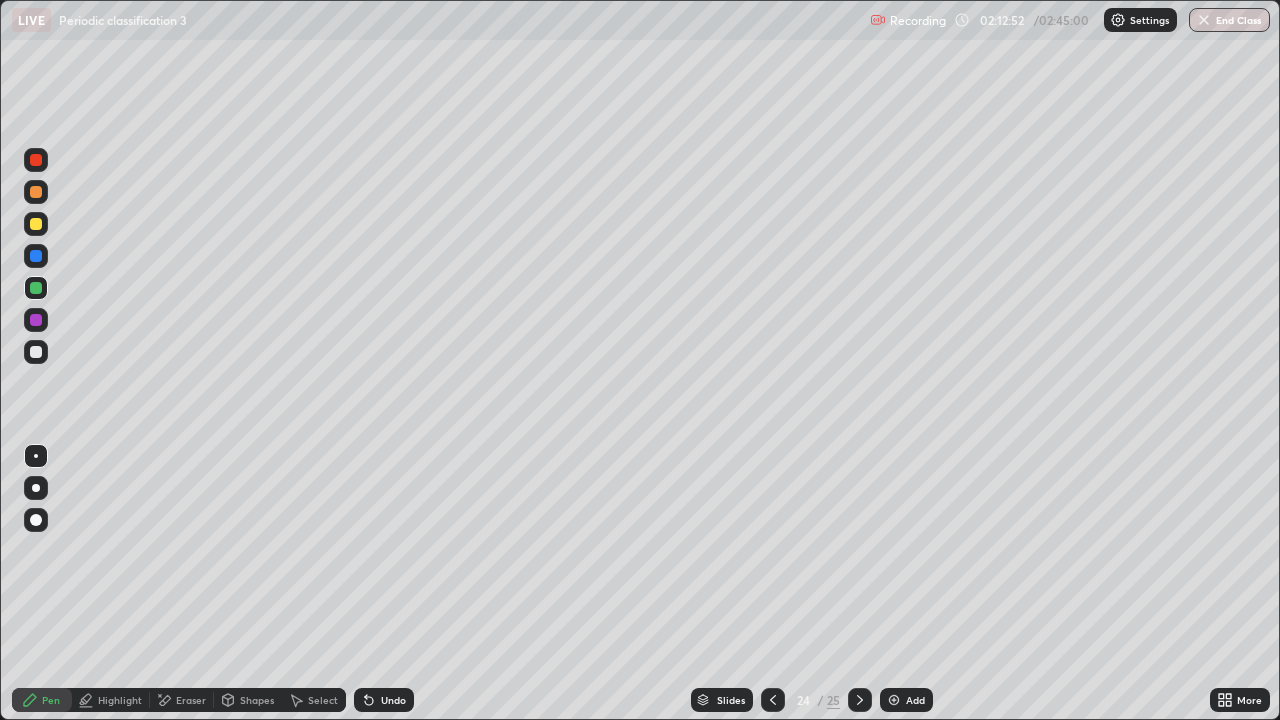 click at bounding box center [36, 352] 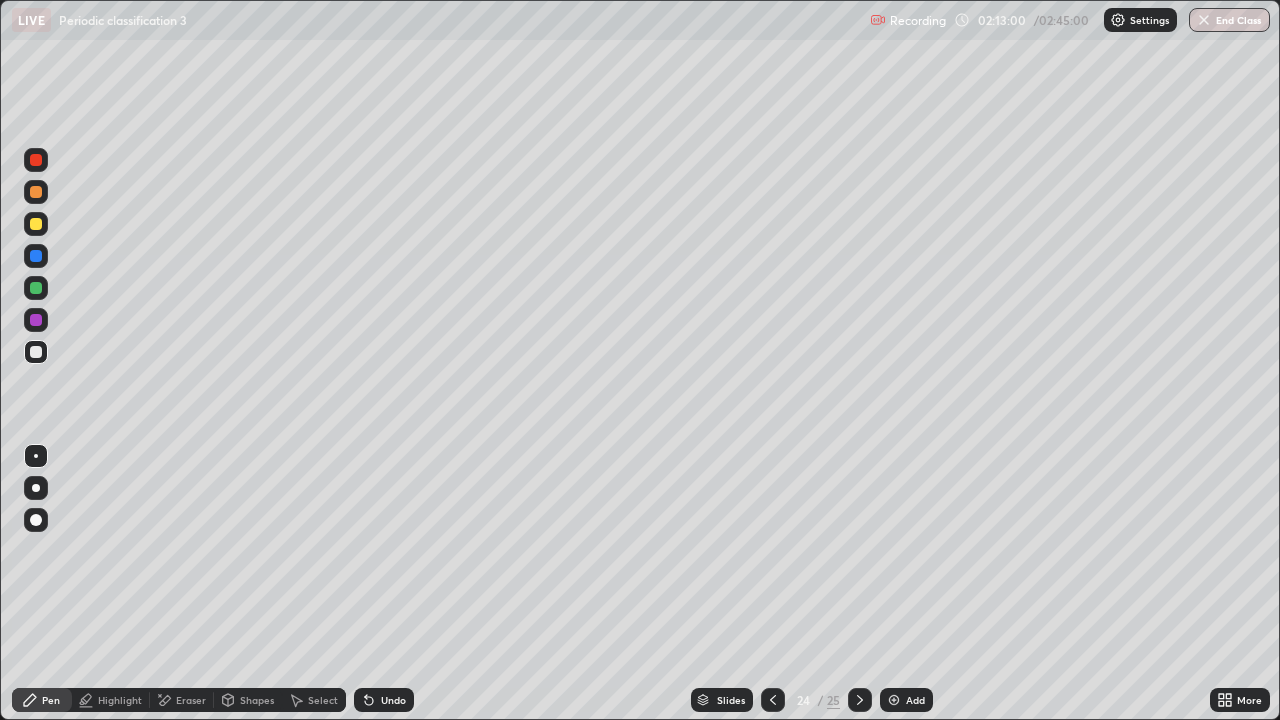 click on "Select" at bounding box center (314, 700) 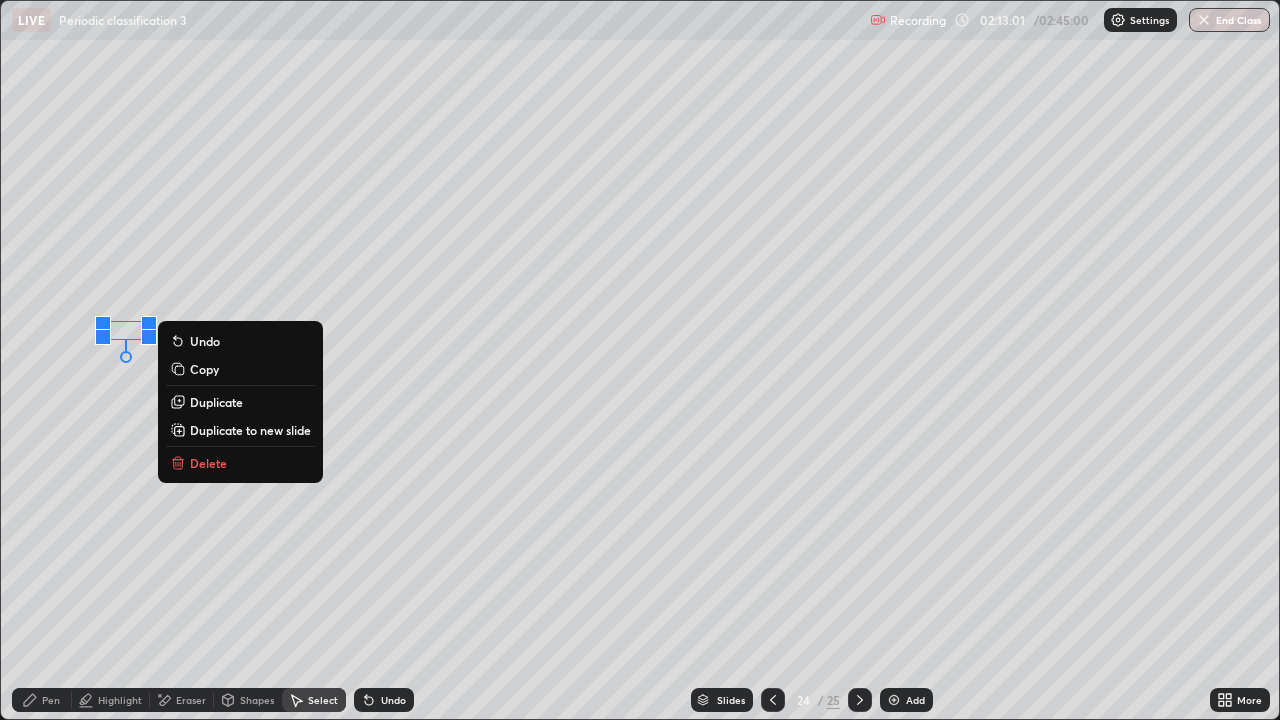 click on "0 ° Undo Copy Duplicate Duplicate to new slide Delete" at bounding box center [640, 360] 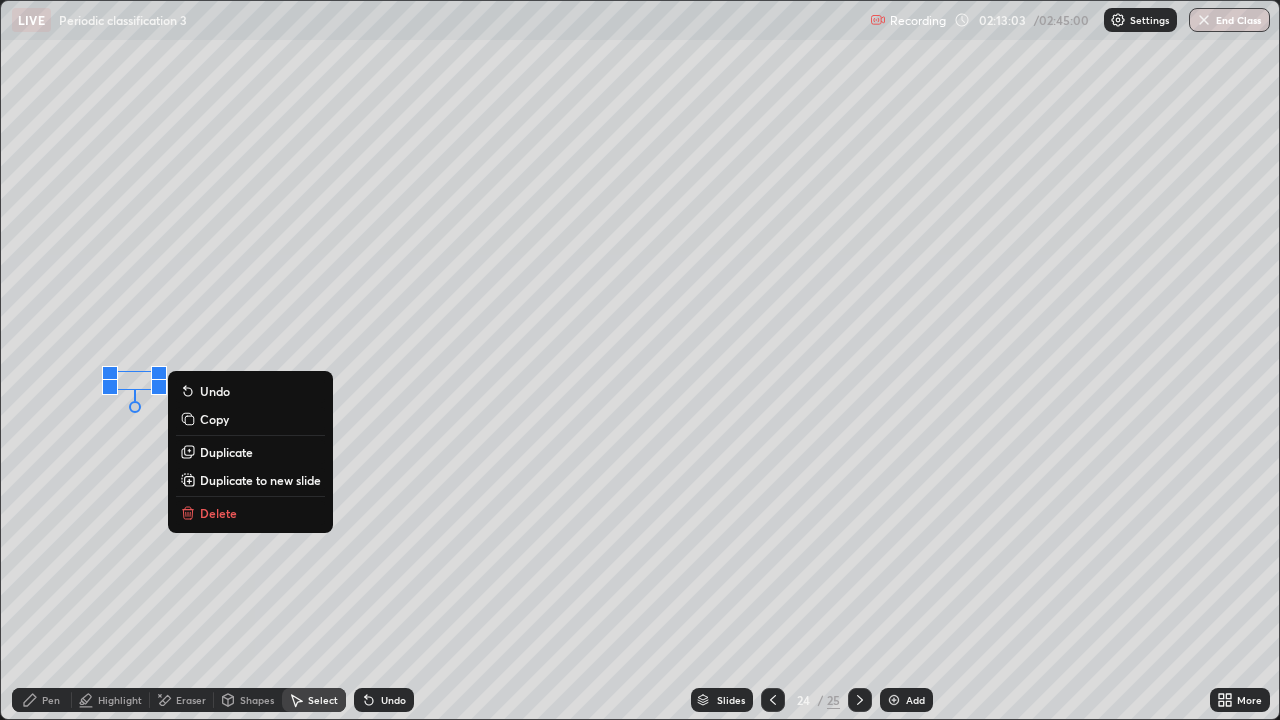 click on "Pen" at bounding box center [42, 700] 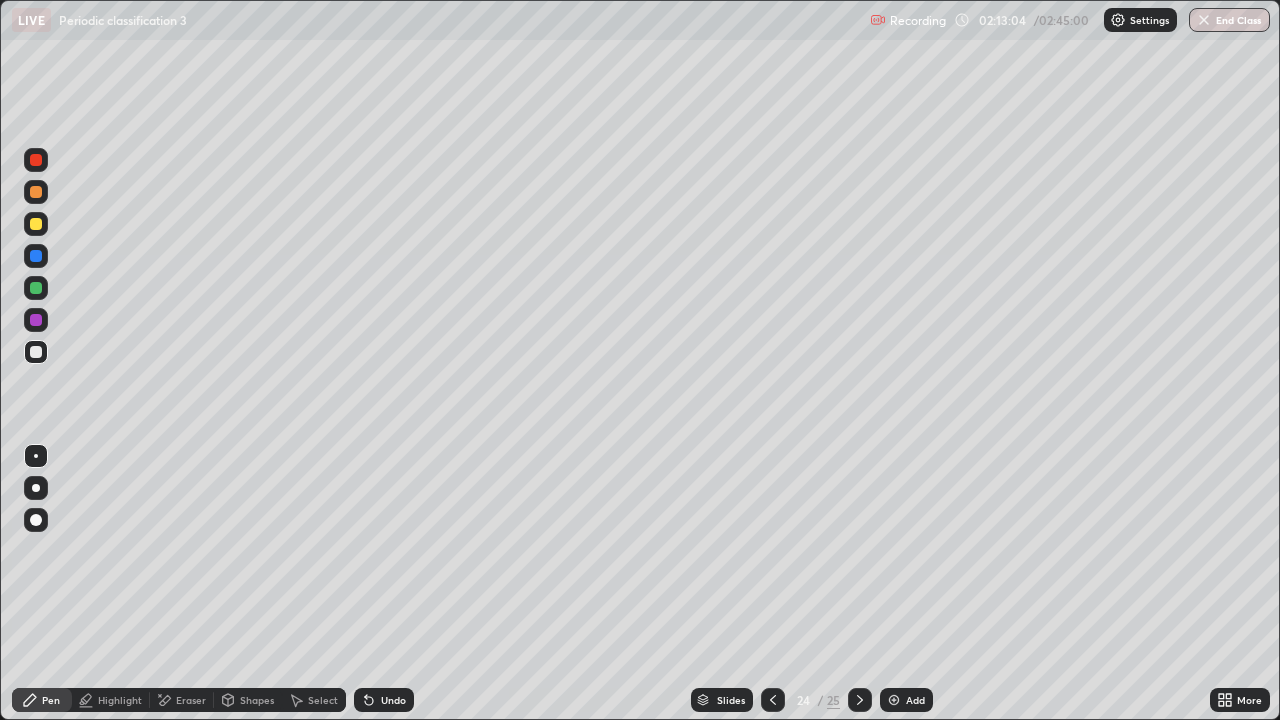 click at bounding box center (36, 352) 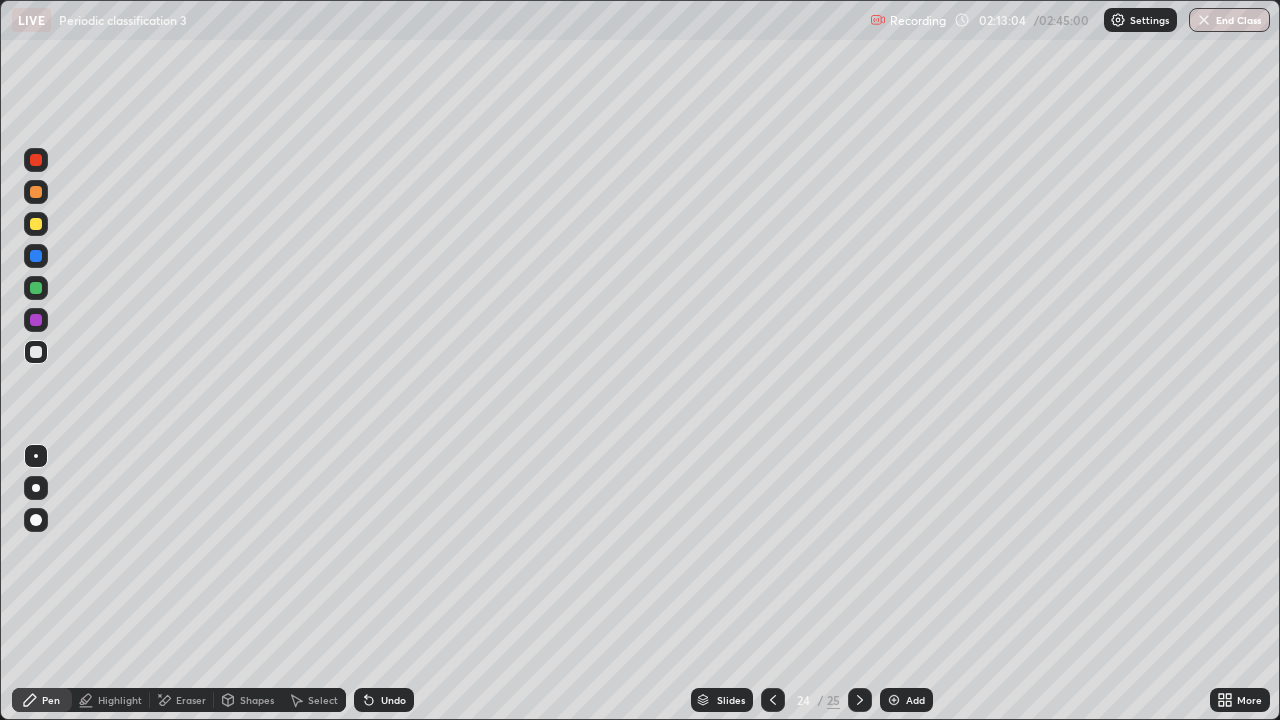 click at bounding box center (36, 320) 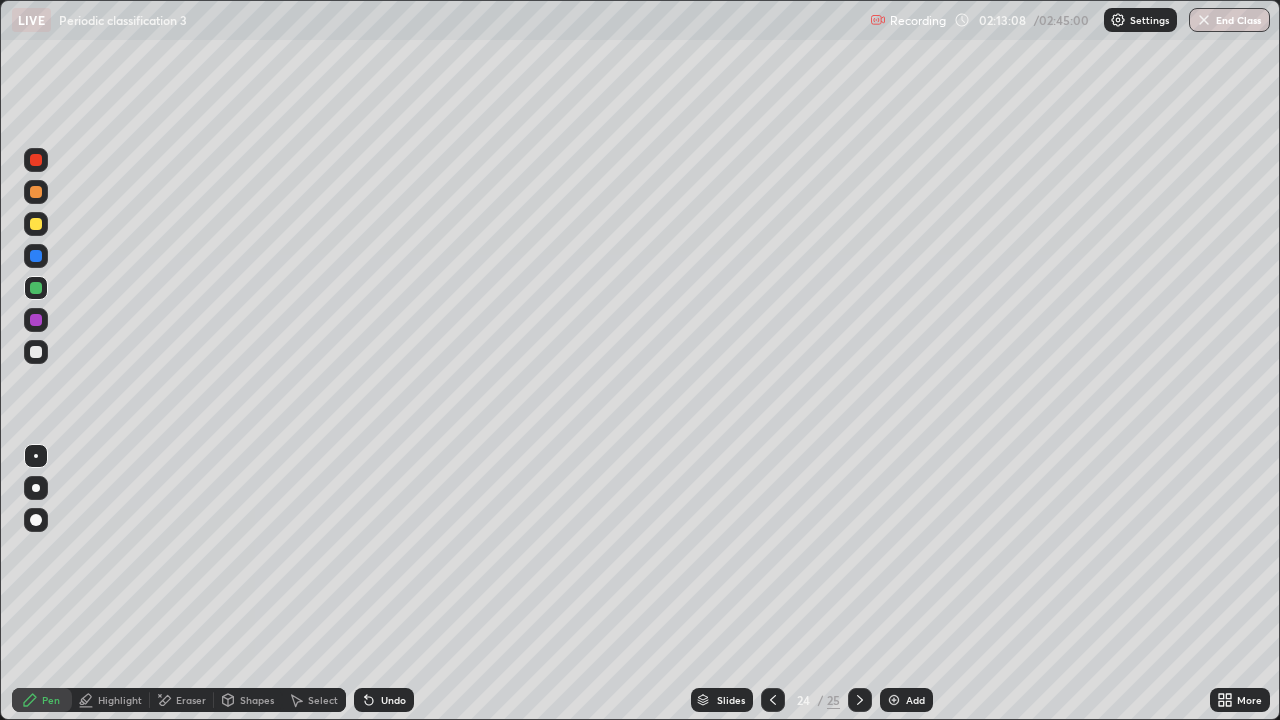 click on "Eraser" at bounding box center (191, 700) 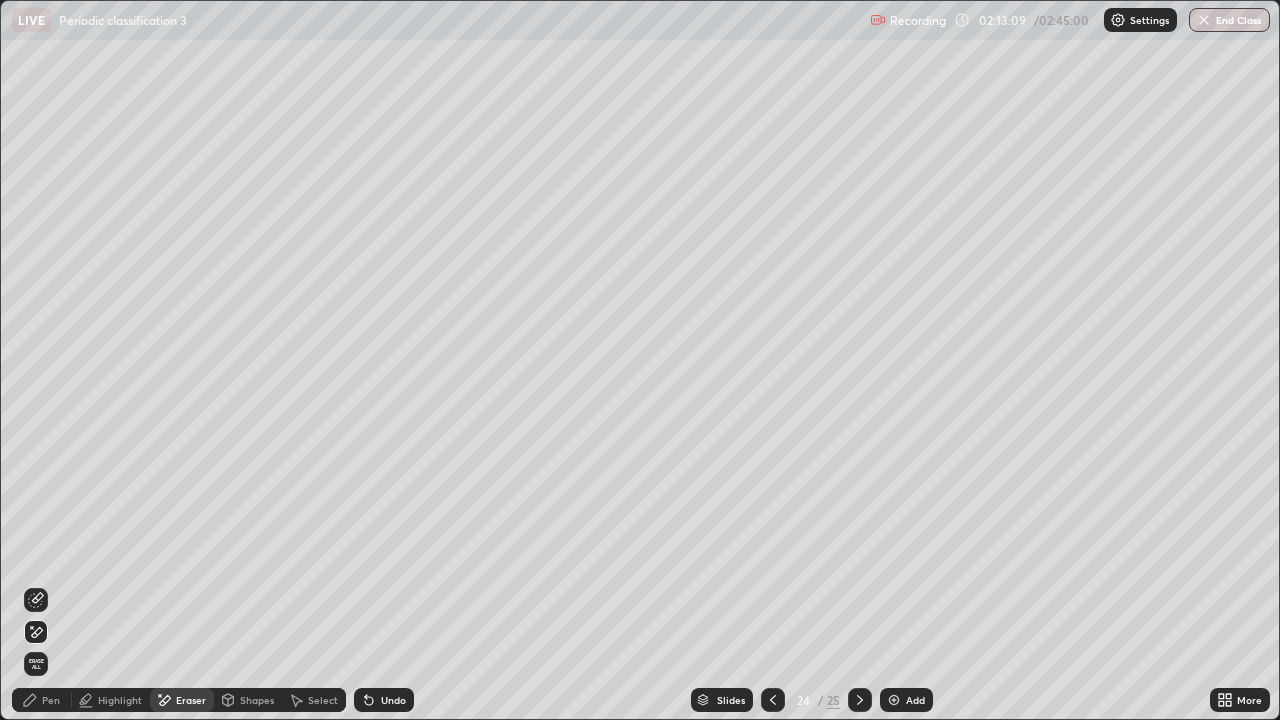 click 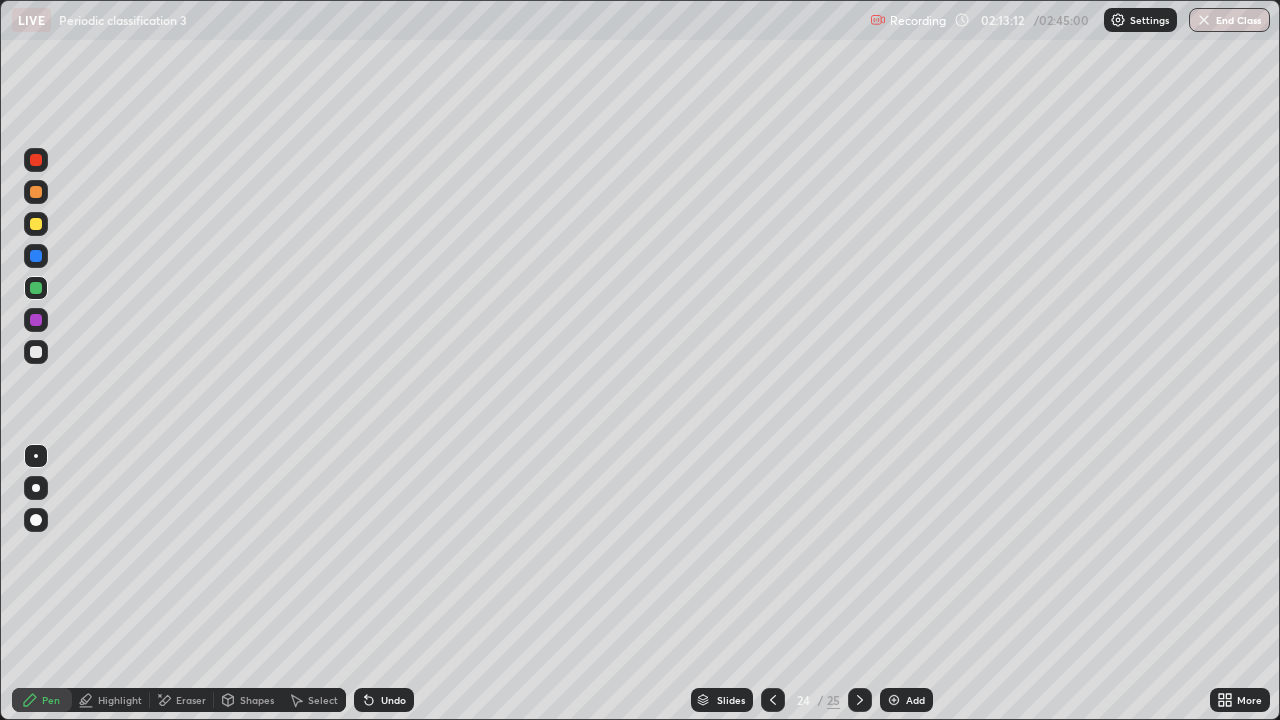 click at bounding box center (36, 224) 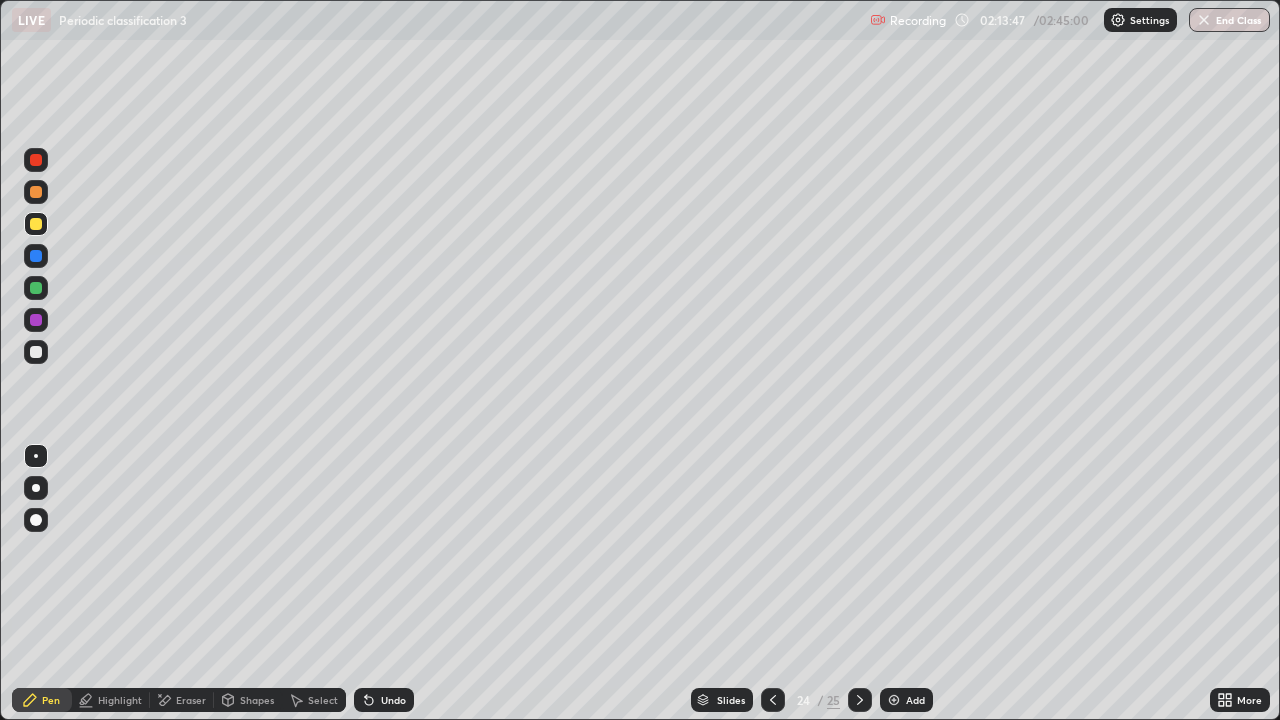 click at bounding box center (860, 700) 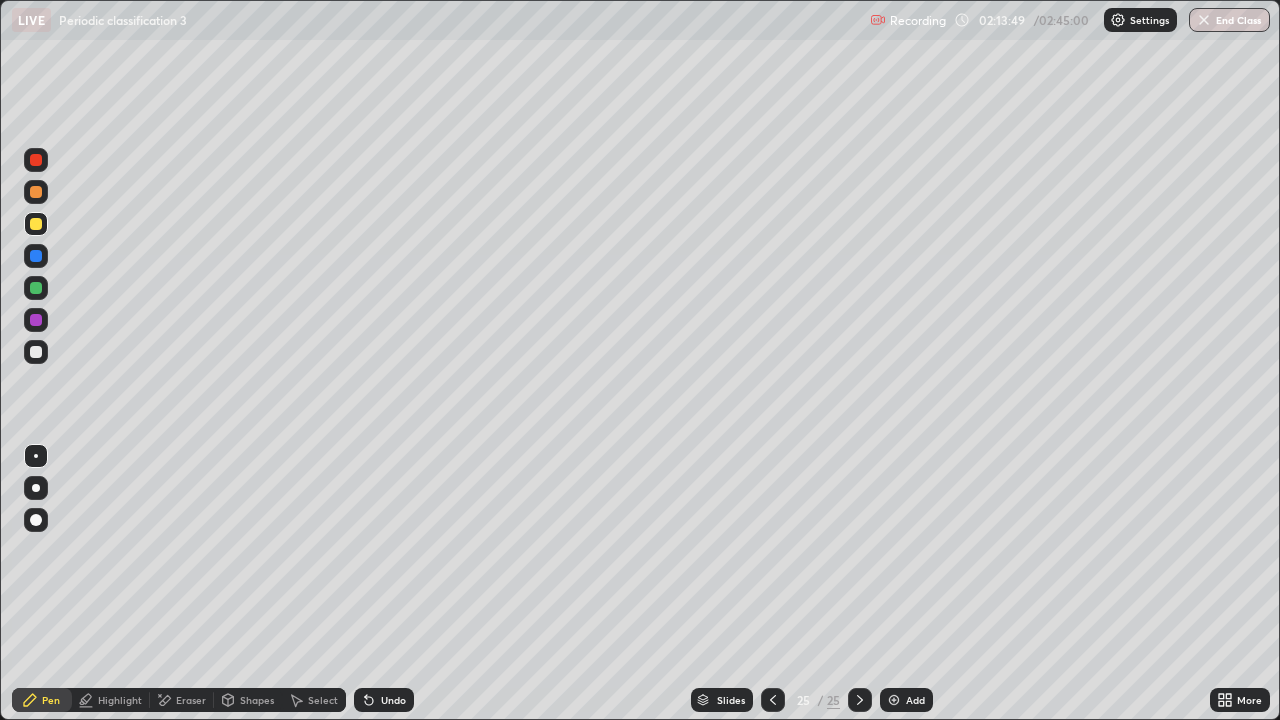 click on "Select" at bounding box center [323, 700] 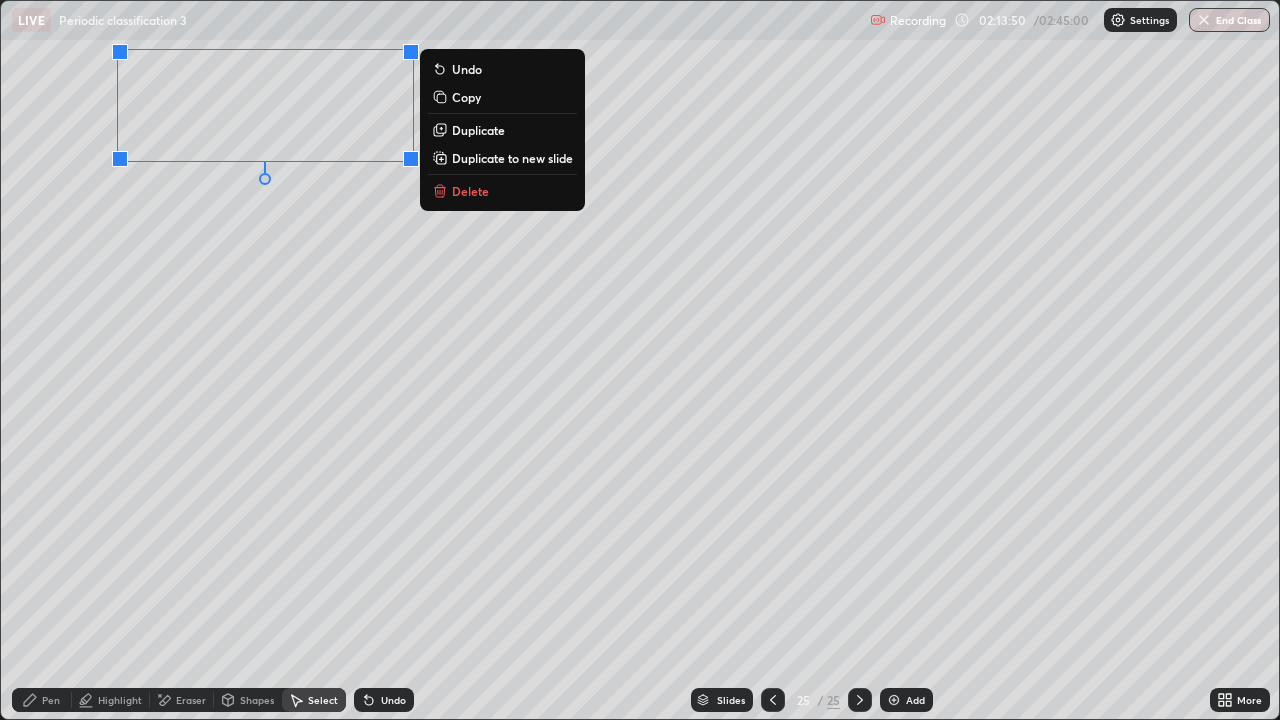 click on "Delete" at bounding box center (470, 191) 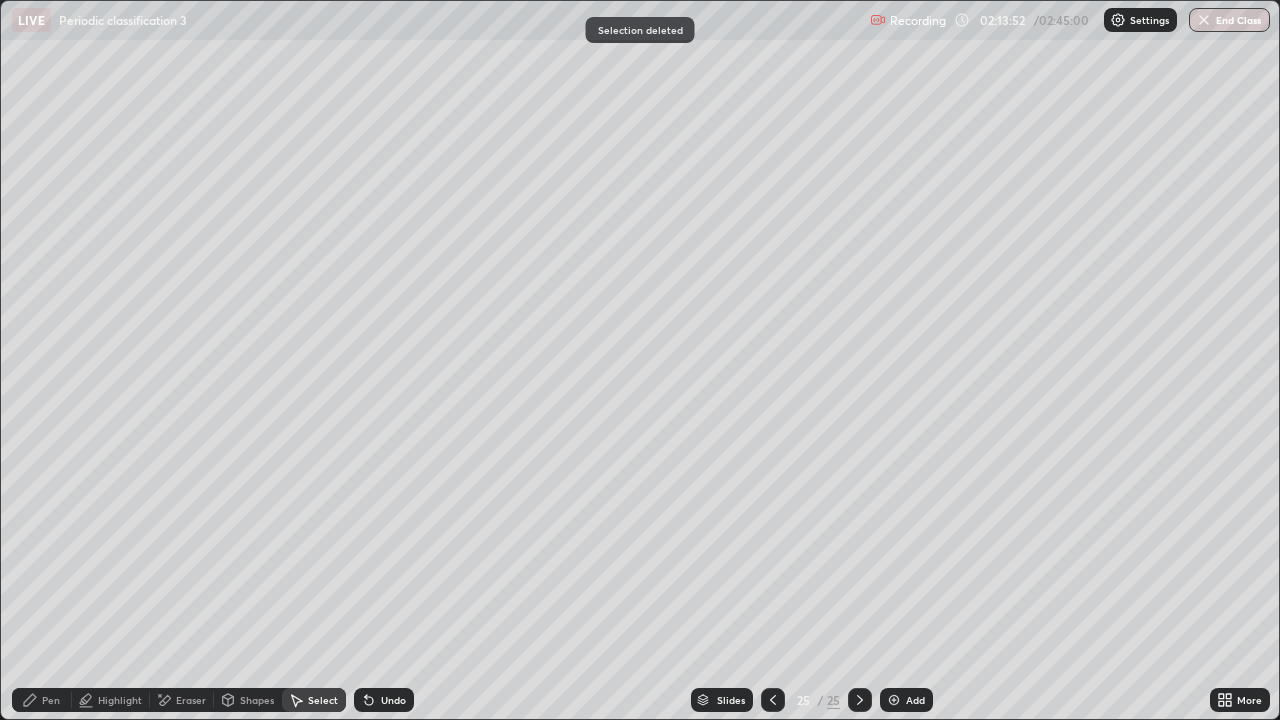 click 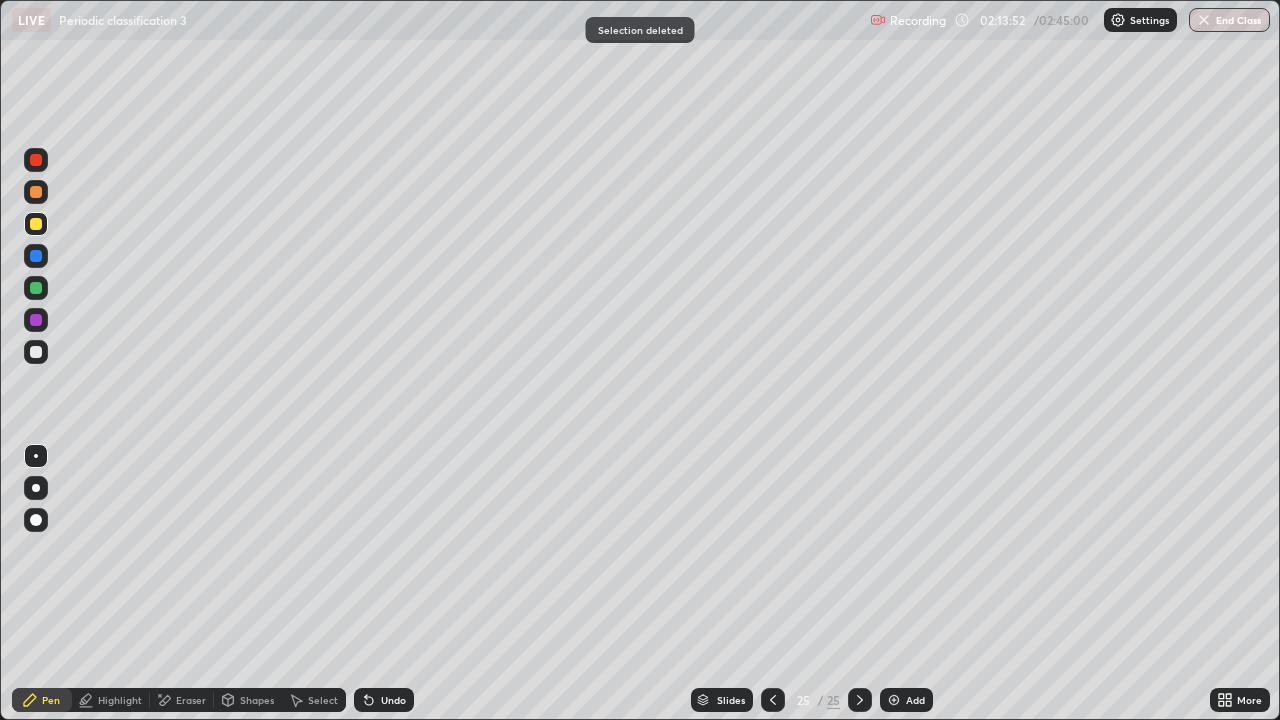 click at bounding box center [36, 288] 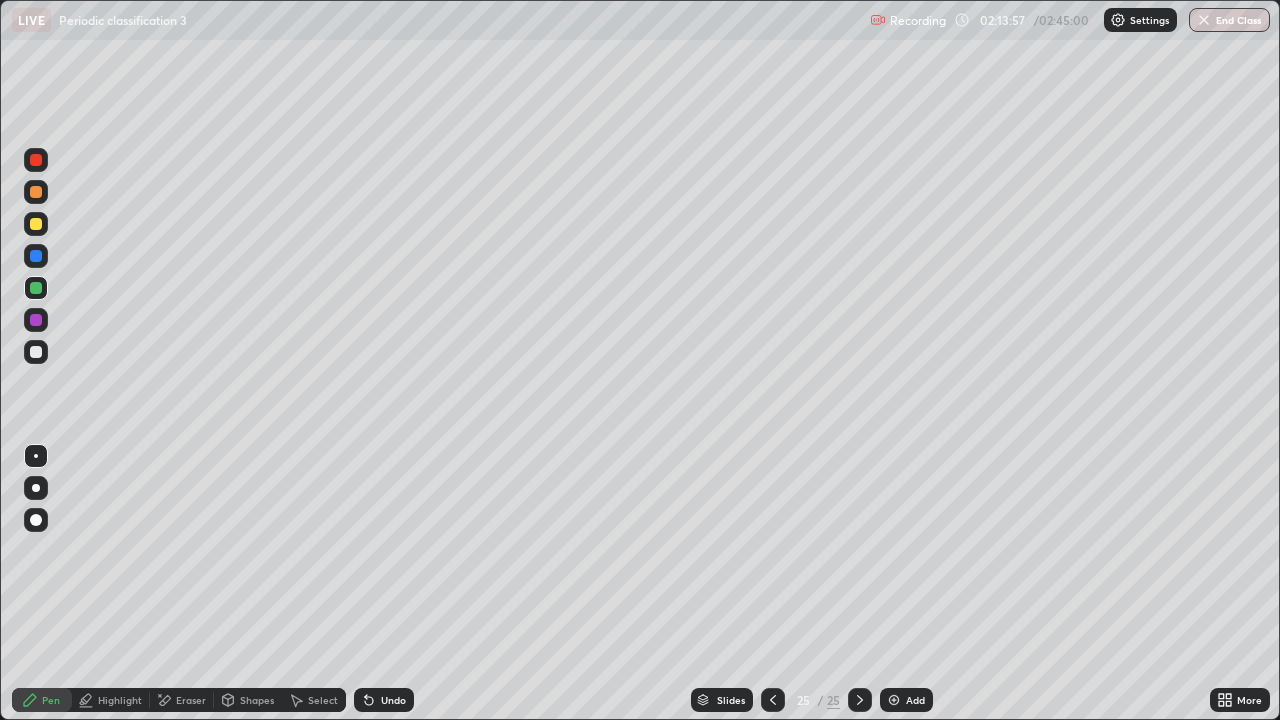 click on "Undo" at bounding box center (393, 700) 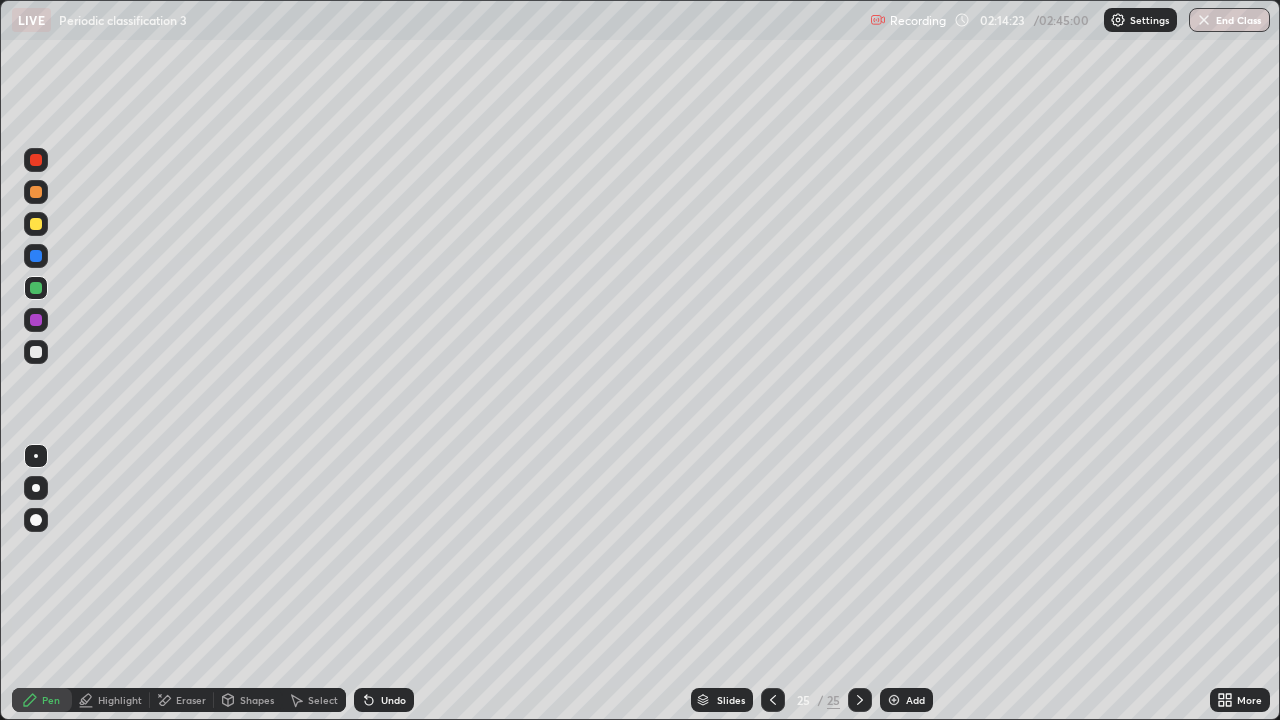 click on "Shapes" at bounding box center [257, 700] 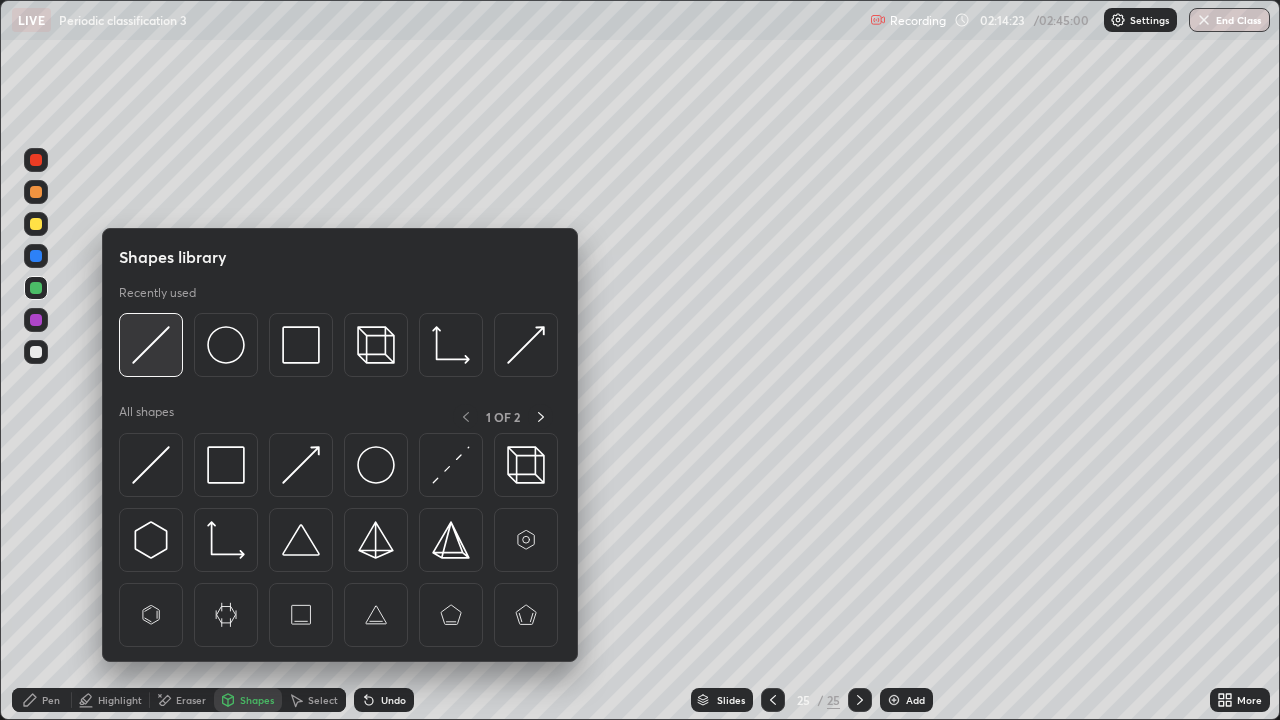 click at bounding box center (151, 345) 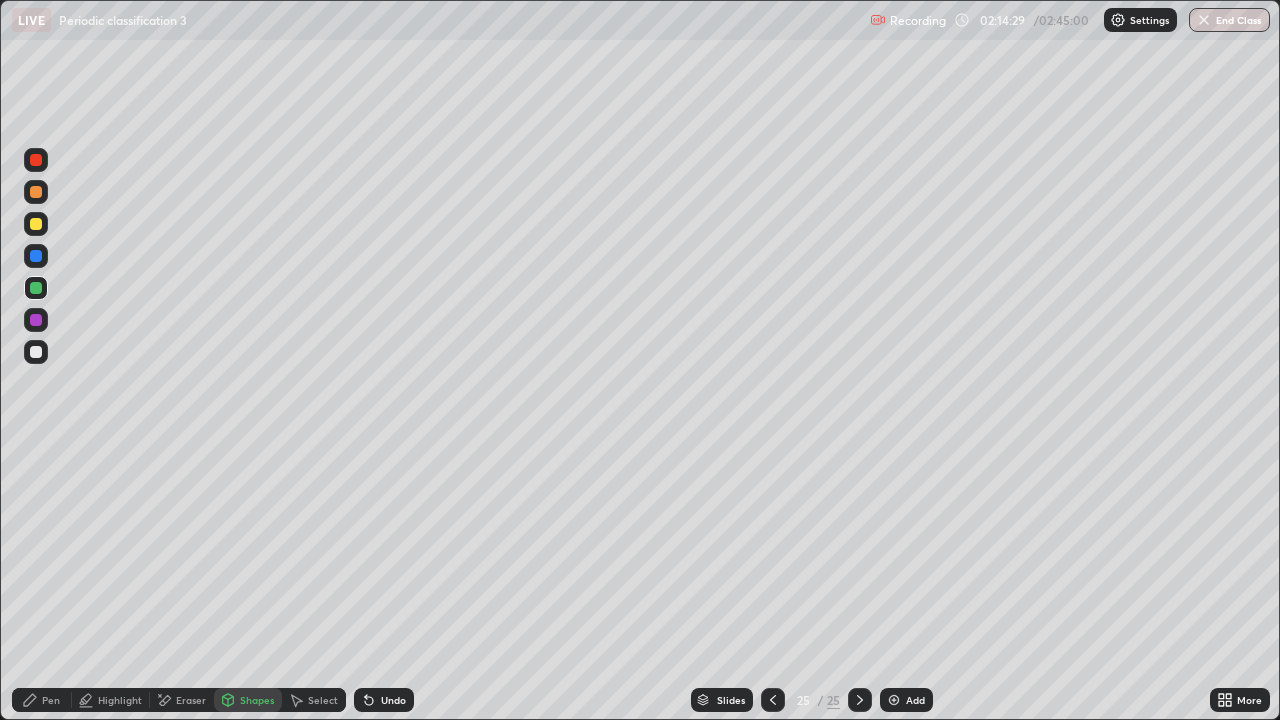 click at bounding box center (36, 192) 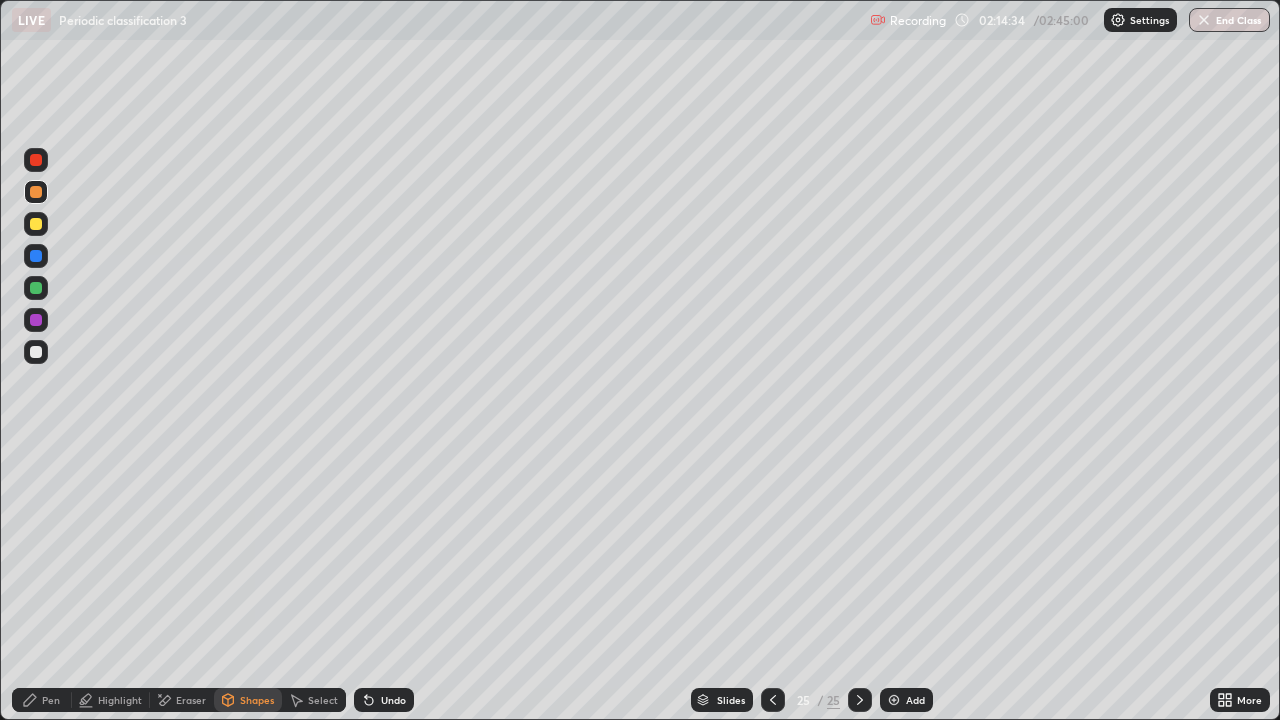 click at bounding box center (36, 288) 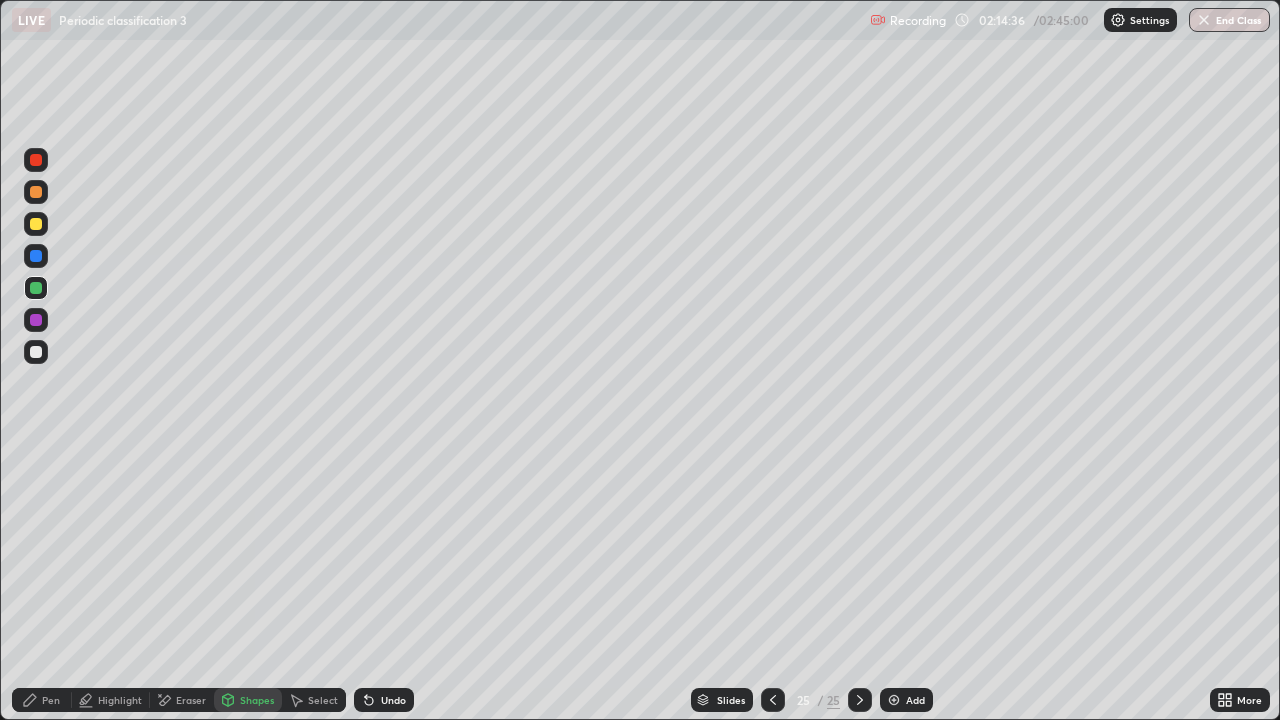 click on "Undo" at bounding box center [384, 700] 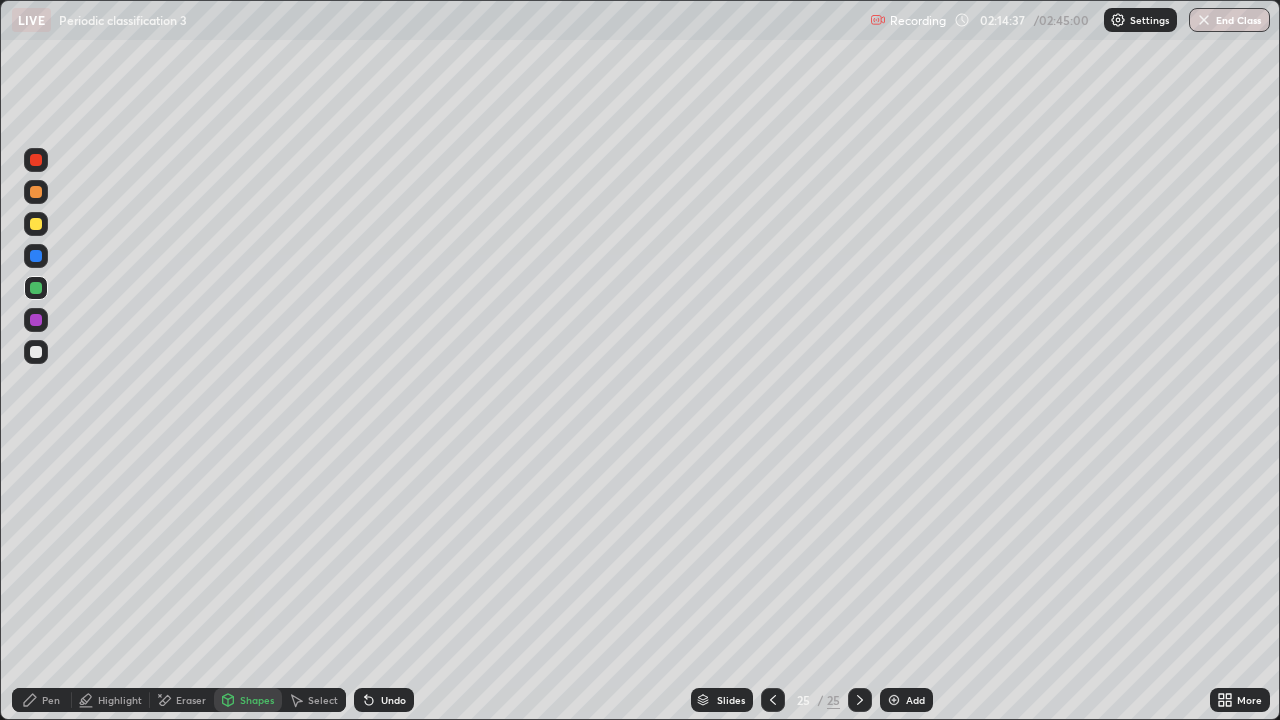 click on "Pen" at bounding box center [42, 700] 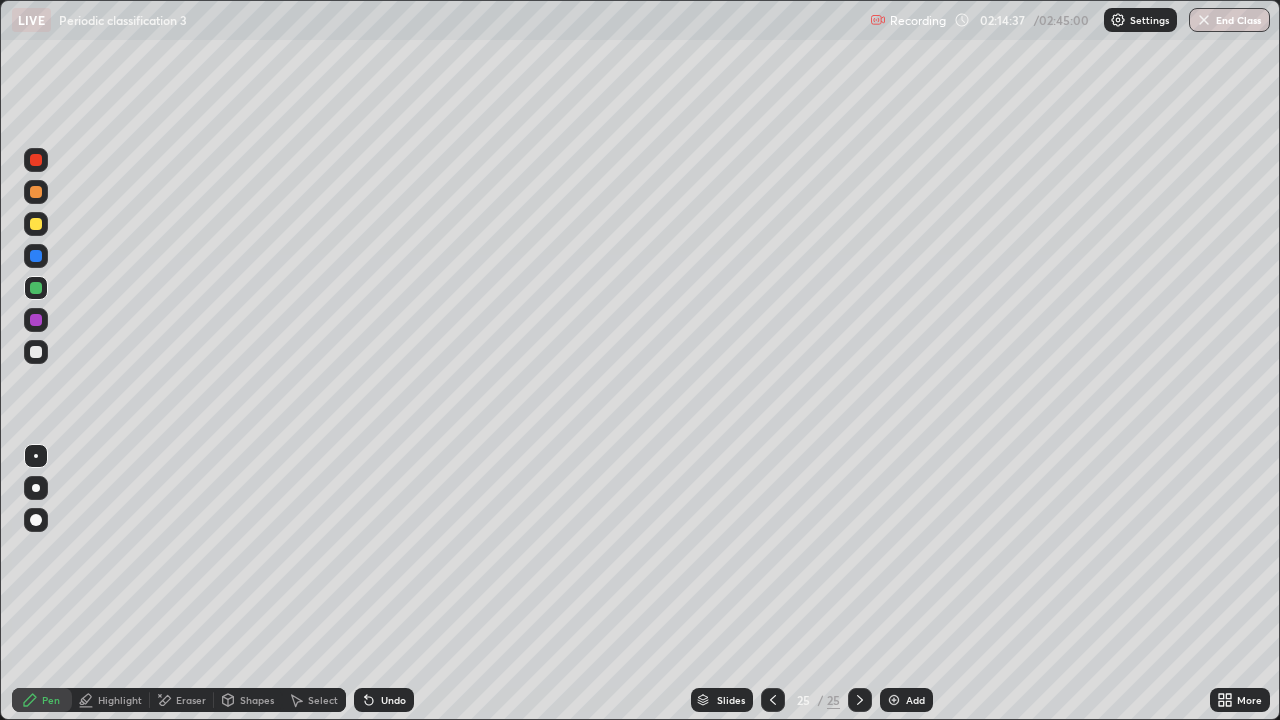 click at bounding box center (36, 352) 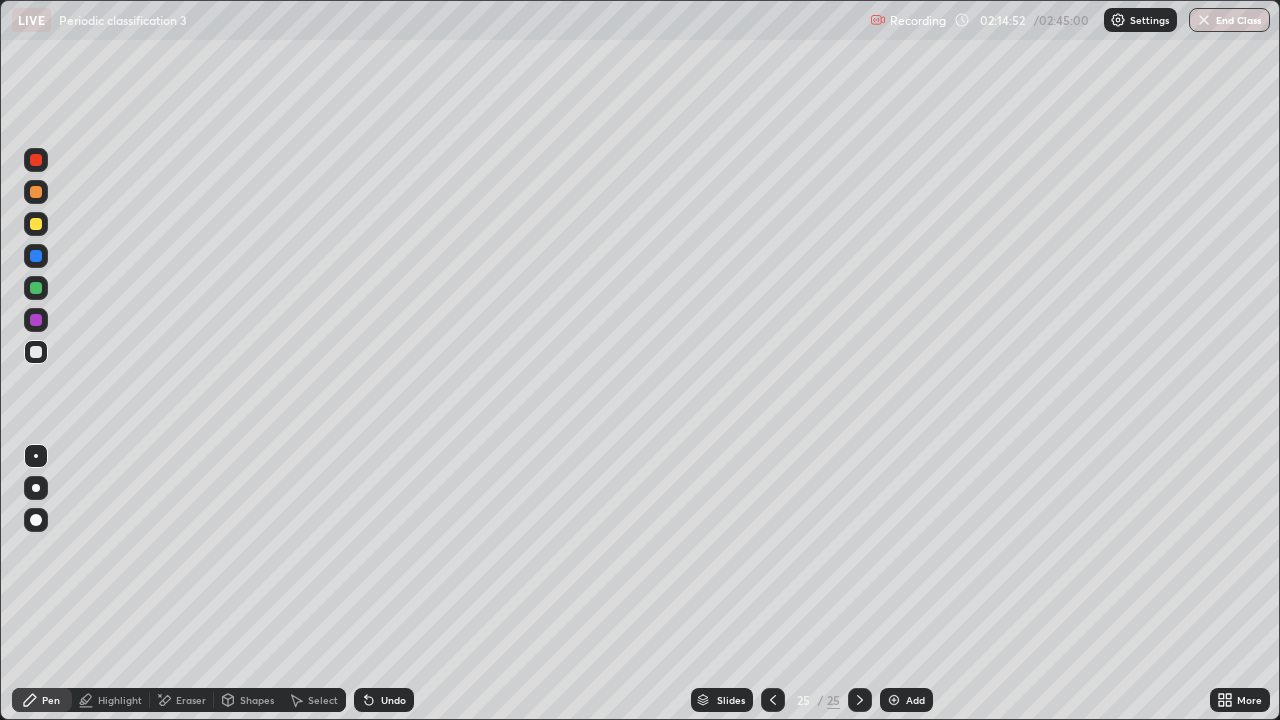 click on "Pen" at bounding box center (42, 700) 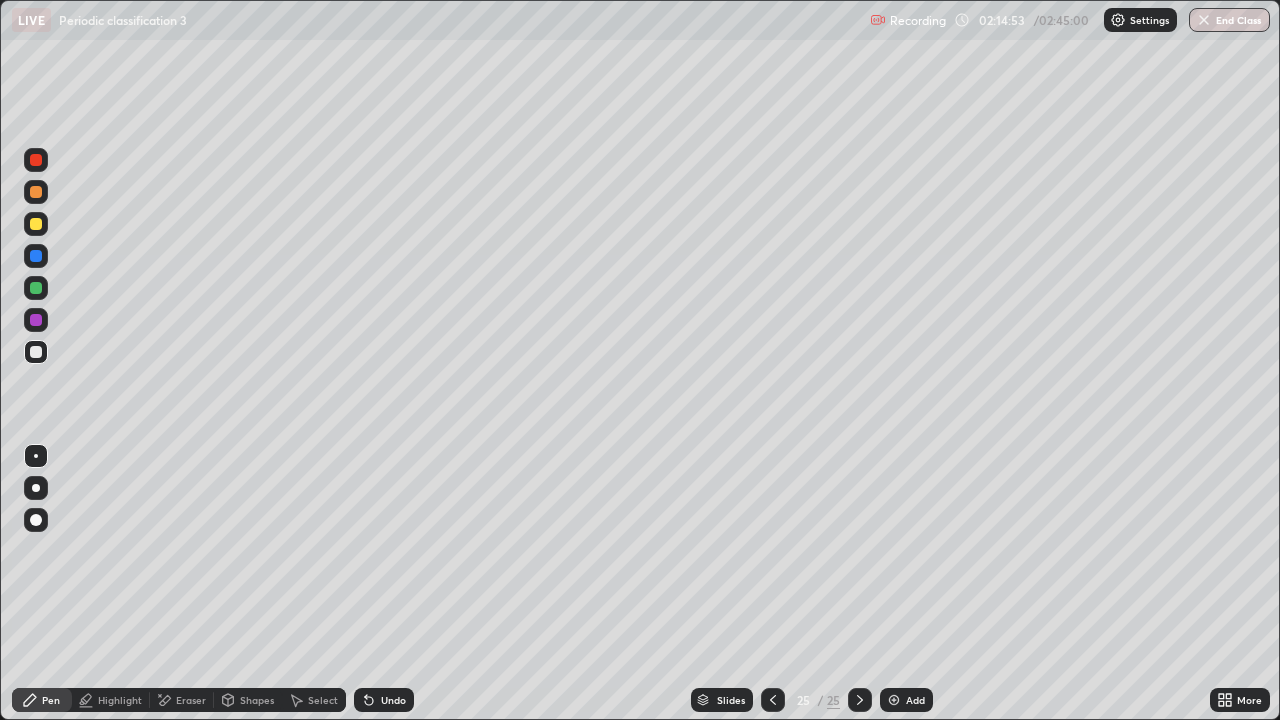 click on "Shapes" at bounding box center [257, 700] 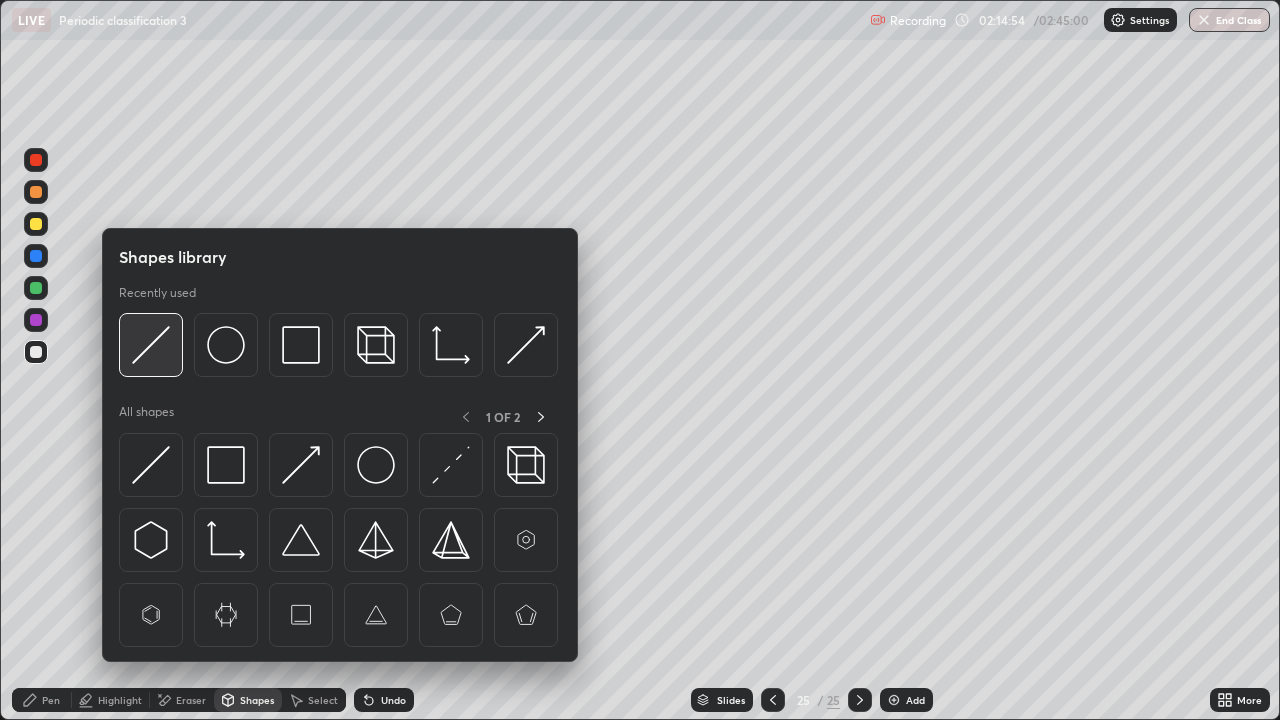 click at bounding box center (151, 345) 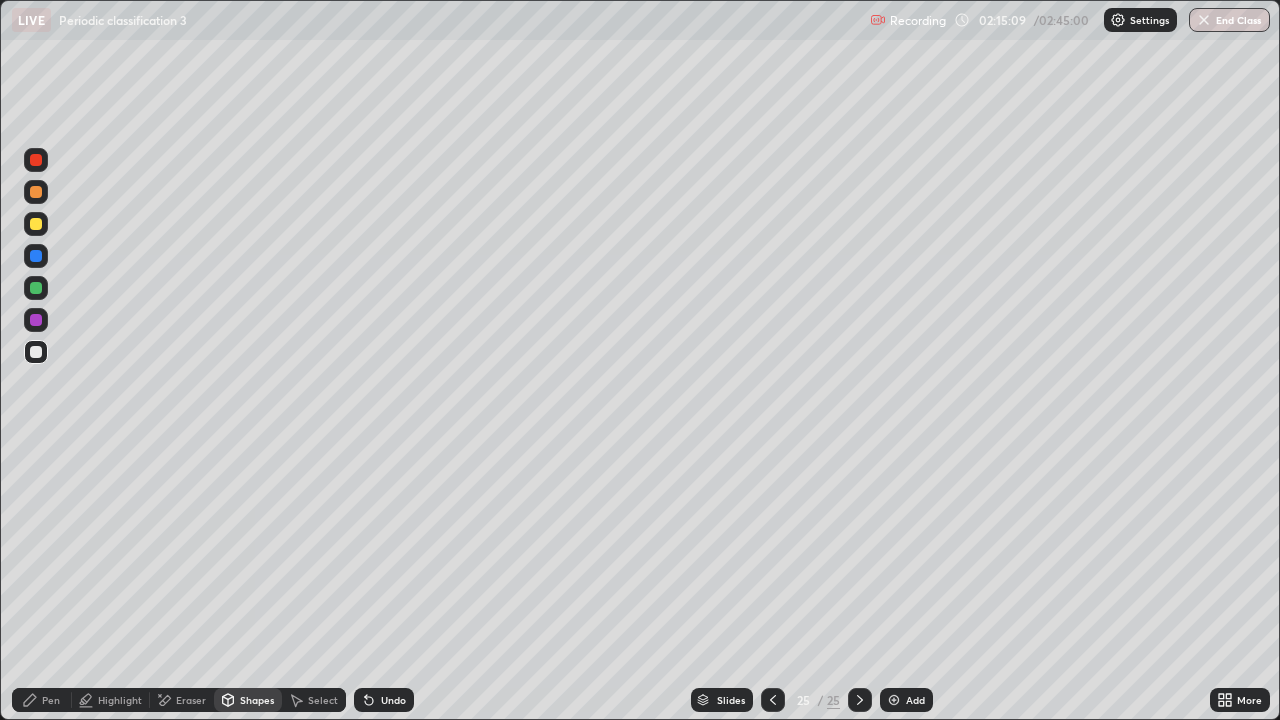 click on "Pen" at bounding box center (51, 700) 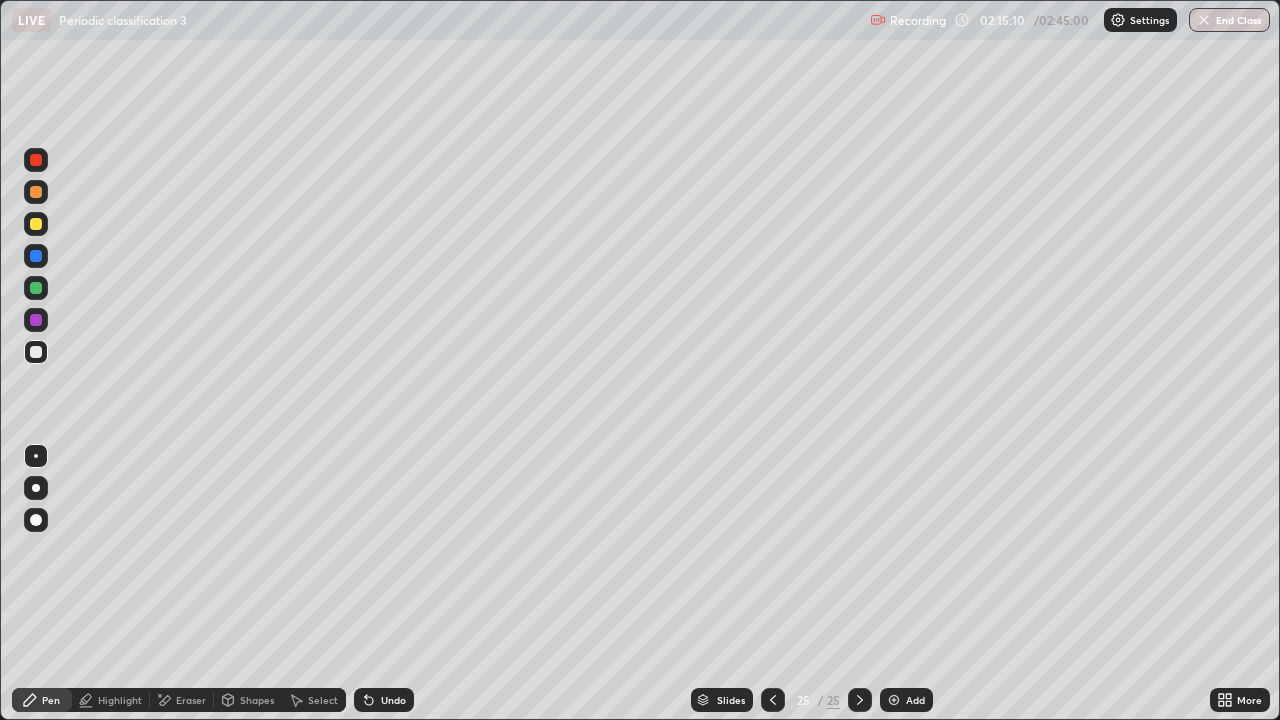 click at bounding box center (36, 288) 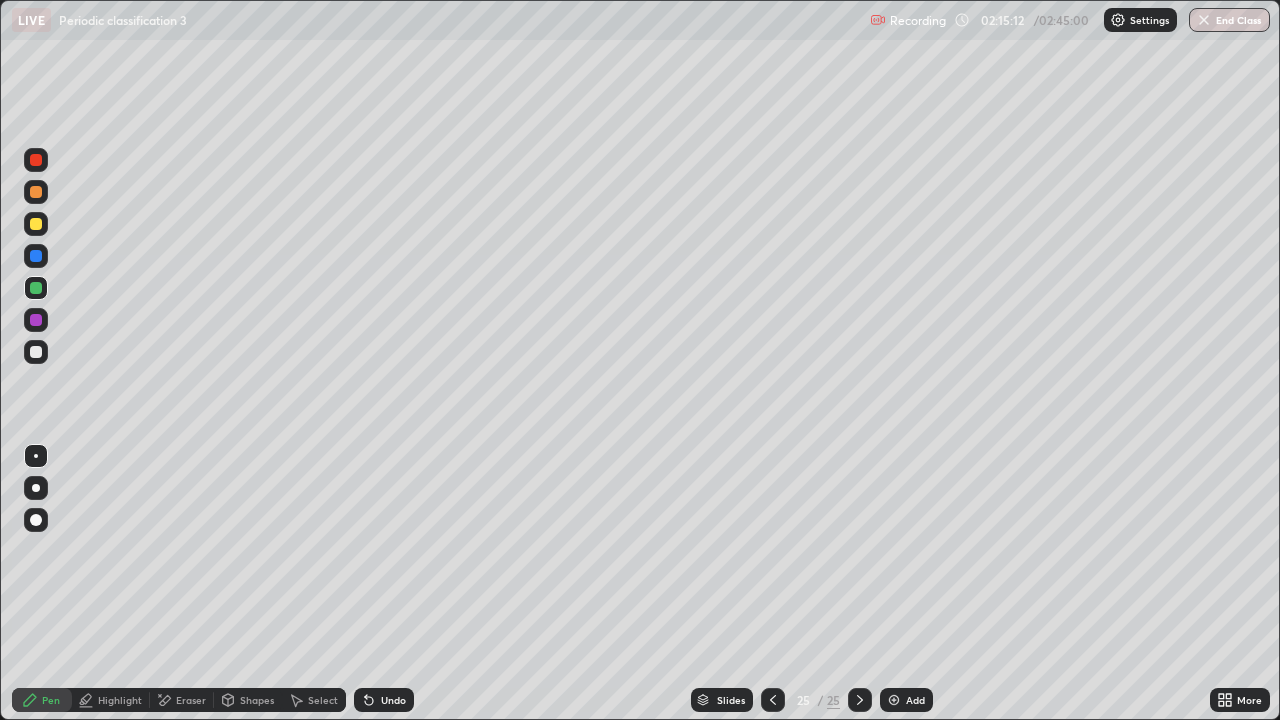 click at bounding box center [36, 192] 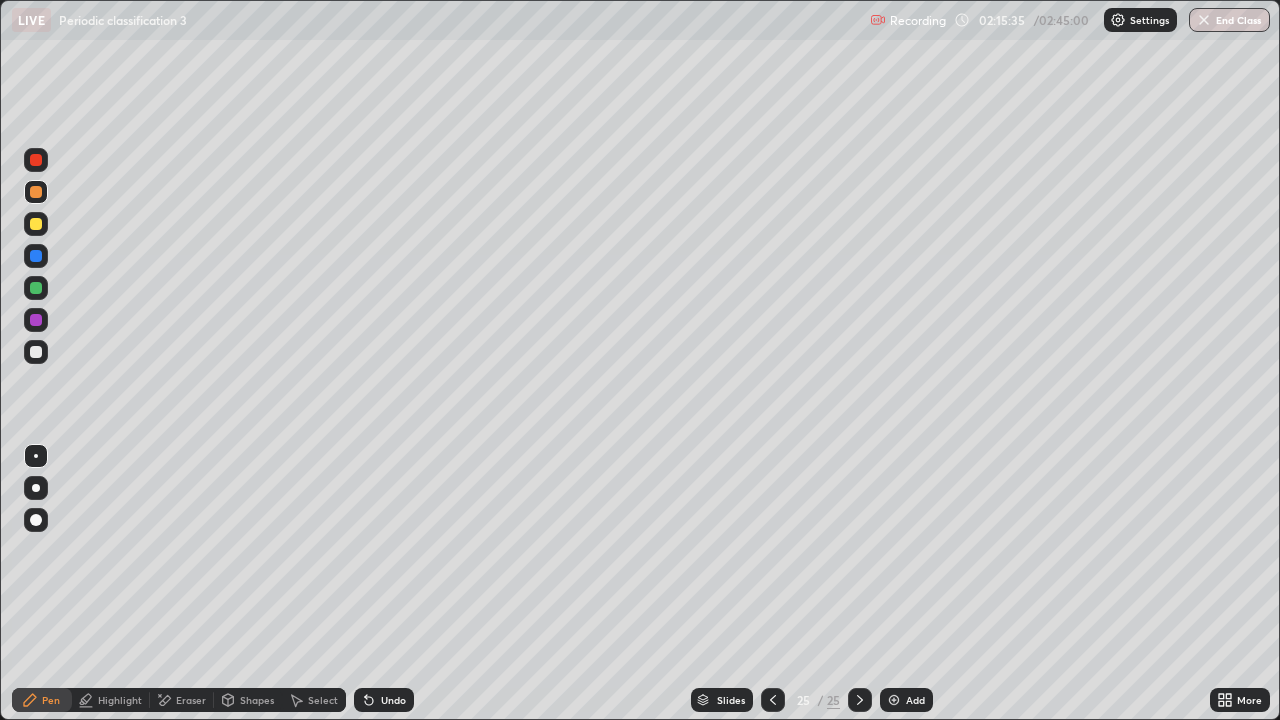 click at bounding box center (36, 224) 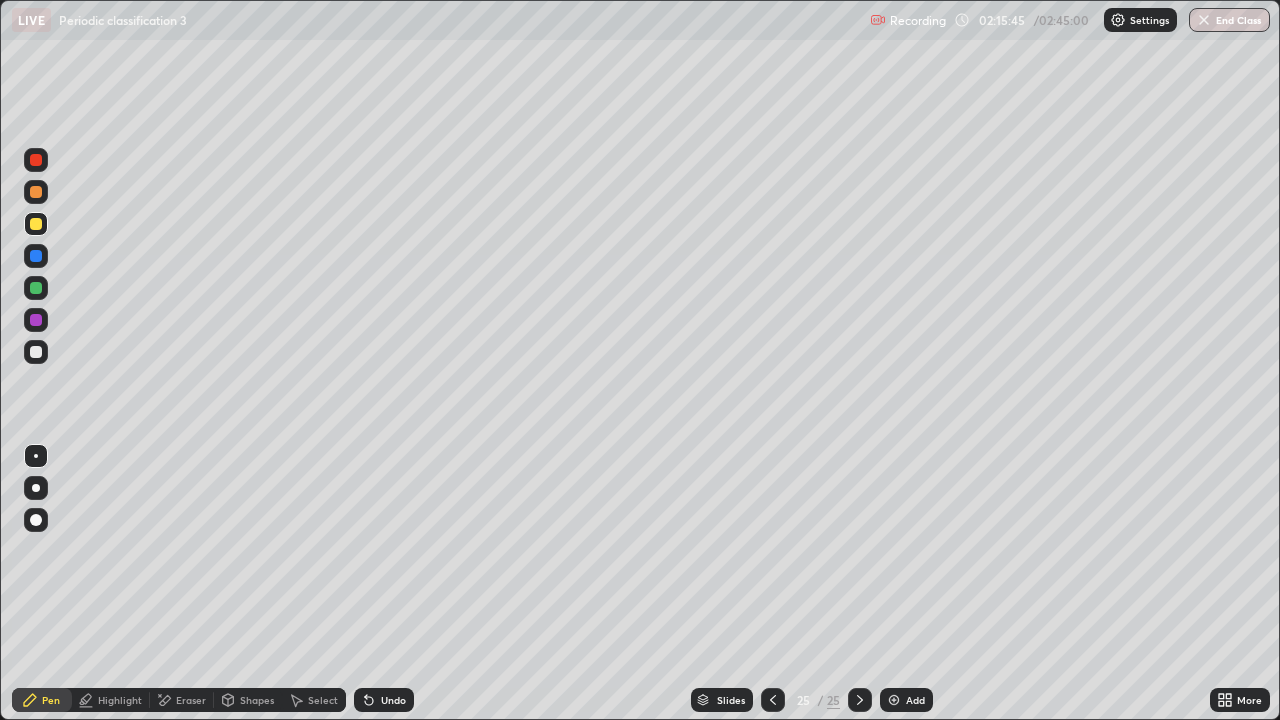 click at bounding box center (36, 192) 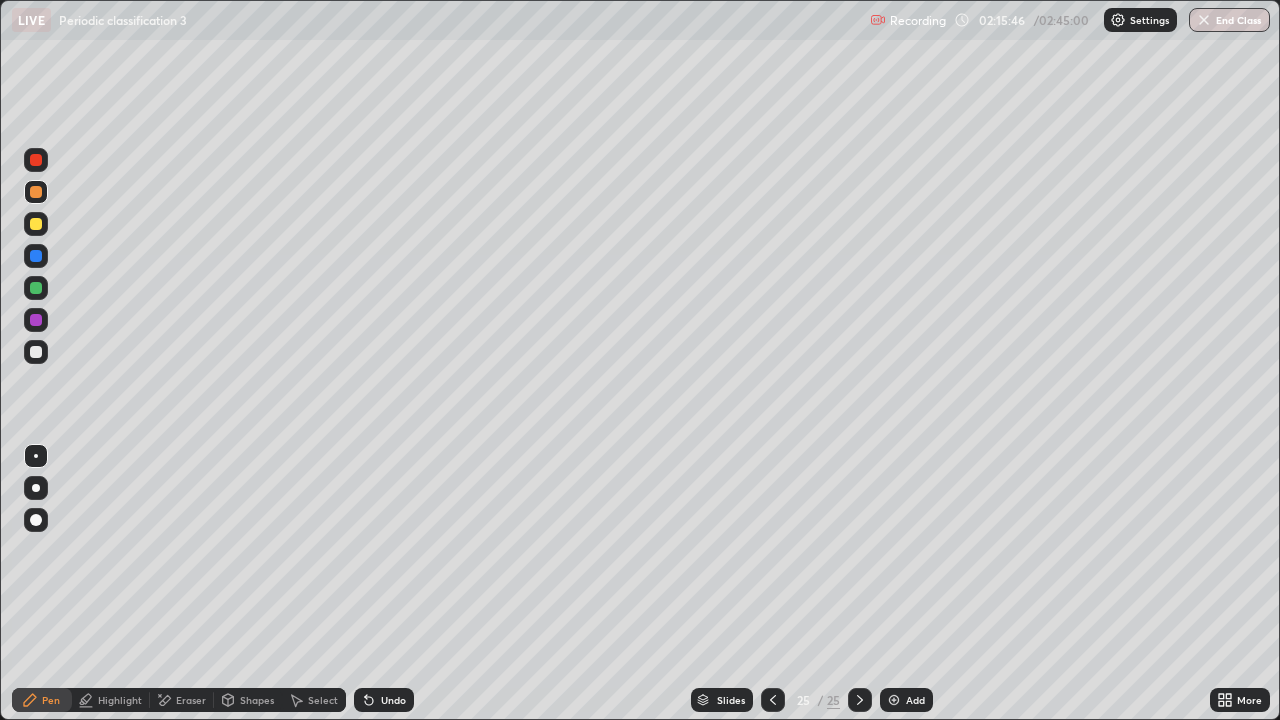 click at bounding box center [36, 352] 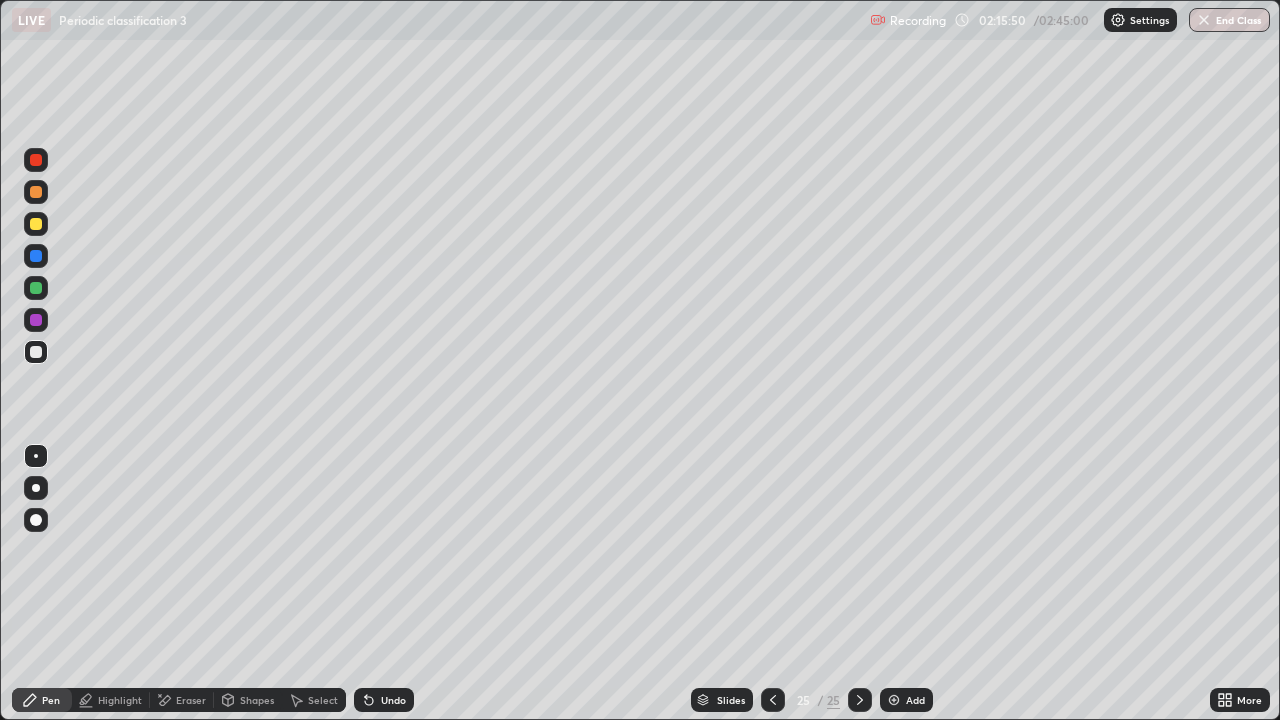 click on "Undo" at bounding box center [393, 700] 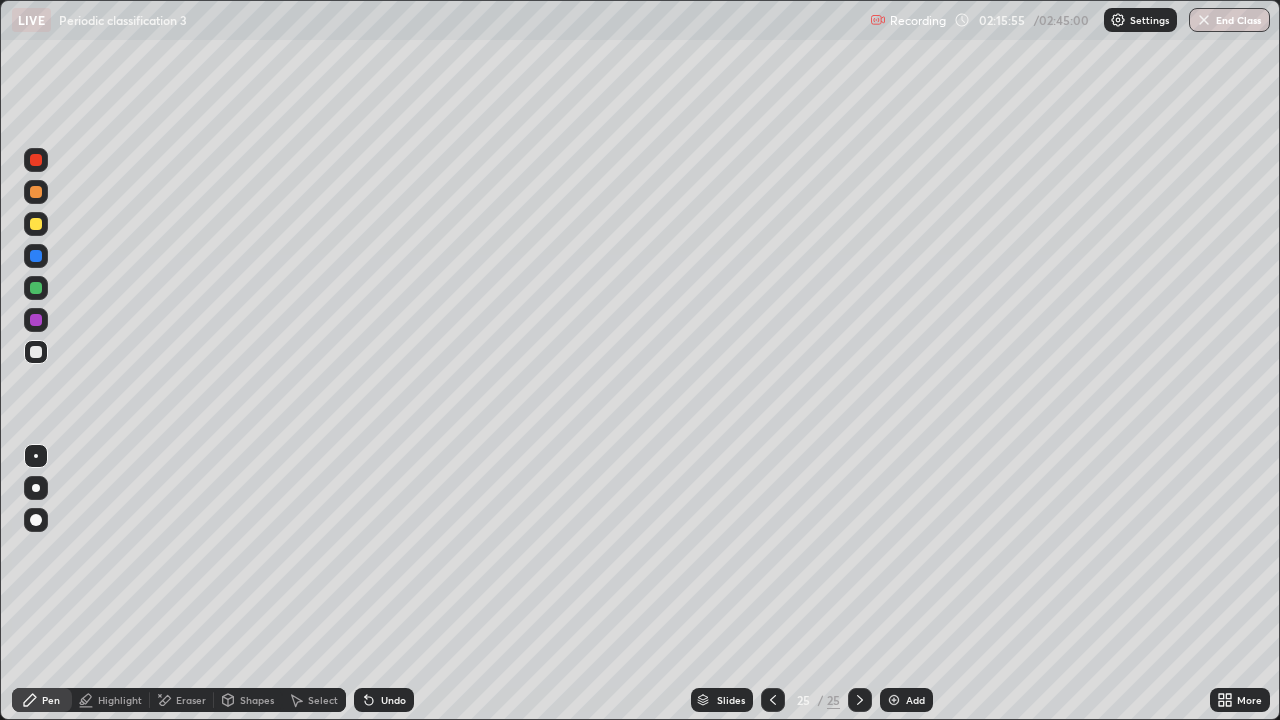 click on "Undo" at bounding box center [393, 700] 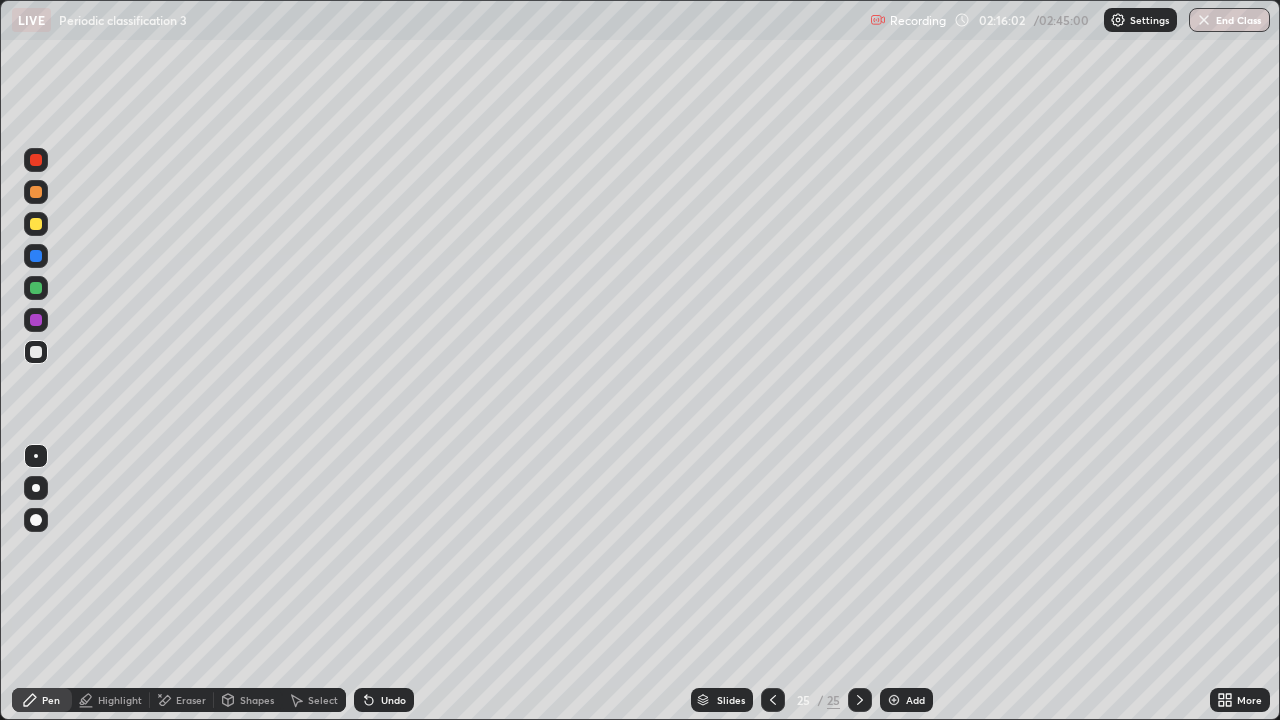 click on "Undo" at bounding box center (384, 700) 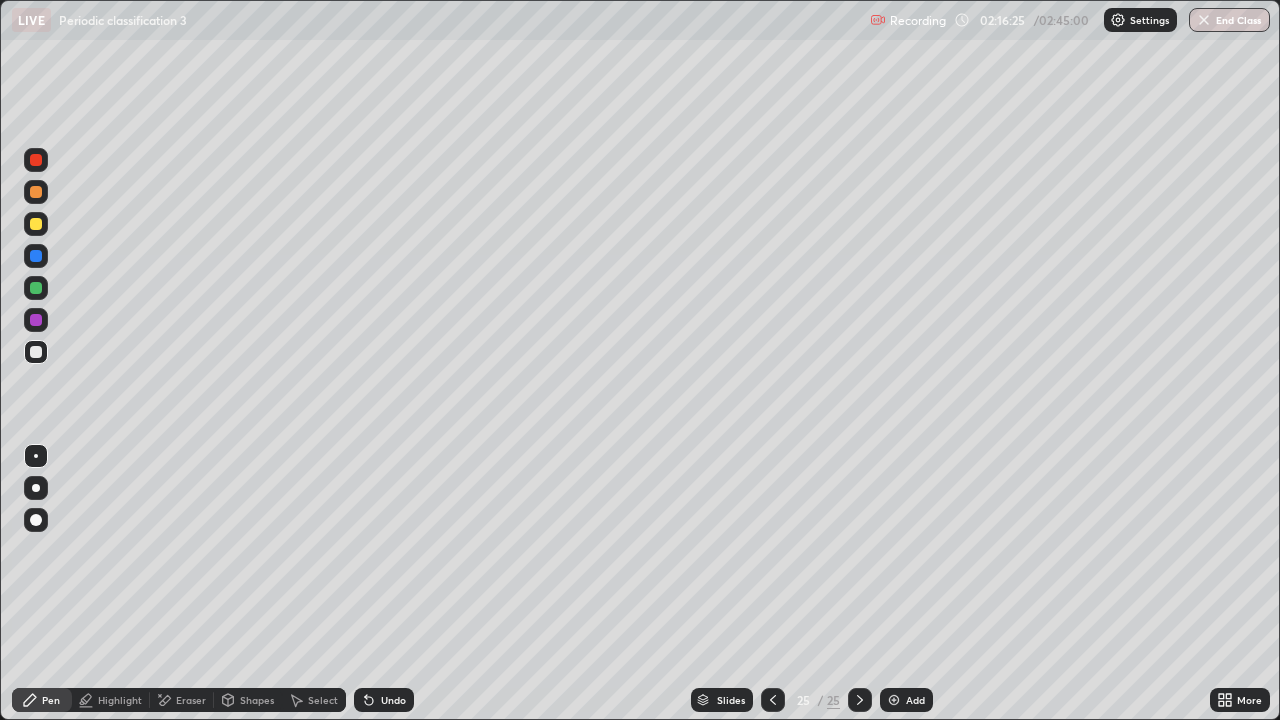 click at bounding box center (36, 320) 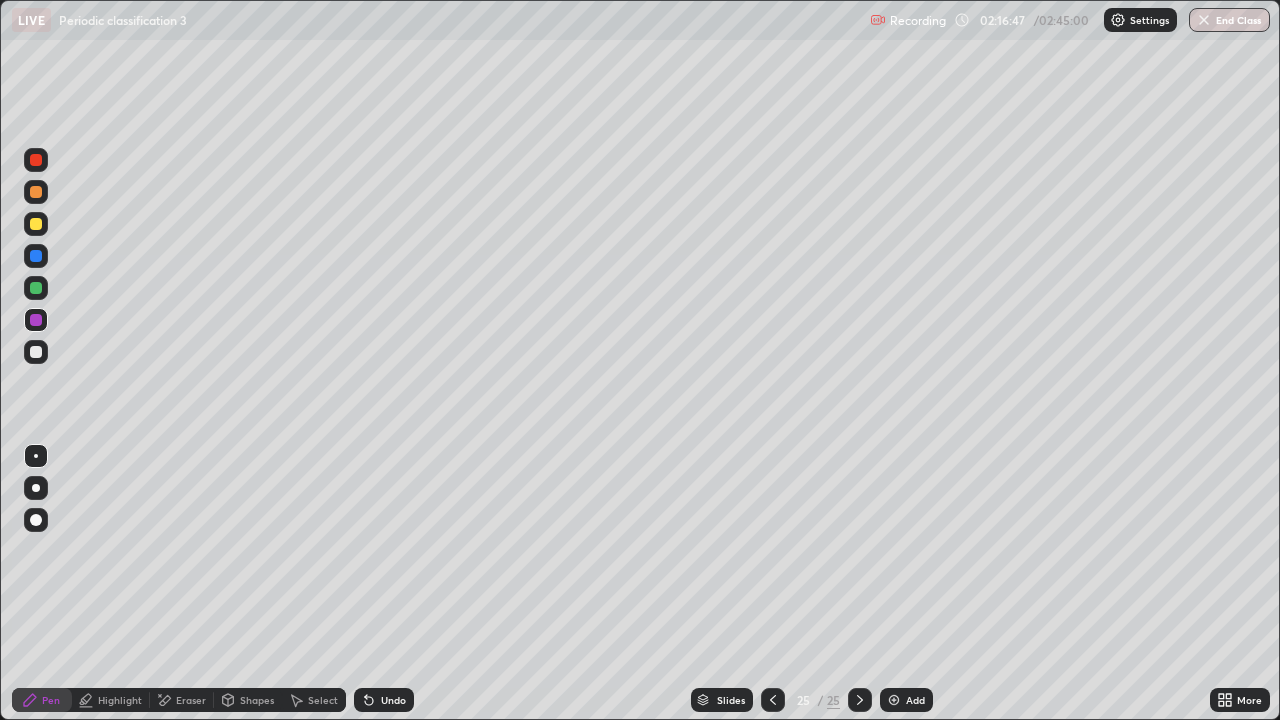 click at bounding box center (36, 352) 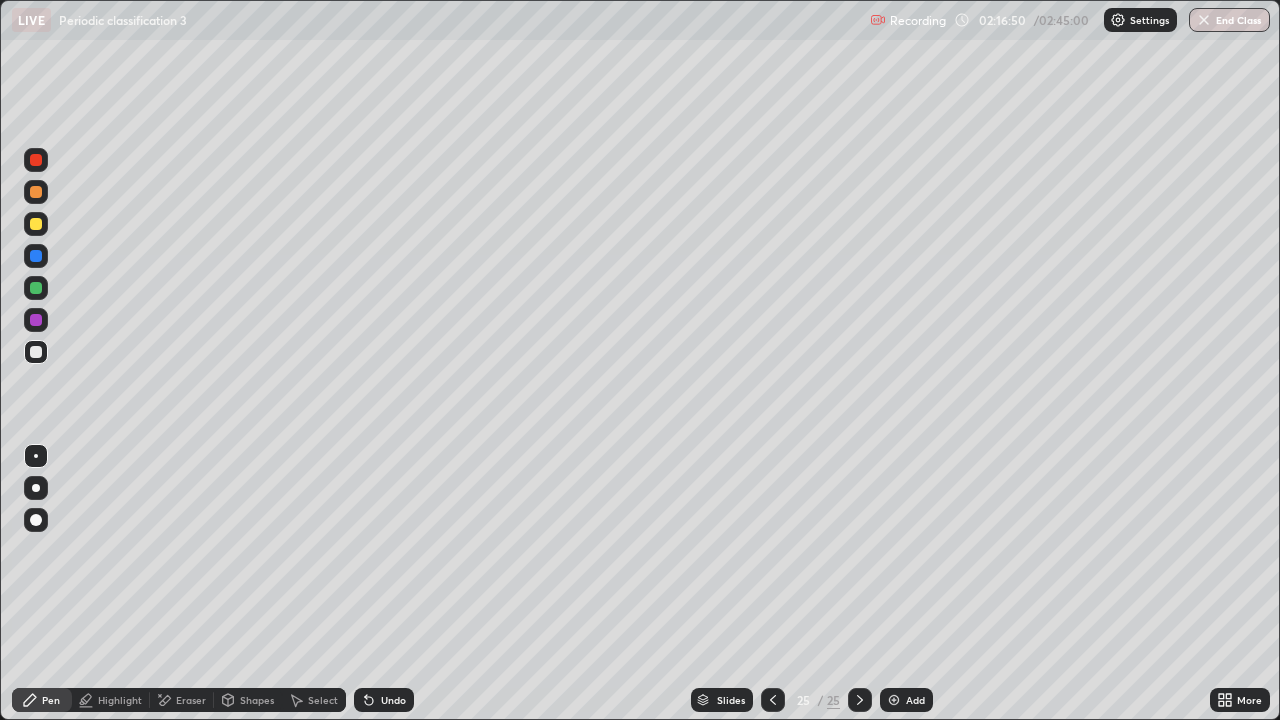 click at bounding box center [36, 288] 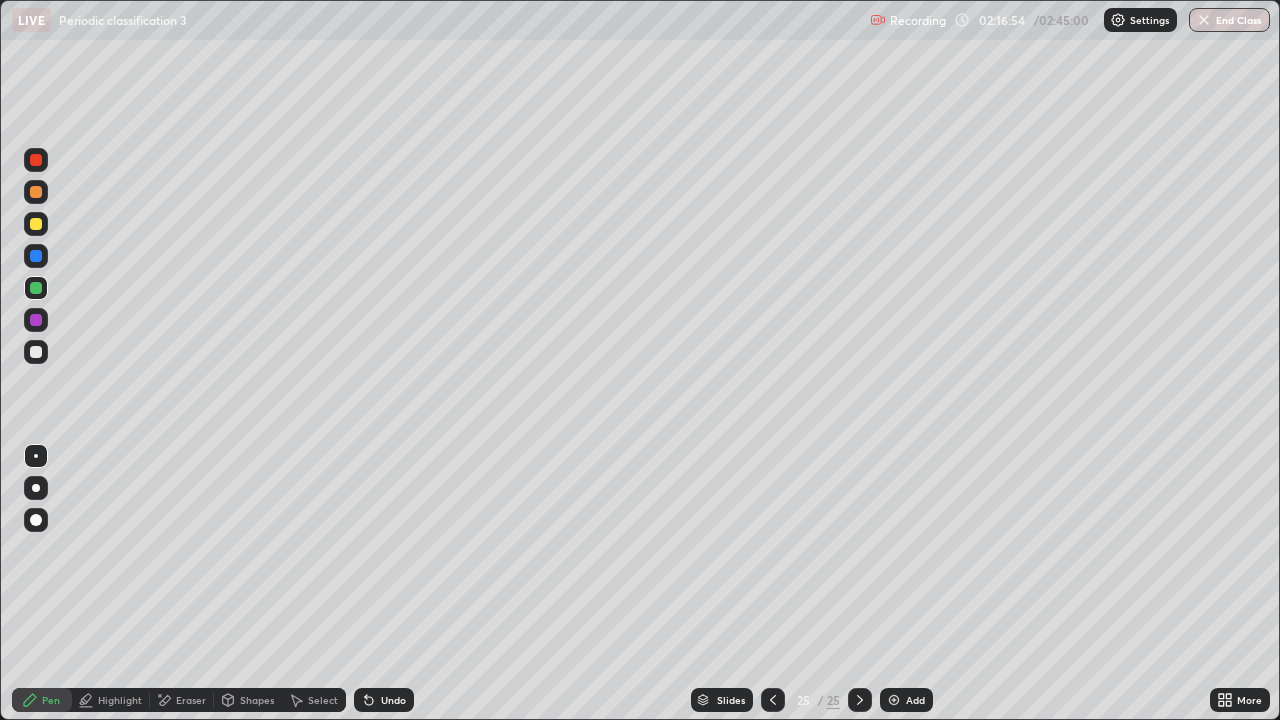click on "Undo" at bounding box center [393, 700] 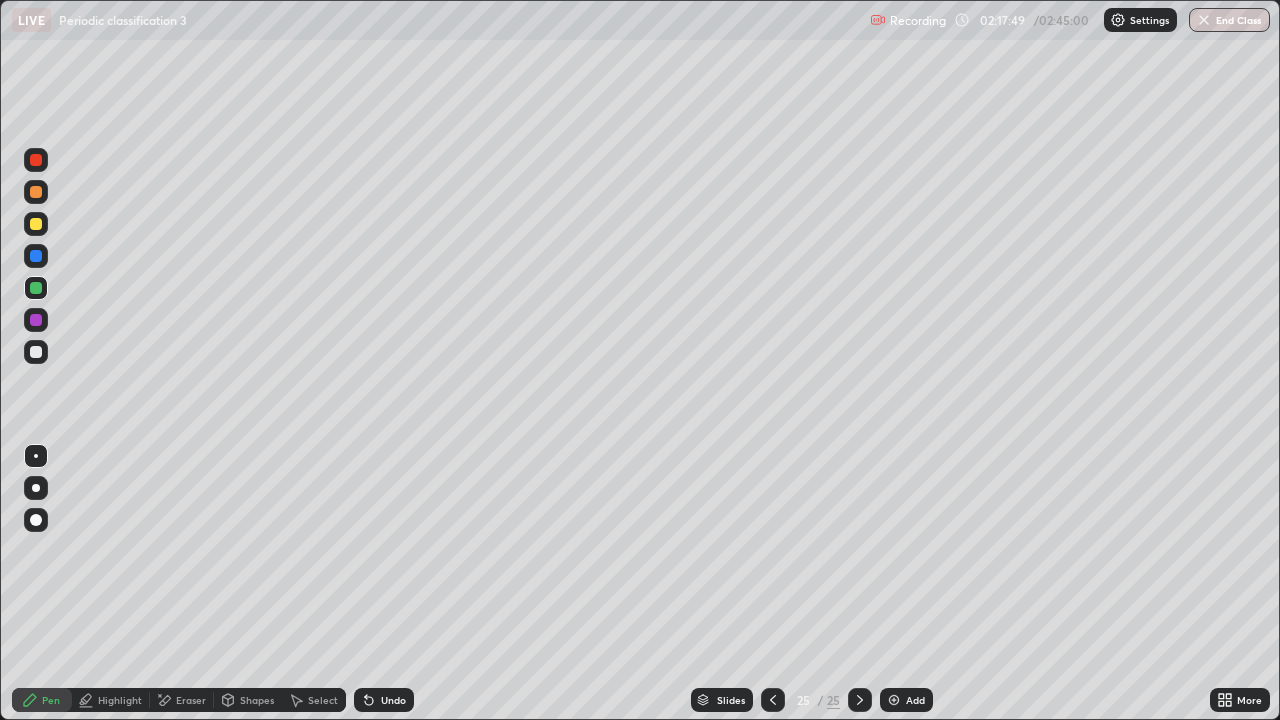 click at bounding box center [36, 224] 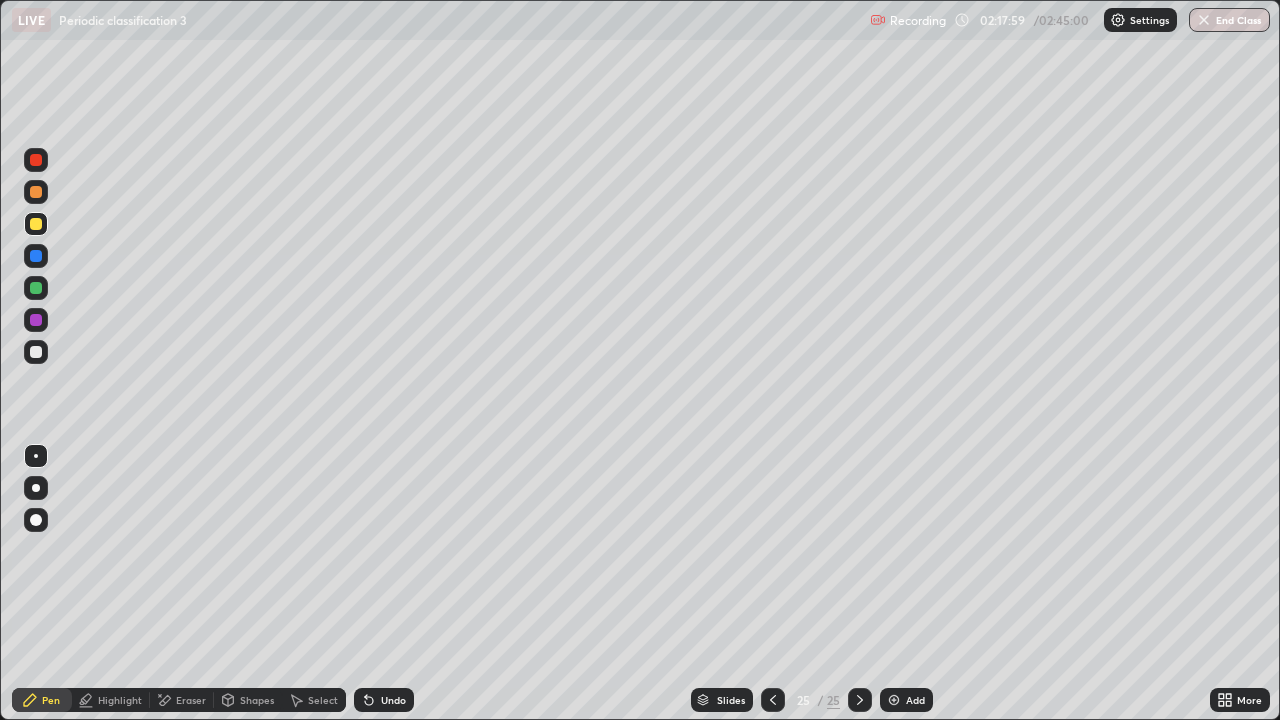 click at bounding box center (36, 352) 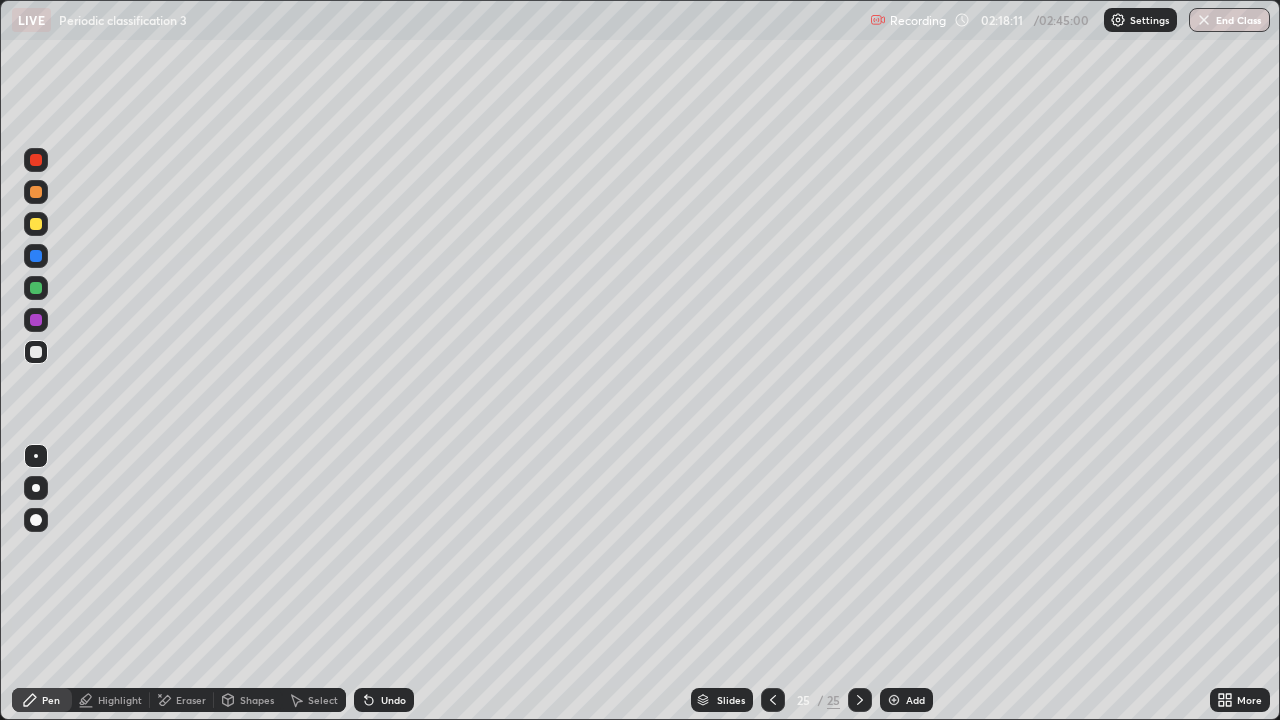 click on "Undo" at bounding box center (393, 700) 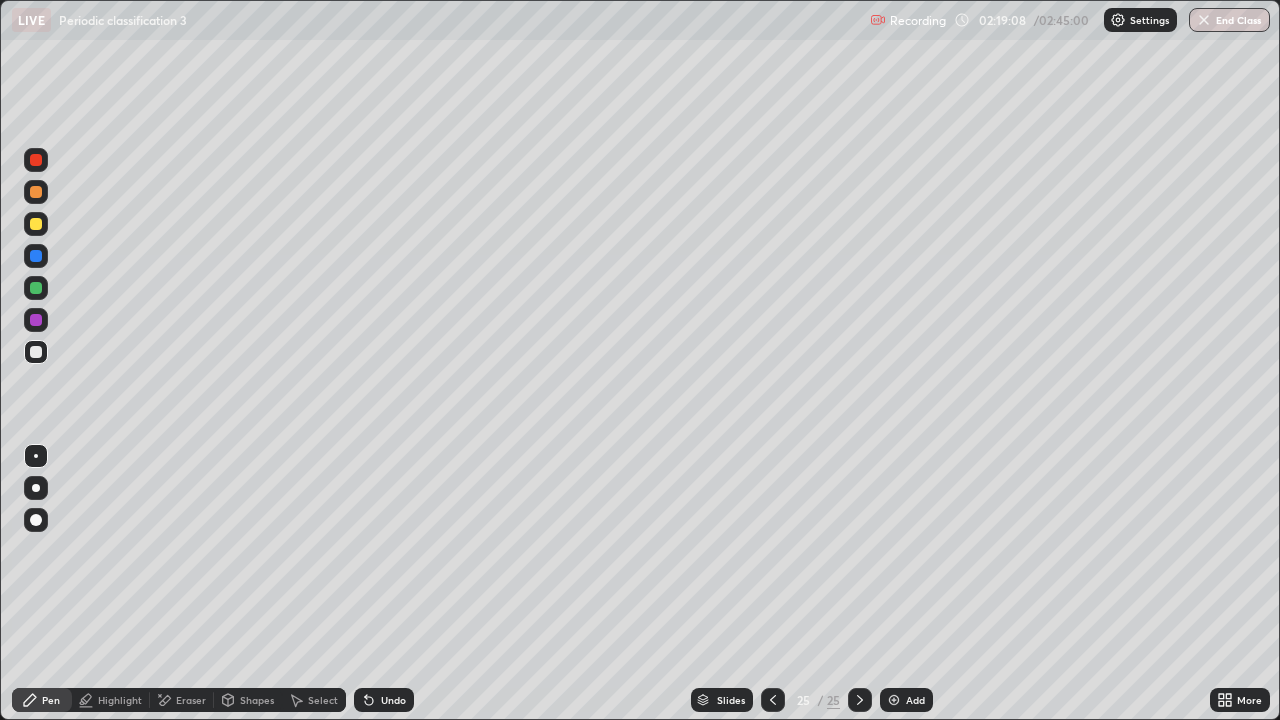 click at bounding box center [894, 700] 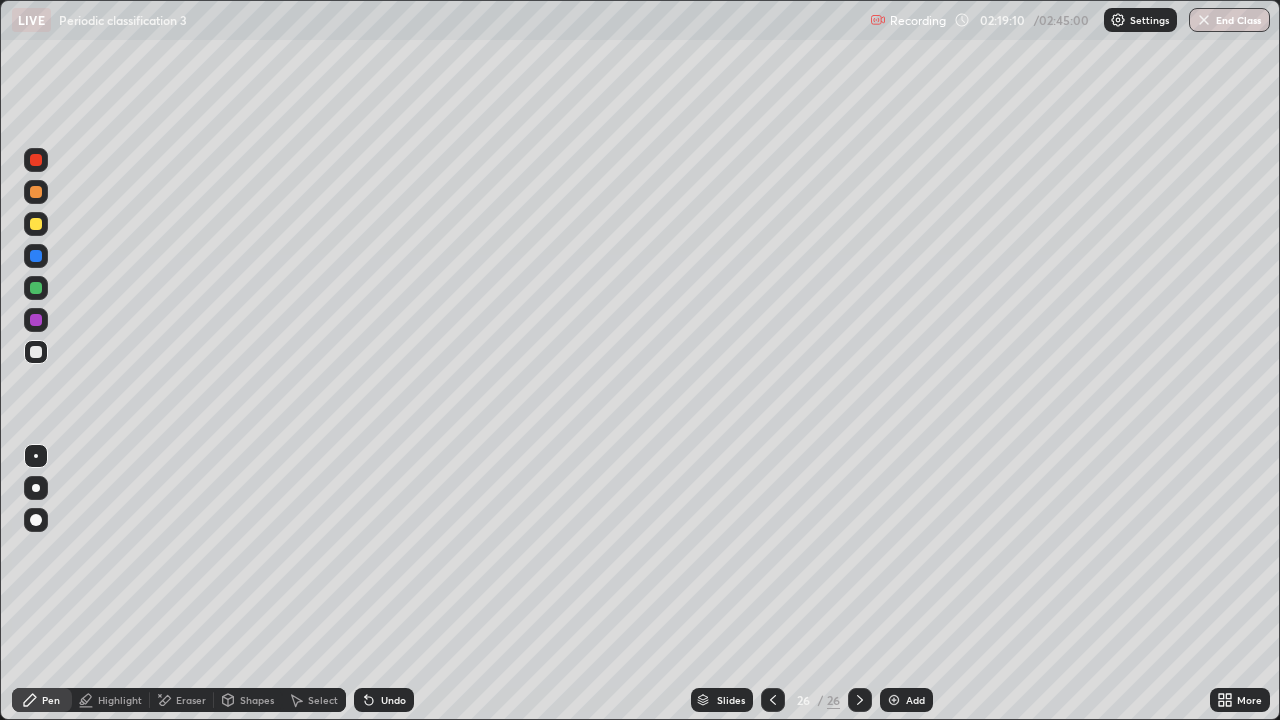 click at bounding box center [36, 288] 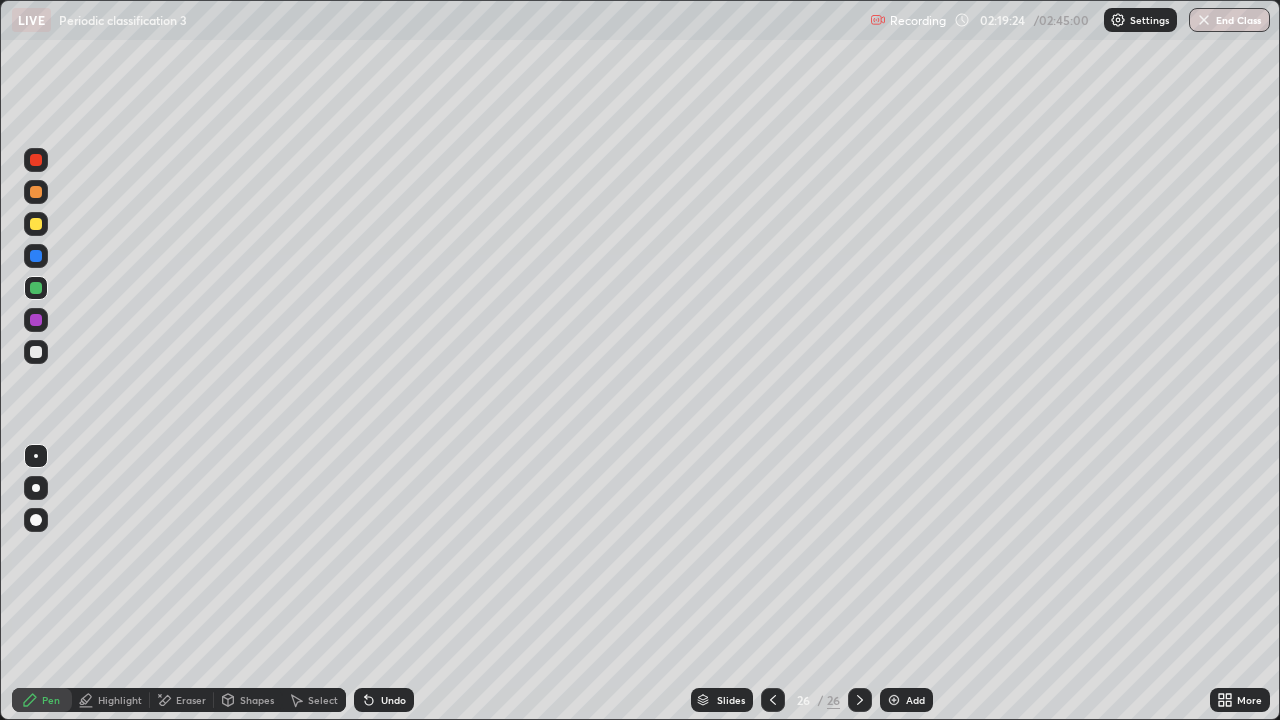 click at bounding box center [36, 224] 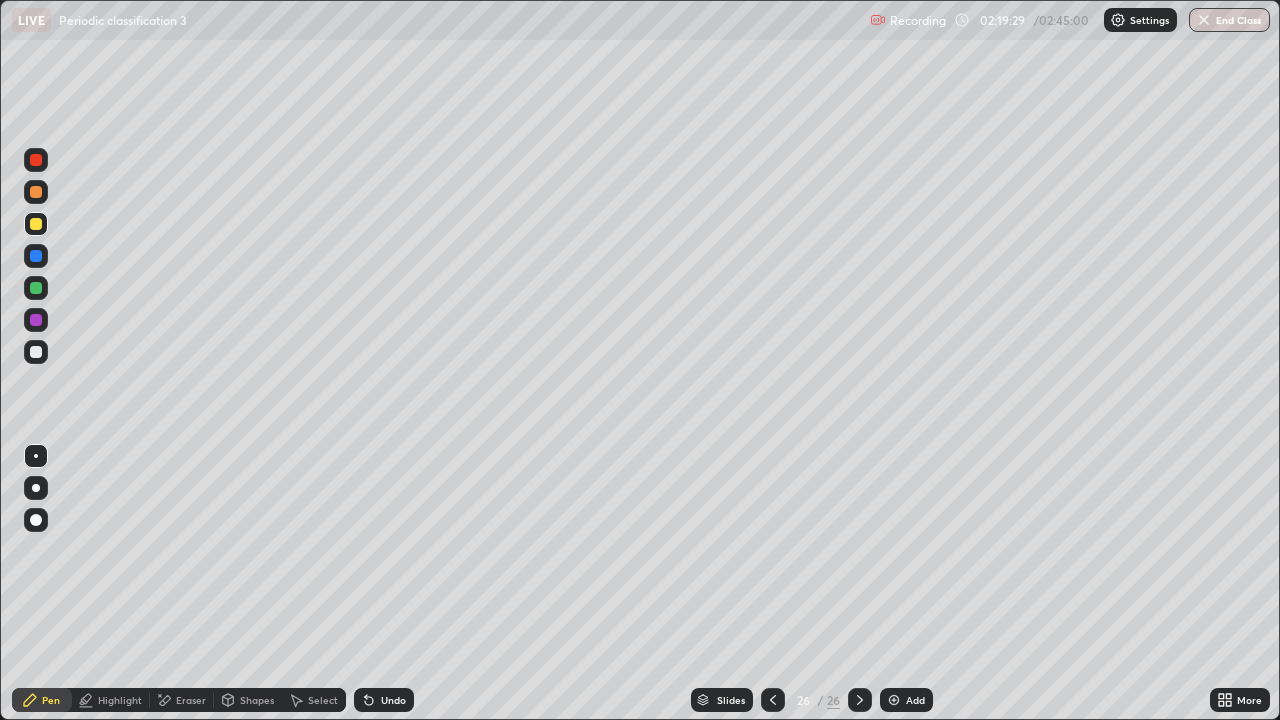 click at bounding box center (36, 288) 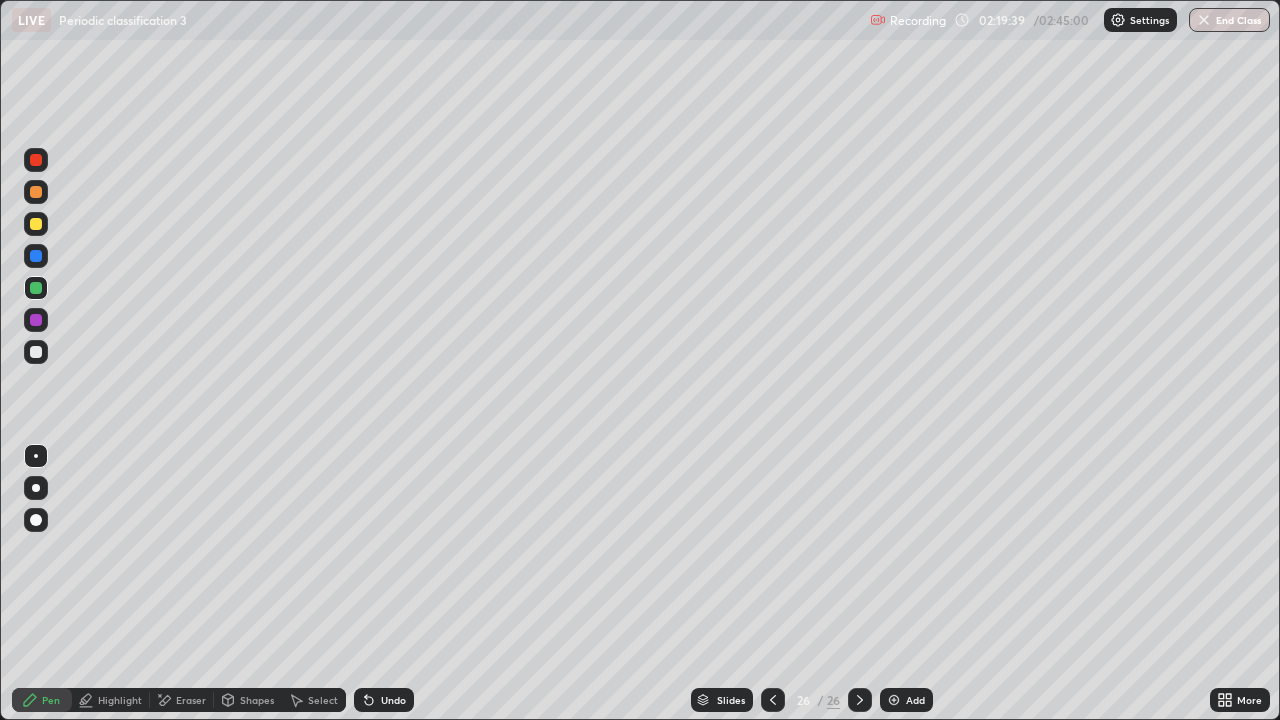 click on "Eraser" at bounding box center [191, 700] 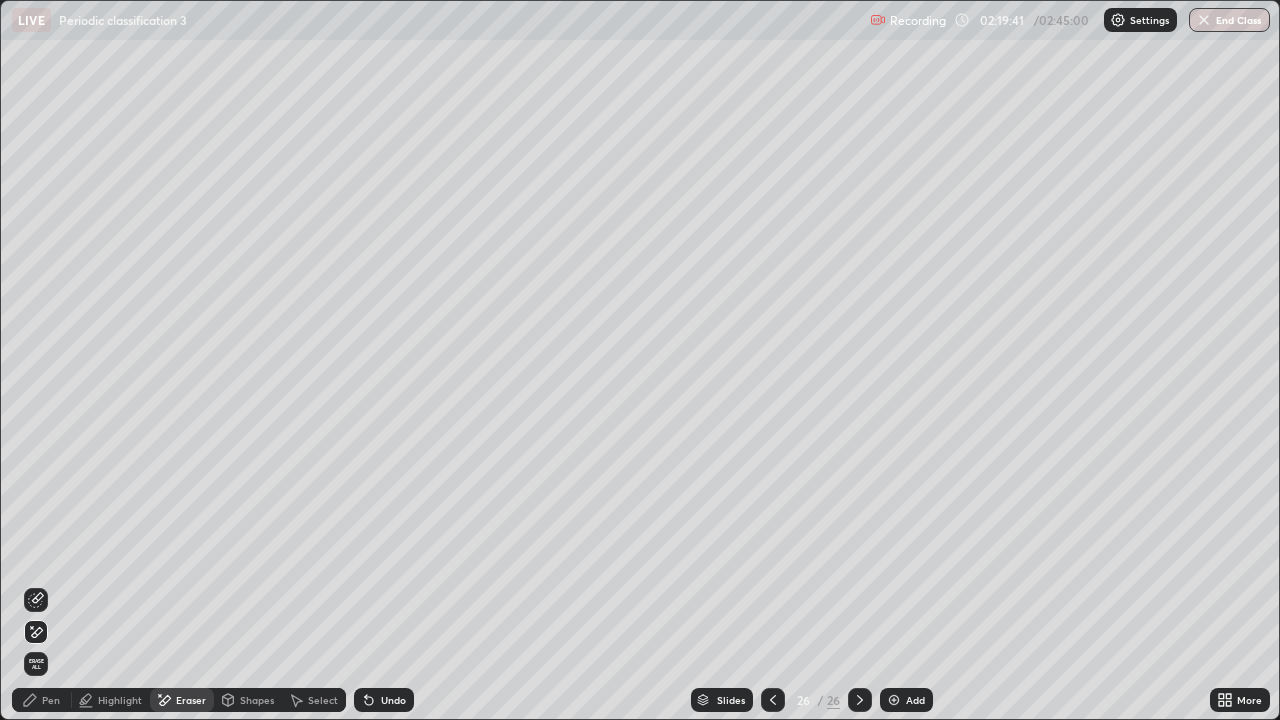 click on "Pen" at bounding box center (42, 700) 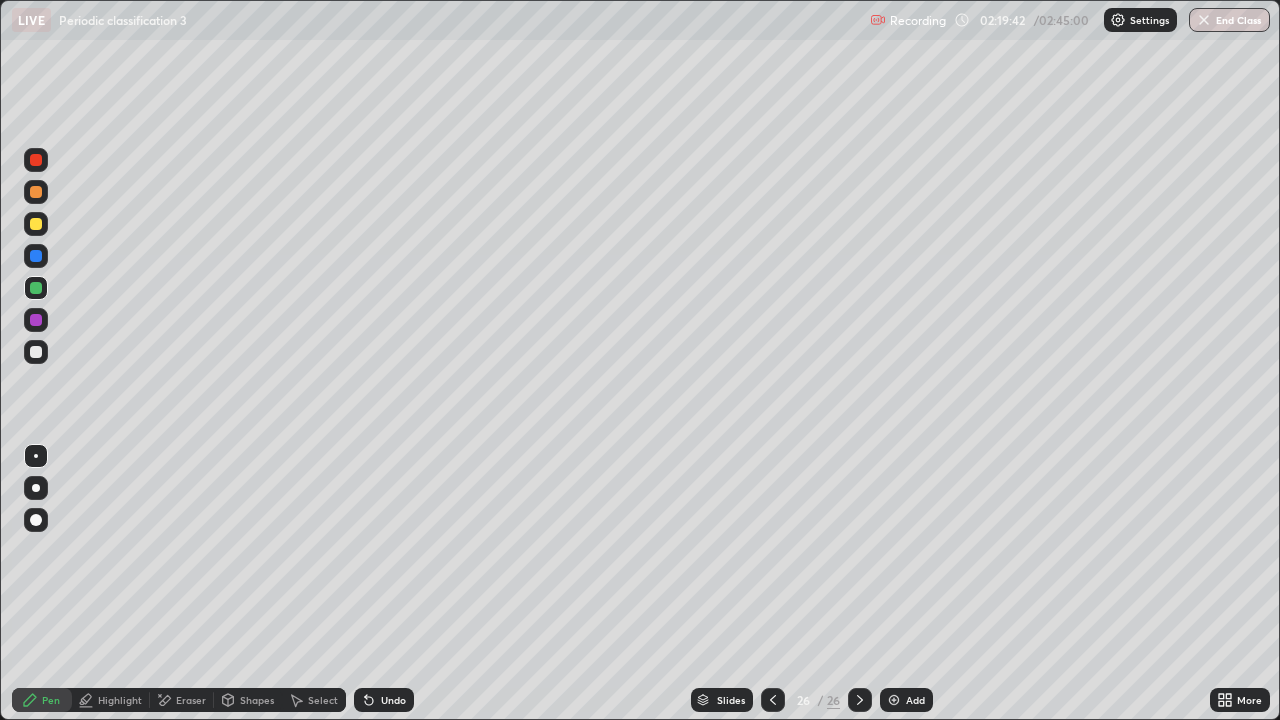 click at bounding box center [36, 352] 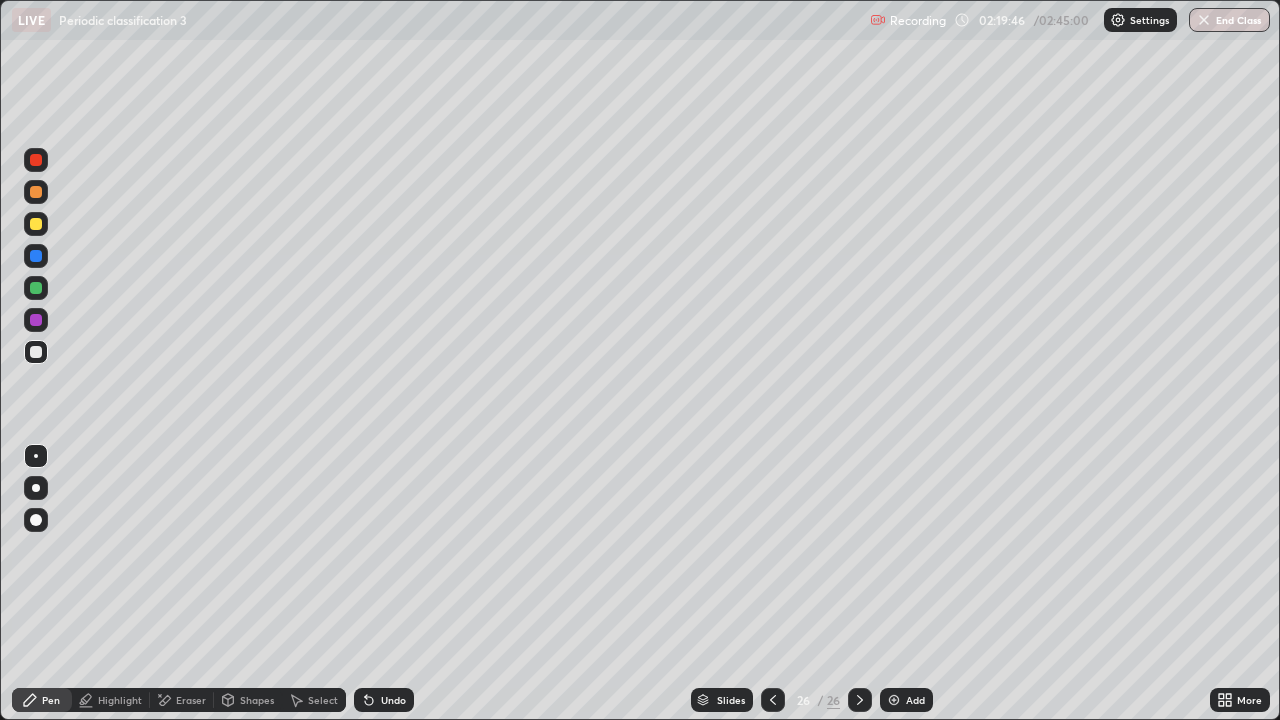 click at bounding box center [36, 256] 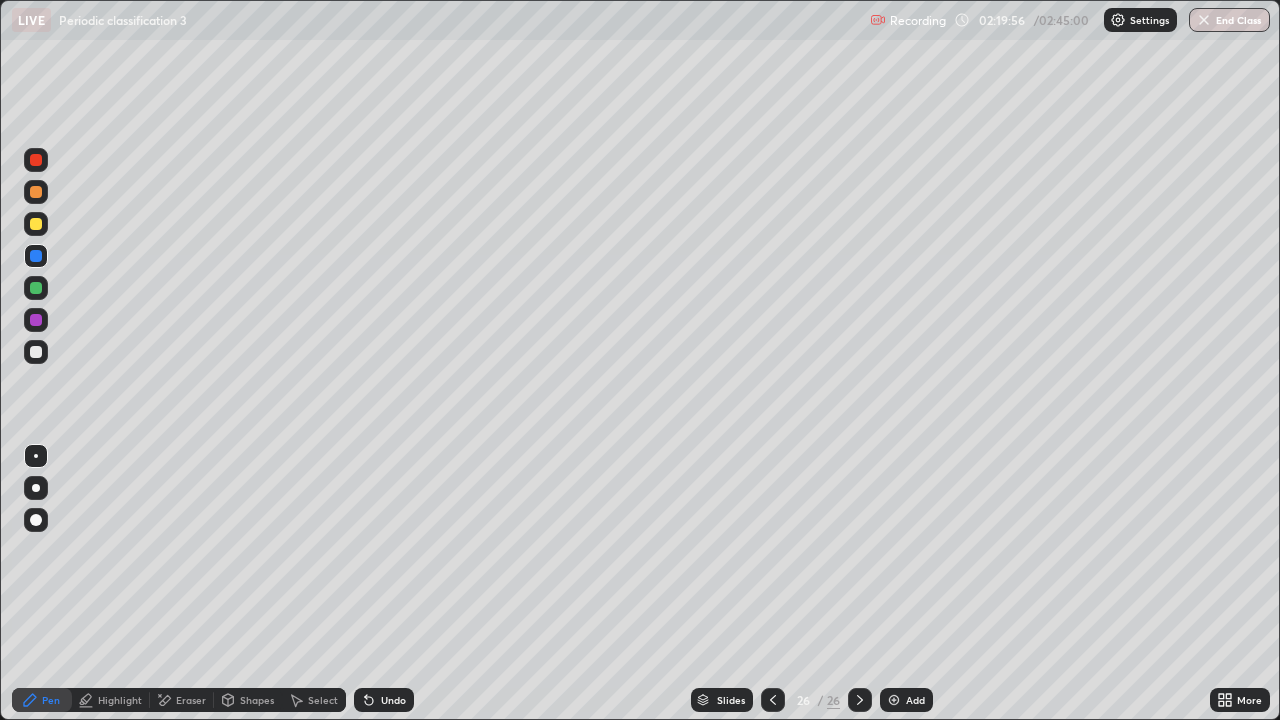 click at bounding box center [36, 224] 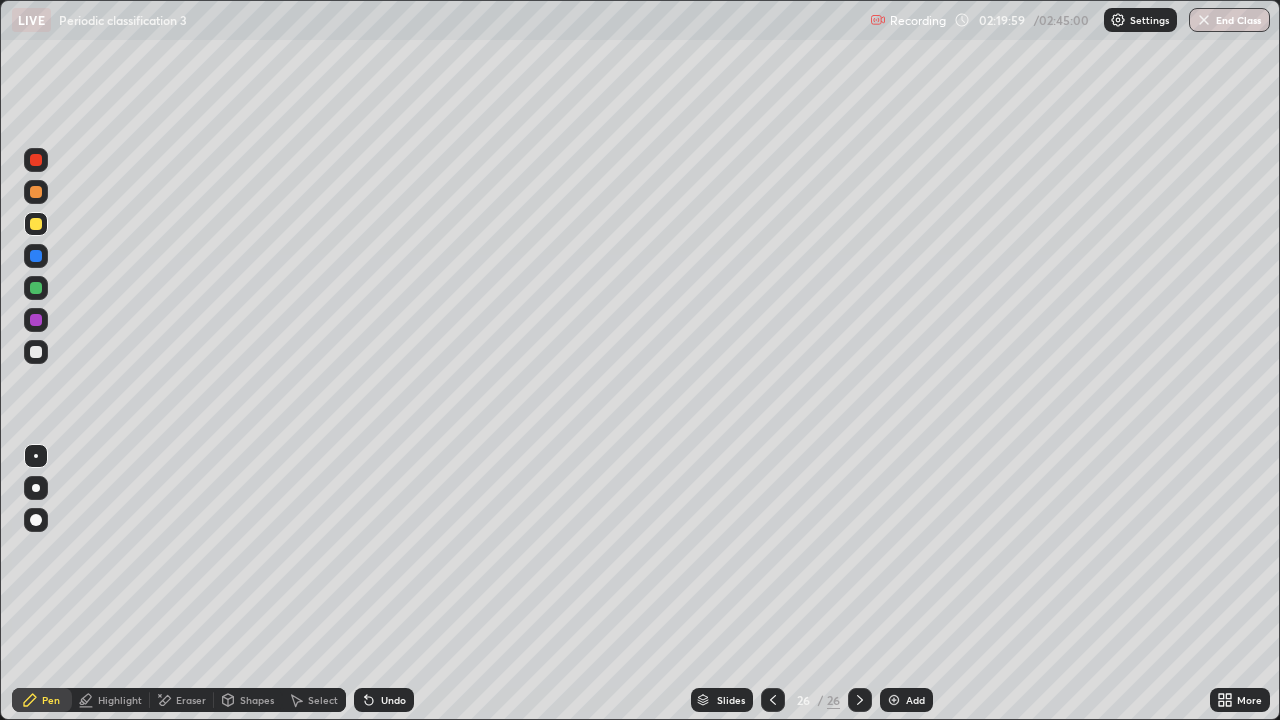 click on "Undo" at bounding box center (384, 700) 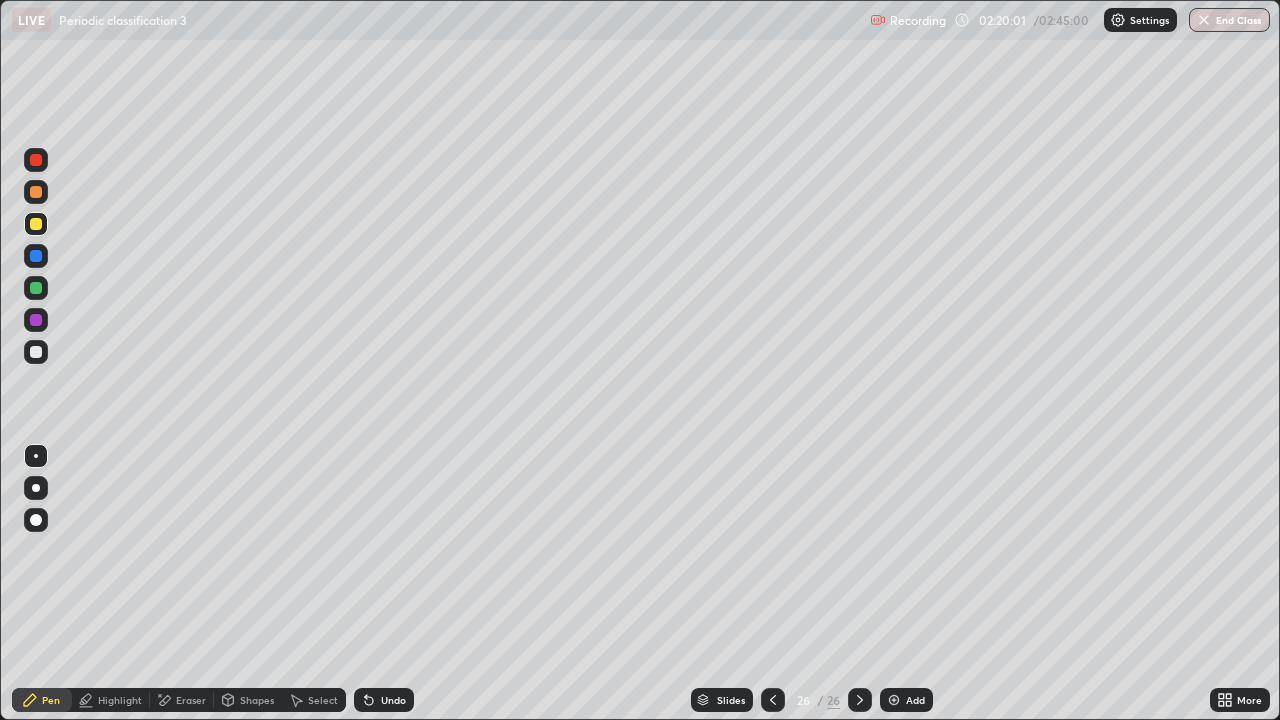 click 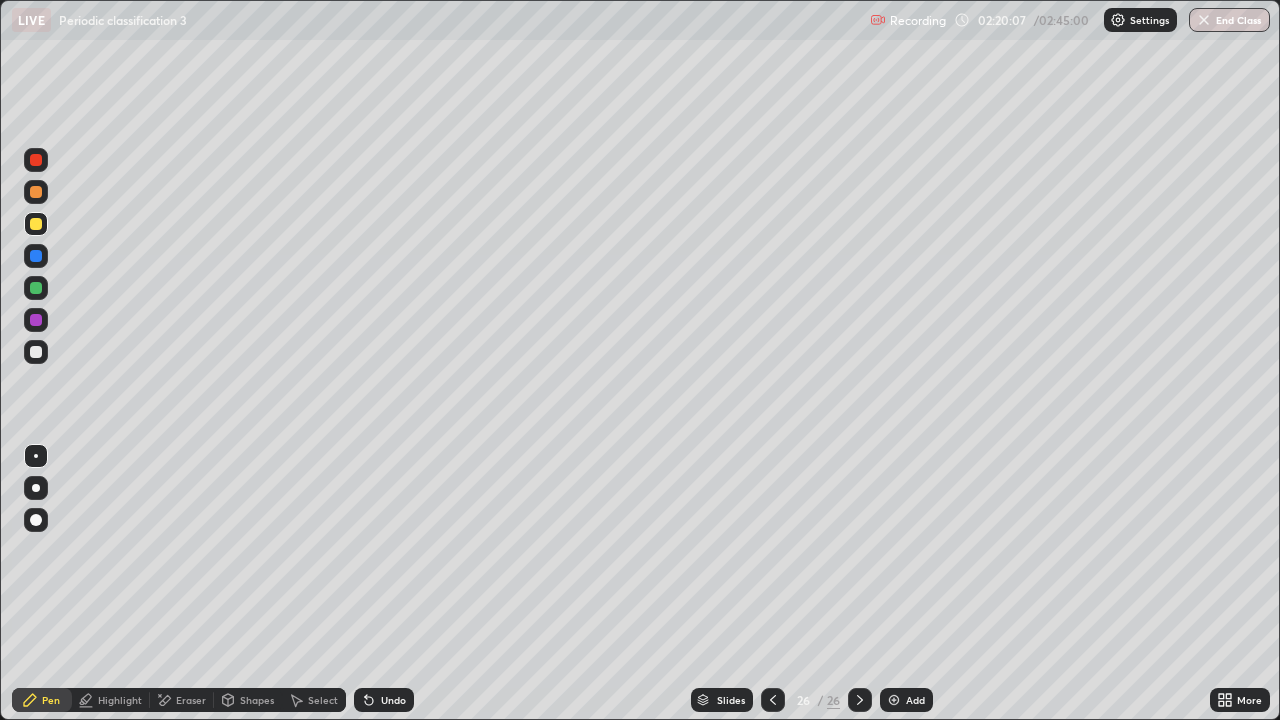 click at bounding box center (36, 352) 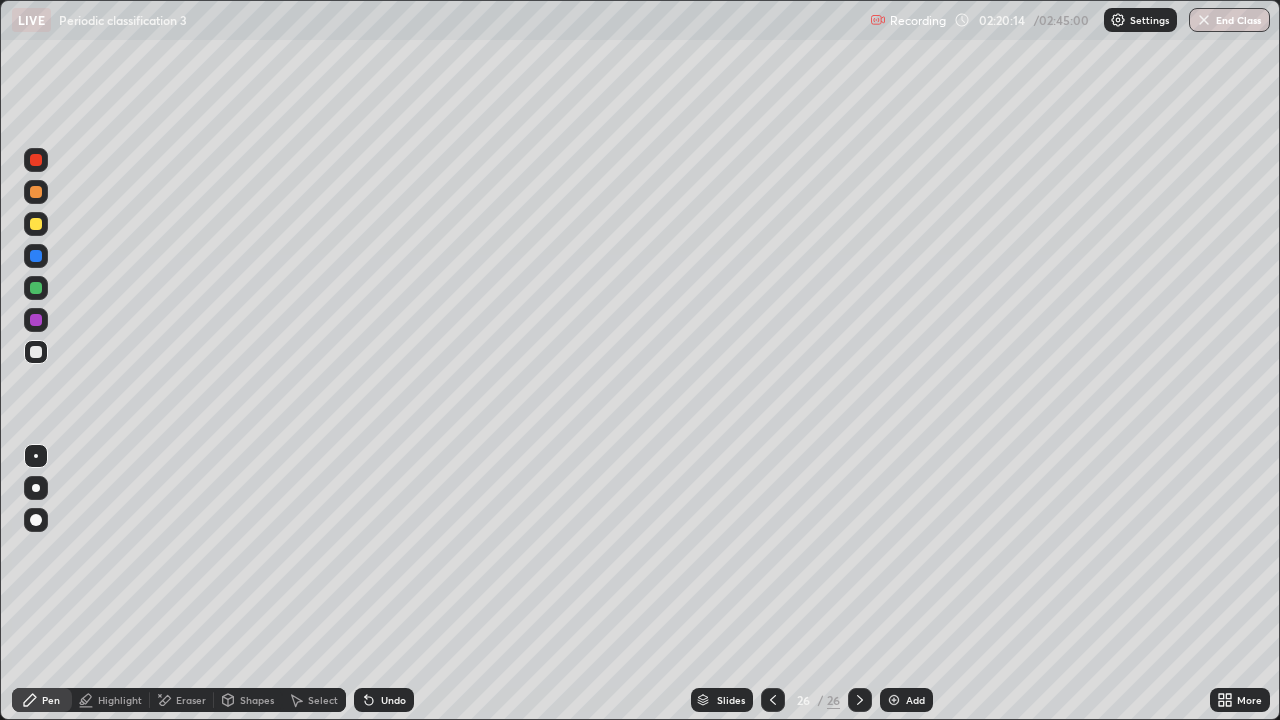 click 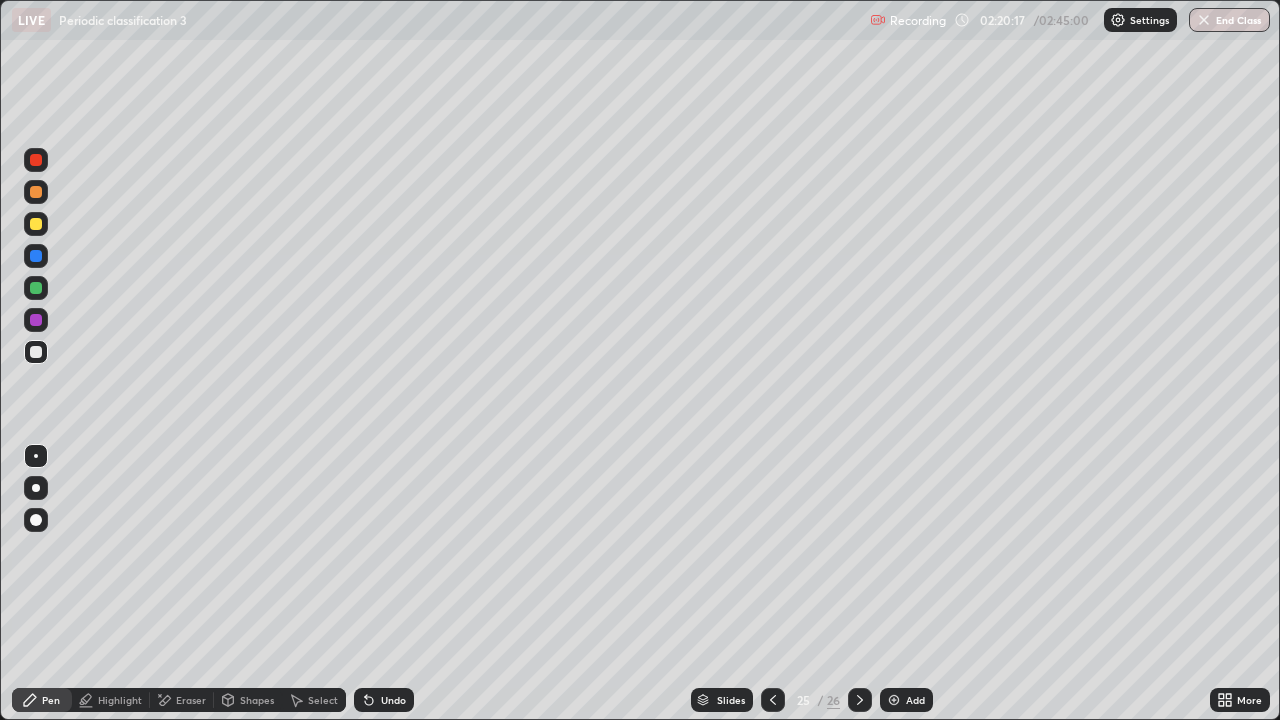 click at bounding box center (36, 224) 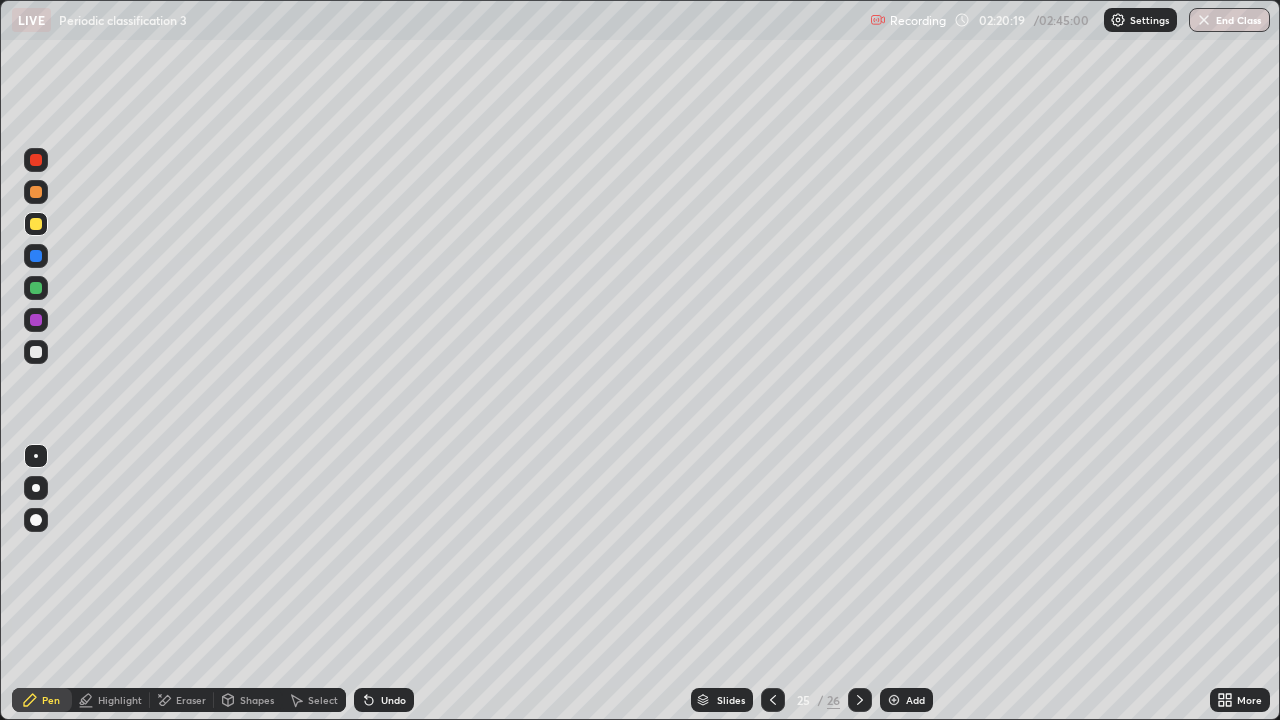 click 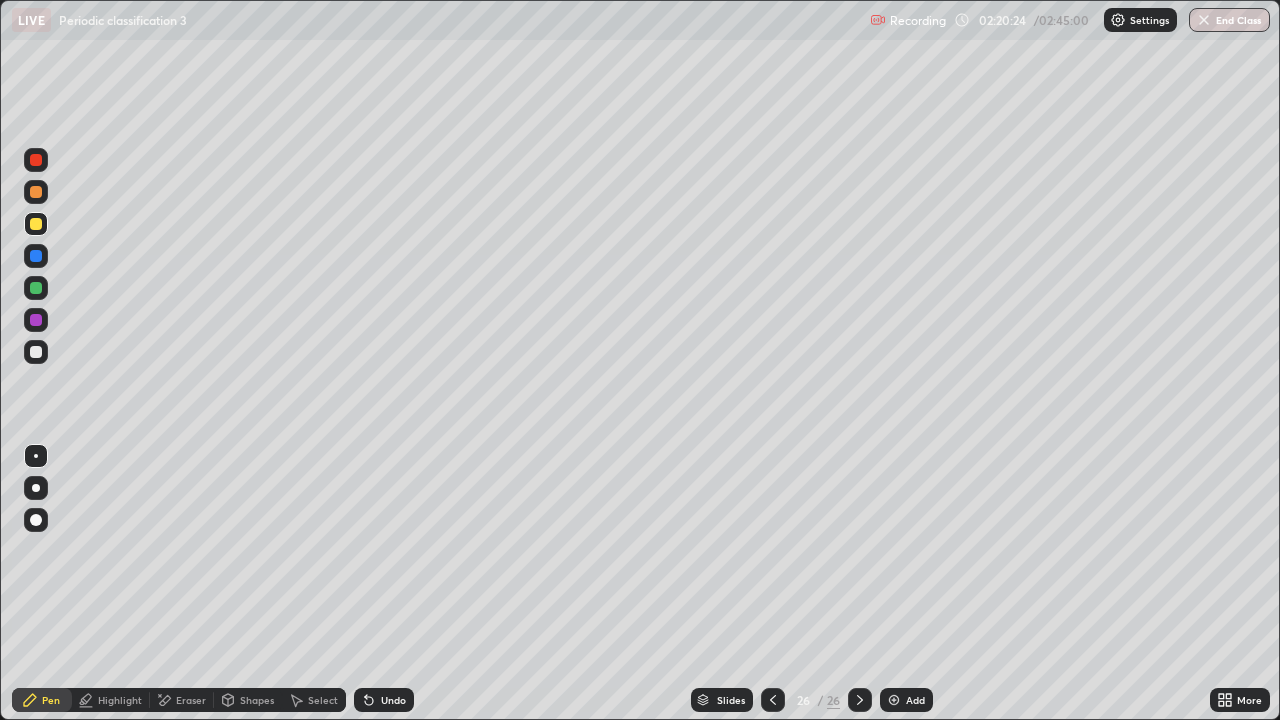 click on "Eraser" at bounding box center (191, 700) 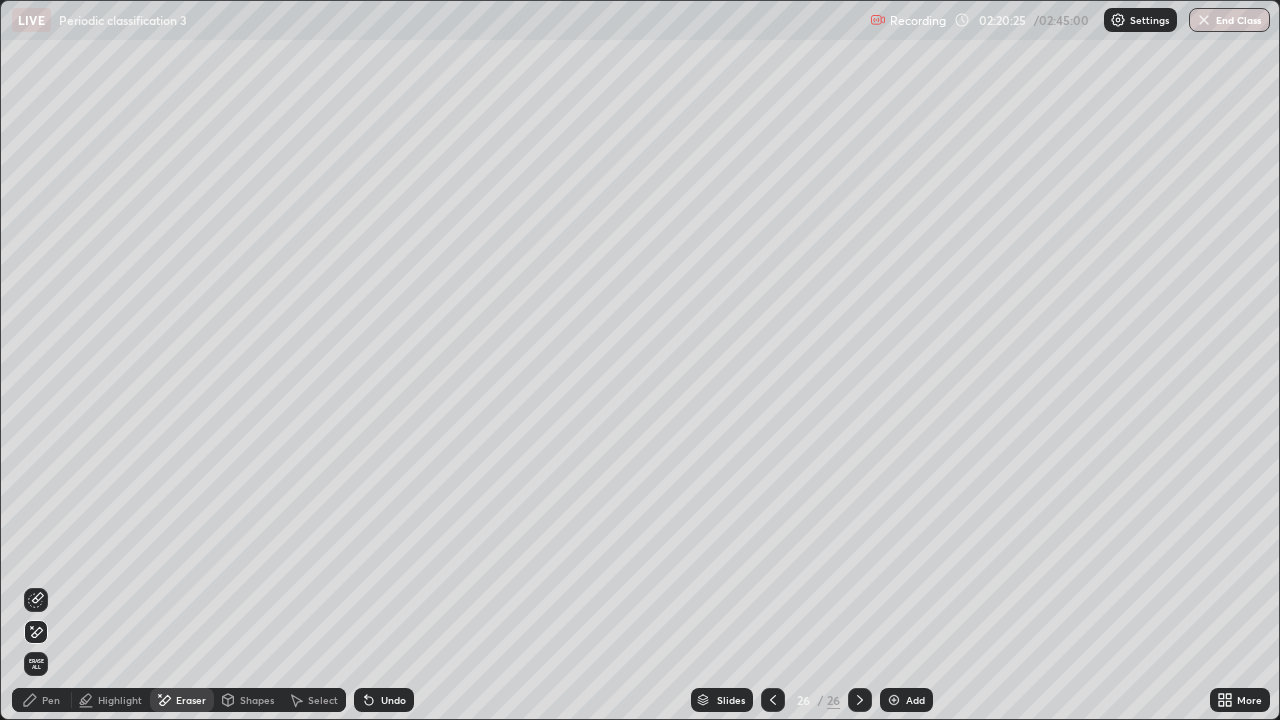 click on "Pen" at bounding box center [42, 700] 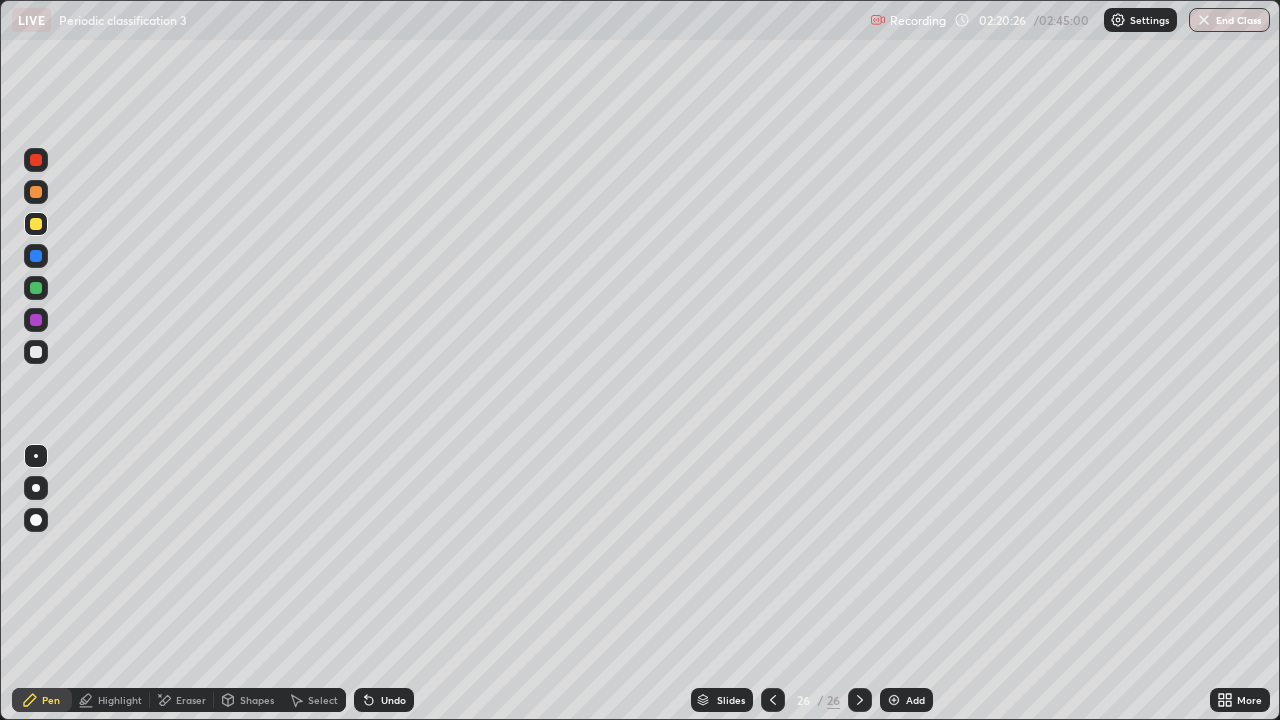 click on "Pen" at bounding box center (42, 700) 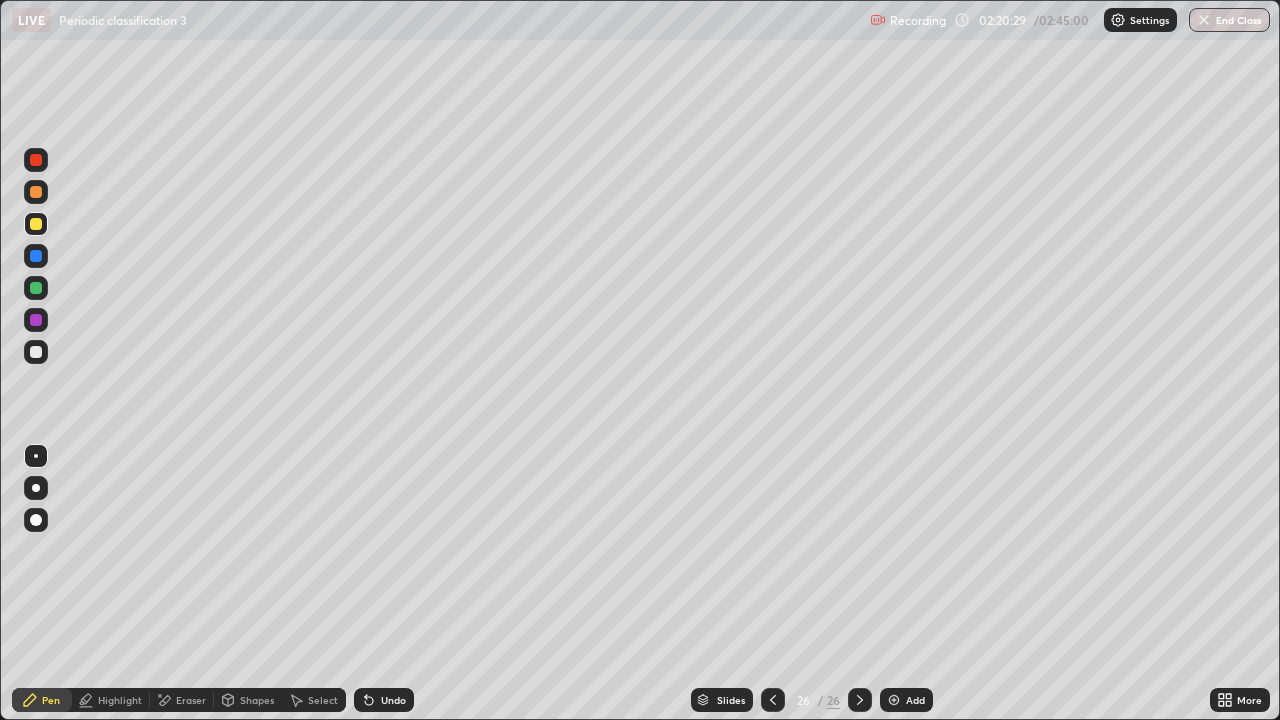 click on "Undo" at bounding box center (384, 700) 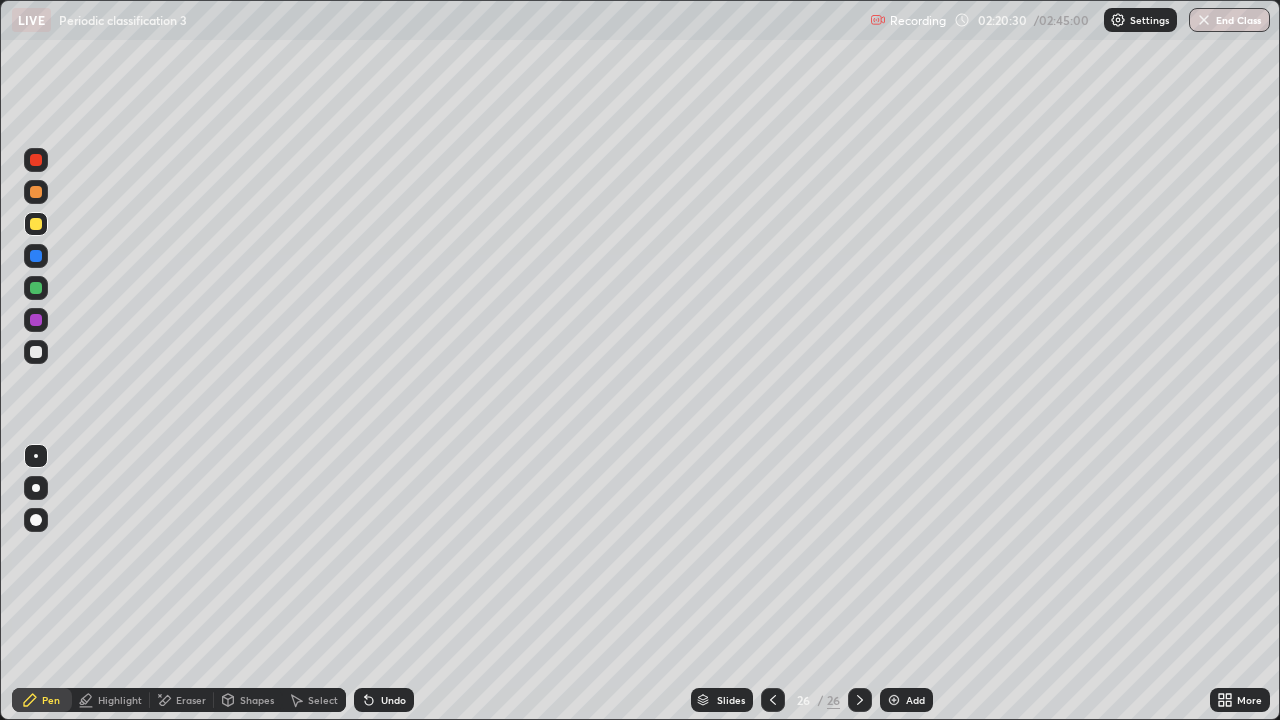 click on "Undo" at bounding box center (384, 700) 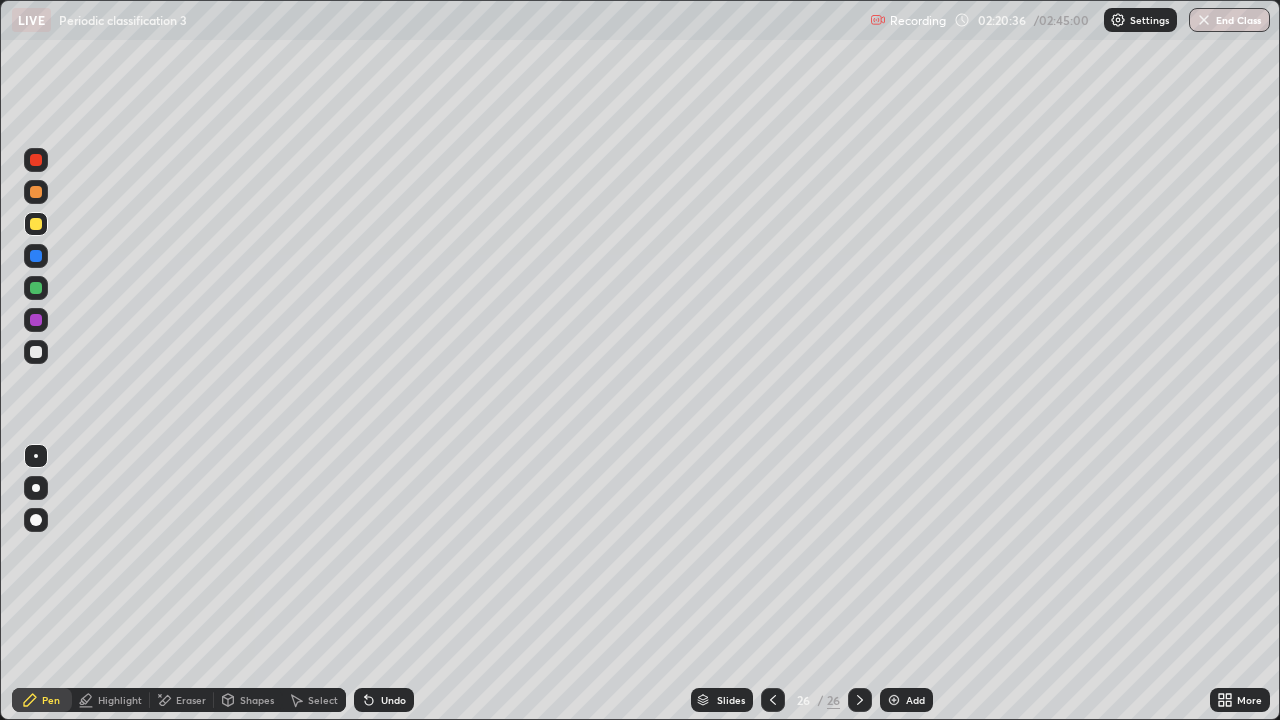 click on "Highlight" at bounding box center [120, 700] 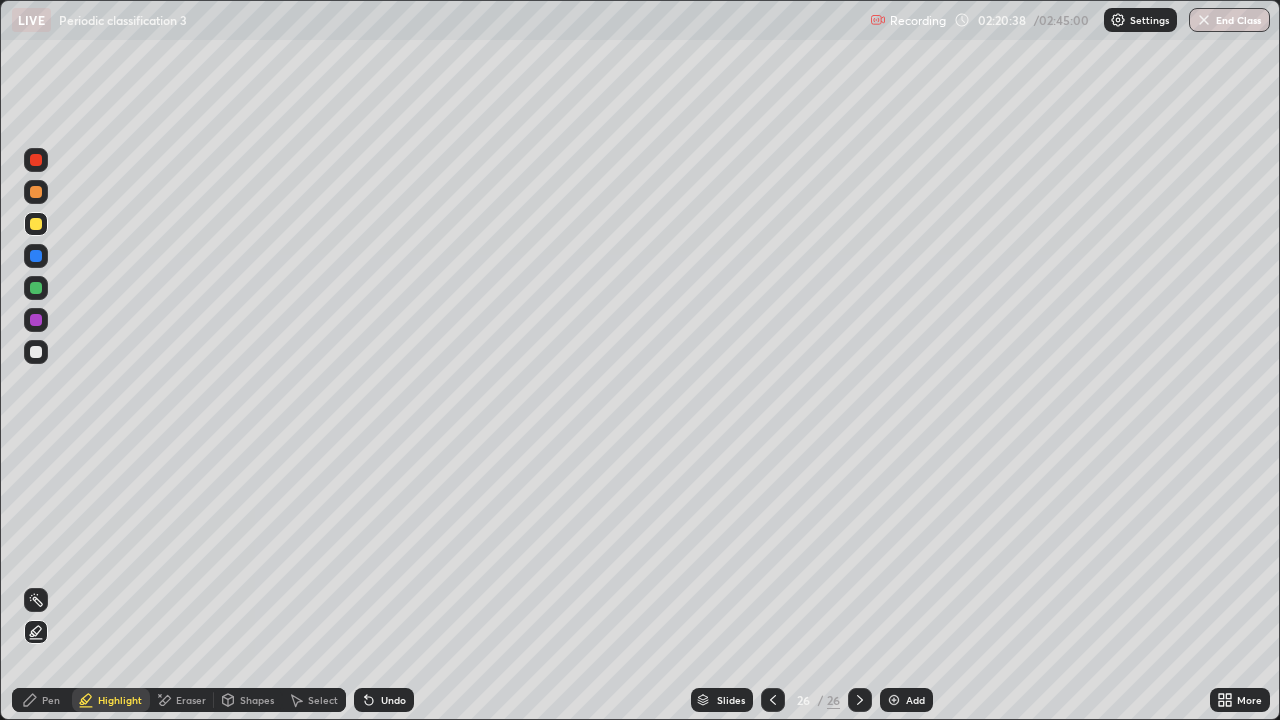 click on "Undo" at bounding box center [393, 700] 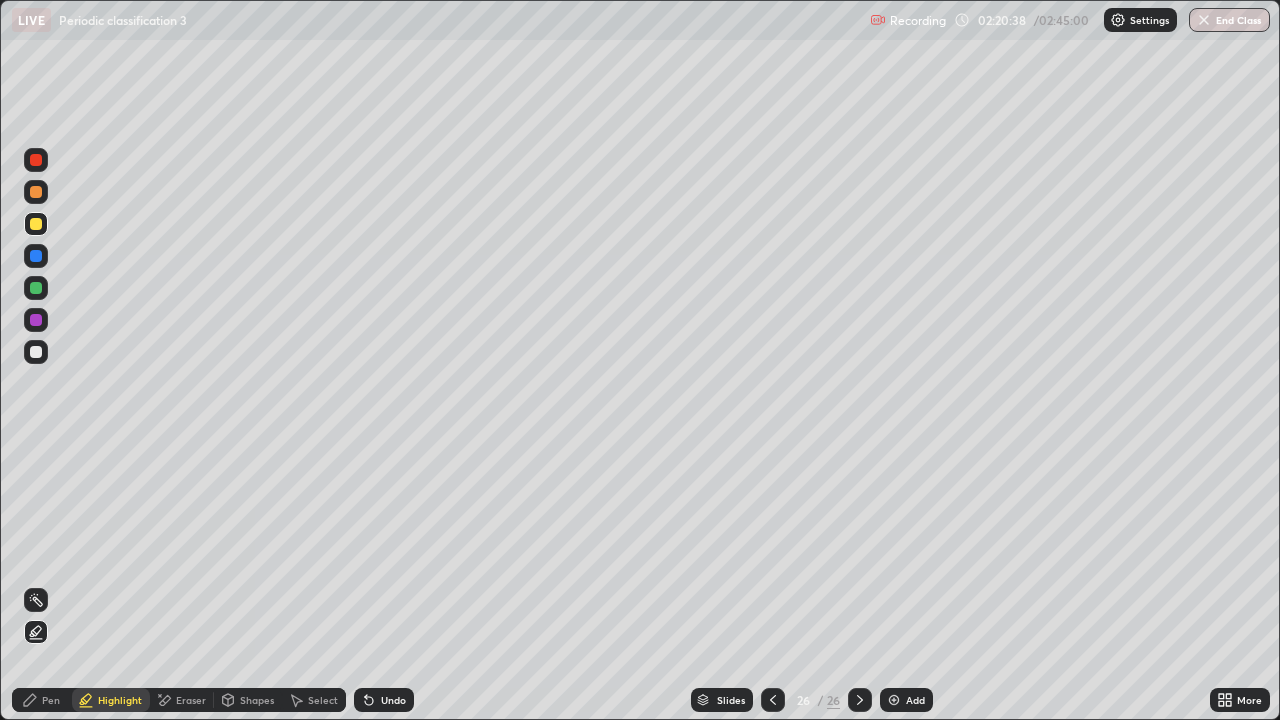 click on "Undo" at bounding box center (393, 700) 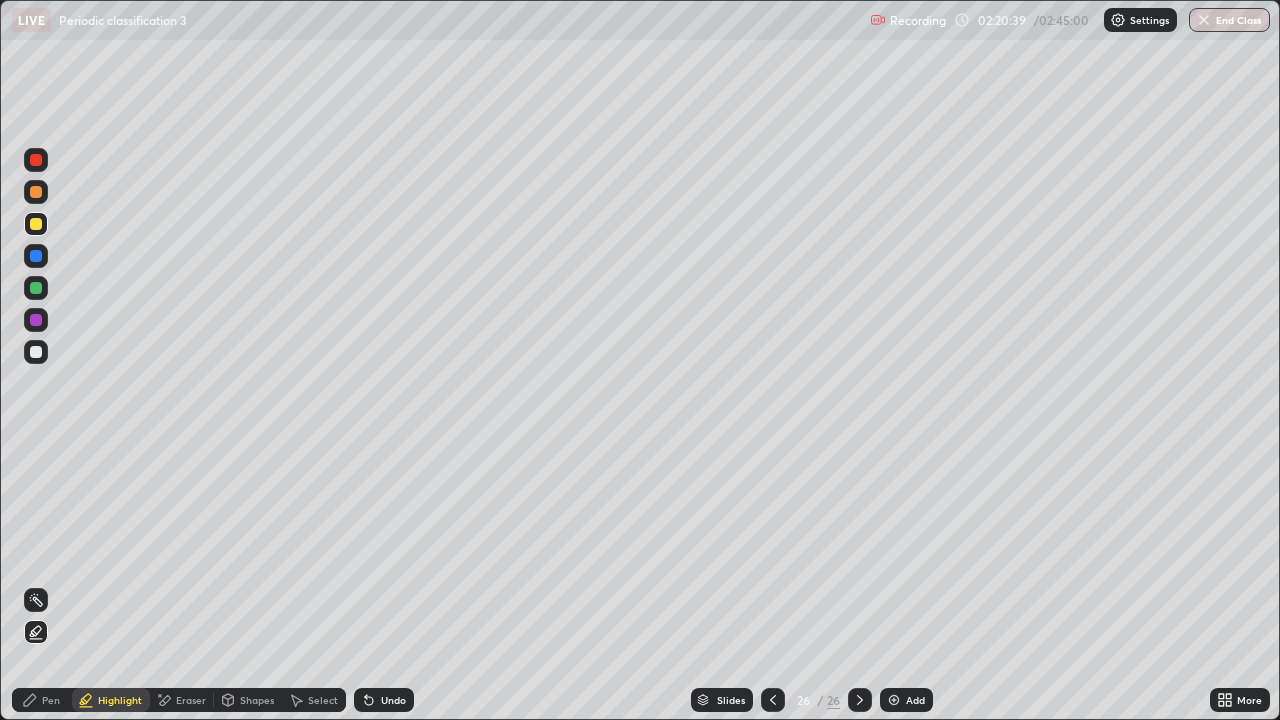 click on "Pen" at bounding box center [51, 700] 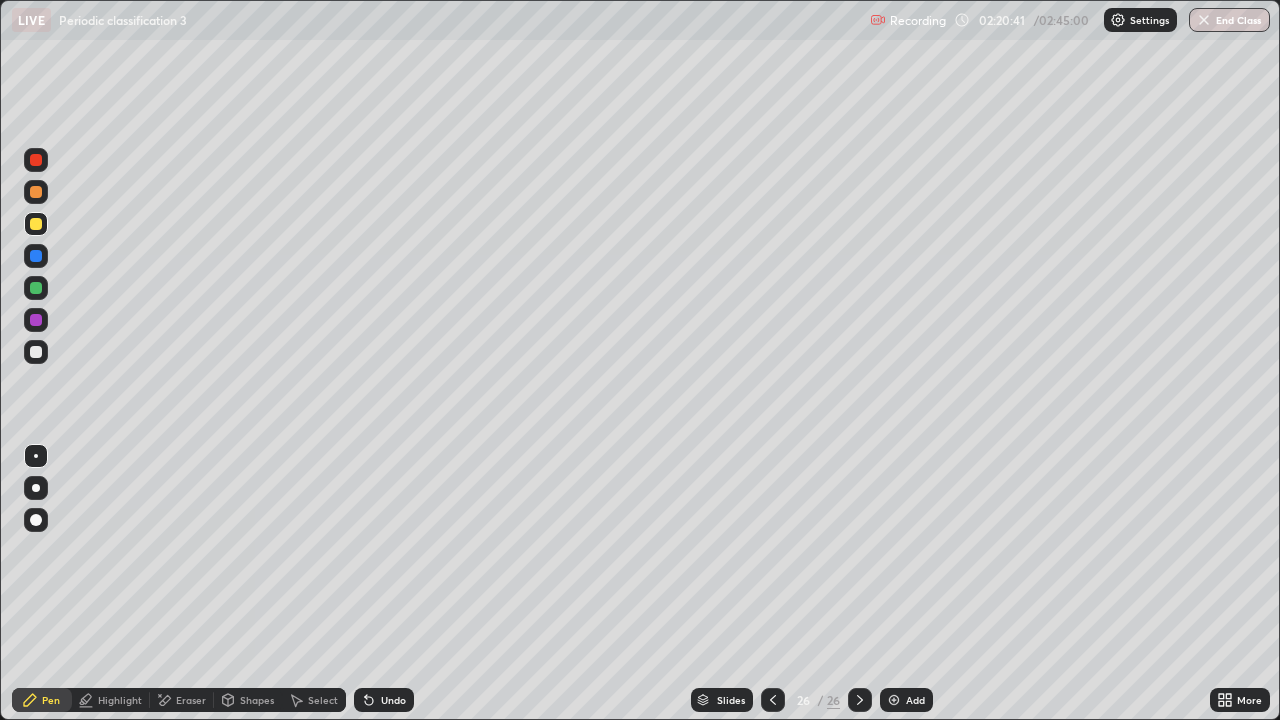 click at bounding box center (36, 352) 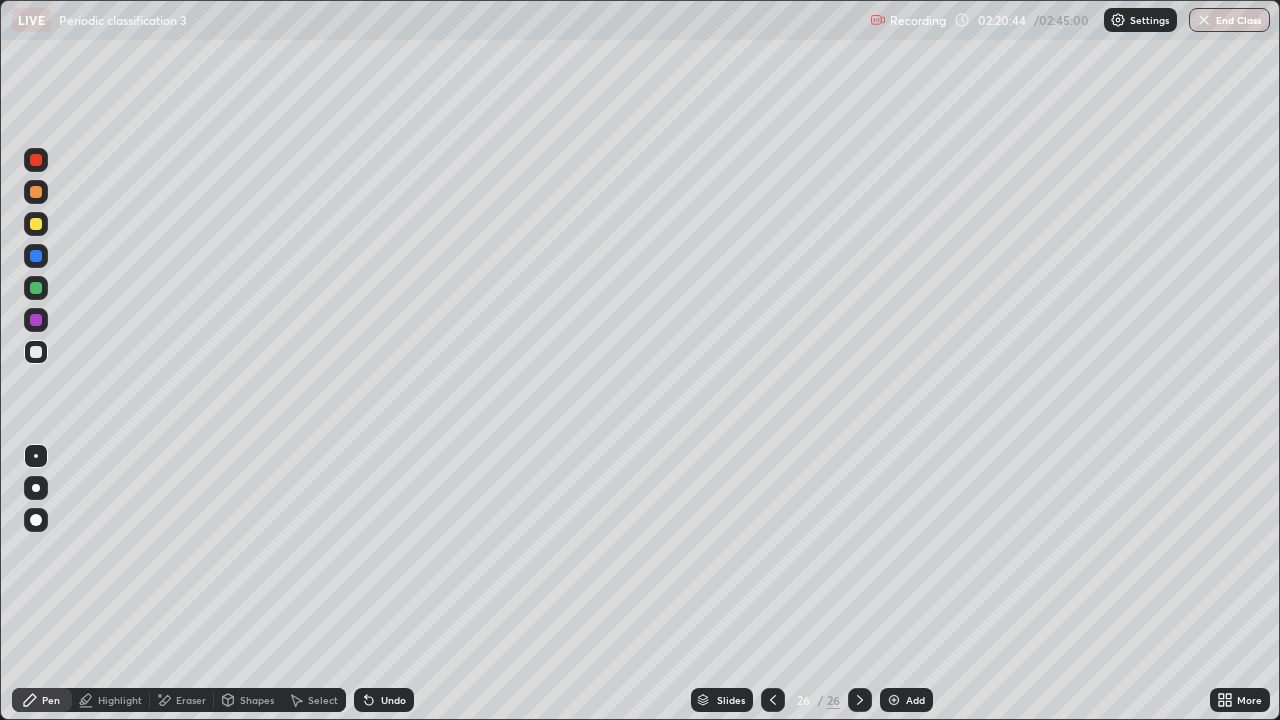 click 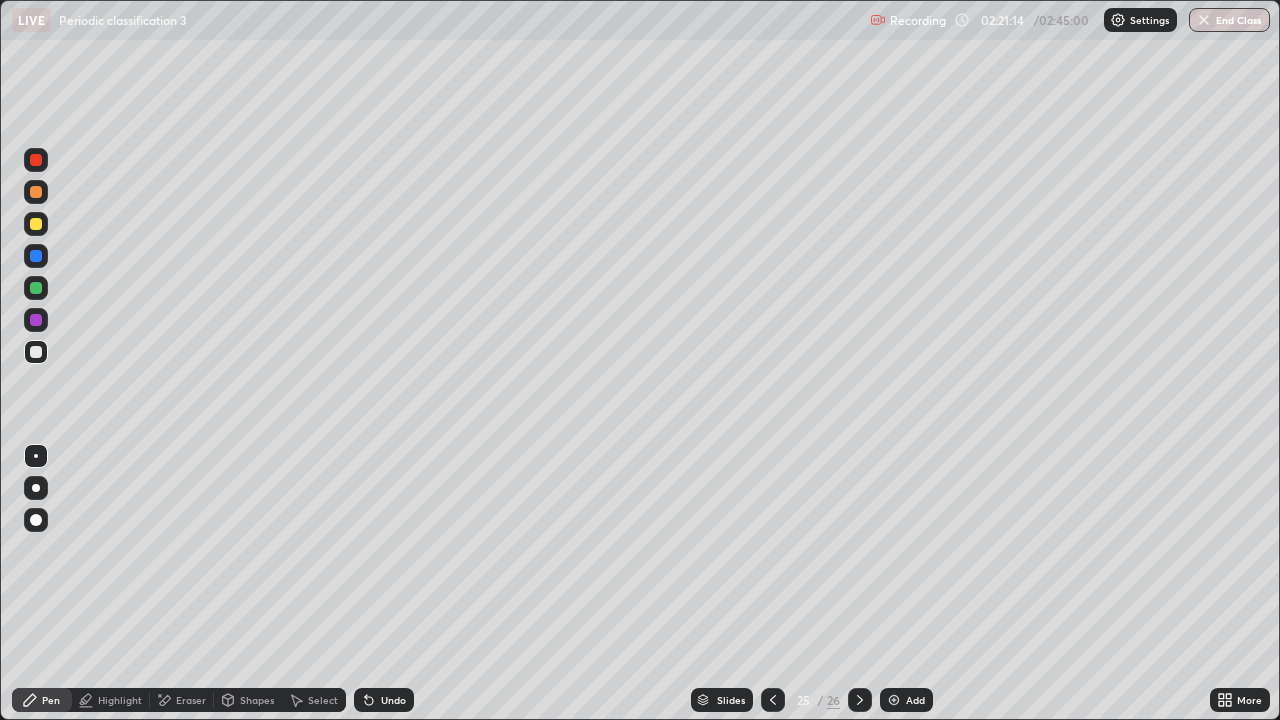 click at bounding box center (773, 700) 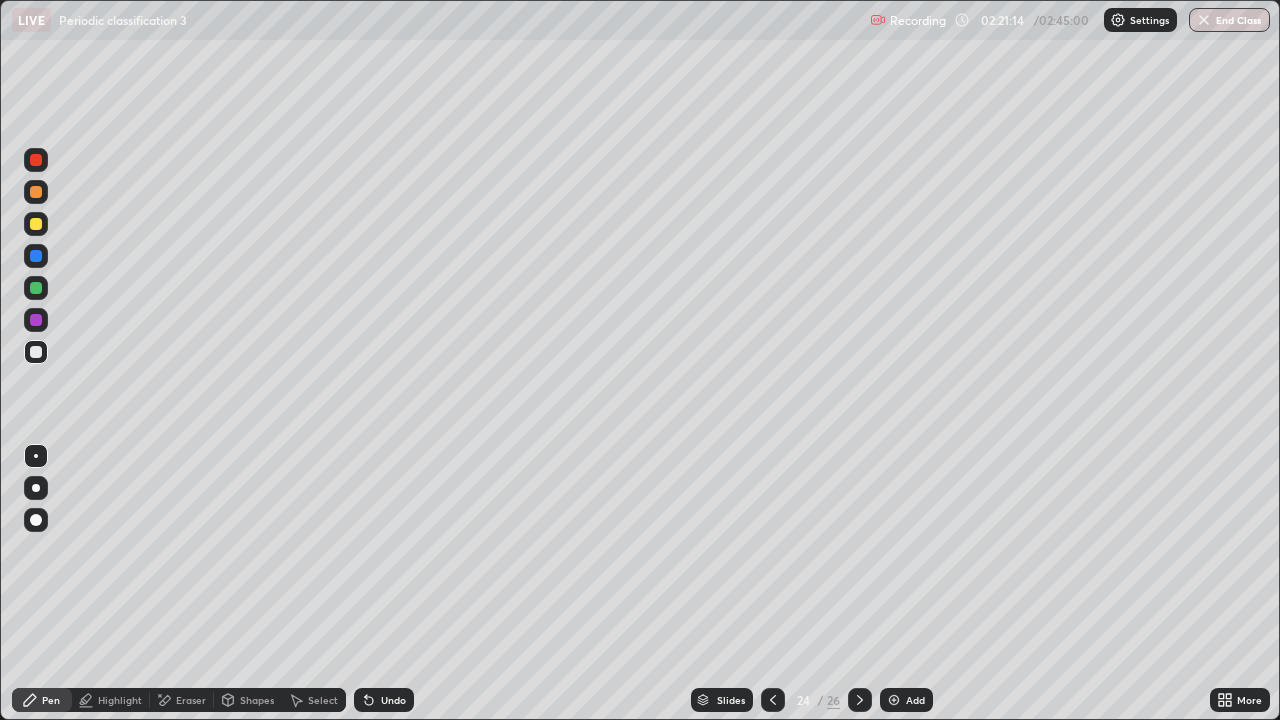 click 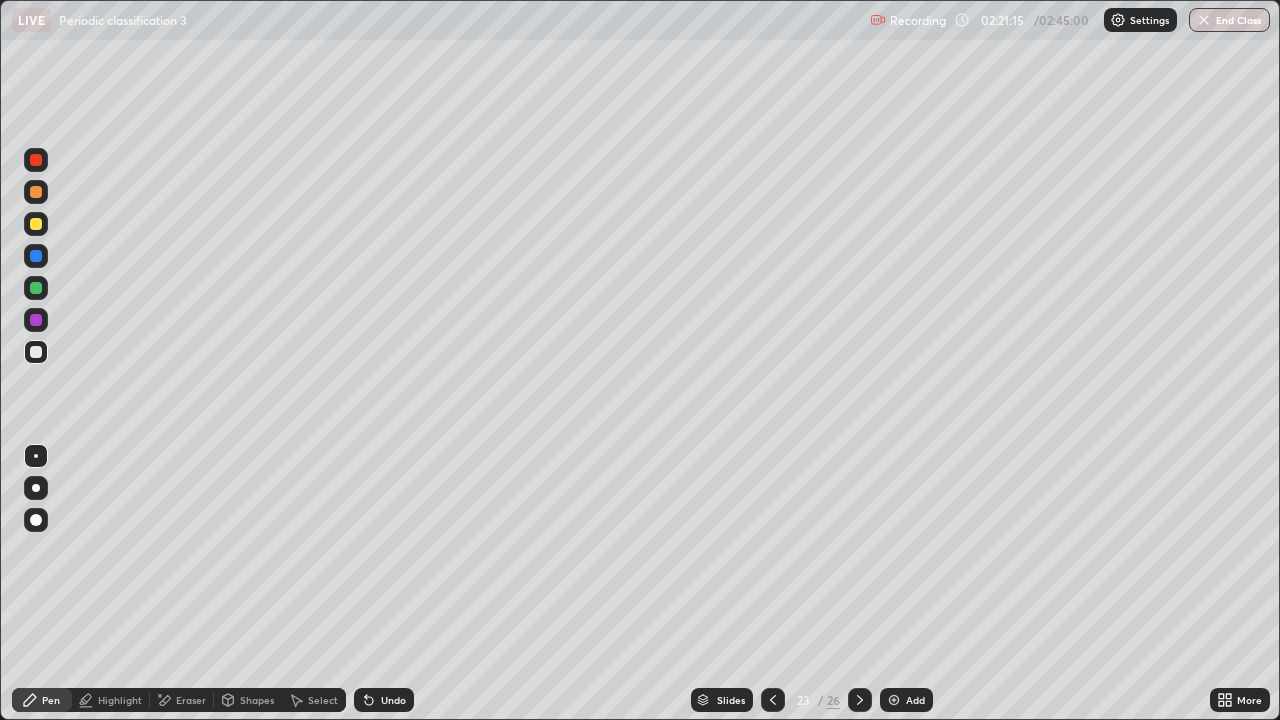 click at bounding box center (773, 700) 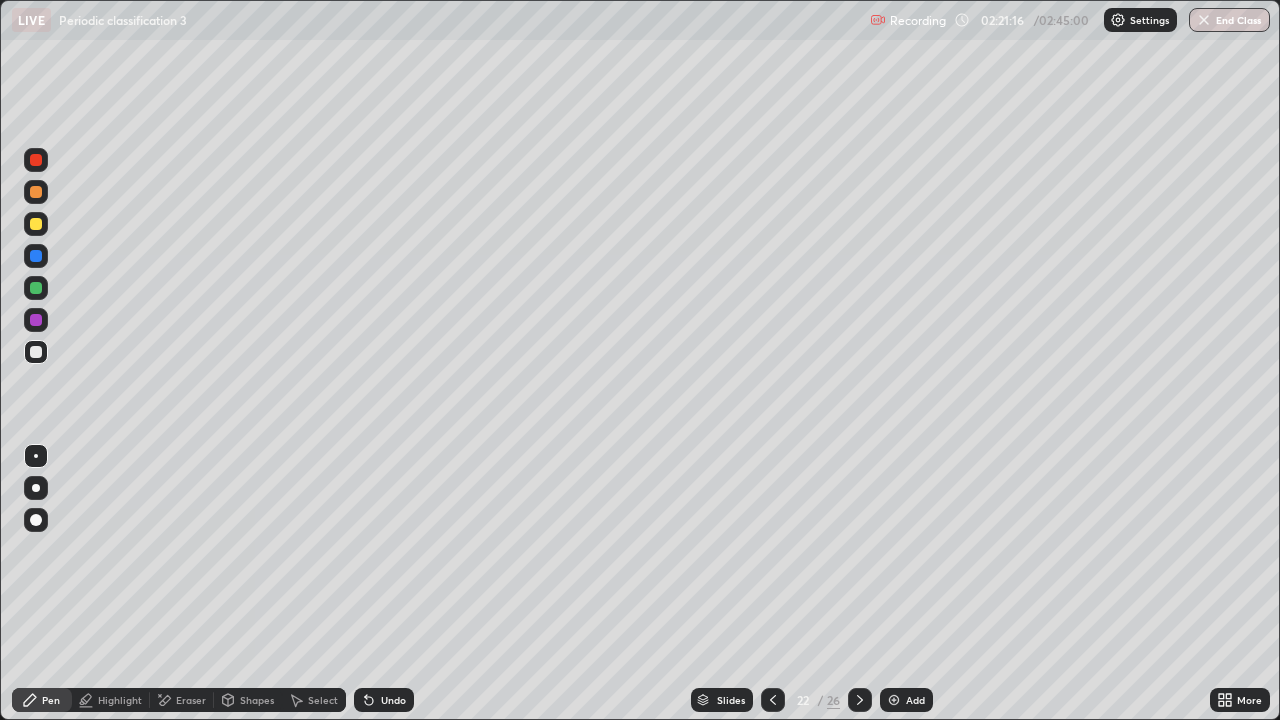 click 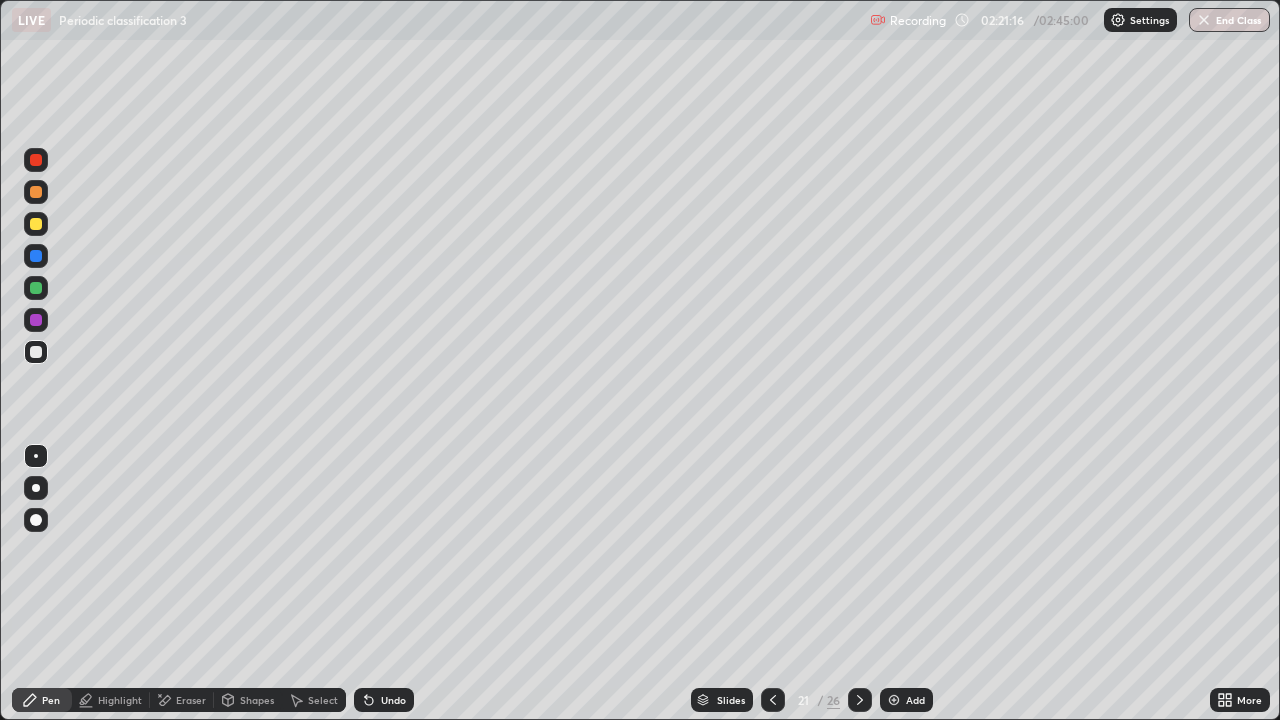 click 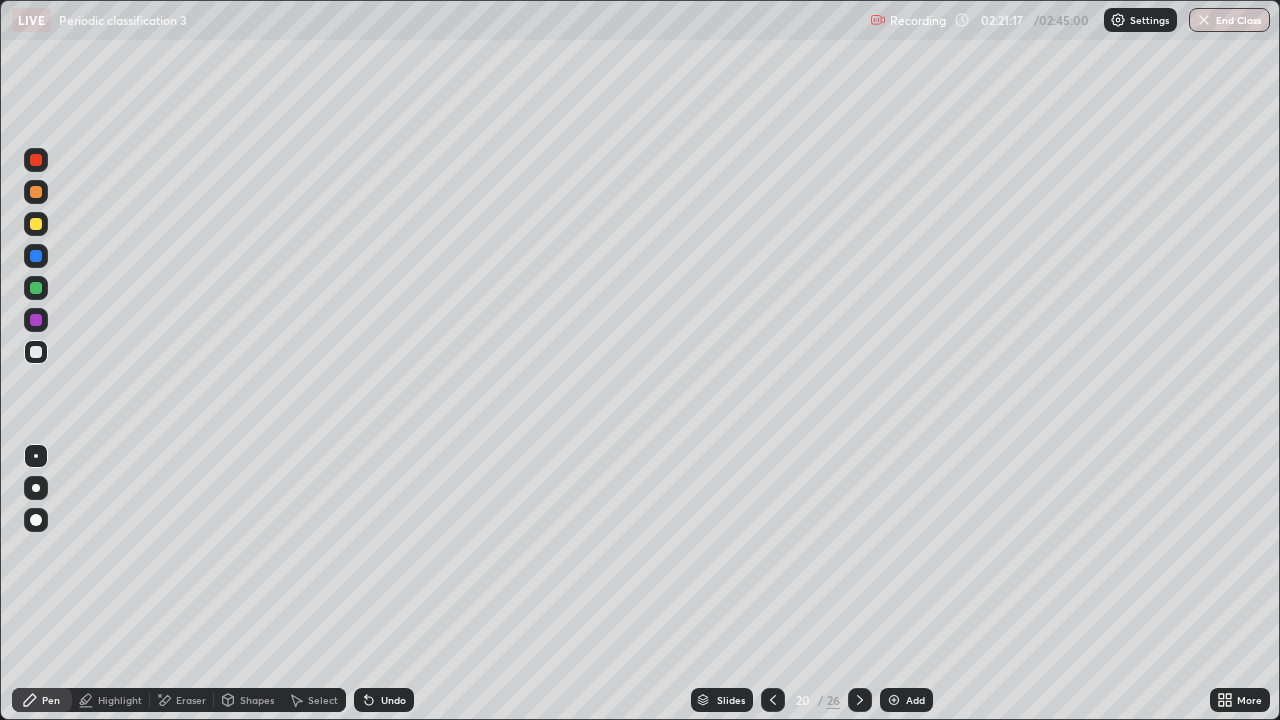 click at bounding box center [773, 700] 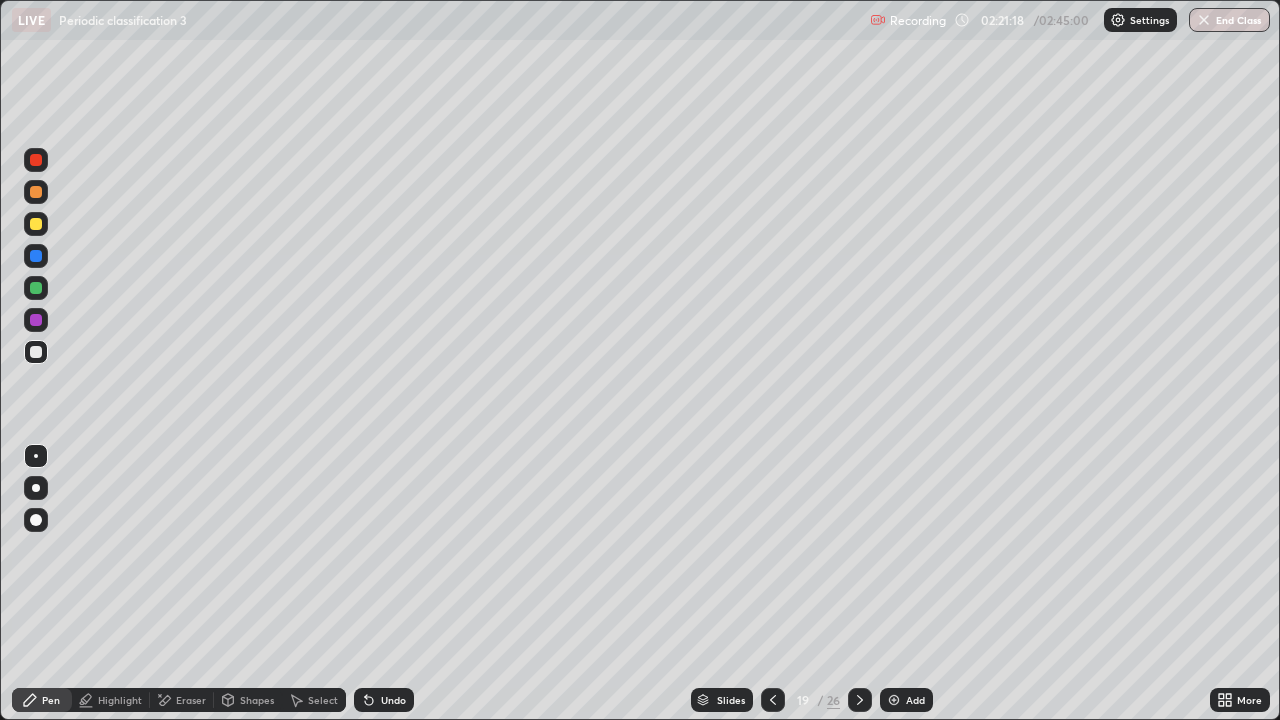 click on "19" at bounding box center (803, 700) 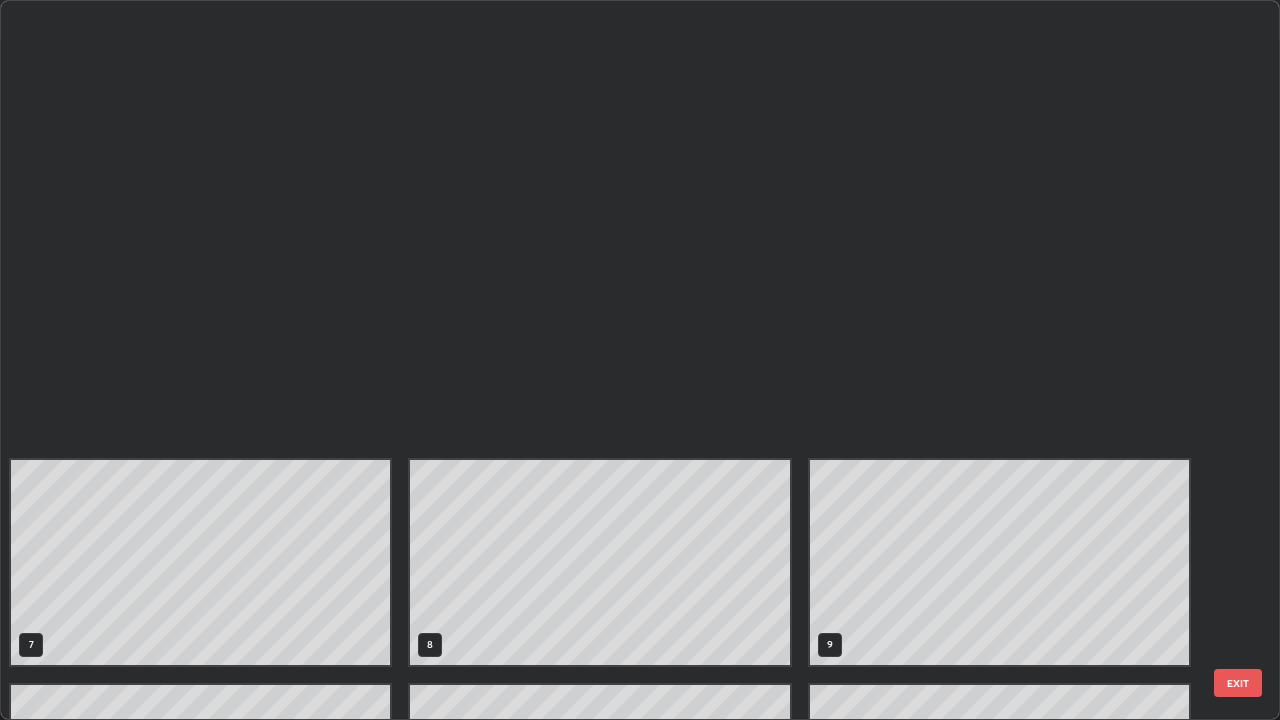 scroll, scrollTop: 854, scrollLeft: 0, axis: vertical 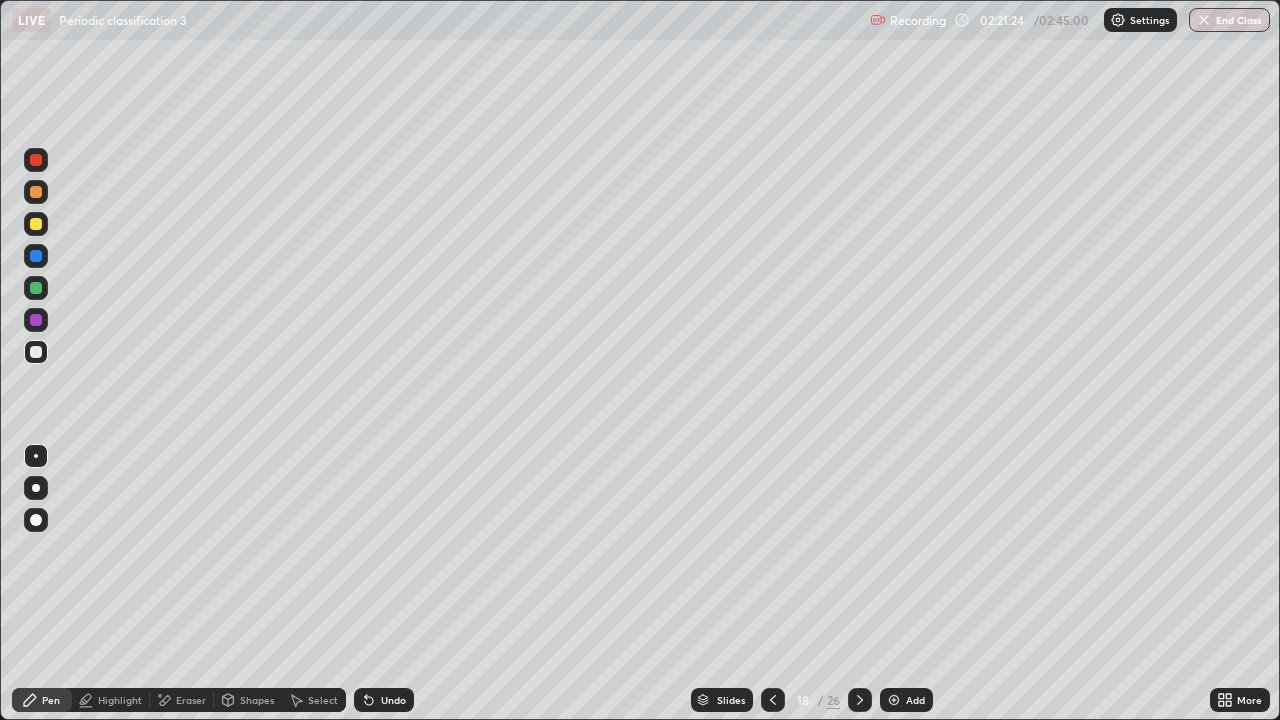 click 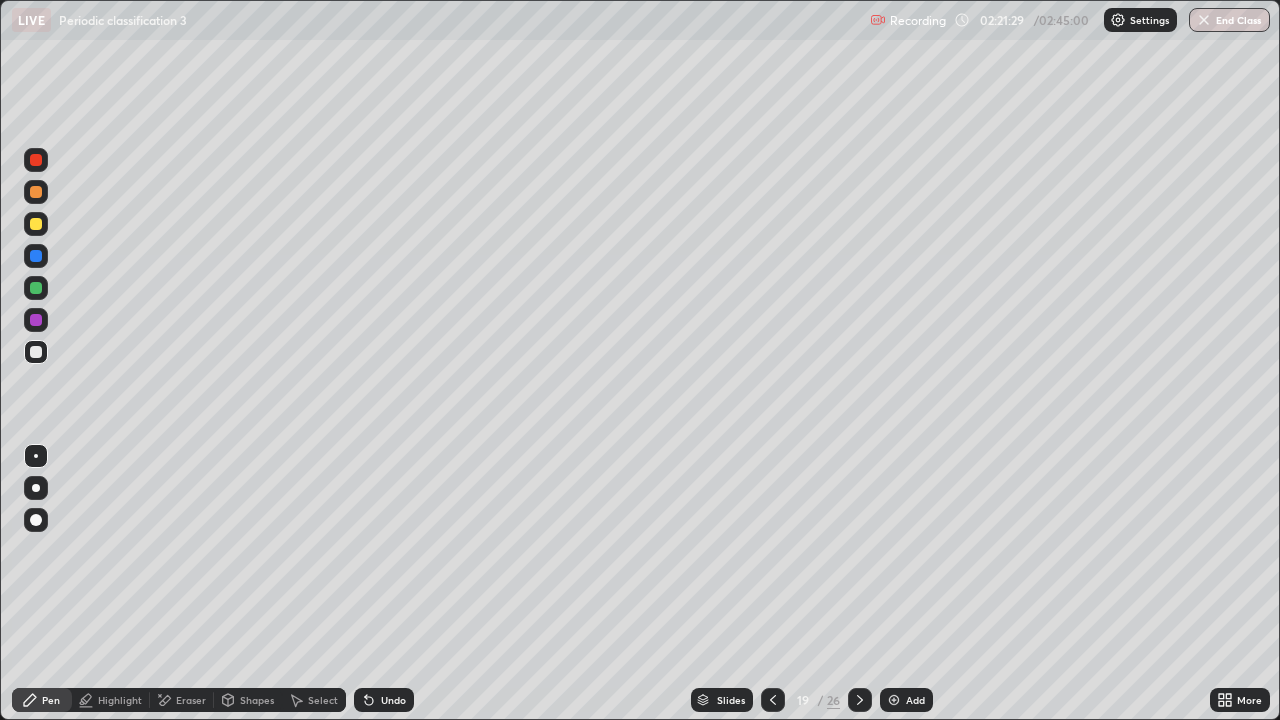 click 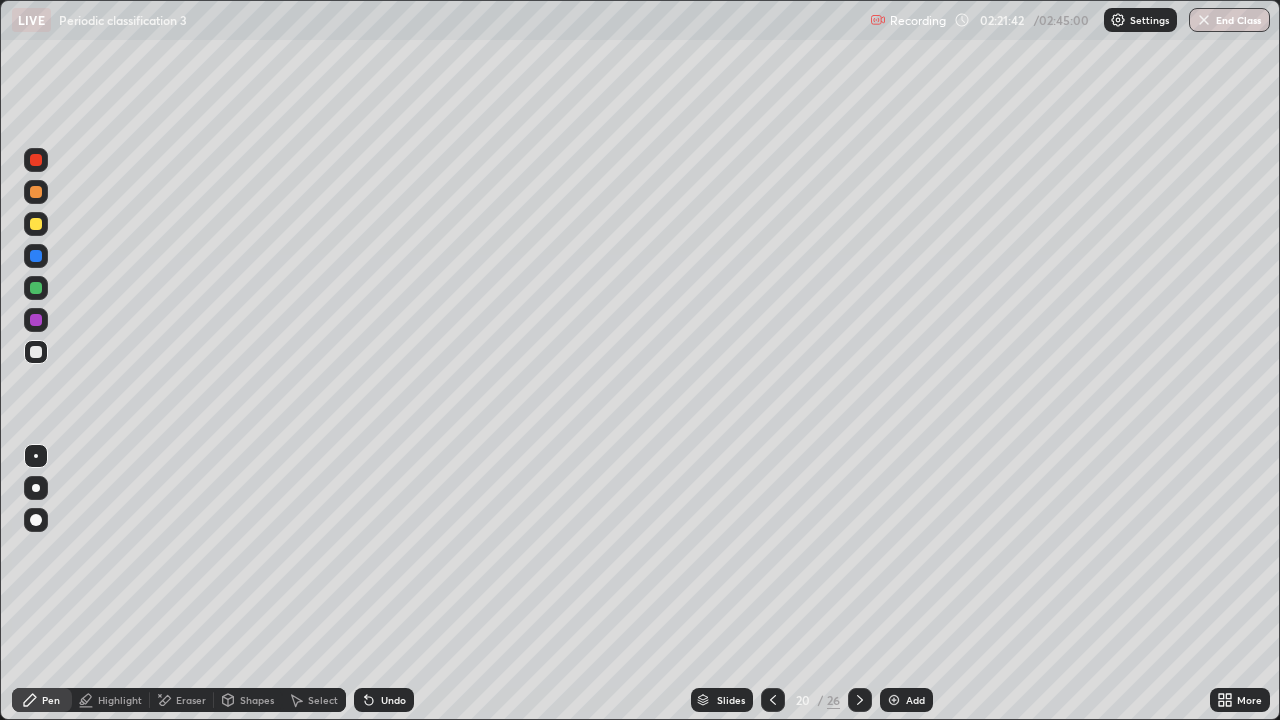 click 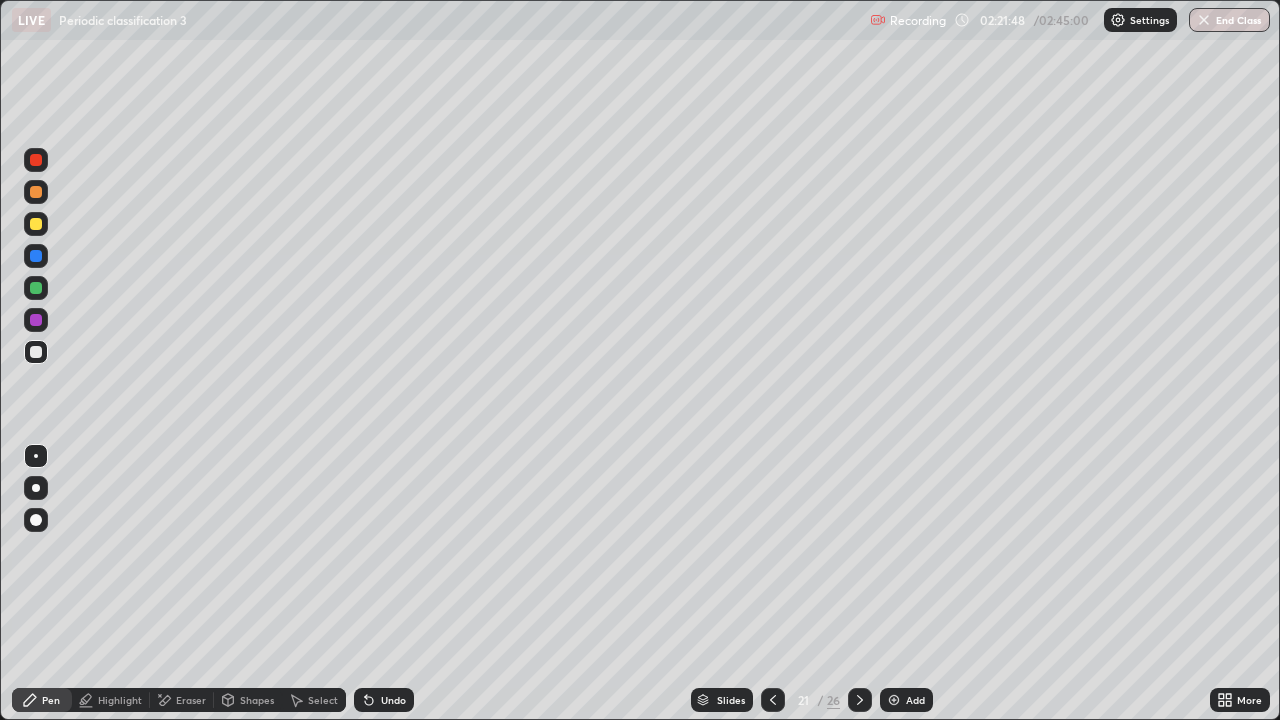 click 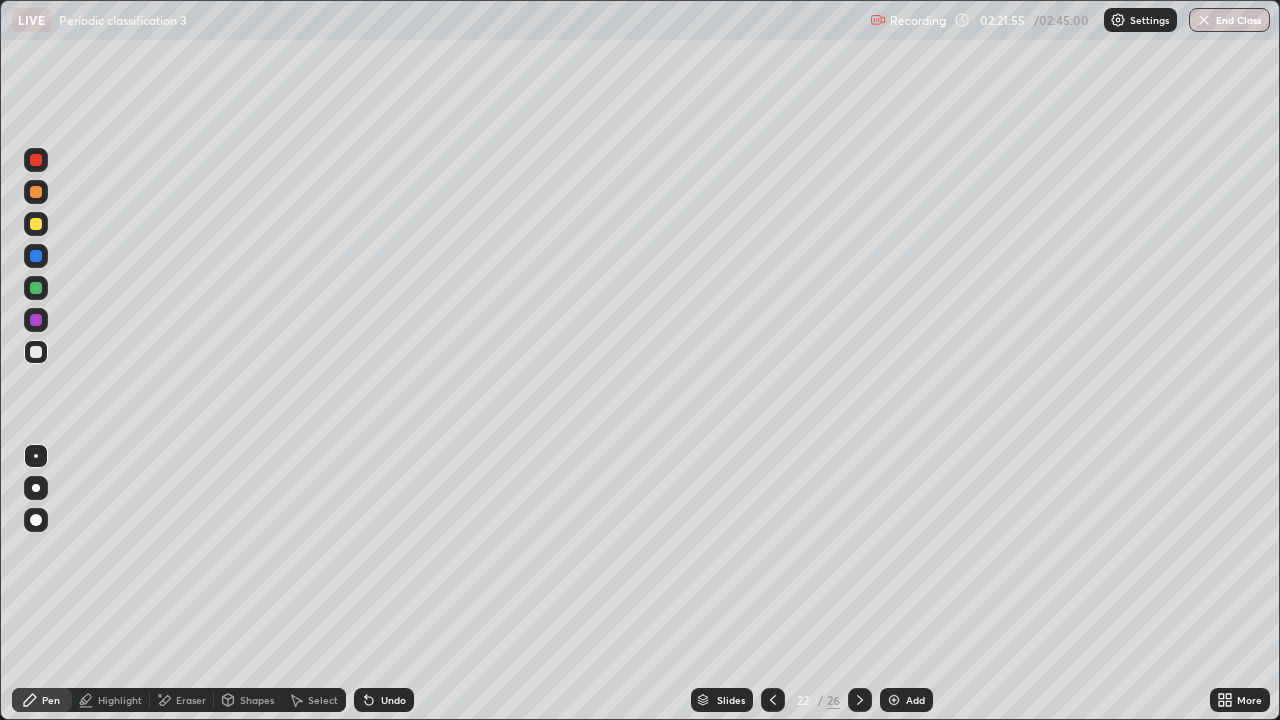 click 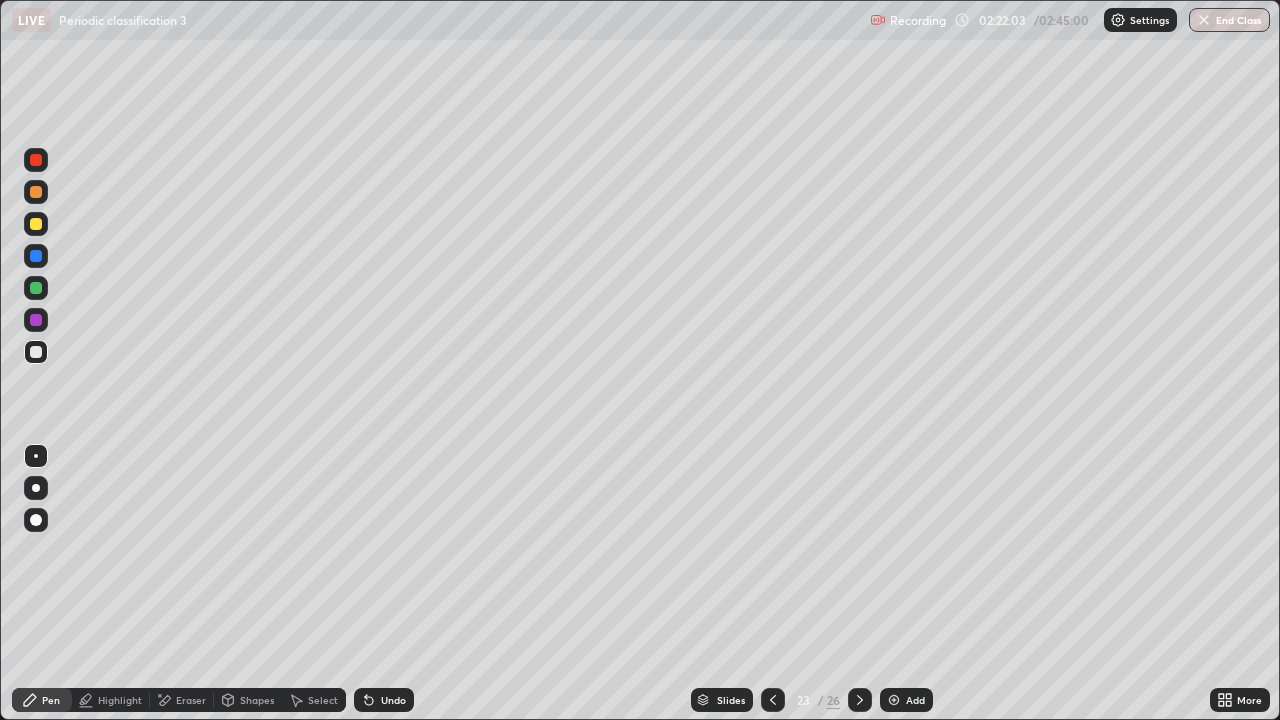 click 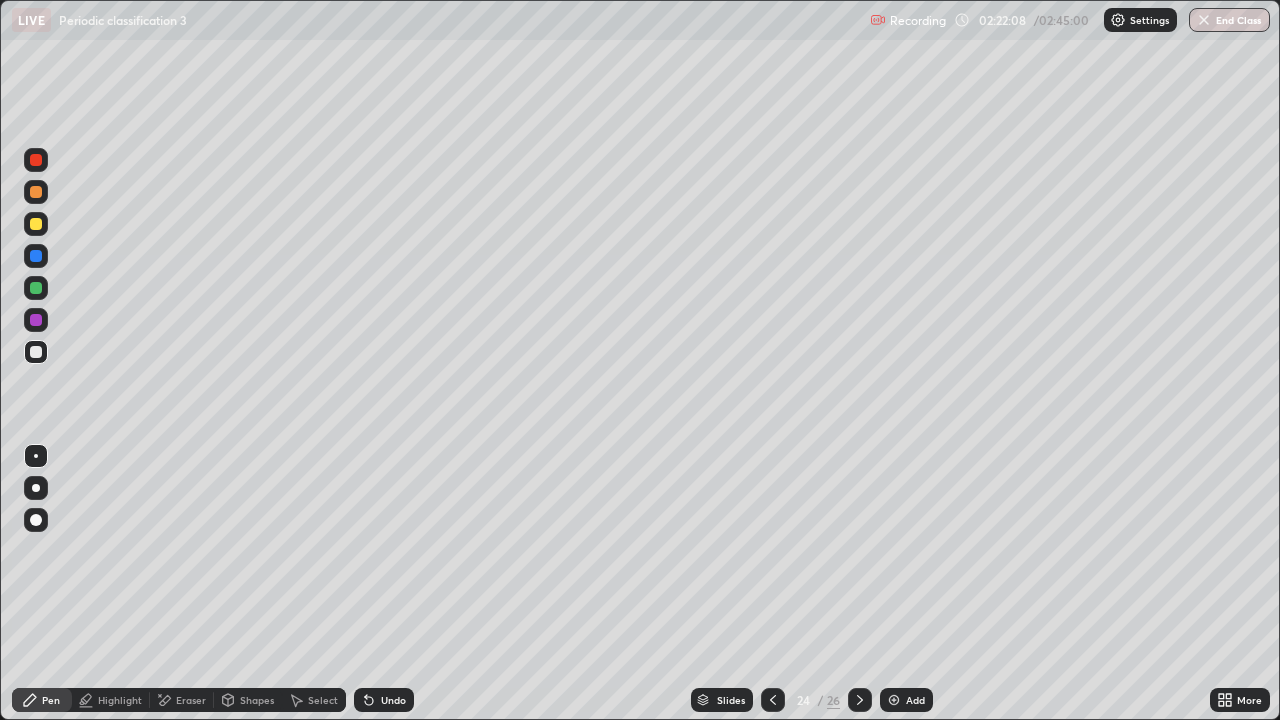 click on "Select" at bounding box center [314, 700] 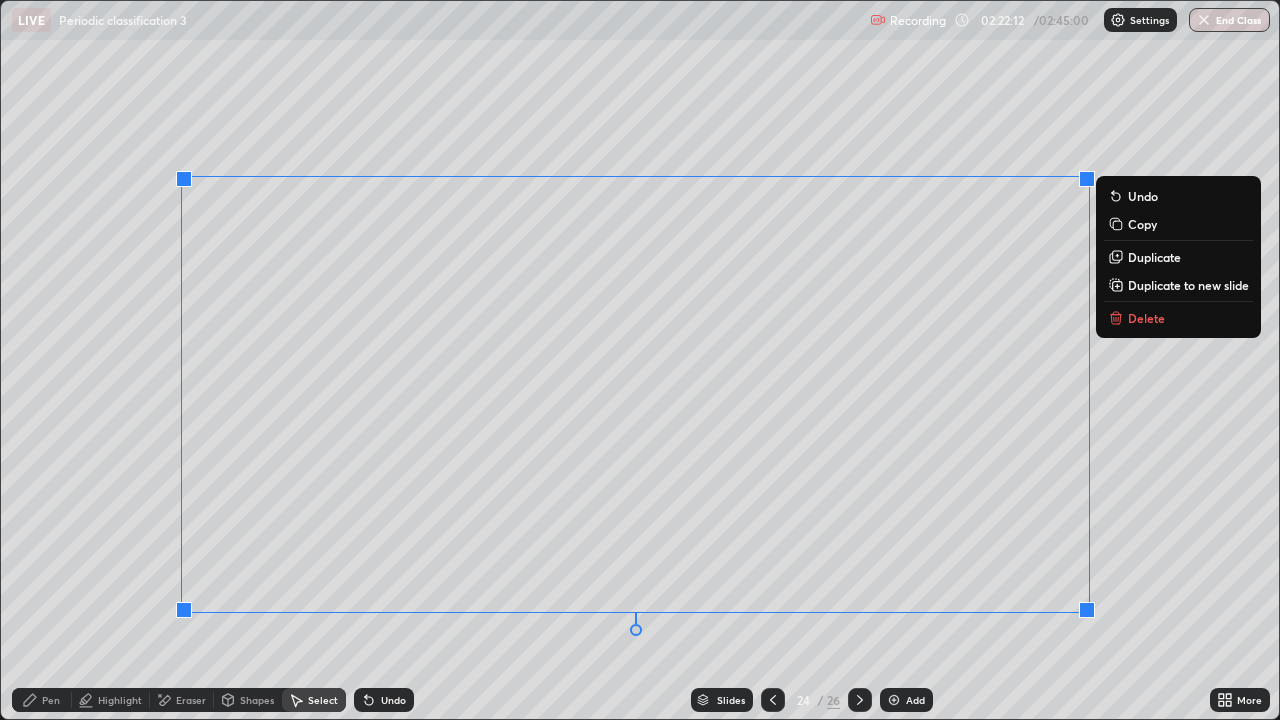 click on "Pen" at bounding box center (51, 700) 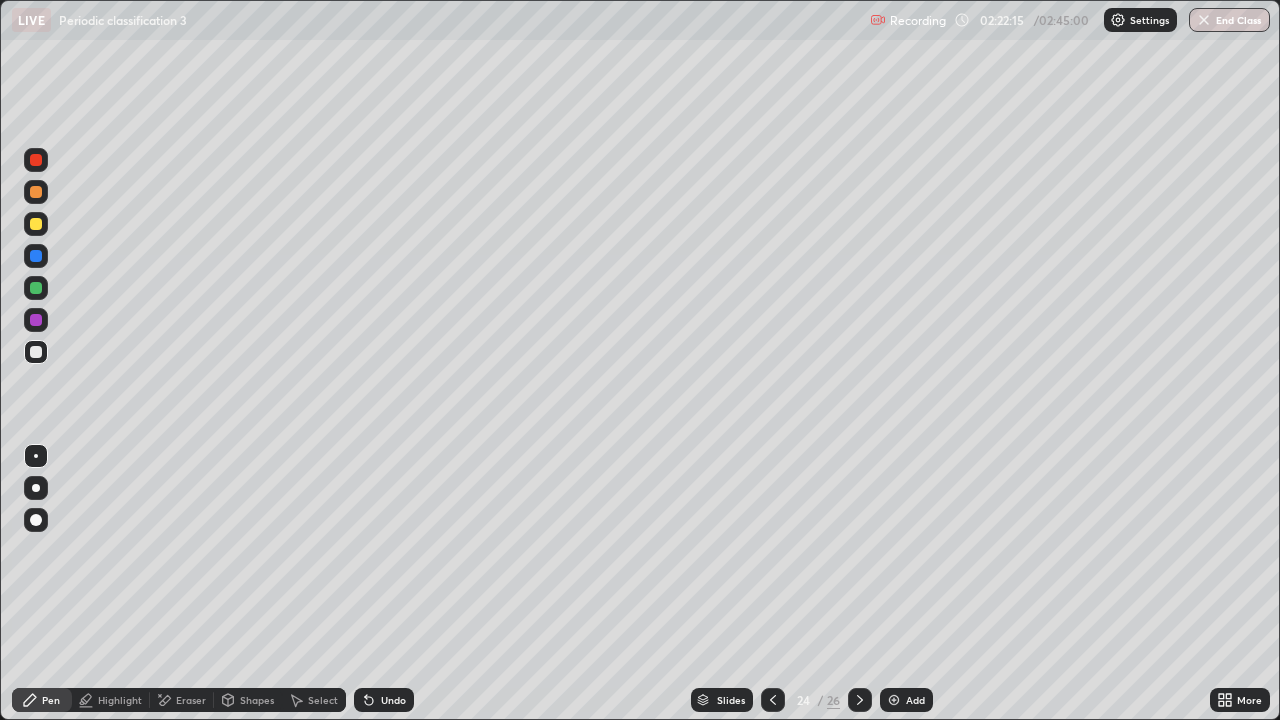 click at bounding box center (36, 224) 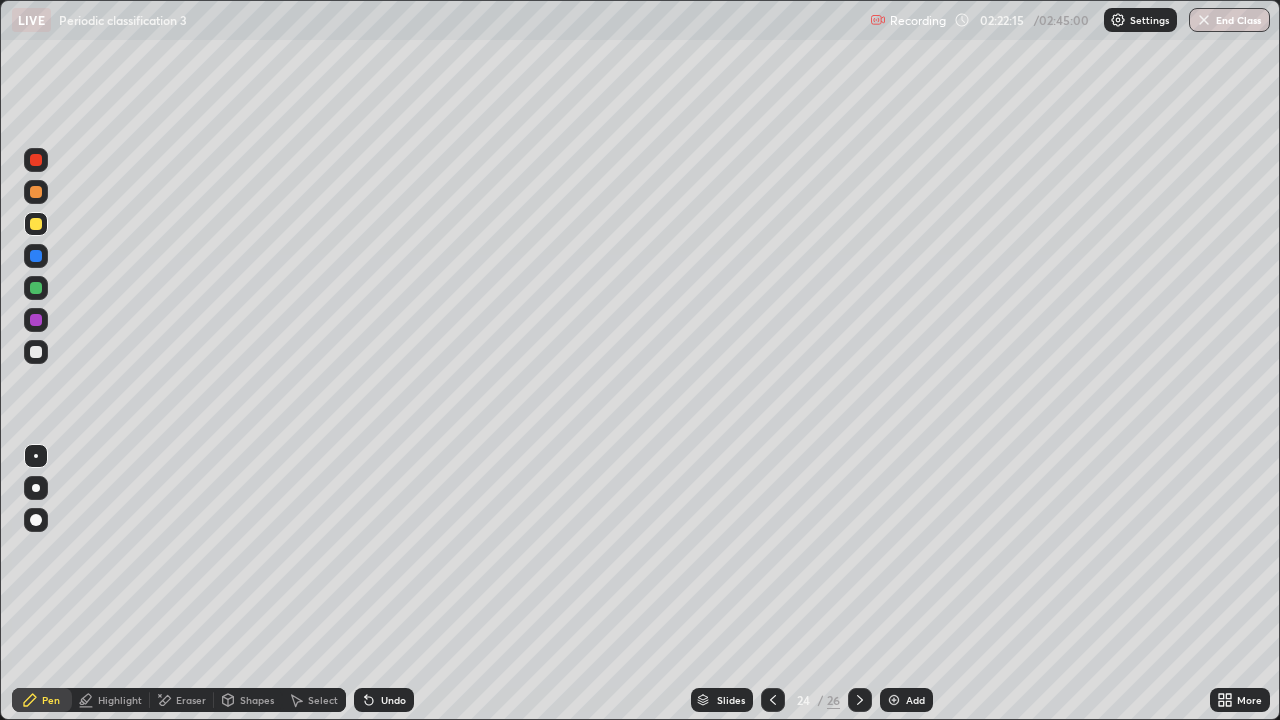 click at bounding box center (36, 520) 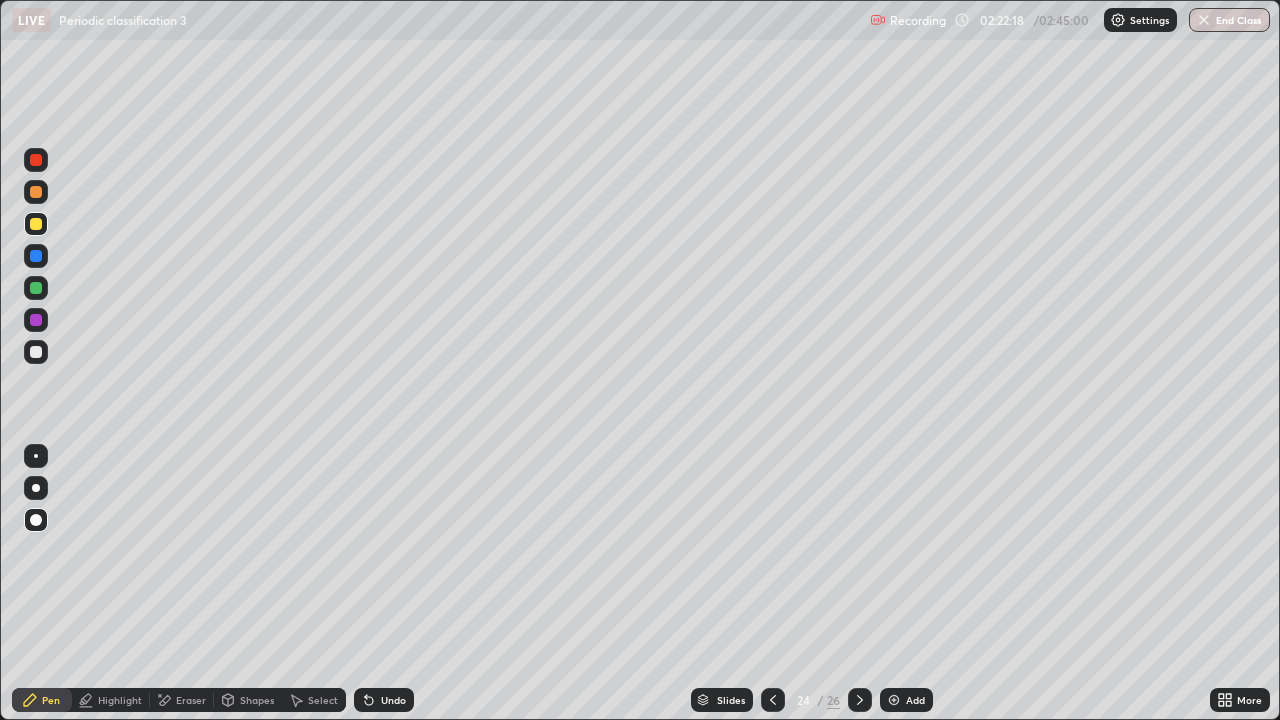 click at bounding box center (36, 352) 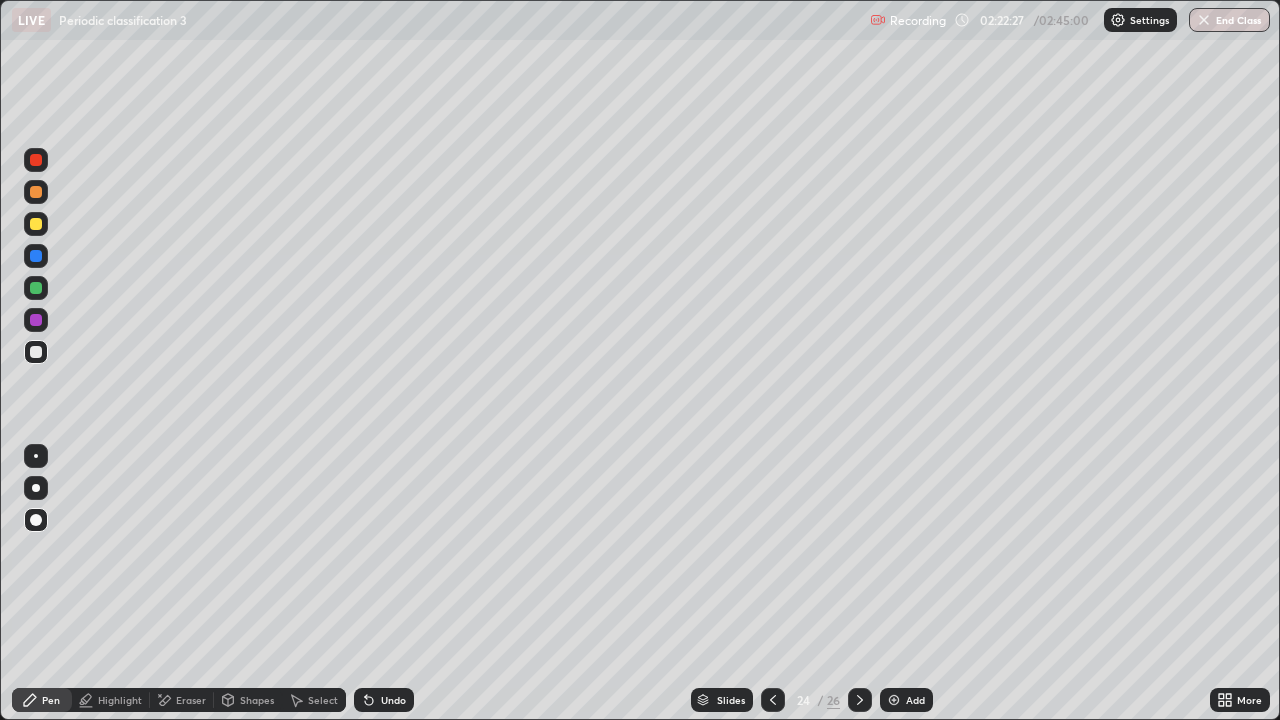 click 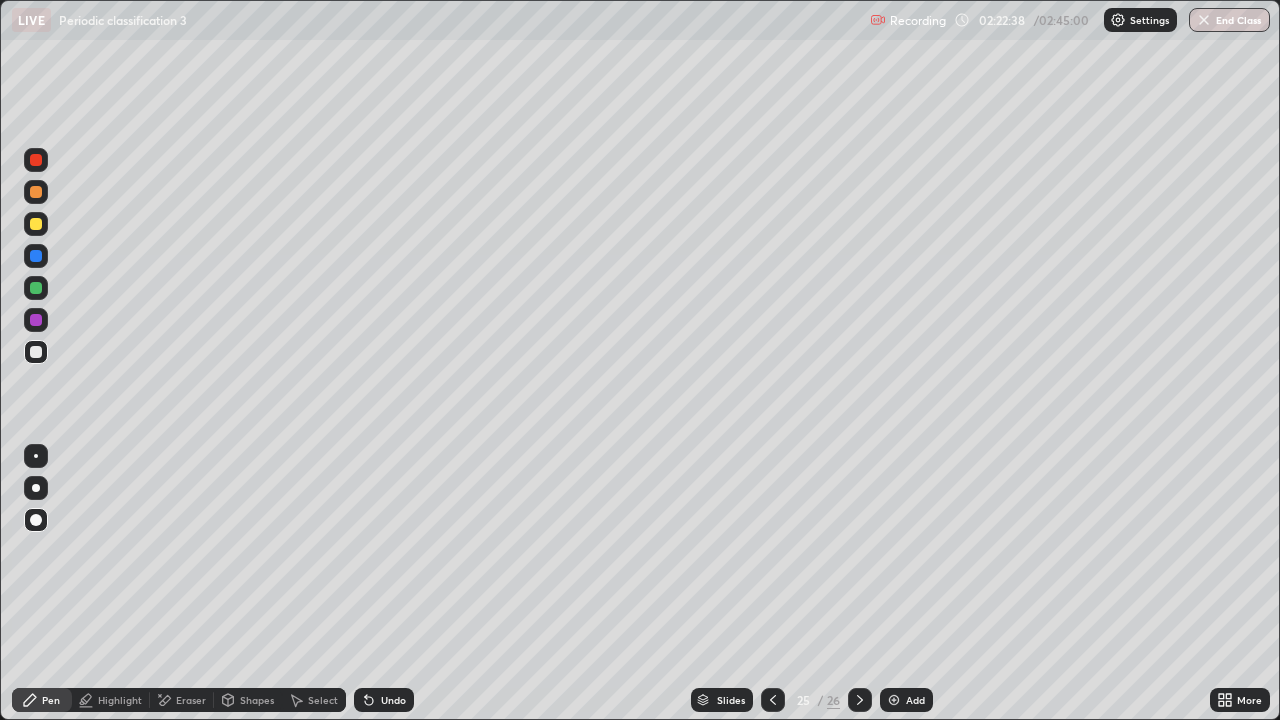 click 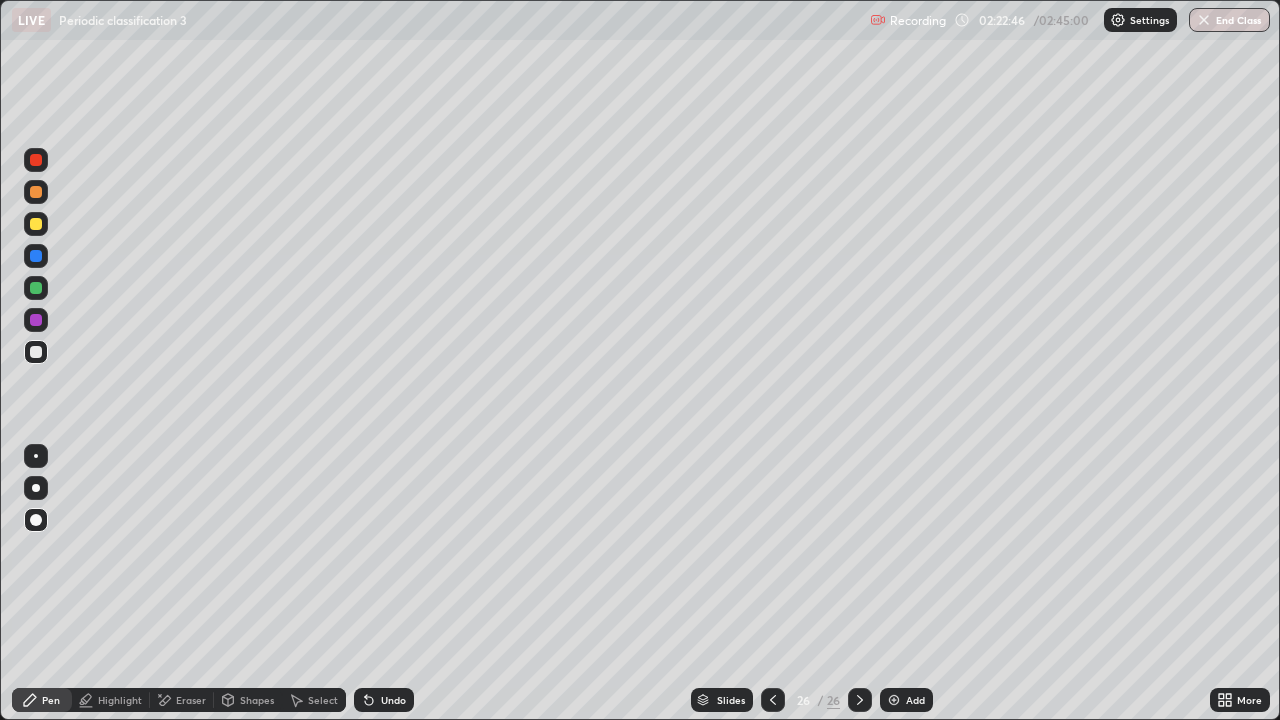 click on "End Class" at bounding box center (1229, 20) 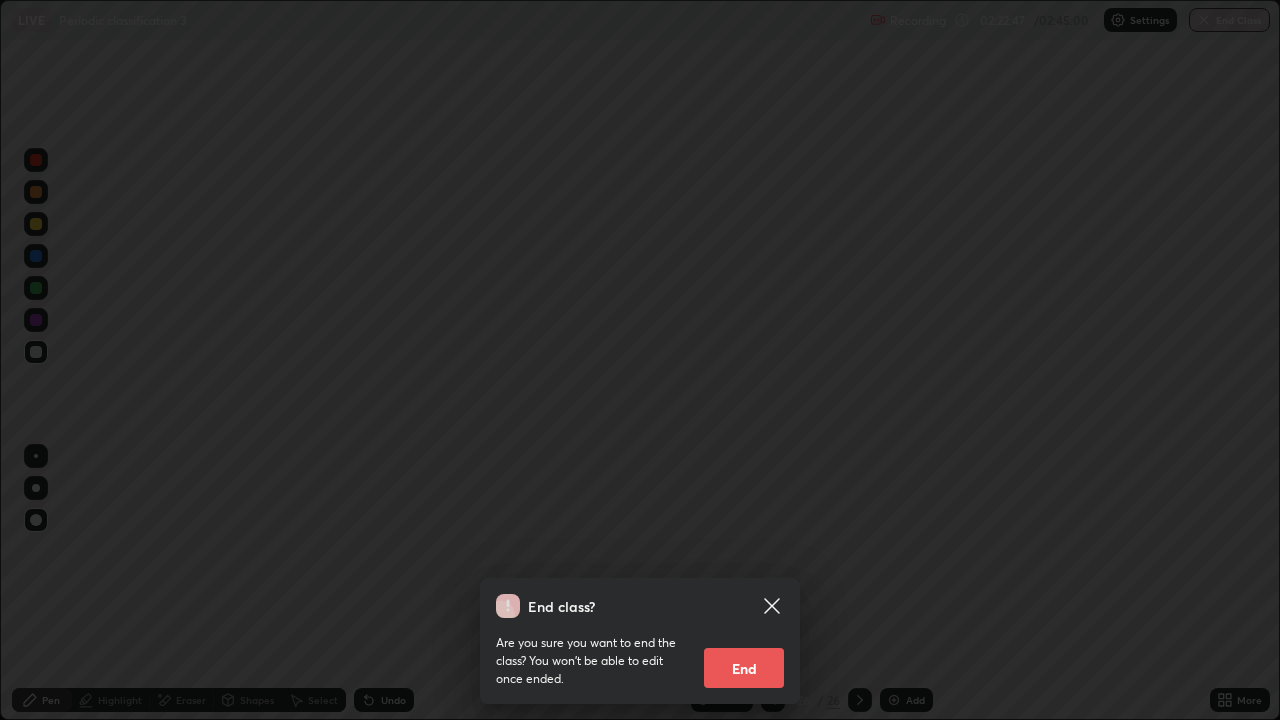 click on "End" at bounding box center (744, 668) 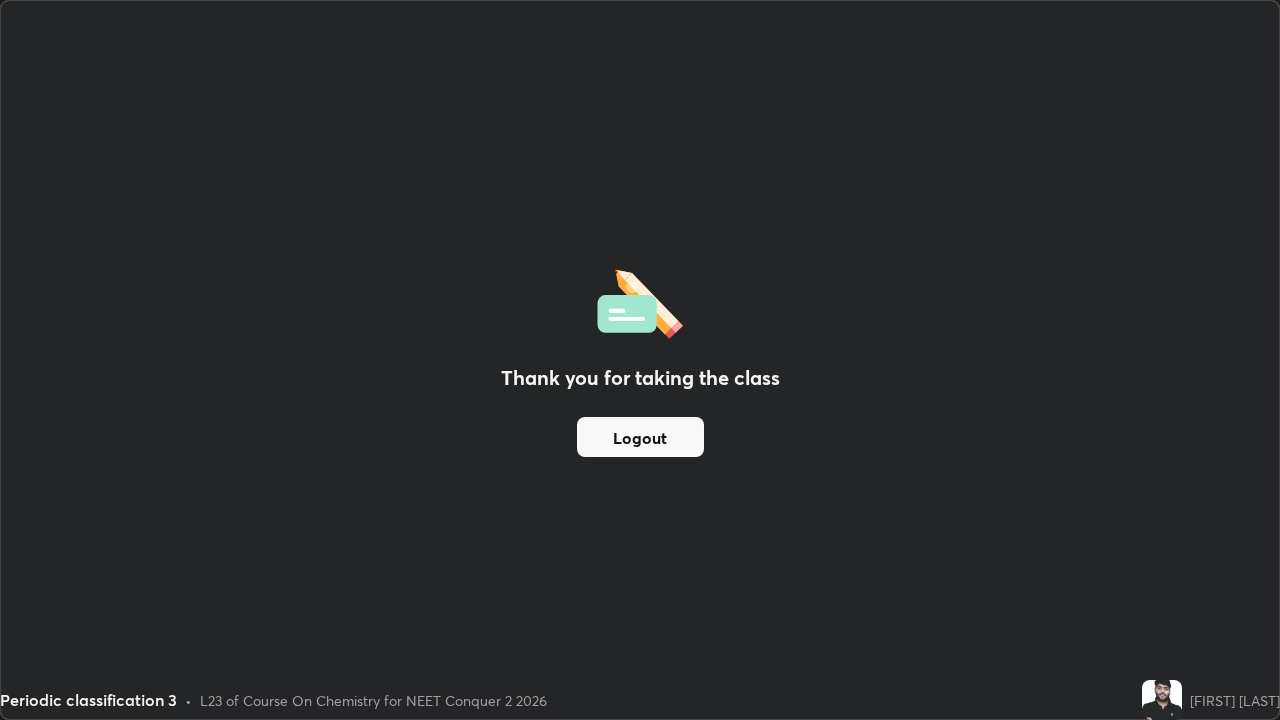 click on "Logout" at bounding box center [640, 437] 